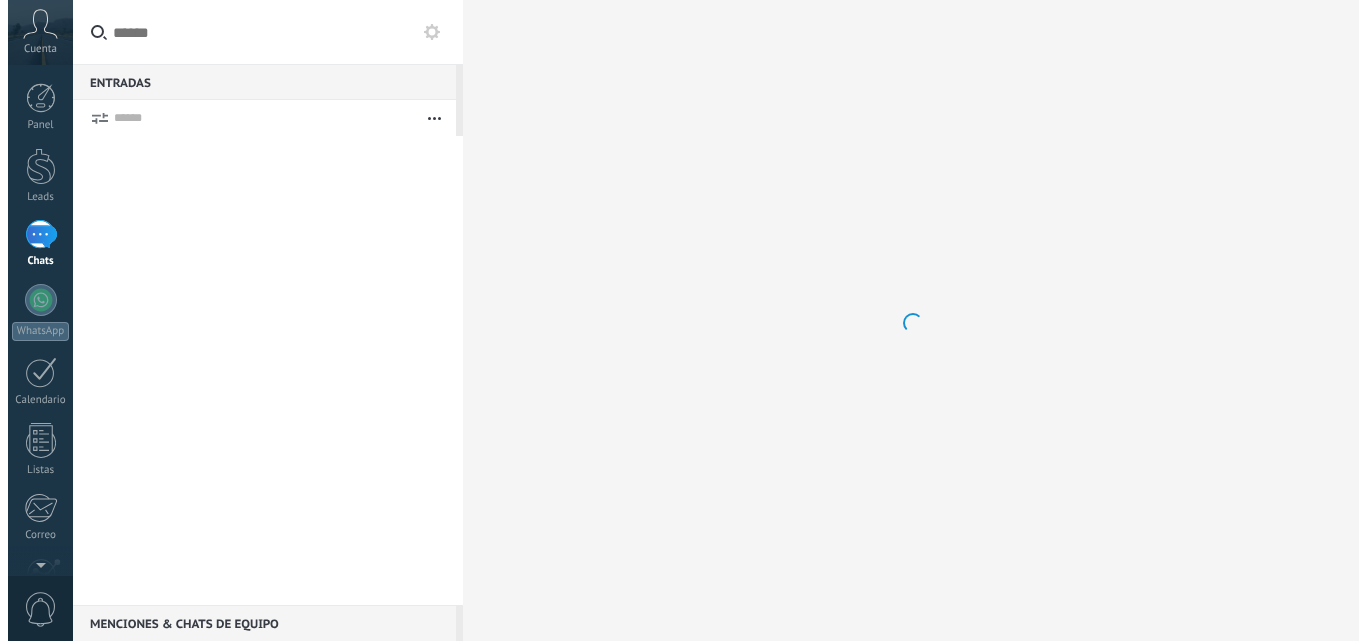 scroll, scrollTop: 0, scrollLeft: 0, axis: both 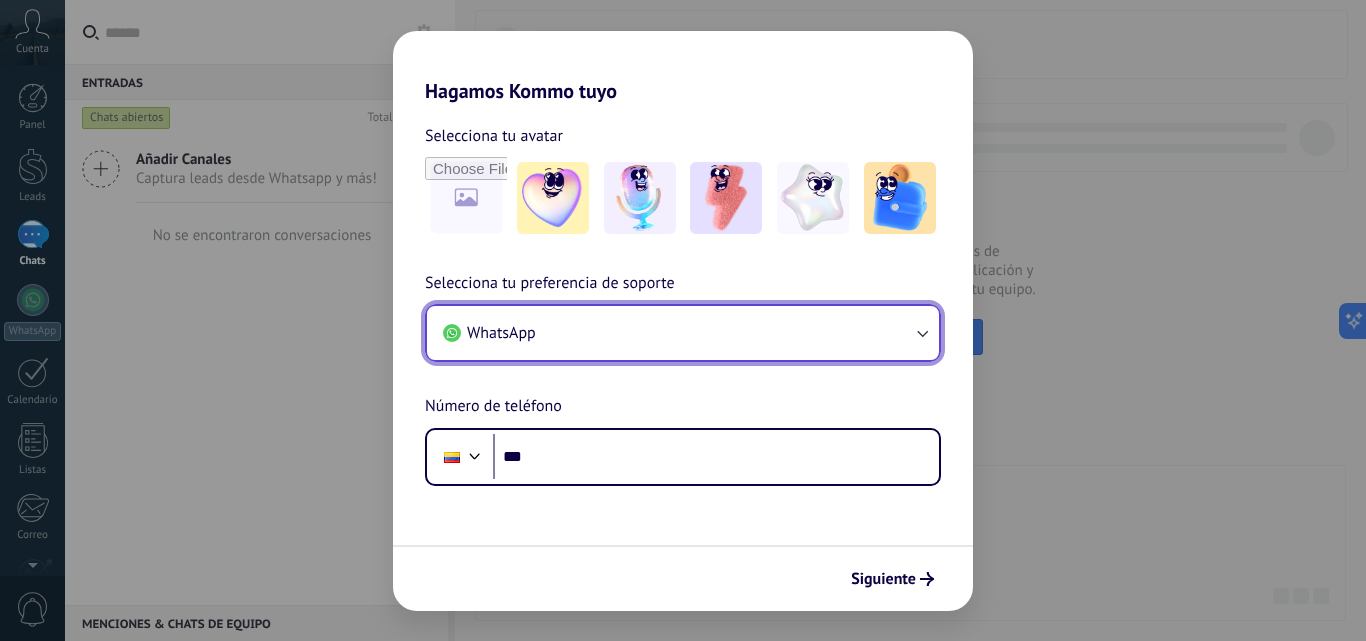 click on "WhatsApp" at bounding box center [683, 333] 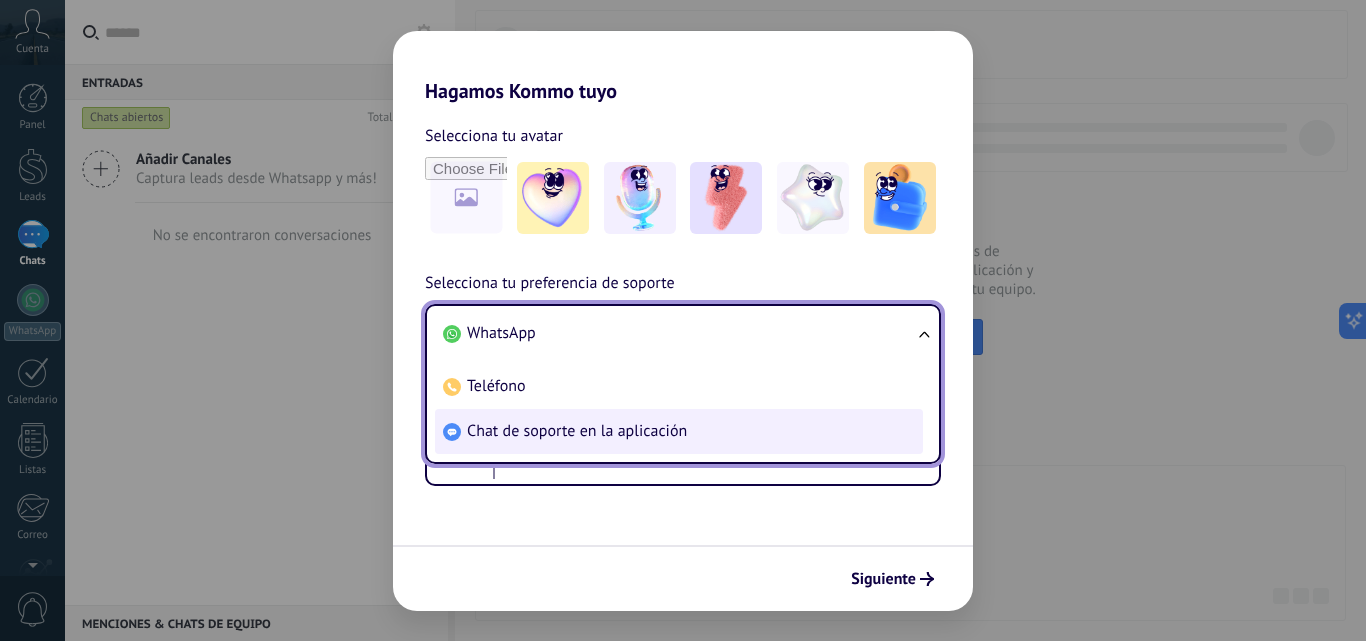 click on "Chat de soporte en la aplicación" at bounding box center (577, 431) 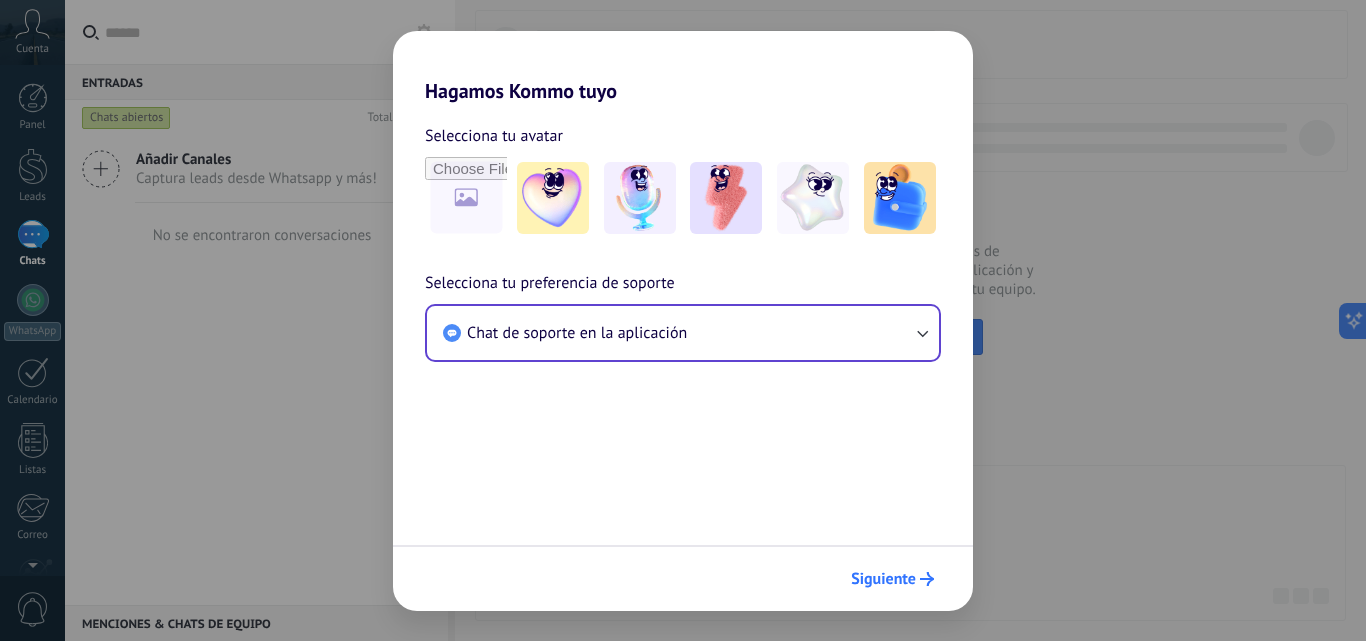 click on "Siguiente" at bounding box center (883, 579) 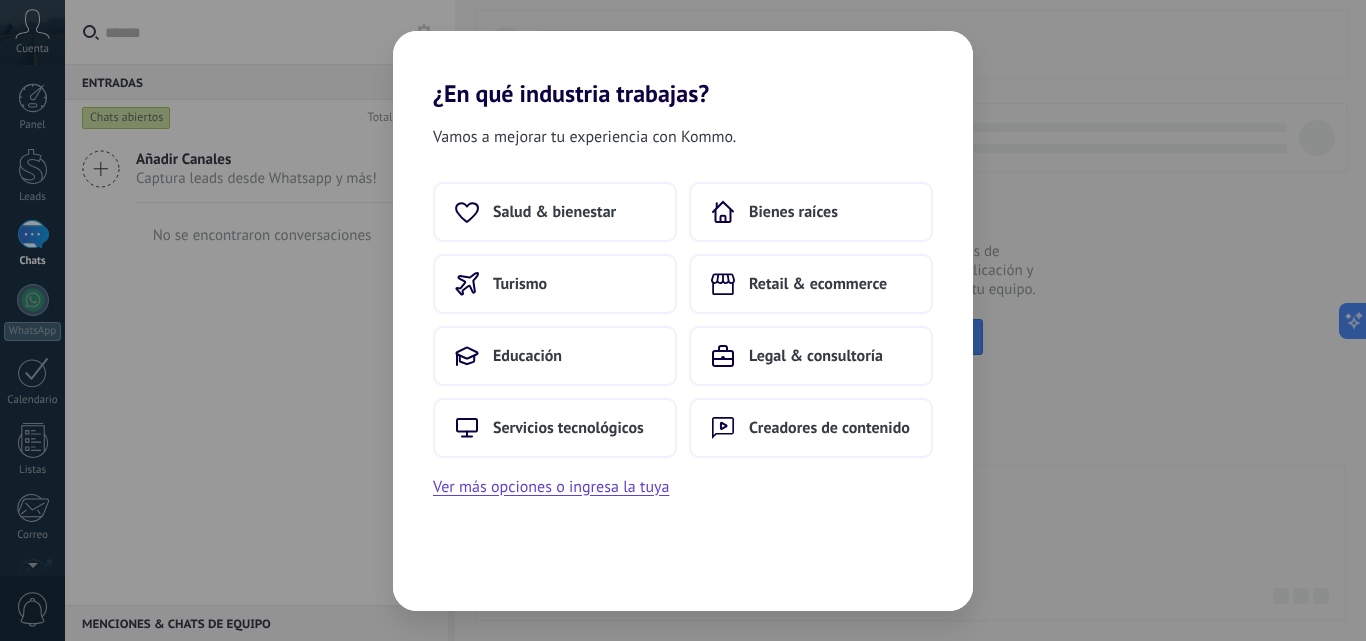 scroll, scrollTop: 0, scrollLeft: 0, axis: both 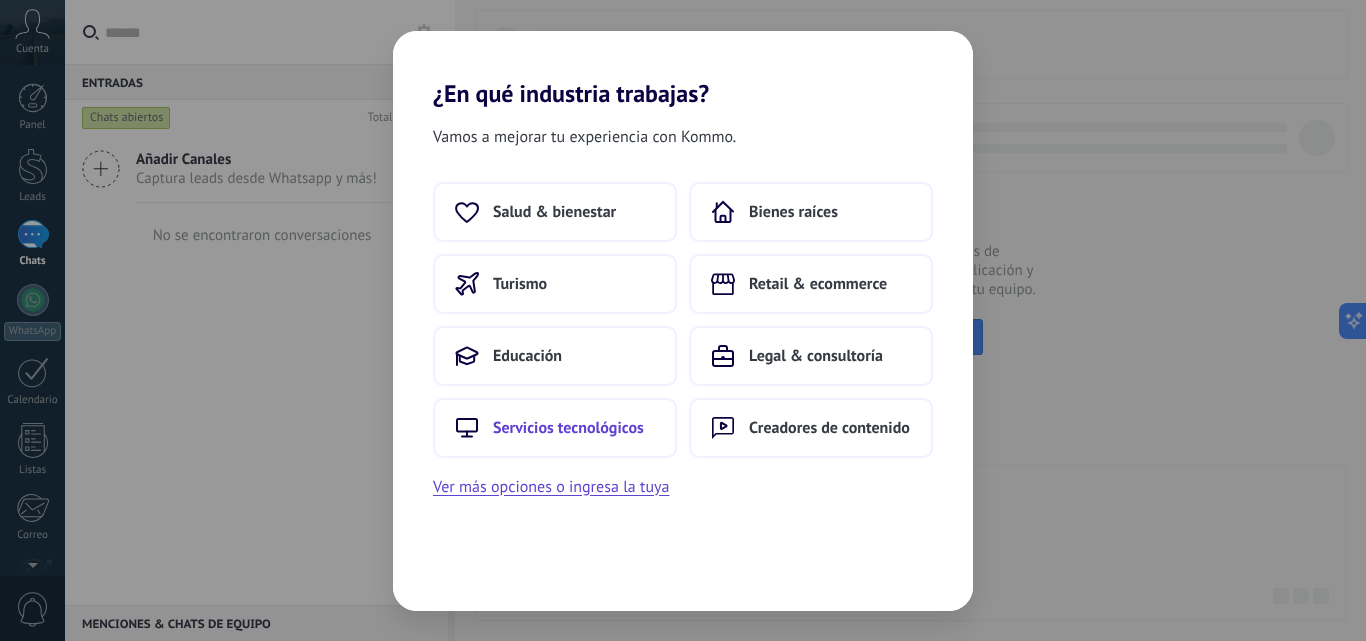 click on "Servicios tecnológicos" at bounding box center (568, 428) 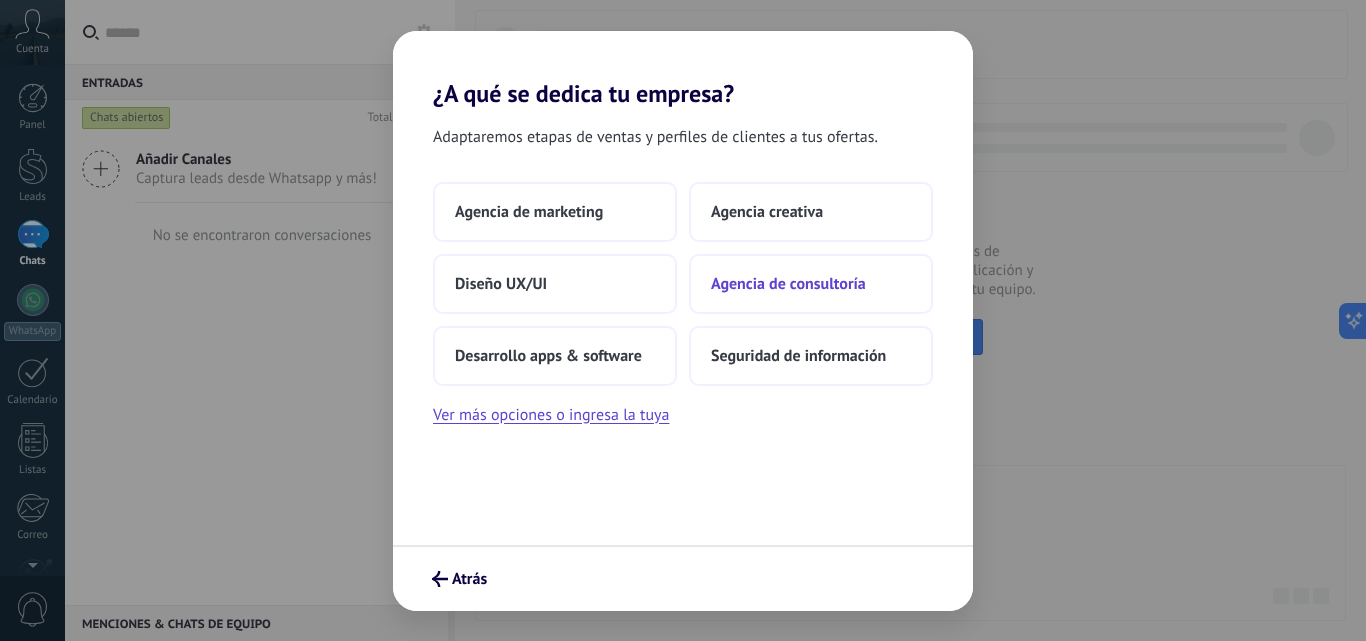 click on "Agencia de consultoría" at bounding box center [788, 284] 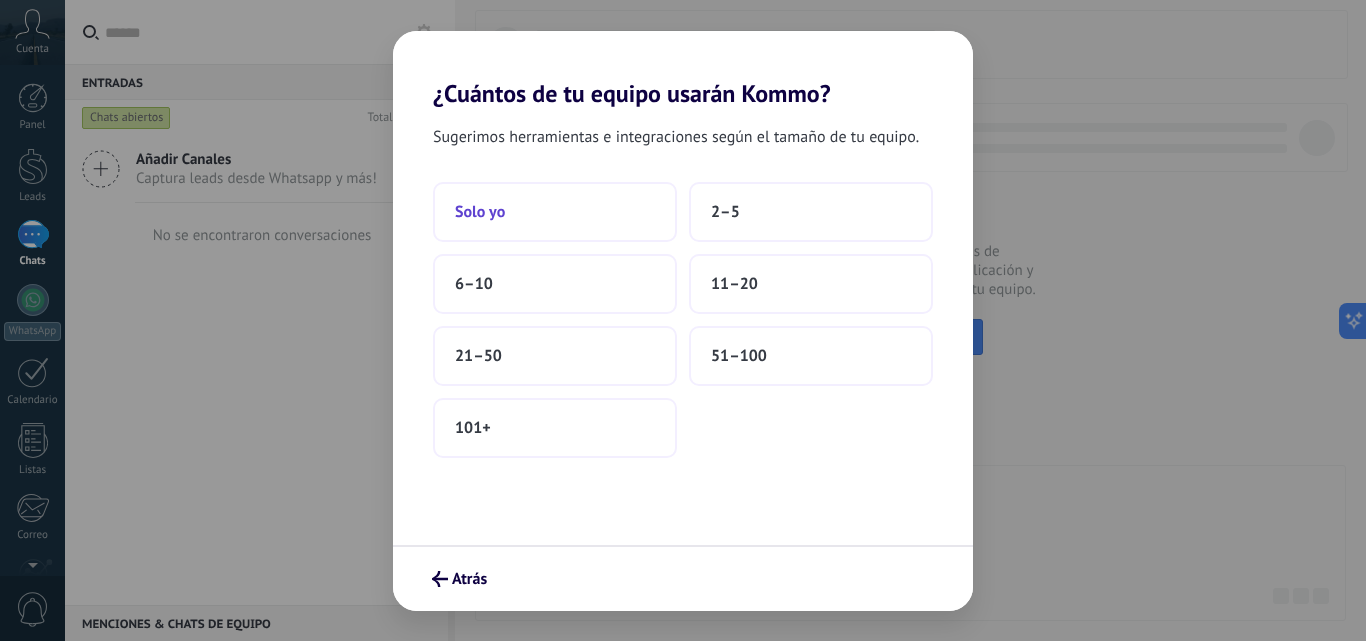 click on "Solo yo" at bounding box center (555, 212) 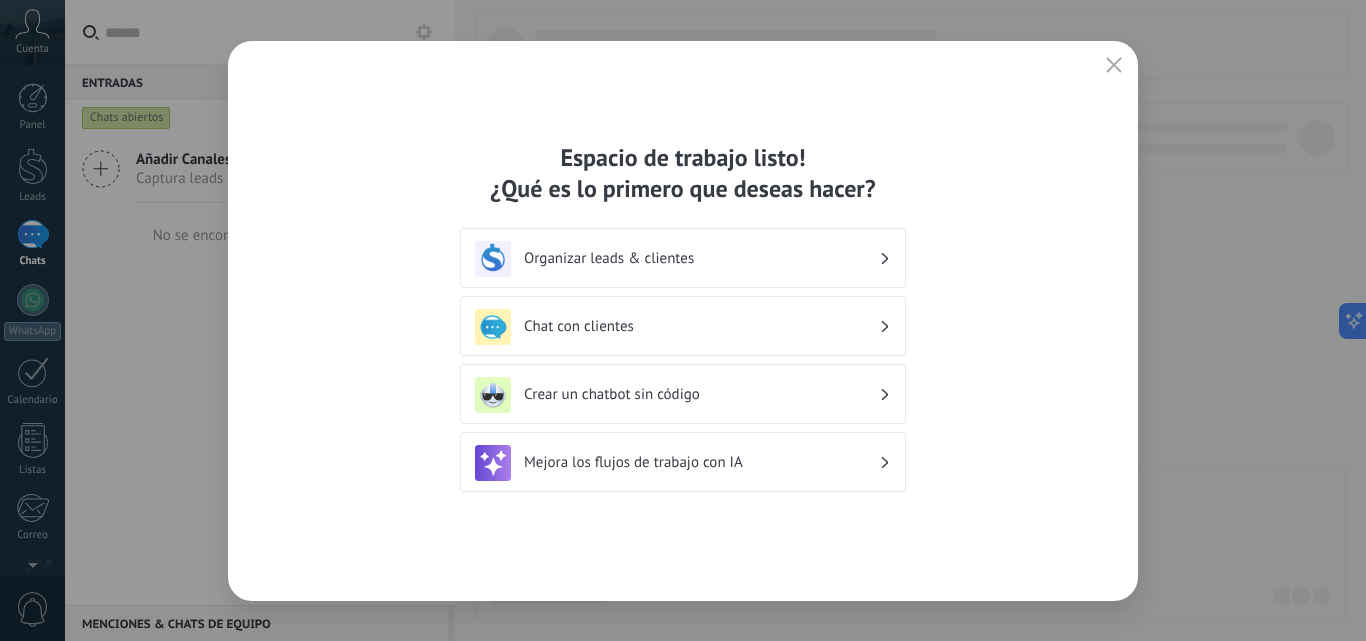 click 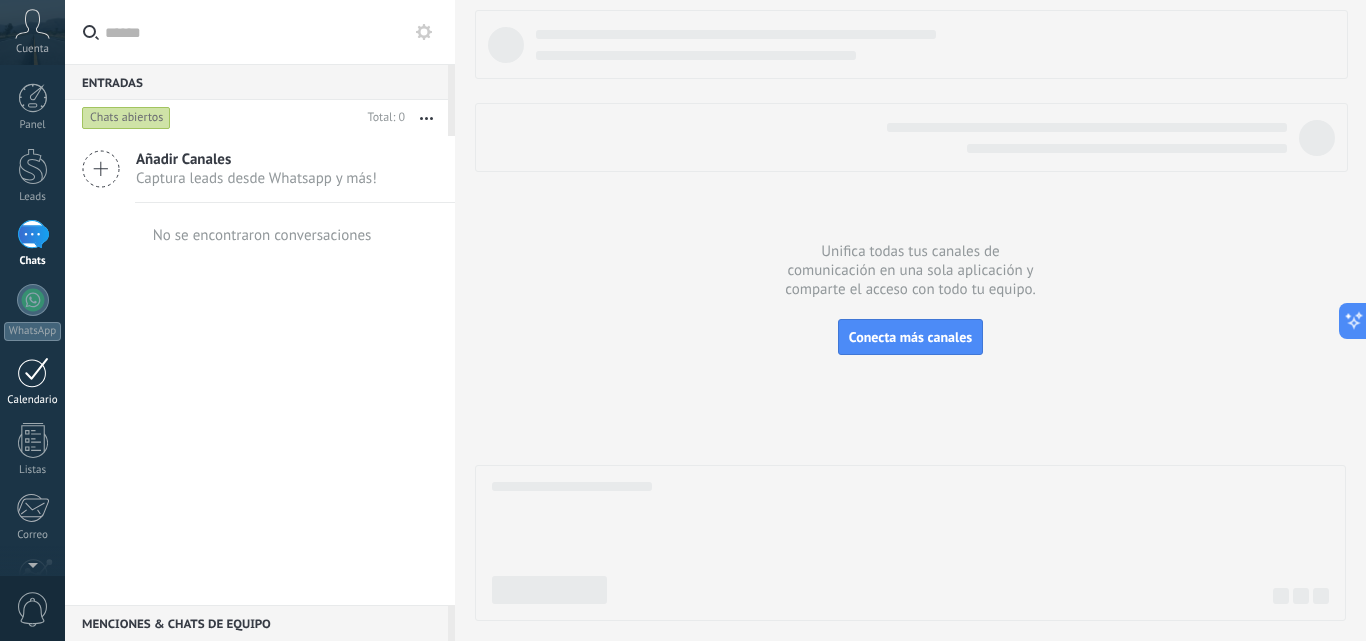 scroll, scrollTop: 191, scrollLeft: 0, axis: vertical 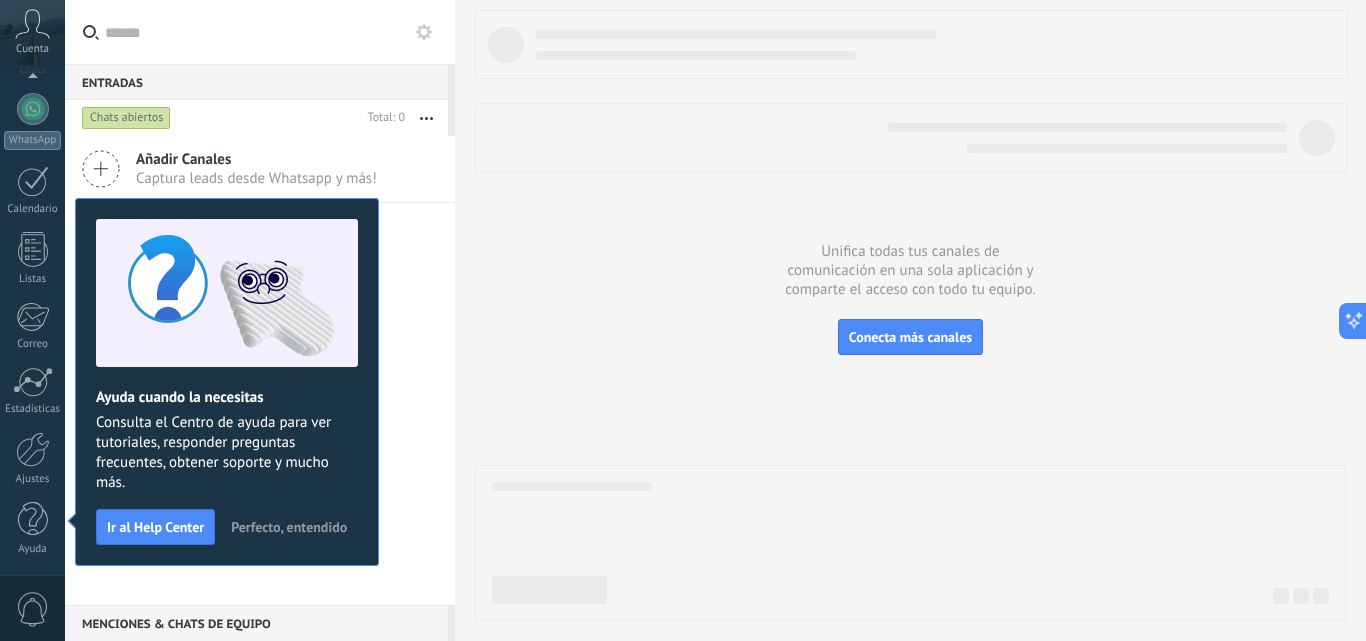 click on "Perfecto, entendido" at bounding box center [289, 527] 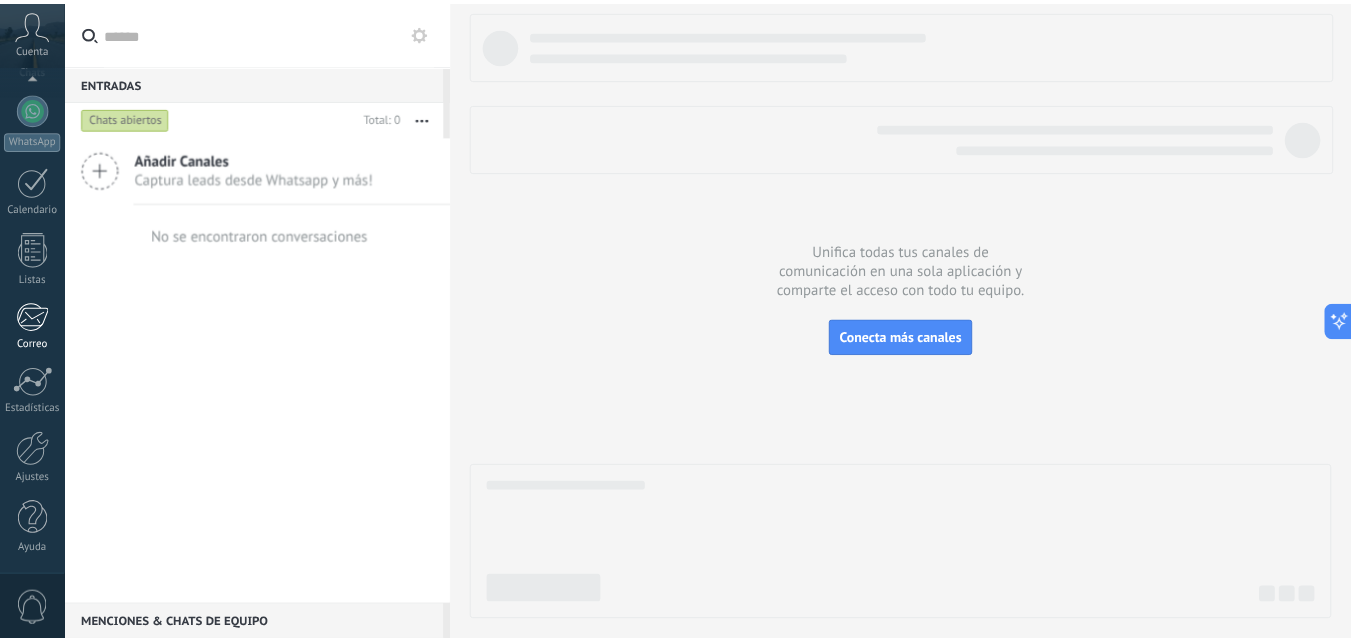 scroll, scrollTop: 0, scrollLeft: 0, axis: both 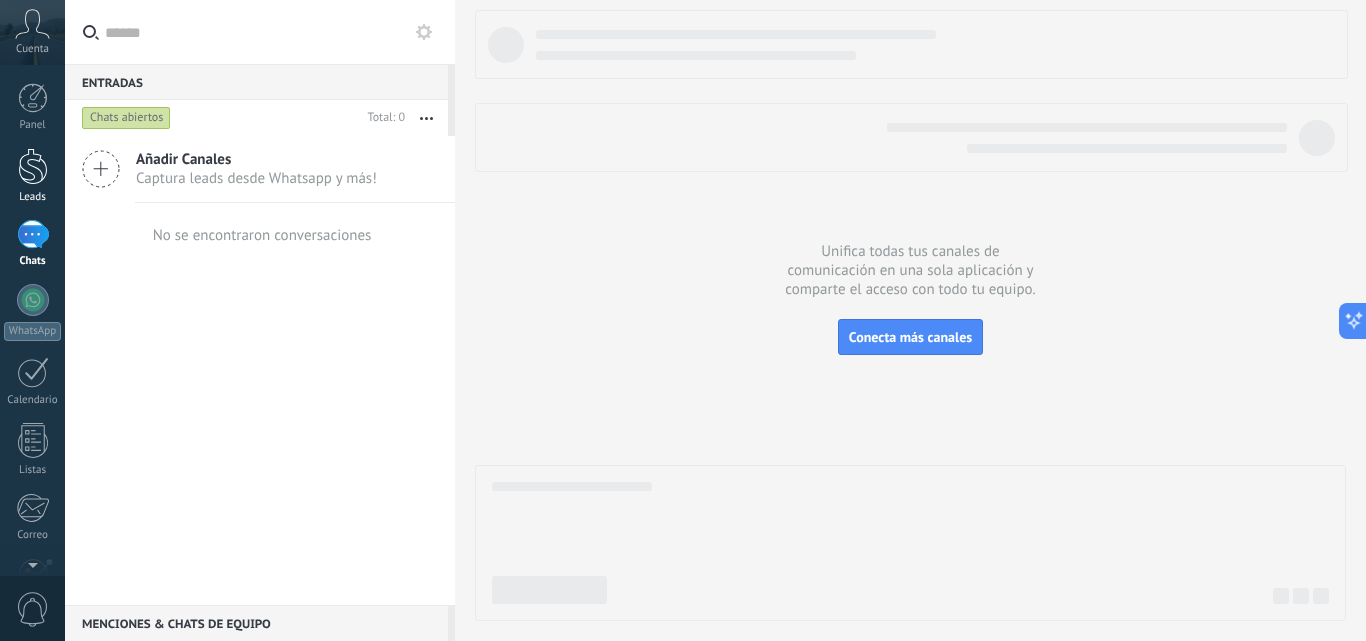 click at bounding box center (33, 166) 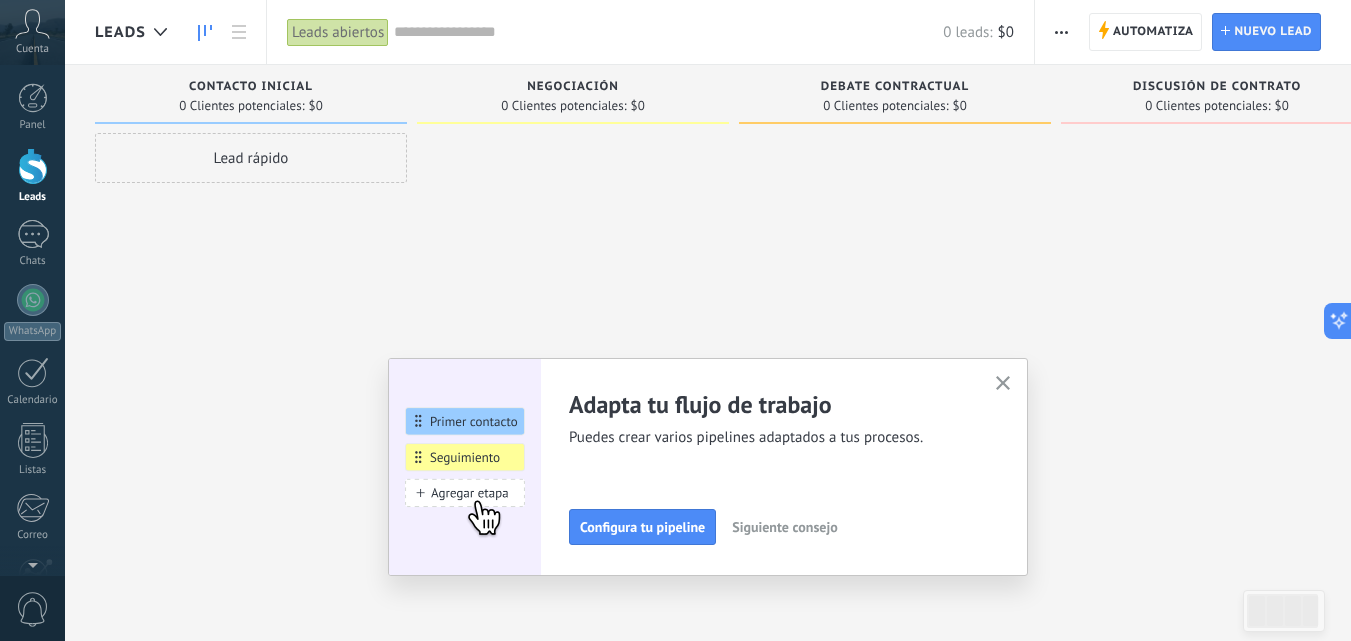 click 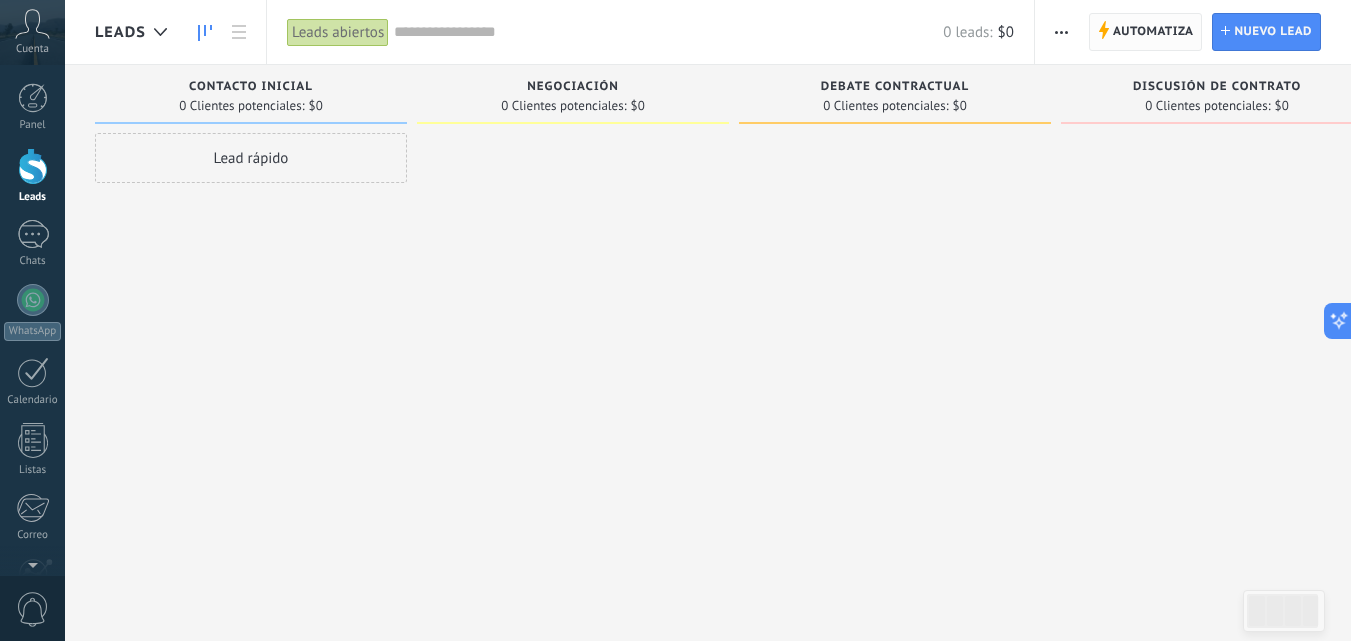 click on "Automatiza" at bounding box center (1153, 32) 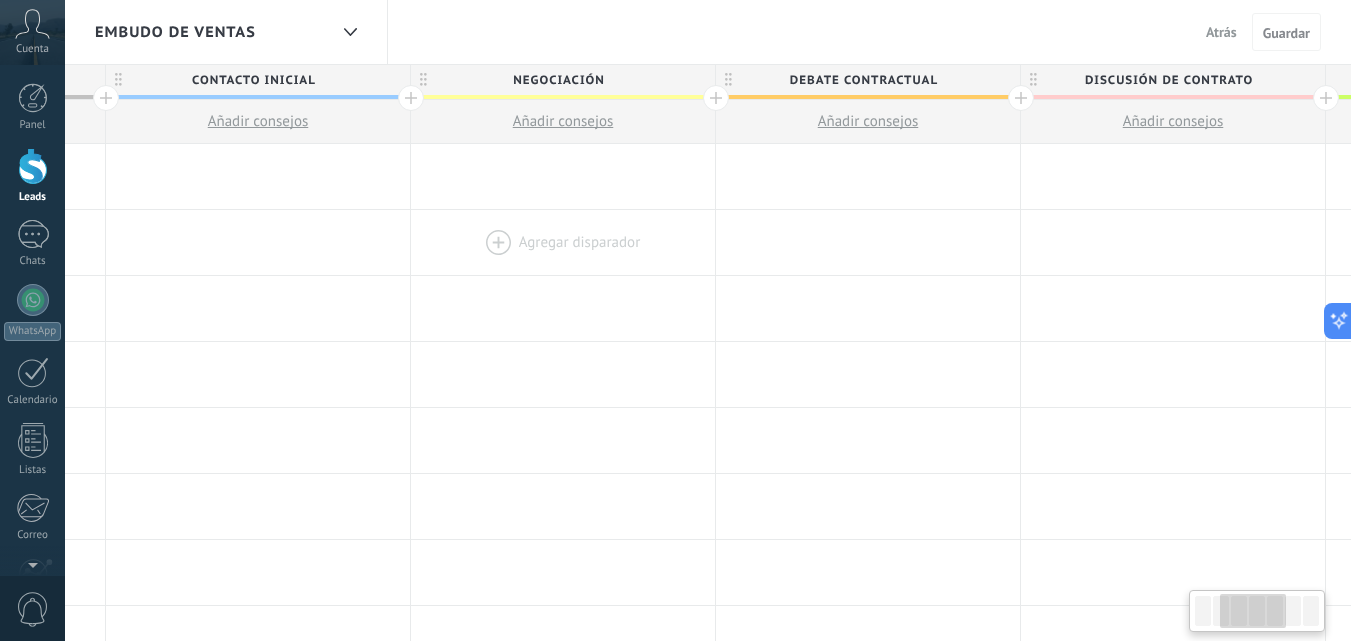 scroll, scrollTop: 0, scrollLeft: 599, axis: horizontal 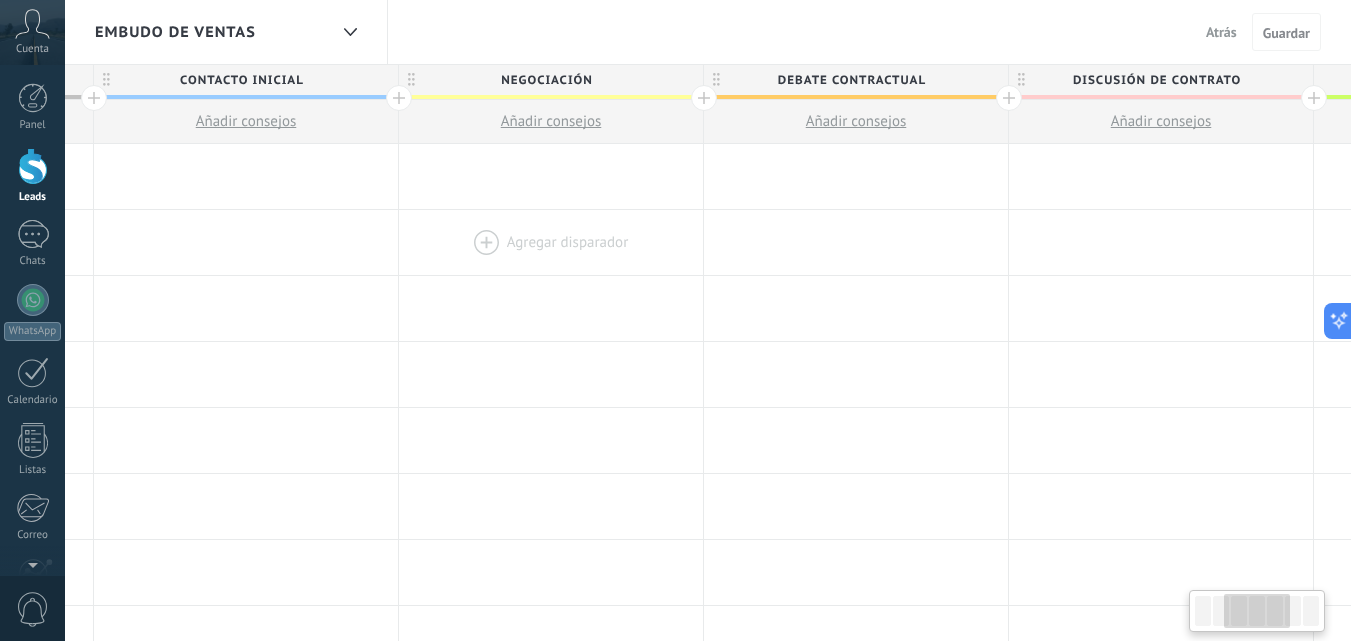 drag, startPoint x: 1116, startPoint y: 263, endPoint x: 528, endPoint y: 242, distance: 588.3749 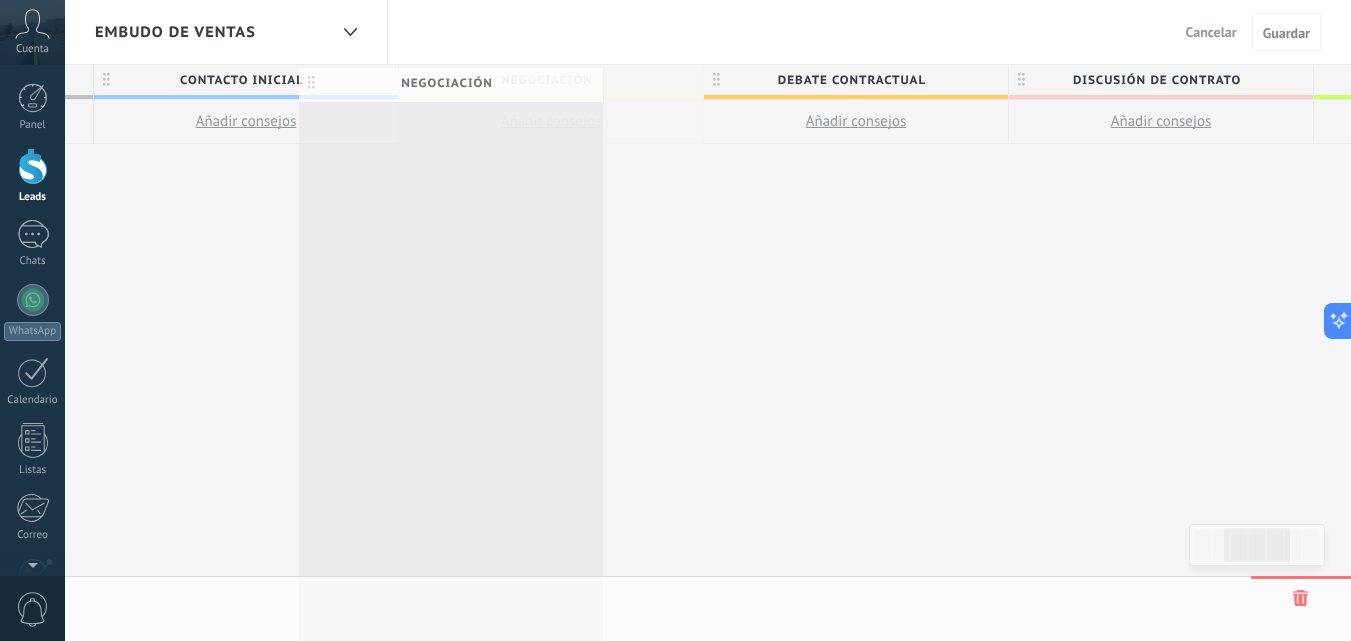 scroll, scrollTop: 0, scrollLeft: 604, axis: horizontal 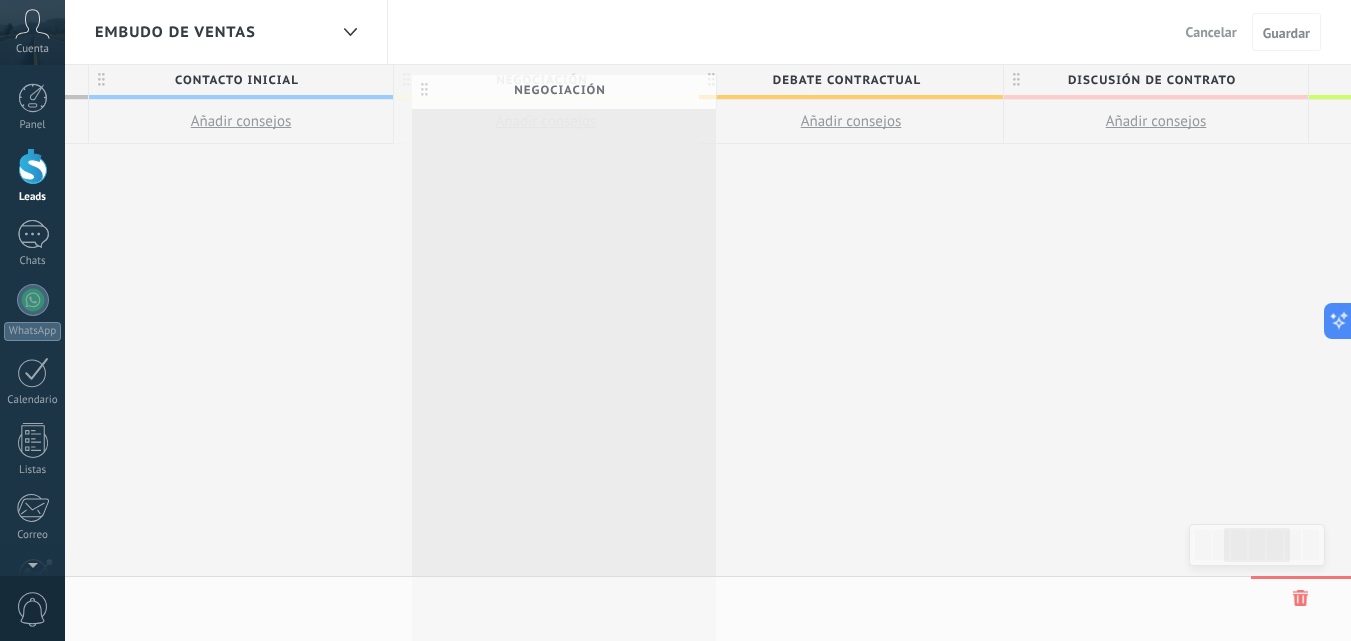 drag, startPoint x: 605, startPoint y: 82, endPoint x: 623, endPoint y: 92, distance: 20.59126 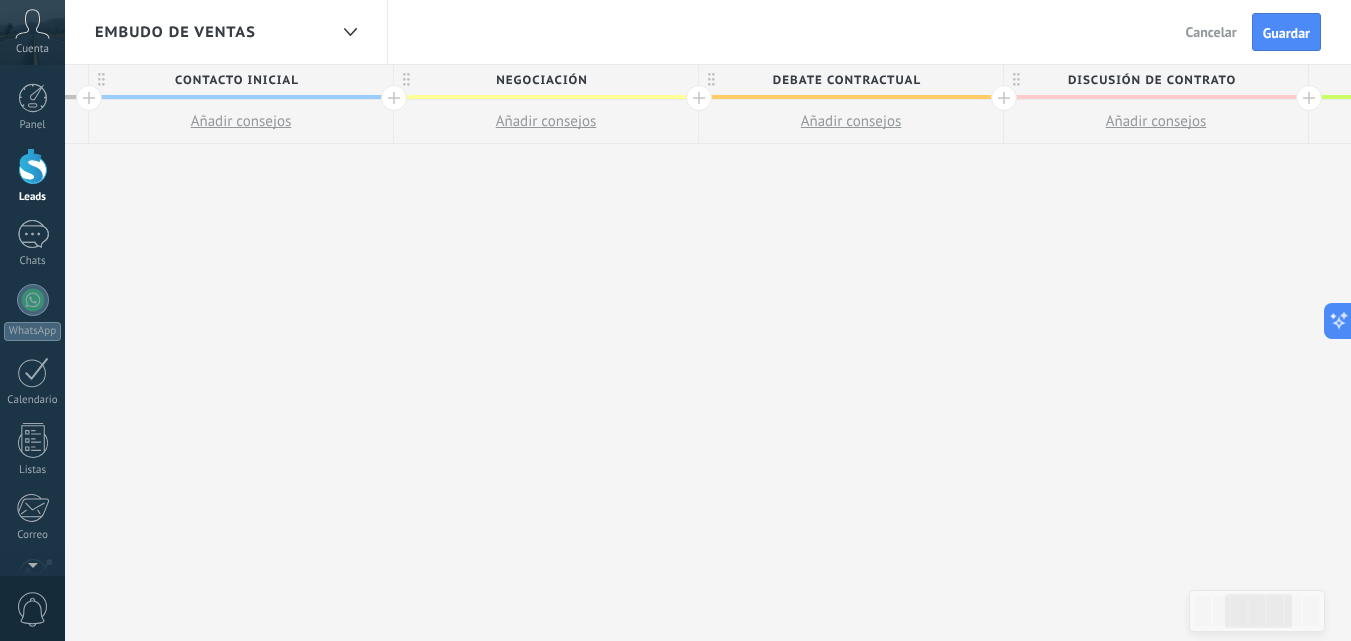 click on "Debate contractual" at bounding box center (846, 80) 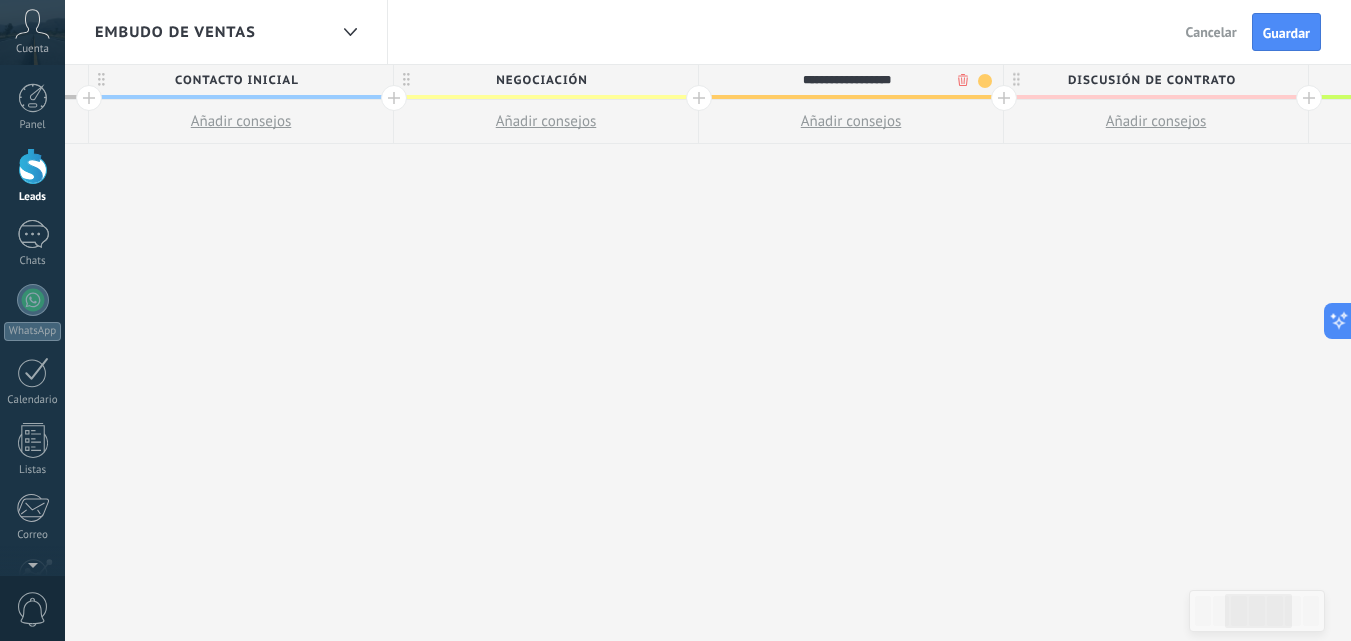 click on "**********" at bounding box center [846, 80] 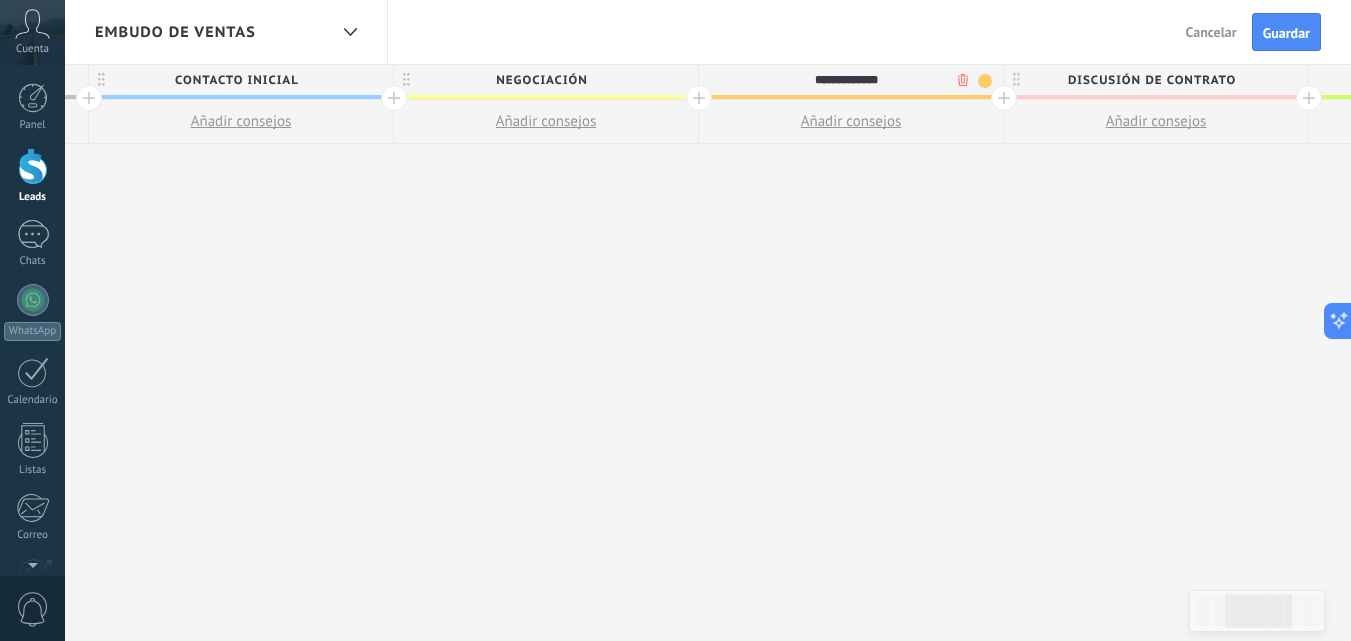 type on "**********" 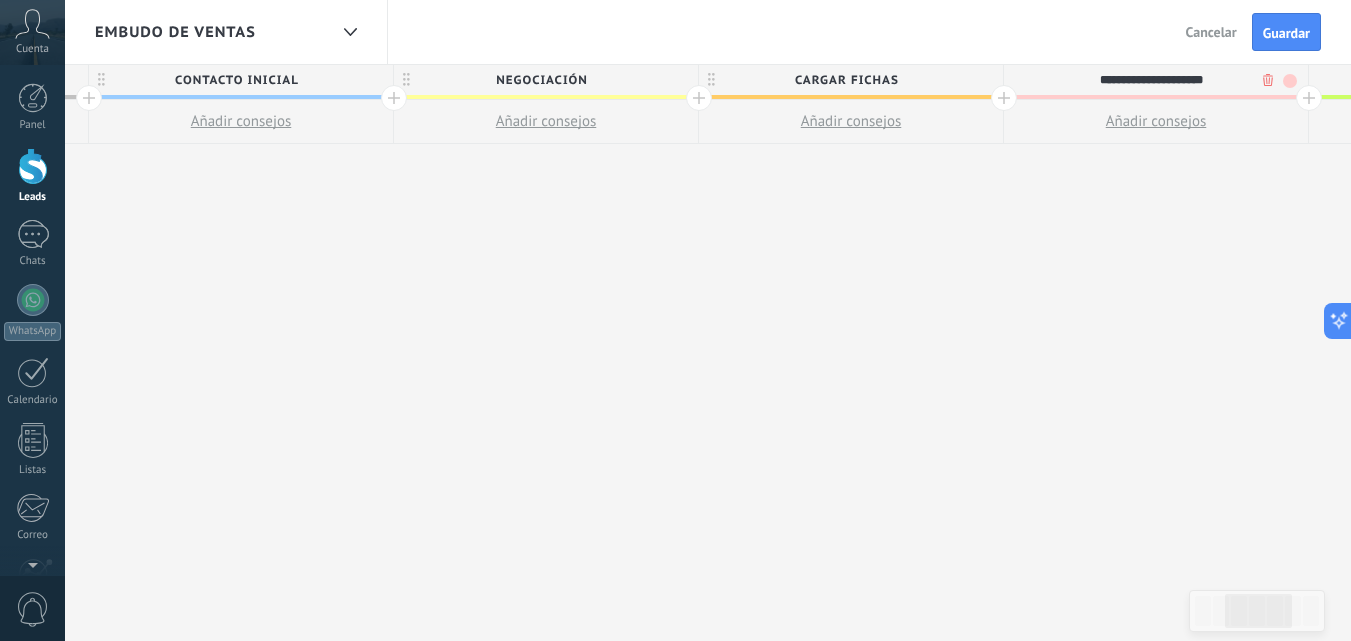 click on "**********" at bounding box center (1151, 80) 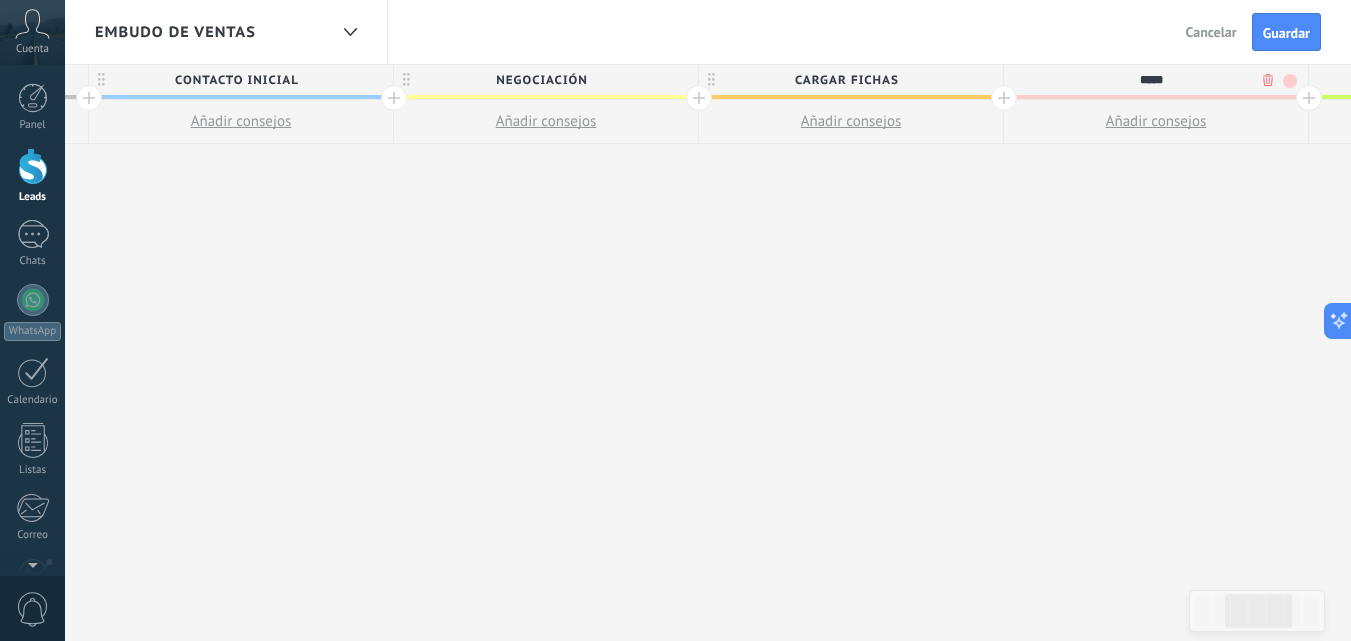 type on "*****" 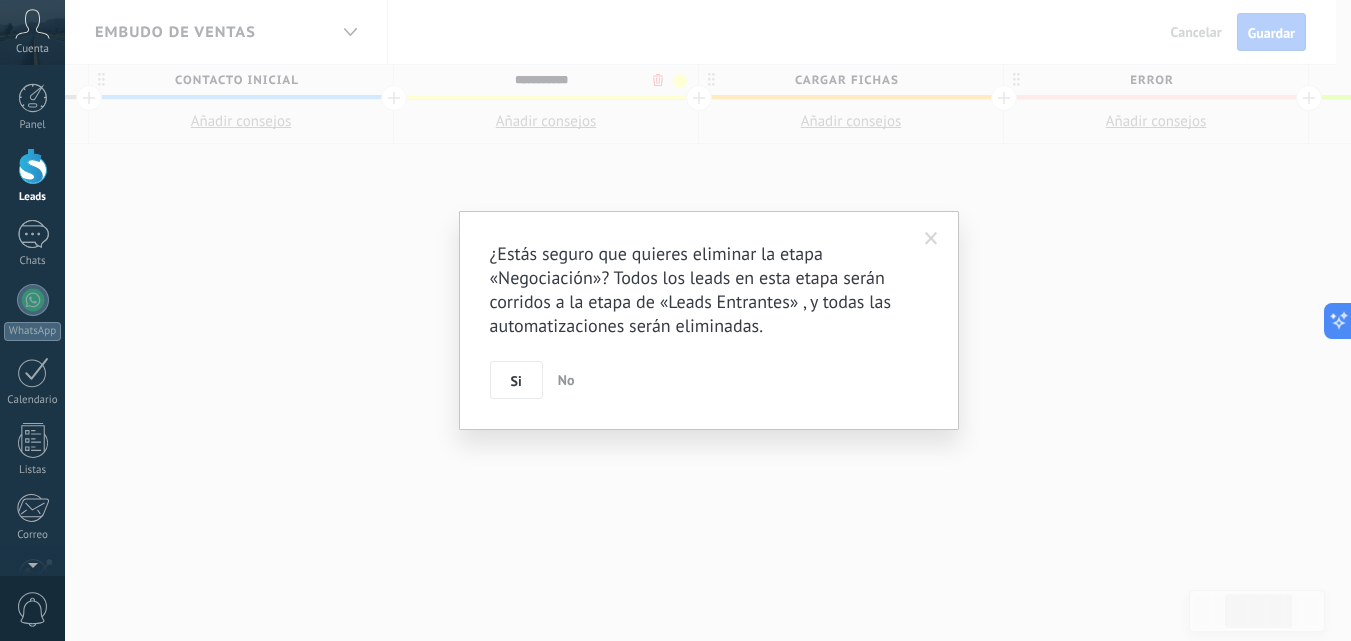 click on ".abccls-1,.abccls-2{fill-rule:evenodd}.abccls-2{fill:#fff} .abfcls-1{fill:none}.abfcls-2{fill:#fff} .abncls-1{isolation:isolate}.abncls-2{opacity:.06}.abncls-2,.abncls-3,.abncls-6{mix-blend-mode:multiply}.abncls-3{opacity:.15}.abncls-4,.abncls-8{fill:#fff}.abncls-5{fill:url(#abnlinear-gradient)}.abncls-6{opacity:.04}.abncls-7{fill:url(#abnlinear-gradient-2)}.abncls-8{fill-rule:evenodd} .abqst0{fill:#ffa200} .abwcls-1{fill:#252525} .cls-1{isolation:isolate} .acicls-1{fill:none} .aclcls-1{fill:#232323} .acnst0{display:none} .addcls-1,.addcls-2{fill:none;stroke-miterlimit:10}.addcls-1{stroke:#dfe0e5}.addcls-2{stroke:#a1a7ab} .adecls-1,.adecls-2{fill:none;stroke-miterlimit:10}.adecls-1{stroke:#dfe0e5}.adecls-2{stroke:#a1a7ab} .adqcls-1{fill:#8591a5;fill-rule:evenodd} .aeccls-1{fill:#5c9f37} .aeecls-1{fill:#f86161} .aejcls-1{fill:#8591a5;fill-rule:evenodd} .aekcls-1{fill-rule:evenodd} .aelcls-1{fill-rule:evenodd;fill:currentColor} .aemcls-1{fill-rule:evenodd;fill:currentColor} .aencls-2{fill:#f86161;opacity:.3}" at bounding box center [675, 320] 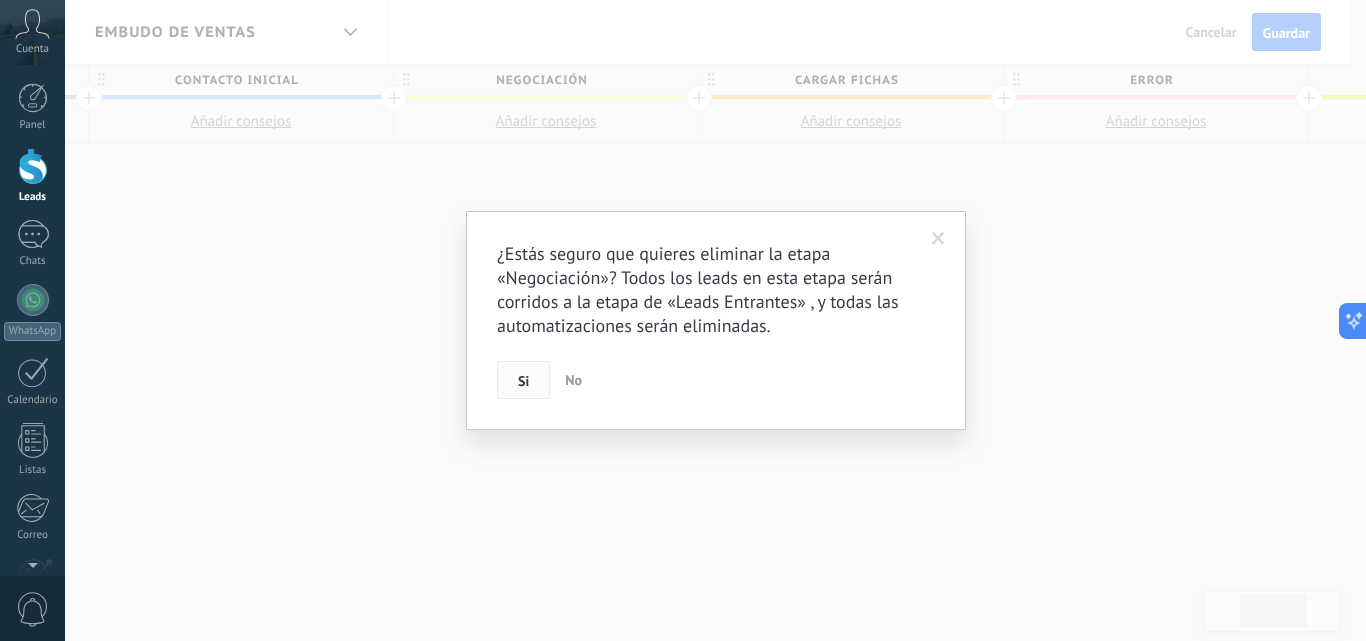 click on "Si" at bounding box center (523, 380) 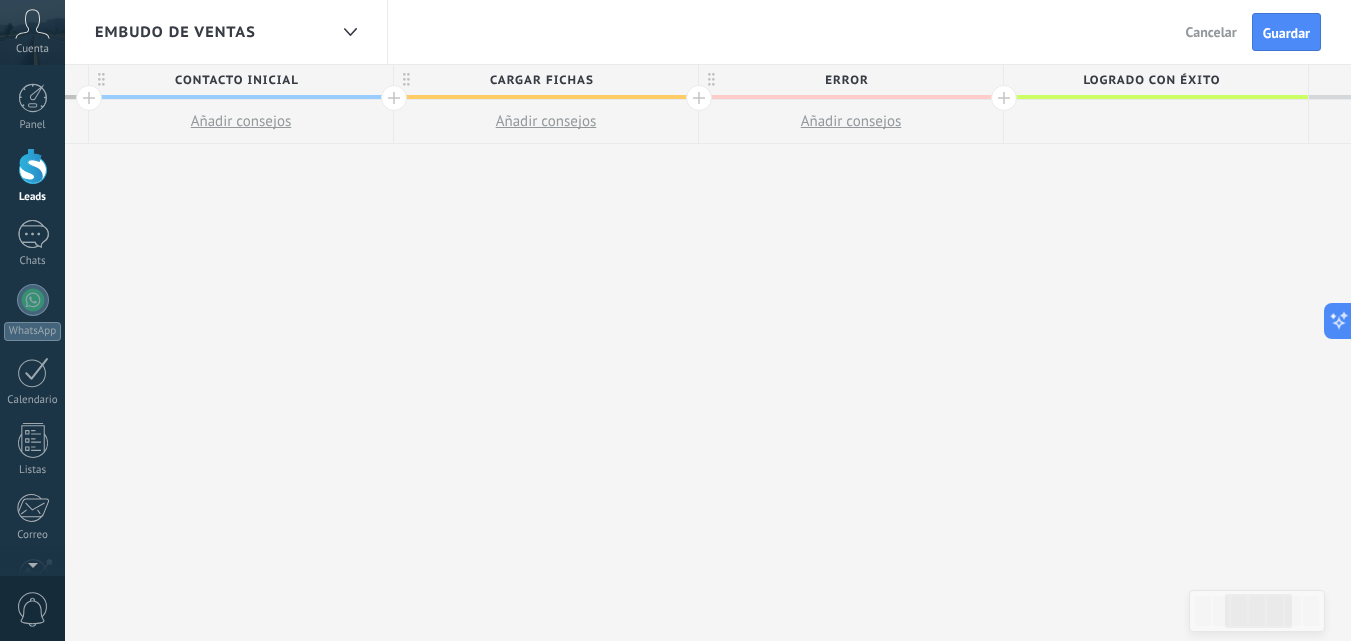 scroll, scrollTop: 0, scrollLeft: 608, axis: horizontal 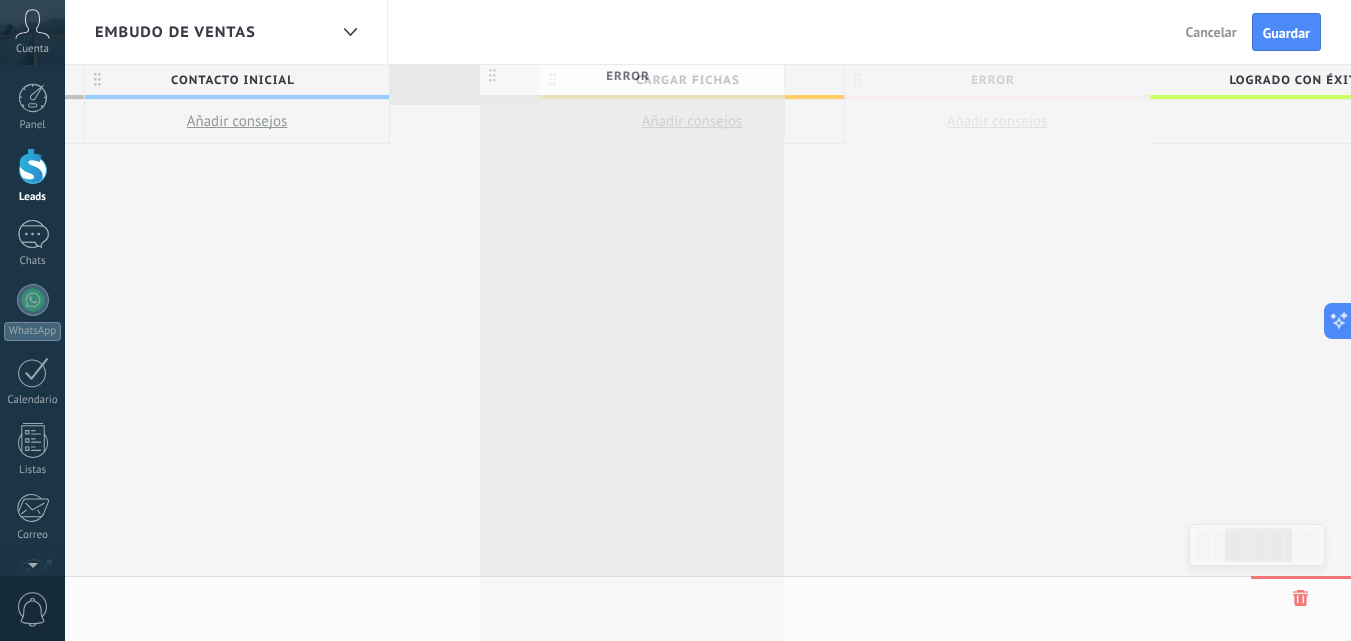drag, startPoint x: 711, startPoint y: 75, endPoint x: 496, endPoint y: 71, distance: 215.0372 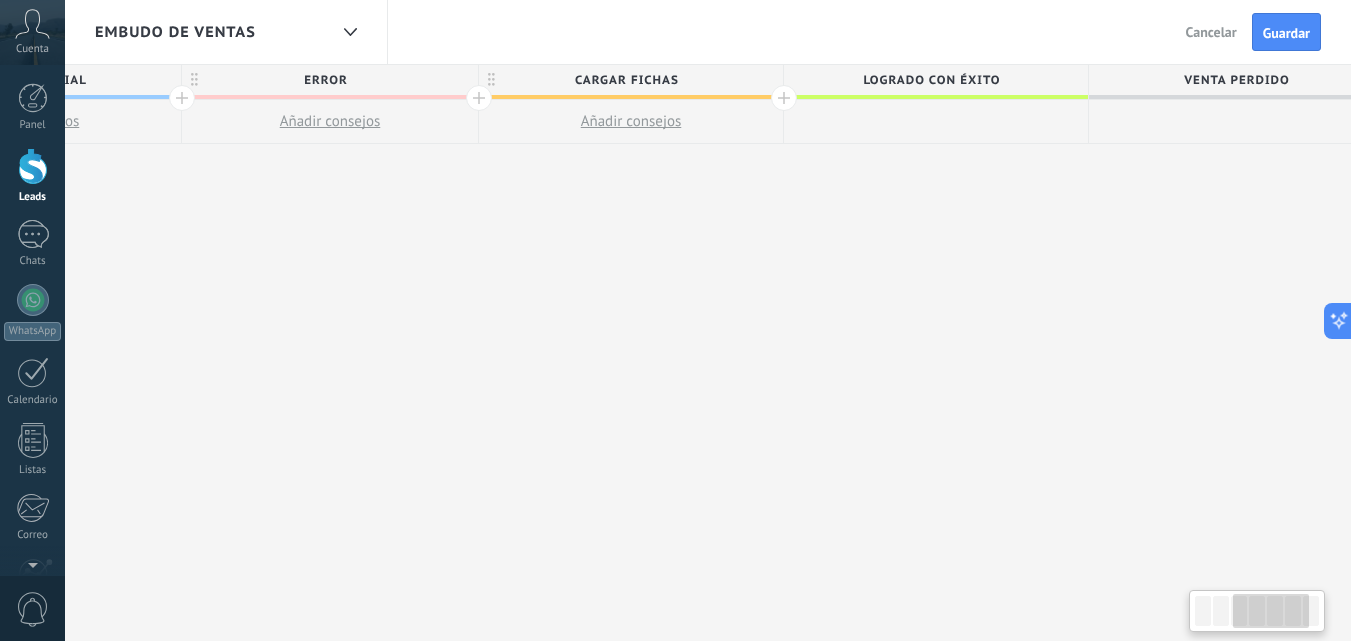 scroll, scrollTop: 0, scrollLeft: 859, axis: horizontal 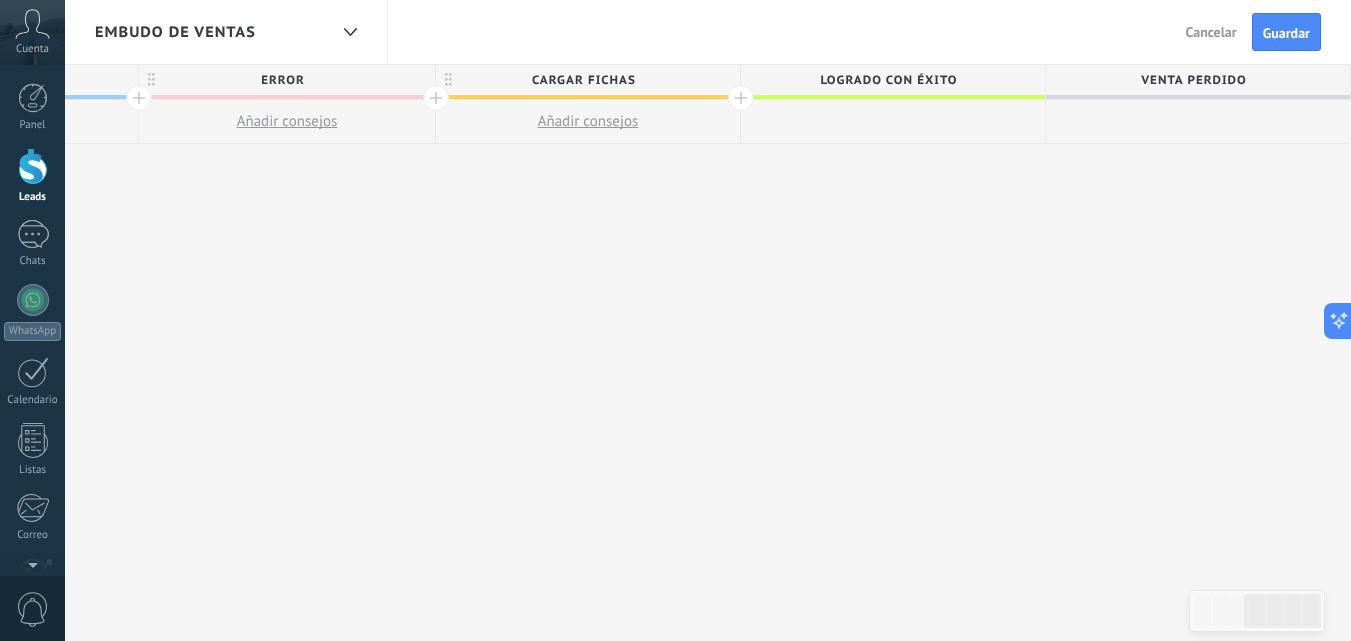 drag, startPoint x: 1066, startPoint y: 261, endPoint x: 844, endPoint y: 96, distance: 276.6026 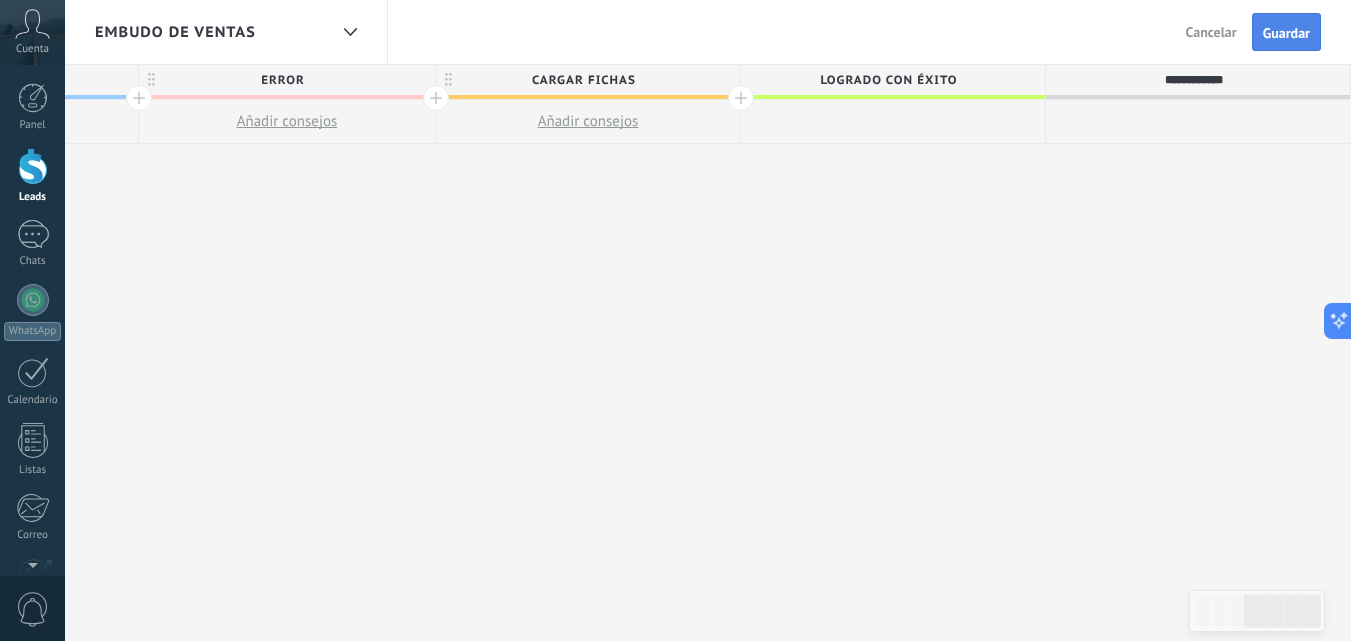 type on "**********" 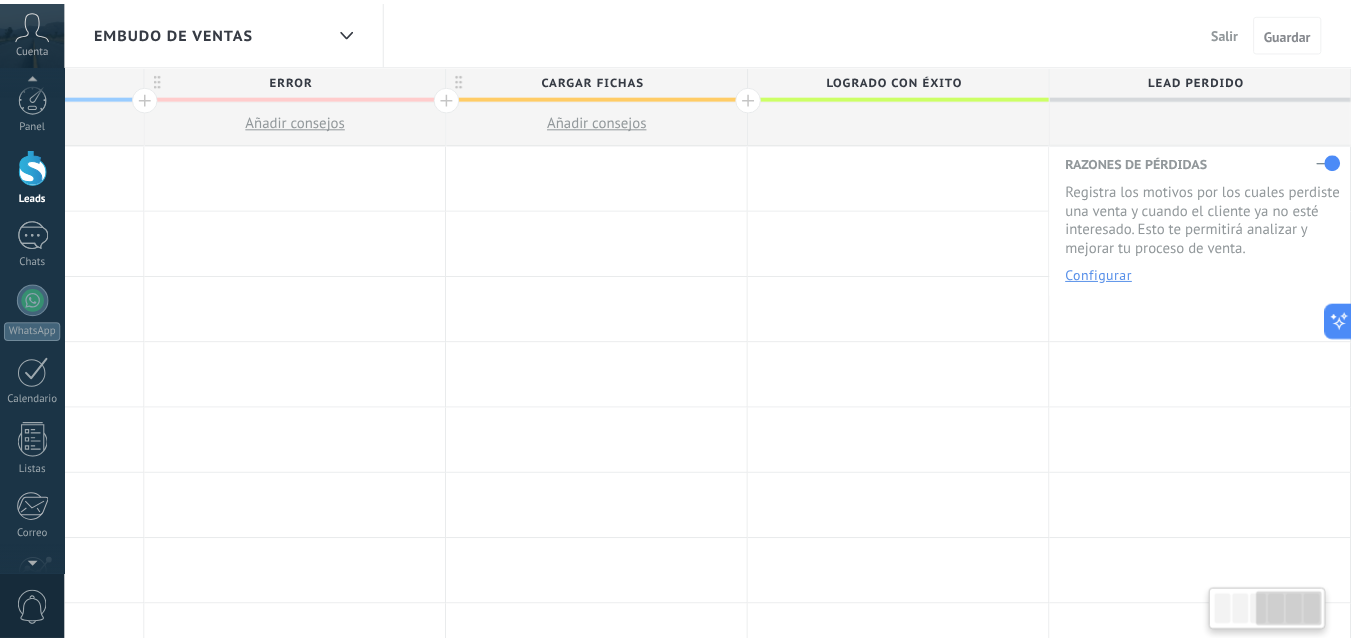 scroll, scrollTop: 0, scrollLeft: 852, axis: horizontal 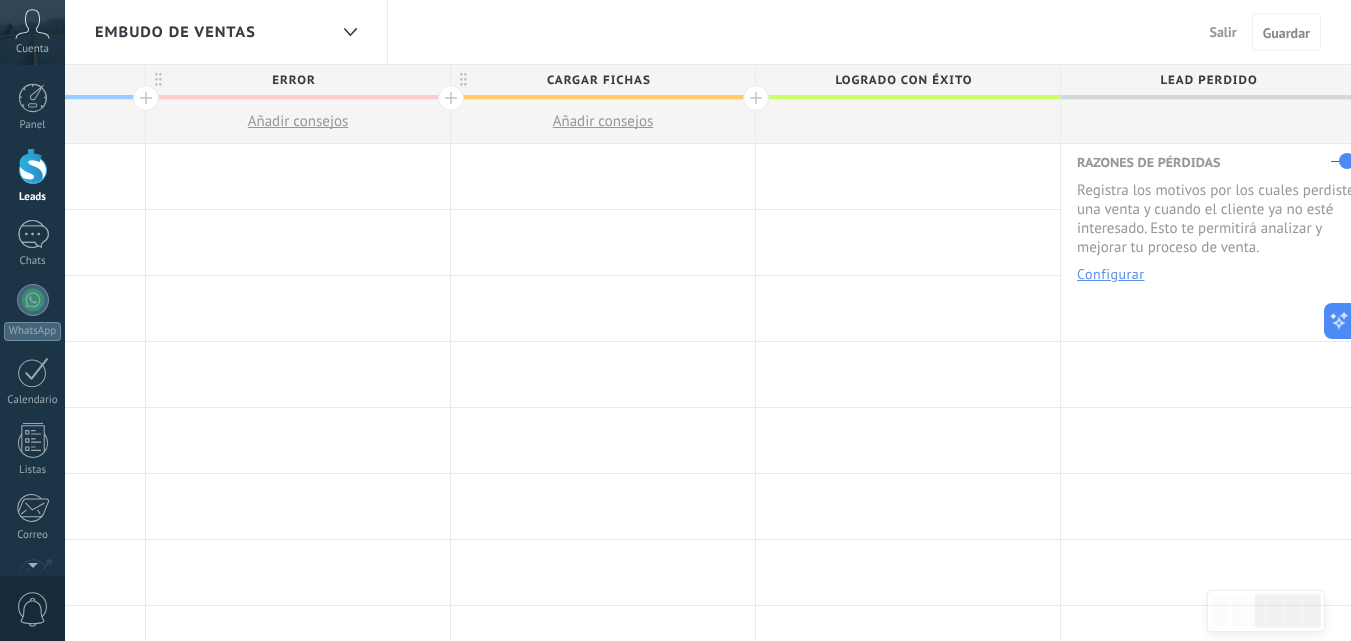 click on "Salir" at bounding box center [1223, 32] 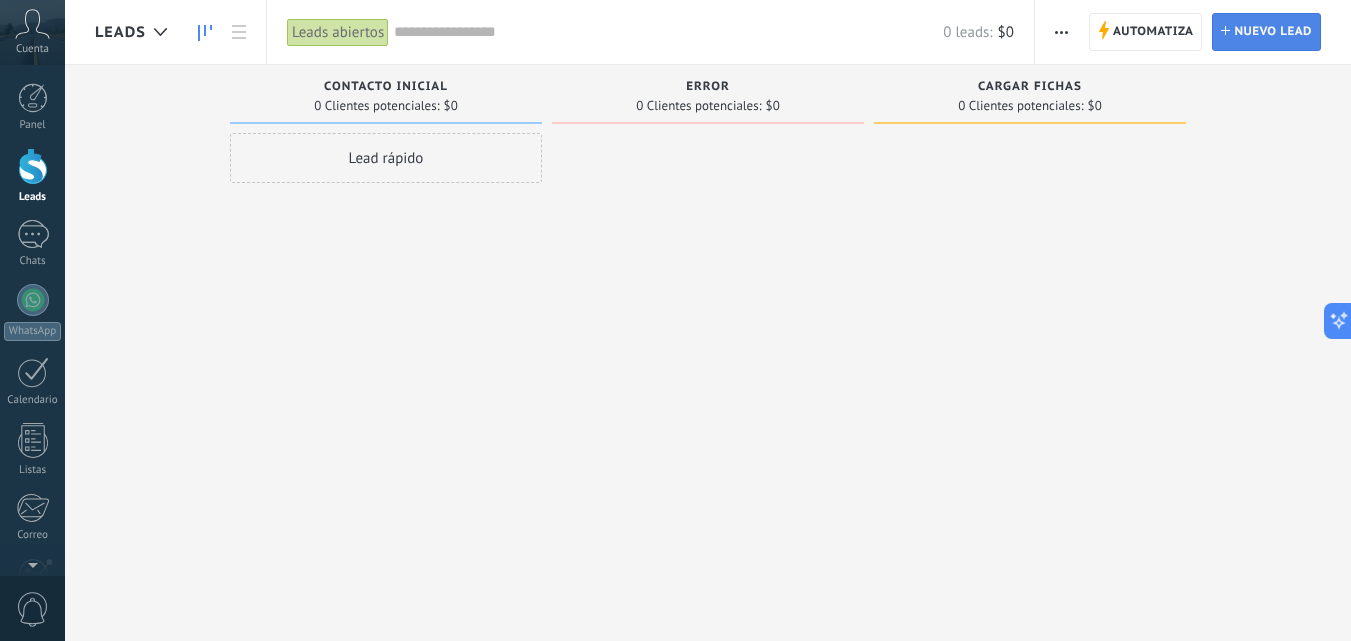 click on "Nuevo lead" at bounding box center (1273, 32) 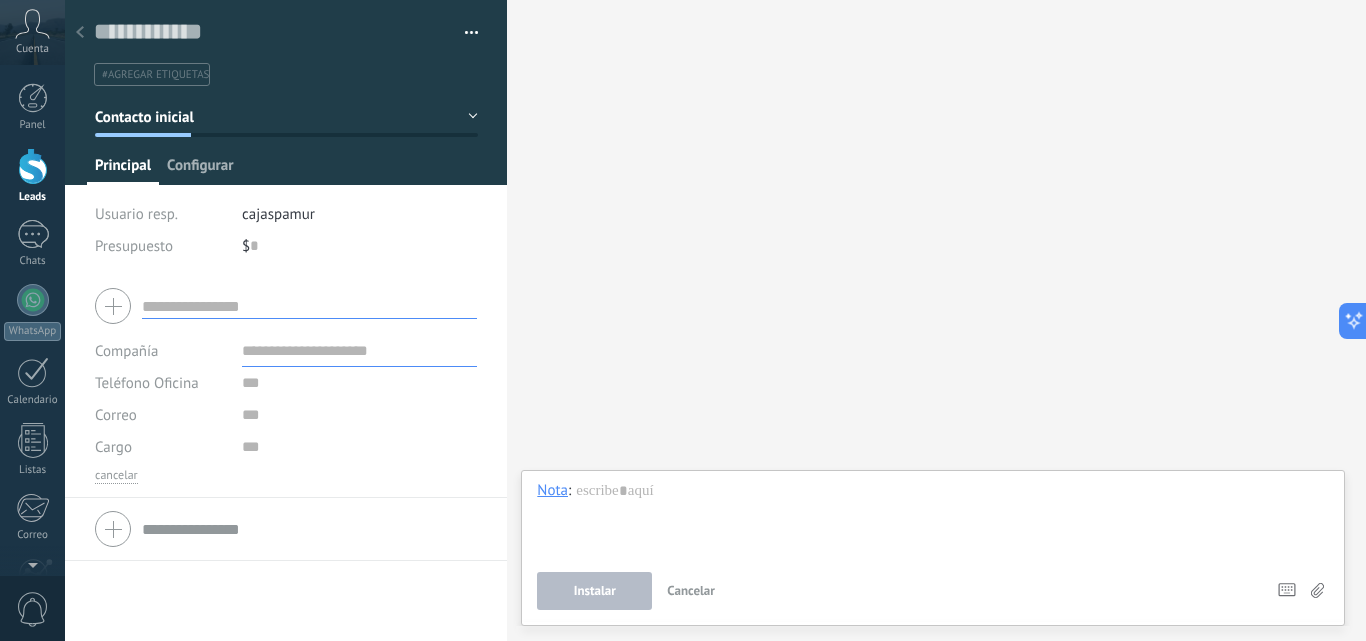 click on "Configurar" at bounding box center (200, 170) 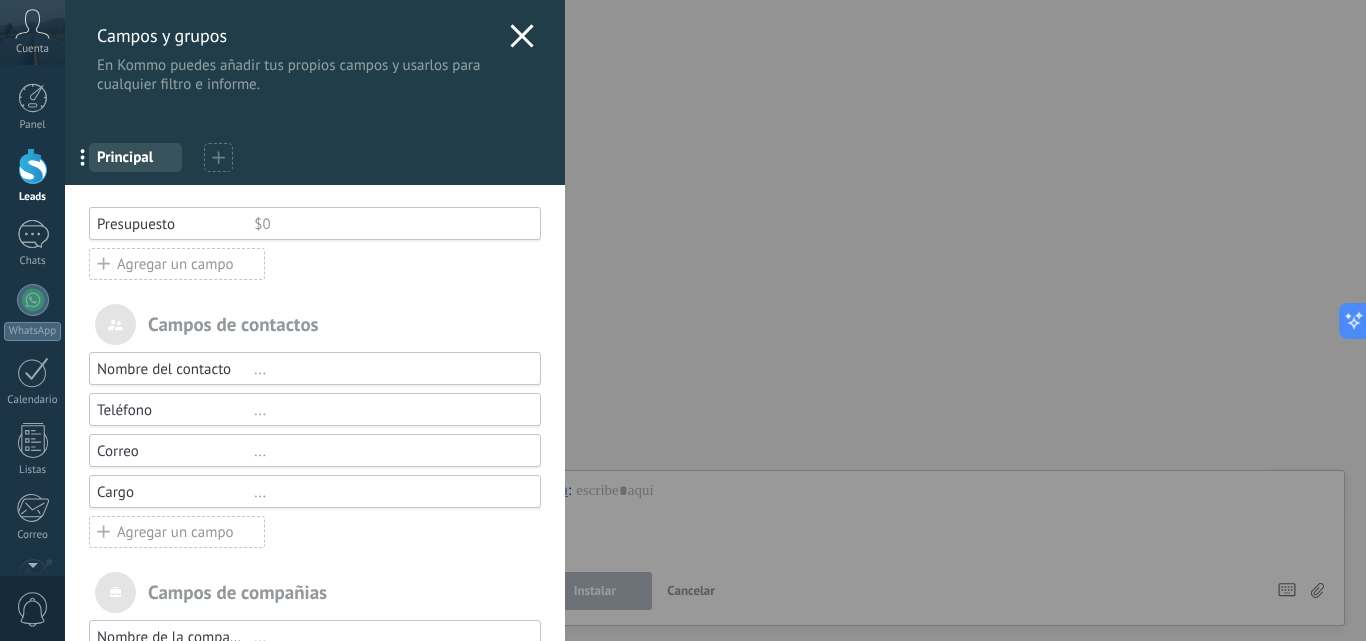 click on "Agregar un campo" at bounding box center (177, 264) 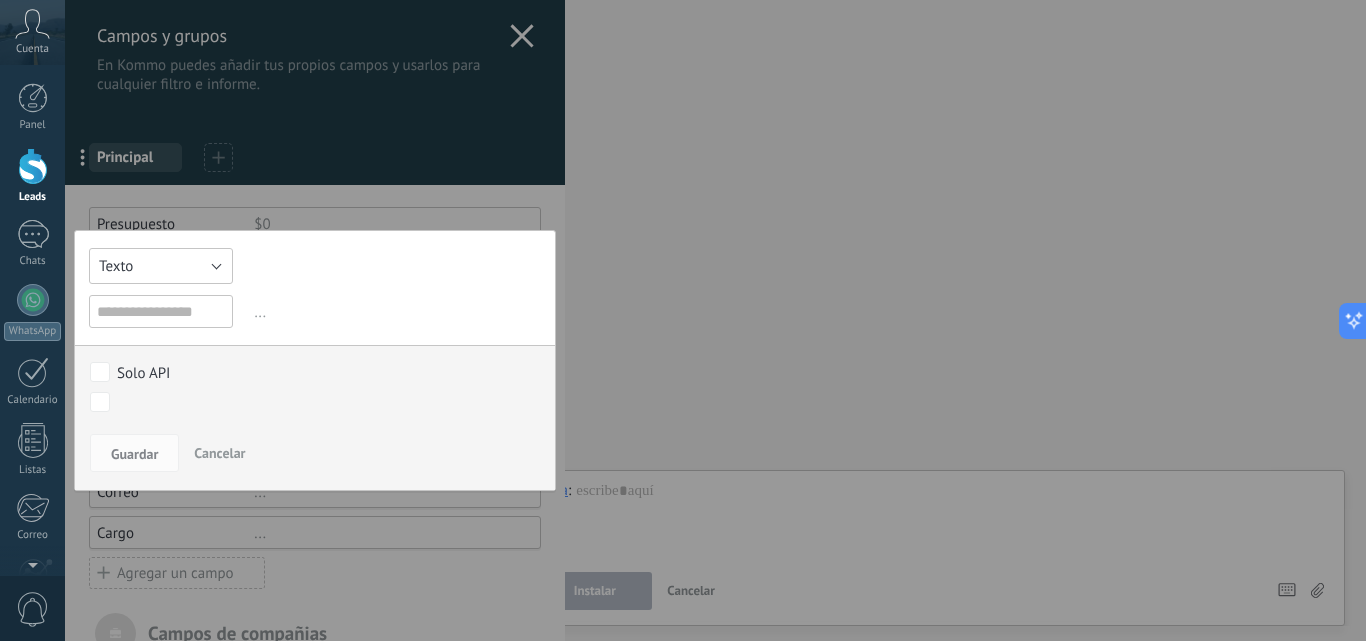 click on "Texto" at bounding box center (161, 266) 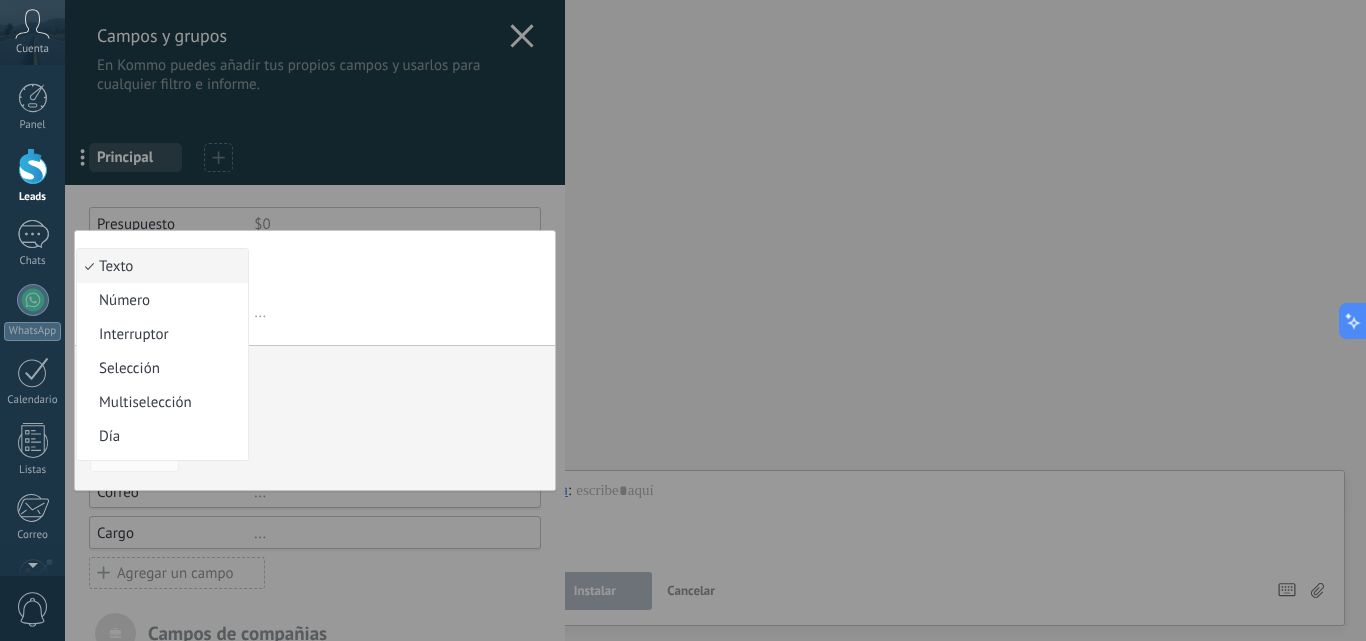 click on "Texto" at bounding box center [159, 266] 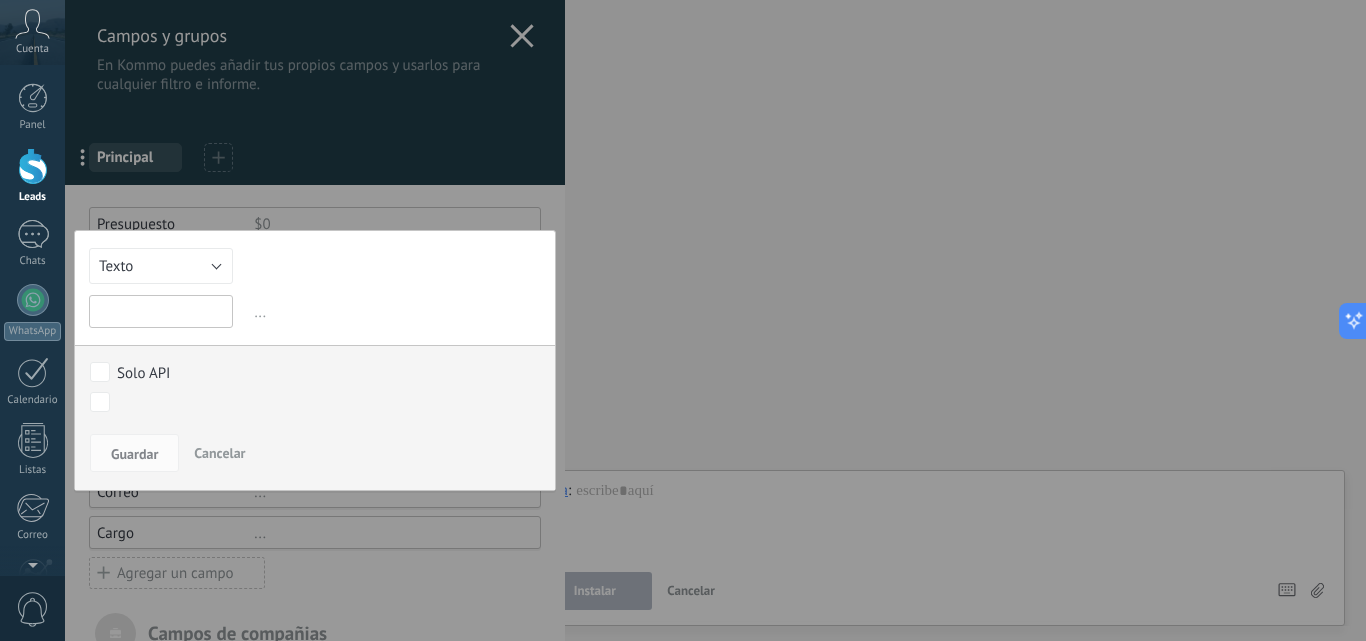 click at bounding box center [161, 311] 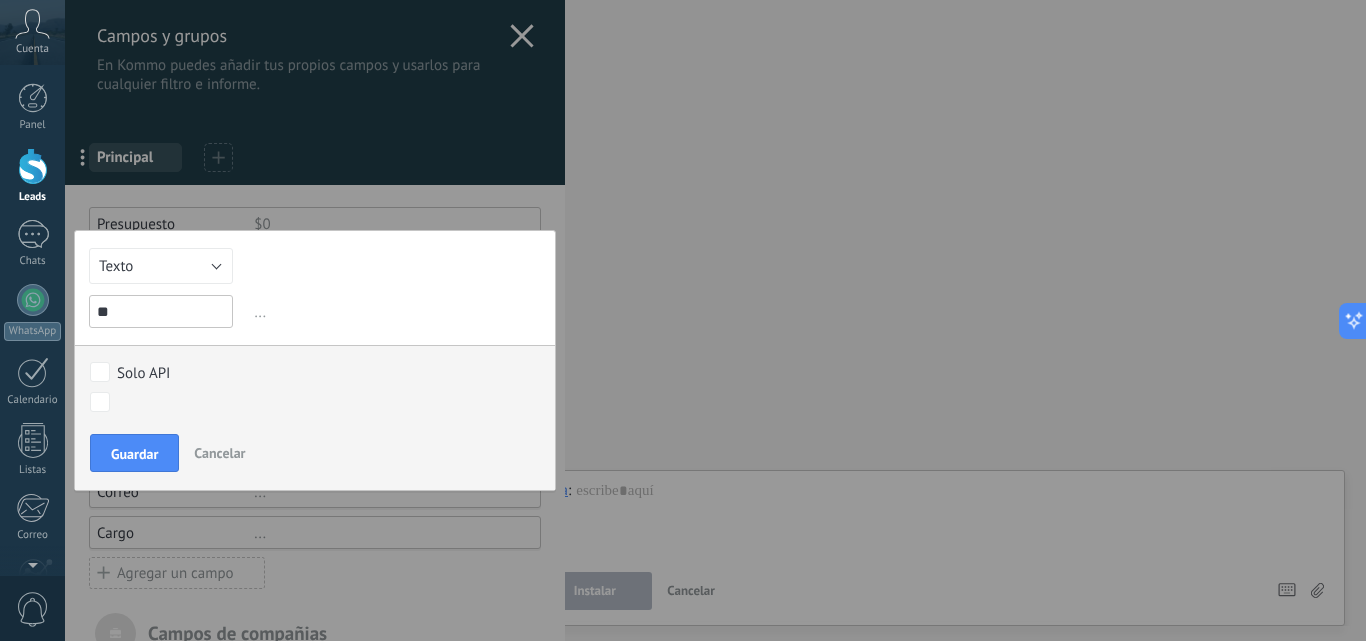type on "*" 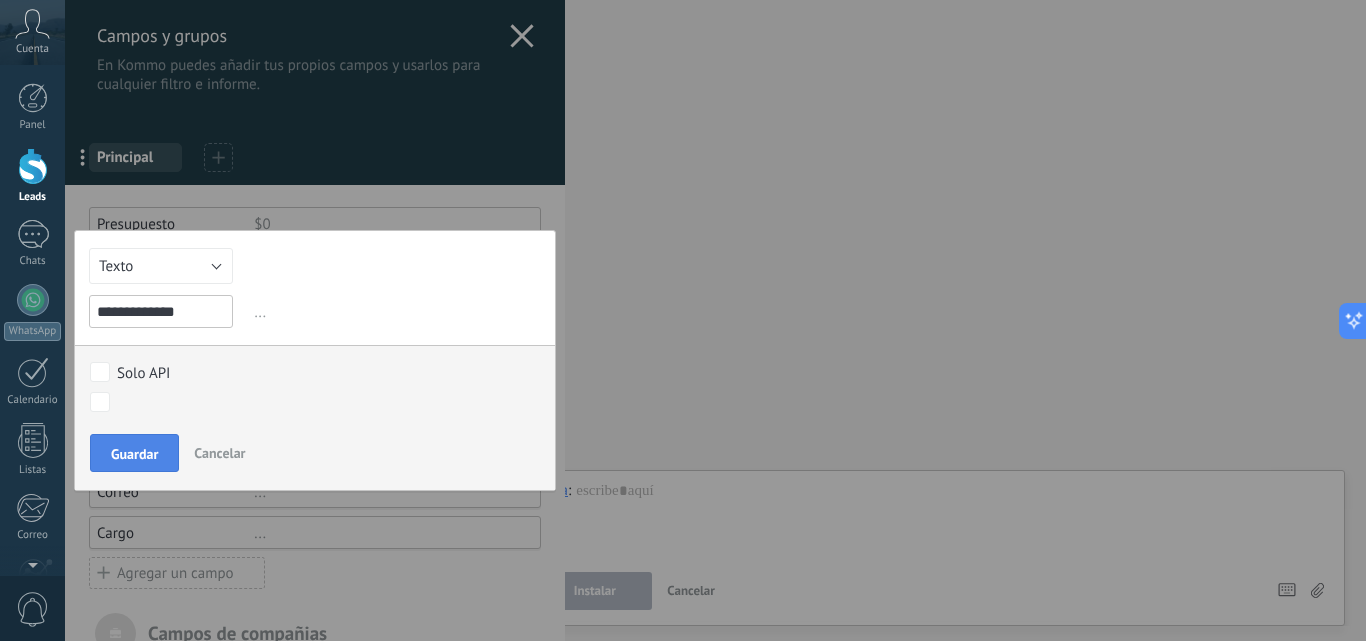 type on "**********" 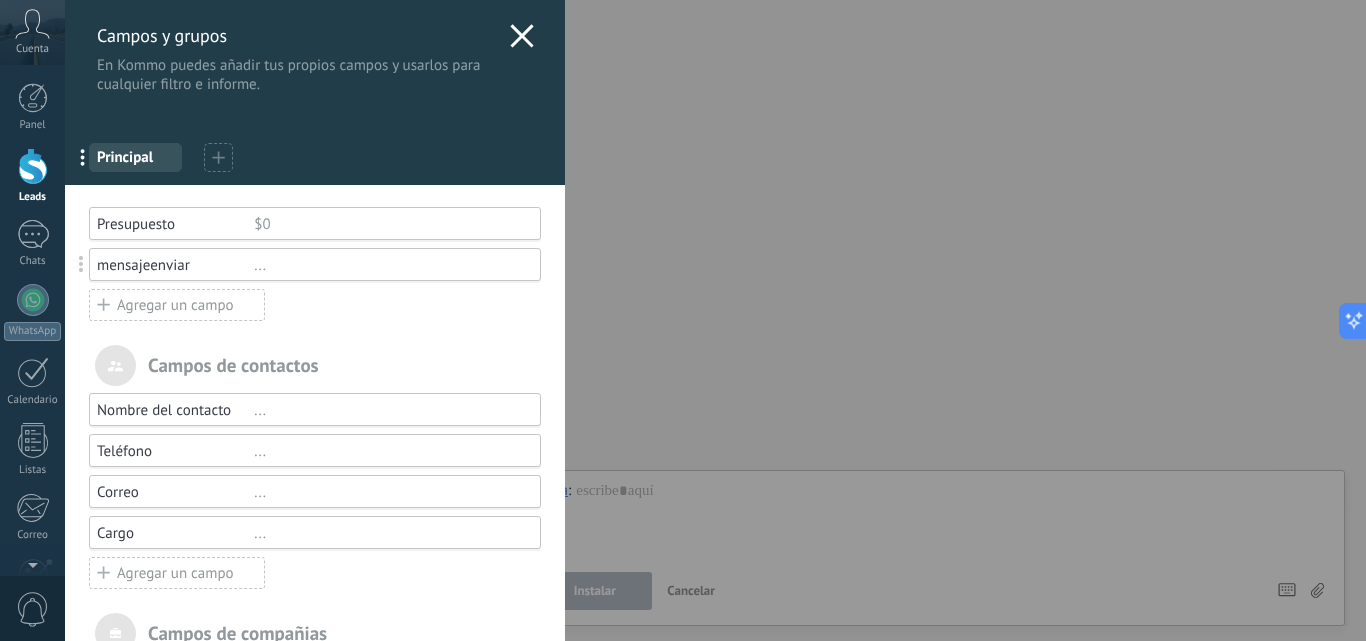 click on "..." at bounding box center [388, 265] 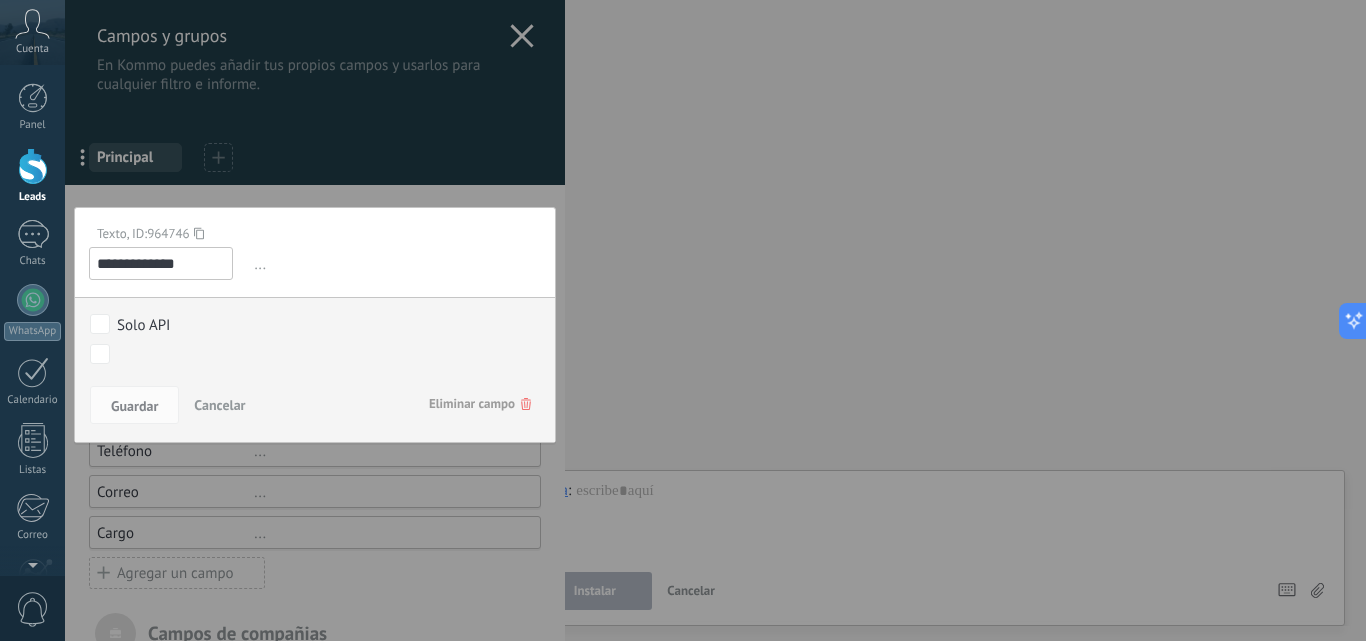 drag, startPoint x: 211, startPoint y: 267, endPoint x: 0, endPoint y: 281, distance: 211.46394 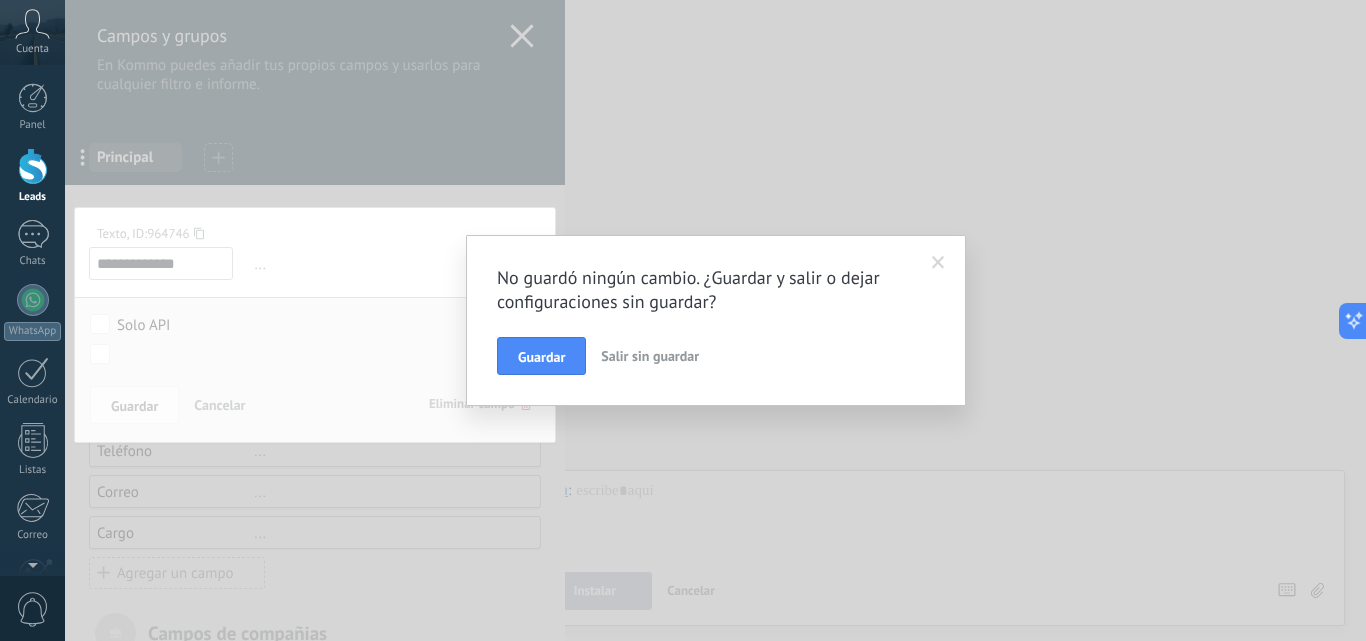 click at bounding box center (938, 263) 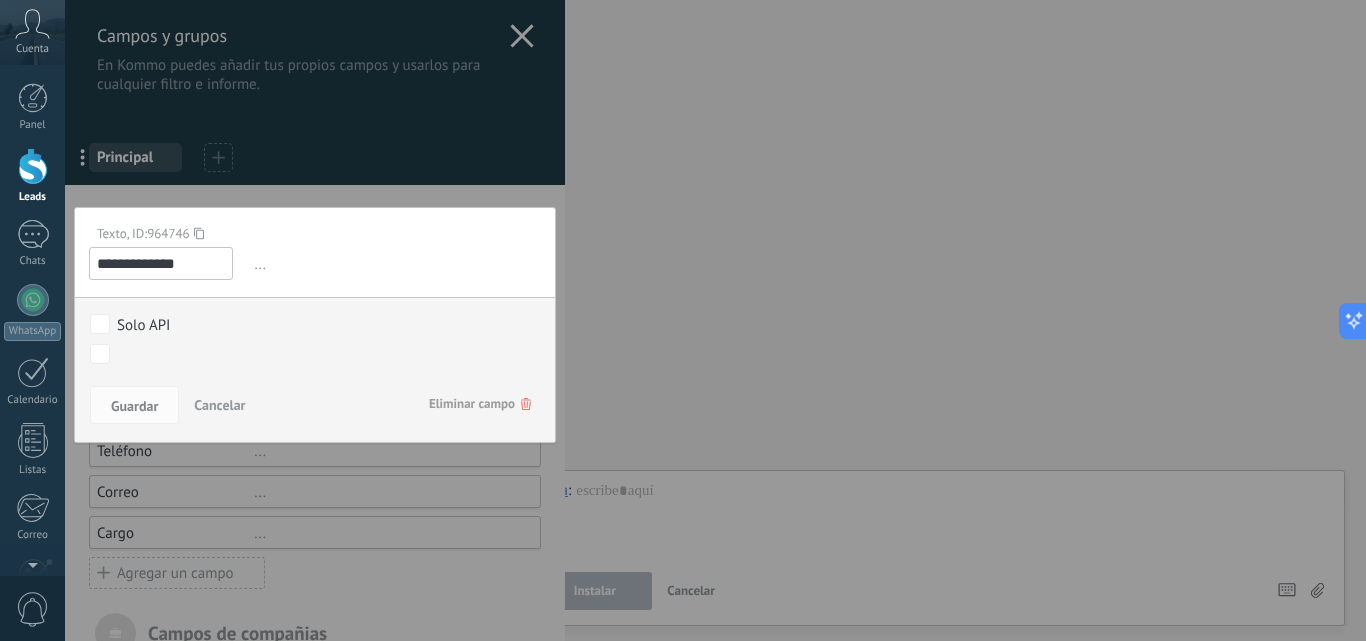 drag, startPoint x: 199, startPoint y: 263, endPoint x: 71, endPoint y: 264, distance: 128.0039 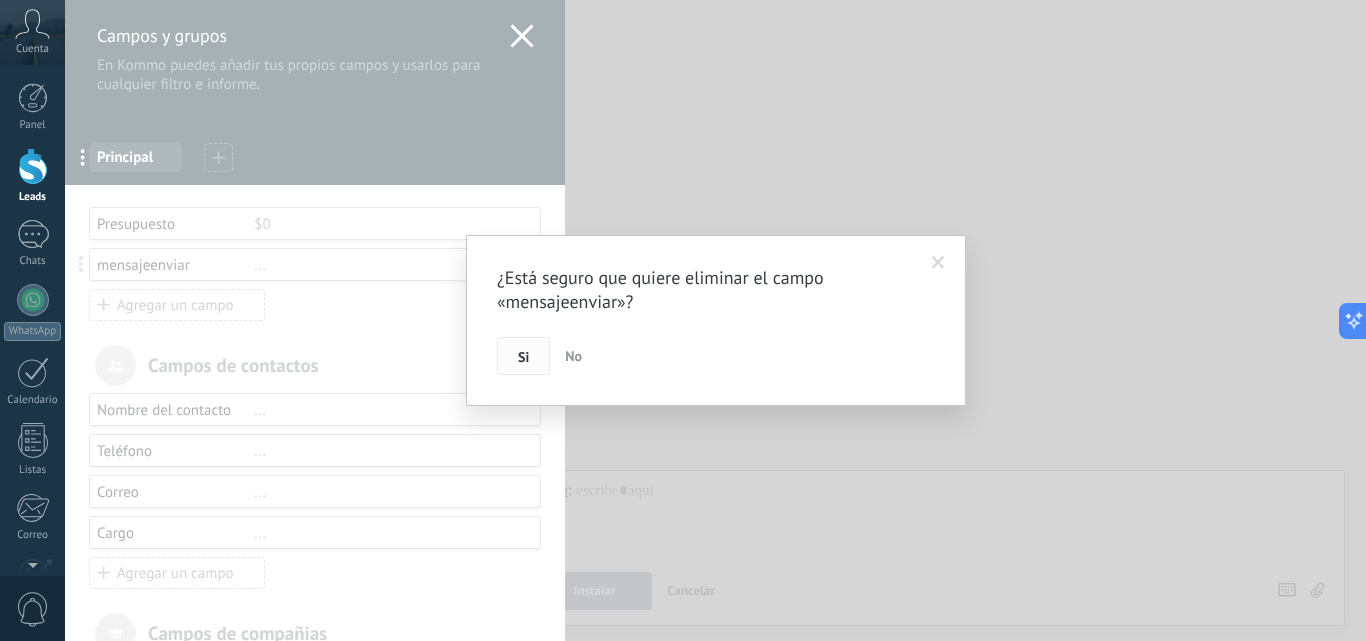 click on "Si" at bounding box center [523, 356] 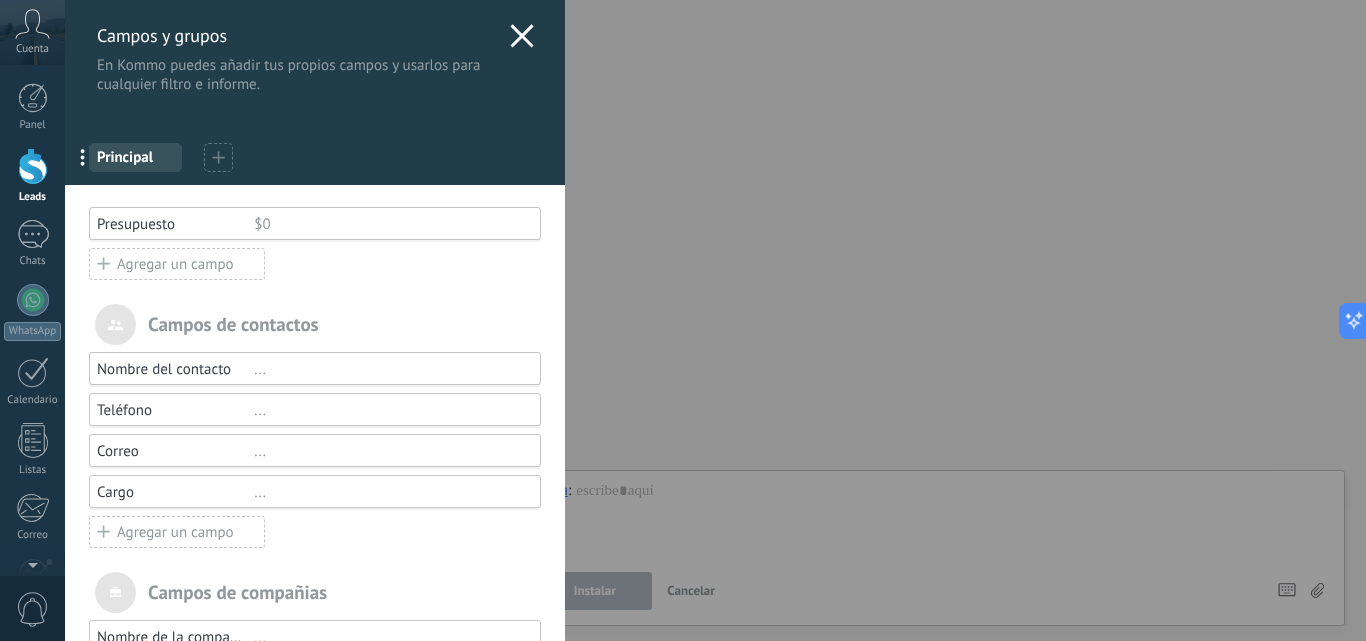 click on "Agregar un campo" at bounding box center [177, 264] 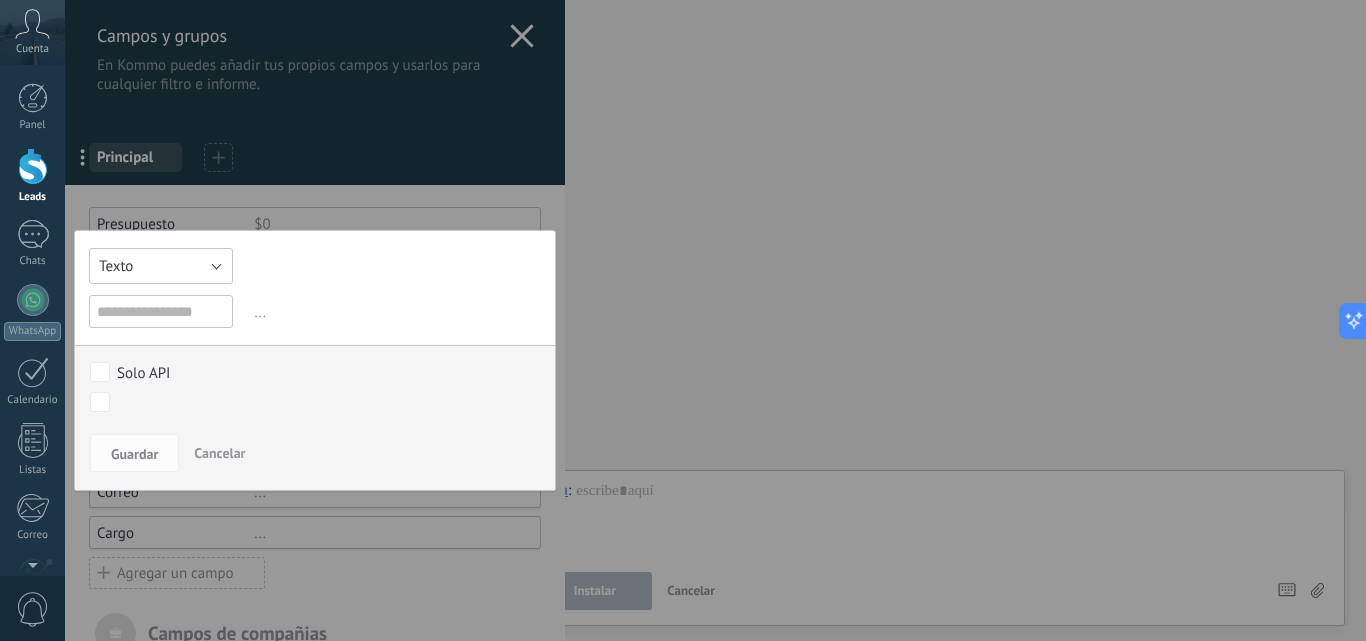 click on "Texto" at bounding box center (161, 266) 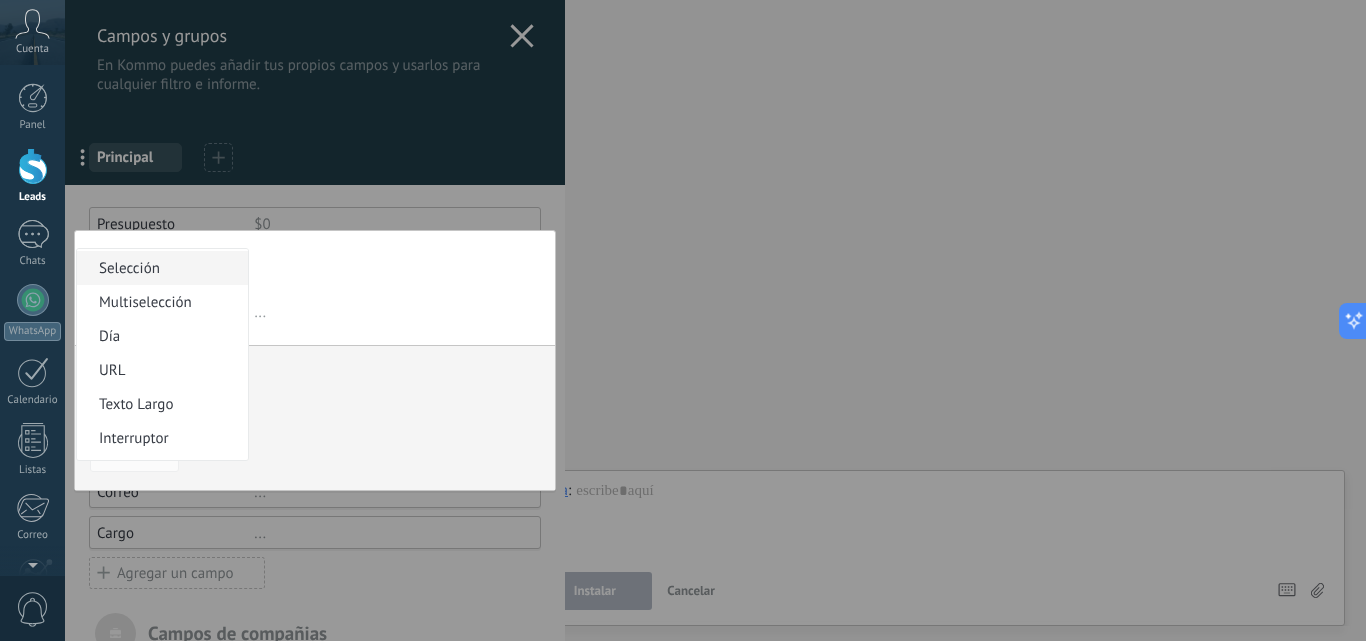 scroll, scrollTop: 200, scrollLeft: 0, axis: vertical 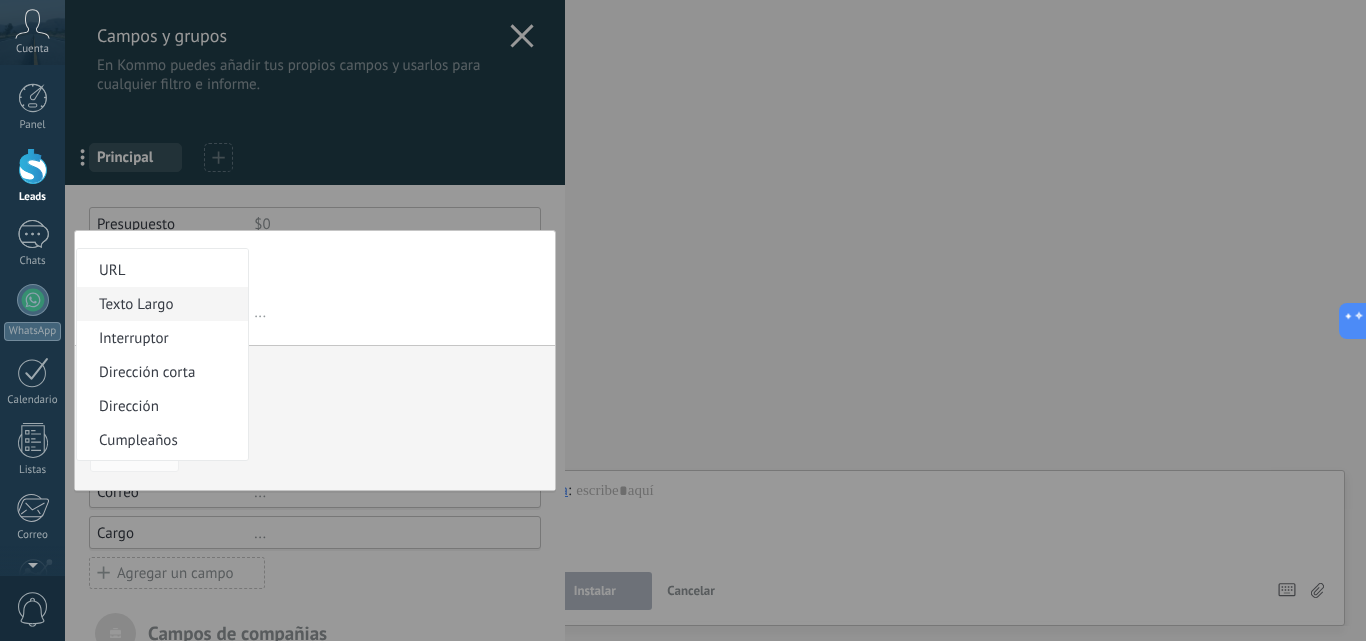 click on "Texto Largo" at bounding box center (162, 304) 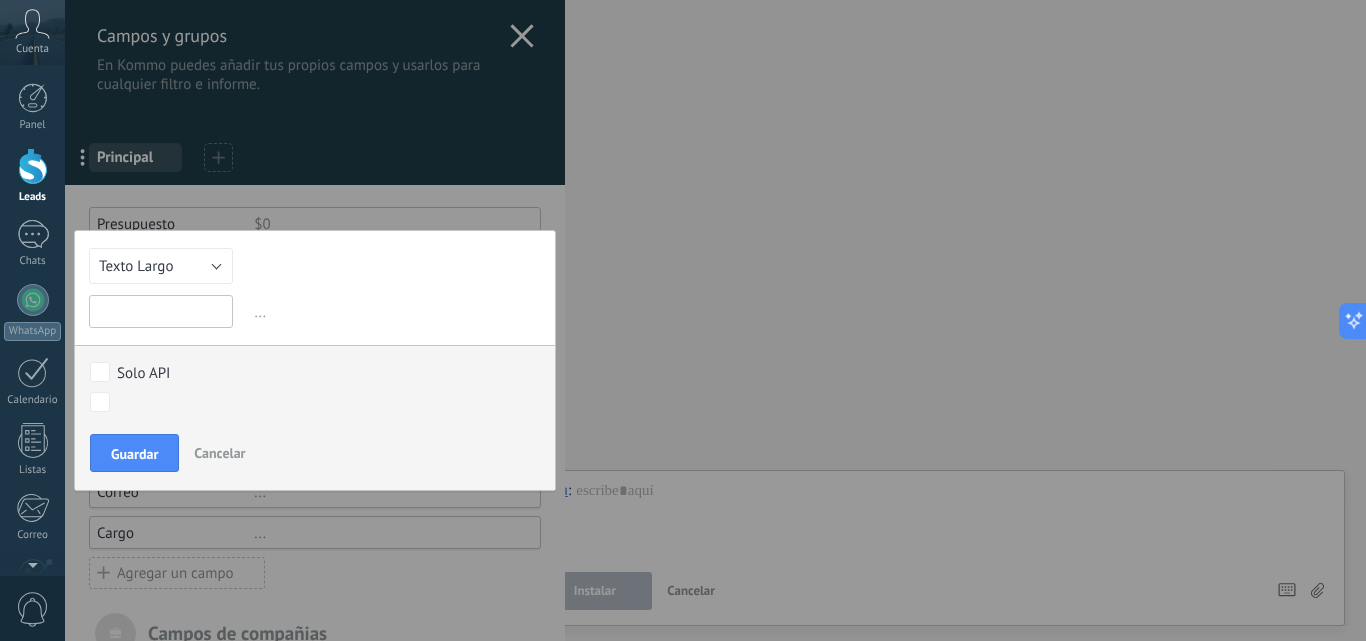 click at bounding box center (161, 311) 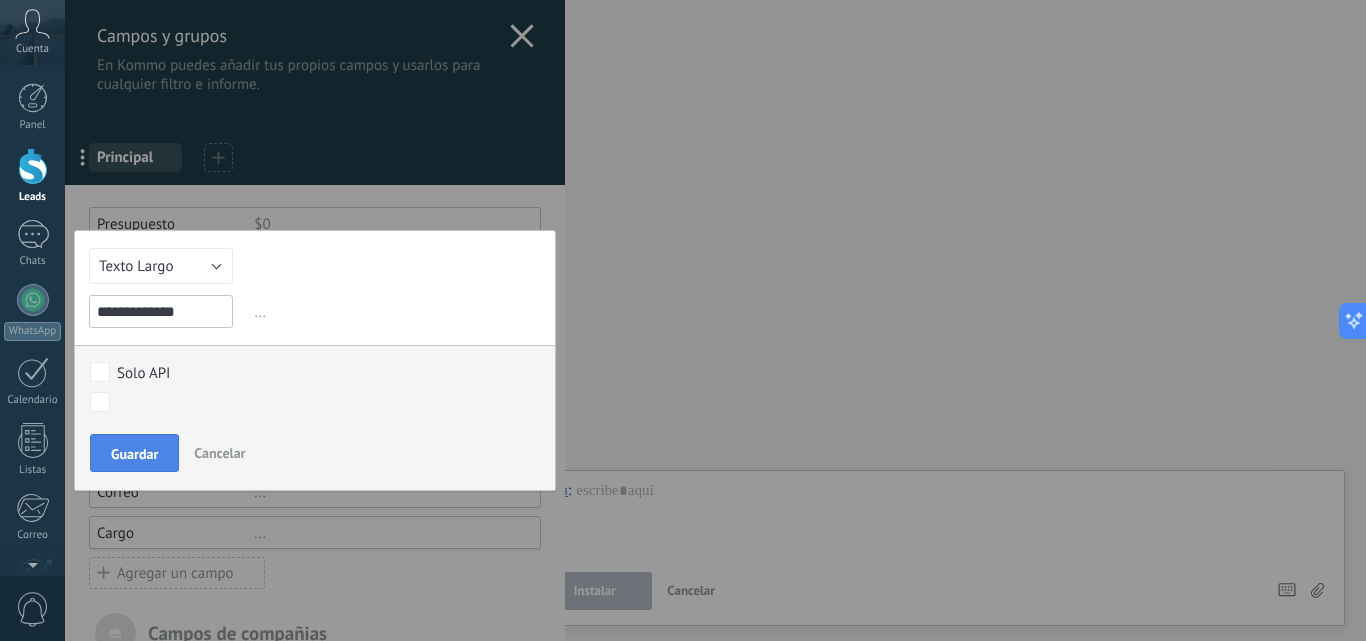type on "**********" 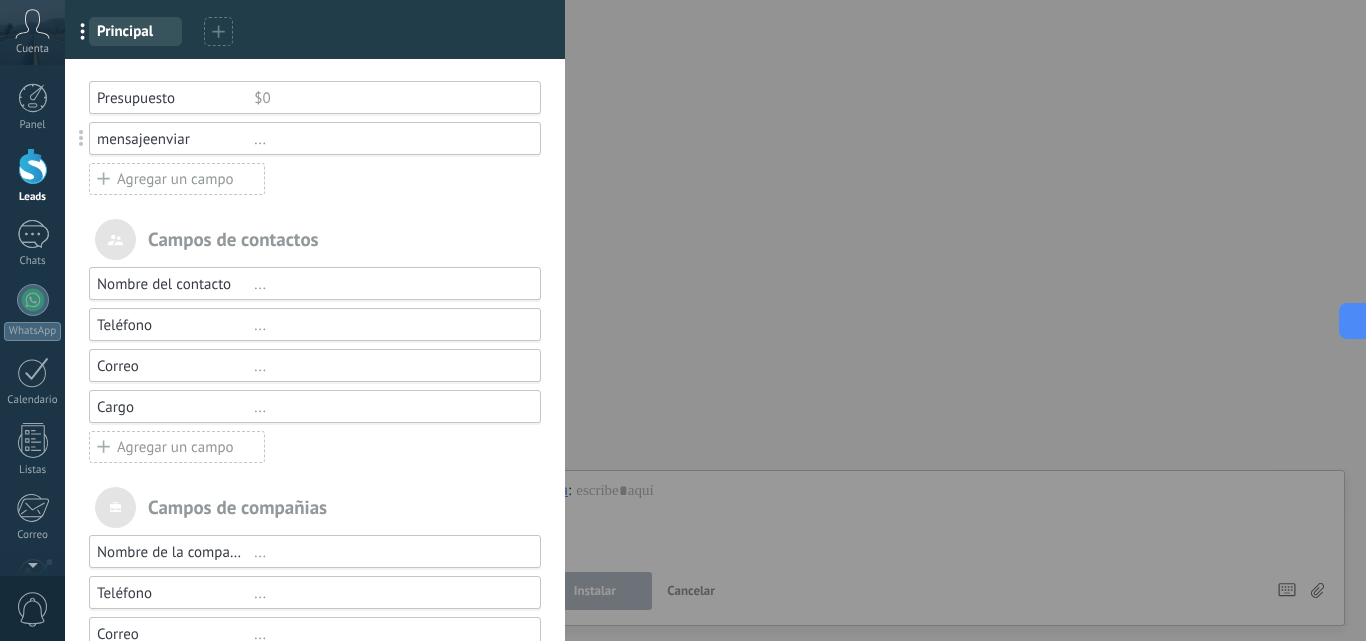 scroll, scrollTop: 0, scrollLeft: 0, axis: both 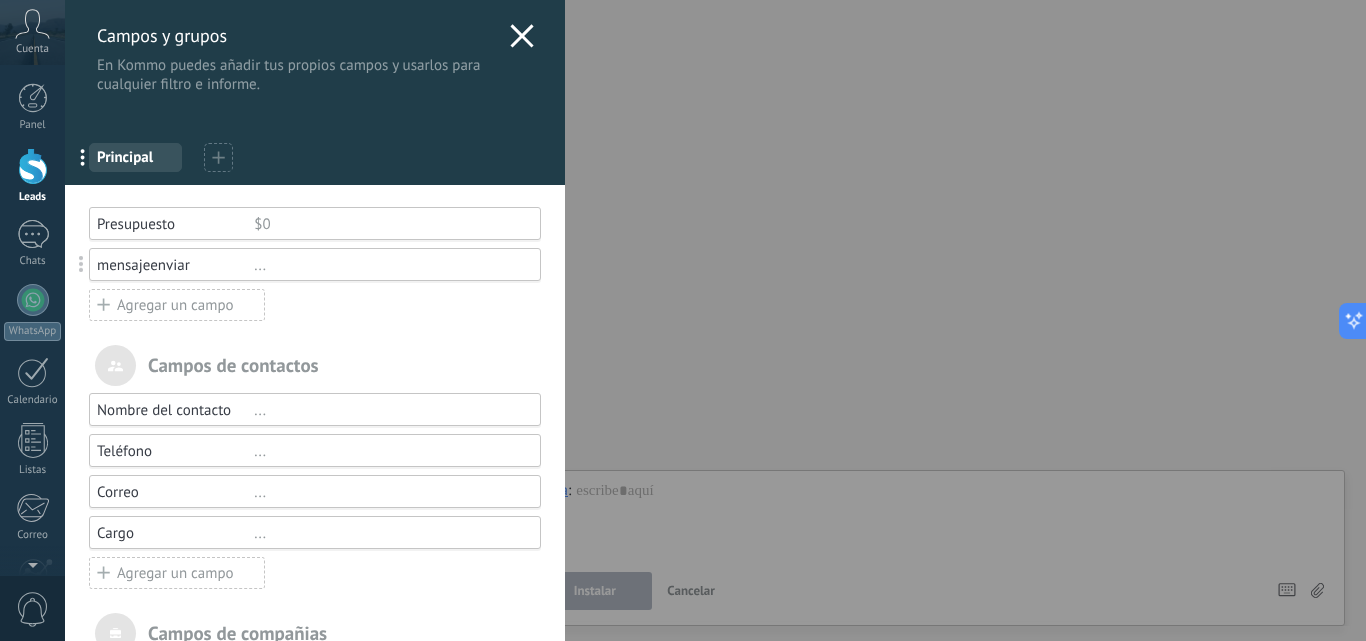 click on "$0" at bounding box center [388, 224] 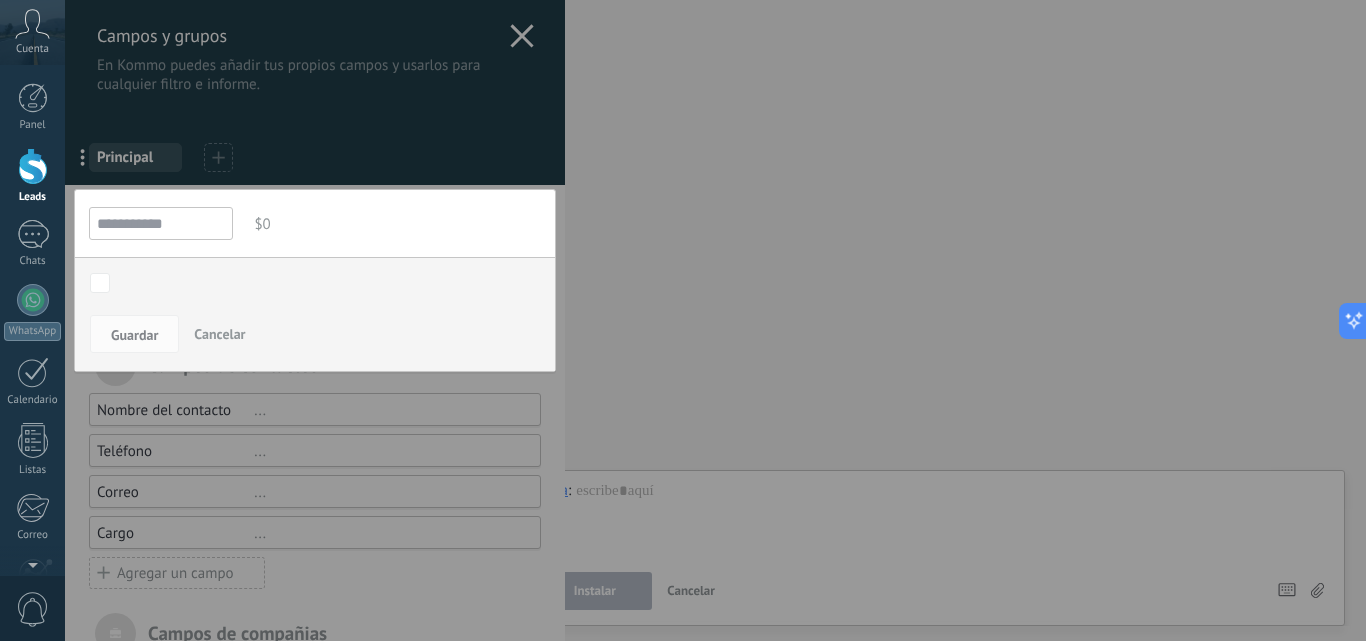 click on "Cancelar" at bounding box center [219, 334] 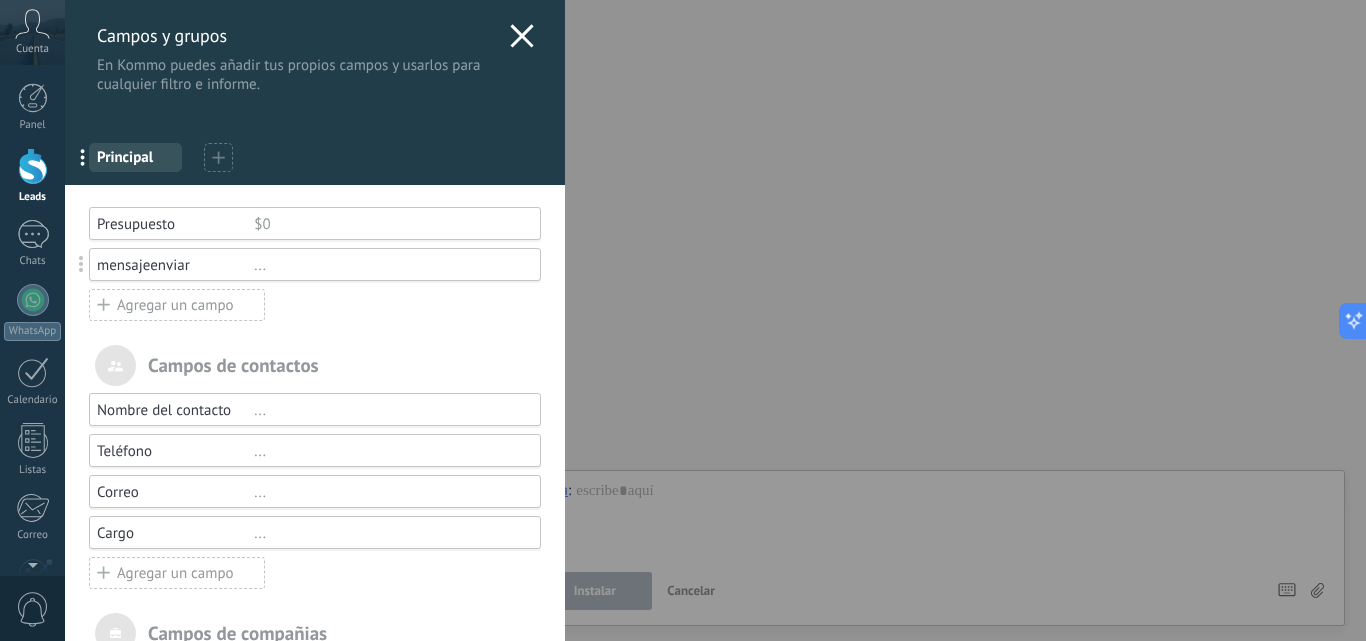 click on "mensajeenviar ..." at bounding box center (315, 264) 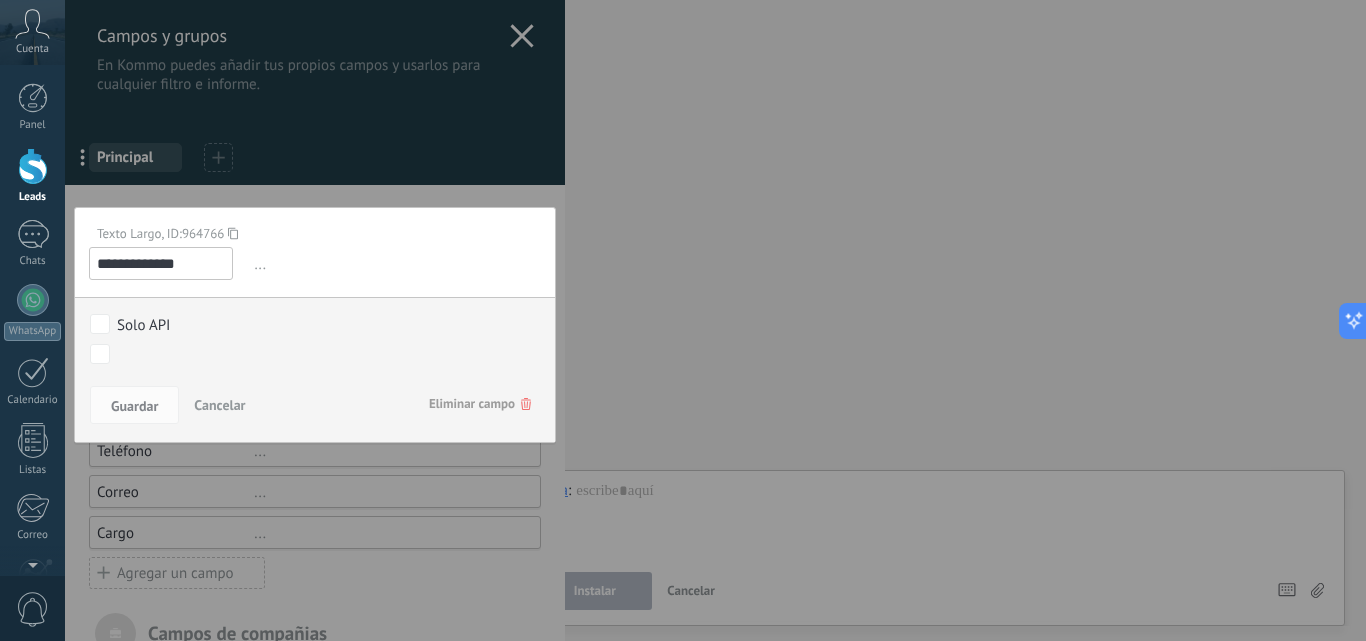 click on "Cancelar" at bounding box center [219, 405] 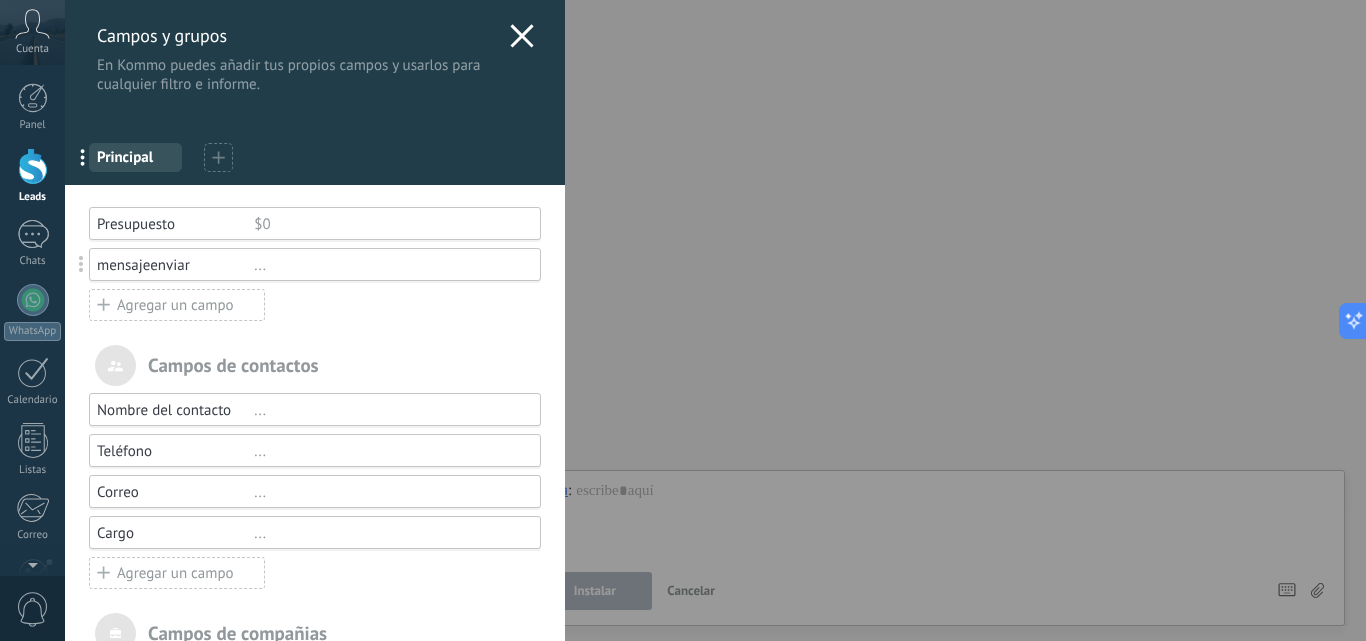click 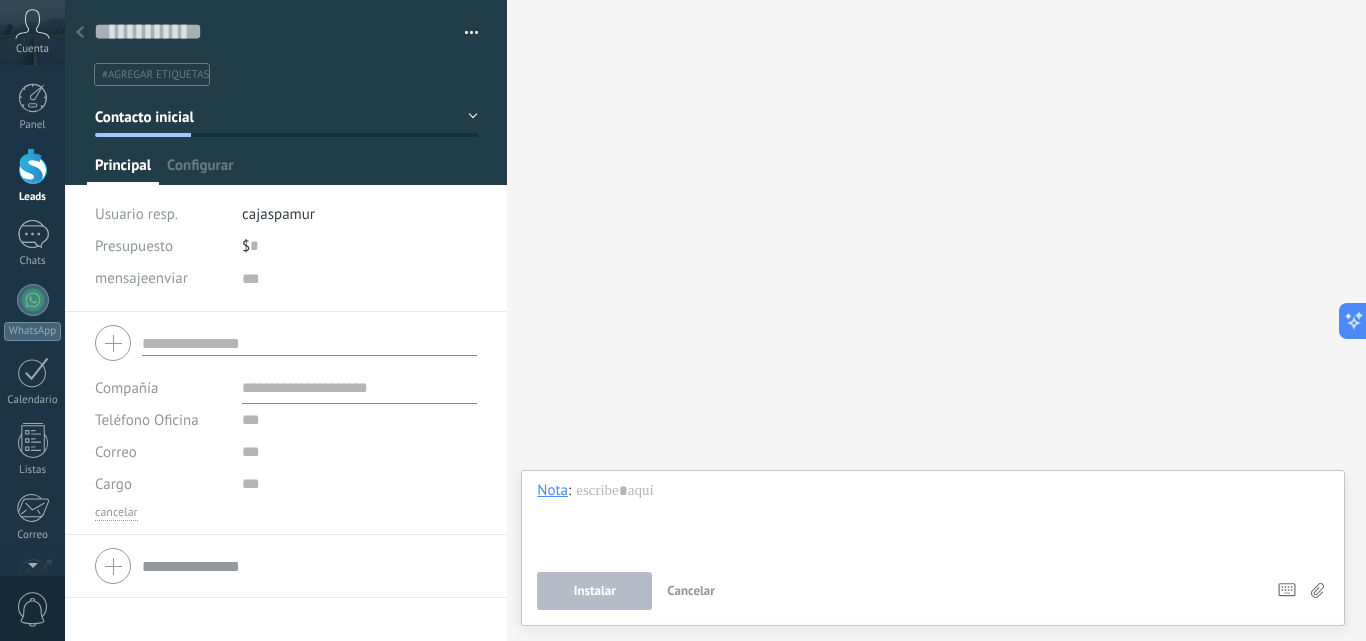 scroll, scrollTop: 20, scrollLeft: 0, axis: vertical 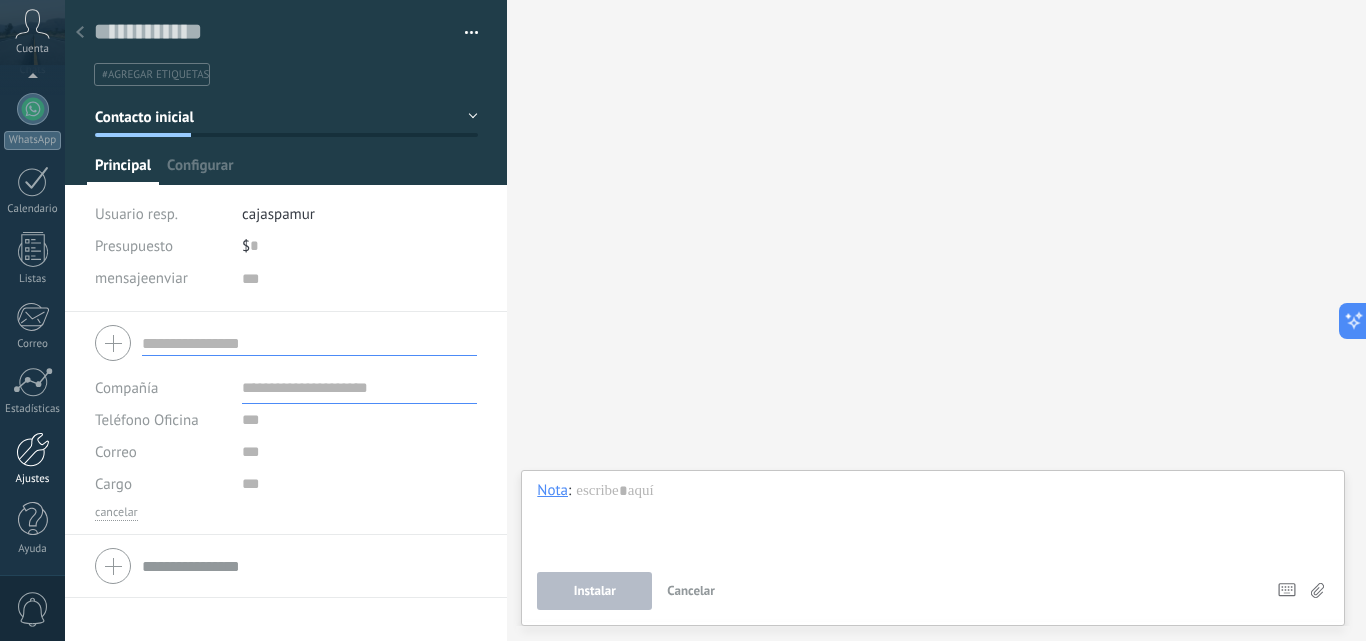 click at bounding box center [33, 449] 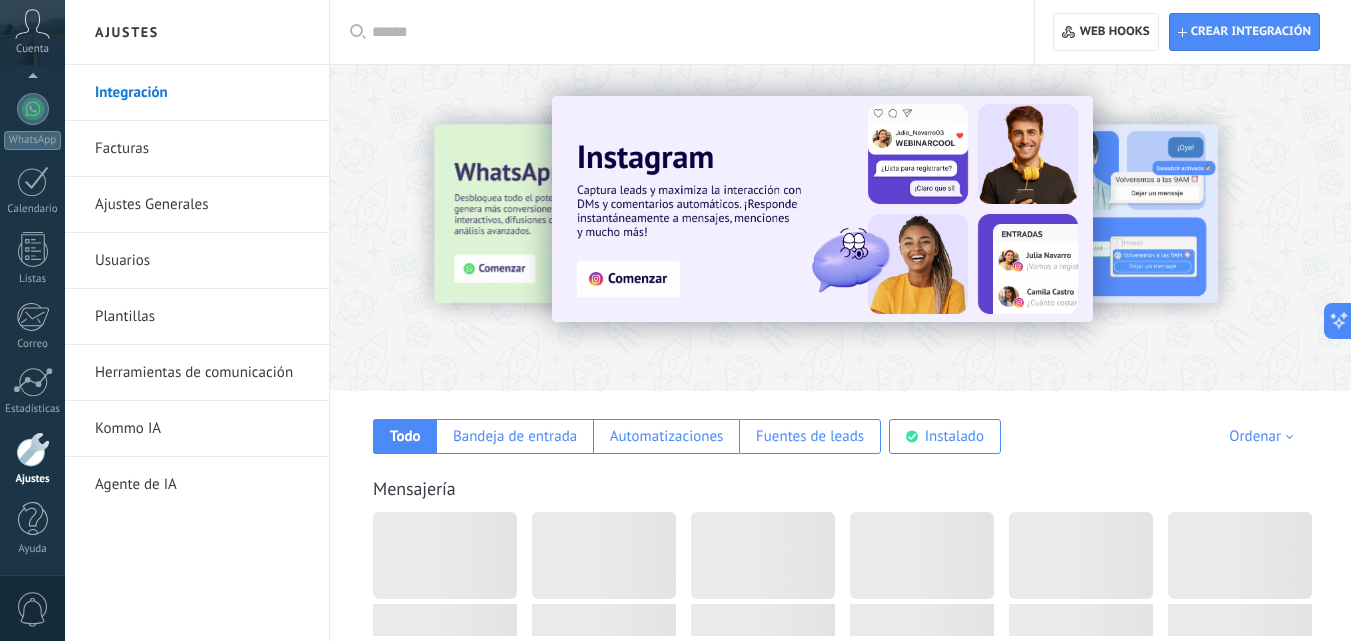 click on "Herramientas de comunicación" at bounding box center [202, 373] 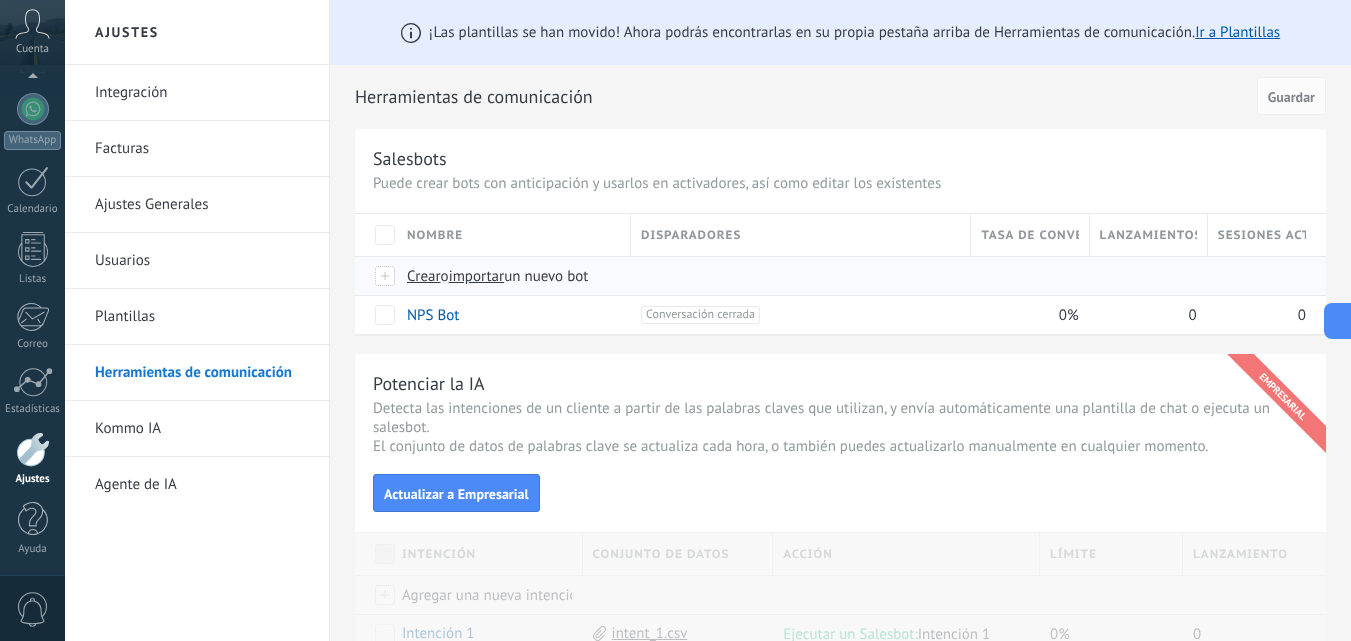 click on "importar" at bounding box center [477, 276] 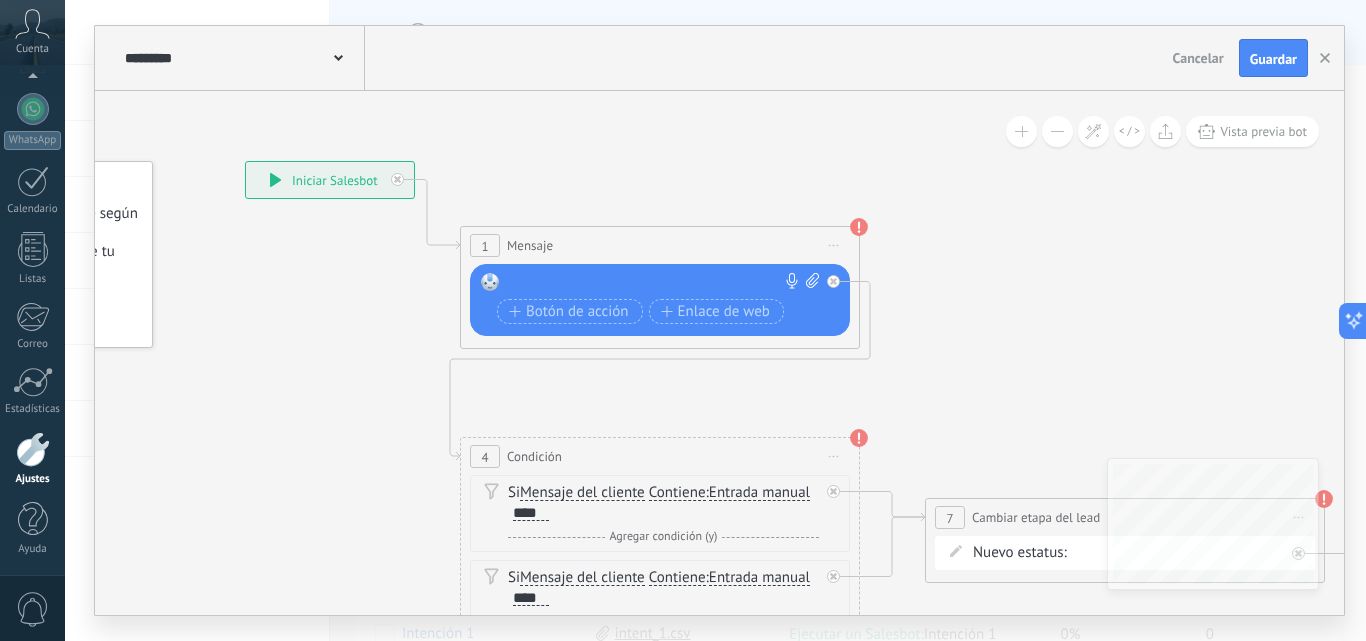 drag, startPoint x: 666, startPoint y: 460, endPoint x: 391, endPoint y: 380, distance: 286.40005 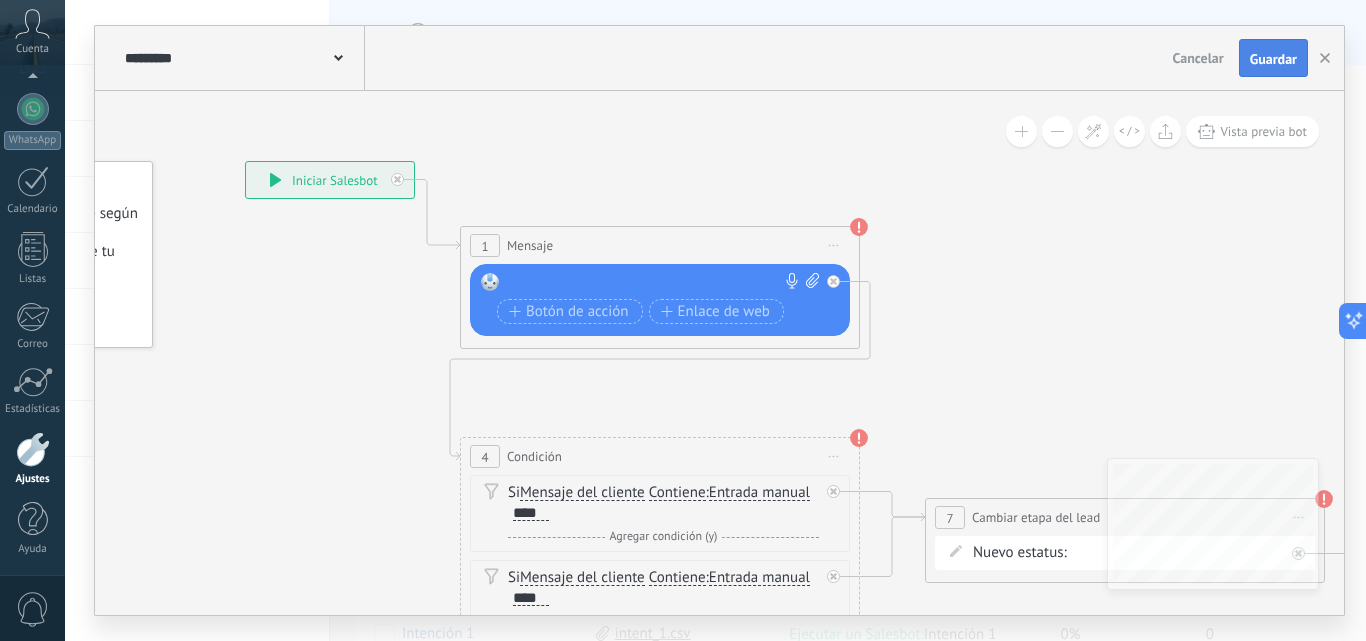 click on "Guardar" at bounding box center (1273, 58) 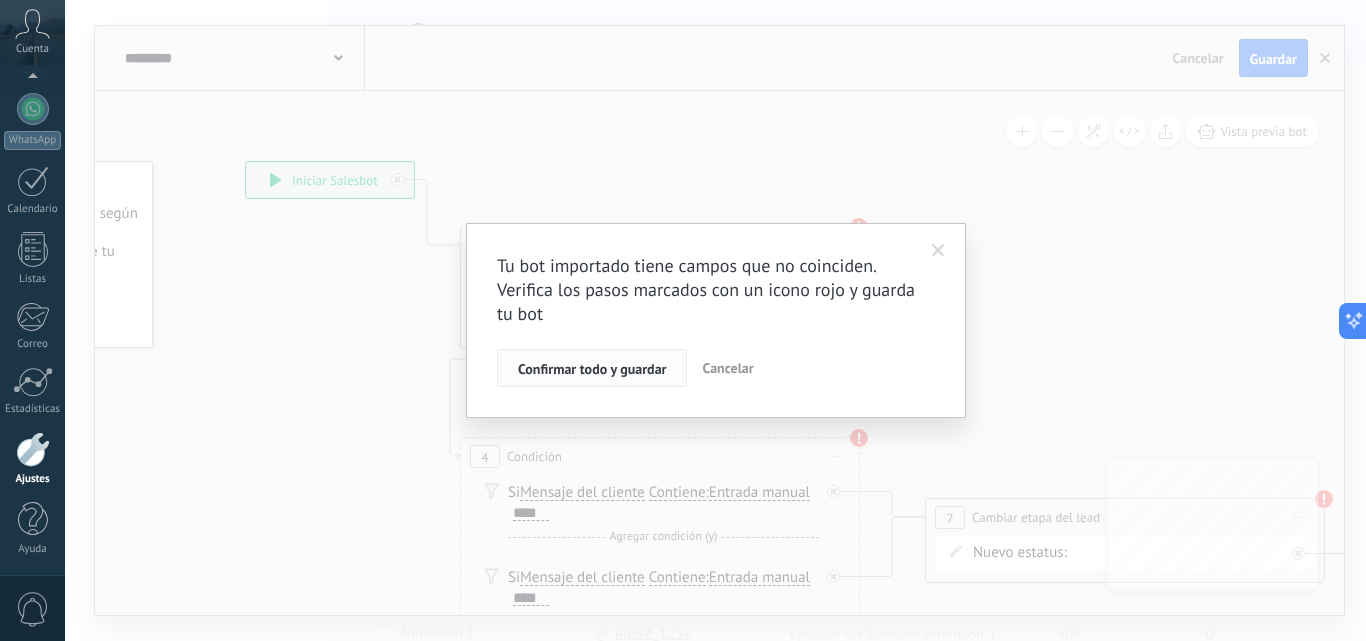 click on "Confirmar todo y guardar" at bounding box center (592, 368) 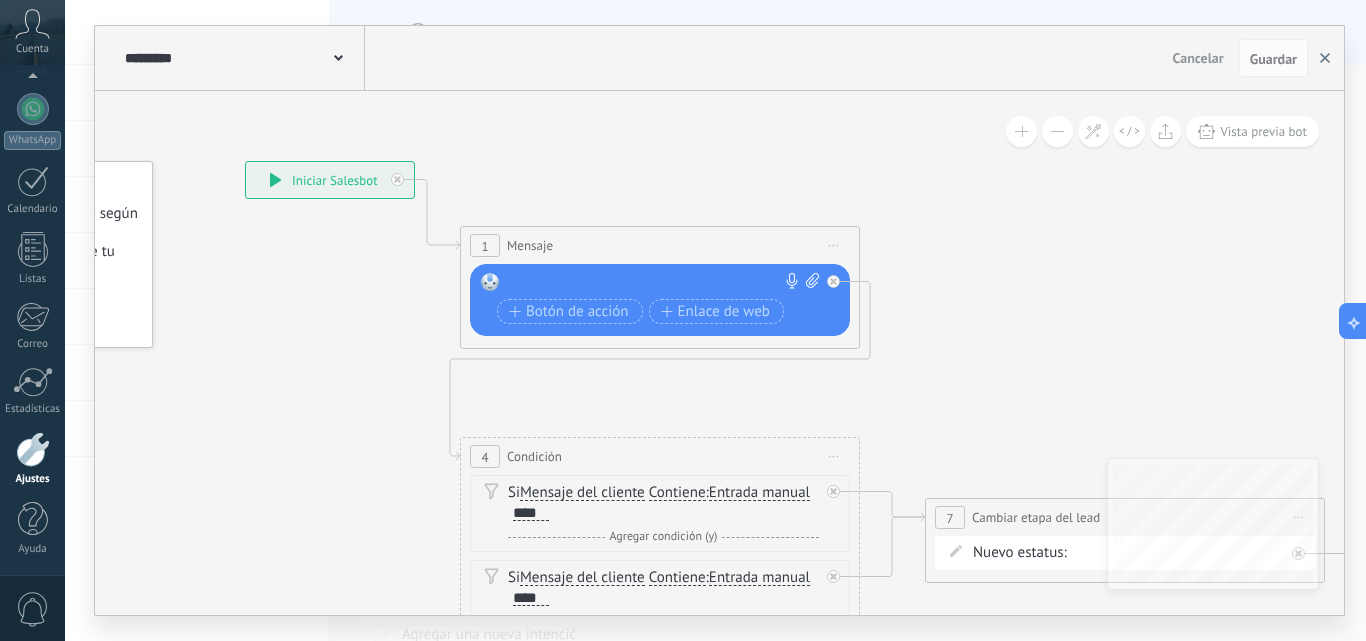 click 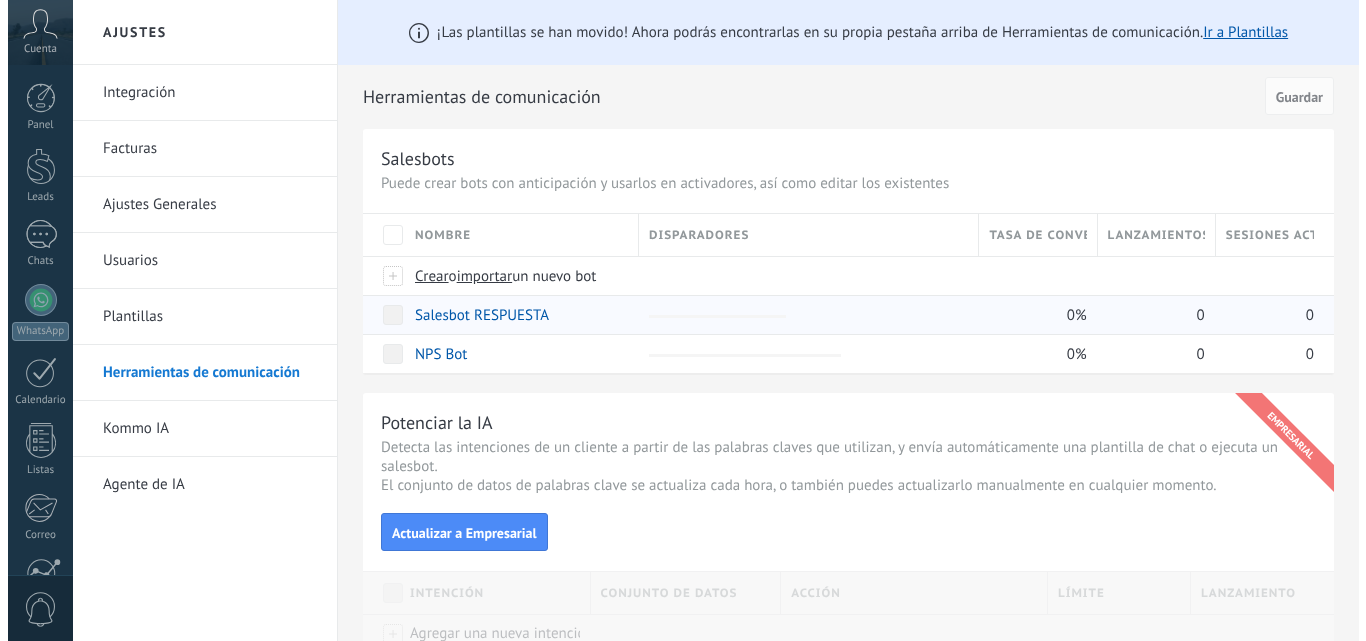scroll, scrollTop: 0, scrollLeft: 0, axis: both 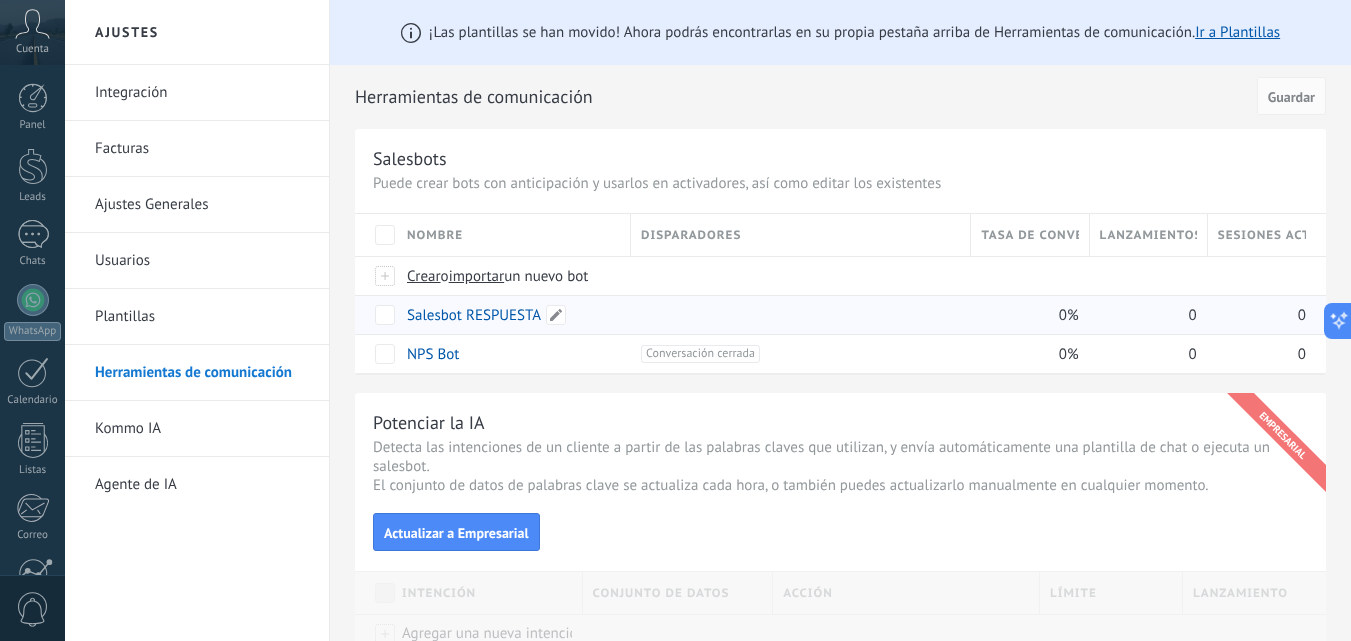 click on "Salesbot RESPUESTA" at bounding box center (474, 315) 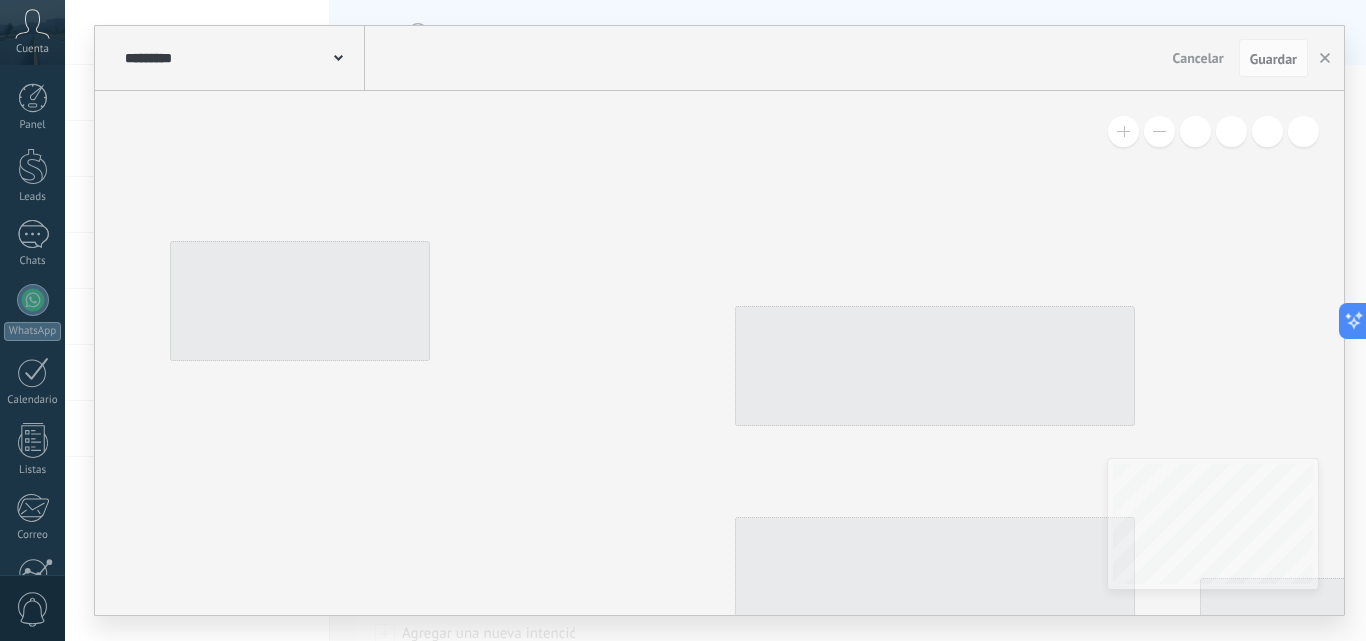 type on "**********" 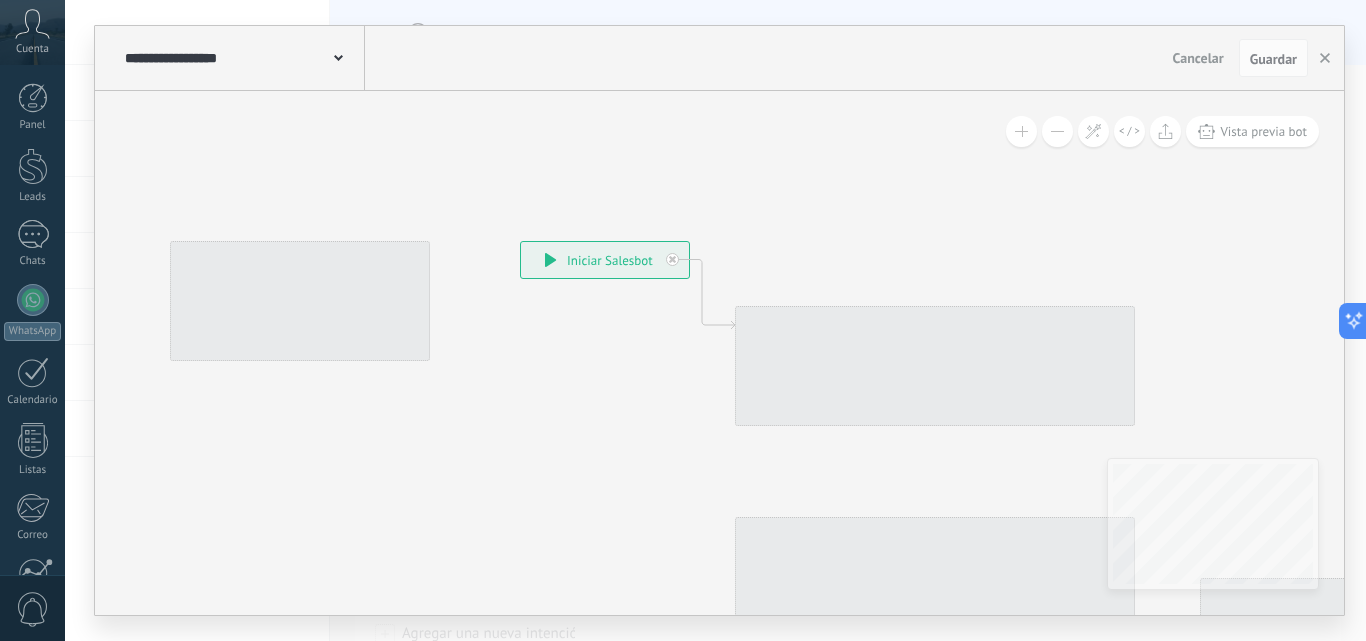 scroll, scrollTop: 0, scrollLeft: 0, axis: both 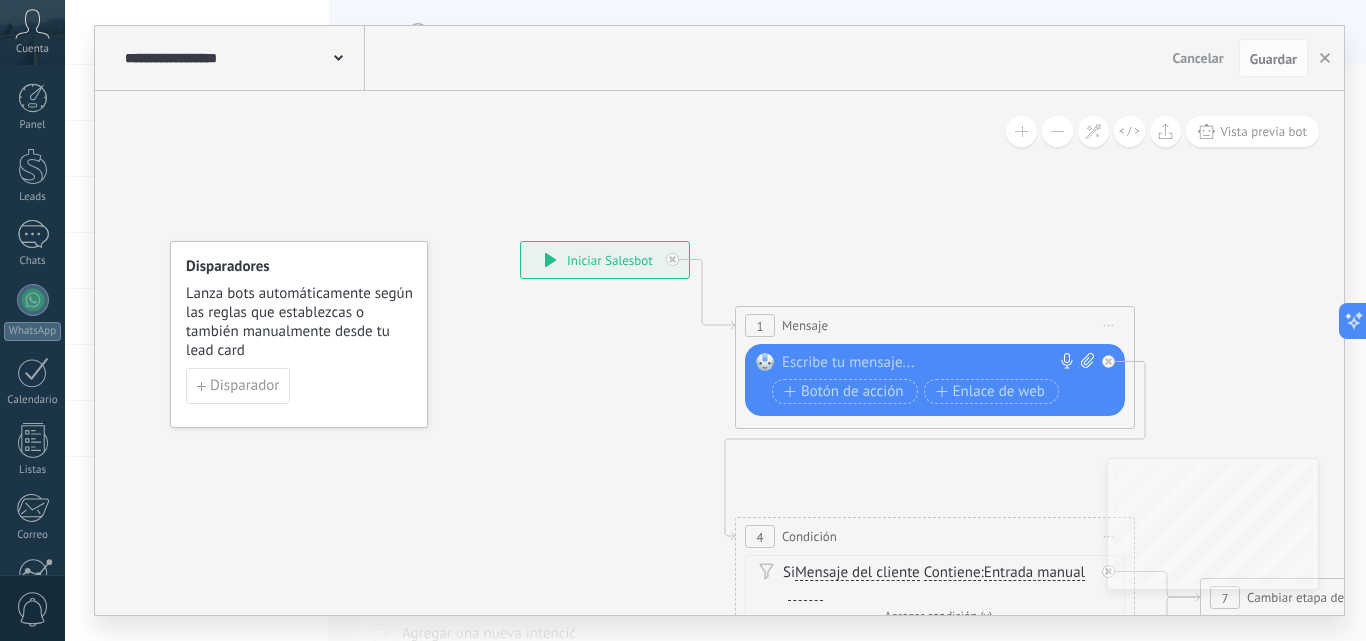 click at bounding box center [930, 363] 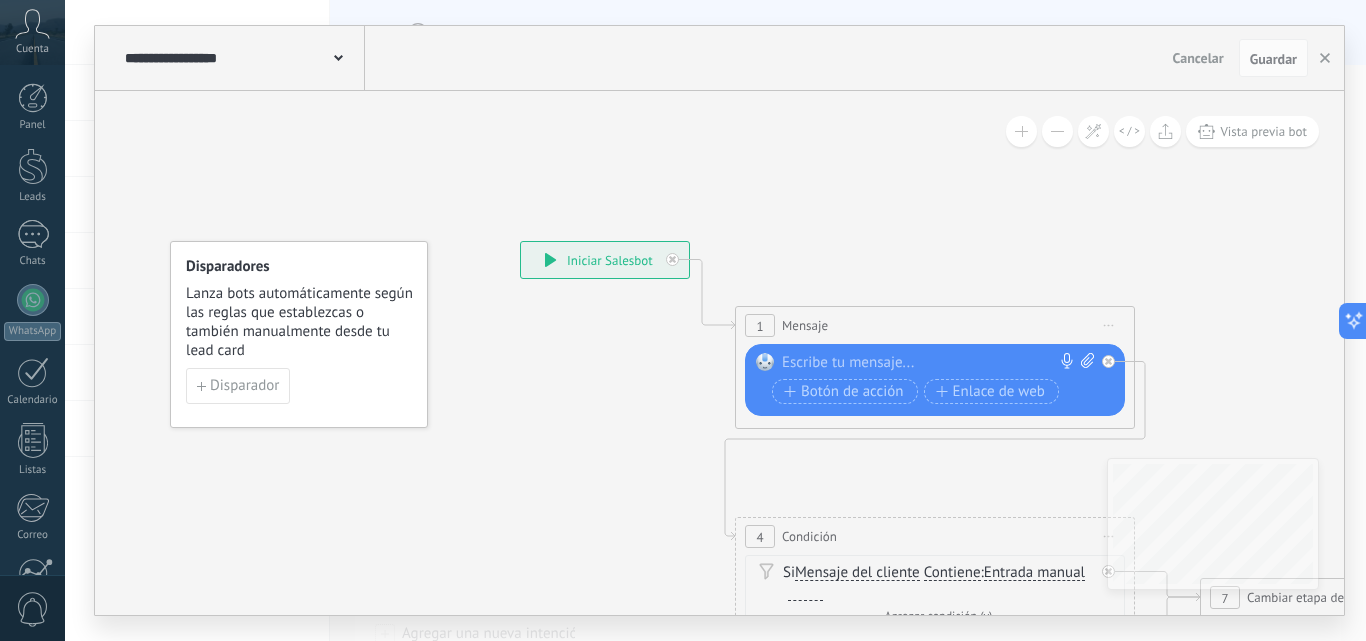 type 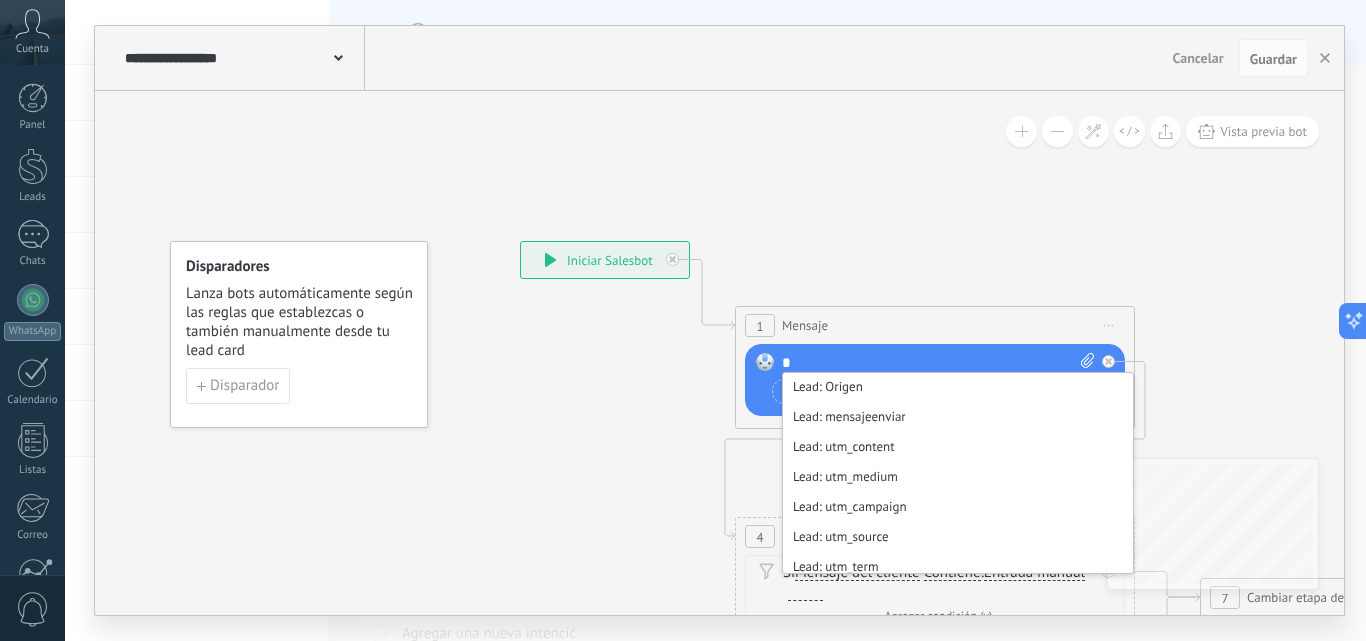 scroll, scrollTop: 600, scrollLeft: 0, axis: vertical 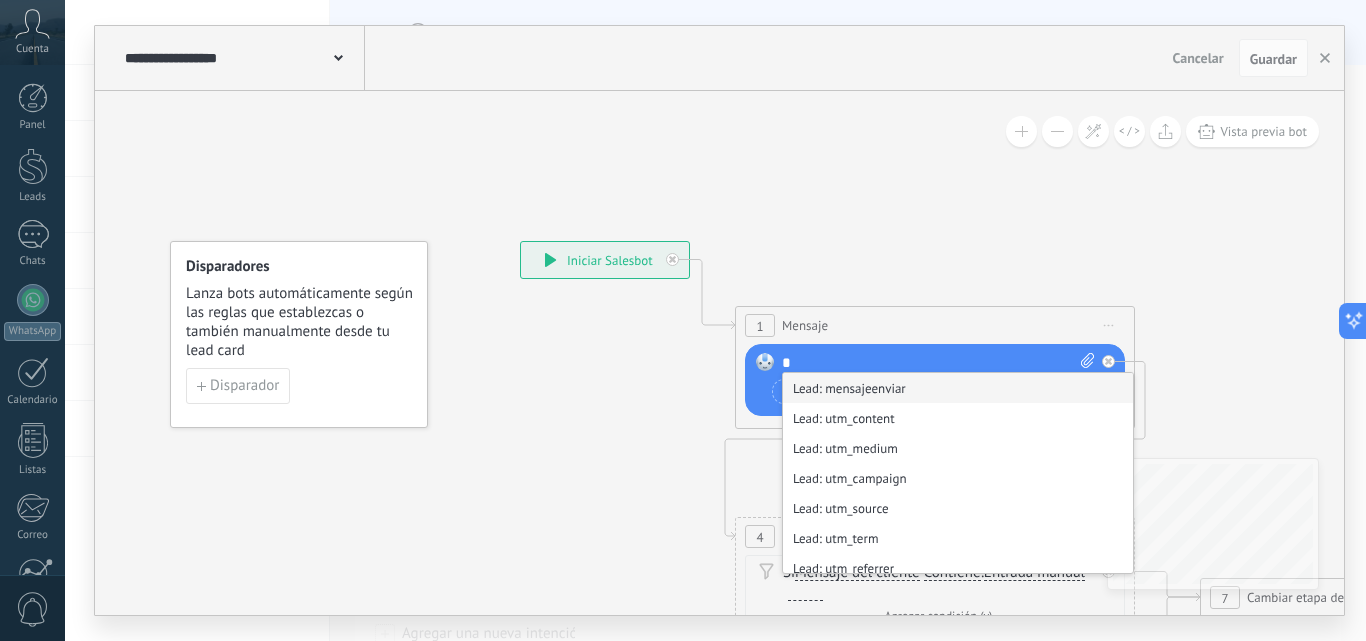 click on "Lead: mensajeenviar" at bounding box center [958, 388] 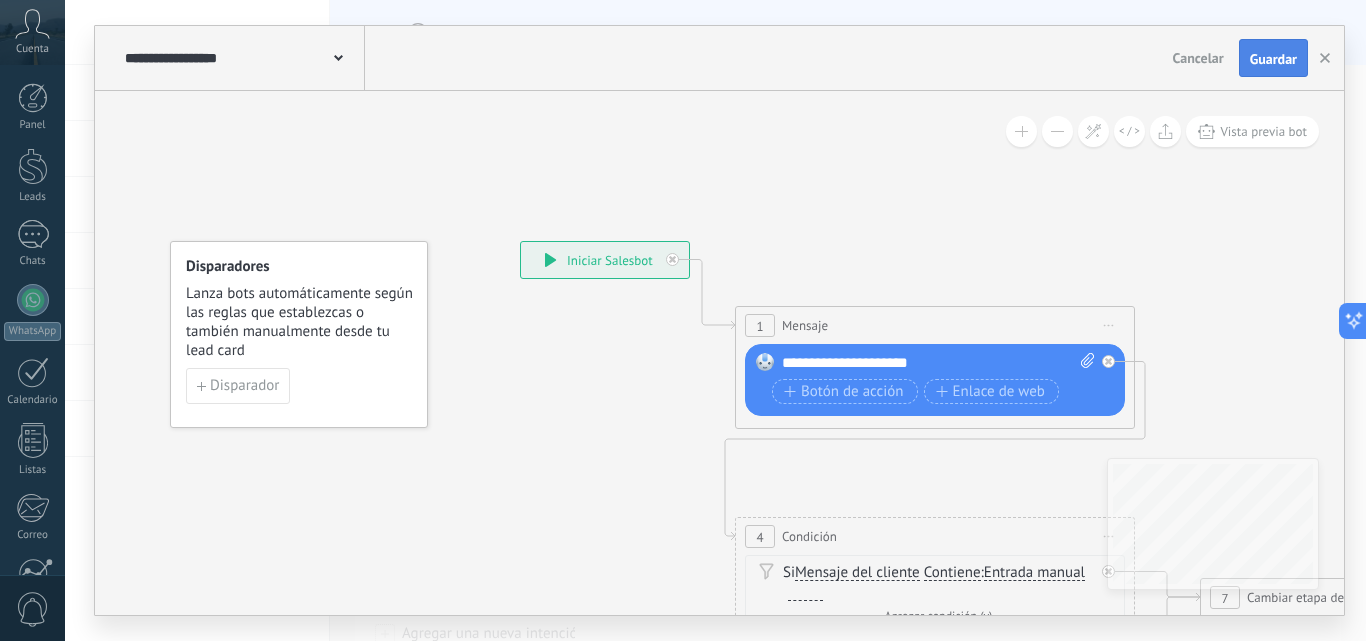 click on "Guardar" at bounding box center [1273, 59] 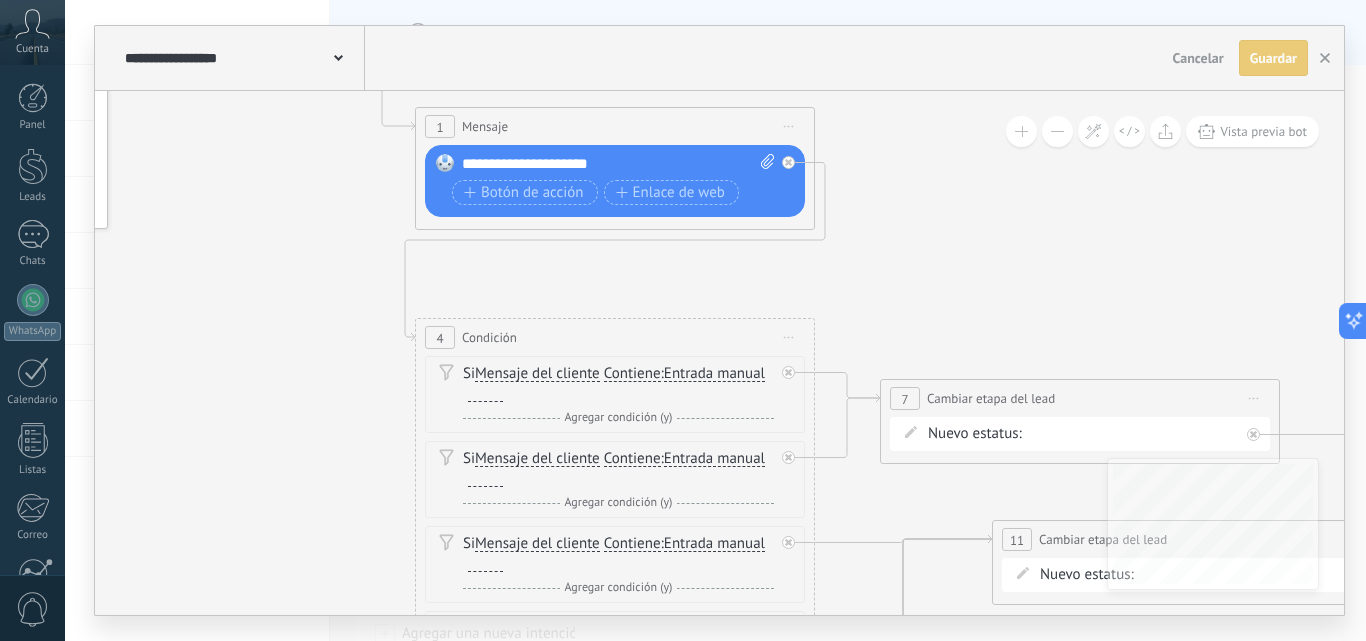drag, startPoint x: 1232, startPoint y: 374, endPoint x: 912, endPoint y: 172, distance: 378.42303 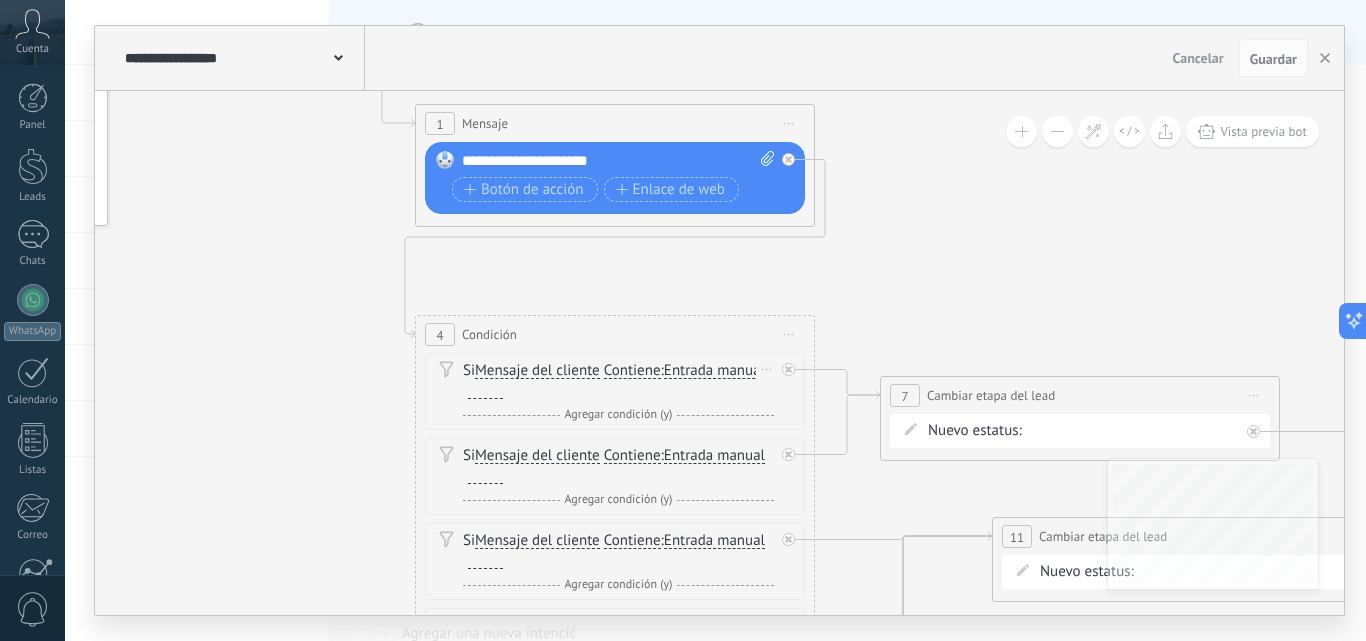 click on "Mensaje del cliente" at bounding box center (537, 371) 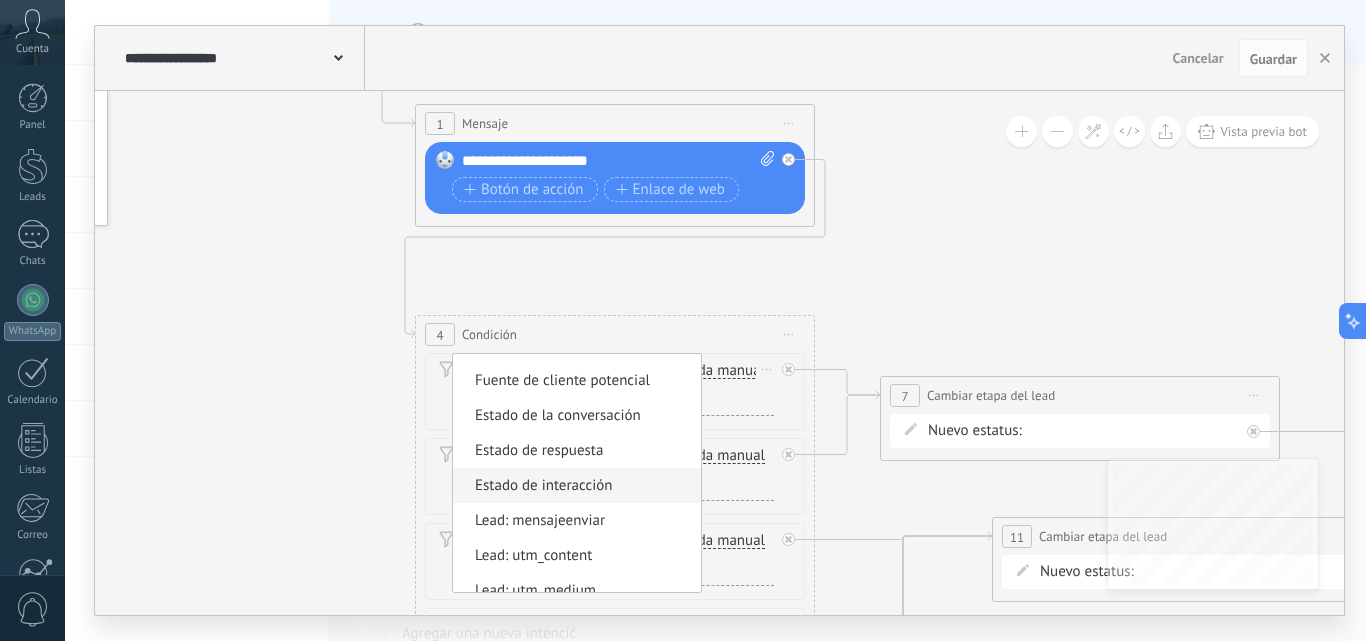 scroll, scrollTop: 200, scrollLeft: 0, axis: vertical 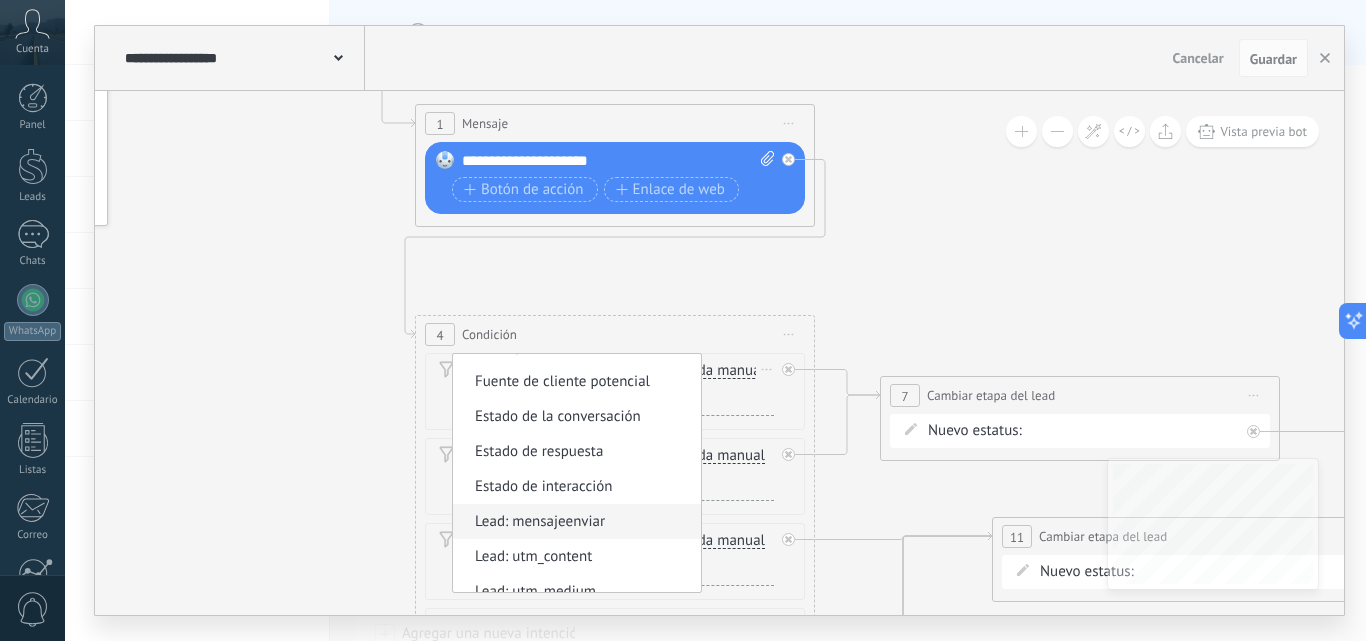 click on "Lead: mensajeenviar" at bounding box center (574, 522) 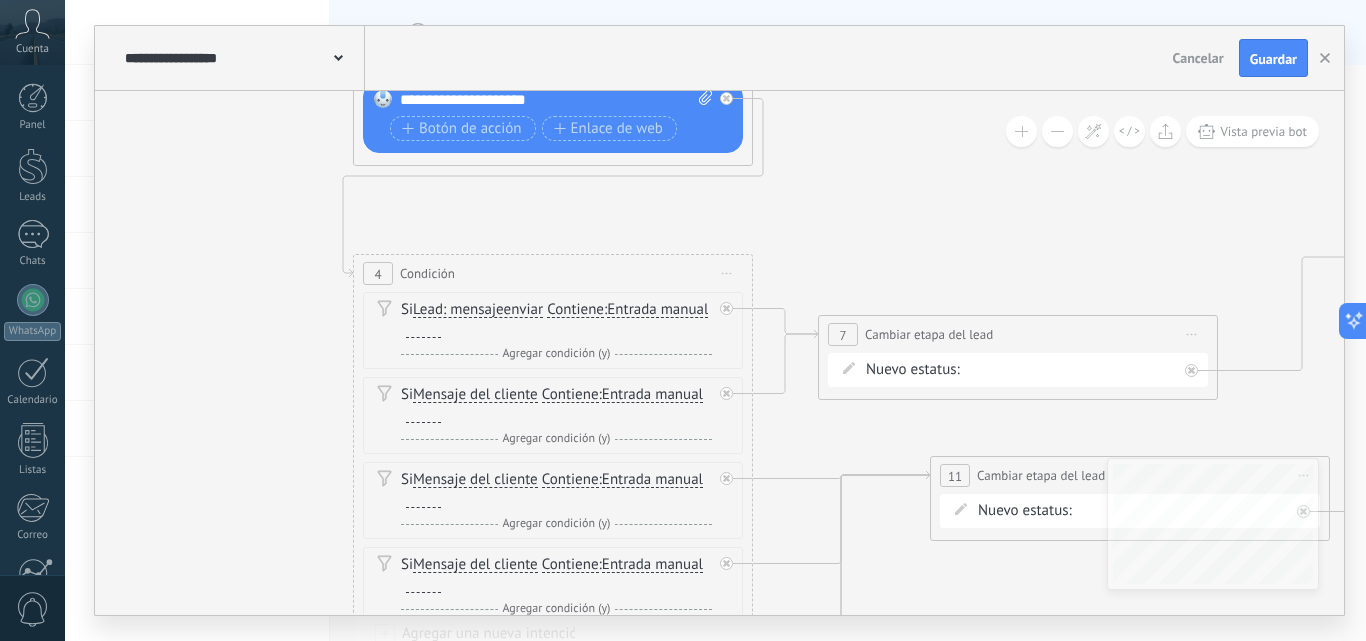 drag, startPoint x: 877, startPoint y: 293, endPoint x: 805, endPoint y: 225, distance: 99.03535 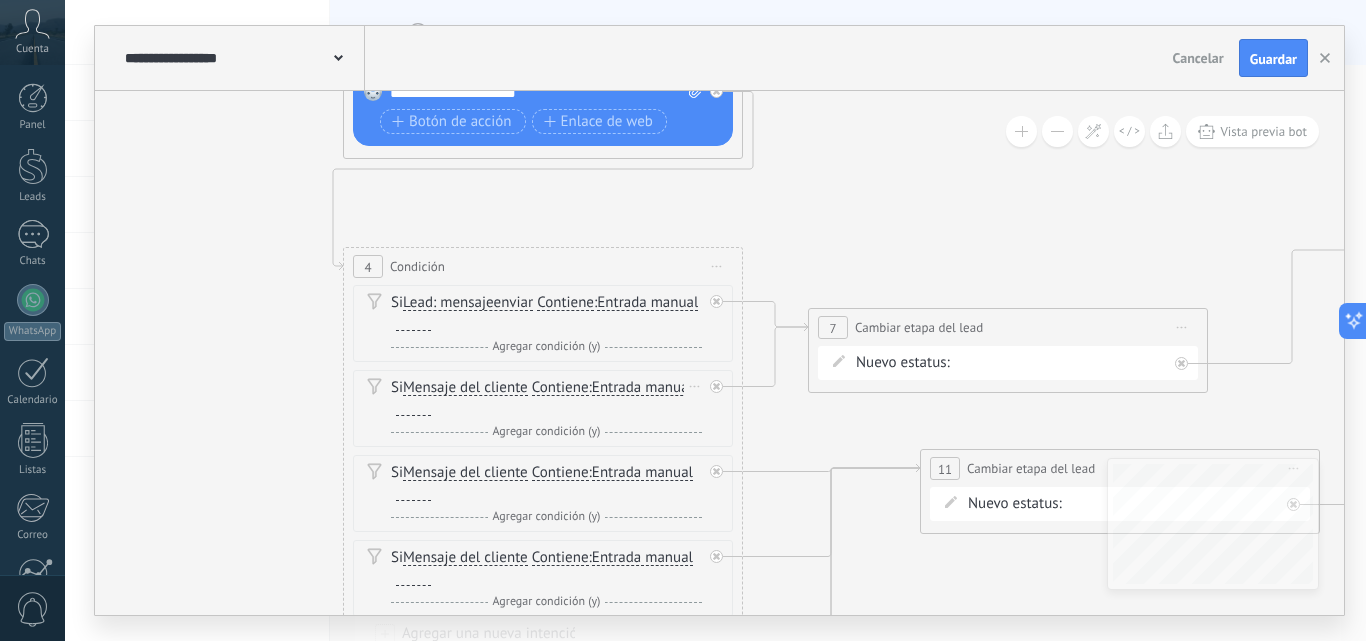 click on "Mensaje del cliente" at bounding box center [465, 388] 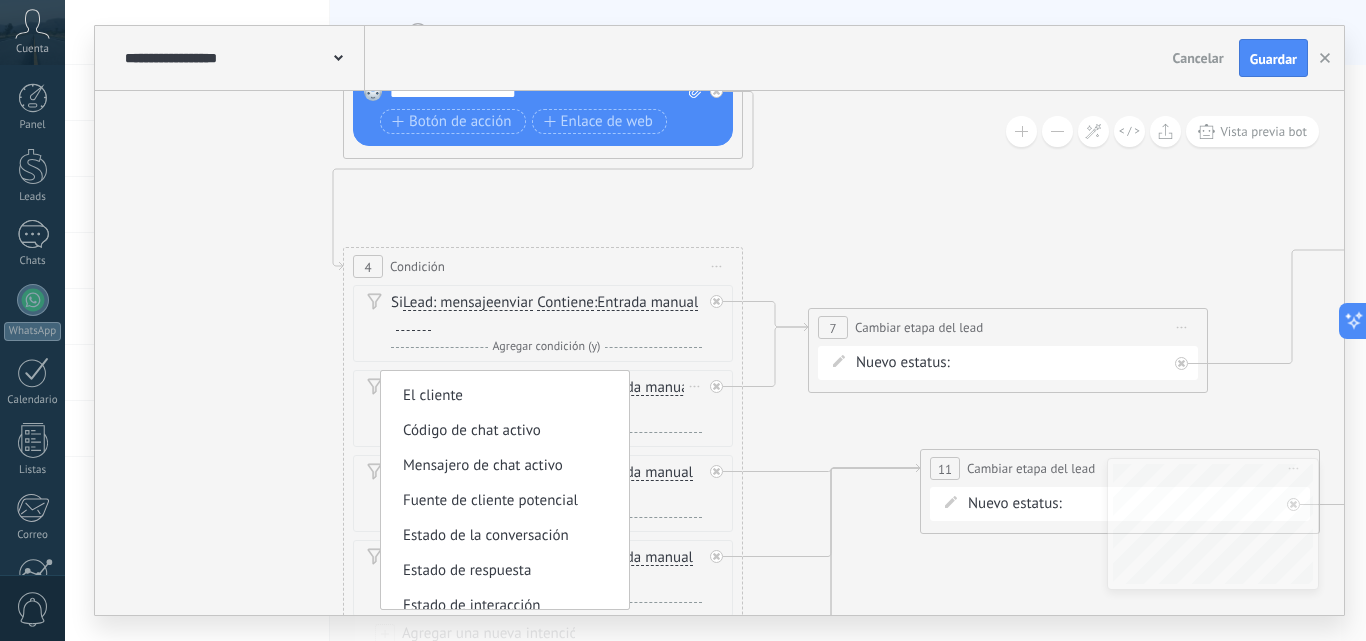 scroll, scrollTop: 200, scrollLeft: 0, axis: vertical 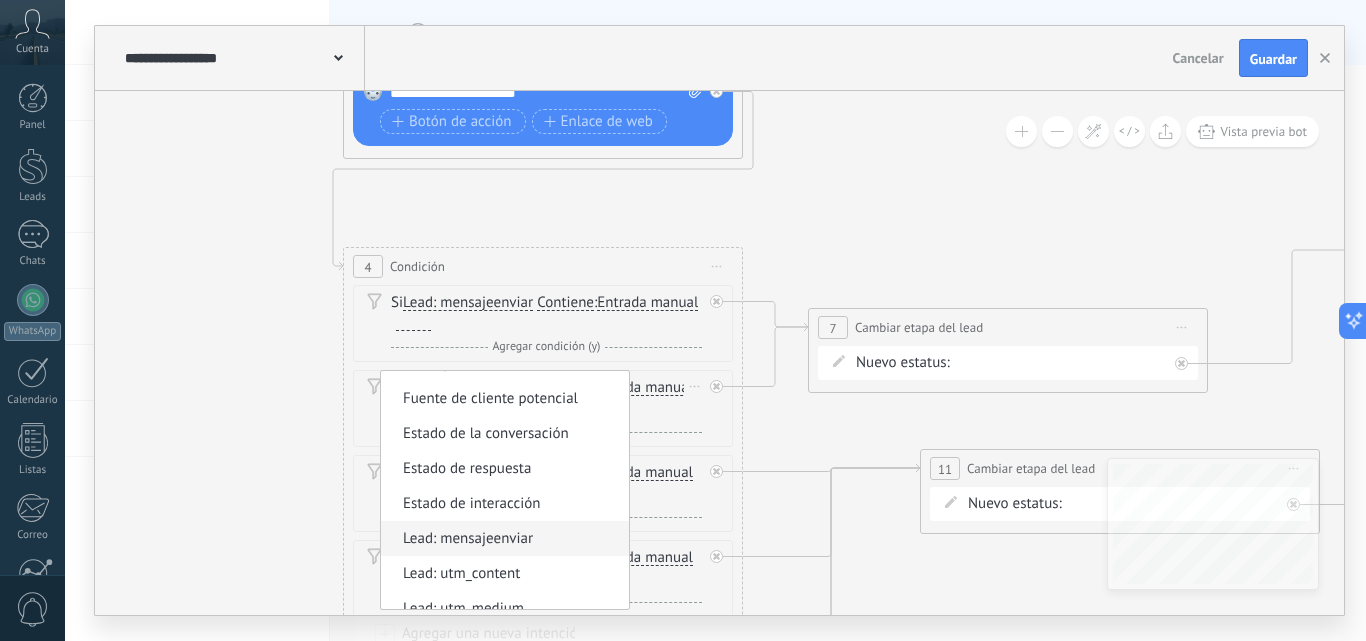 click on "Lead: mensajeenviar" at bounding box center (502, 539) 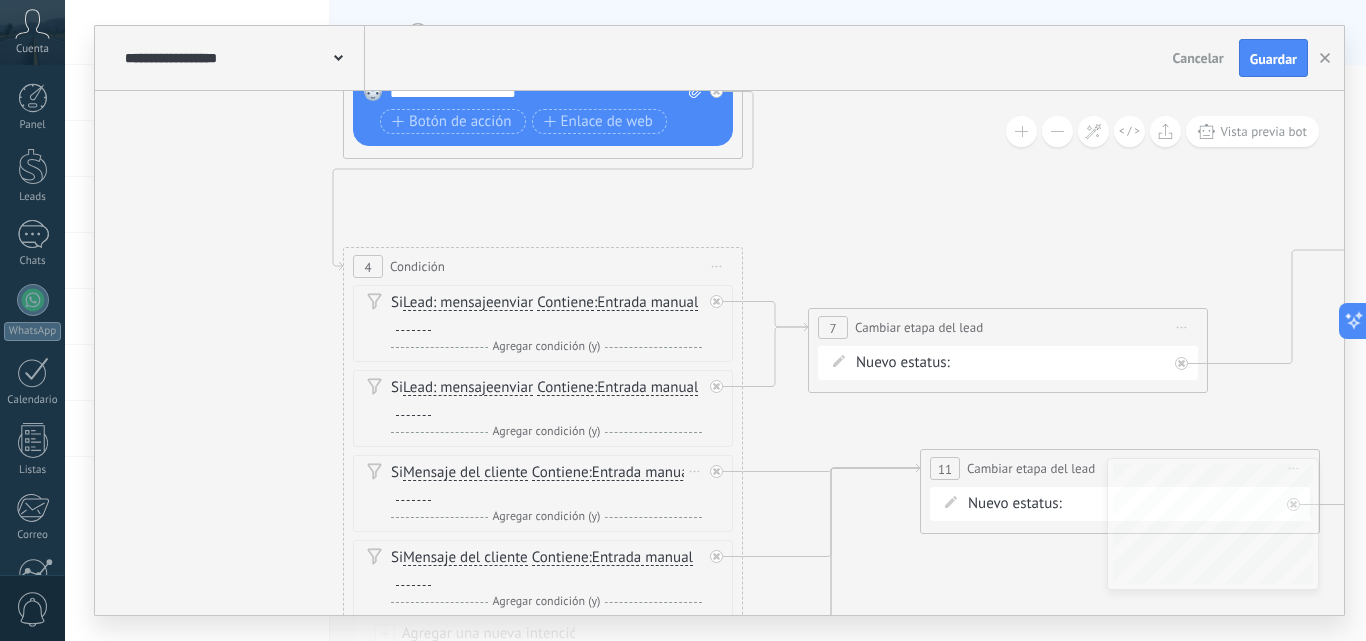 click on "Mensaje del cliente" at bounding box center [465, 473] 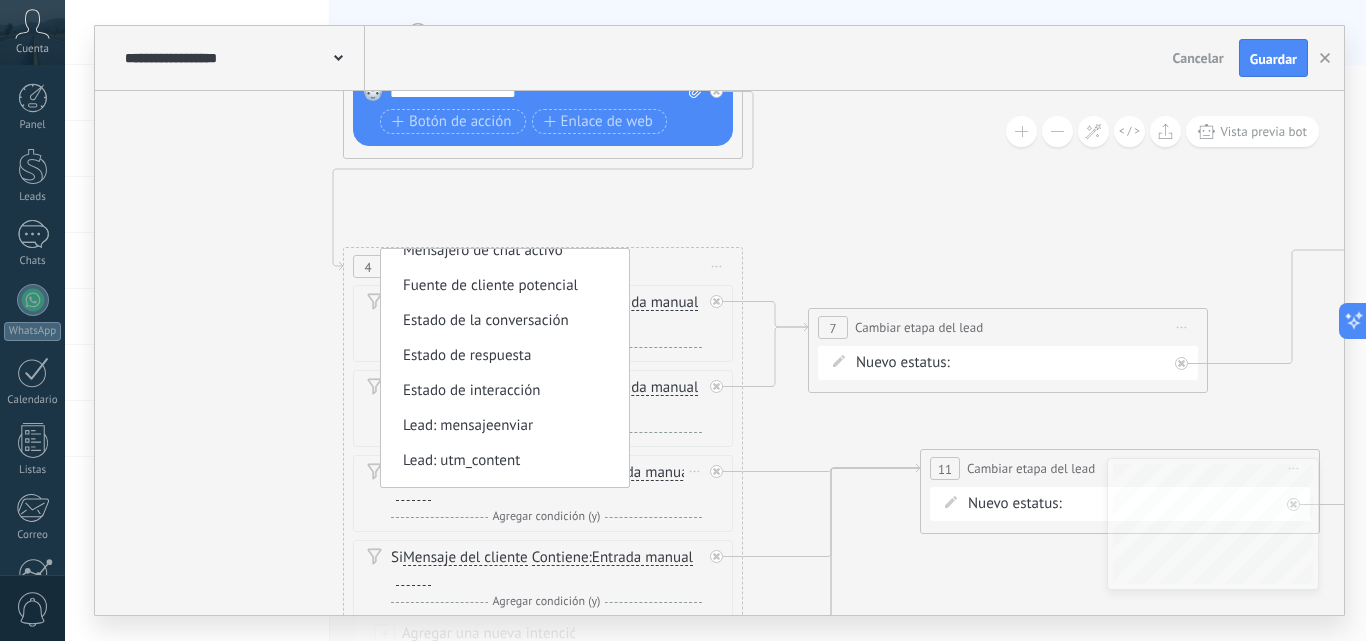 scroll, scrollTop: 200, scrollLeft: 0, axis: vertical 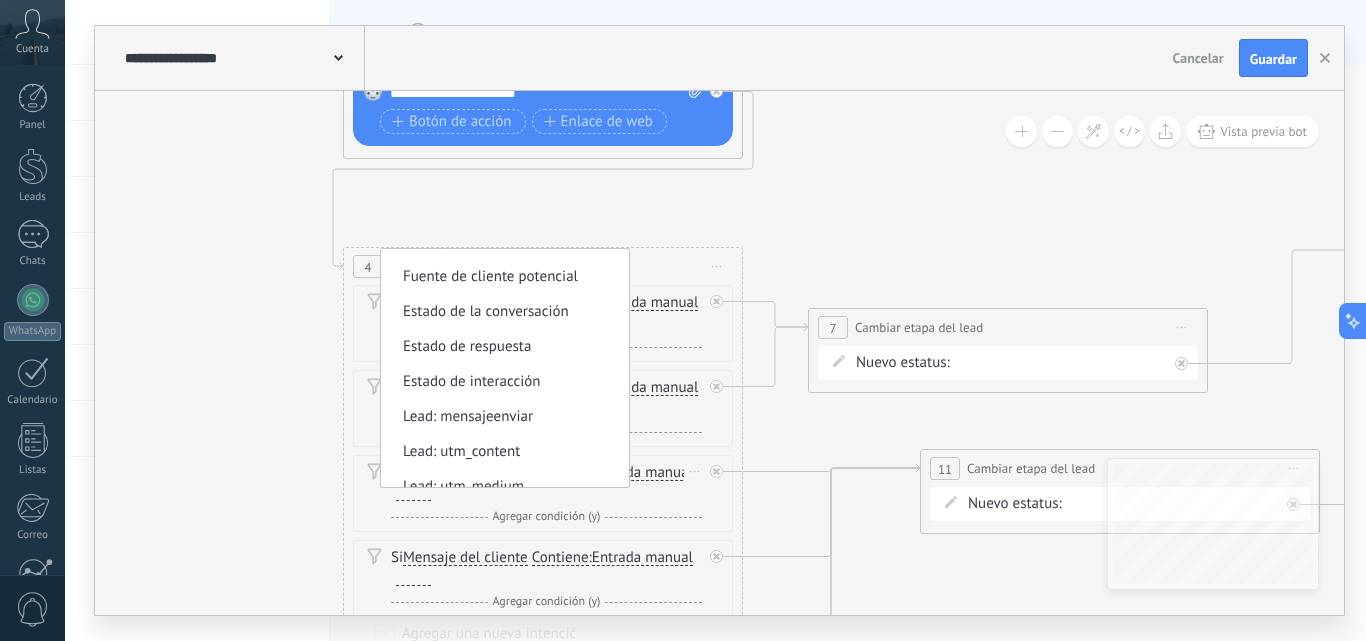 click on "Lead: mensajeenviar" at bounding box center [502, 417] 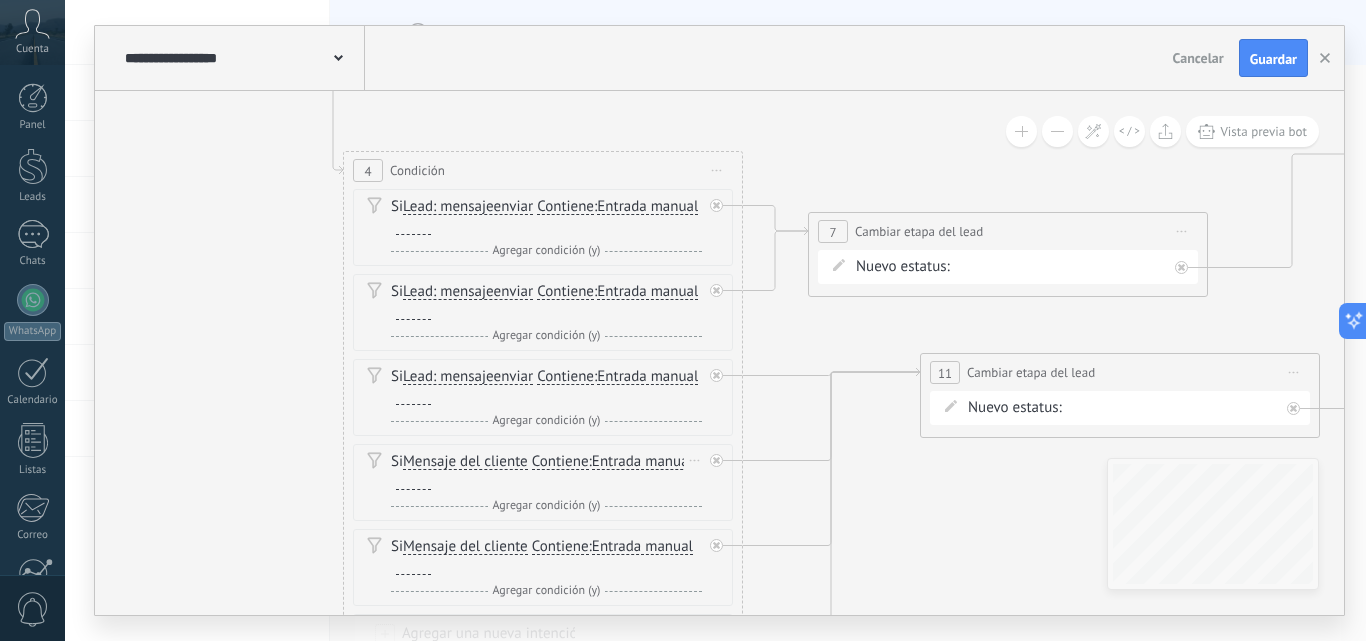 click on "Mensaje del cliente" at bounding box center [465, 462] 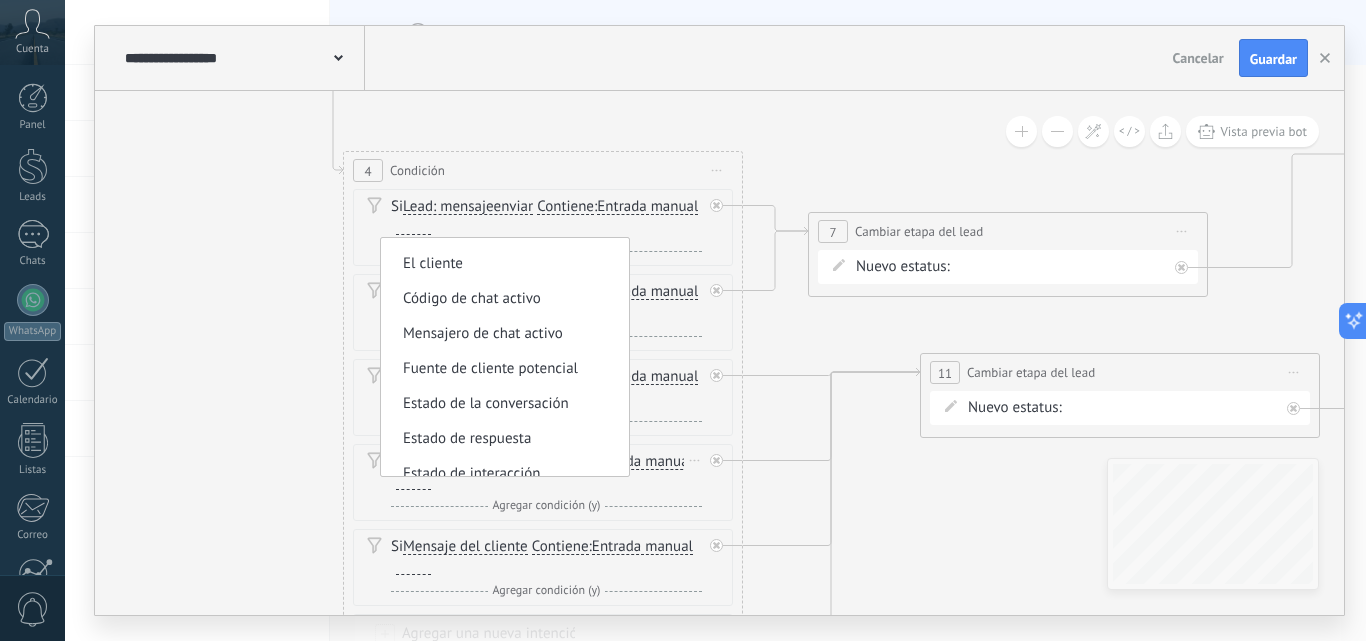 scroll, scrollTop: 200, scrollLeft: 0, axis: vertical 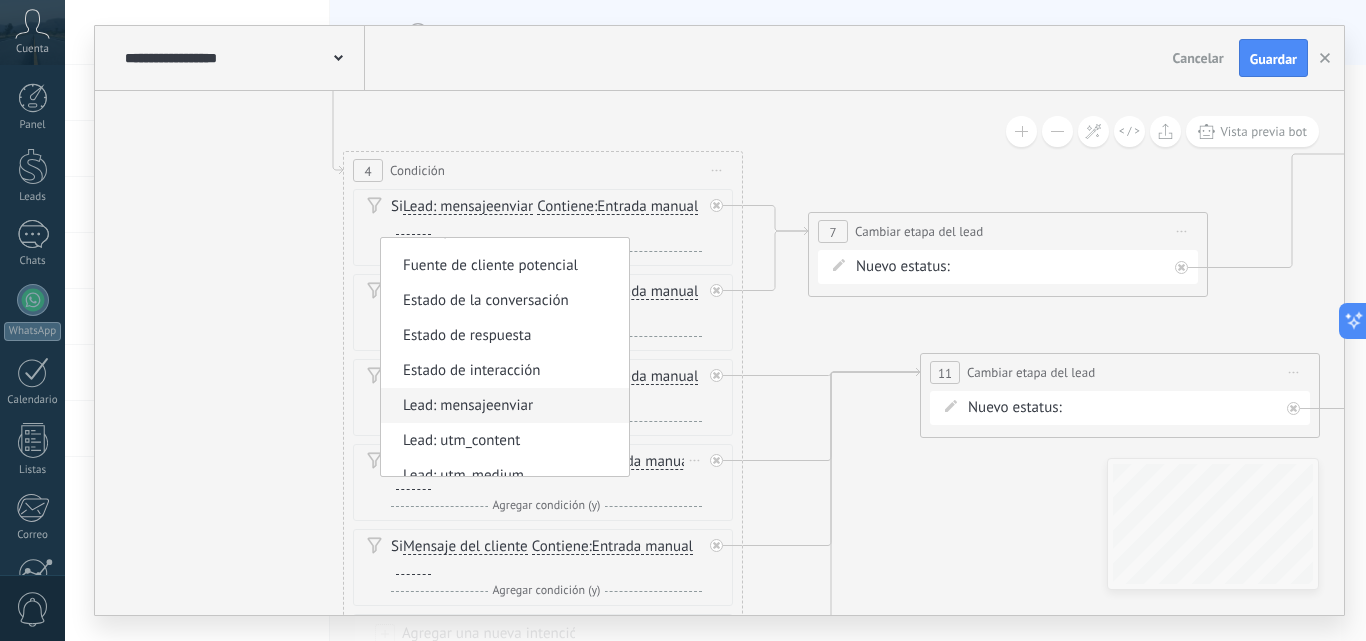 click on "Lead: mensajeenviar" at bounding box center [502, 406] 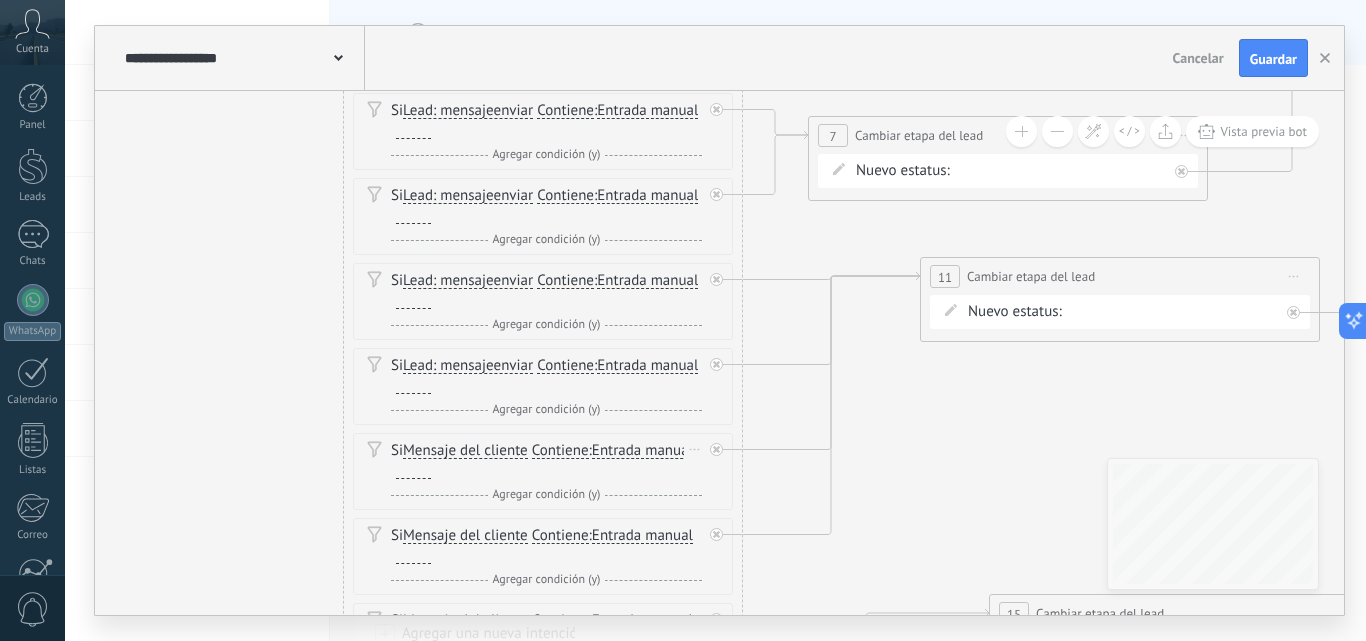 click on "Mensaje del cliente" at bounding box center [465, 451] 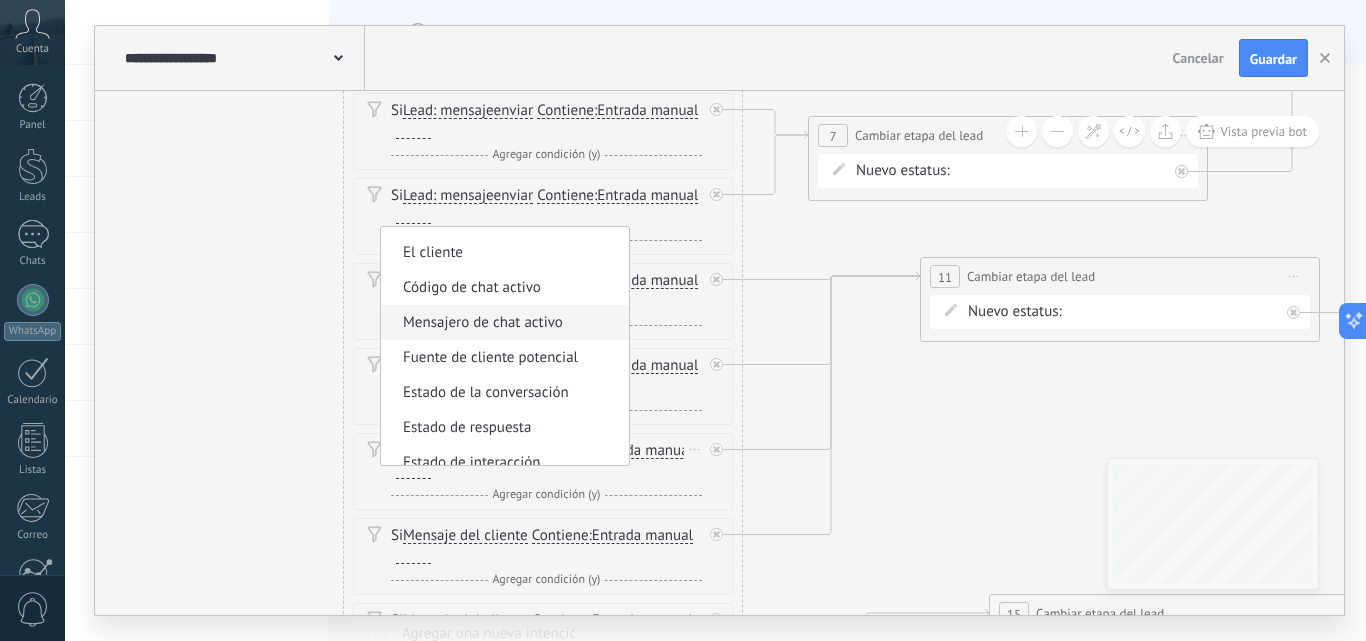scroll, scrollTop: 200, scrollLeft: 0, axis: vertical 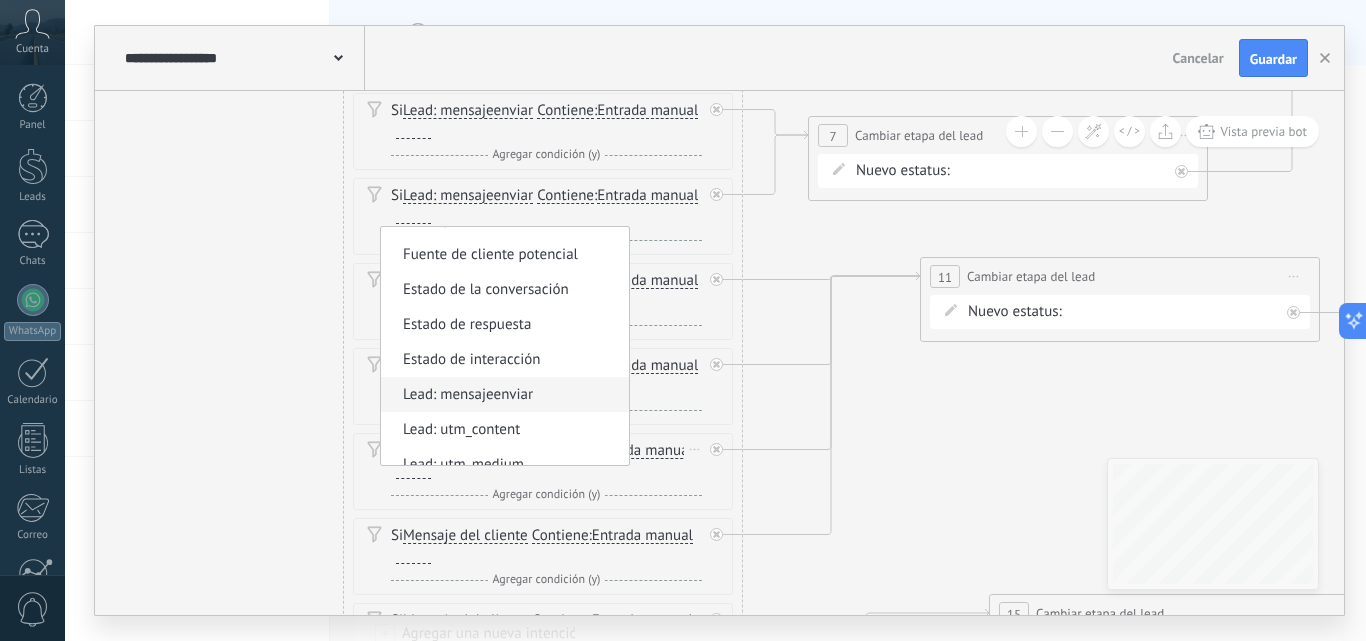 click on "Lead: mensajeenviar" at bounding box center [502, 395] 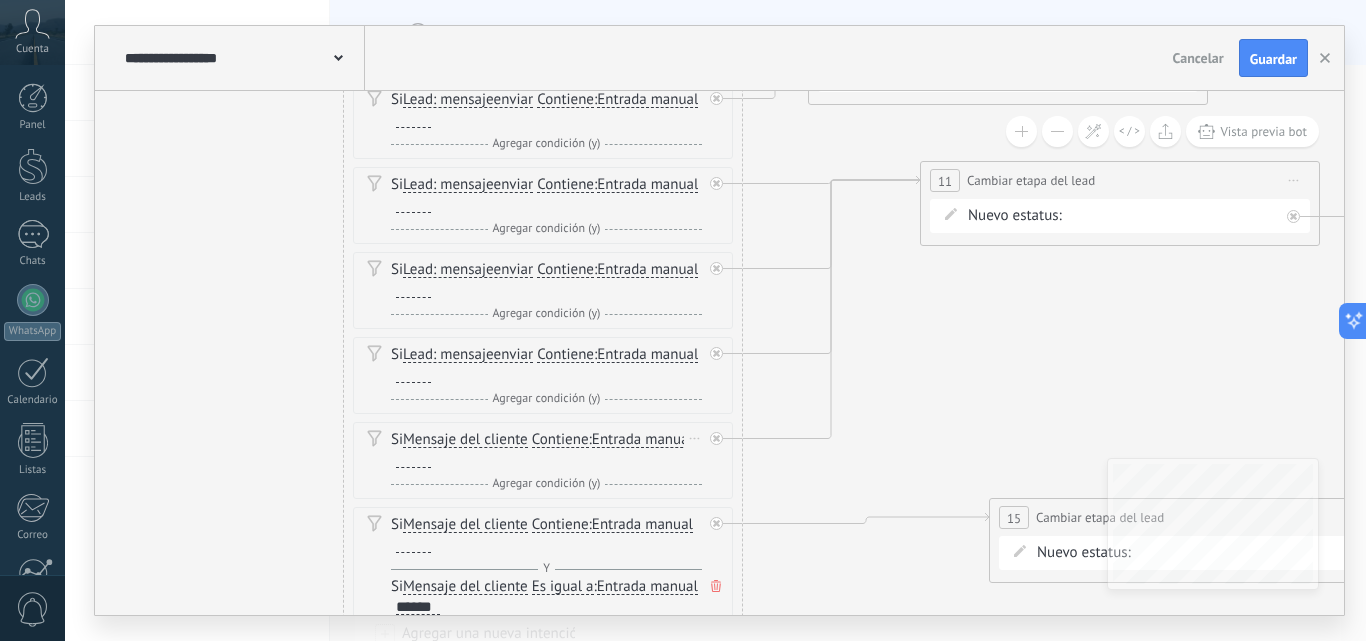 click on "Mensaje del cliente" at bounding box center (465, 440) 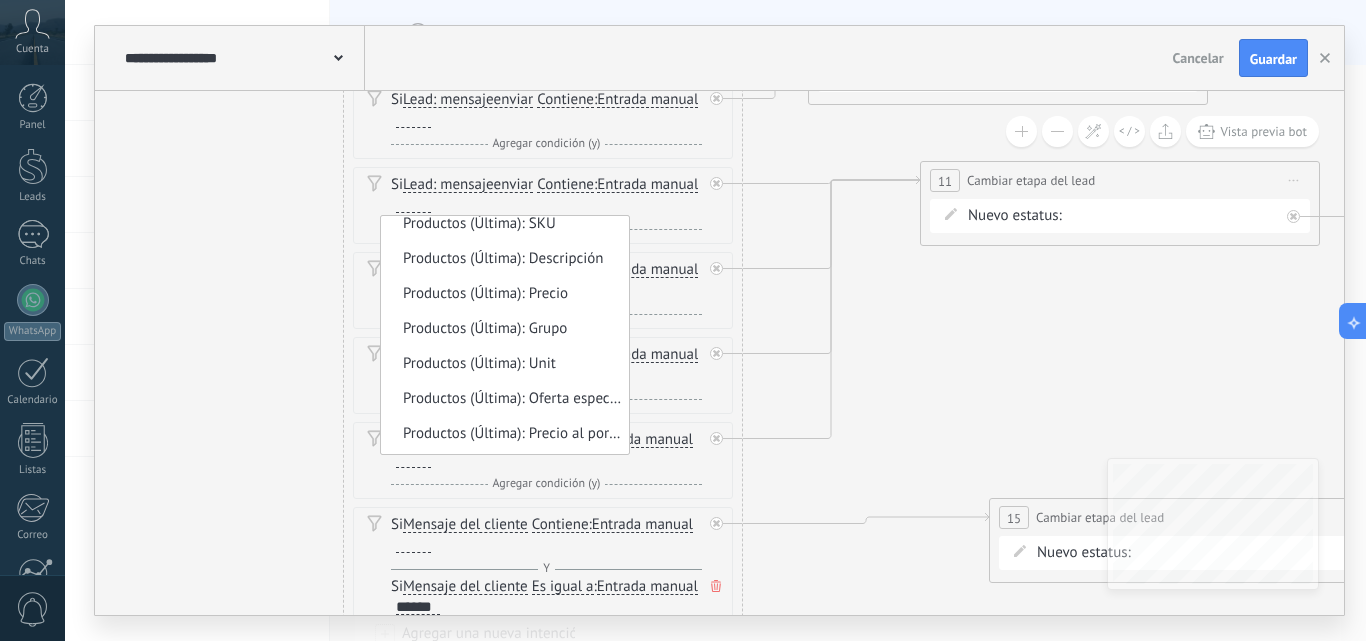 scroll, scrollTop: 1582, scrollLeft: 0, axis: vertical 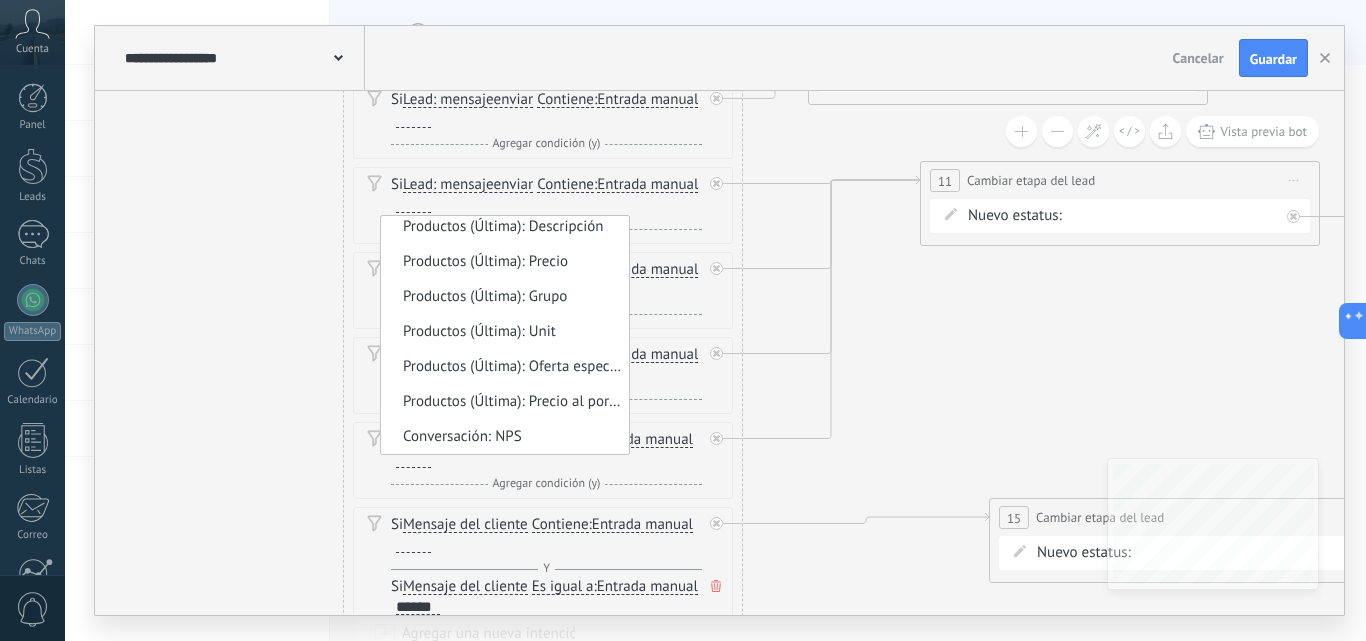 click 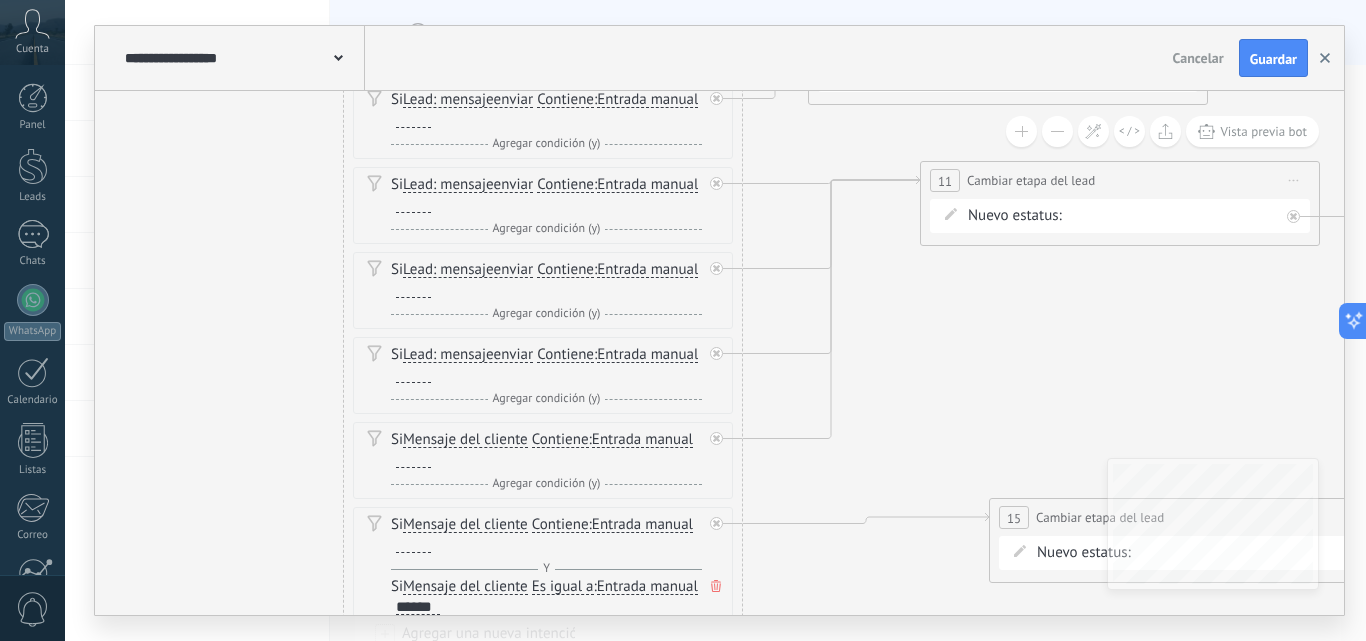 click 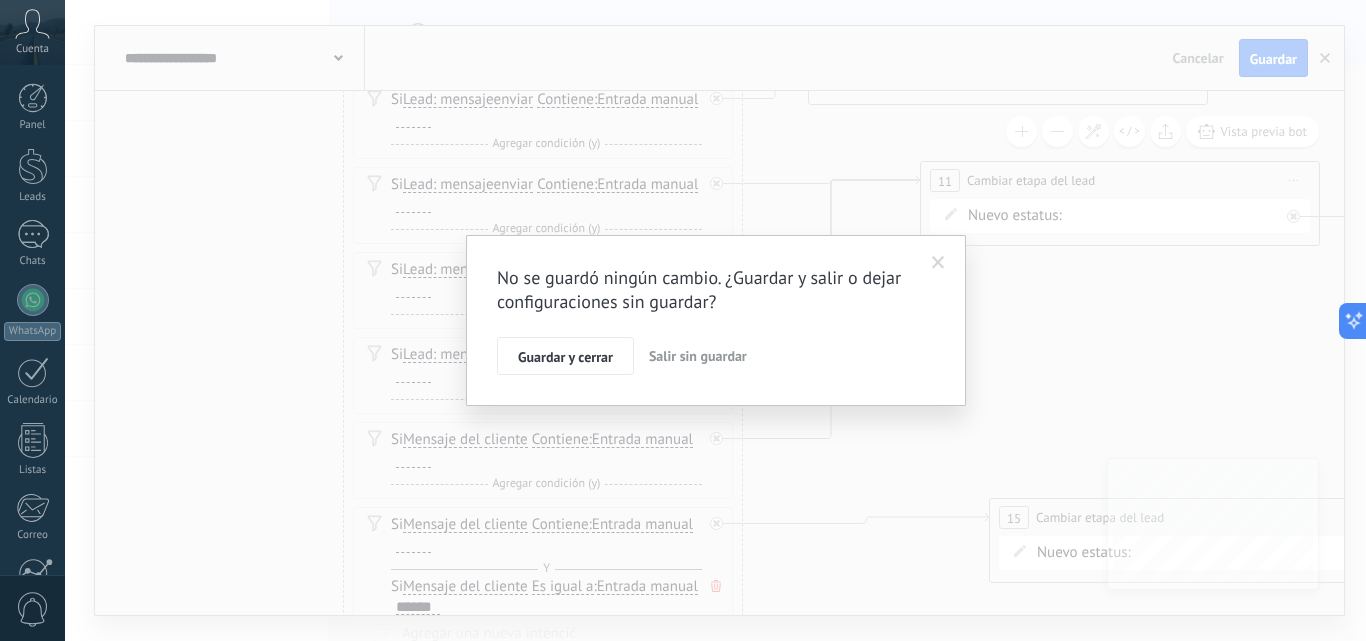click on "Salir sin guardar" at bounding box center (698, 356) 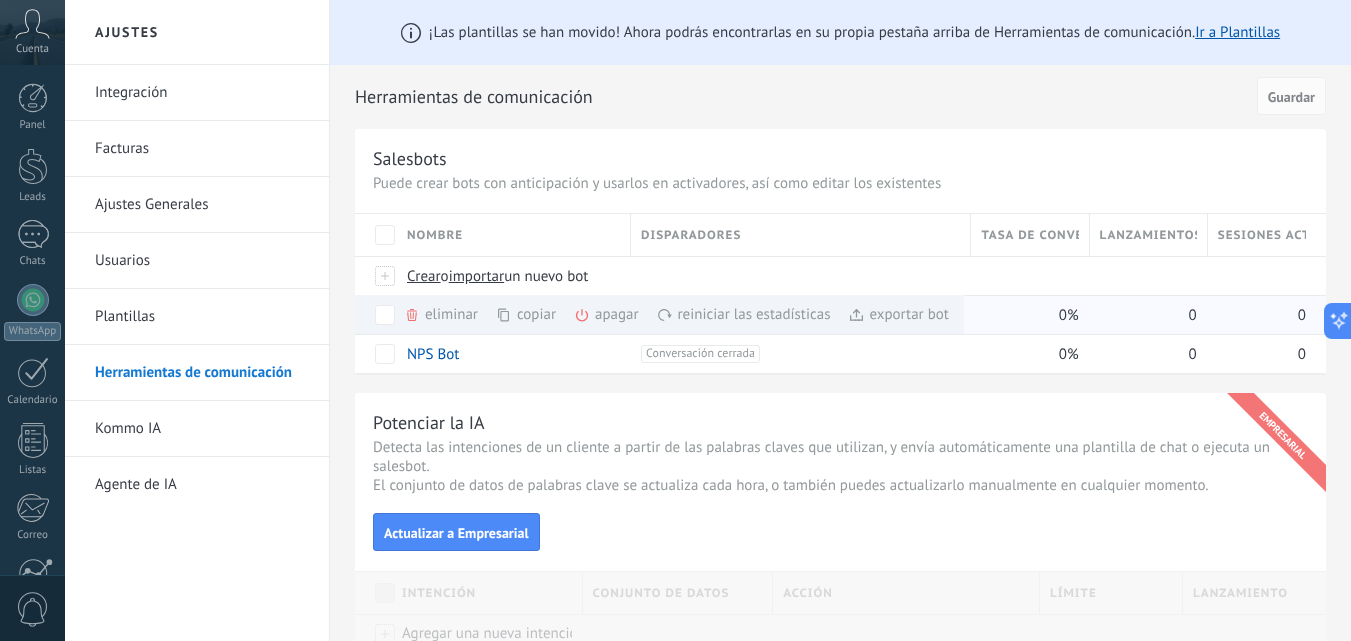 click on "eliminar màs" at bounding box center (475, 314) 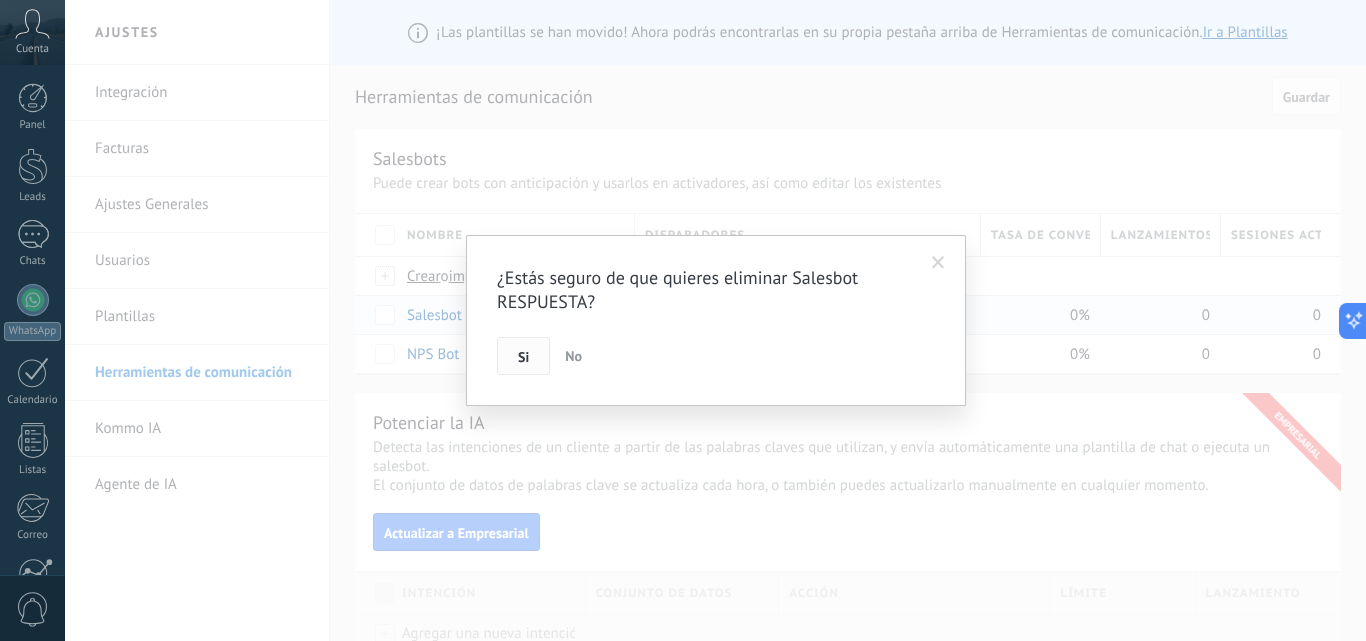 click on "Si" at bounding box center [523, 356] 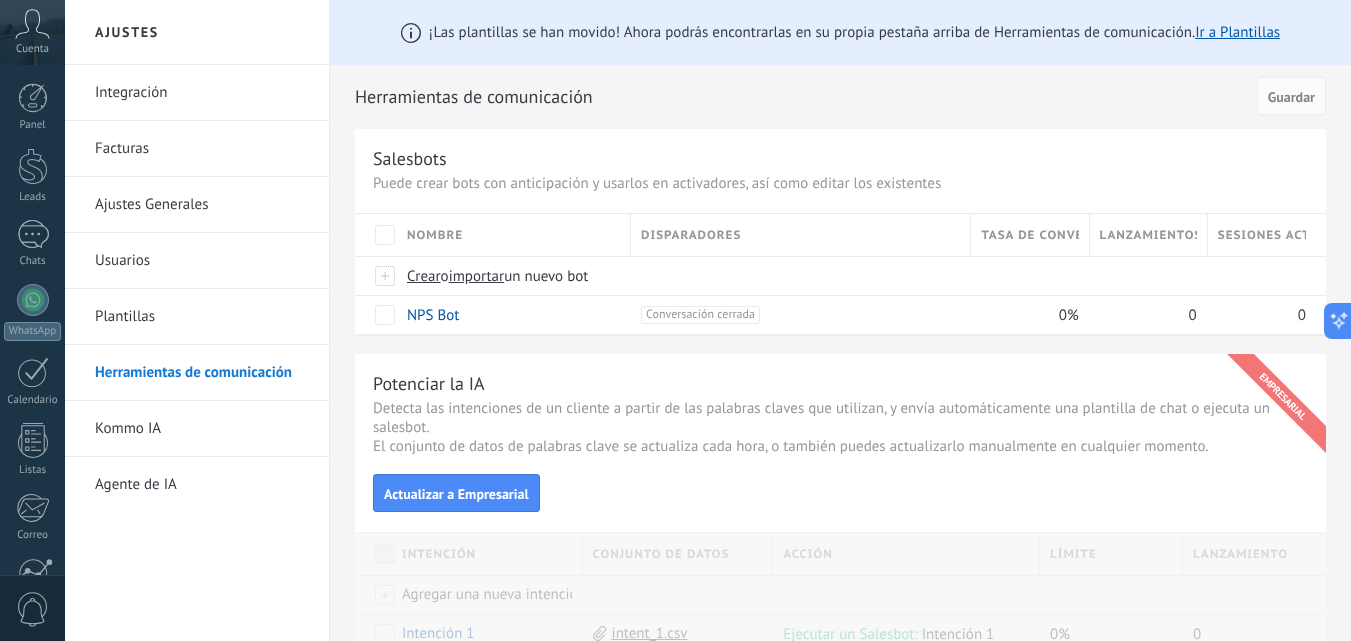click on "importar" at bounding box center [477, 276] 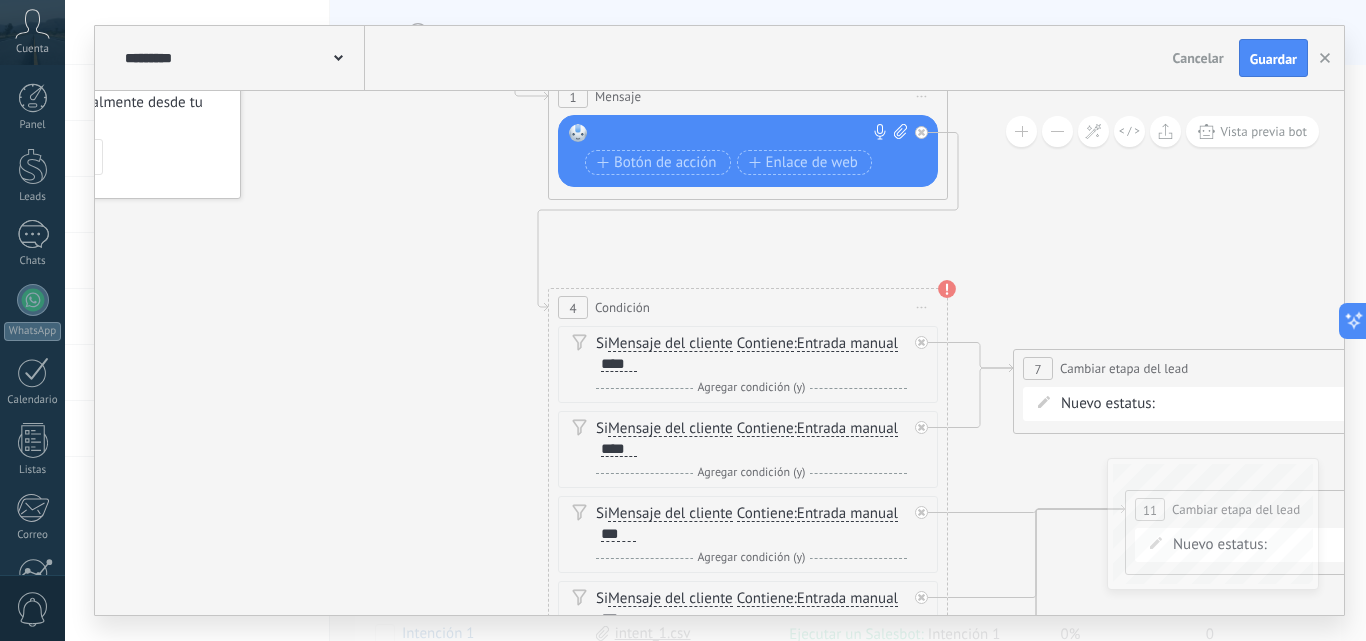 drag, startPoint x: 663, startPoint y: 506, endPoint x: 446, endPoint y: 250, distance: 335.5965 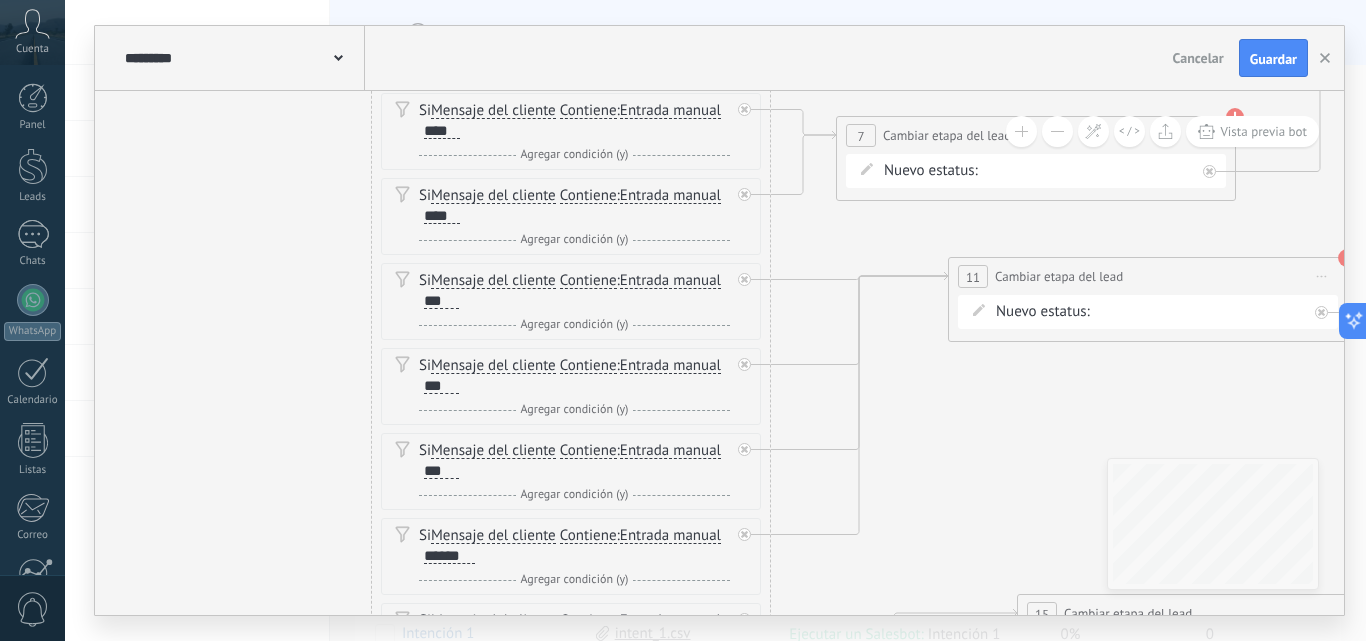 drag, startPoint x: 420, startPoint y: 465, endPoint x: 273, endPoint y: 259, distance: 253.07114 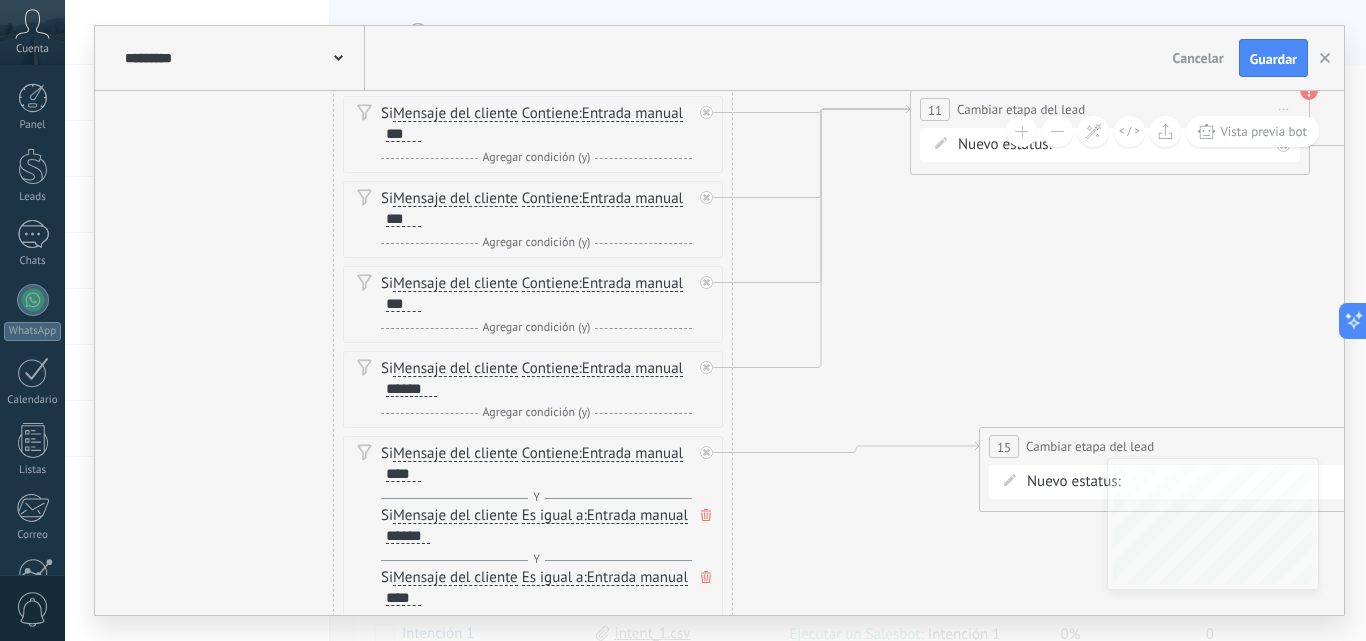 drag, startPoint x: 294, startPoint y: 470, endPoint x: 248, endPoint y: 269, distance: 206.1965 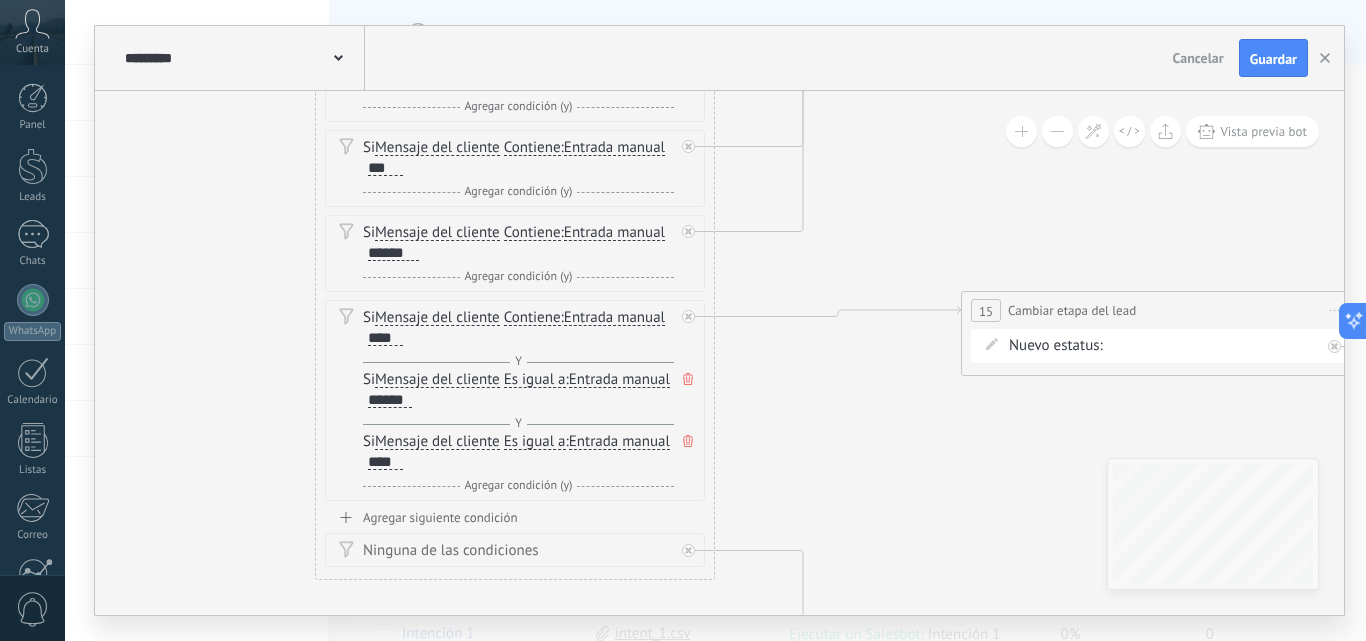 drag, startPoint x: 236, startPoint y: 477, endPoint x: 224, endPoint y: 346, distance: 131.54848 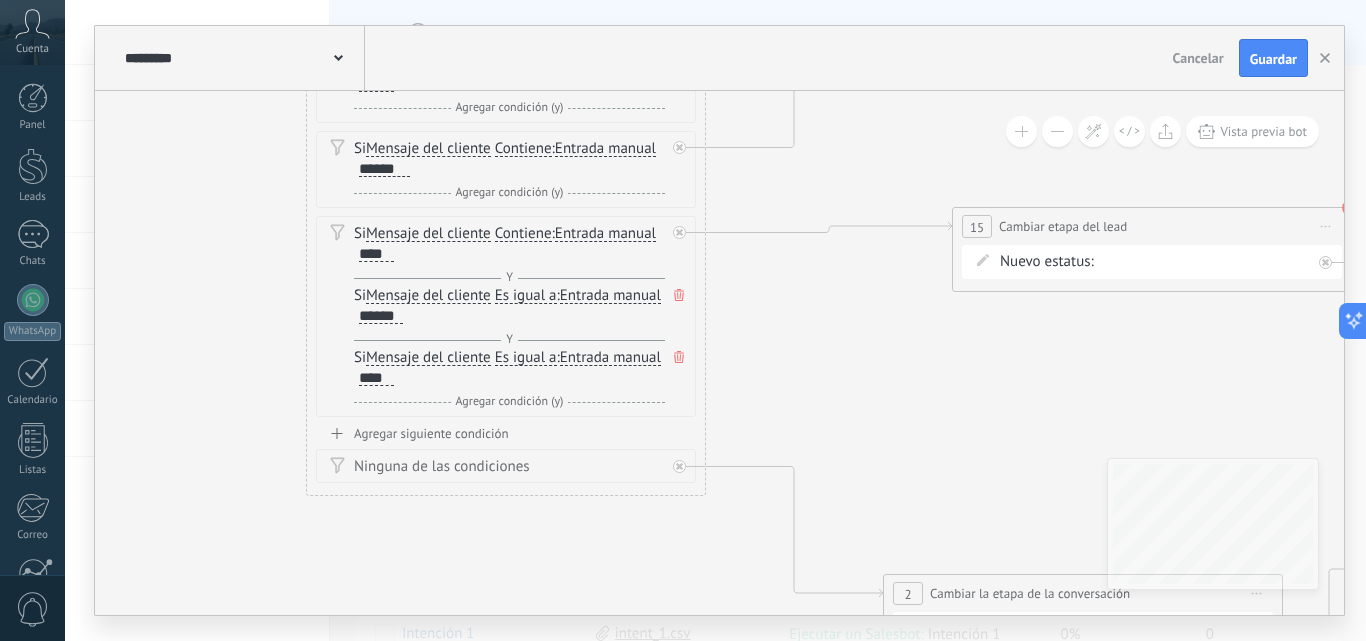 drag, startPoint x: 229, startPoint y: 482, endPoint x: 222, endPoint y: 427, distance: 55.443665 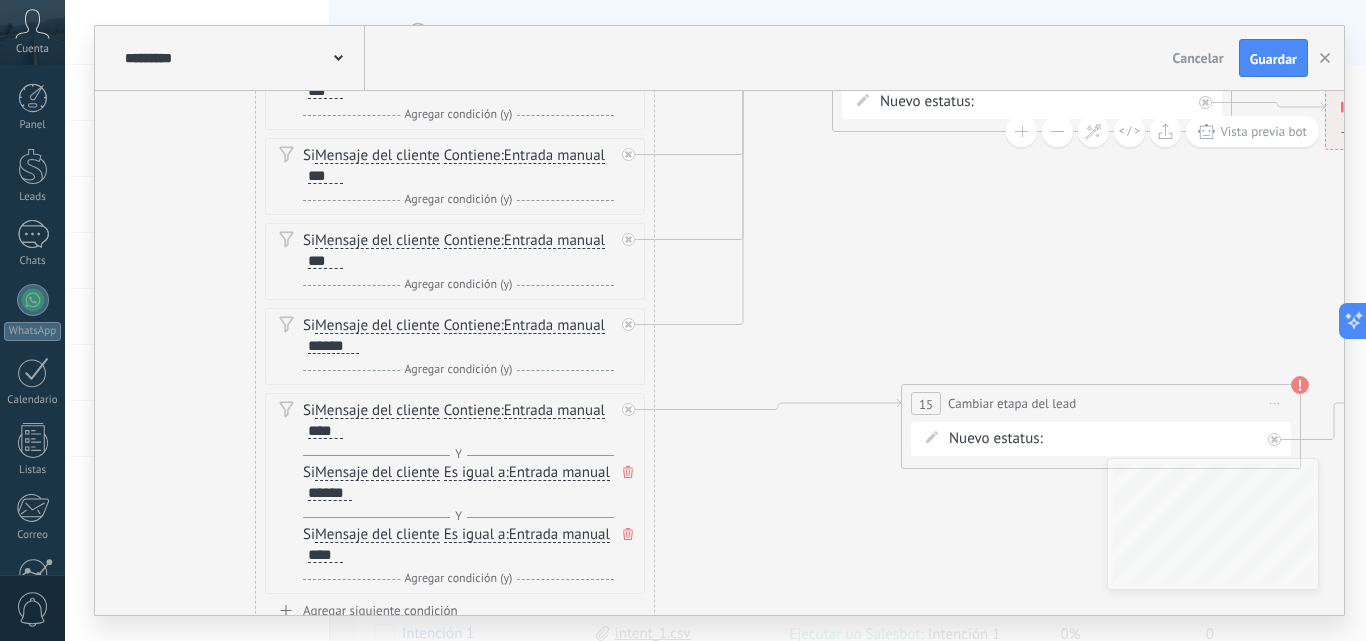 drag, startPoint x: 888, startPoint y: 345, endPoint x: 837, endPoint y: 522, distance: 184.20097 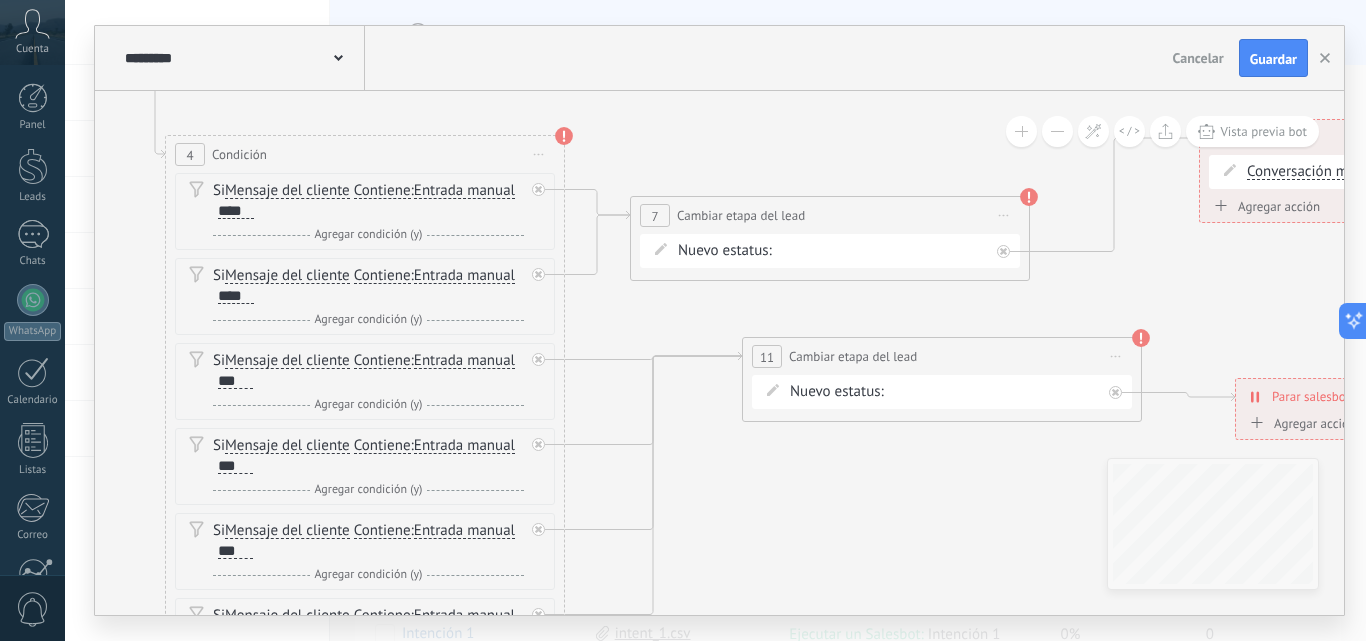 drag, startPoint x: 840, startPoint y: 281, endPoint x: 750, endPoint y: 571, distance: 303.64453 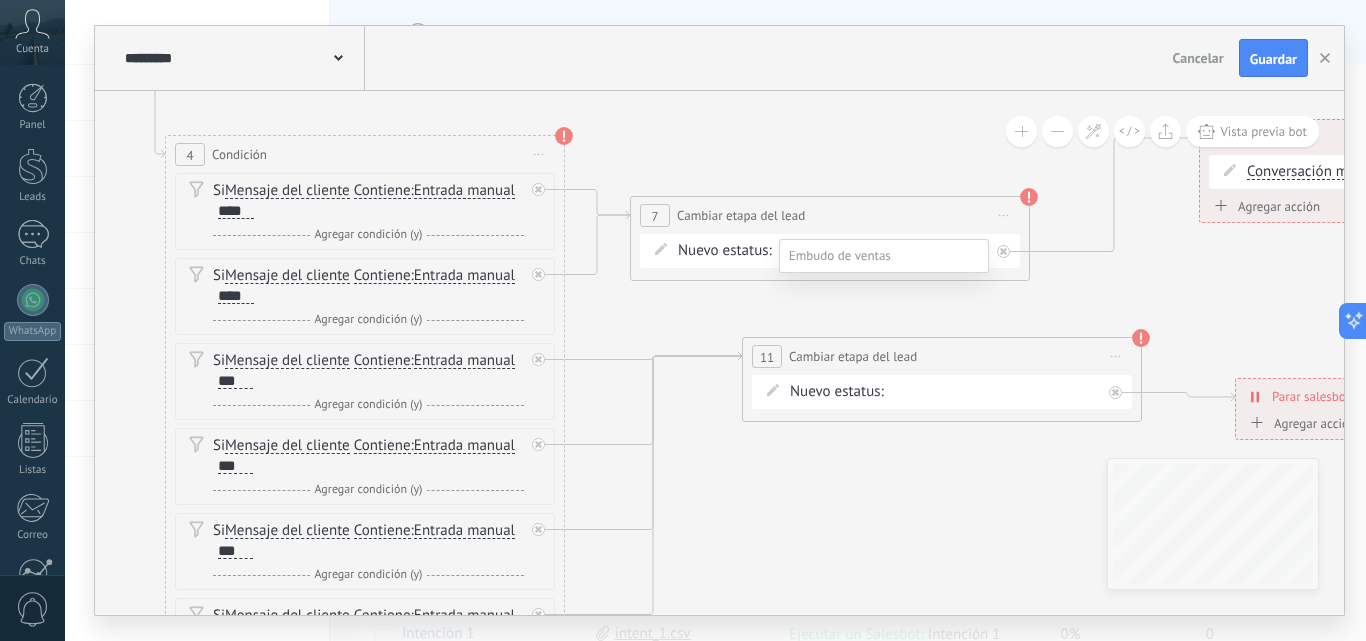 click on "CARGAR FICHAS" at bounding box center [0, 0] 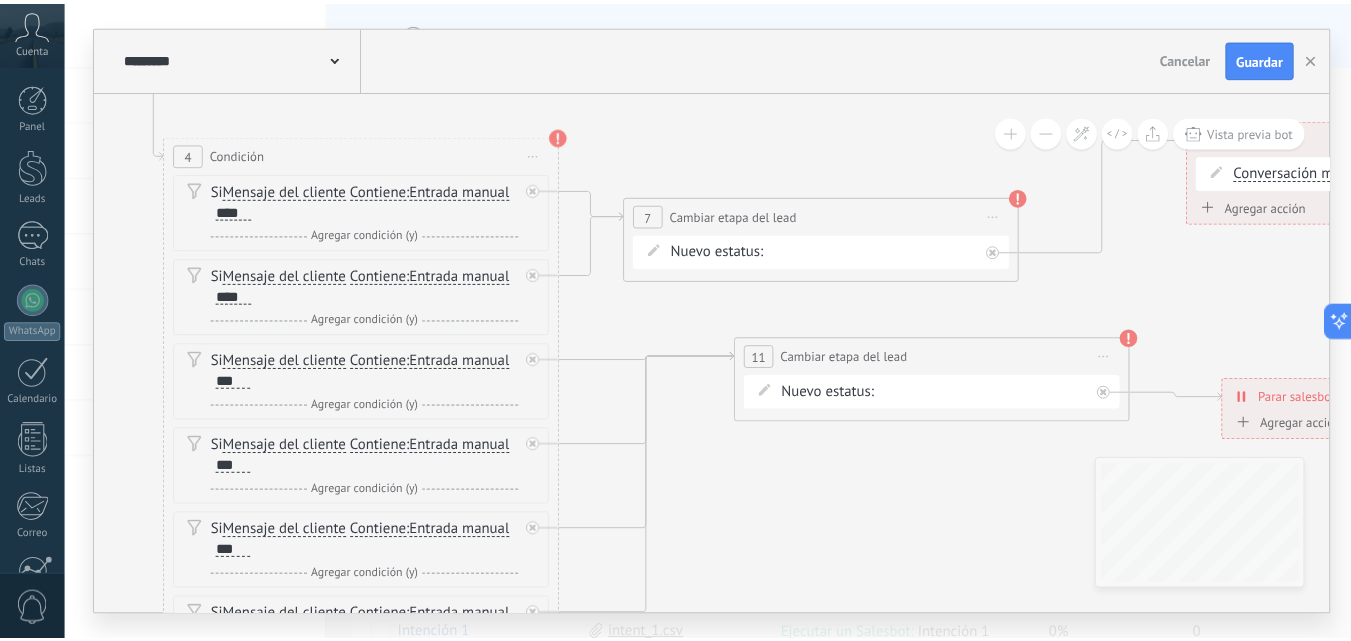 scroll, scrollTop: 0, scrollLeft: 0, axis: both 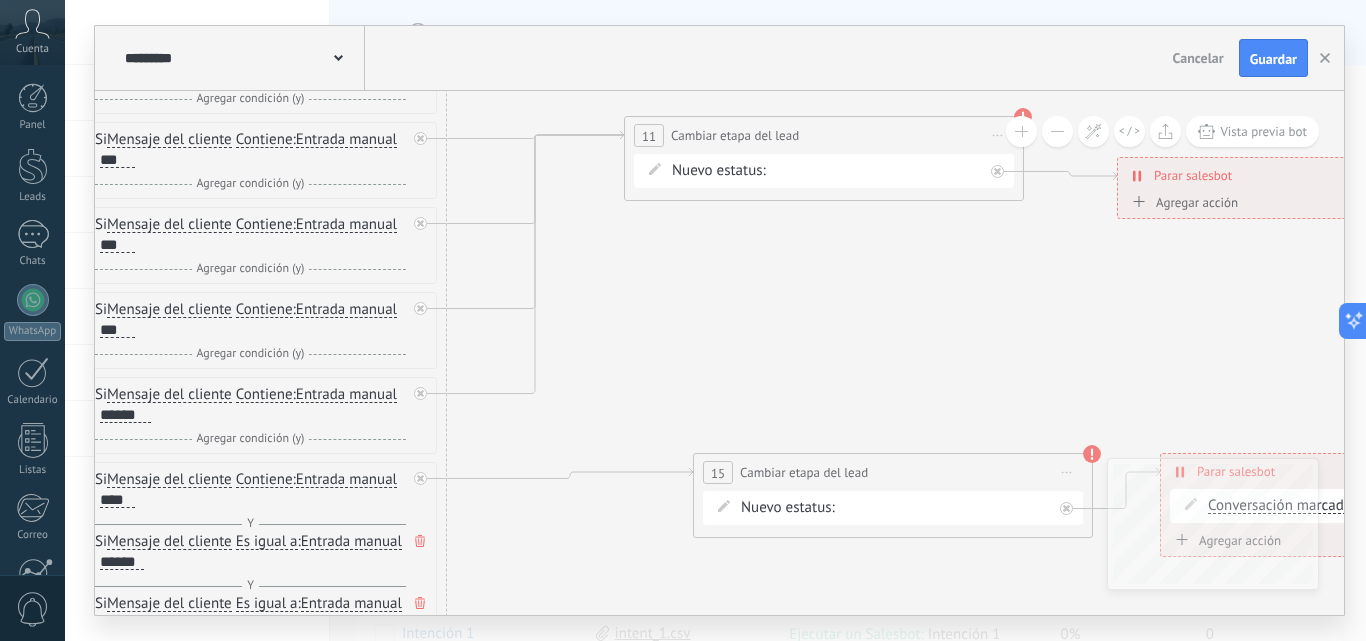 drag, startPoint x: 771, startPoint y: 511, endPoint x: 653, endPoint y: 290, distance: 250.52943 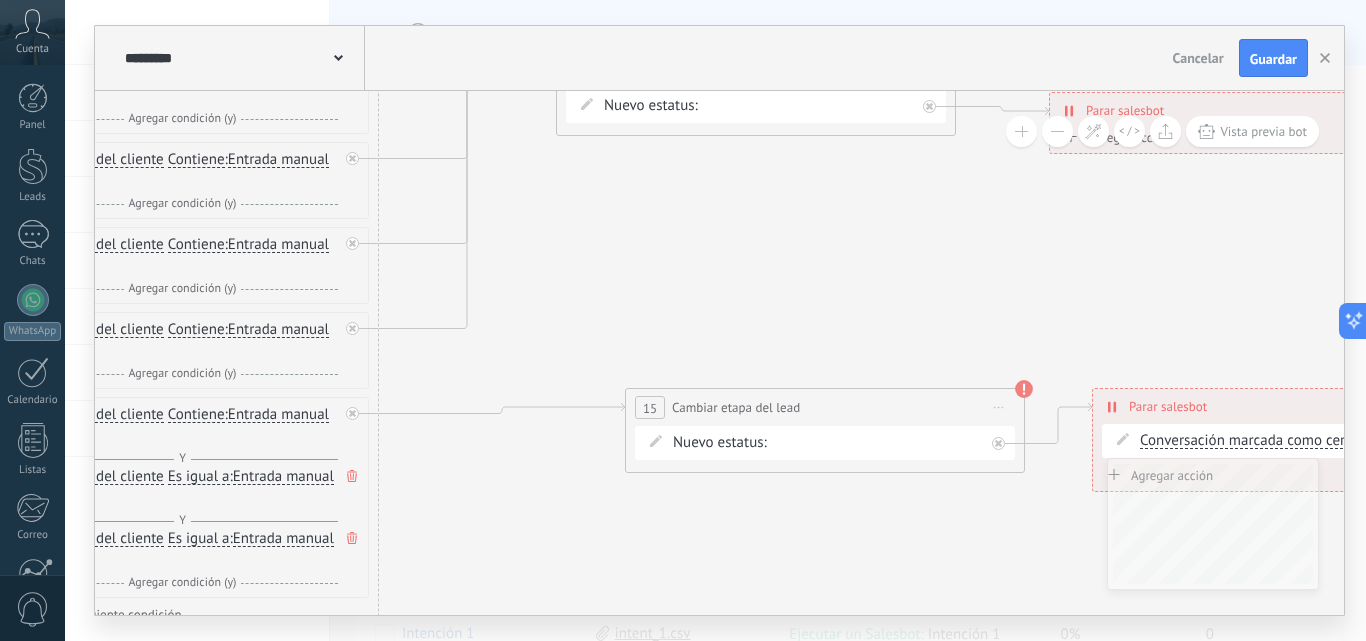 drag, startPoint x: 688, startPoint y: 397, endPoint x: 572, endPoint y: 299, distance: 151.8552 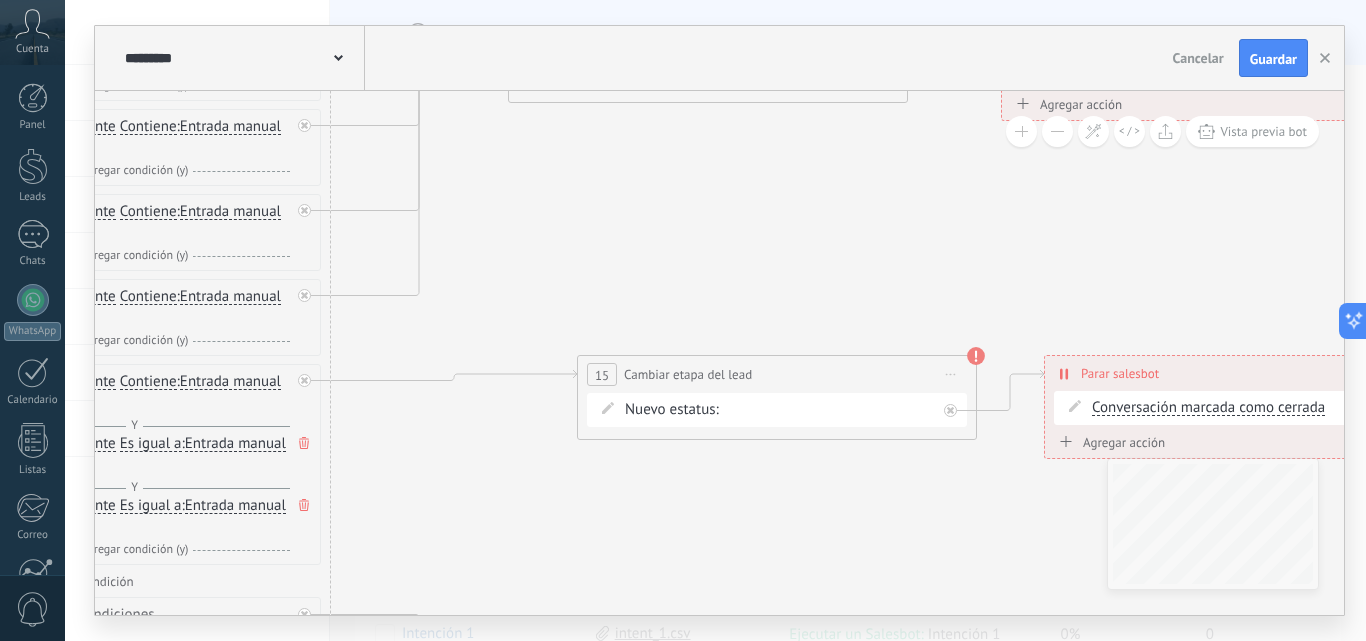 click on "Contacto inicial ERROR CARGAR FICHAS Logrado con éxito LEAD Perdido" at bounding box center [0, 0] 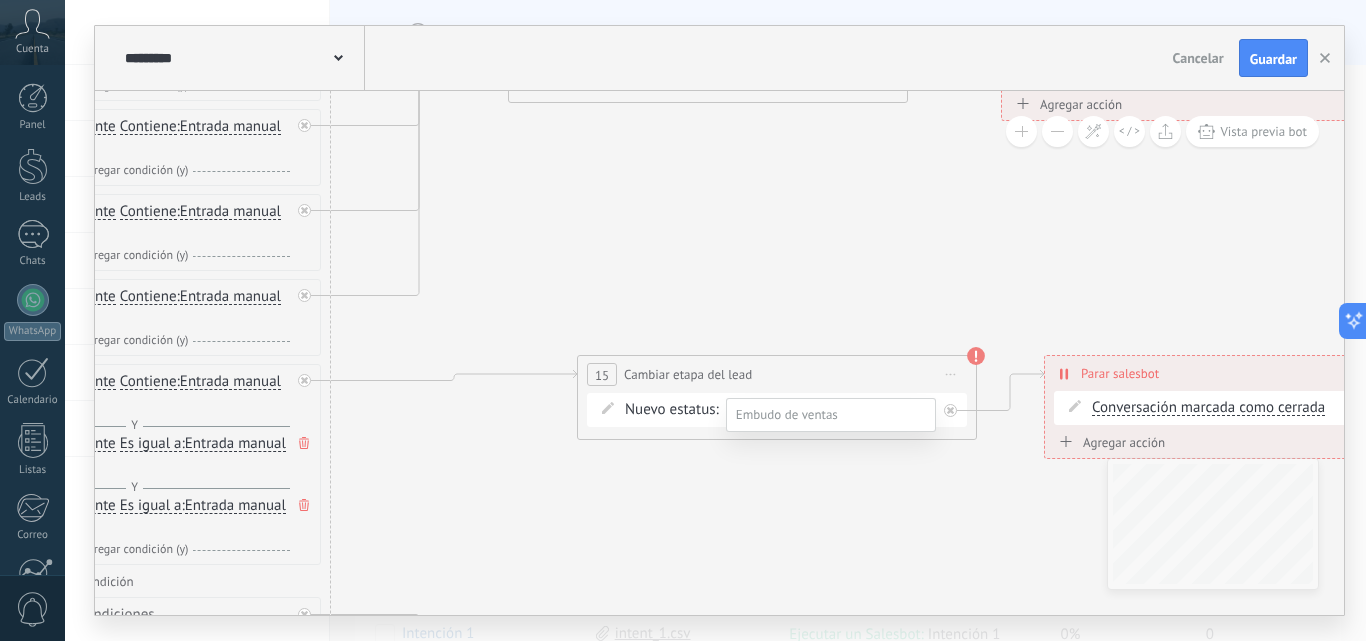 click on "Logrado con éxito" at bounding box center [0, 0] 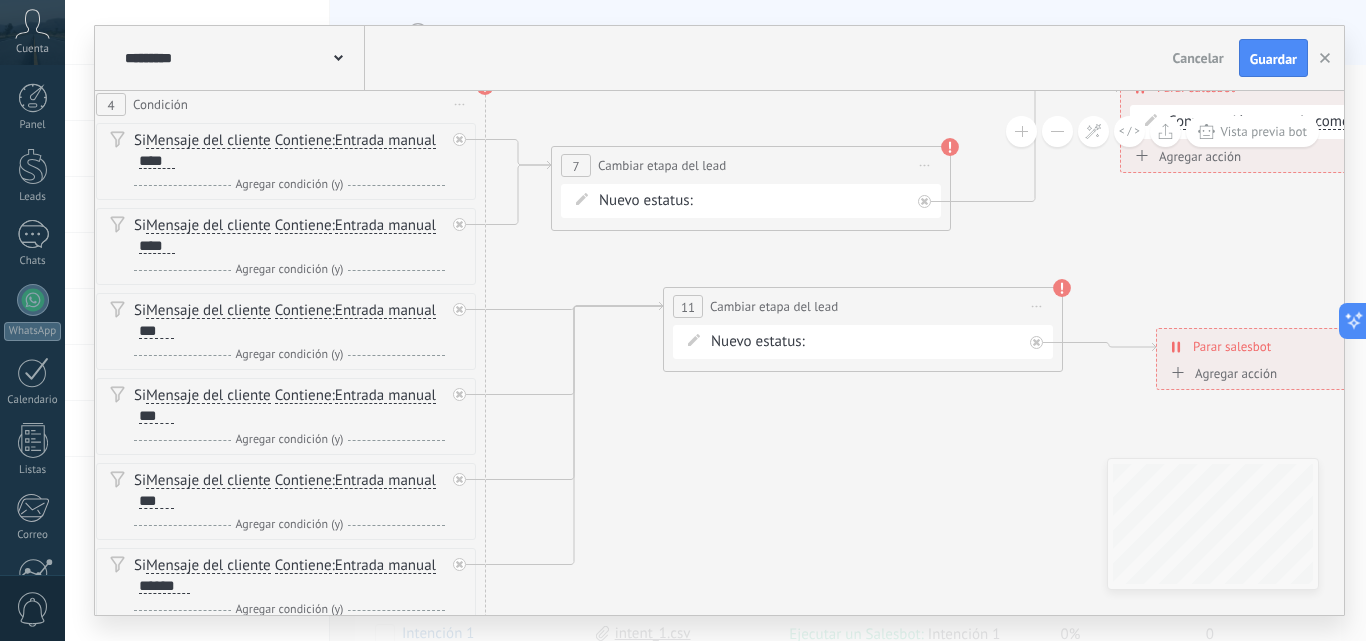 drag, startPoint x: 768, startPoint y: 258, endPoint x: 913, endPoint y: 538, distance: 315.3173 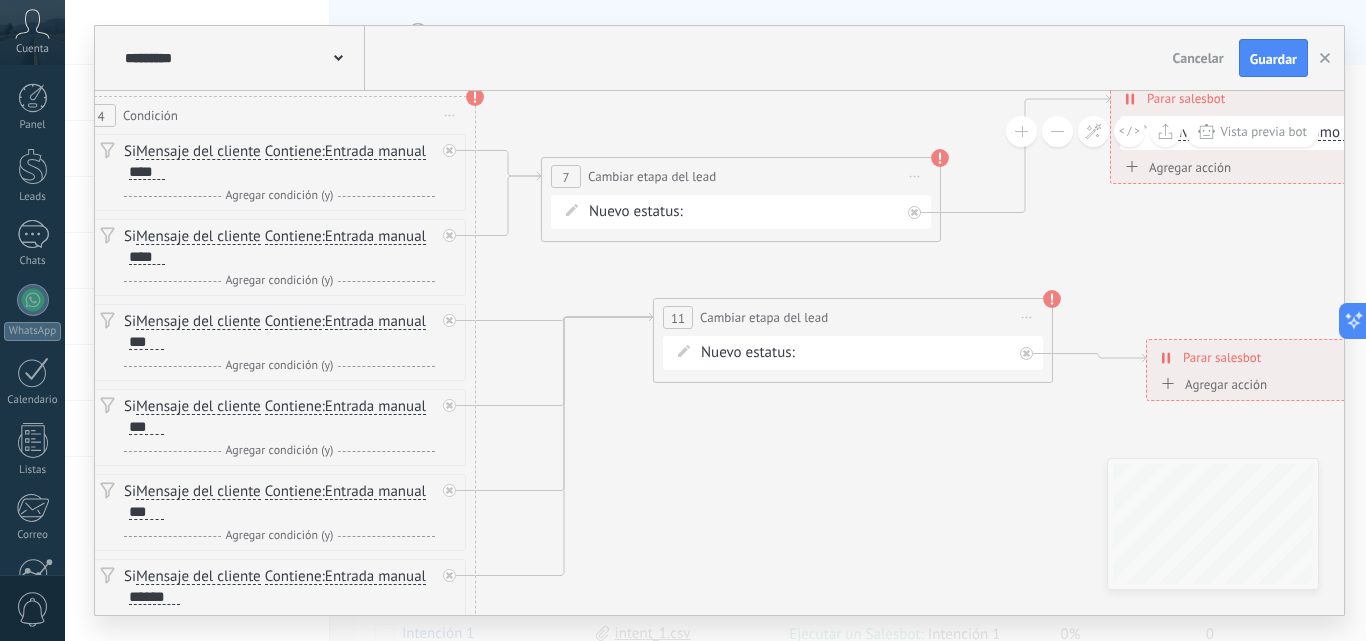 click on "Contacto inicial ERROR CARGAR FICHAS Logrado con éxito LEAD Perdido" at bounding box center [0, 0] 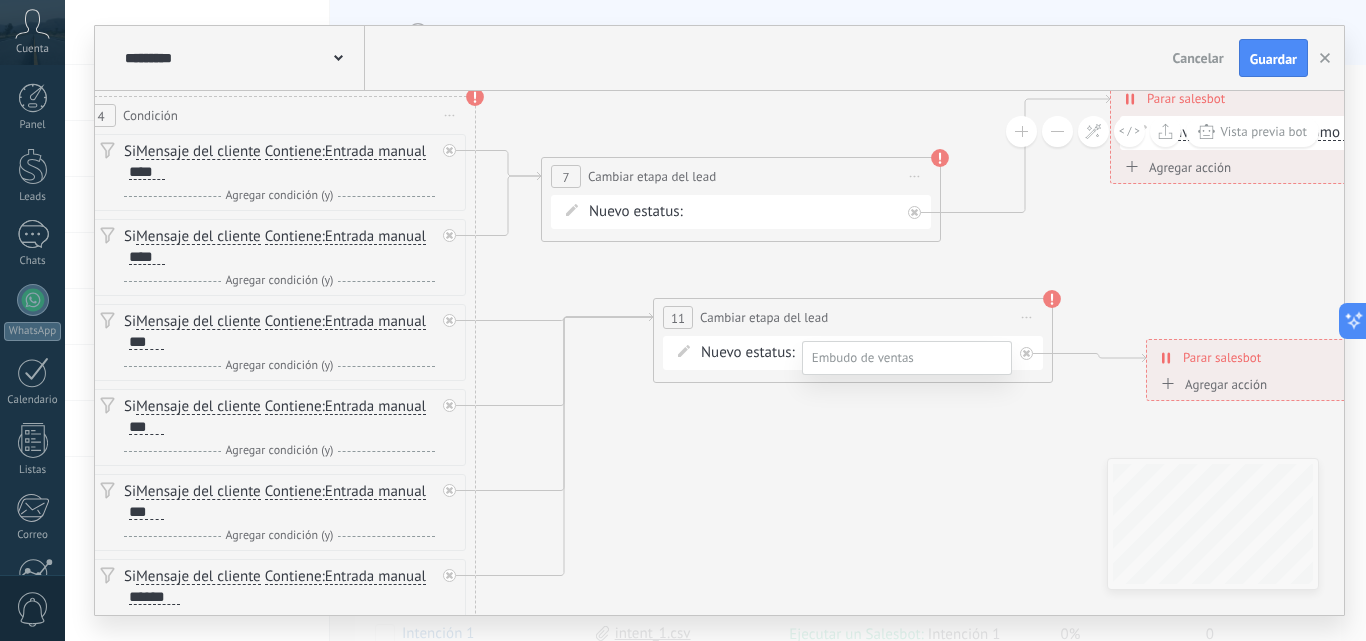 click on "ERROR" at bounding box center (0, 0) 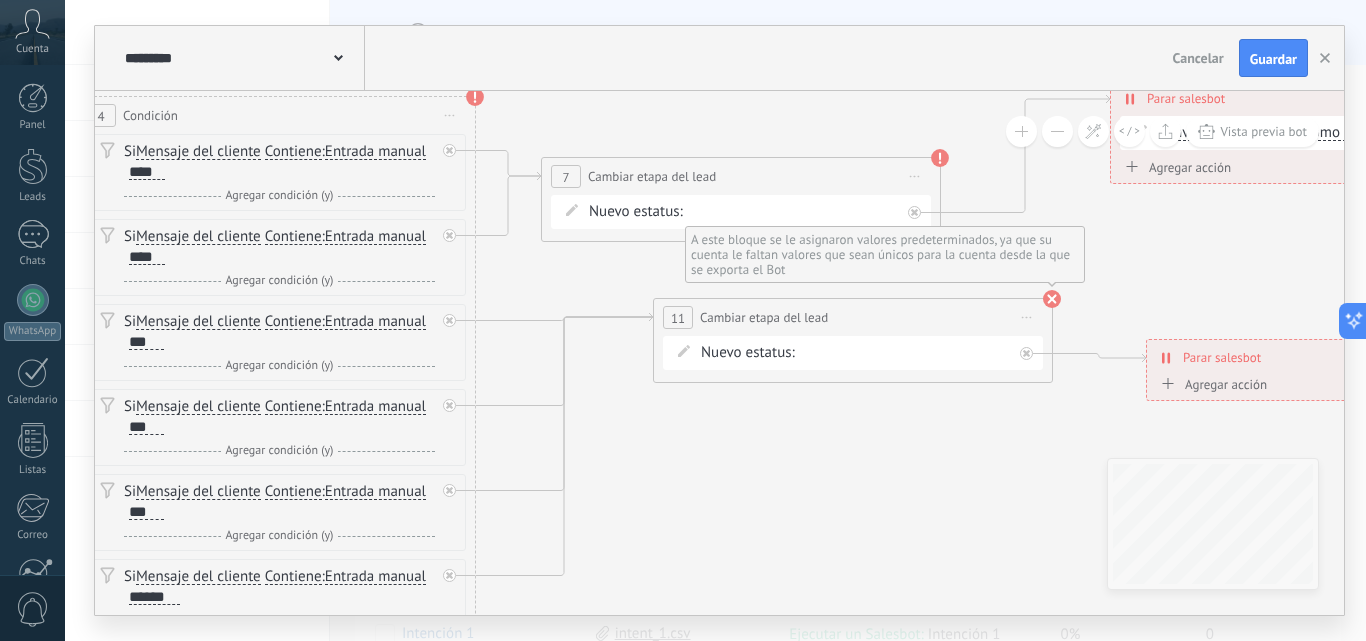 click on "**********" at bounding box center [-139, -180] 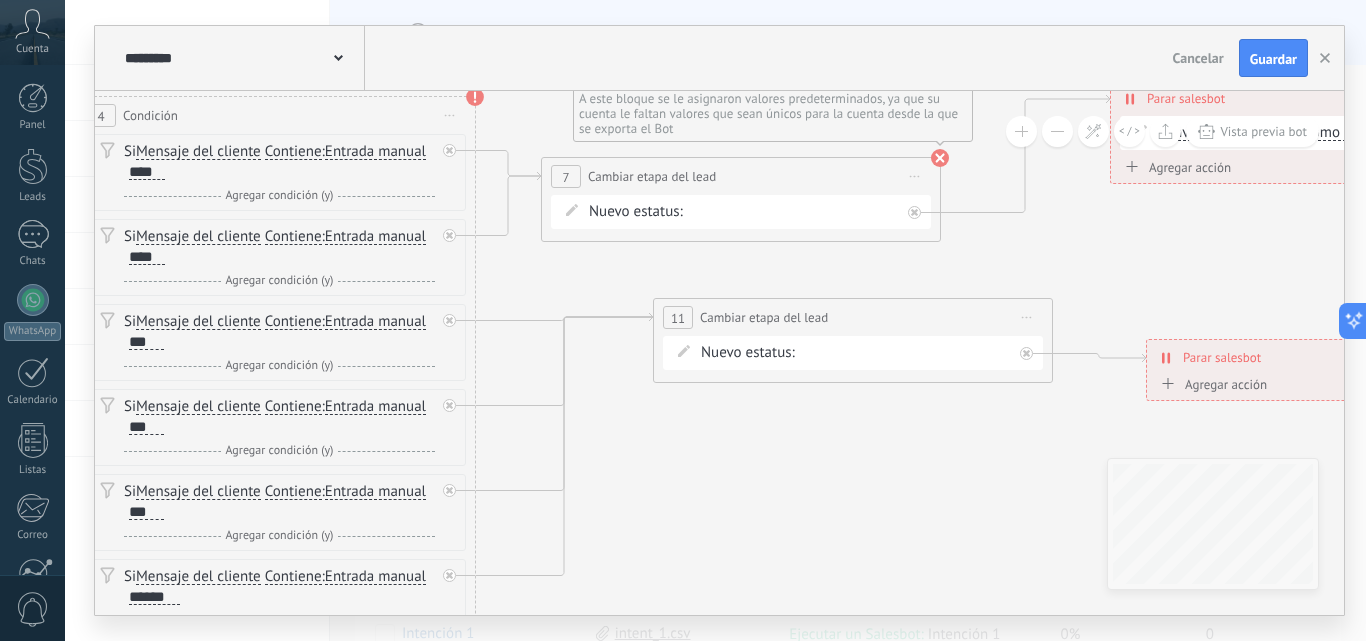 click 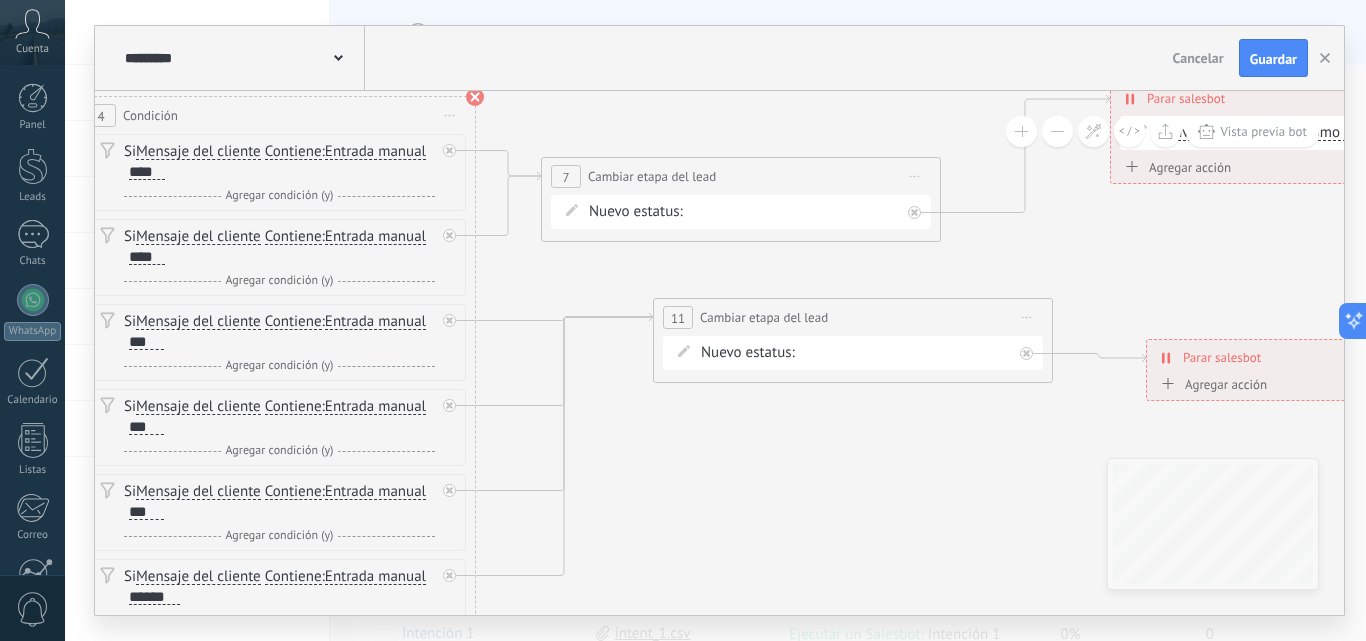 click 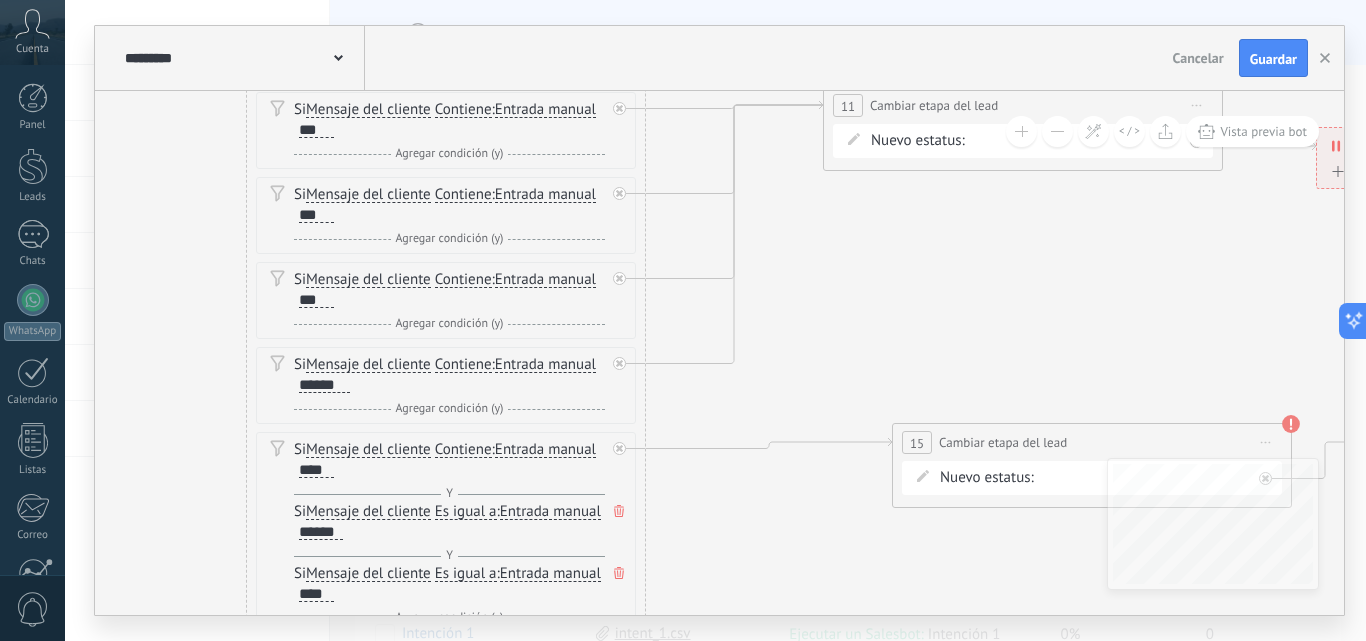 drag, startPoint x: 661, startPoint y: 480, endPoint x: 855, endPoint y: 286, distance: 274.35742 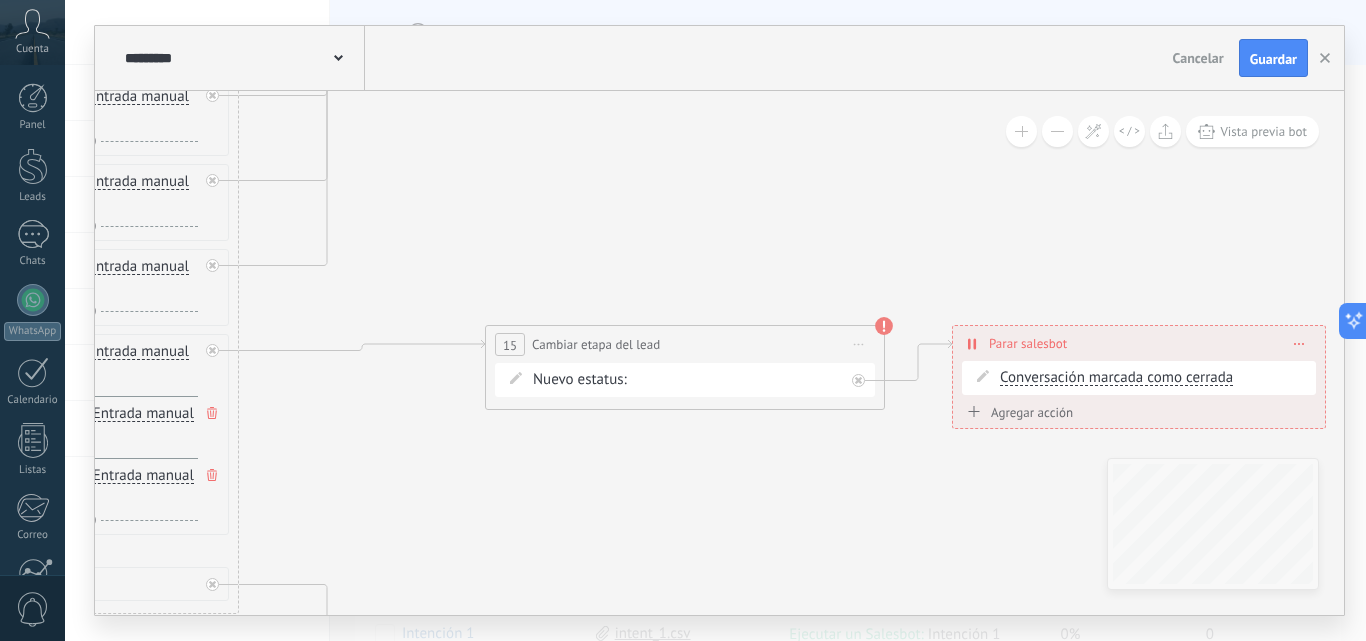 drag, startPoint x: 1039, startPoint y: 387, endPoint x: 610, endPoint y: 284, distance: 441.19156 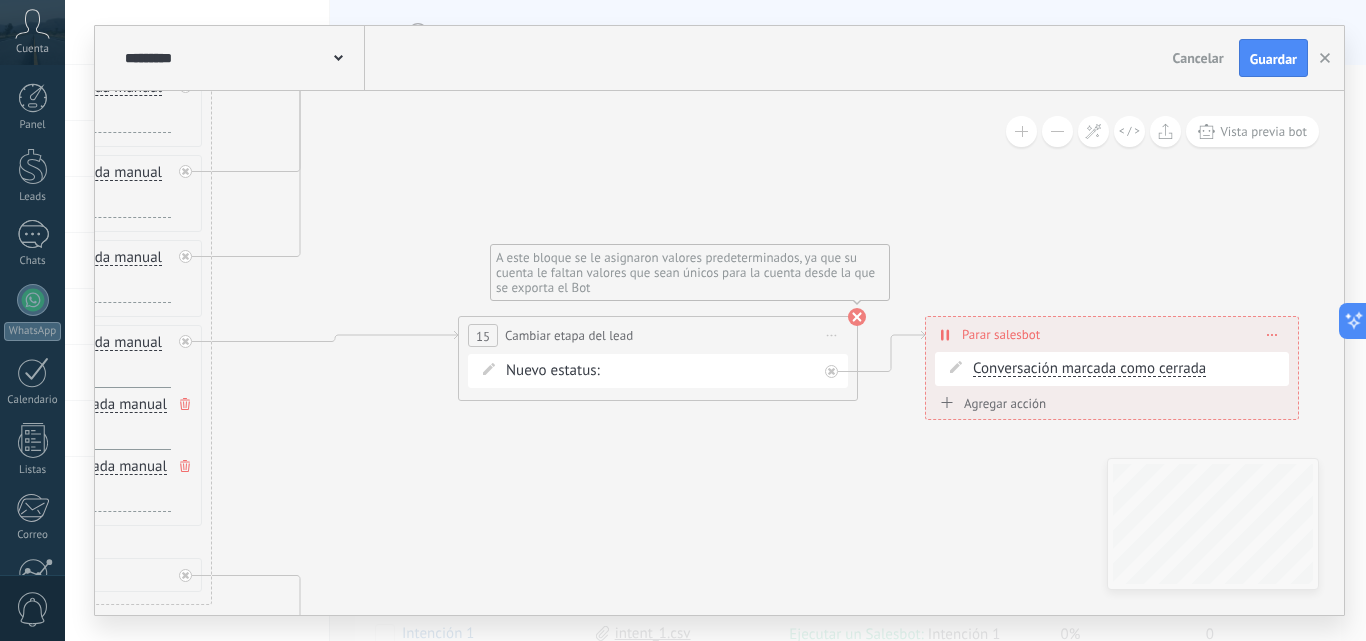 click 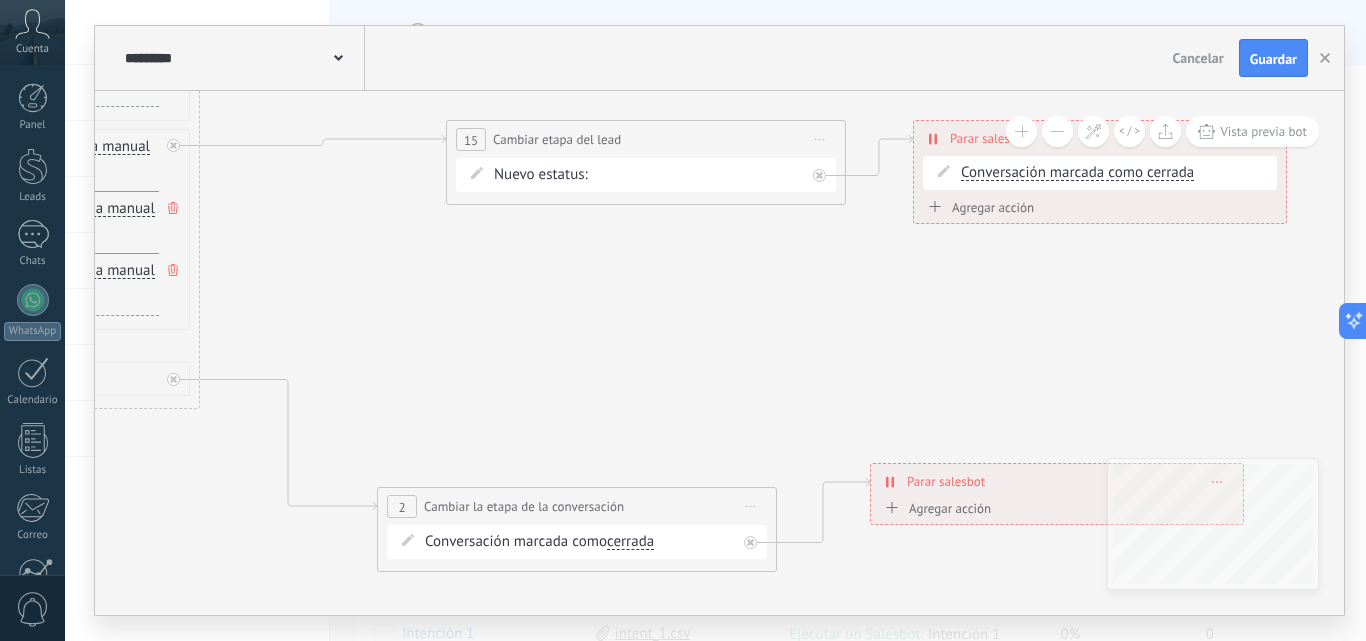 drag, startPoint x: 860, startPoint y: 510, endPoint x: 850, endPoint y: 299, distance: 211.23683 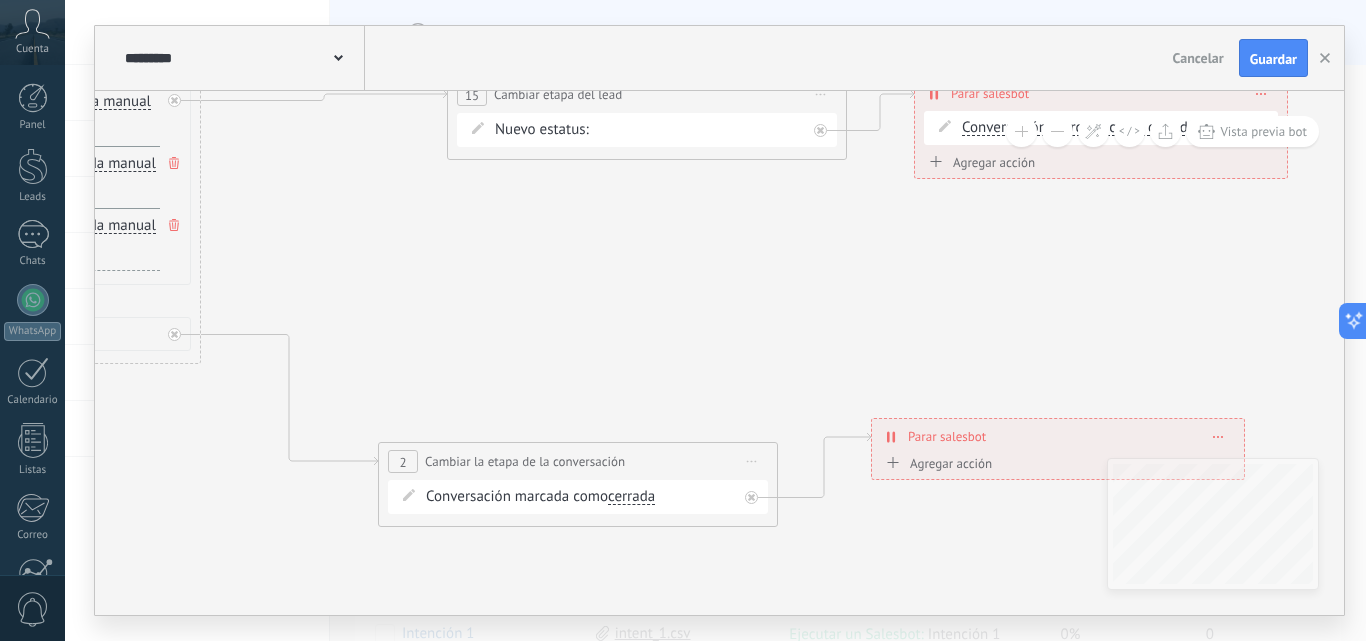 drag, startPoint x: 644, startPoint y: 407, endPoint x: 528, endPoint y: 409, distance: 116.01724 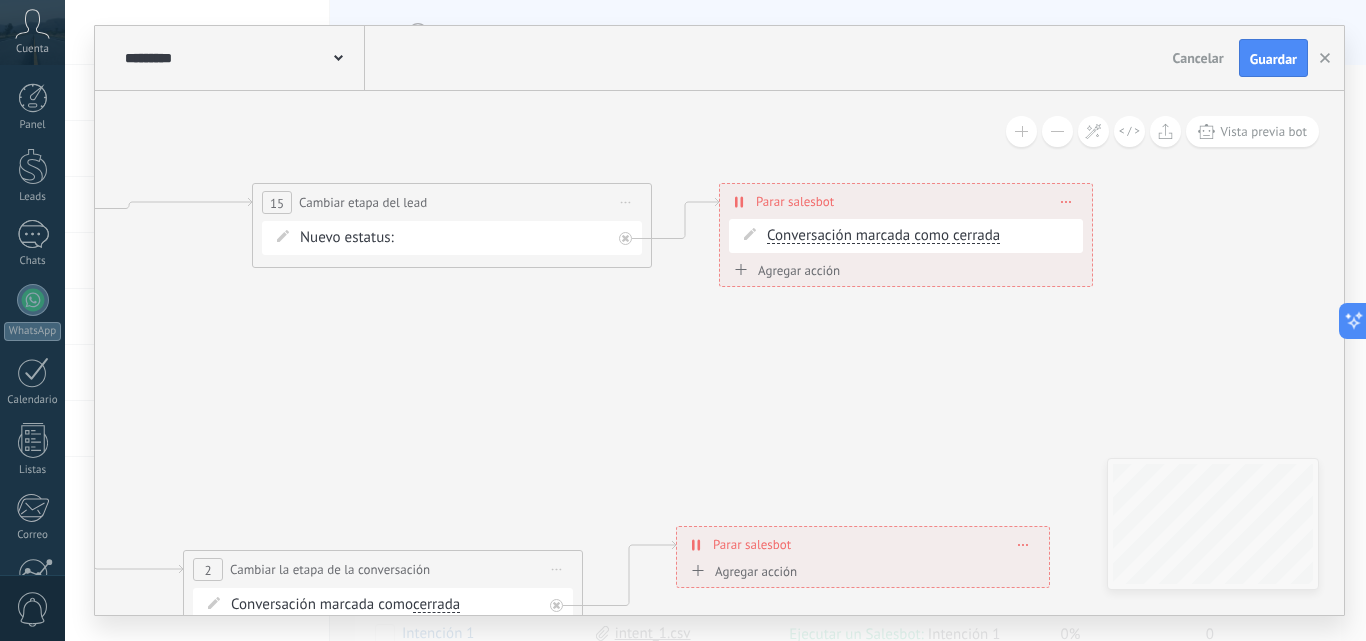 drag, startPoint x: 795, startPoint y: 381, endPoint x: 686, endPoint y: 497, distance: 159.17601 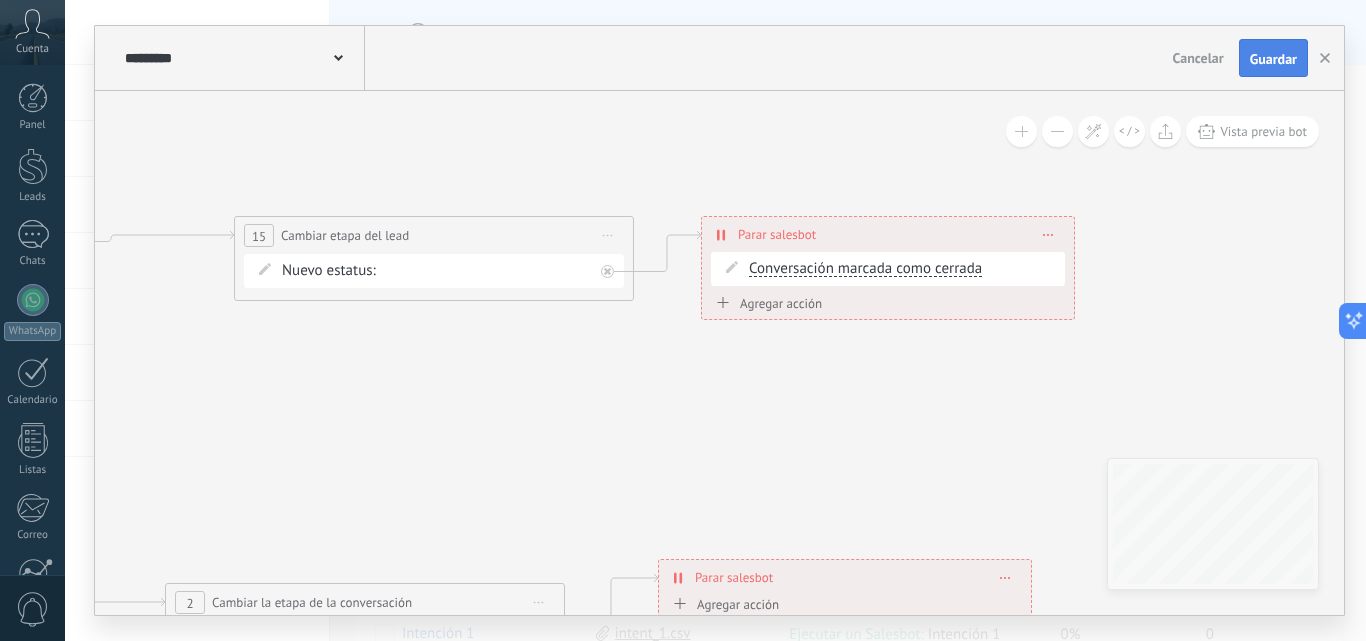 click on "Guardar" at bounding box center [1273, 58] 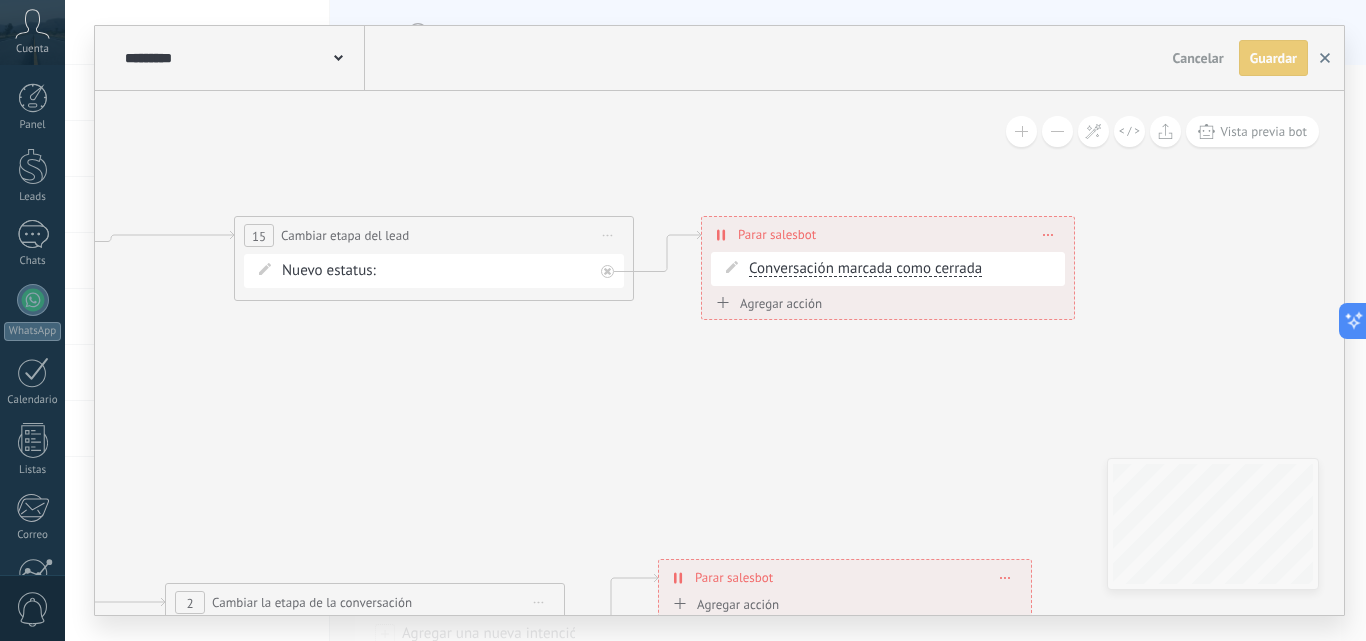 click at bounding box center [1325, 58] 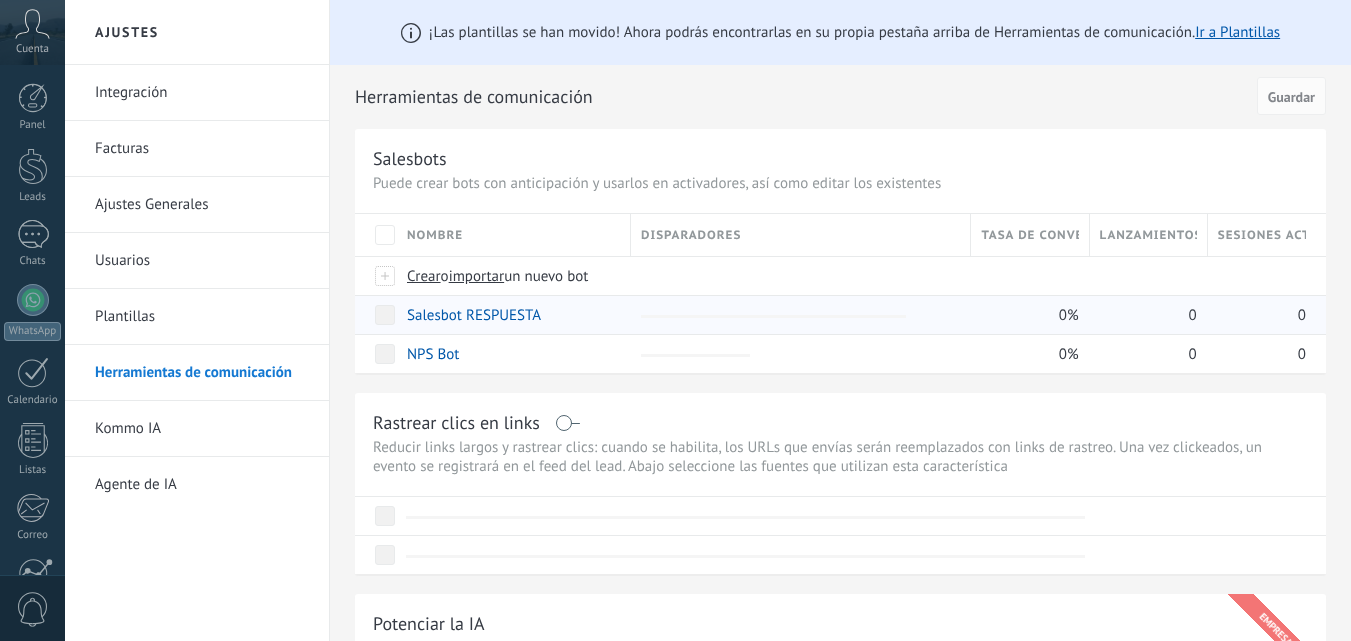 scroll, scrollTop: 0, scrollLeft: 0, axis: both 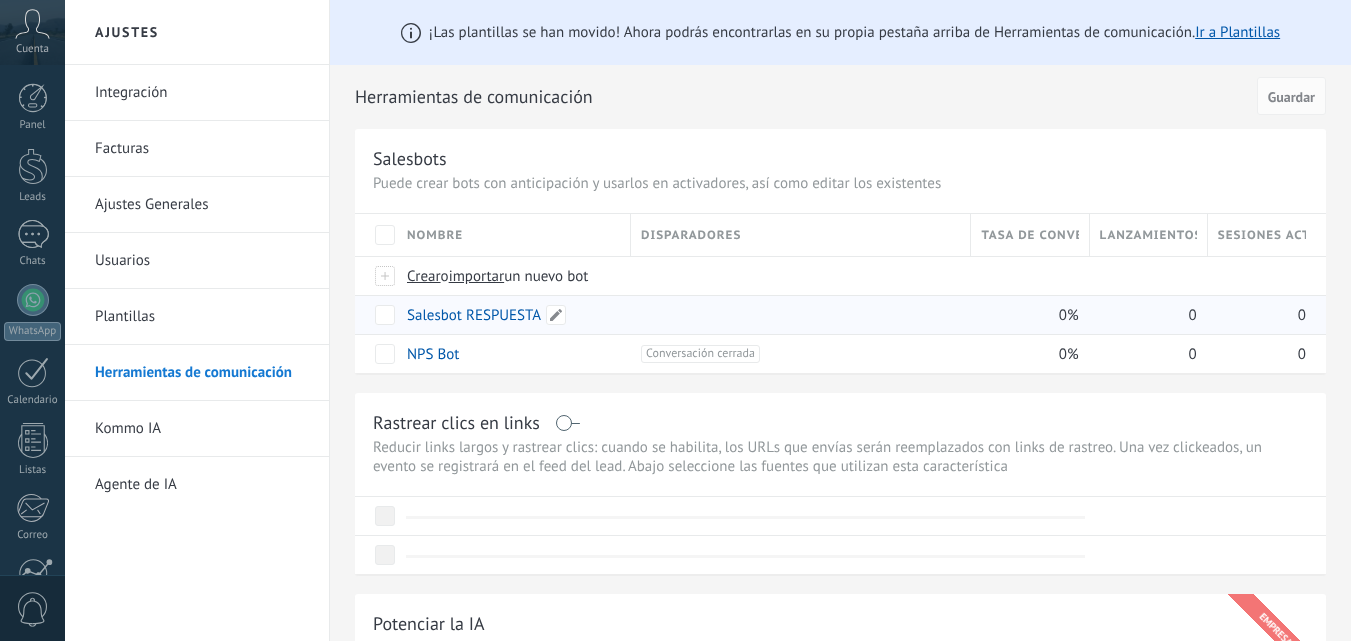 click on "Salesbot RESPUESTA" at bounding box center (474, 315) 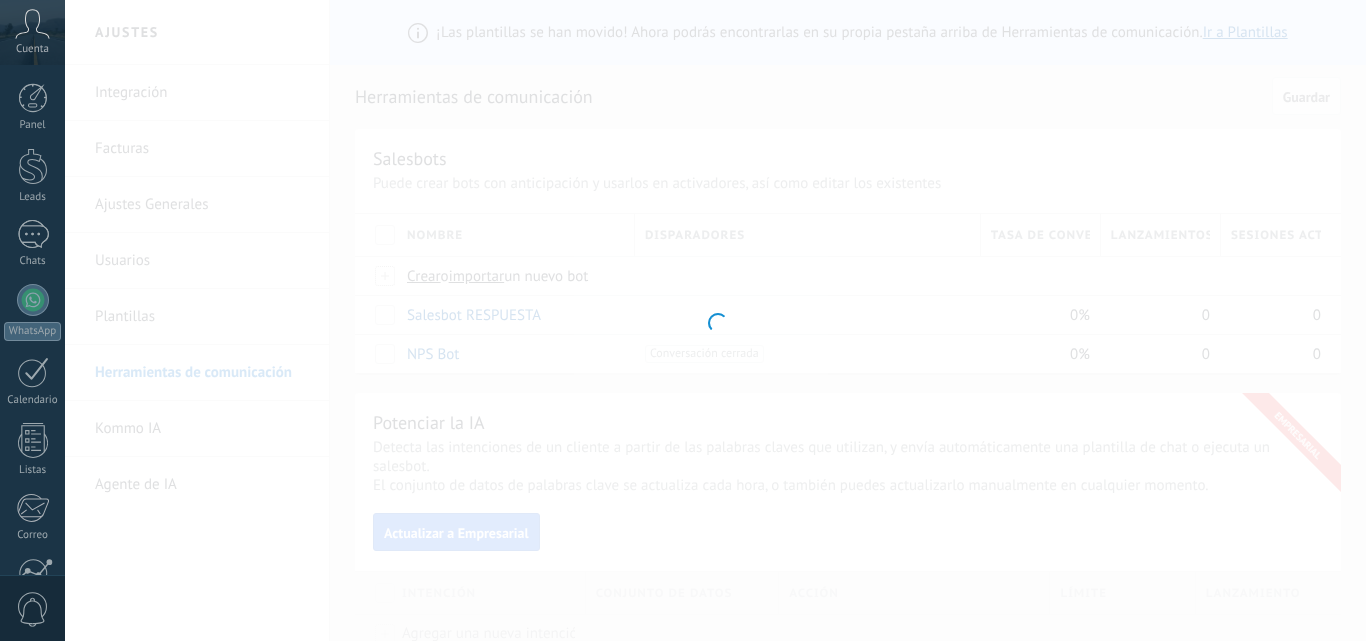 type on "**********" 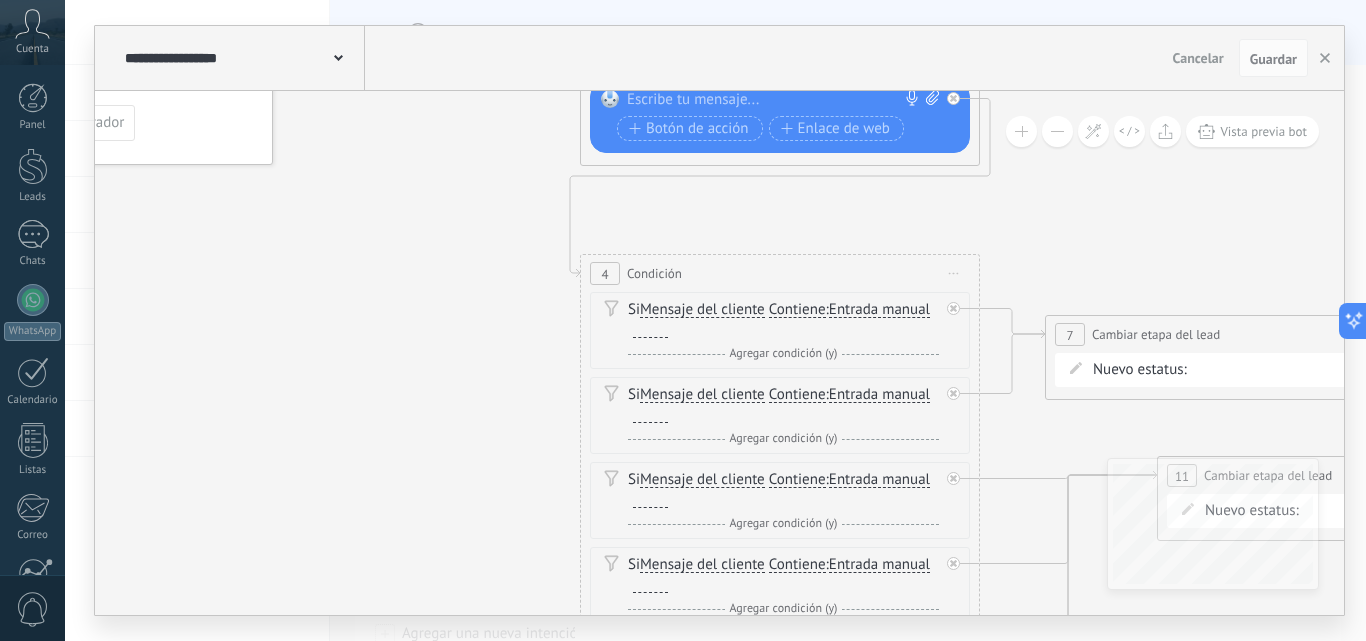 drag, startPoint x: 552, startPoint y: 512, endPoint x: 397, endPoint y: 249, distance: 305.27692 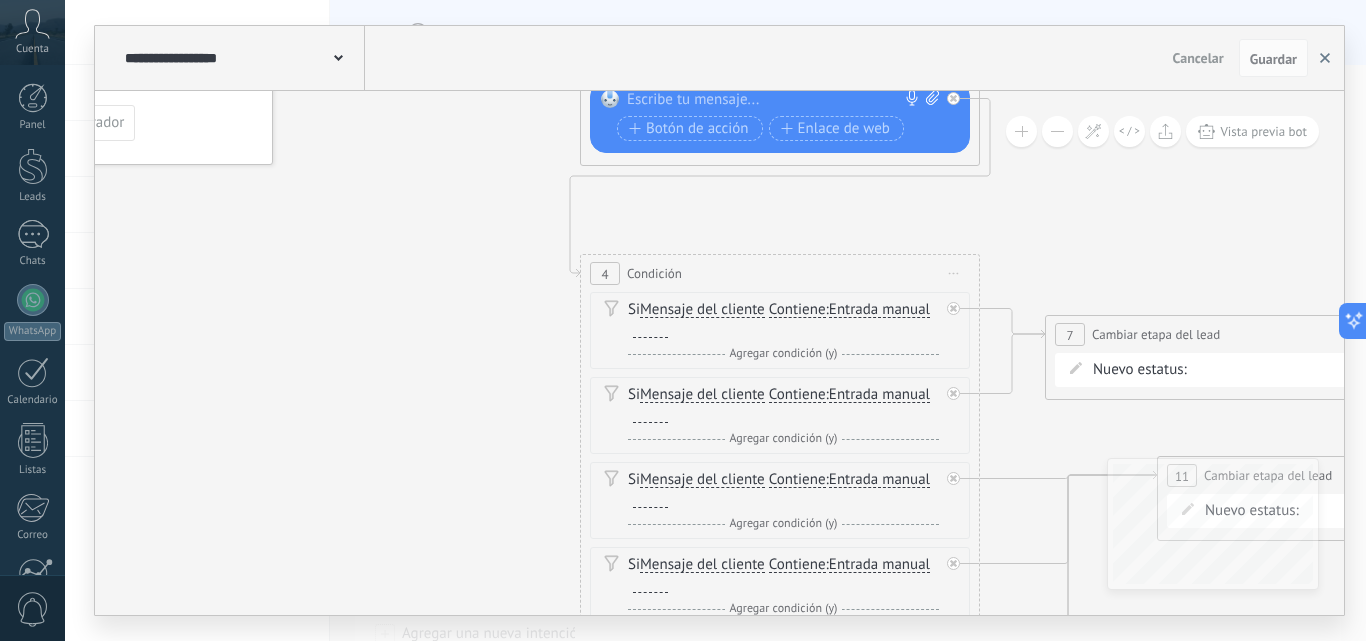 click at bounding box center (1325, 58) 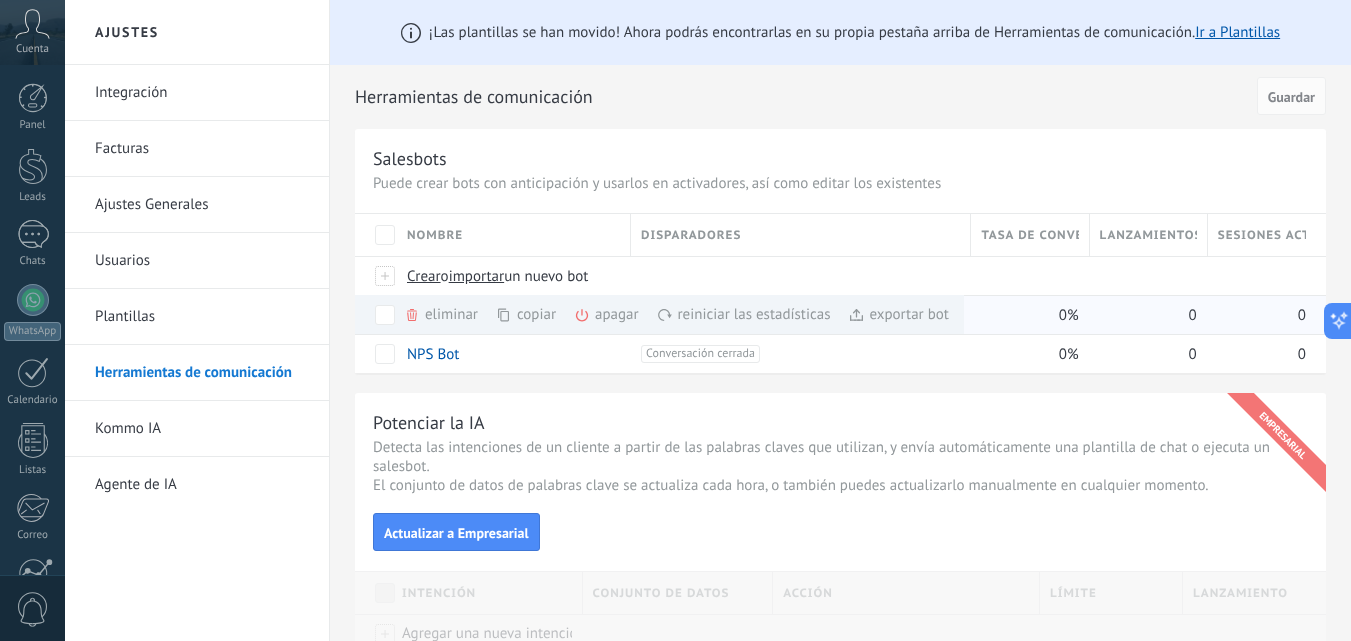 click on "eliminar màs" at bounding box center [475, 314] 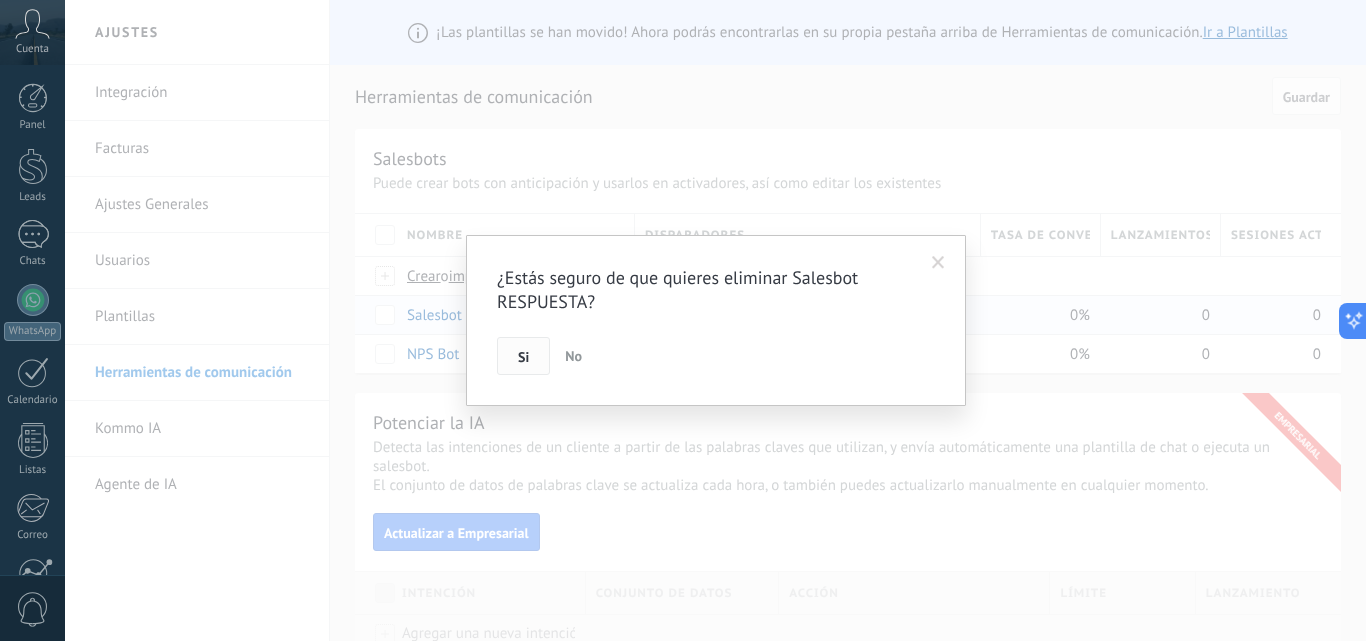 click on "Si" at bounding box center [523, 357] 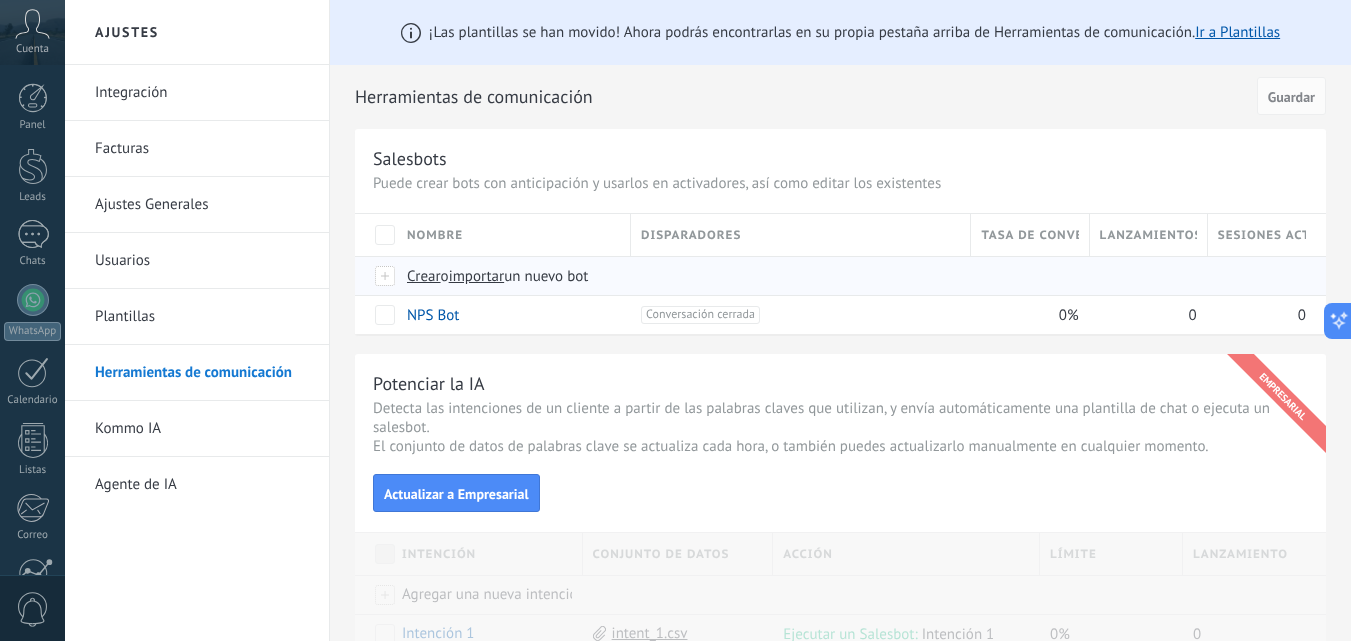 click on "importar" at bounding box center [477, 276] 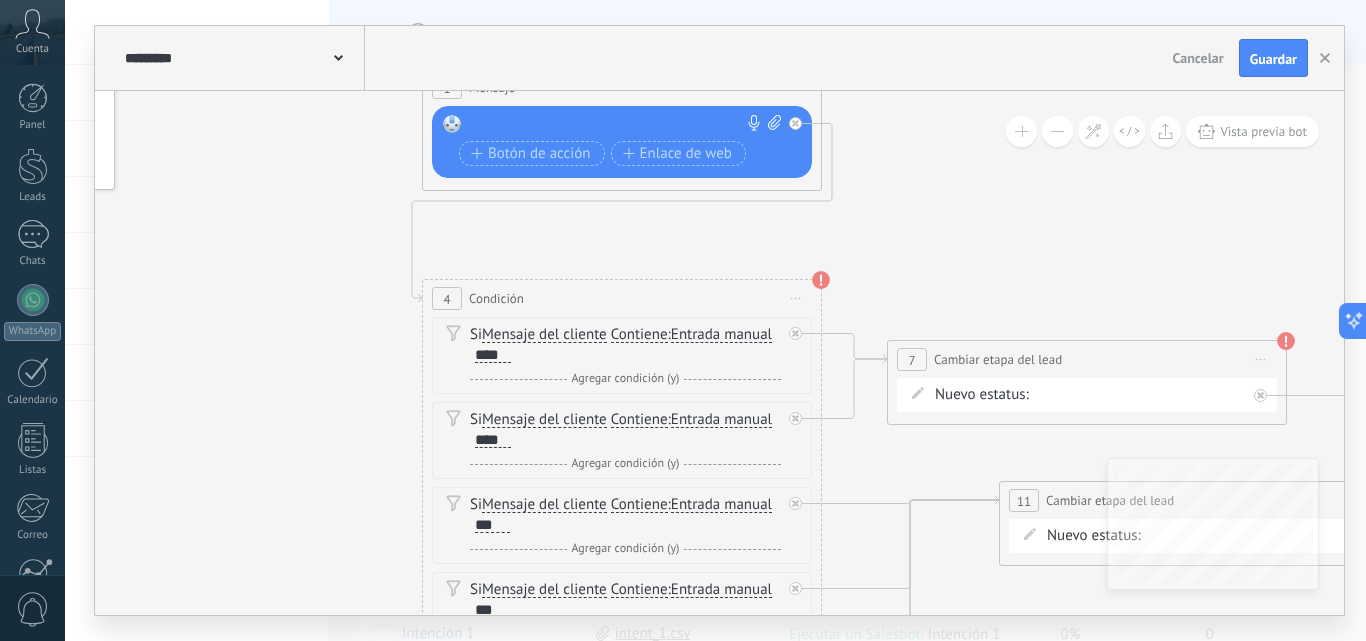 drag, startPoint x: 662, startPoint y: 501, endPoint x: 350, endPoint y: 259, distance: 394.85187 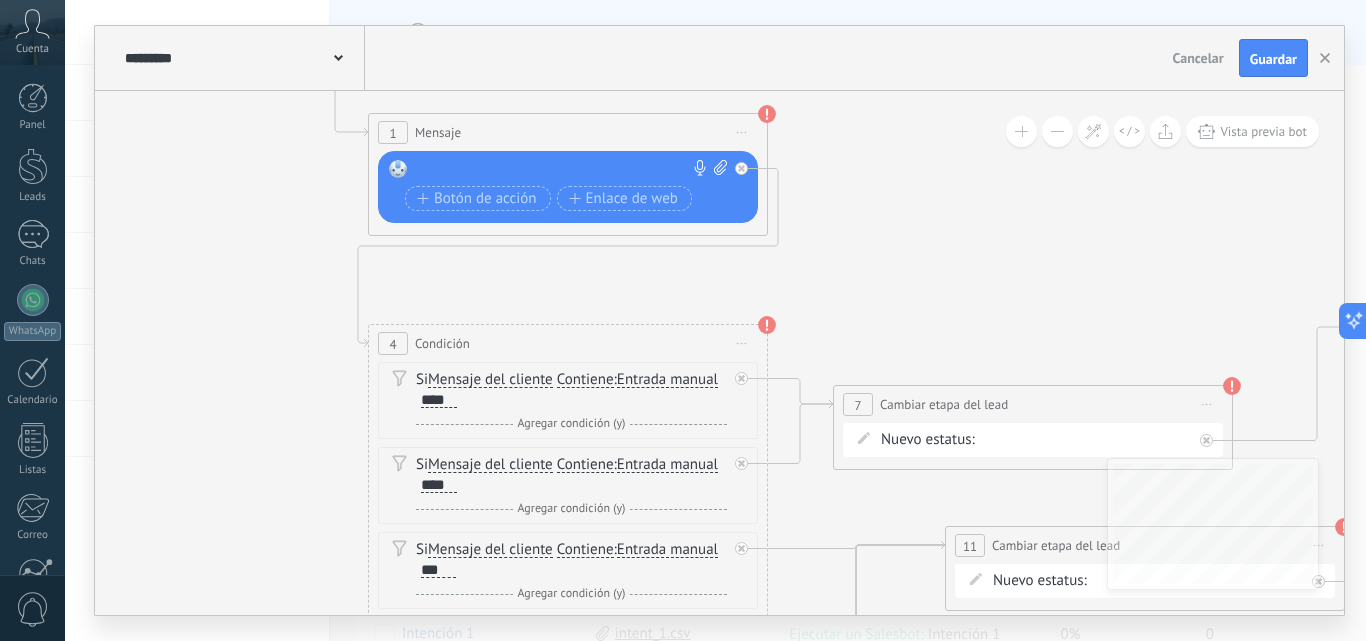 drag, startPoint x: 975, startPoint y: 254, endPoint x: 761, endPoint y: 135, distance: 244.86119 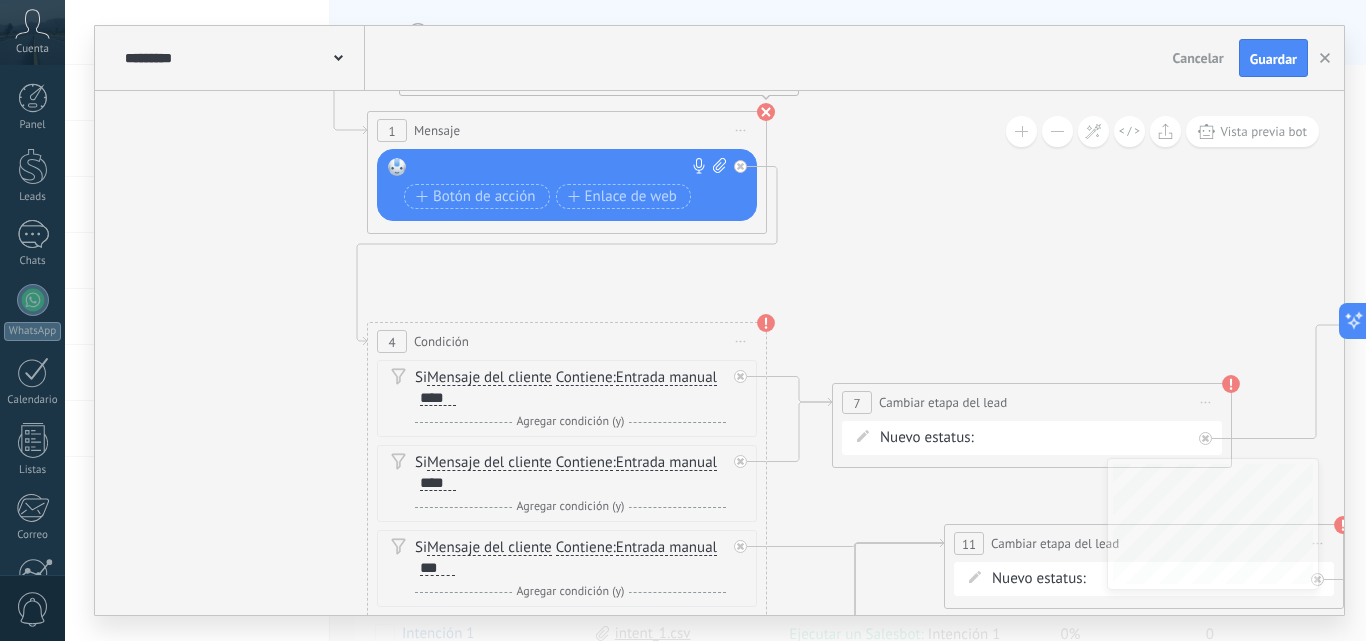 click 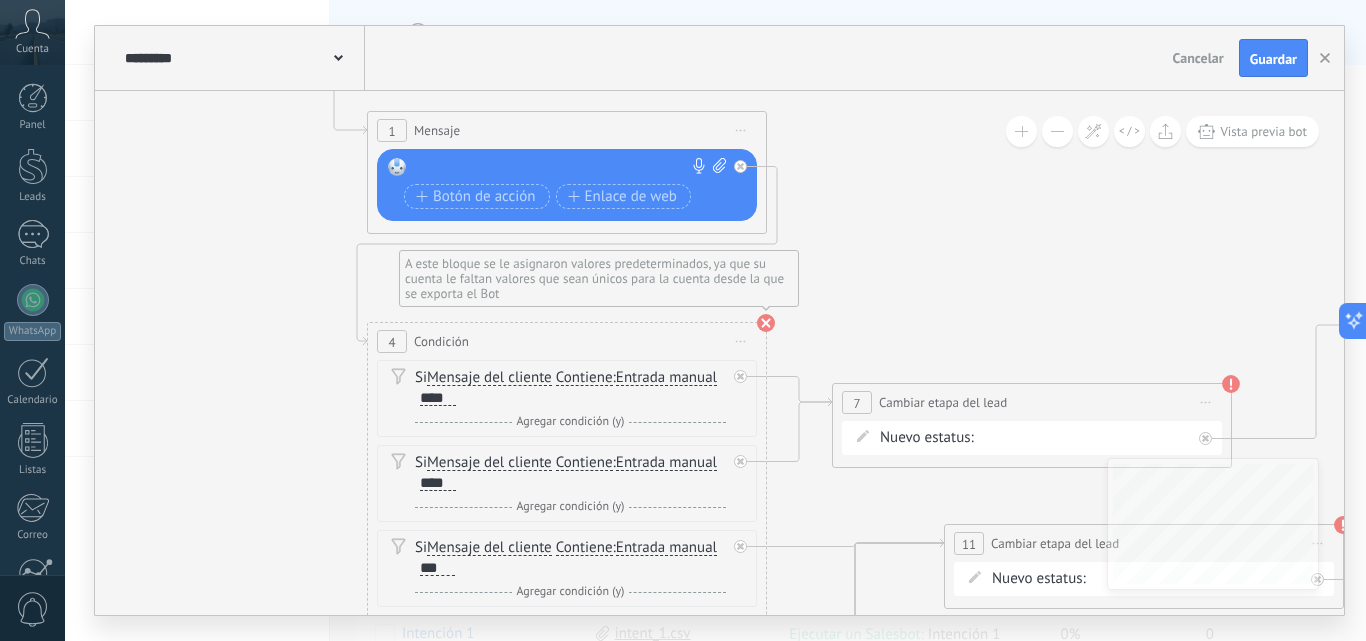 click 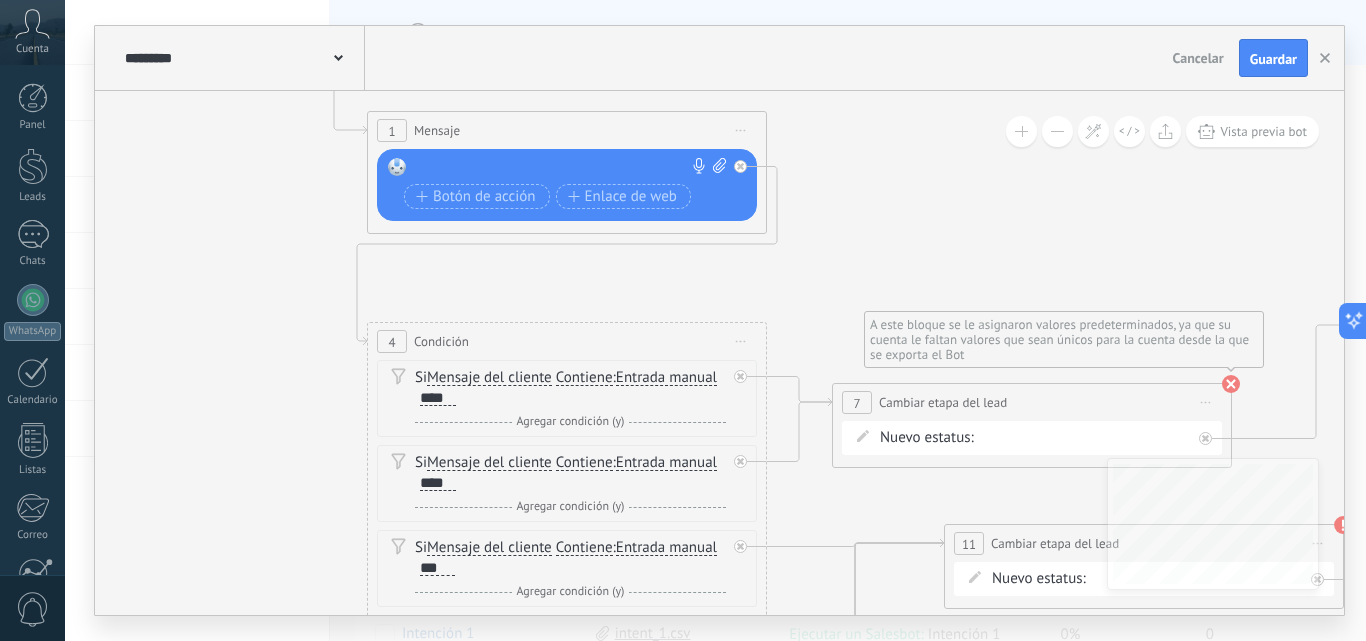 click 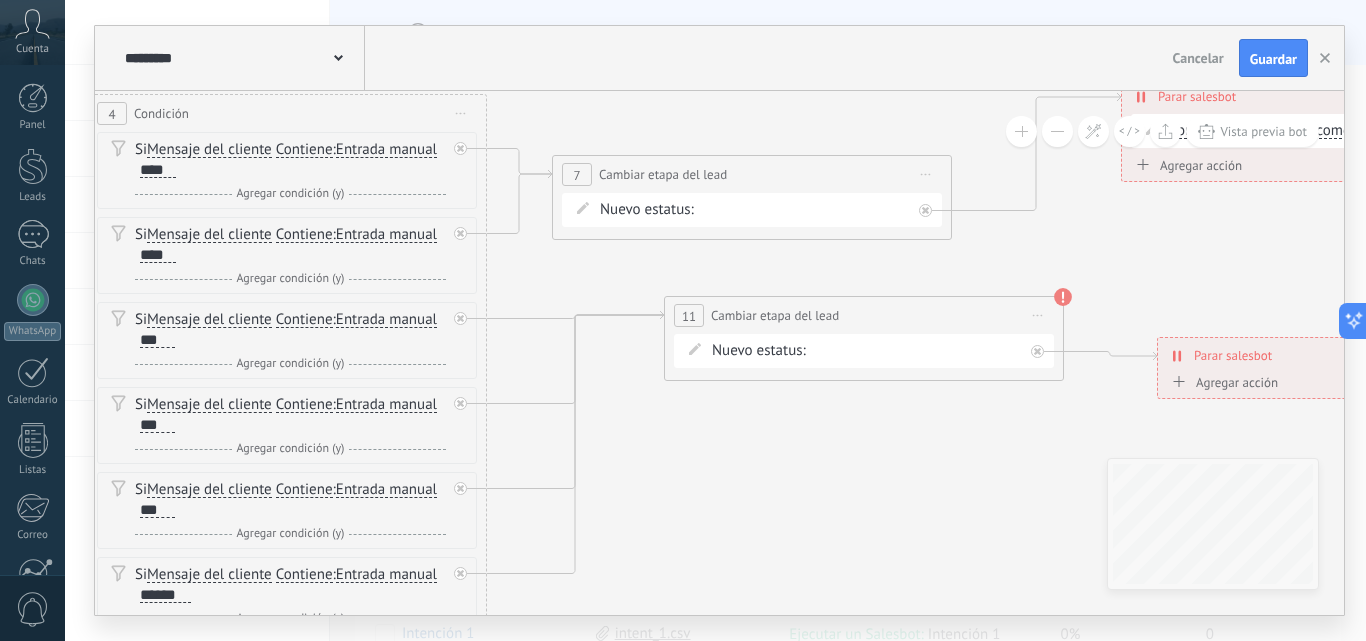 drag, startPoint x: 1224, startPoint y: 337, endPoint x: 956, endPoint y: 137, distance: 334.40097 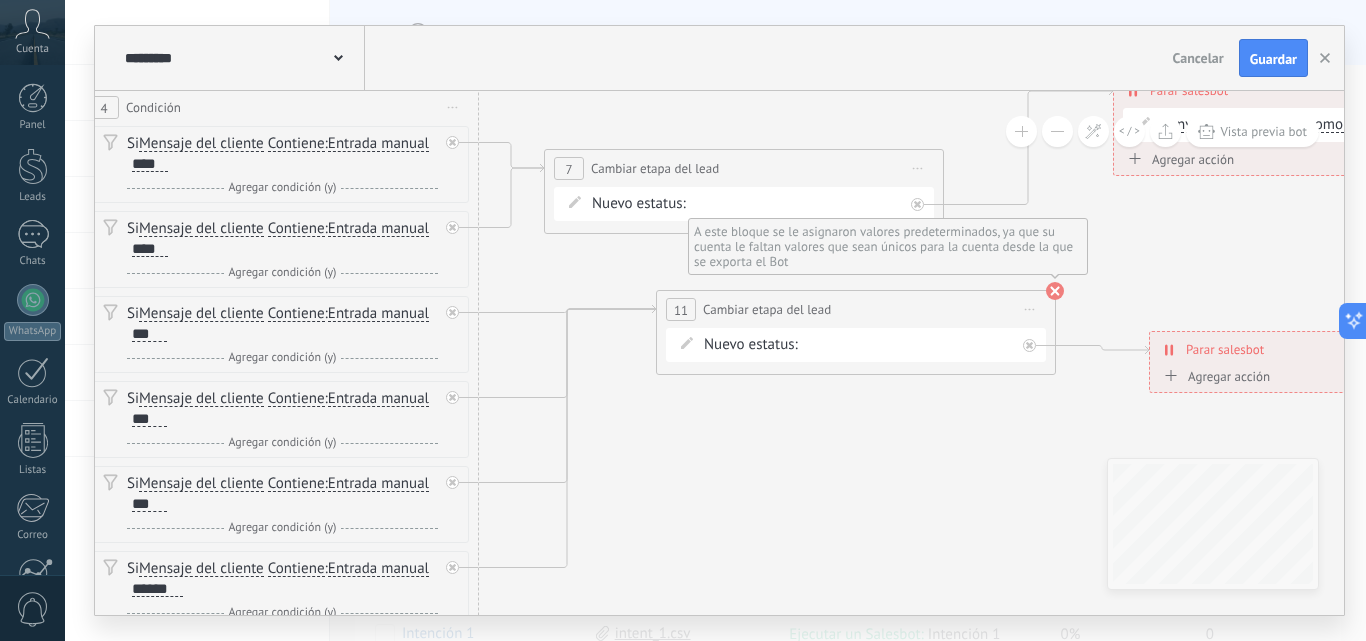 click 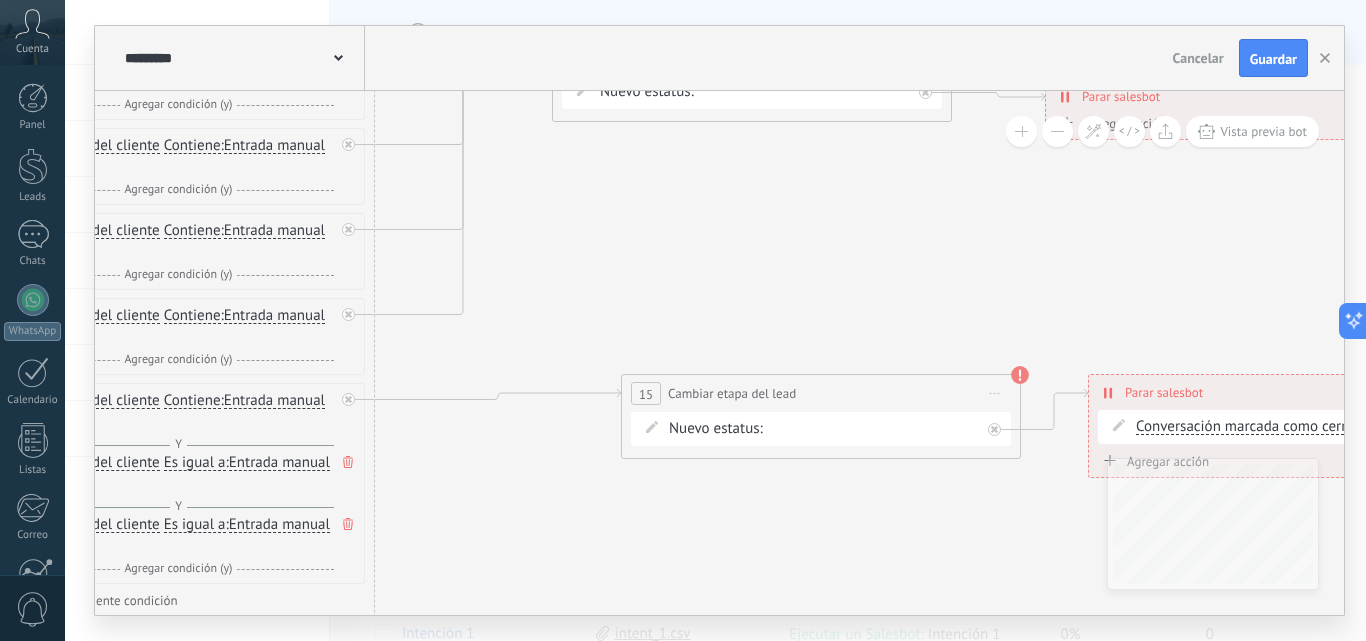 drag, startPoint x: 1040, startPoint y: 452, endPoint x: 990, endPoint y: 281, distance: 178.16003 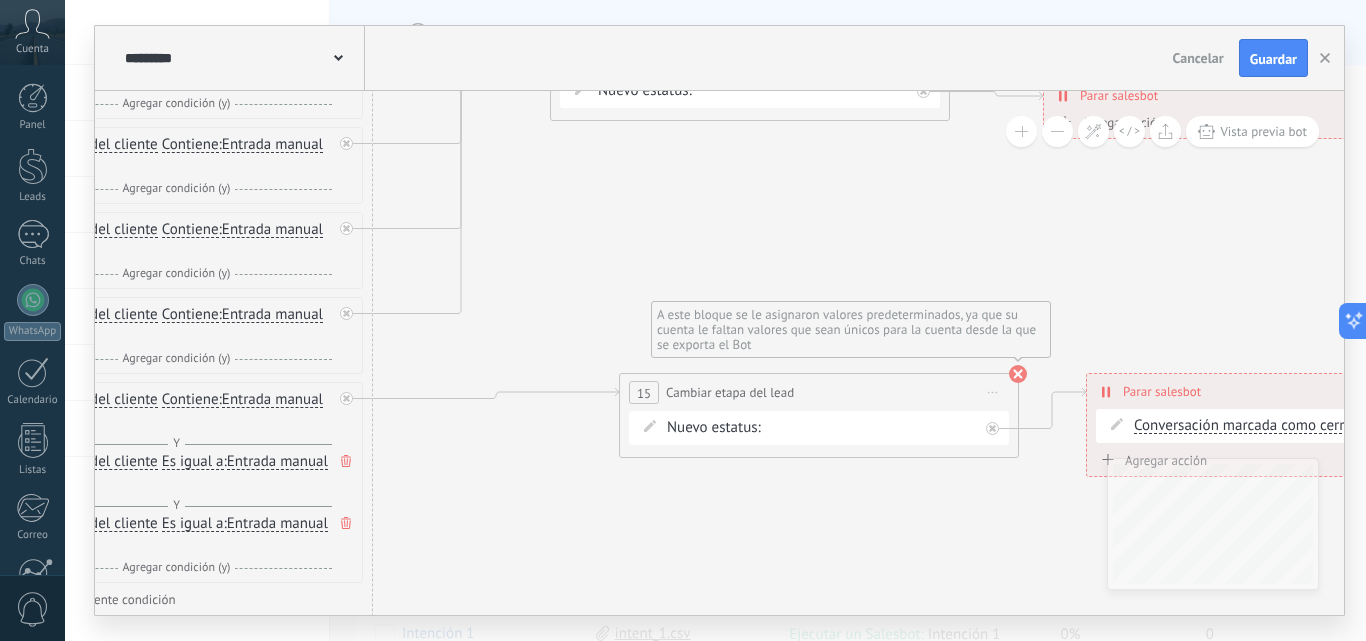 click 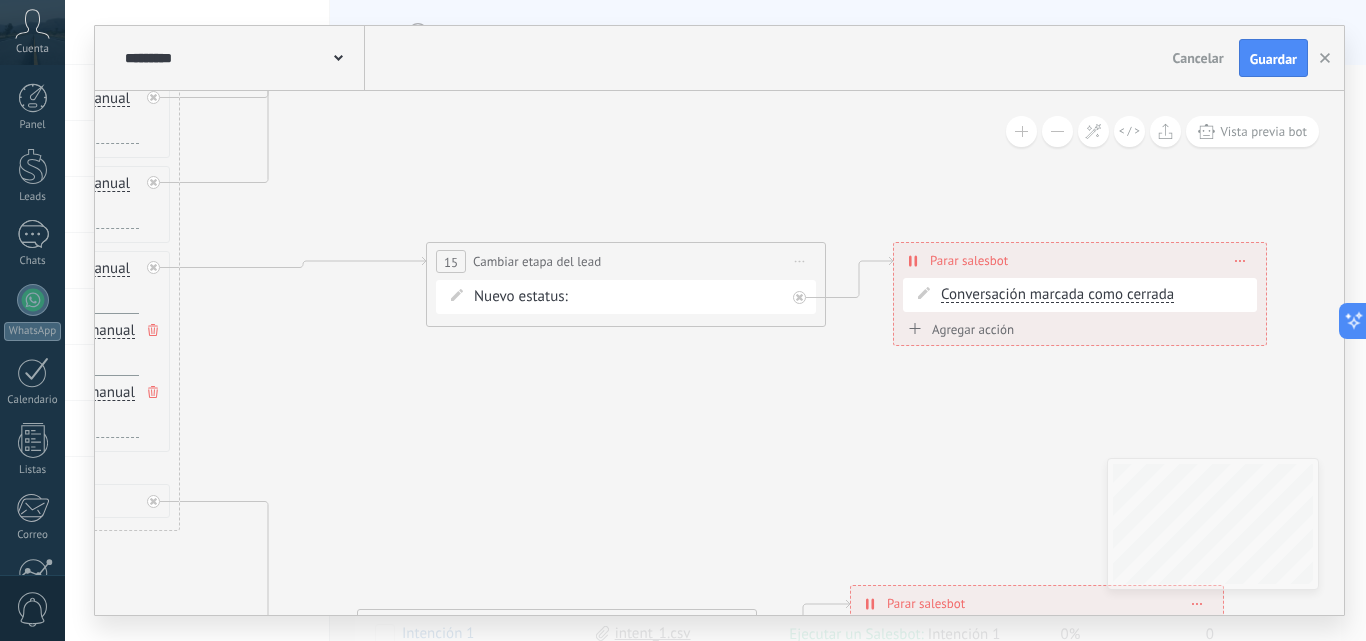 drag, startPoint x: 676, startPoint y: 513, endPoint x: 483, endPoint y: 382, distance: 233.2595 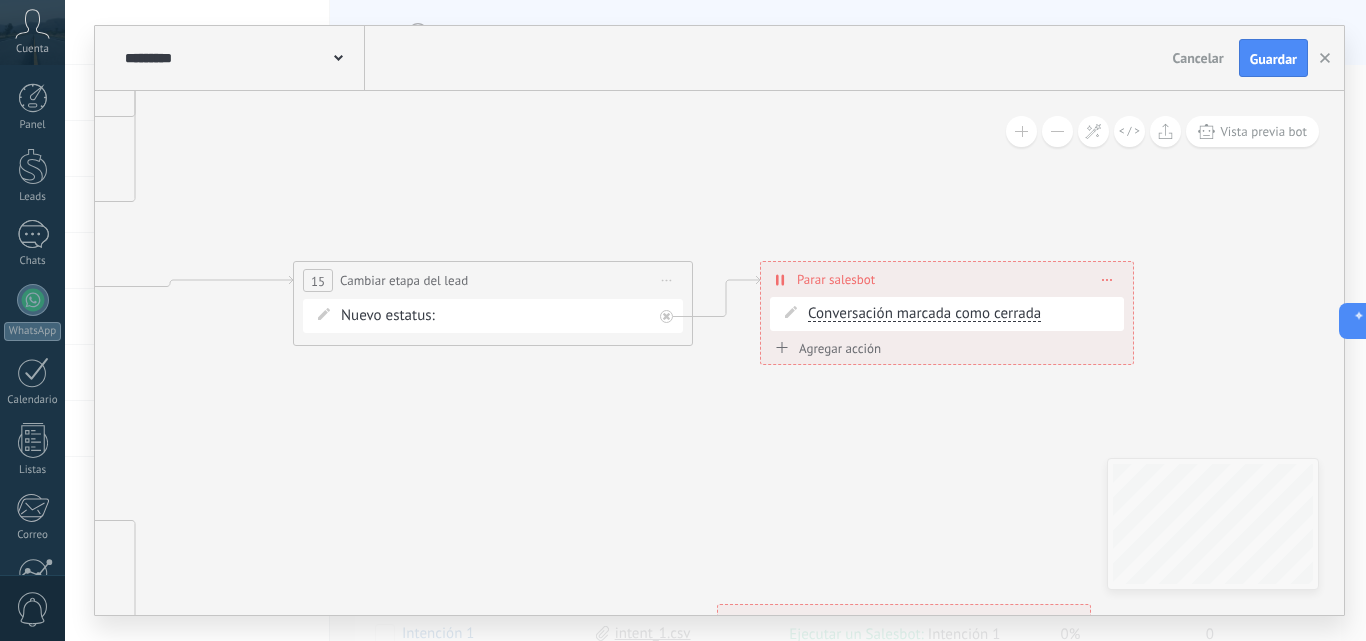 drag, startPoint x: 967, startPoint y: 472, endPoint x: 816, endPoint y: 541, distance: 166.01807 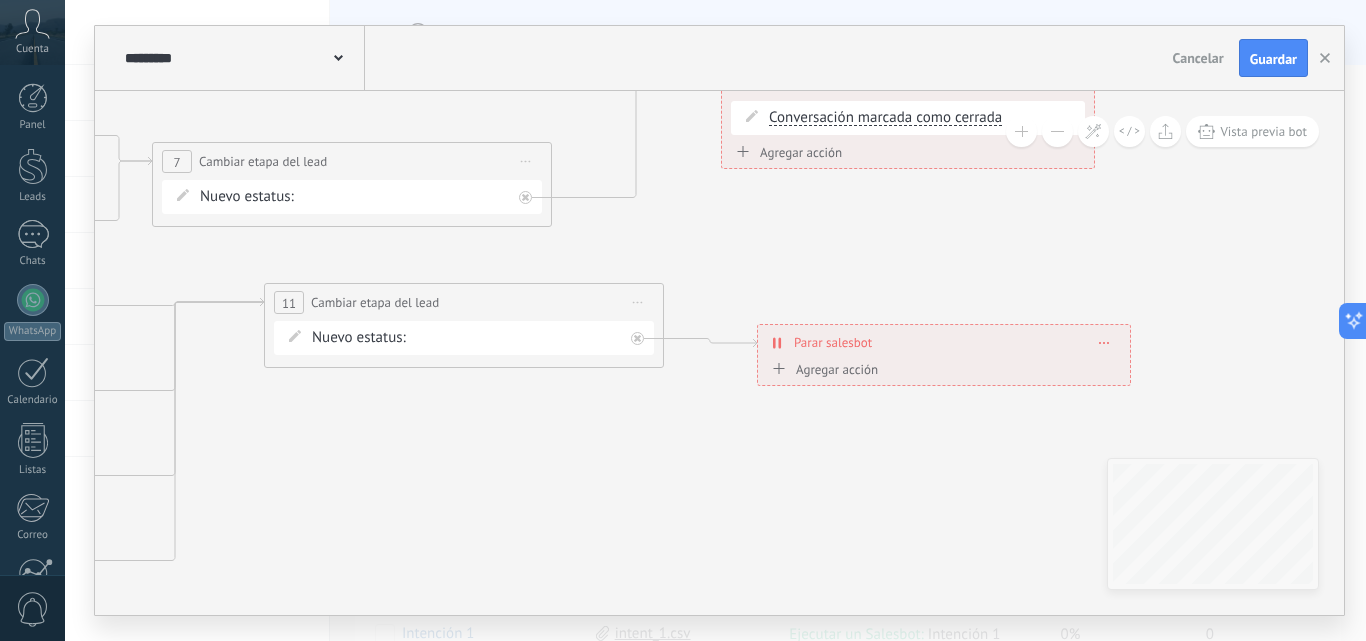 drag, startPoint x: 828, startPoint y: 243, endPoint x: 853, endPoint y: 464, distance: 222.40953 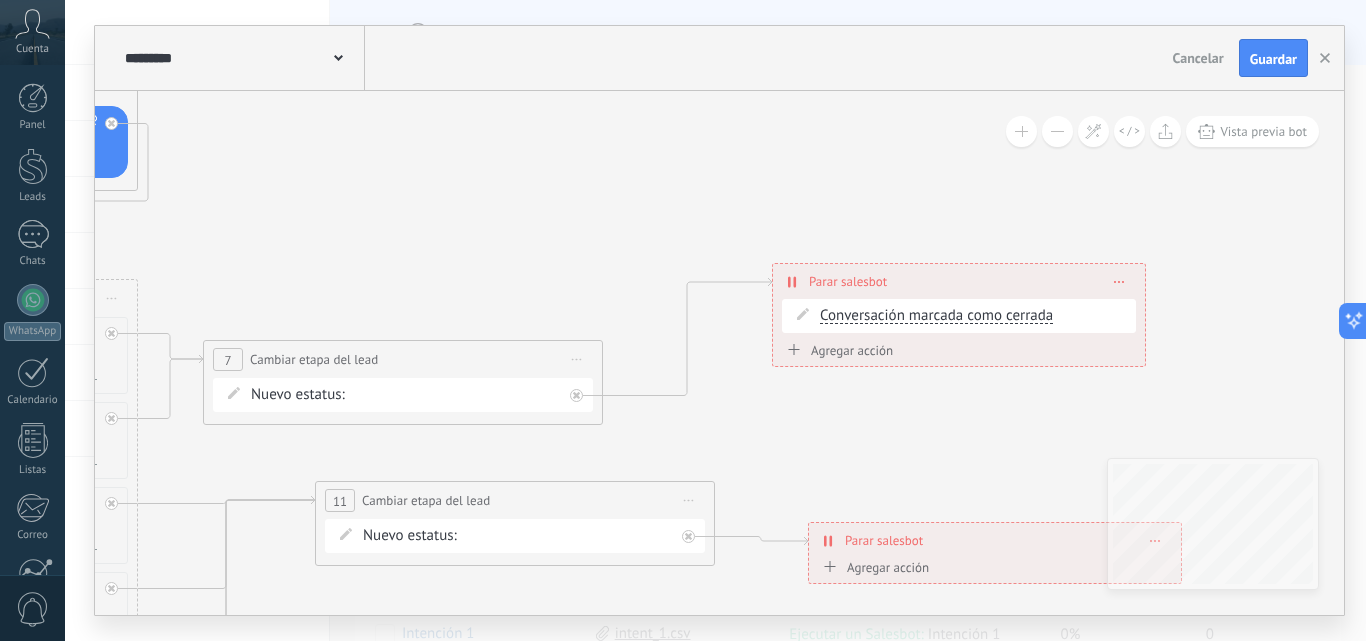 drag, startPoint x: 819, startPoint y: 245, endPoint x: 871, endPoint y: 437, distance: 198.91707 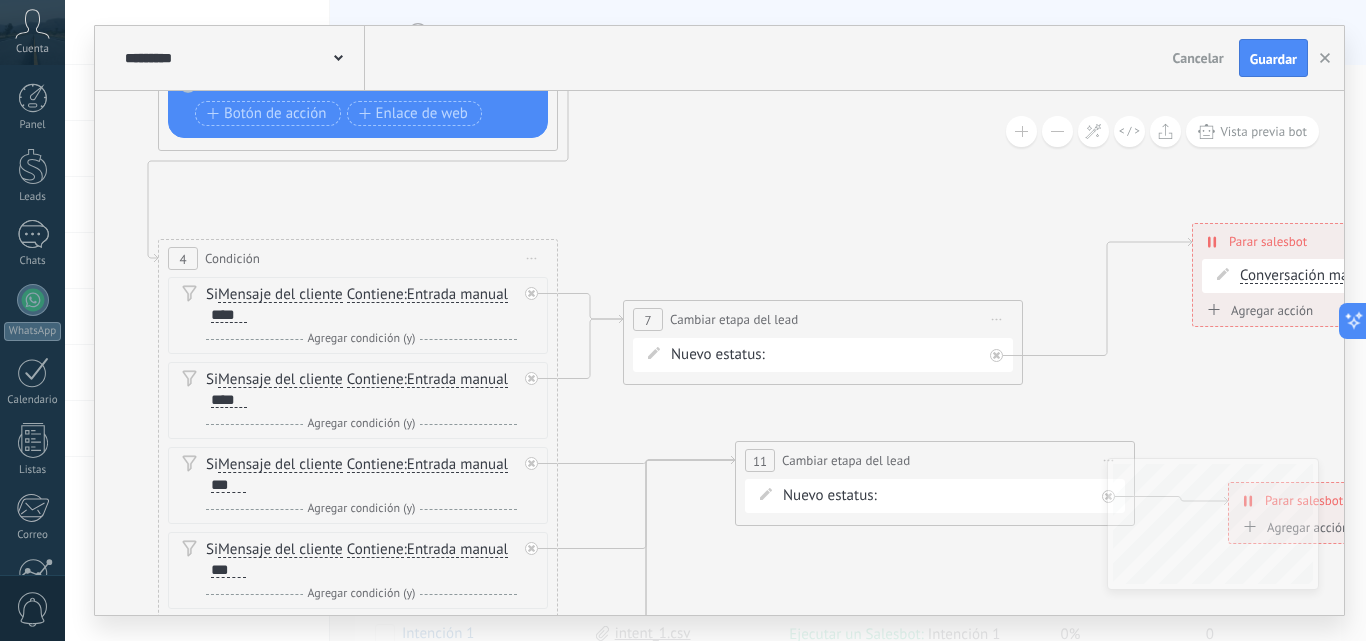 drag, startPoint x: 552, startPoint y: 277, endPoint x: 971, endPoint y: 237, distance: 420.90497 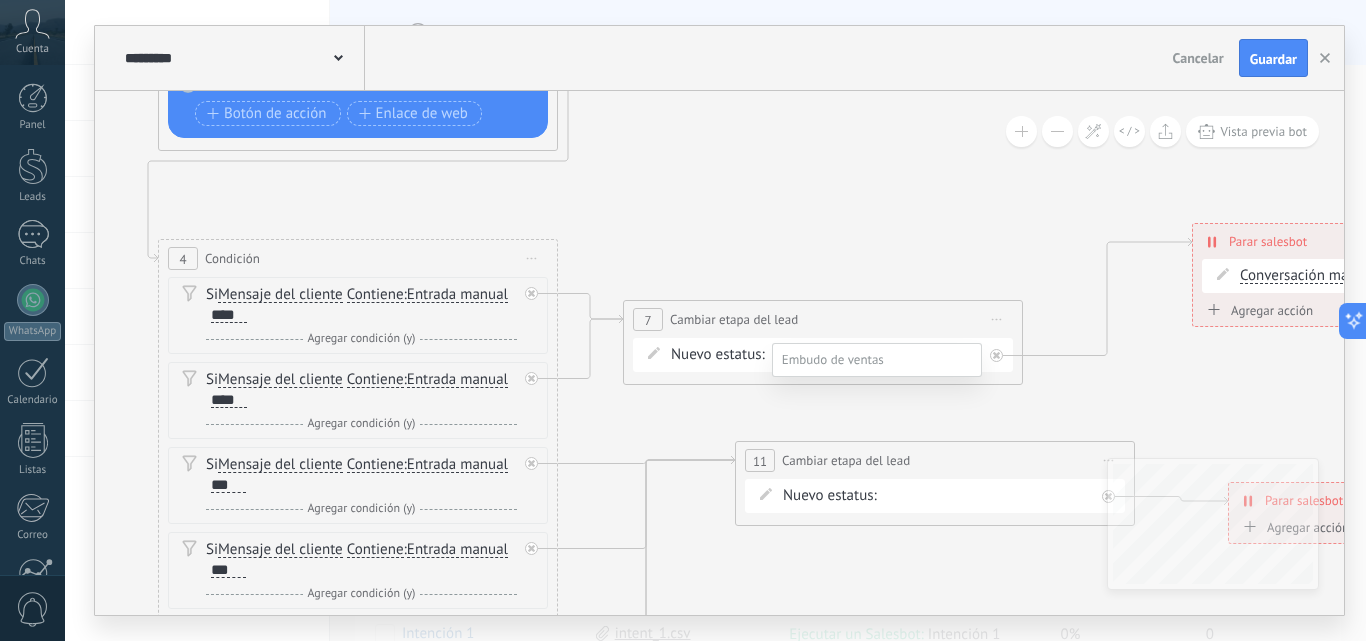 click on "CARGAR FICHAS" at bounding box center (0, 0) 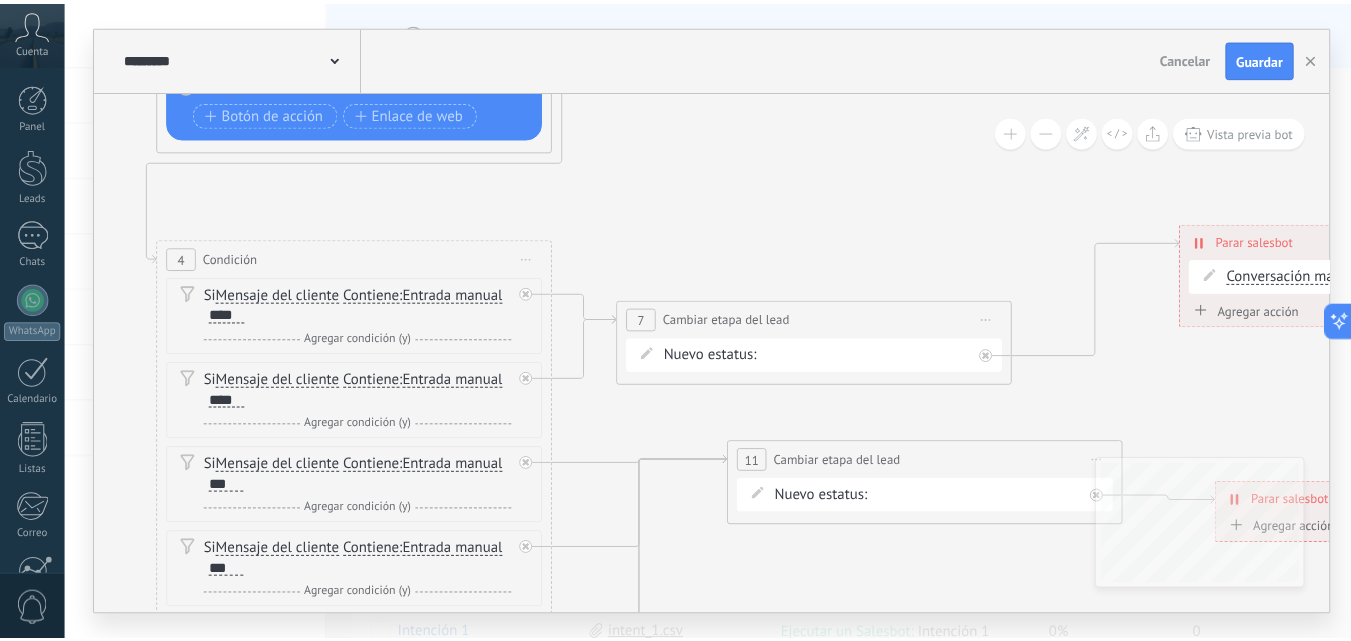 scroll, scrollTop: 0, scrollLeft: 0, axis: both 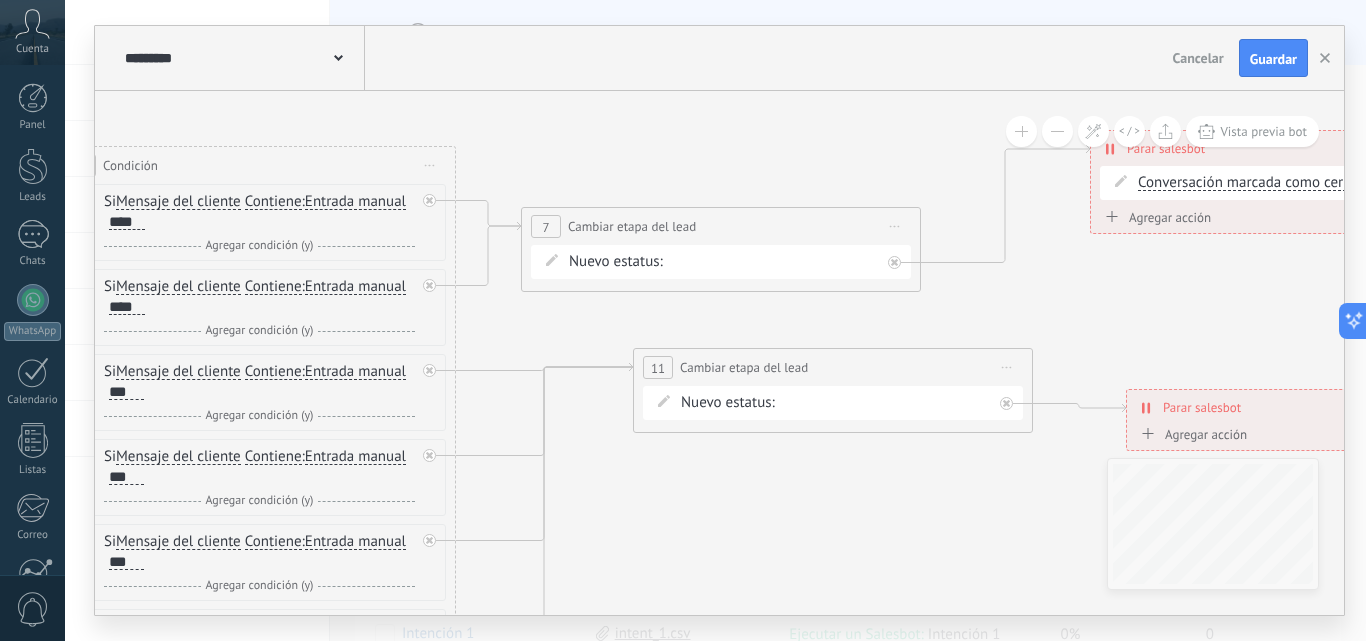 drag, startPoint x: 842, startPoint y: 571, endPoint x: 740, endPoint y: 478, distance: 138.03261 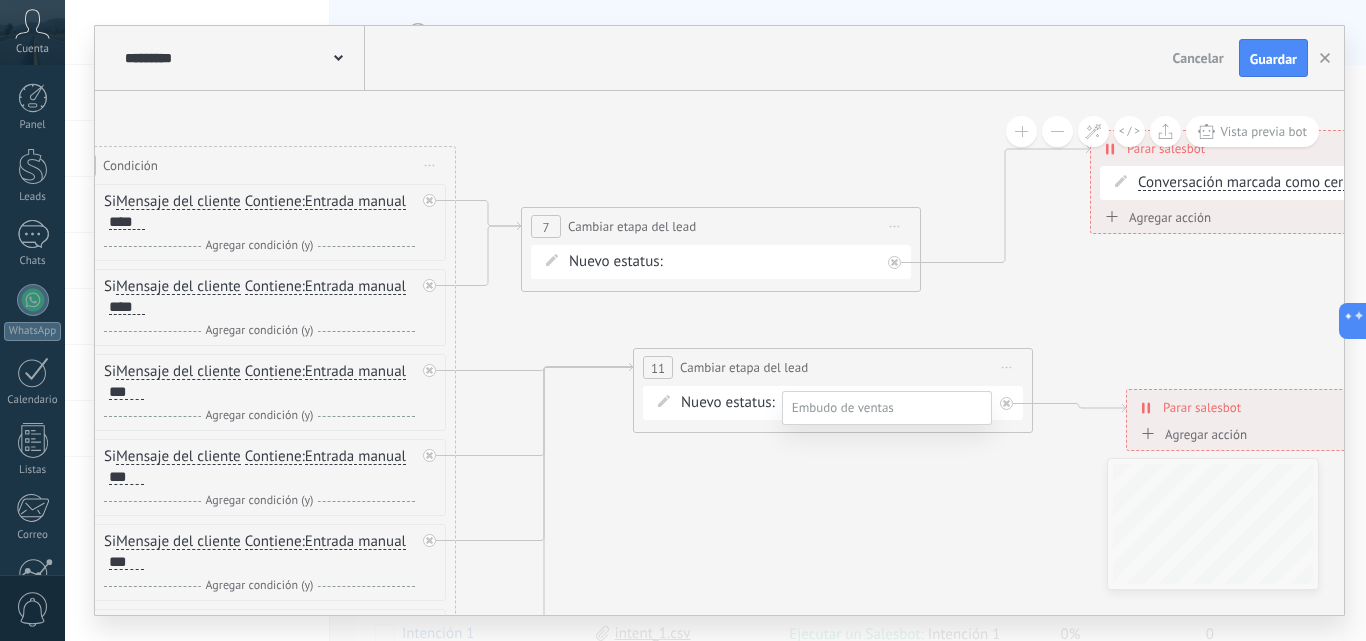 click on "ERROR" at bounding box center (0, 0) 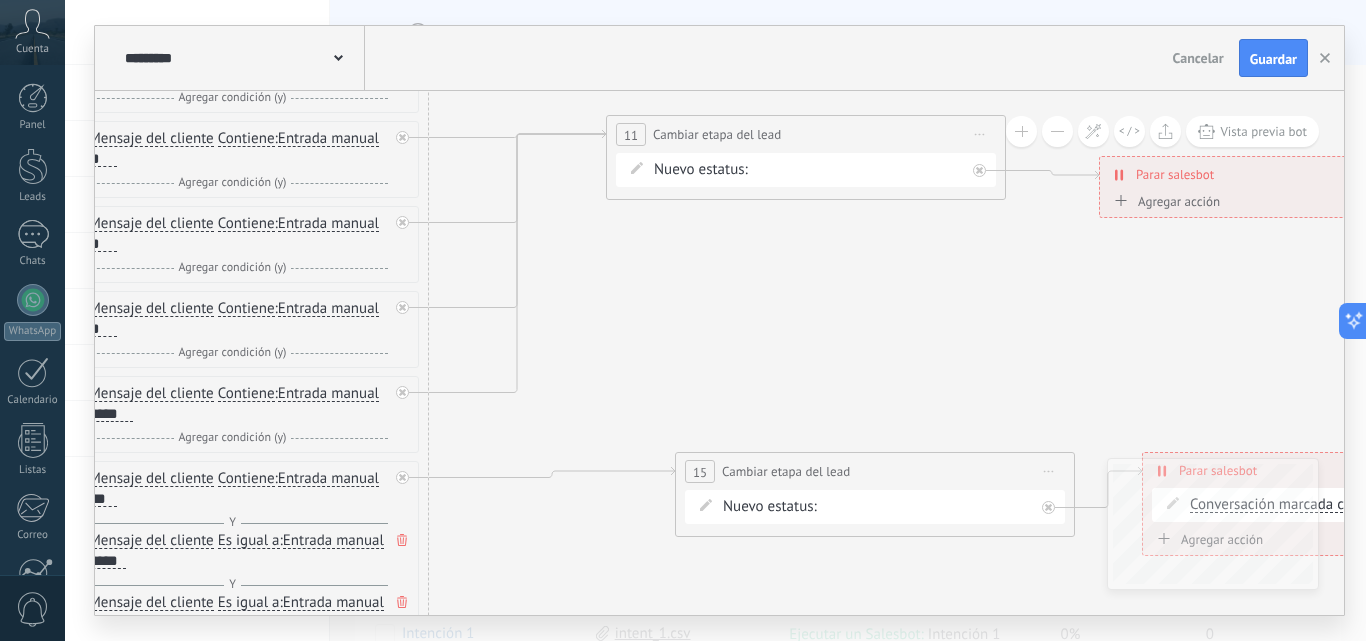 drag, startPoint x: 740, startPoint y: 550, endPoint x: 720, endPoint y: 307, distance: 243.82166 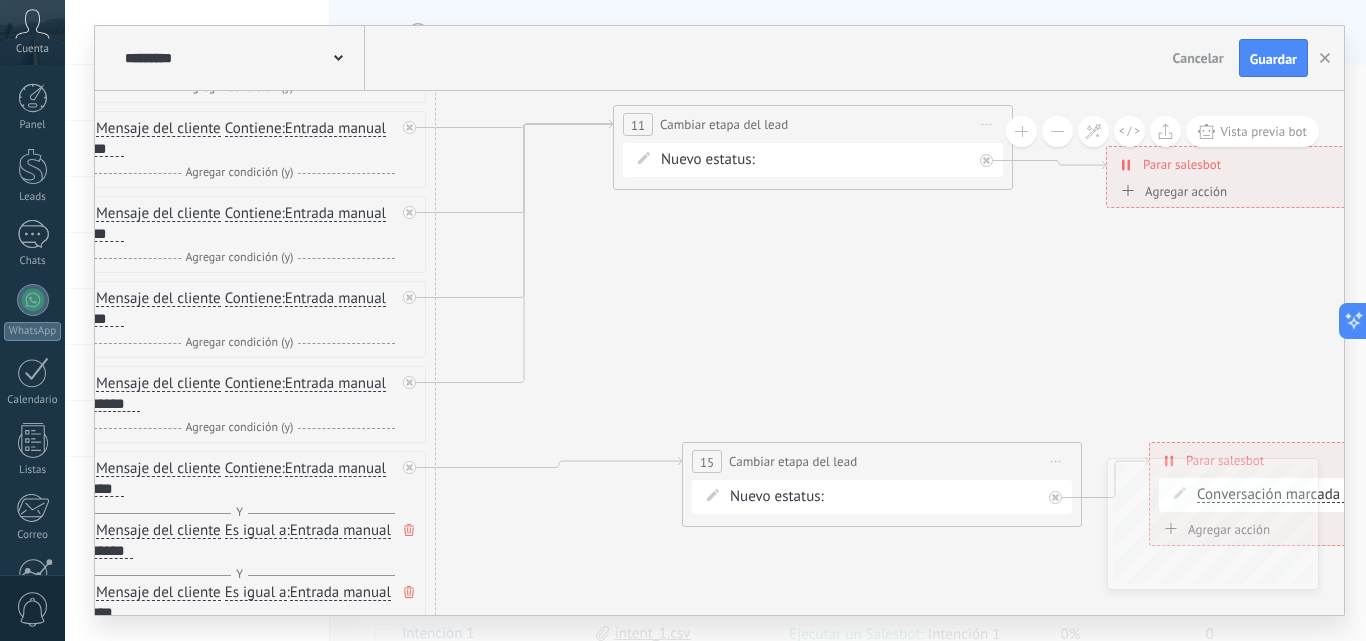 click on "Contacto inicial ERROR CARGAR FICHAS Logrado con éxito LEAD Perdido" at bounding box center (0, 0) 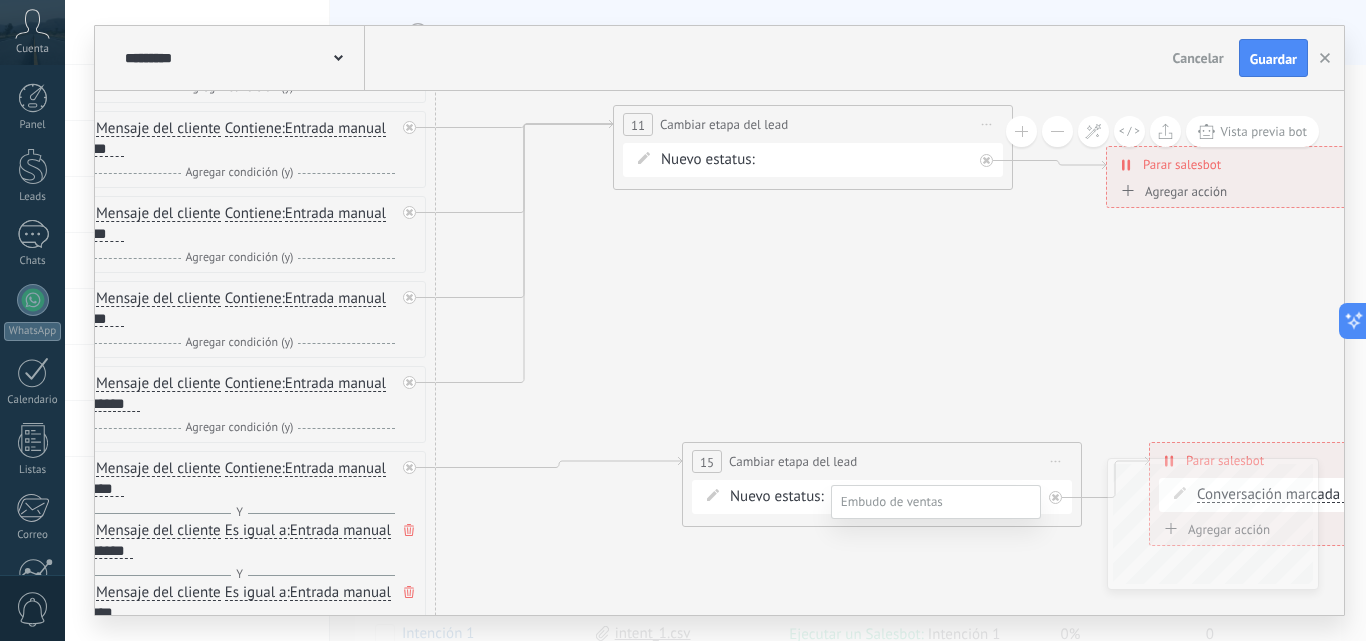 click on "Logrado con éxito" at bounding box center (0, 0) 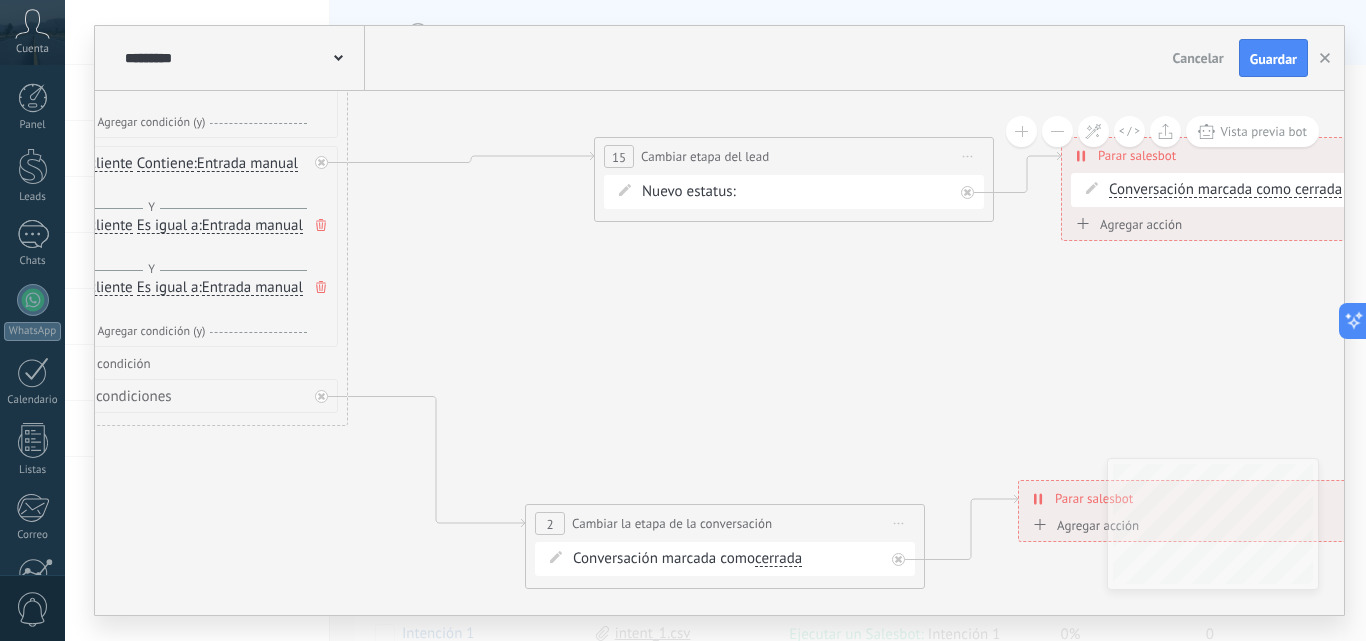 drag, startPoint x: 772, startPoint y: 578, endPoint x: 682, endPoint y: 270, distance: 320.88004 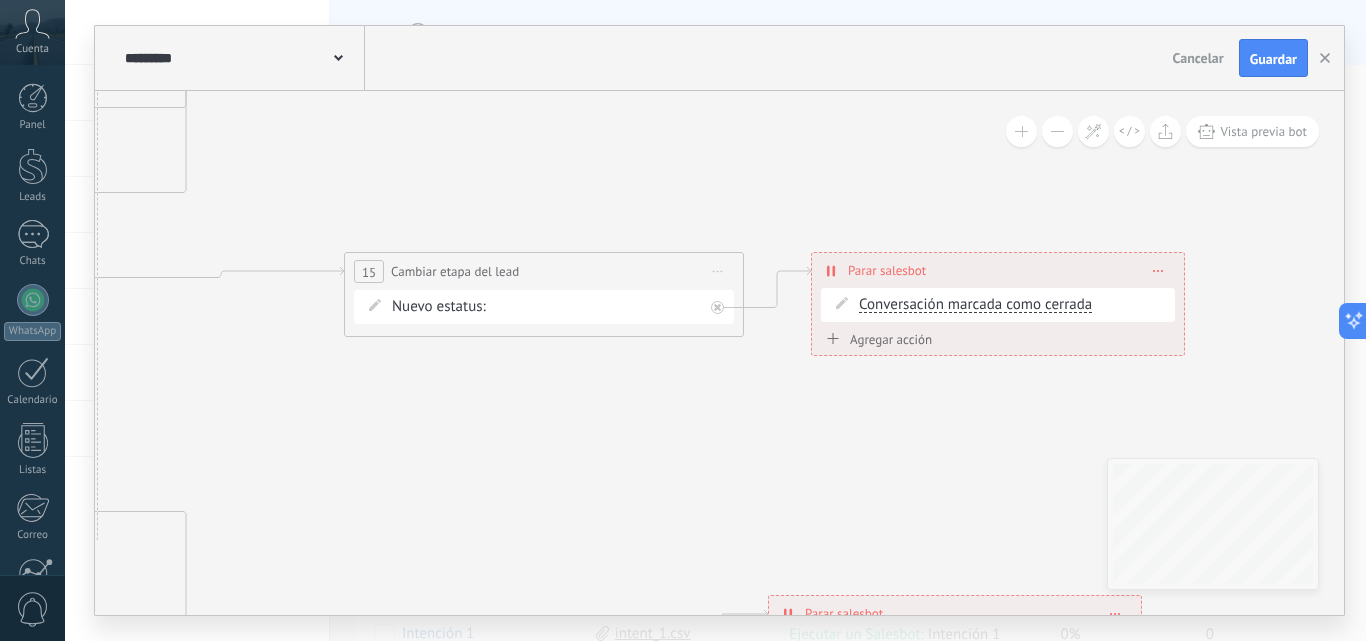drag, startPoint x: 1032, startPoint y: 326, endPoint x: 761, endPoint y: 480, distance: 311.70016 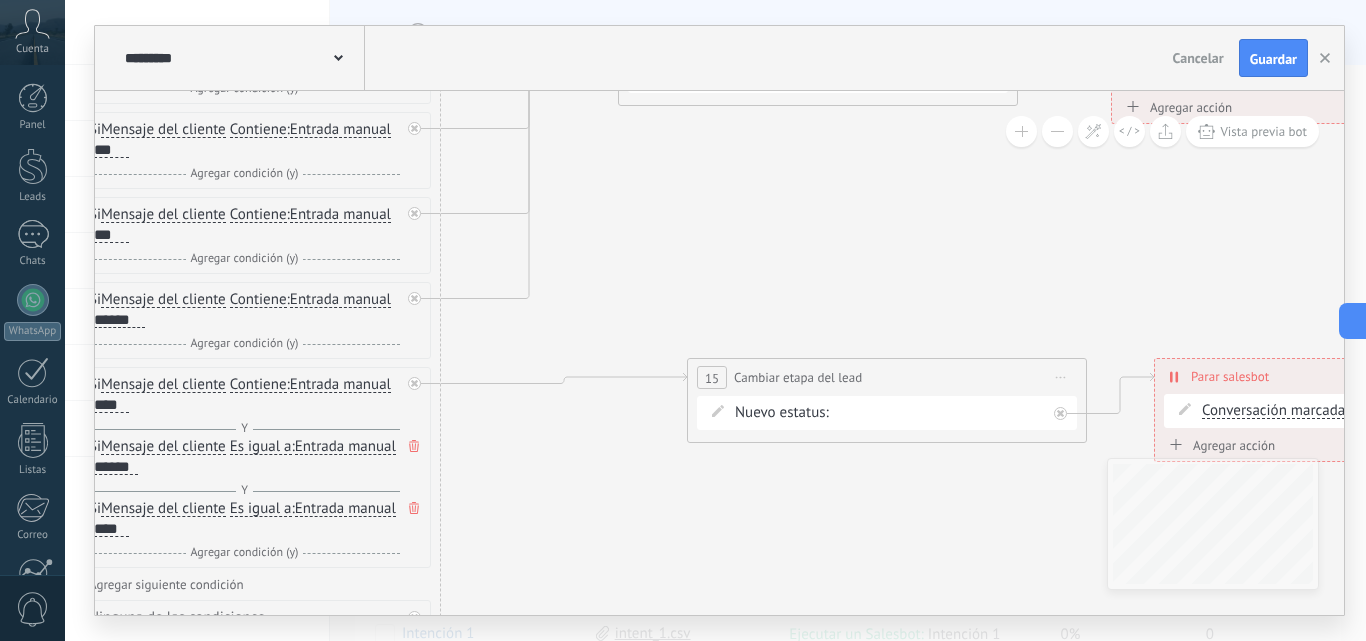 drag, startPoint x: 480, startPoint y: 214, endPoint x: 794, endPoint y: 271, distance: 319.13162 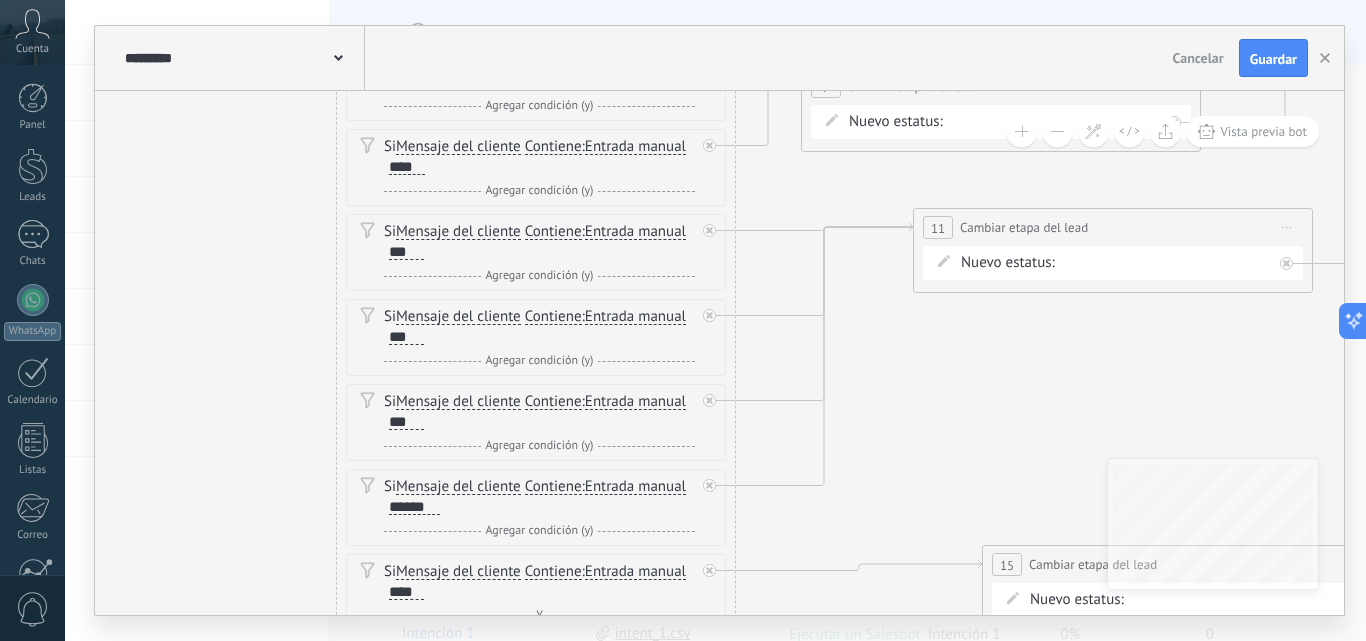 drag, startPoint x: 638, startPoint y: 234, endPoint x: 923, endPoint y: 452, distance: 358.8161 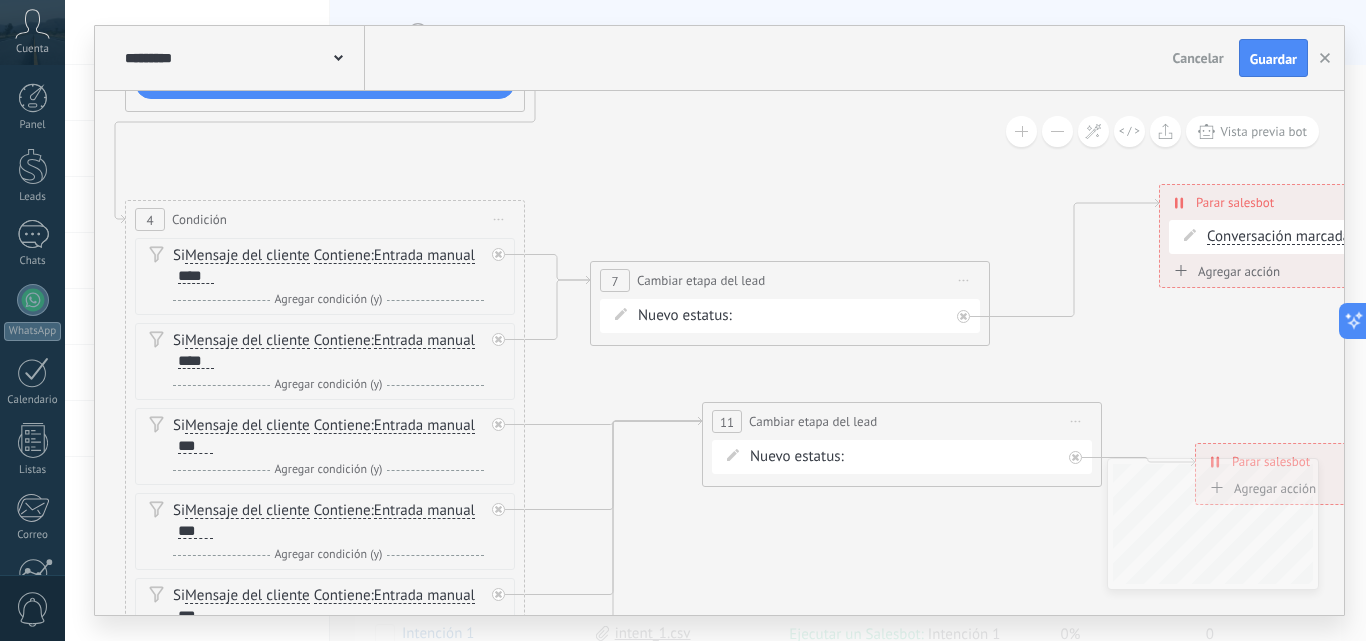 drag, startPoint x: 972, startPoint y: 392, endPoint x: 771, endPoint y: 553, distance: 257.53058 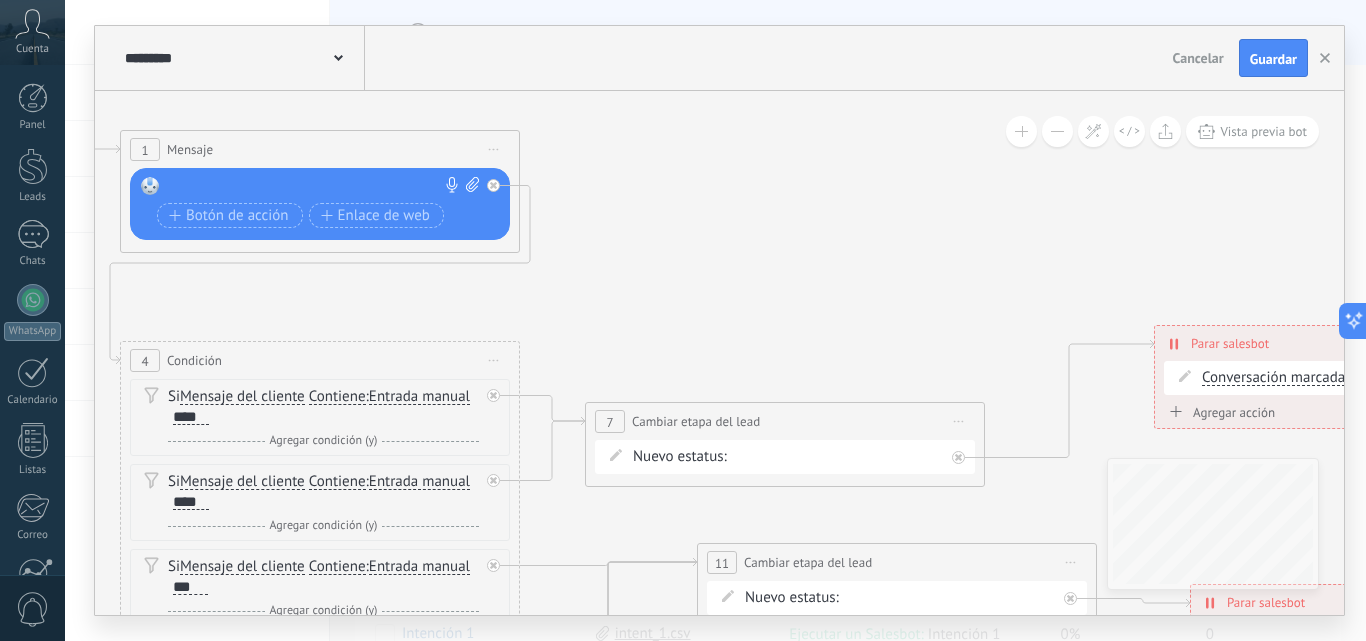 drag, startPoint x: 760, startPoint y: 173, endPoint x: 696, endPoint y: 314, distance: 154.84508 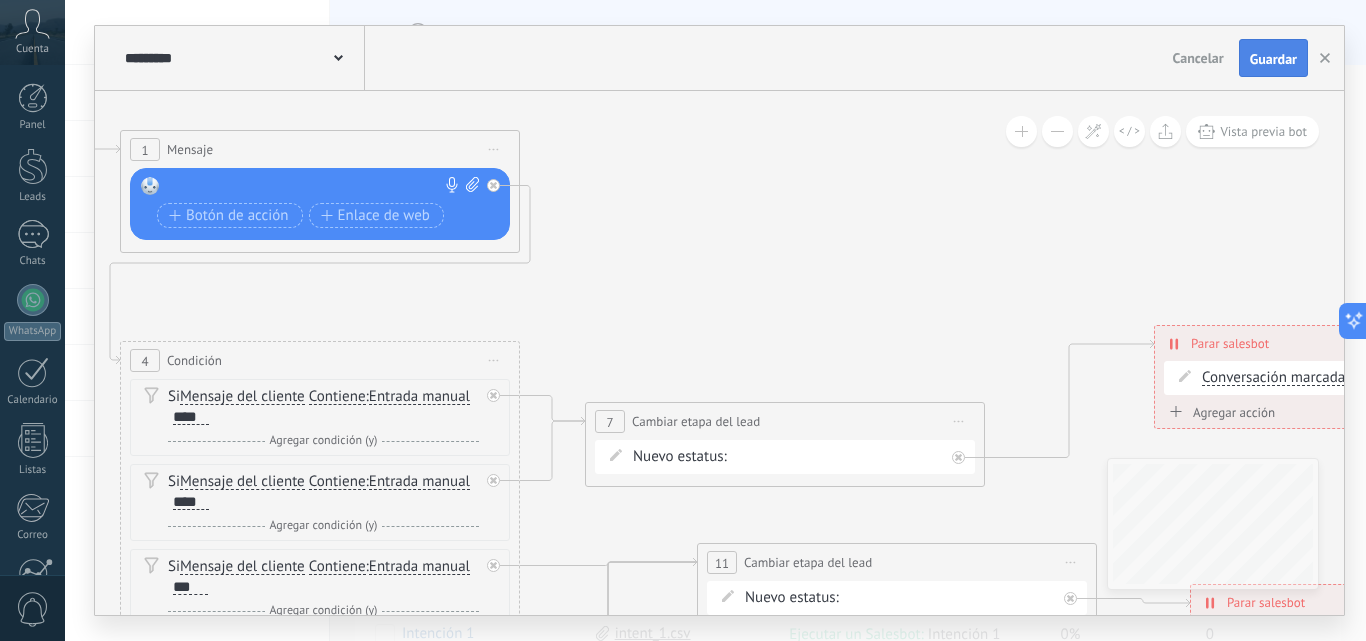 click on "Guardar" at bounding box center [1273, 59] 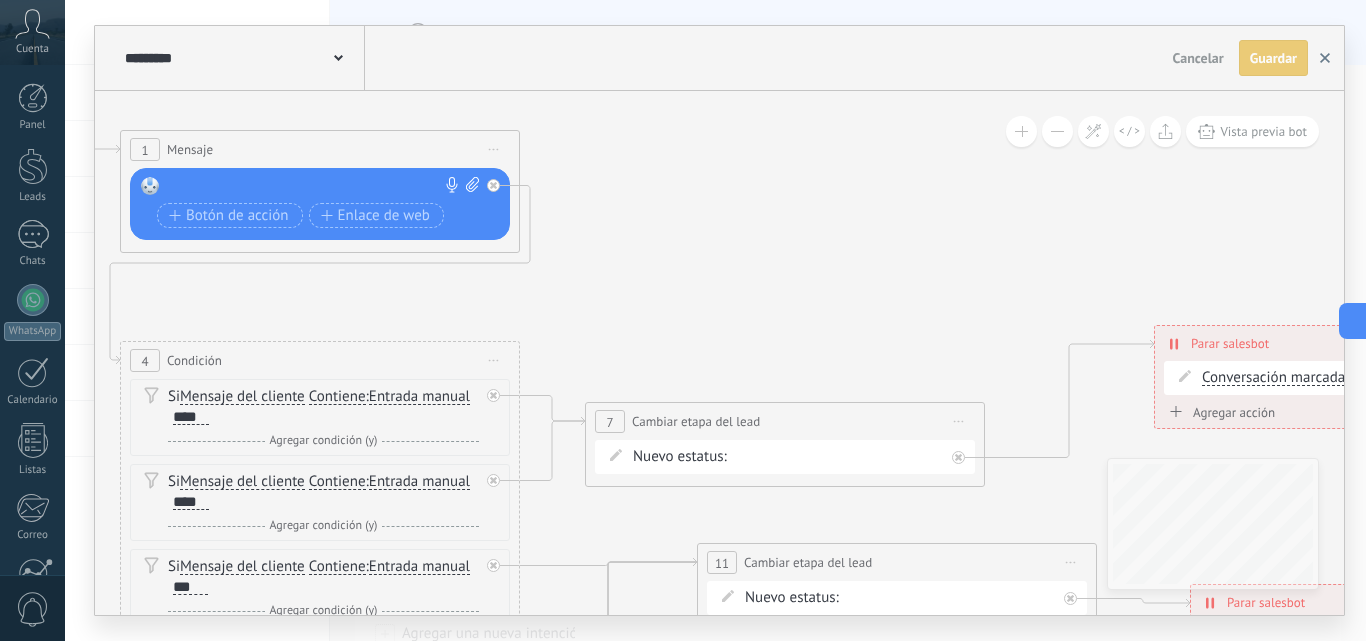 click 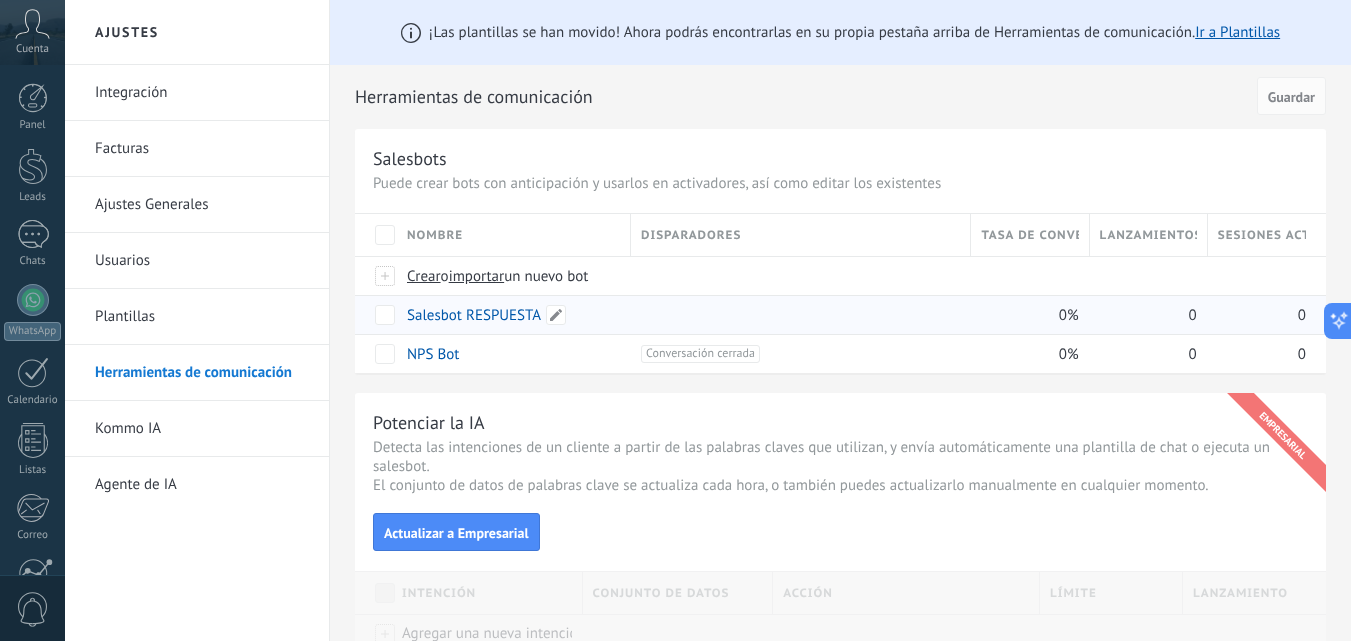 click on "Salesbot RESPUESTA" at bounding box center [474, 315] 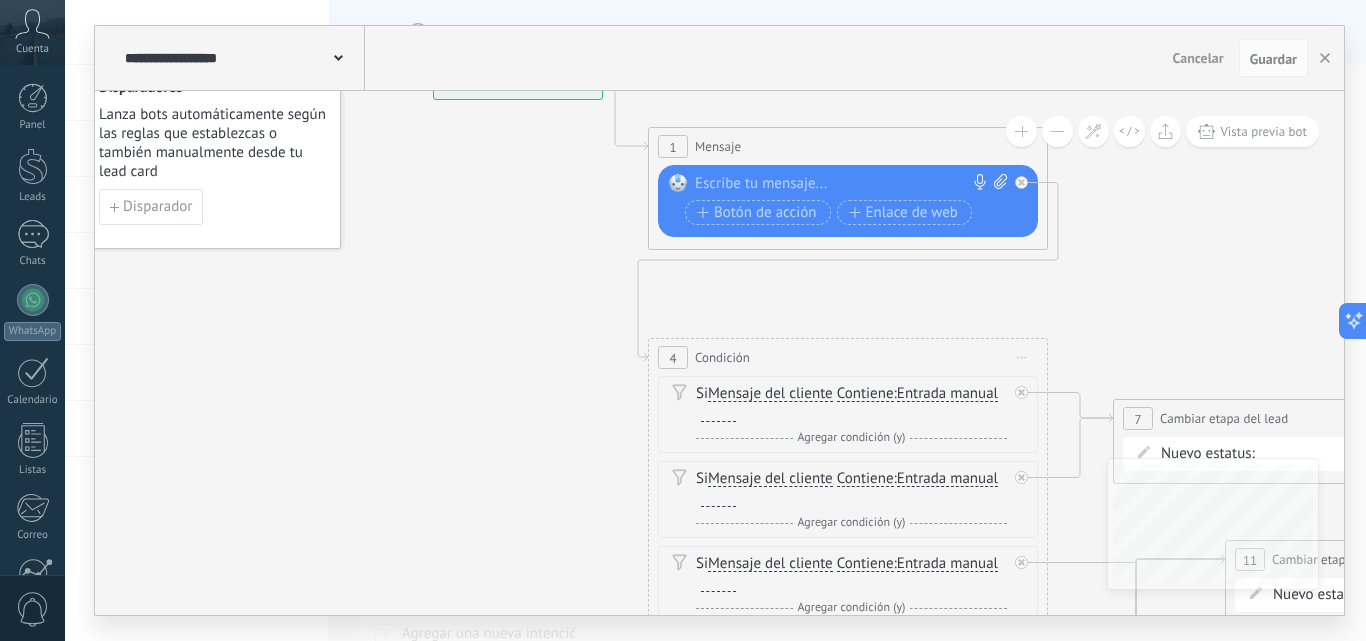 drag, startPoint x: 608, startPoint y: 567, endPoint x: 521, endPoint y: 388, distance: 199.02261 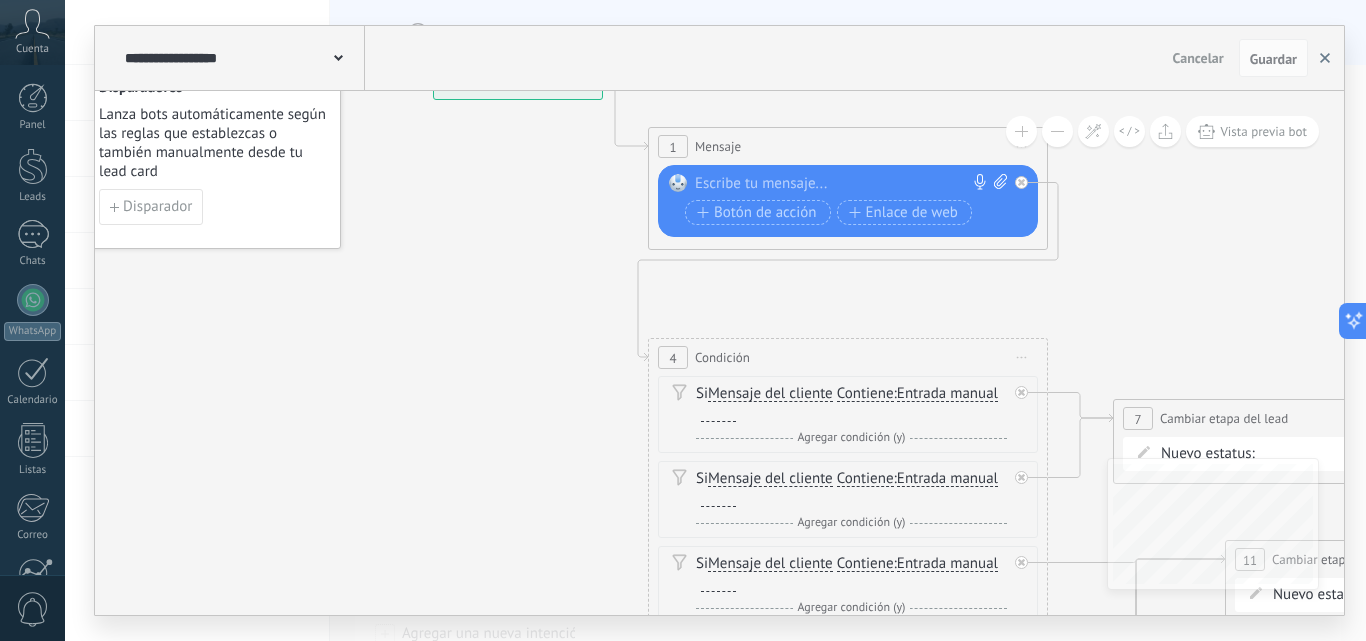 click 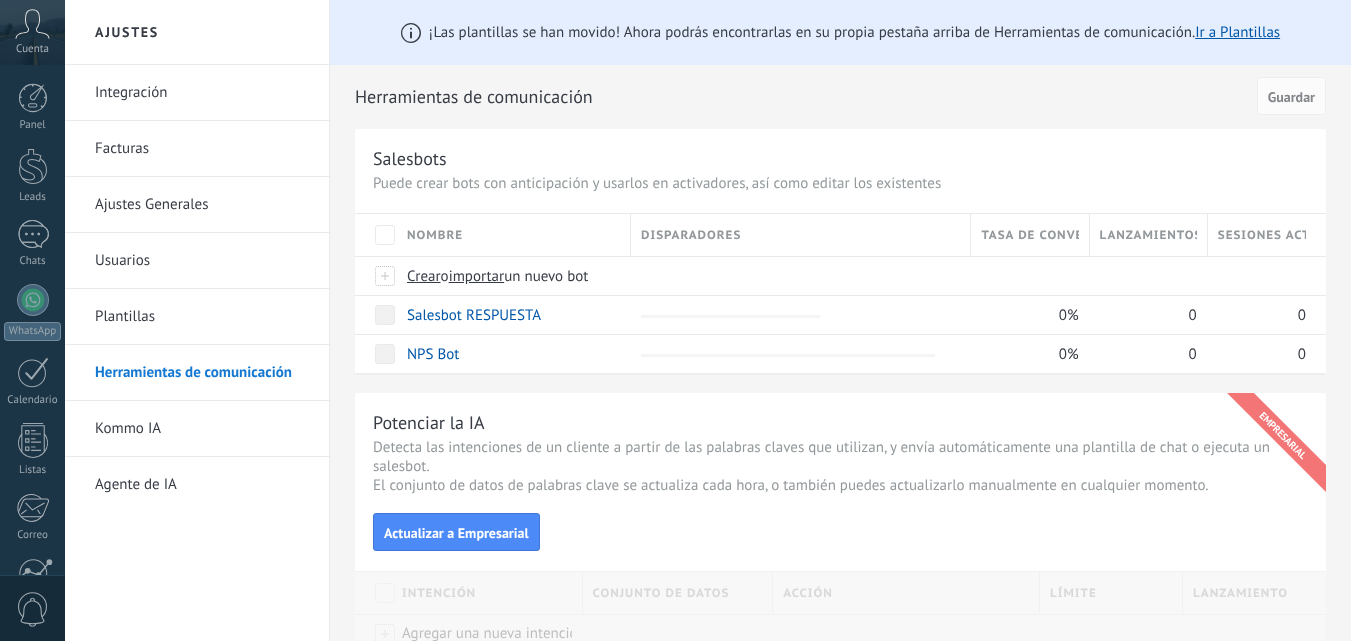 scroll, scrollTop: 0, scrollLeft: 0, axis: both 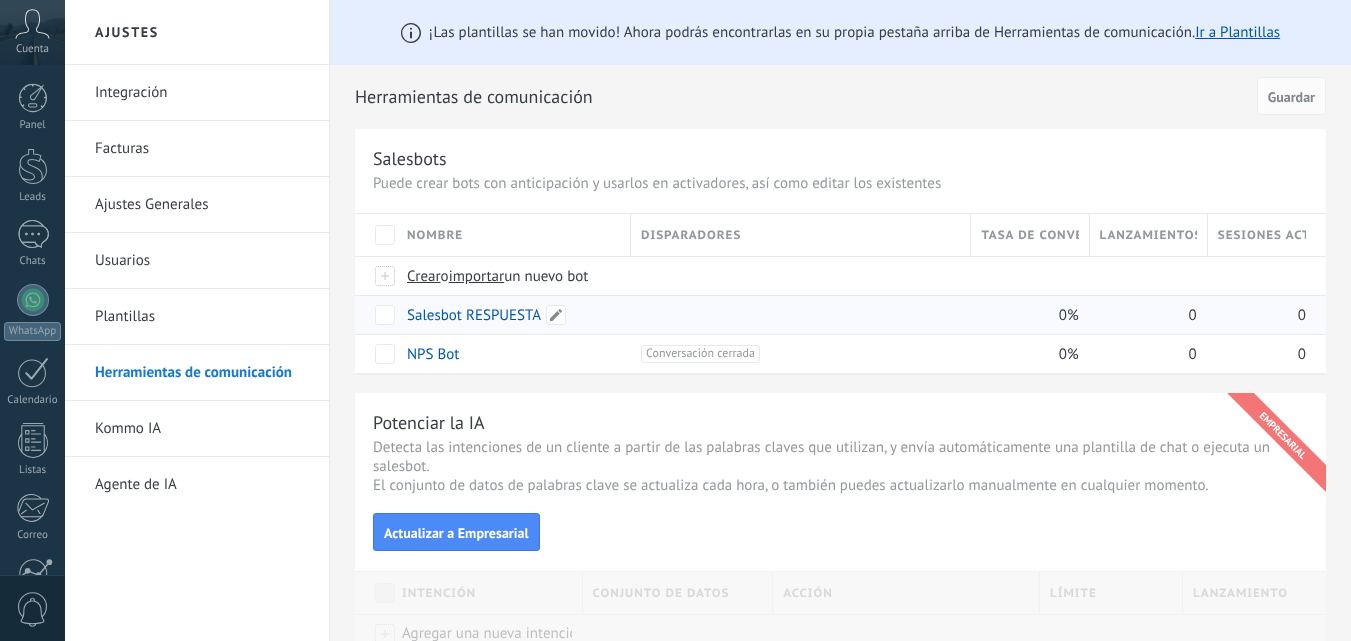 click on "Salesbot RESPUESTA" at bounding box center [474, 315] 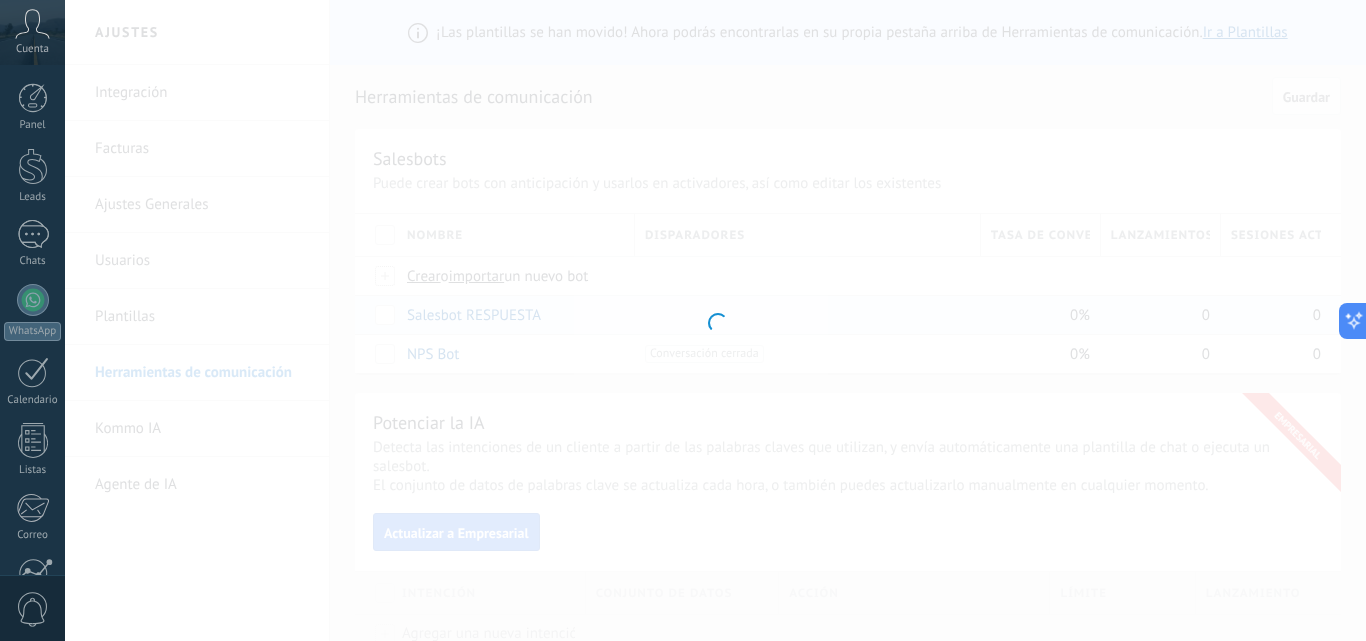 type on "**********" 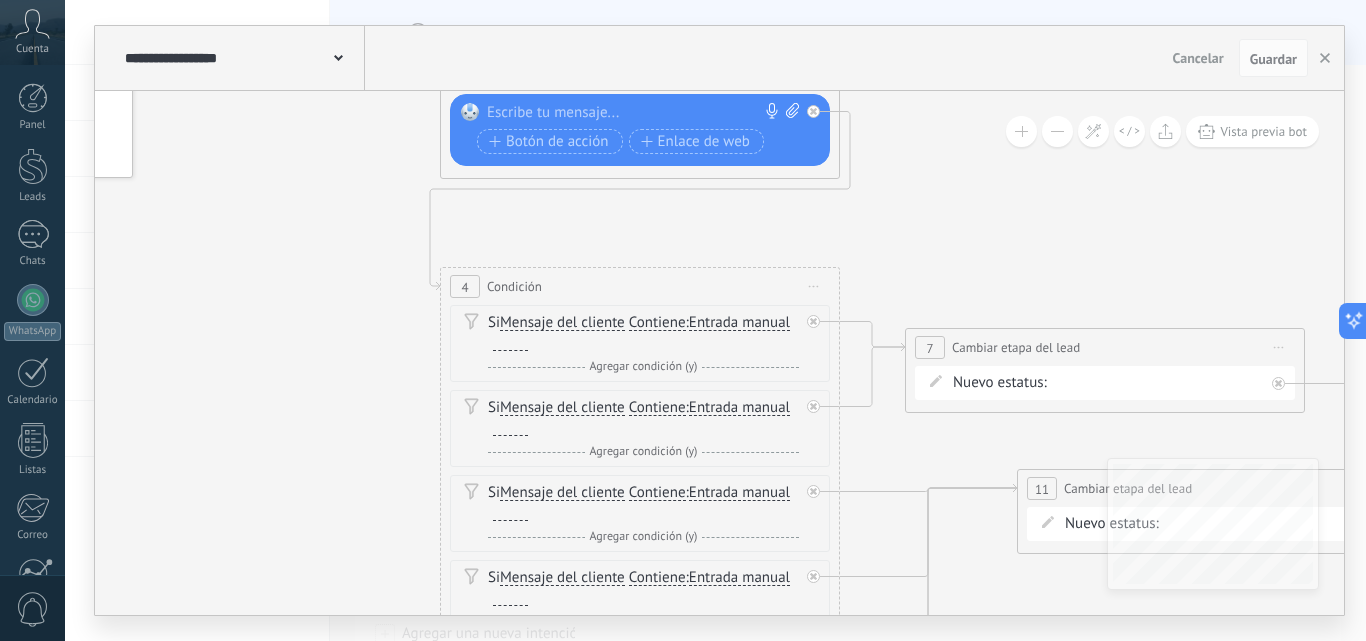 drag, startPoint x: 652, startPoint y: 475, endPoint x: 359, endPoint y: 244, distance: 373.10855 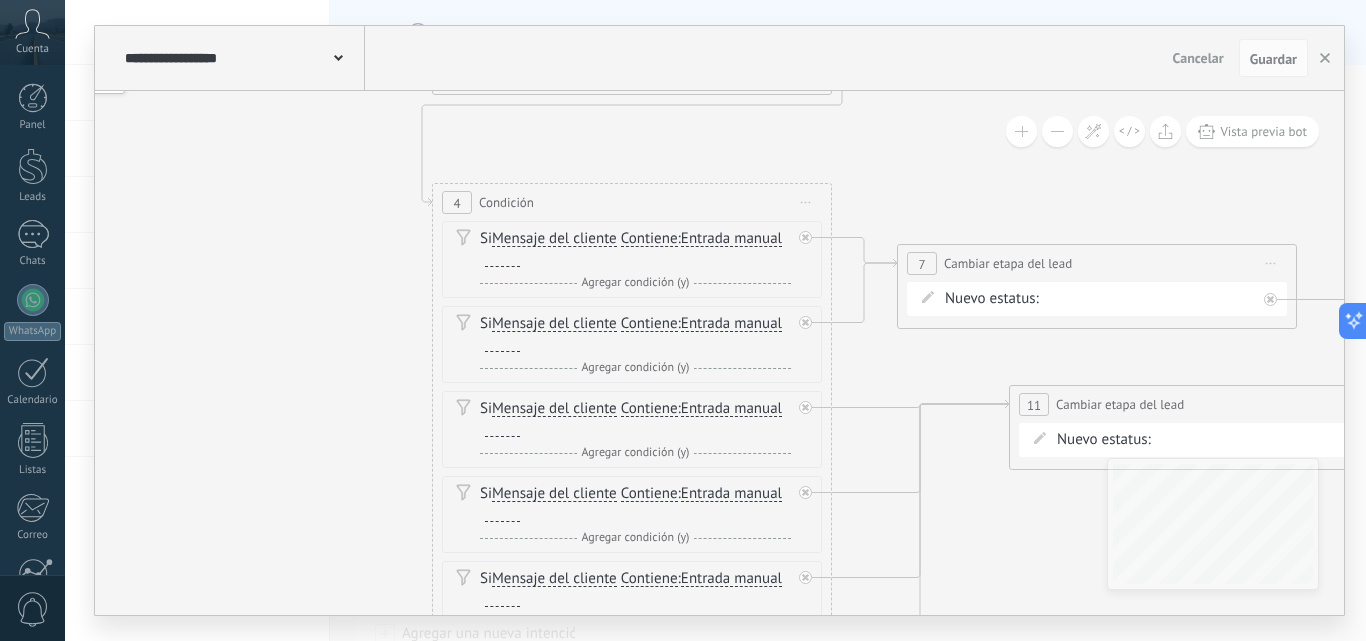 drag, startPoint x: 374, startPoint y: 411, endPoint x: 366, endPoint y: 329, distance: 82.38932 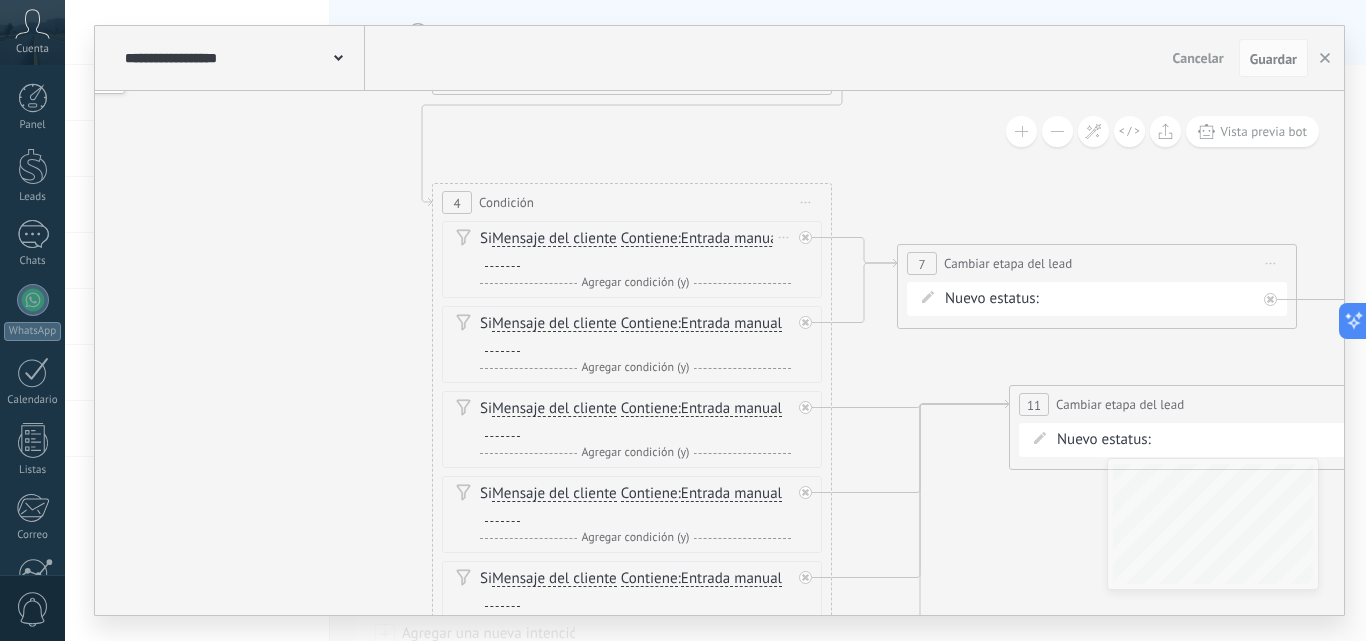 click on "Mensaje del cliente" at bounding box center [554, 239] 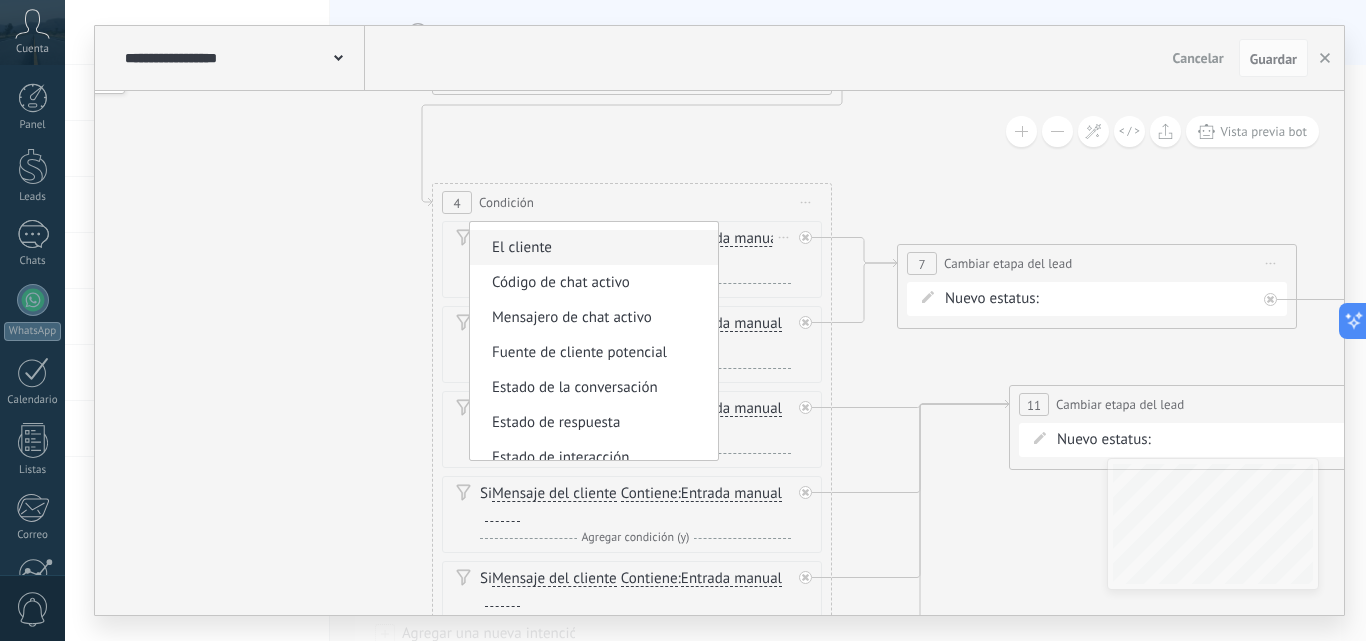 scroll, scrollTop: 200, scrollLeft: 0, axis: vertical 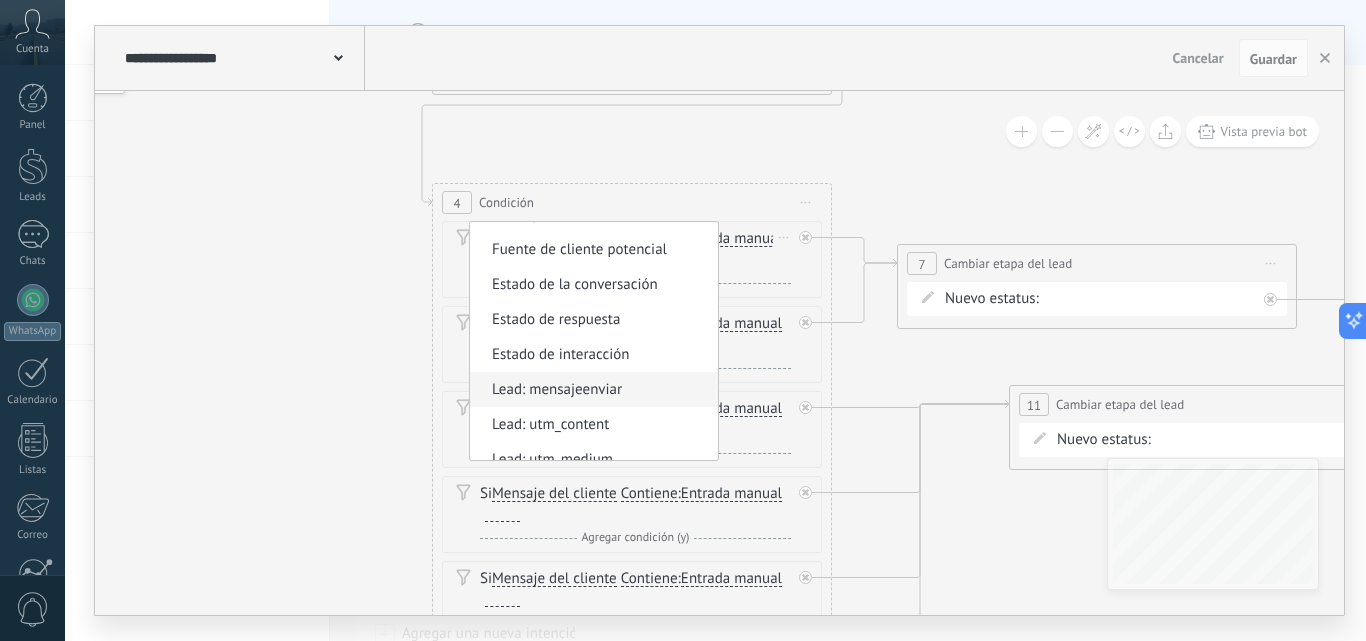 click on "Lead: mensajeenviar" at bounding box center [591, 390] 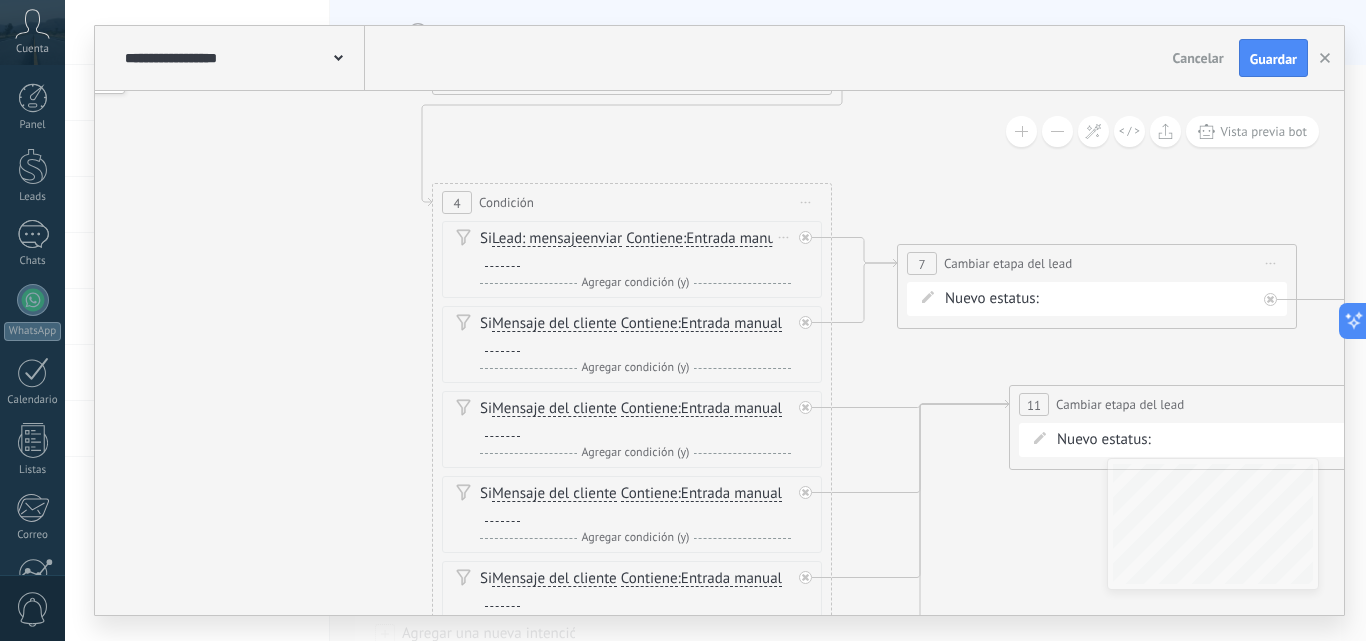 click at bounding box center (500, 260) 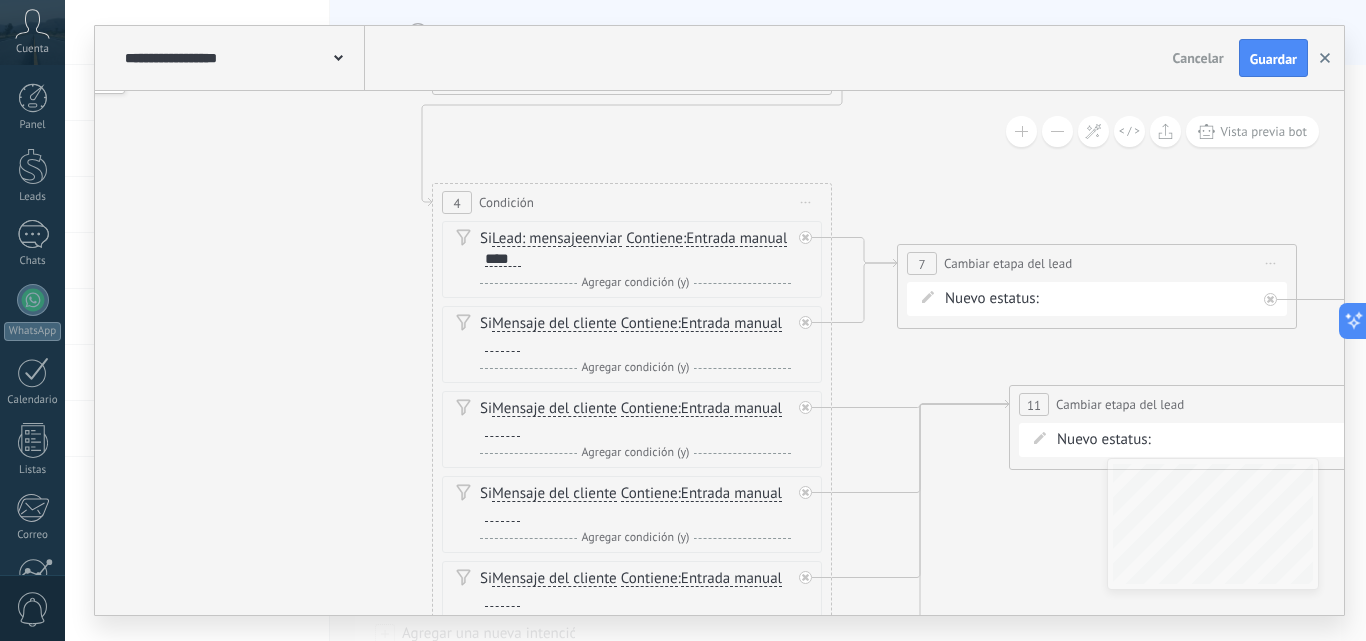 click at bounding box center [1325, 58] 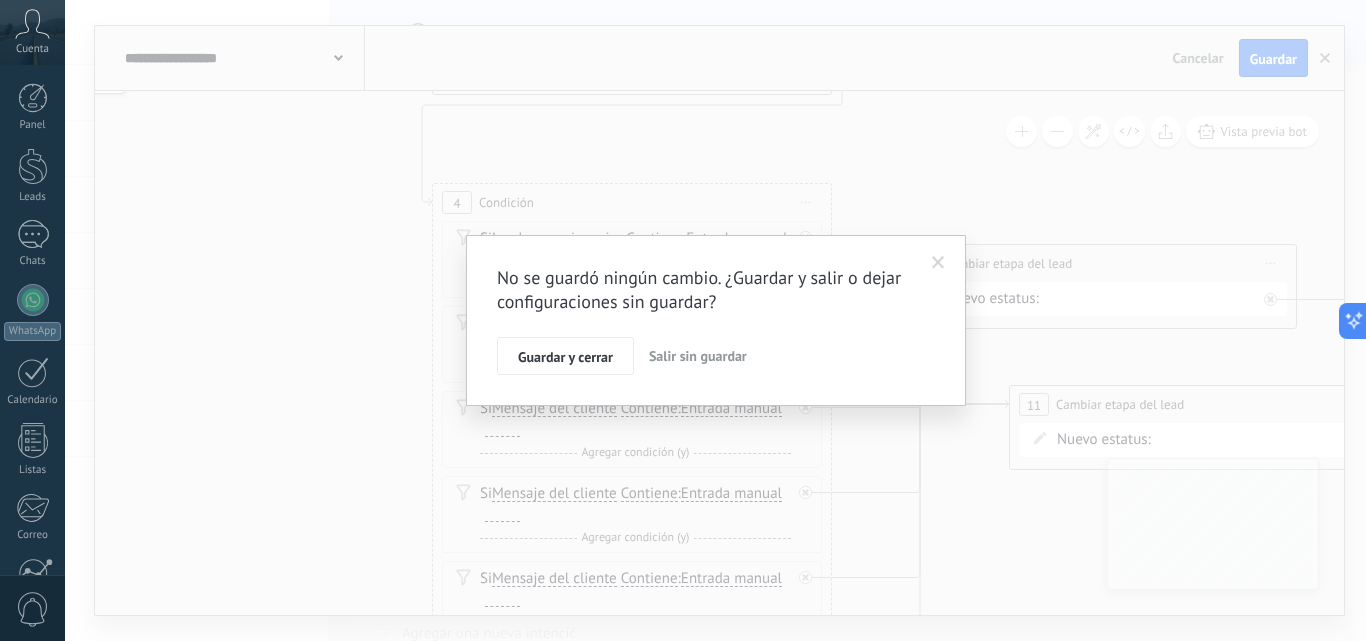 click on "Salir sin guardar" at bounding box center (698, 356) 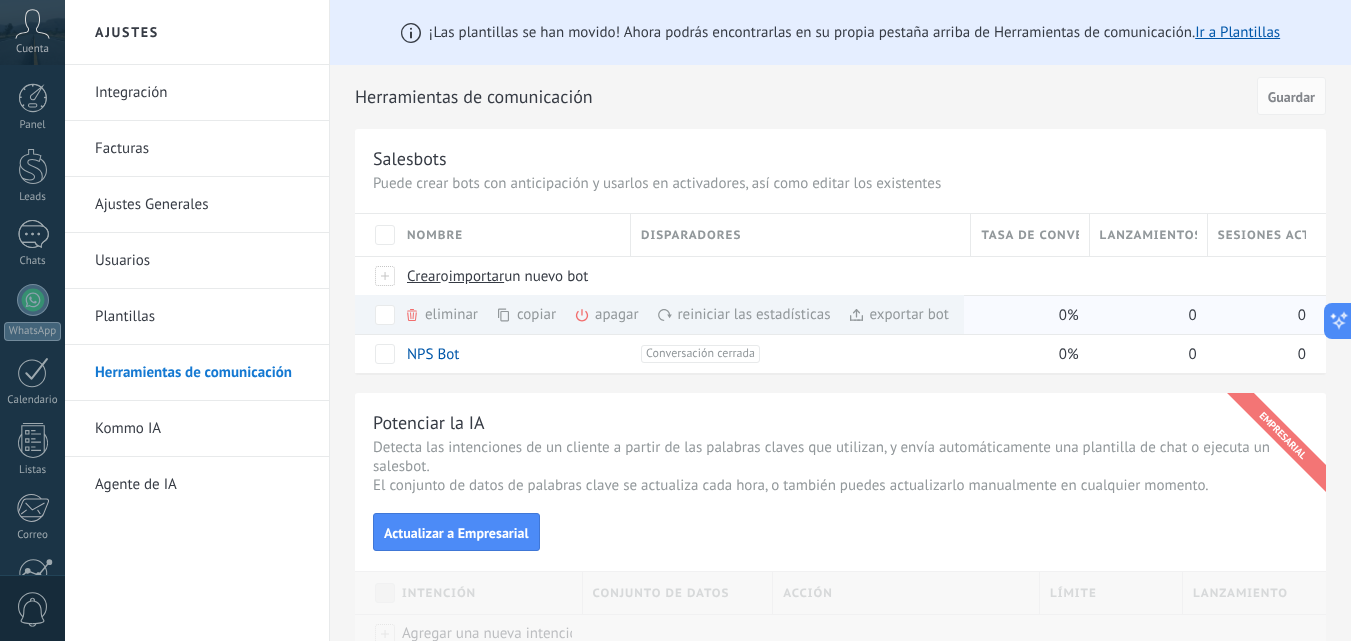 click on "eliminar màs" at bounding box center (475, 314) 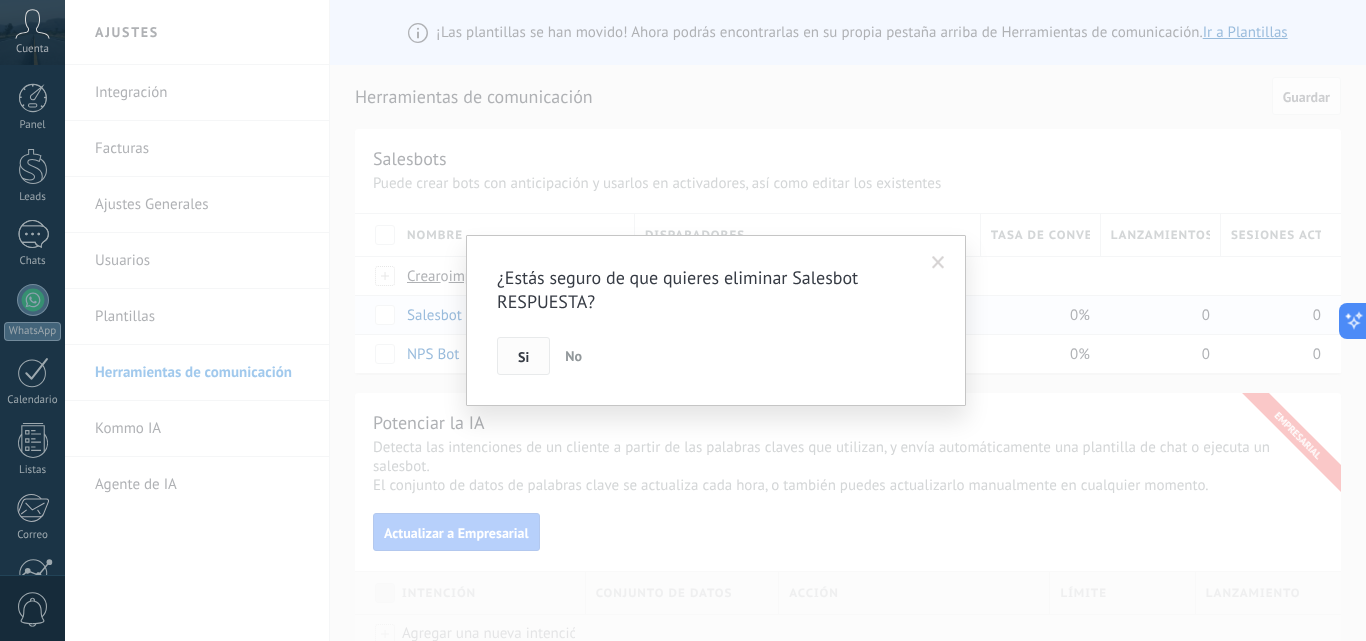 click on "Si" at bounding box center [523, 357] 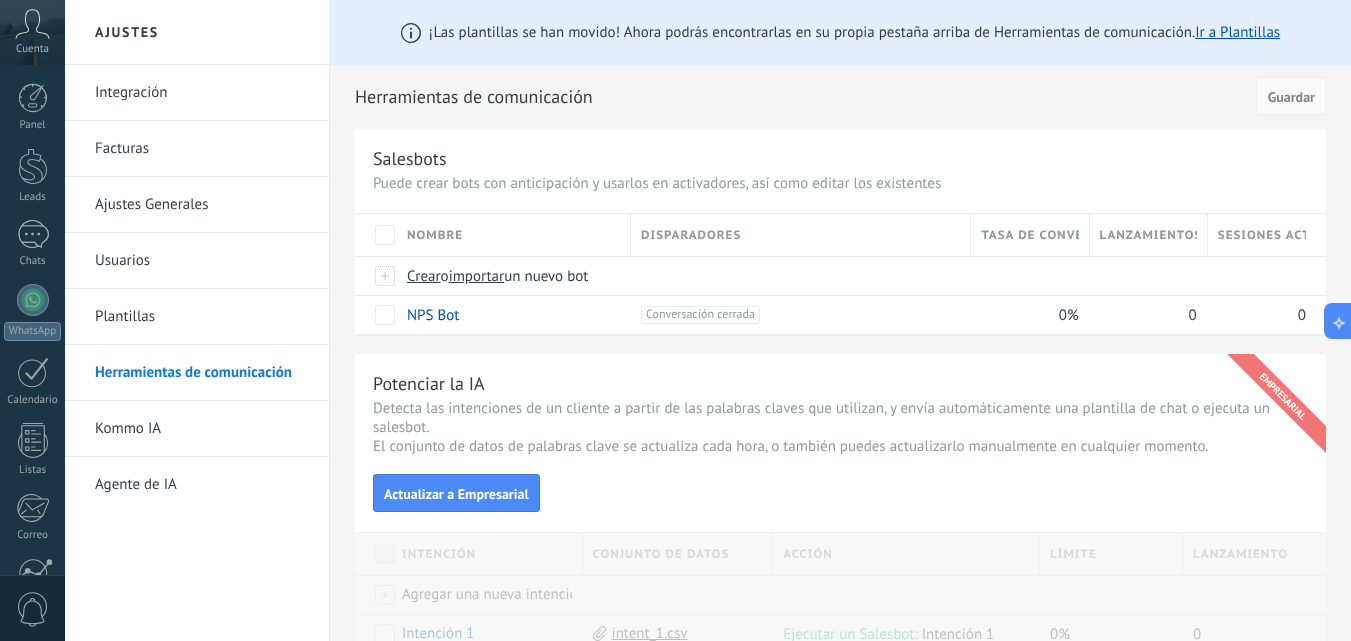 click on "importar" at bounding box center [477, 276] 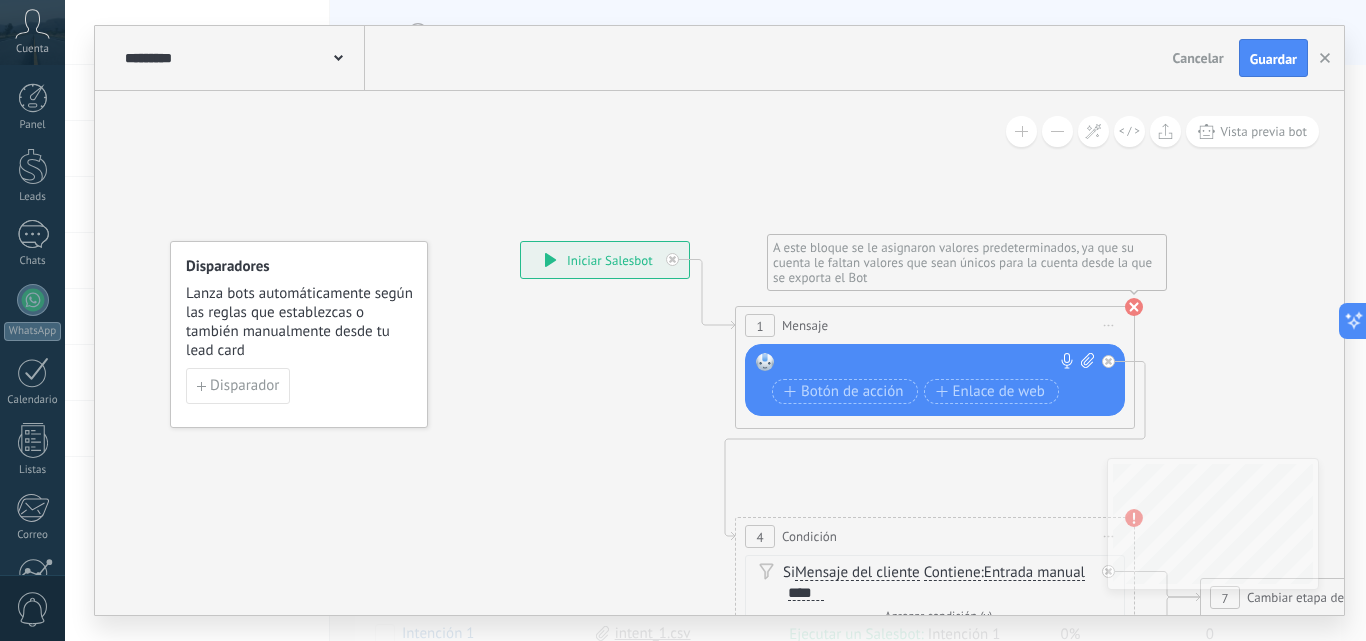 click 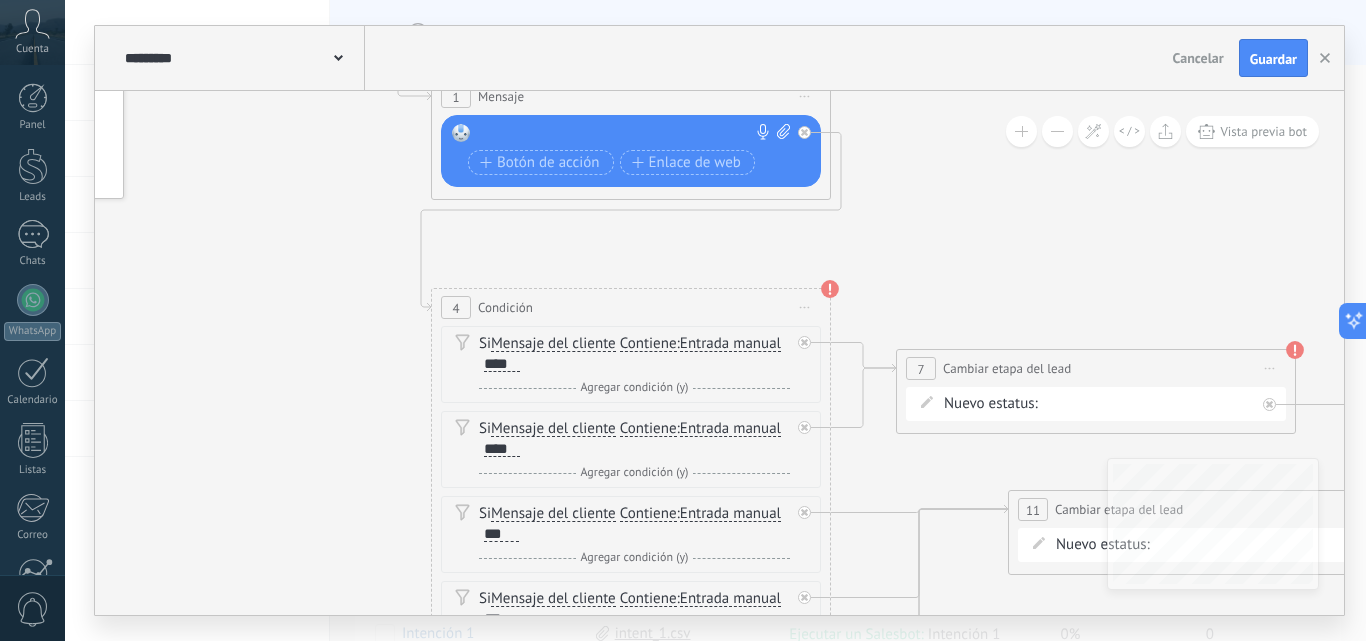 drag, startPoint x: 1232, startPoint y: 353, endPoint x: 928, endPoint y: 124, distance: 380.60083 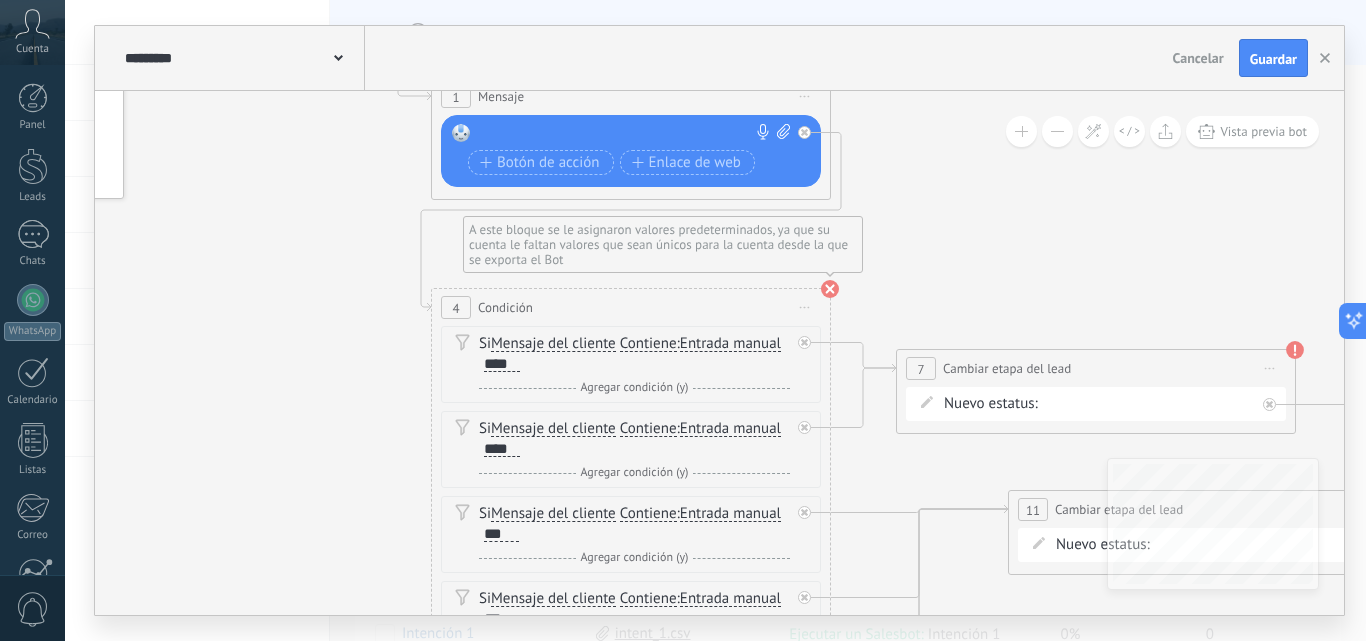click 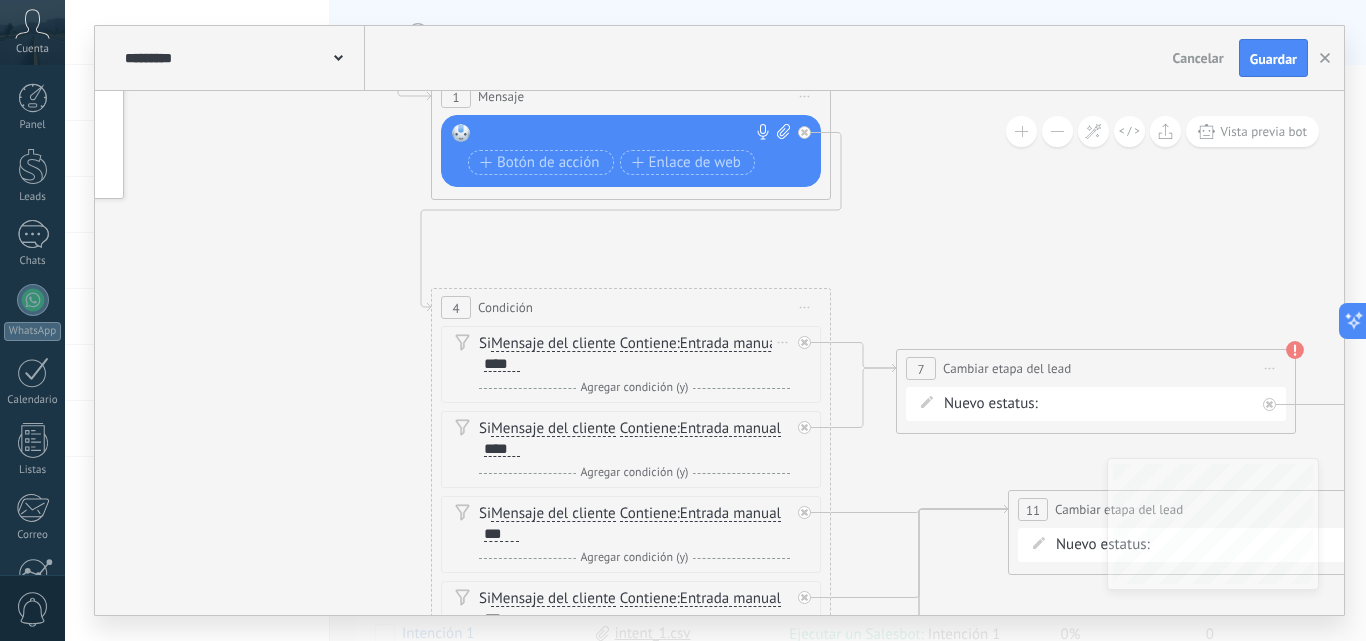 click on "Mensaje del cliente" at bounding box center (553, 344) 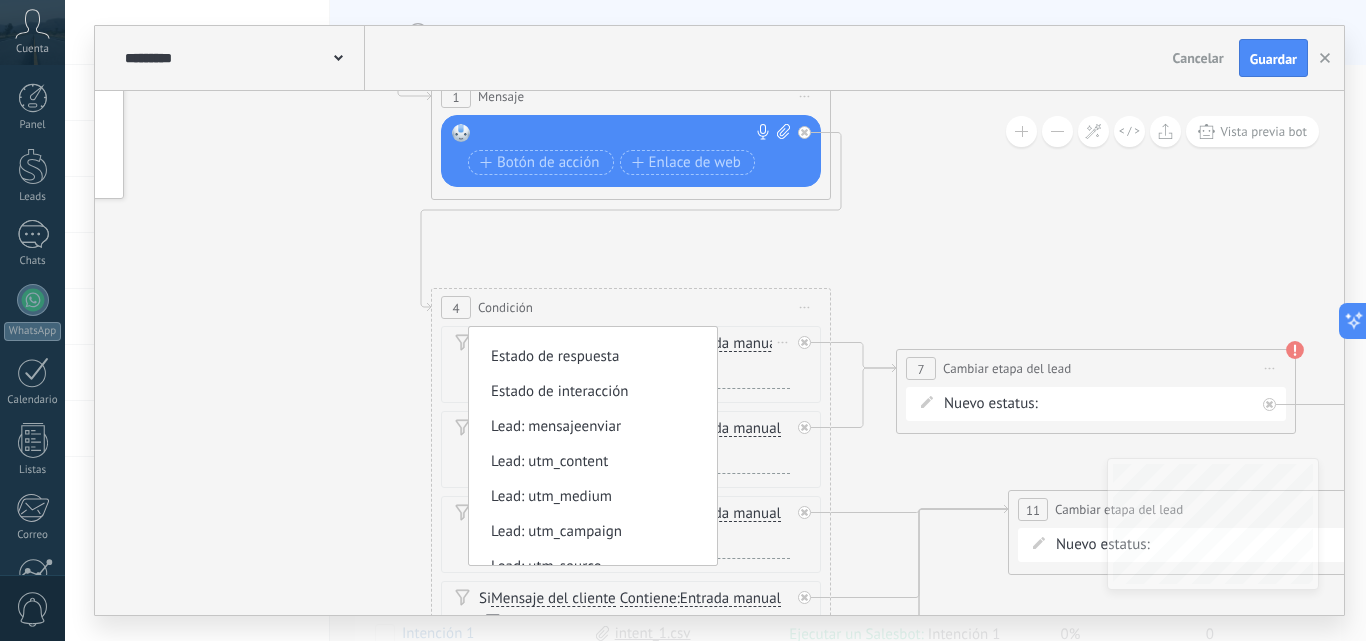 scroll, scrollTop: 300, scrollLeft: 0, axis: vertical 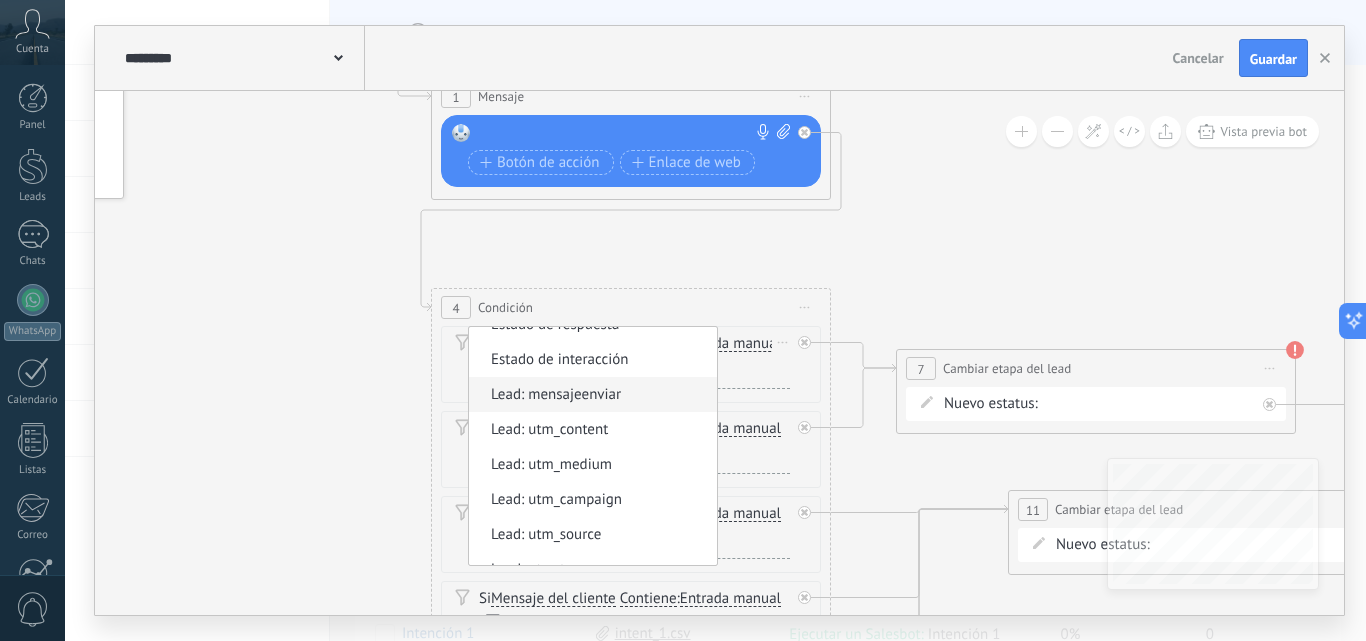 click on "Lead: mensajeenviar" at bounding box center [590, 395] 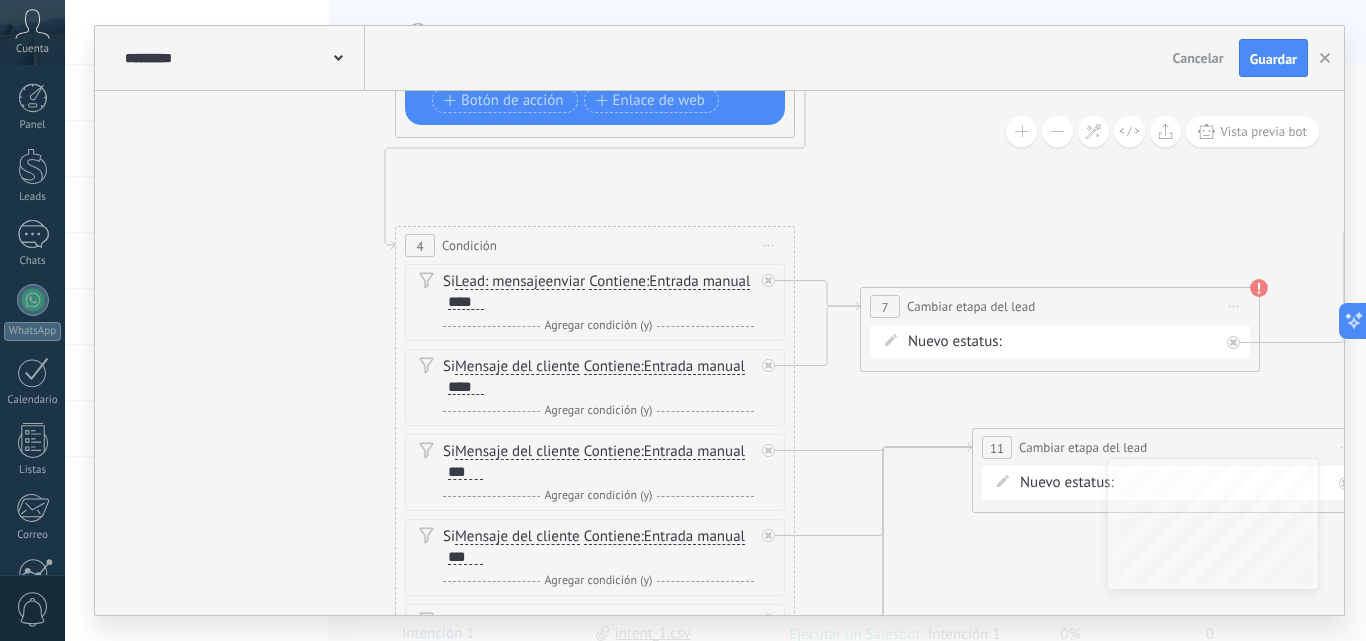 drag, startPoint x: 936, startPoint y: 296, endPoint x: 847, endPoint y: 164, distance: 159.20113 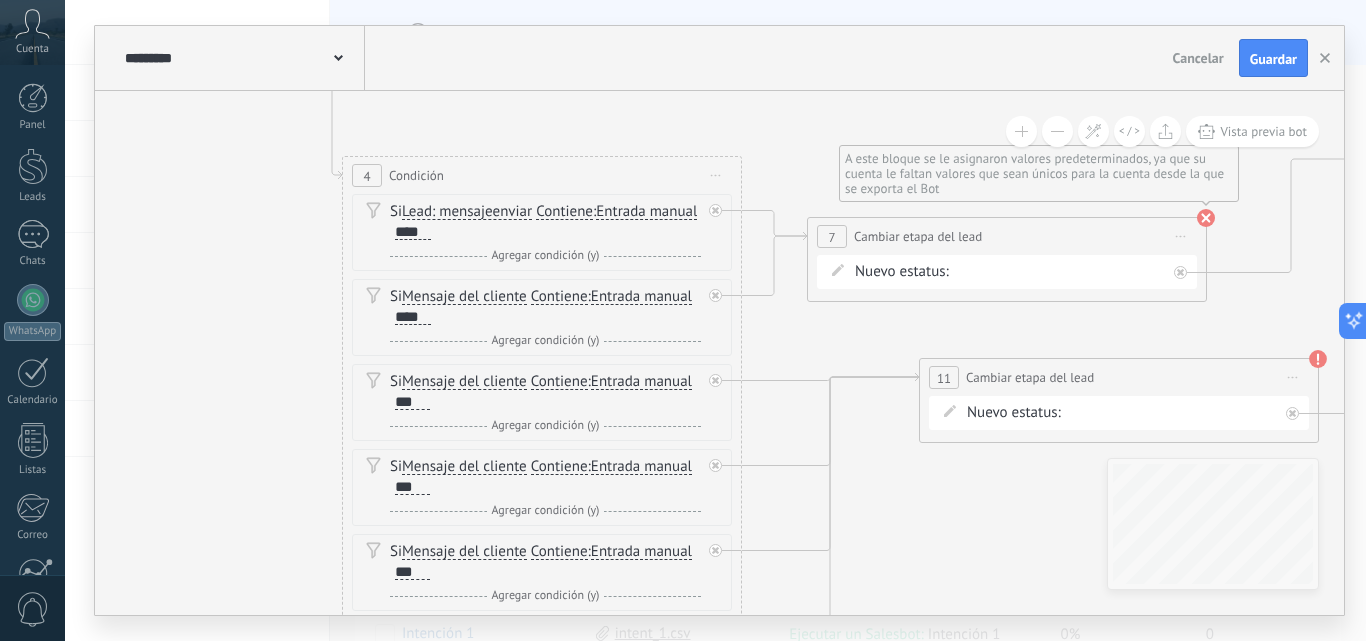 click 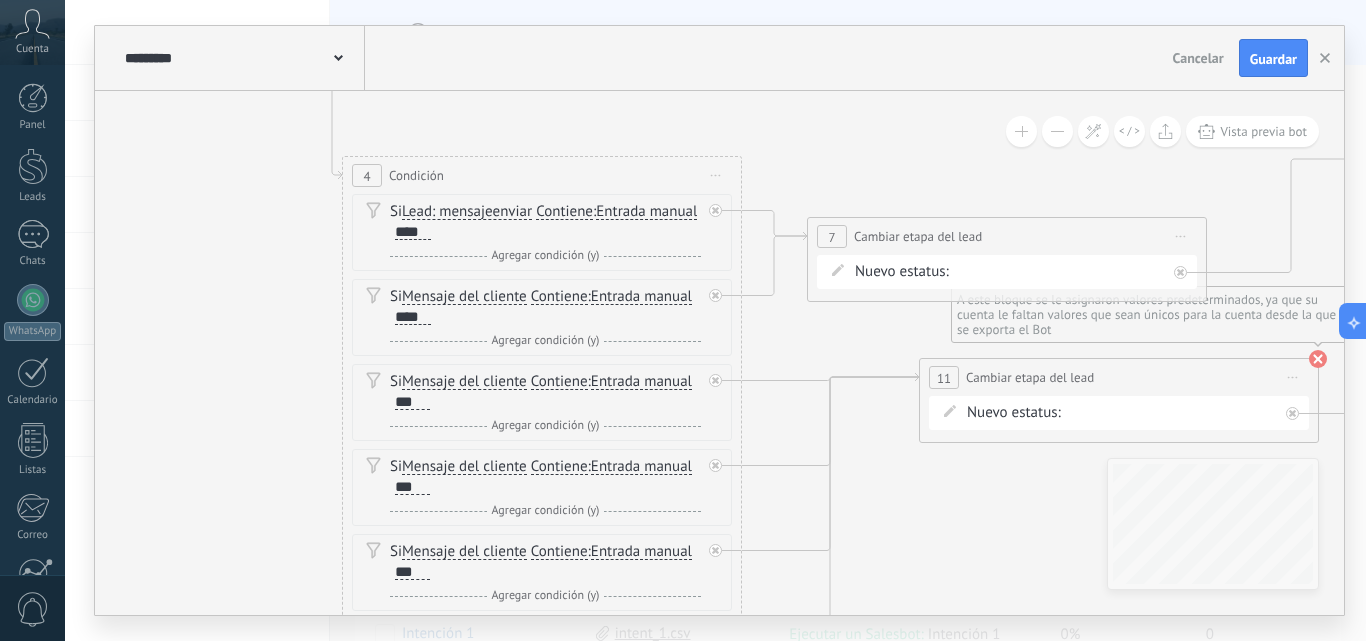 click 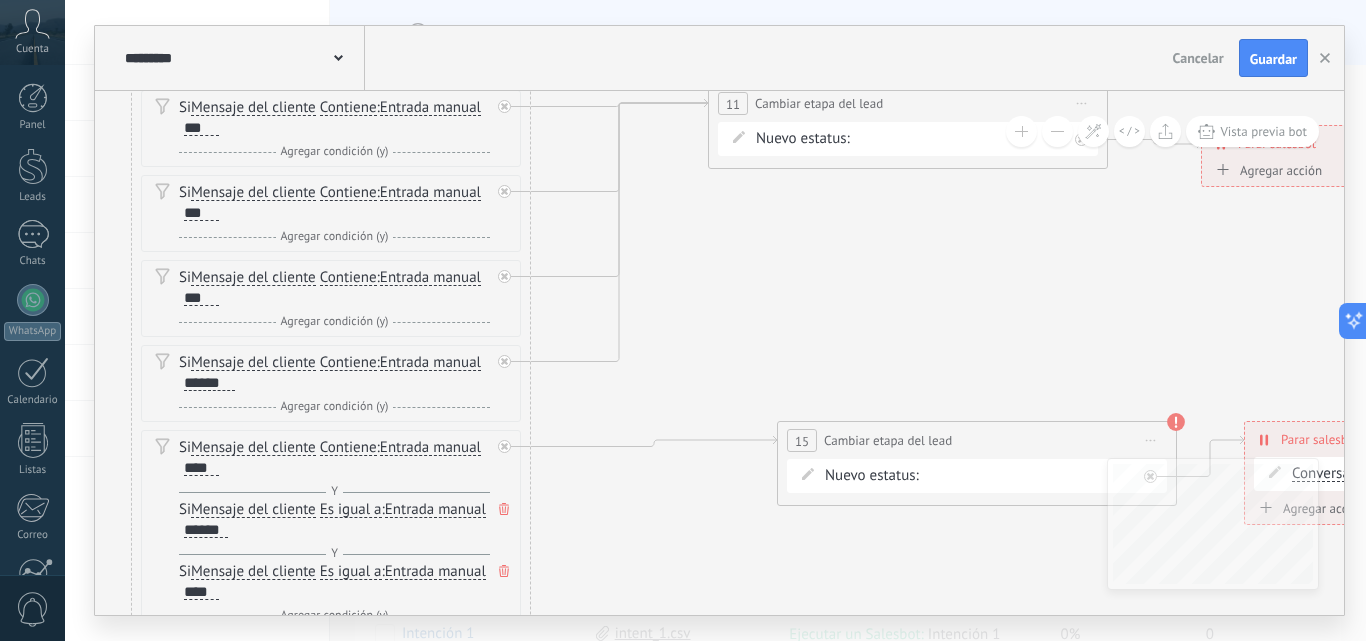drag, startPoint x: 964, startPoint y: 590, endPoint x: 753, endPoint y: 316, distance: 345.828 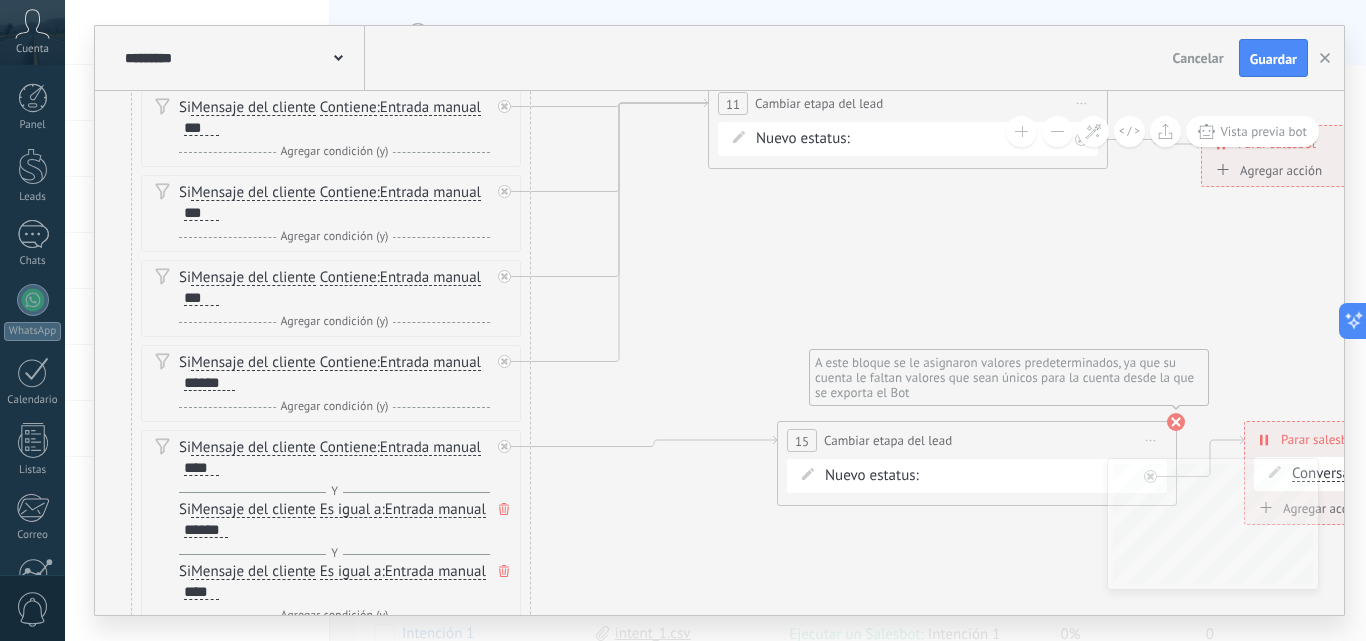 click 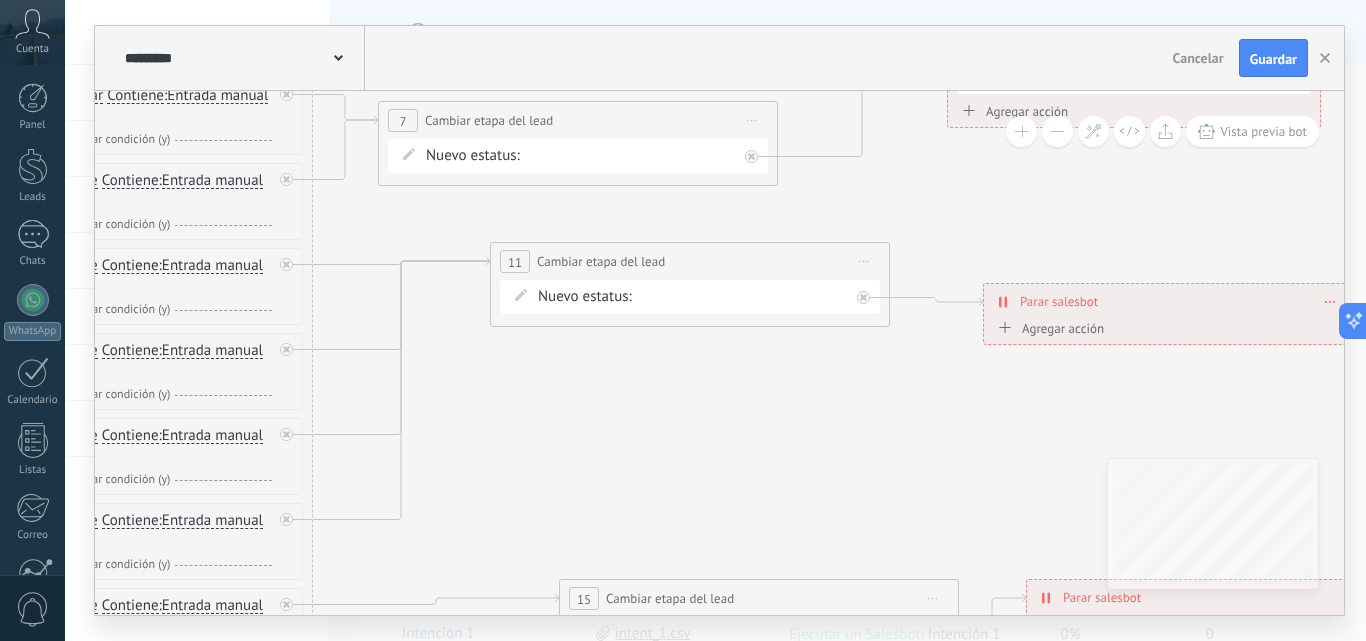 drag, startPoint x: 1139, startPoint y: 326, endPoint x: 829, endPoint y: 581, distance: 401.40378 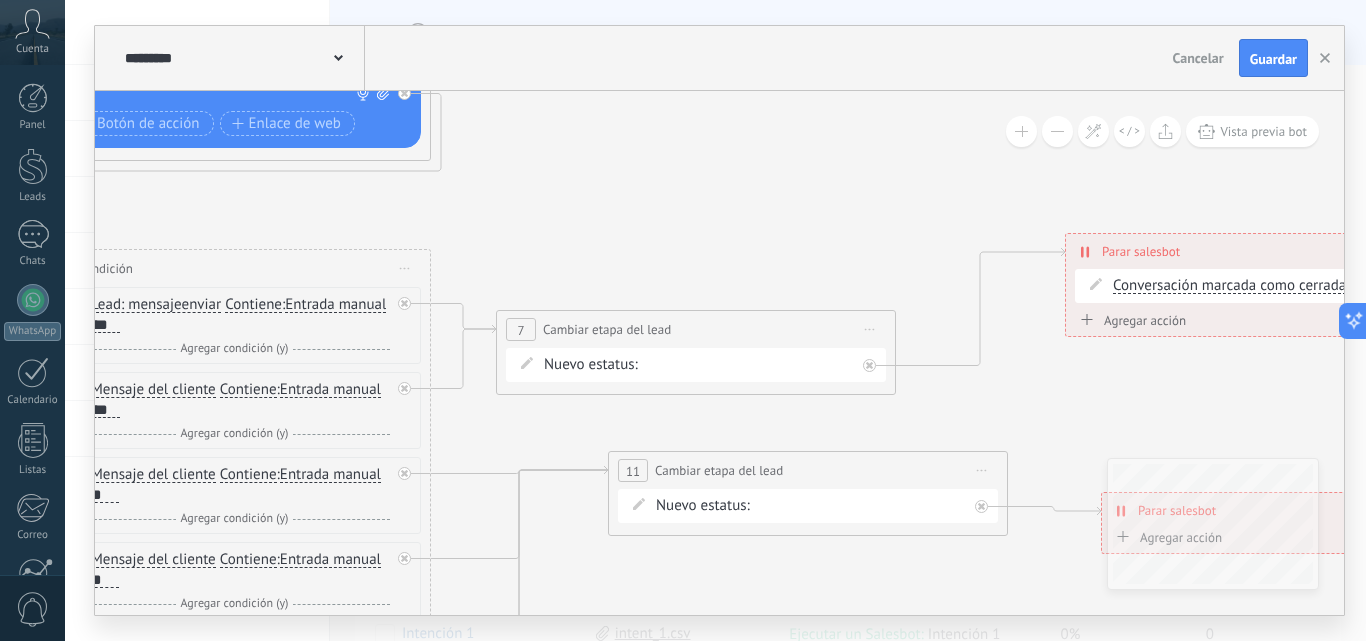 drag, startPoint x: 909, startPoint y: 321, endPoint x: 1184, endPoint y: 387, distance: 282.8091 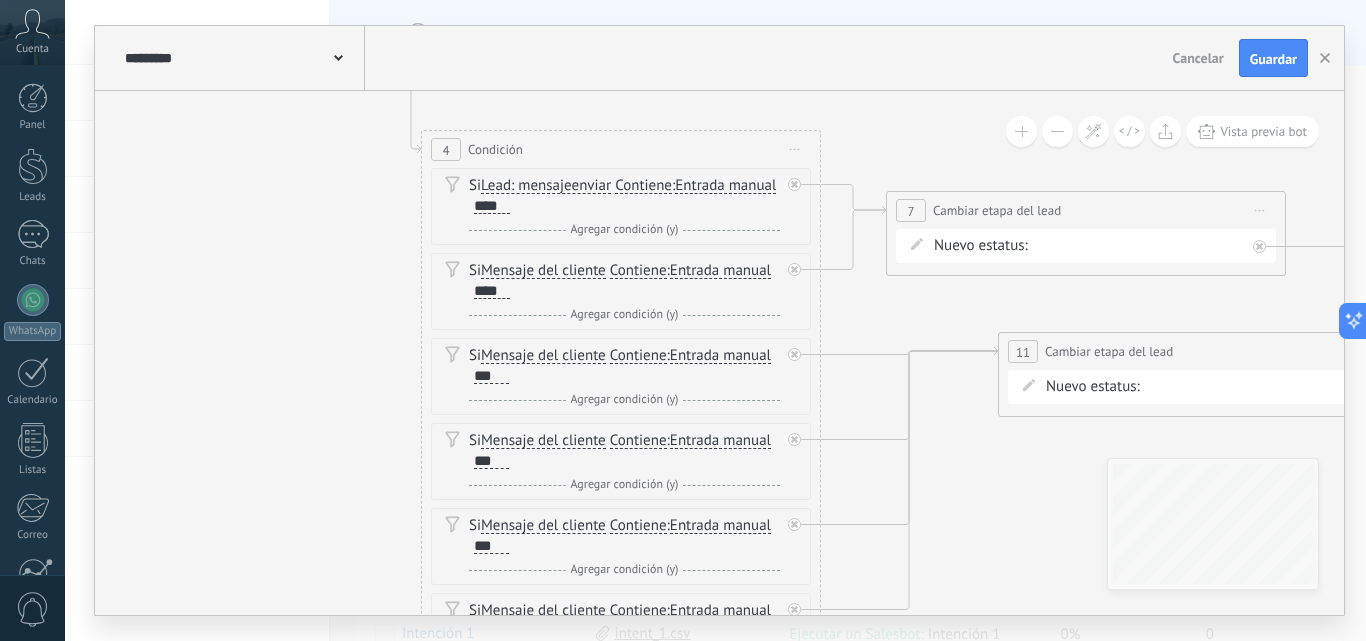 drag, startPoint x: 734, startPoint y: 560, endPoint x: 1058, endPoint y: 484, distance: 332.79422 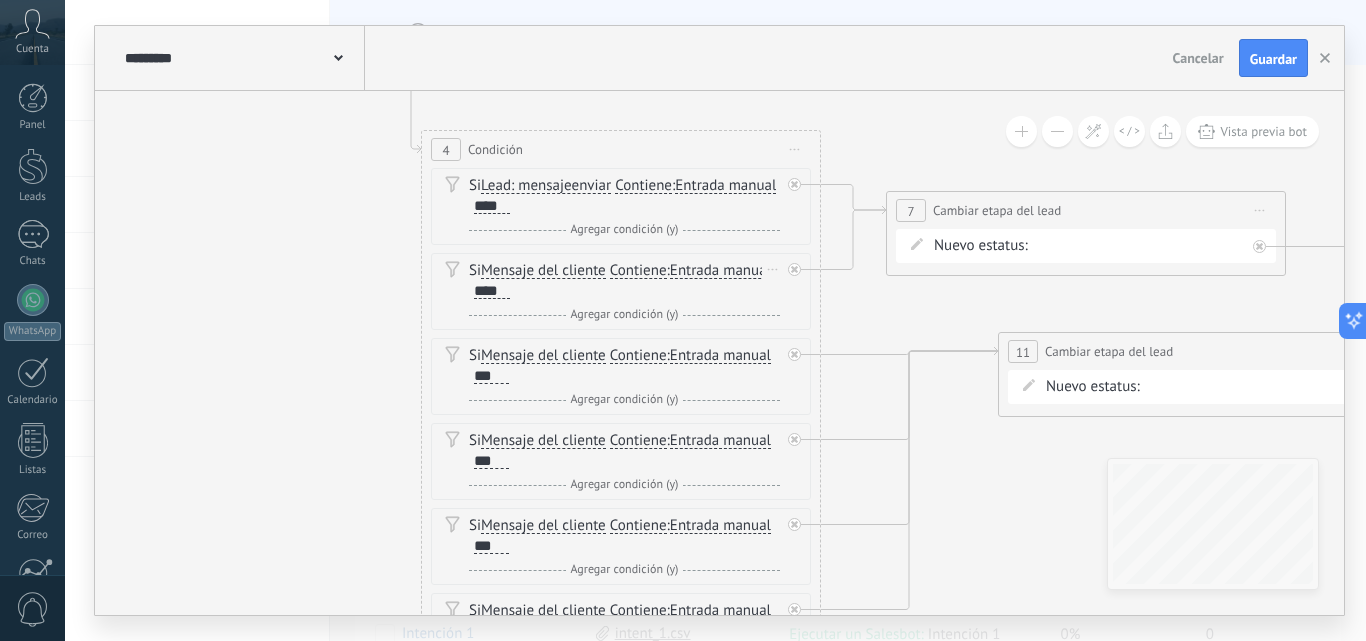 click on "Mensaje del cliente" at bounding box center [543, 271] 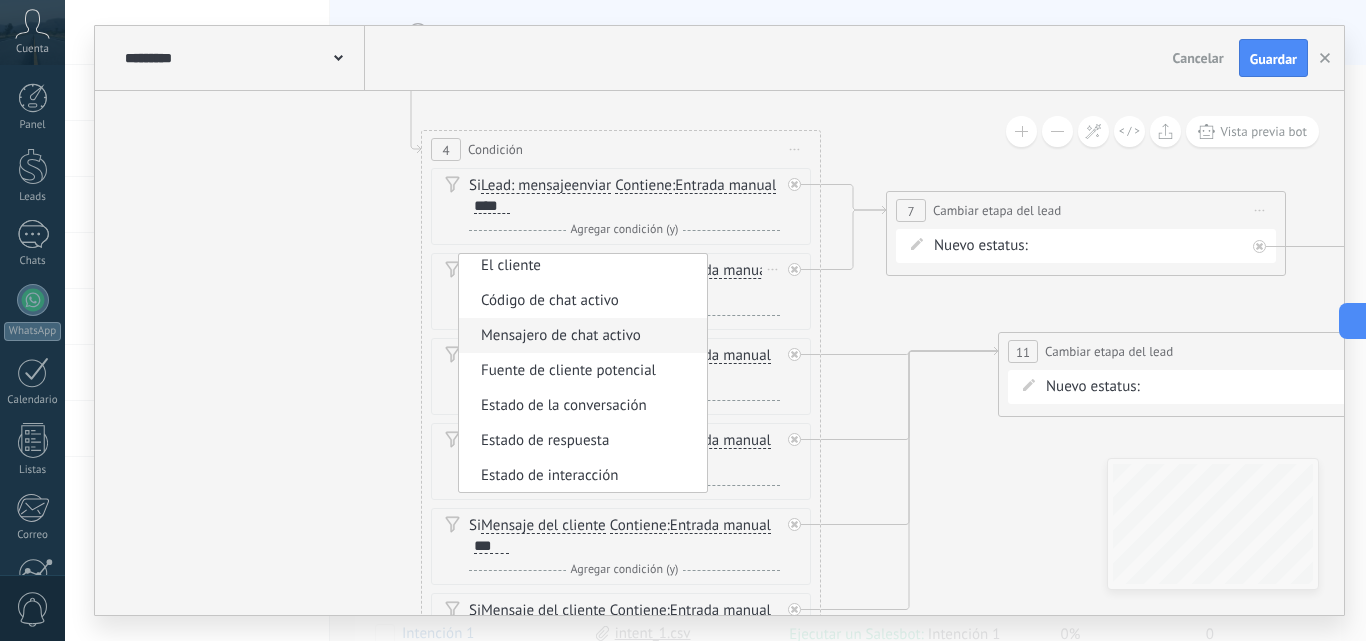 scroll, scrollTop: 200, scrollLeft: 0, axis: vertical 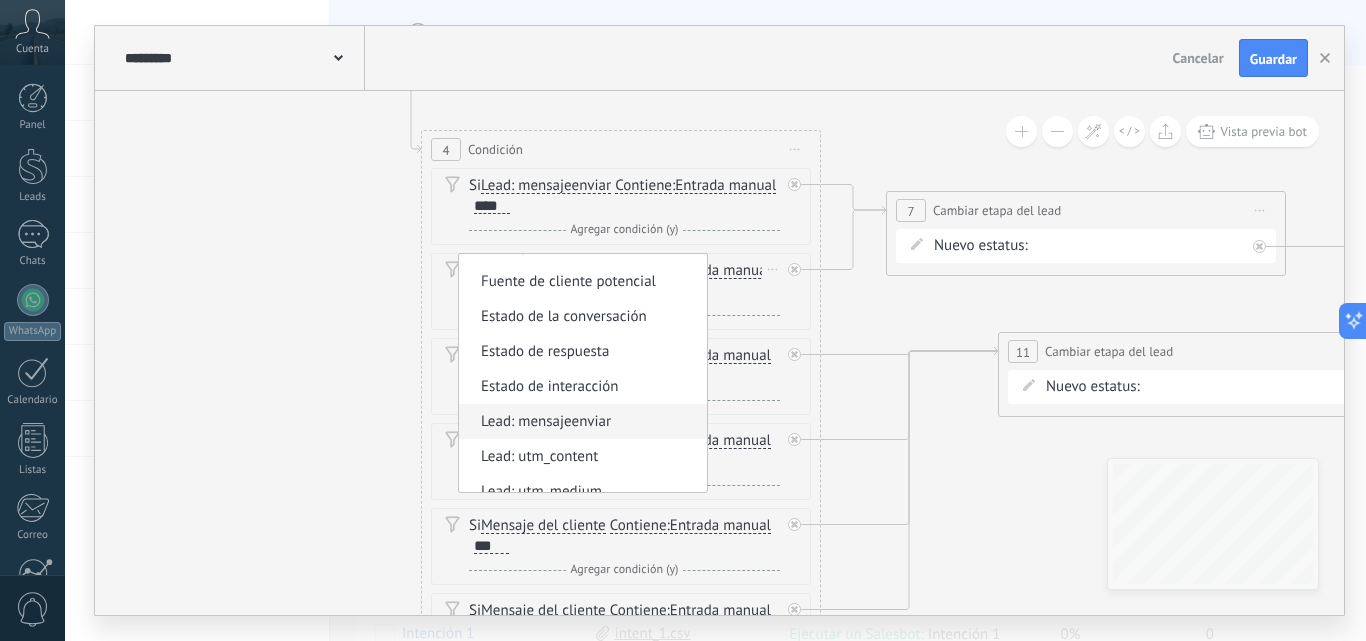 click on "Lead: mensajeenviar" at bounding box center (580, 422) 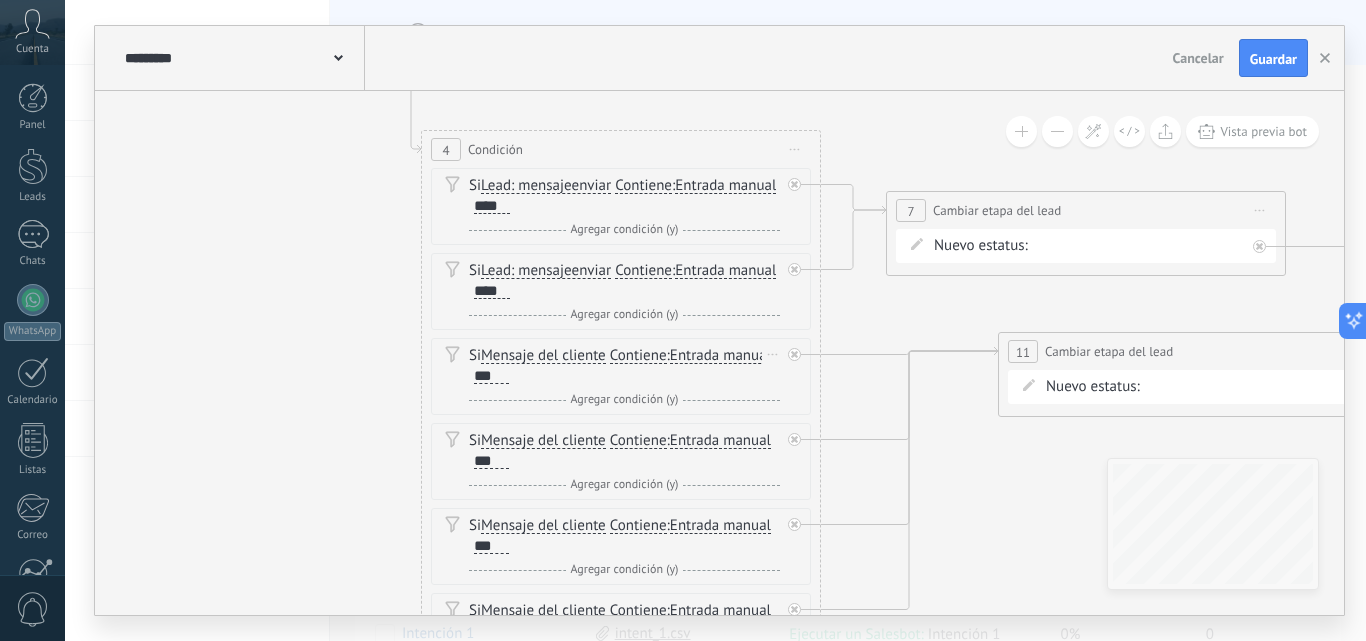 click on "Mensaje del cliente" at bounding box center (543, 356) 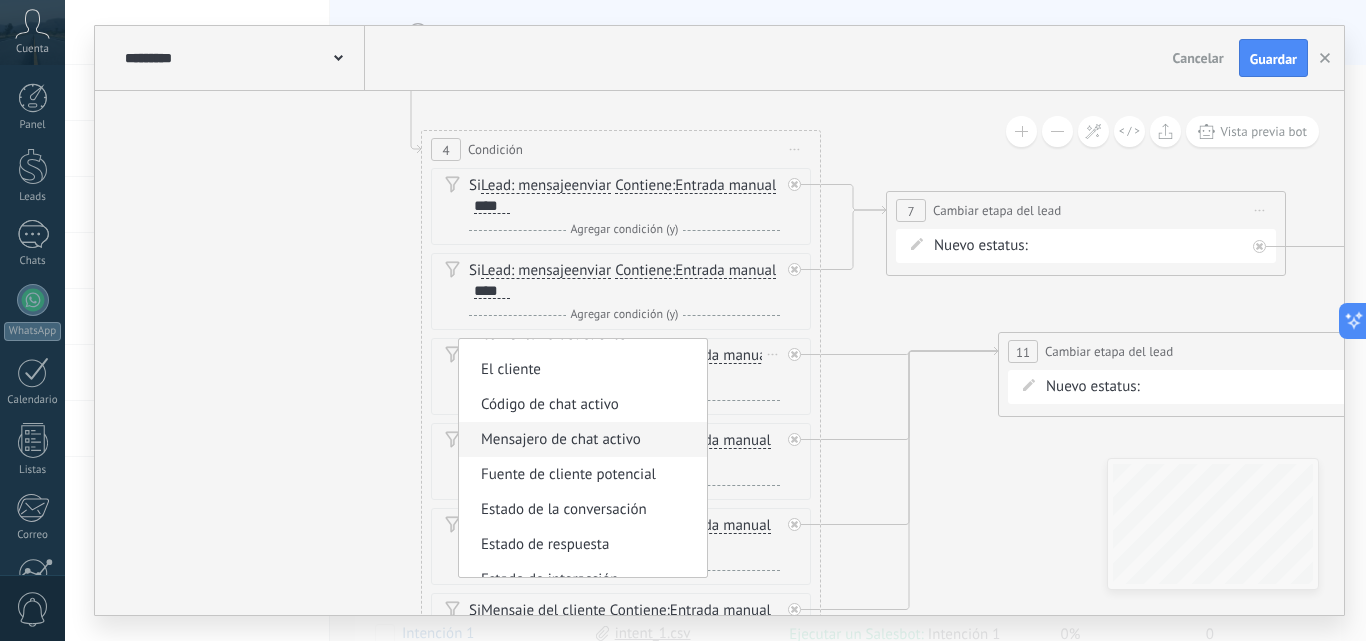 scroll, scrollTop: 200, scrollLeft: 0, axis: vertical 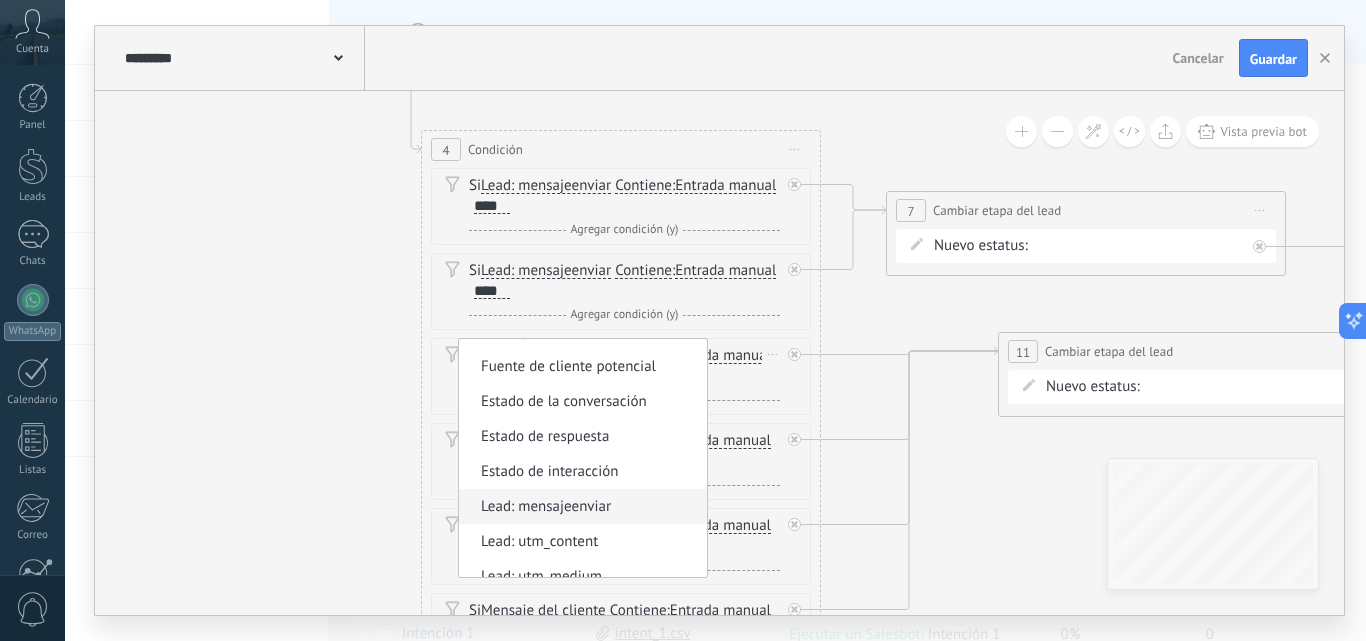 click on "Lead: mensajeenviar" at bounding box center [580, 507] 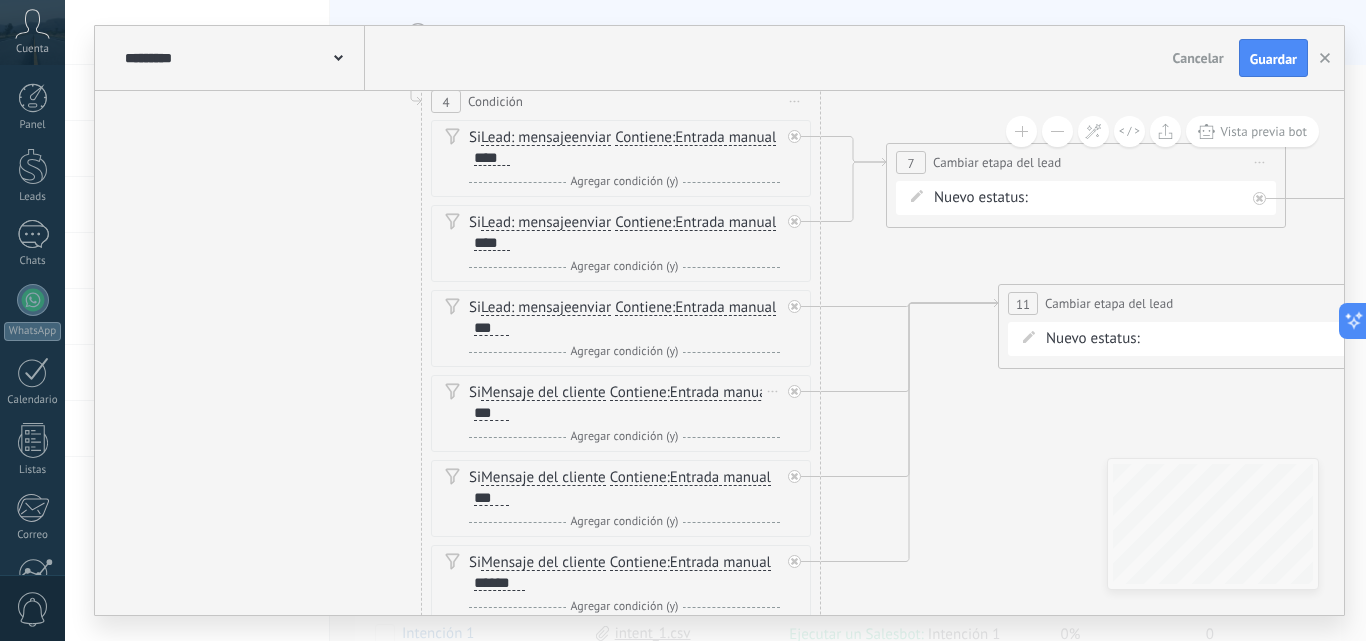 click on "Mensaje del cliente" at bounding box center (543, 393) 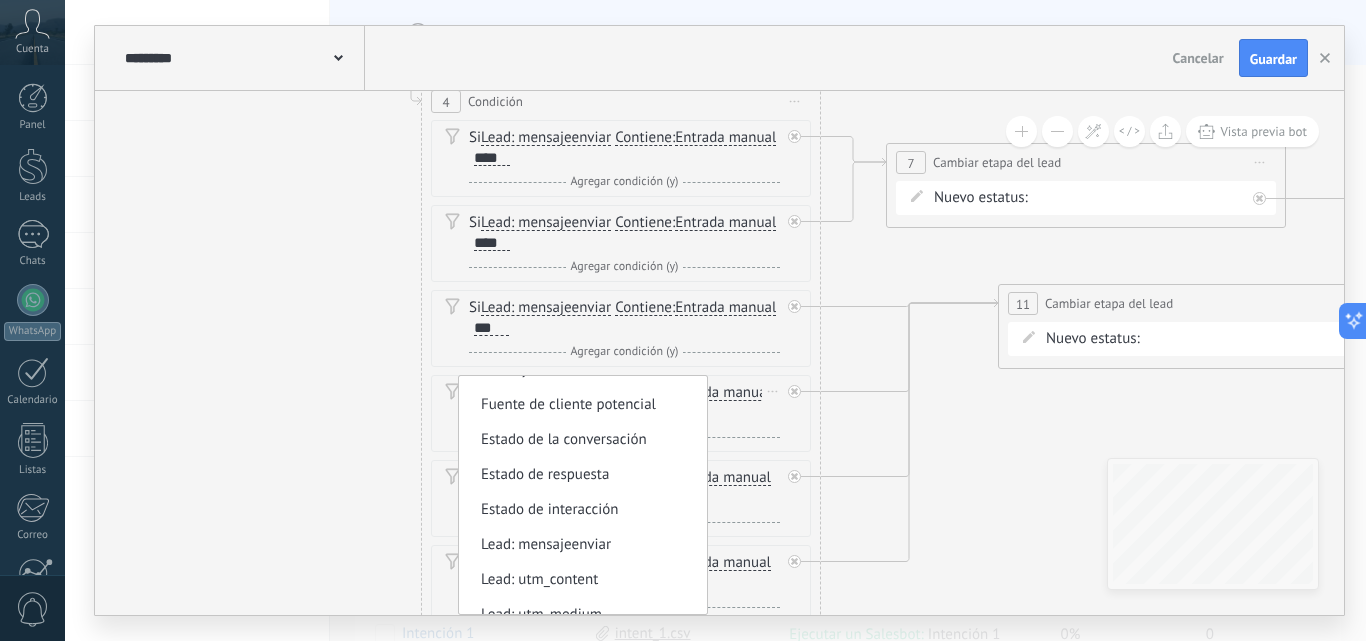 scroll, scrollTop: 200, scrollLeft: 0, axis: vertical 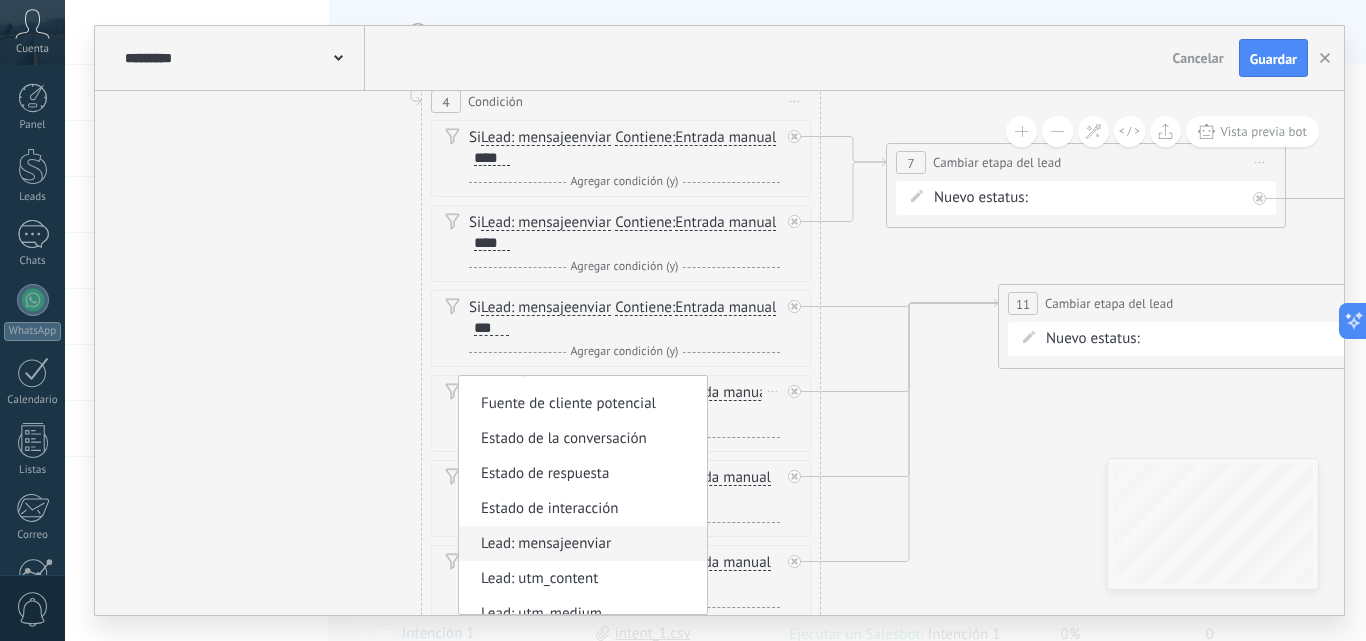 click on "Lead: mensajeenviar" at bounding box center (580, 544) 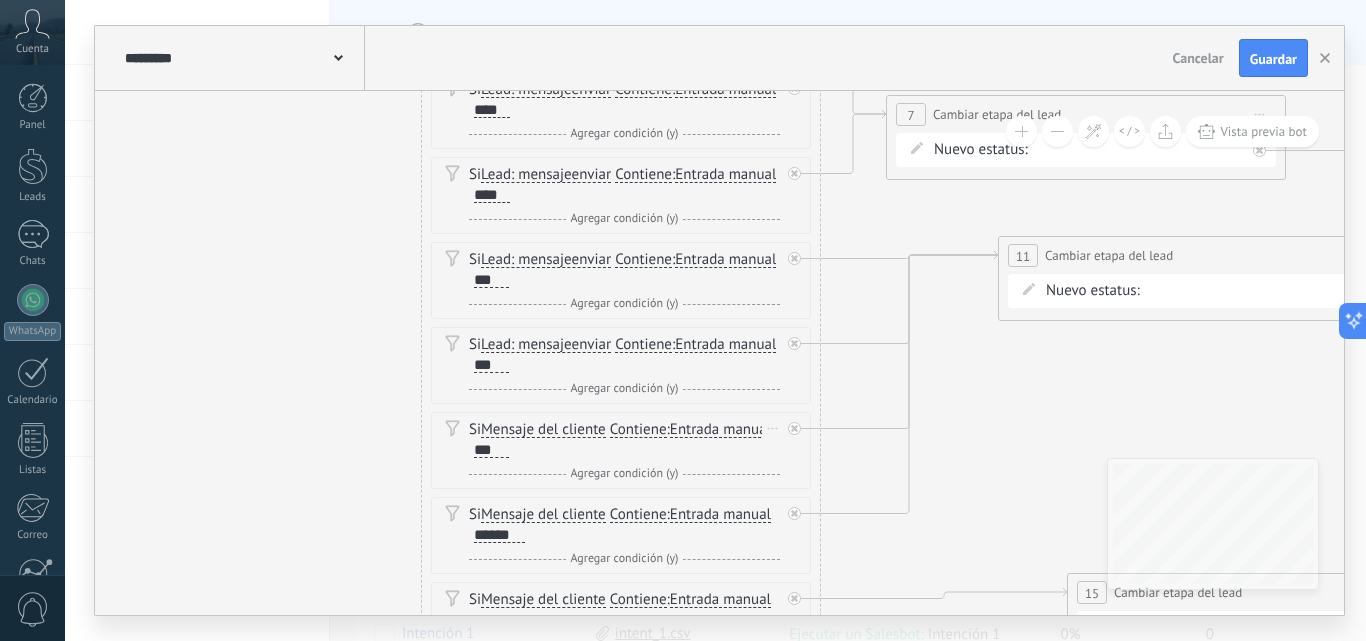 click on "Mensaje del cliente" at bounding box center (543, 430) 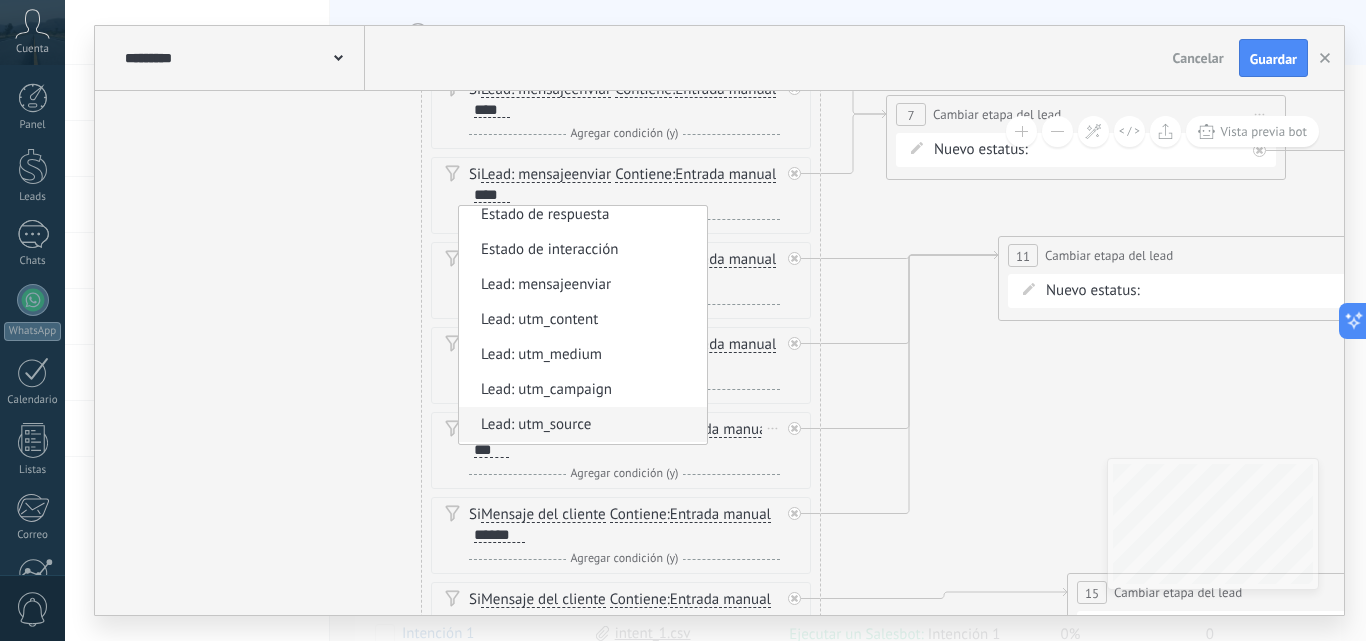 scroll, scrollTop: 300, scrollLeft: 0, axis: vertical 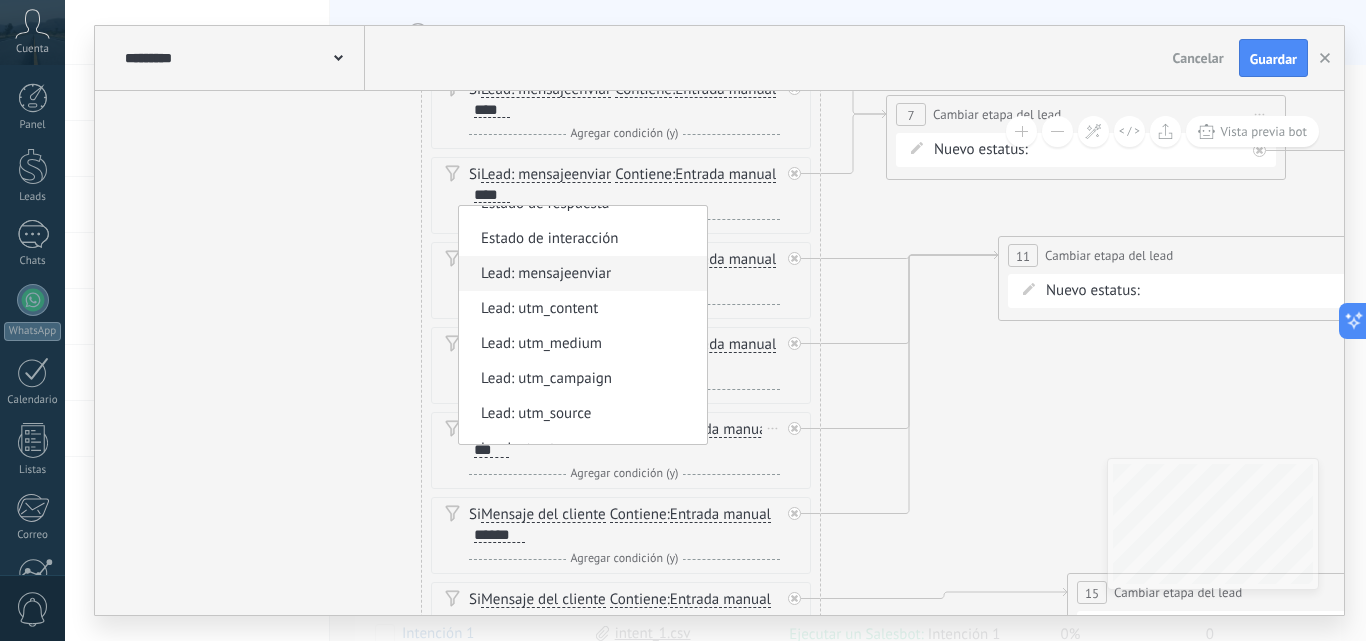 click on "Lead: mensajeenviar" at bounding box center (580, 274) 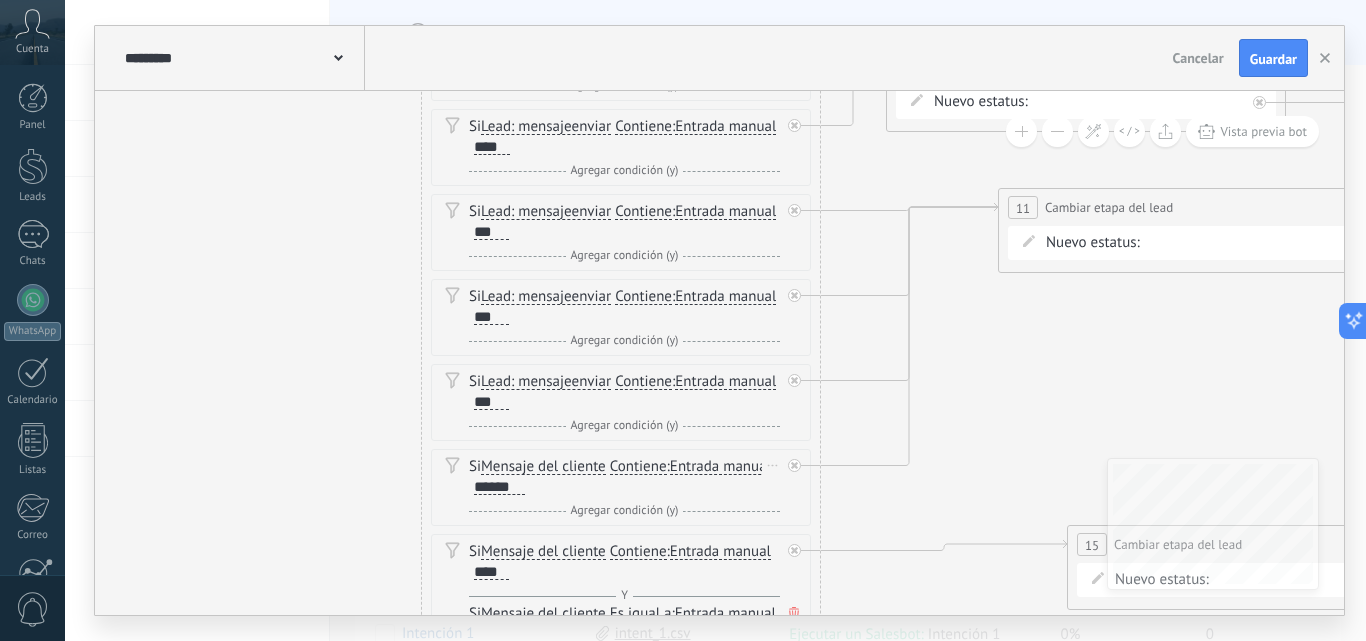 click on "Mensaje del cliente" at bounding box center (543, 467) 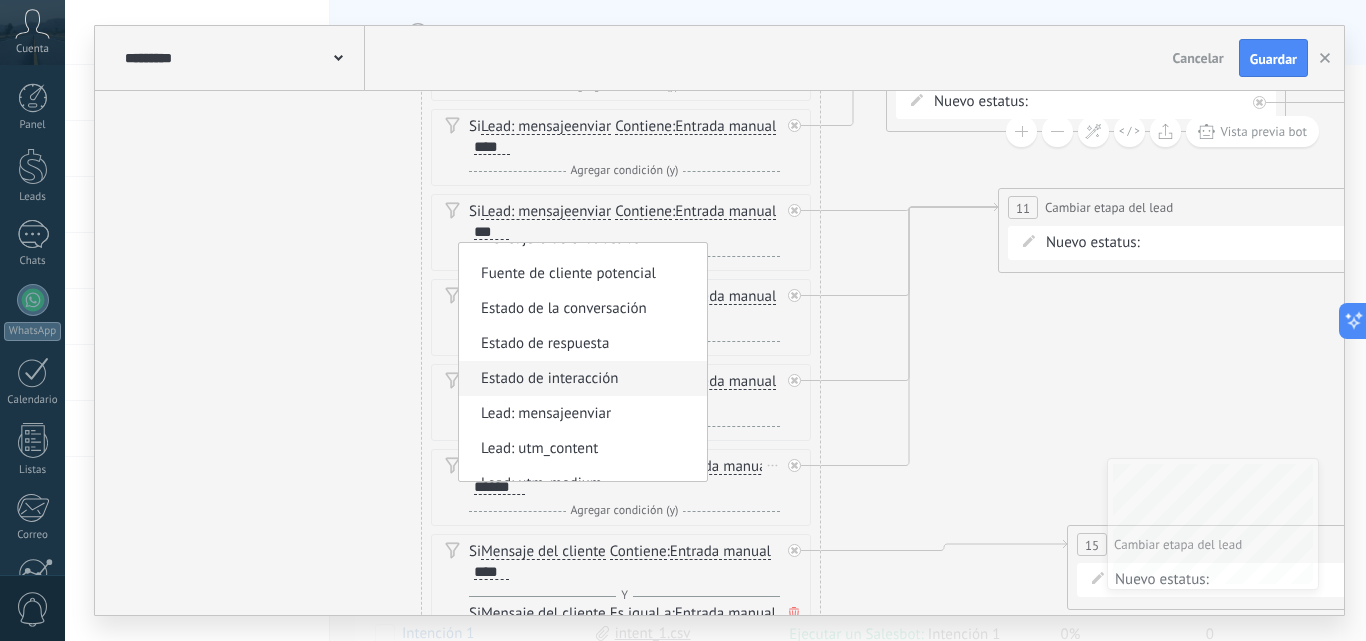 scroll, scrollTop: 200, scrollLeft: 0, axis: vertical 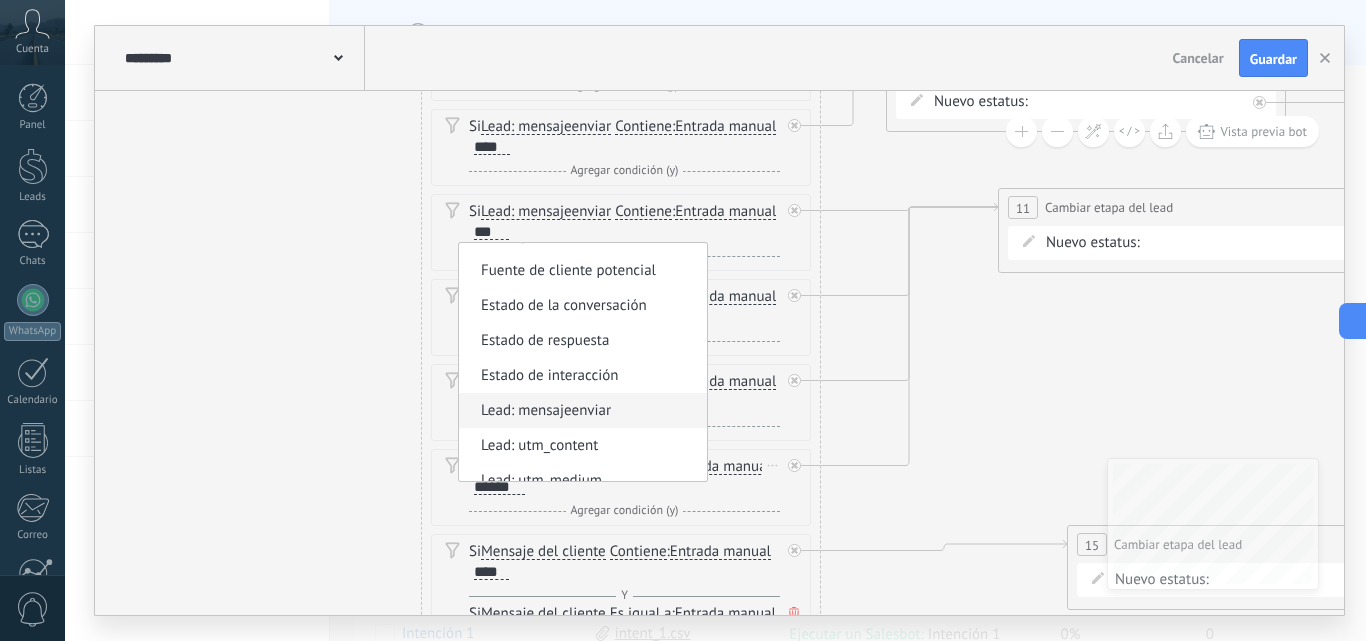 click on "Lead: mensajeenviar" at bounding box center [580, 411] 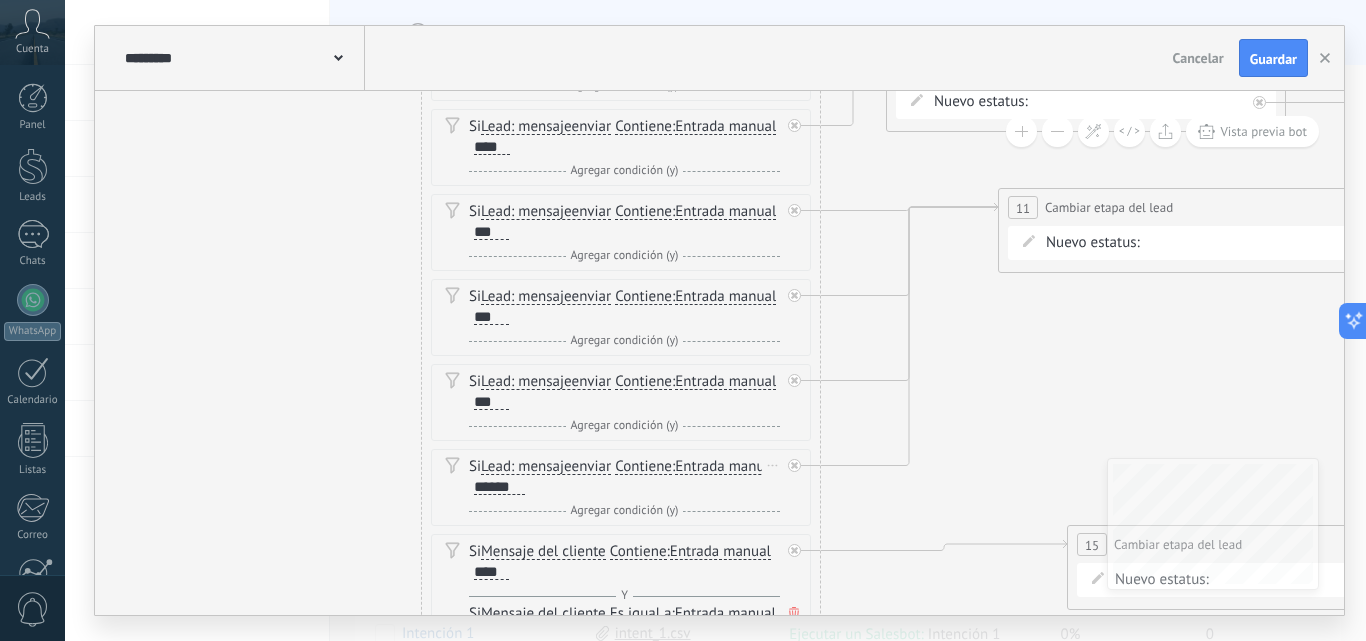 scroll, scrollTop: 2, scrollLeft: 0, axis: vertical 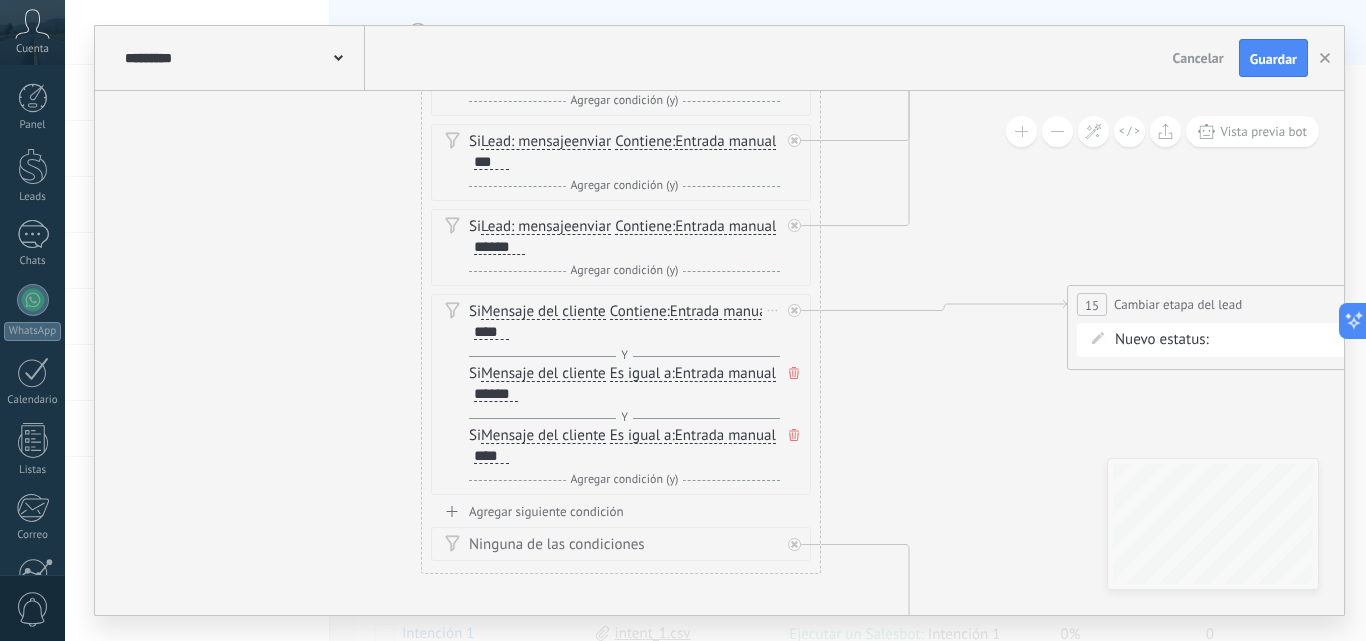 click on "Mensaje del cliente" at bounding box center (543, 312) 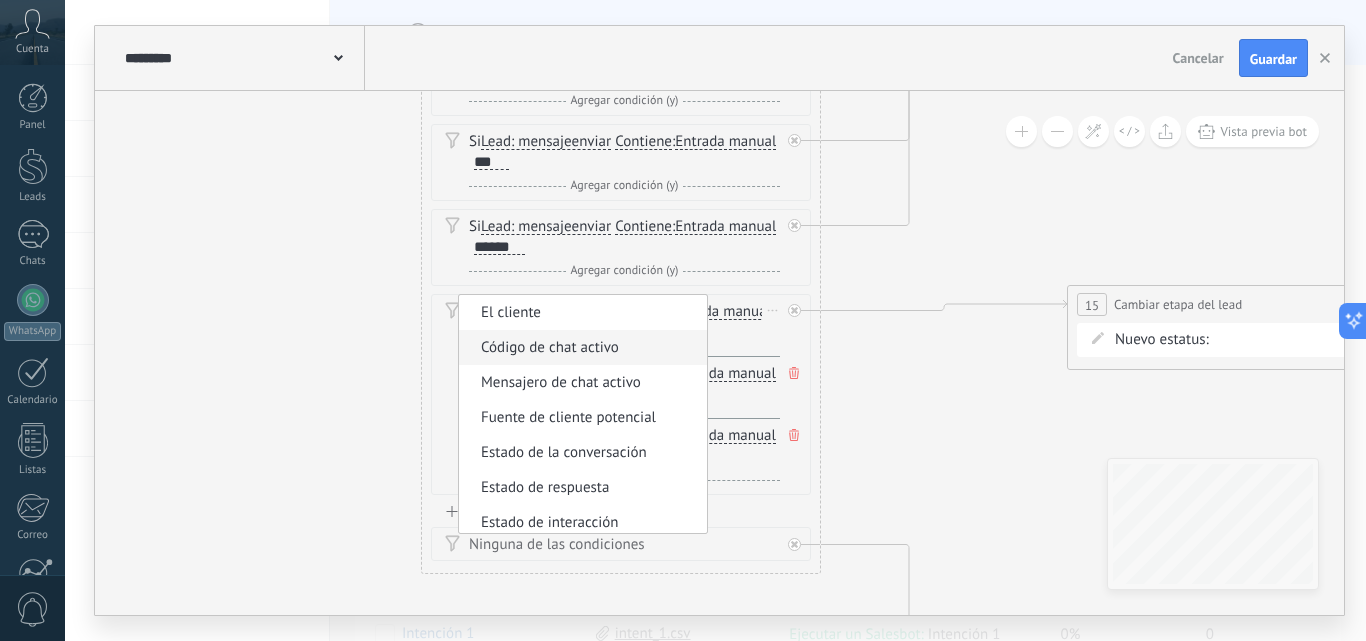 scroll, scrollTop: 200, scrollLeft: 0, axis: vertical 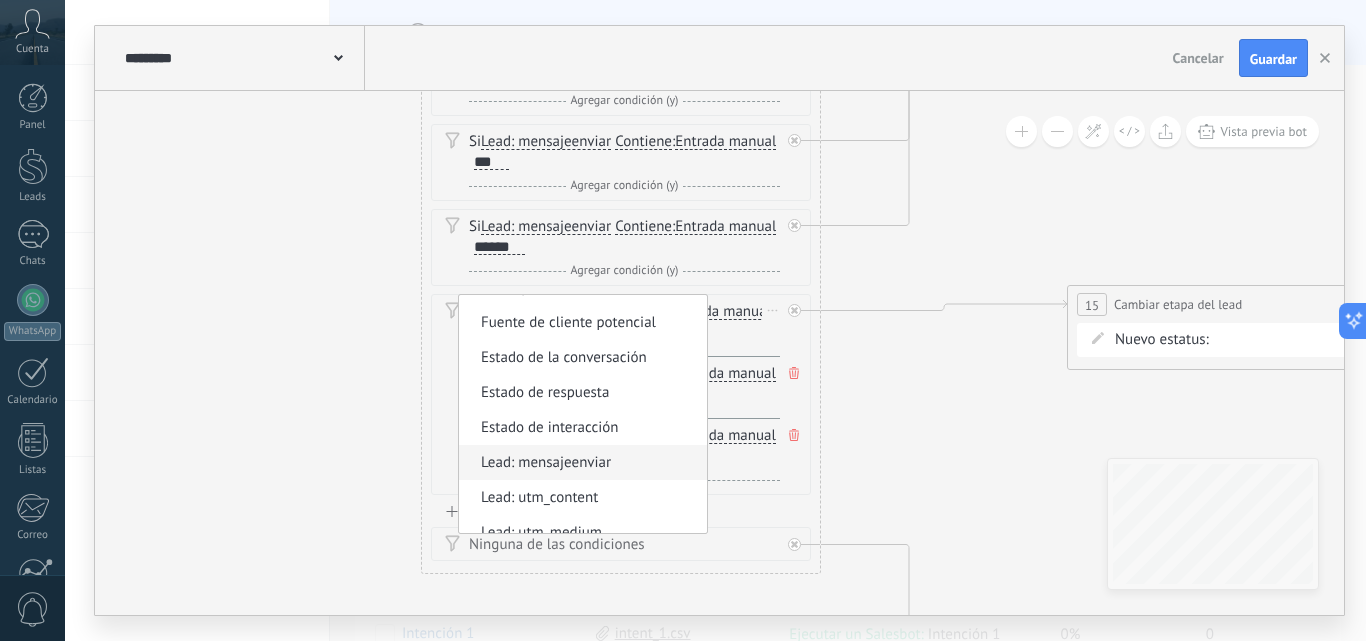 click on "Lead: mensajeenviar" at bounding box center (580, 463) 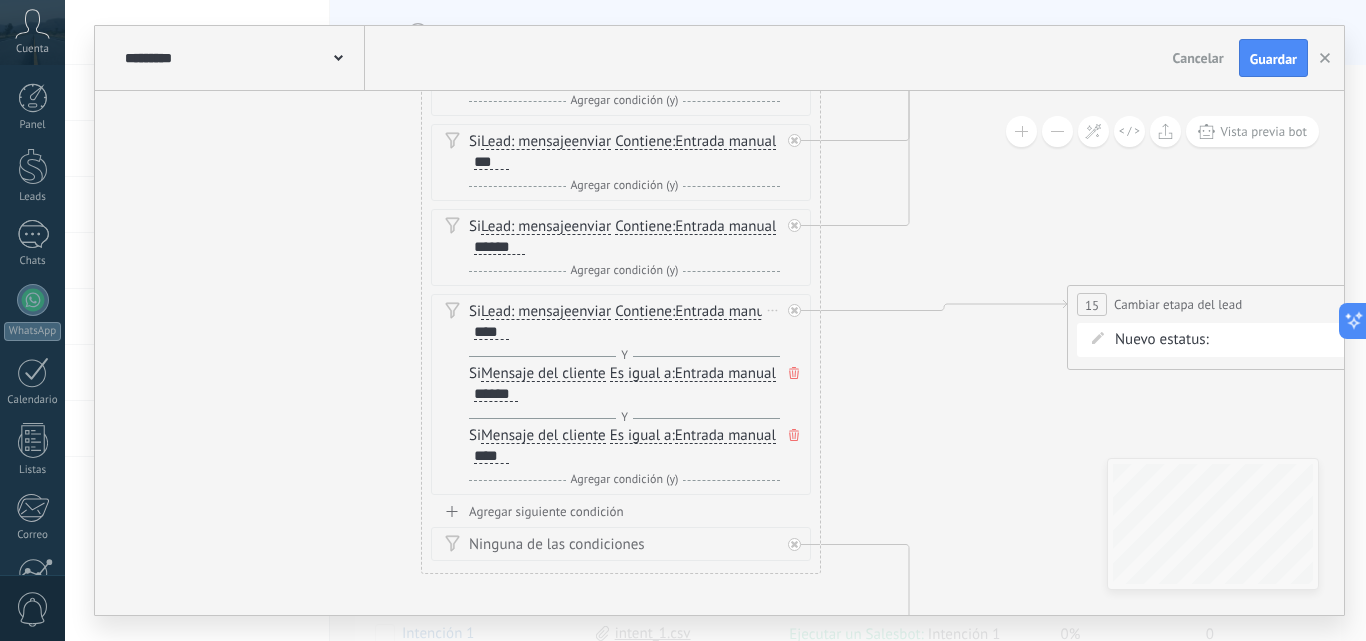 click on "Mensaje del cliente" at bounding box center (543, 374) 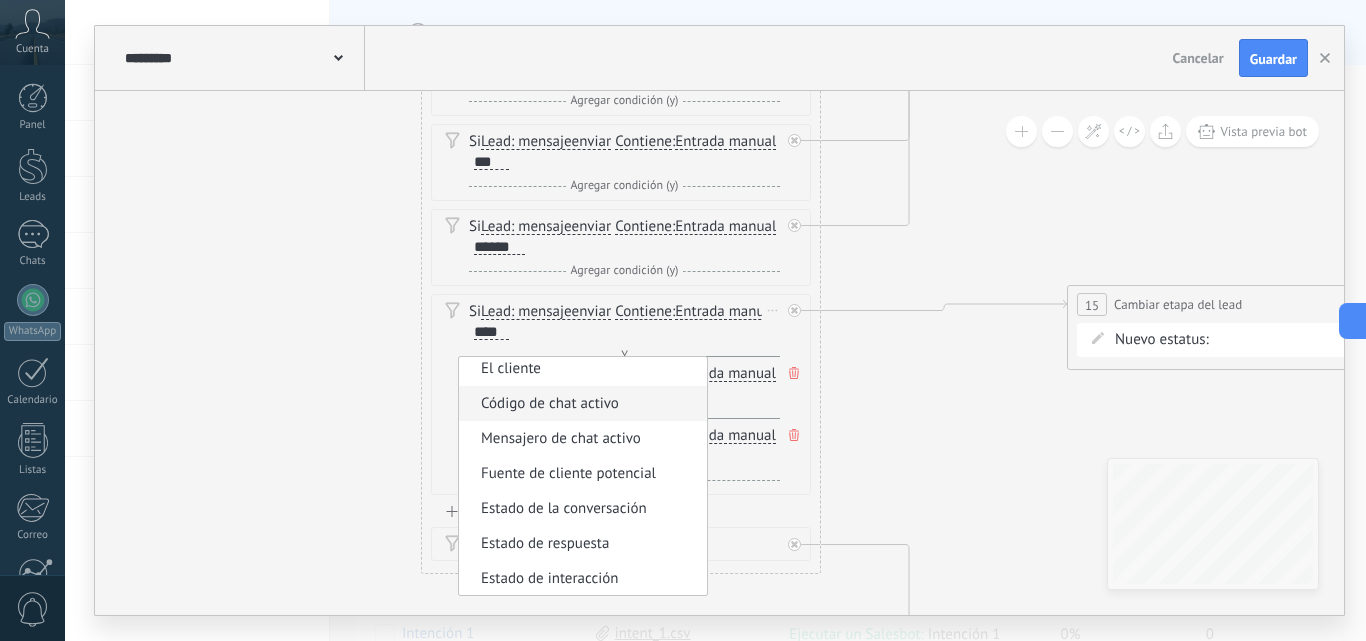scroll, scrollTop: 200, scrollLeft: 0, axis: vertical 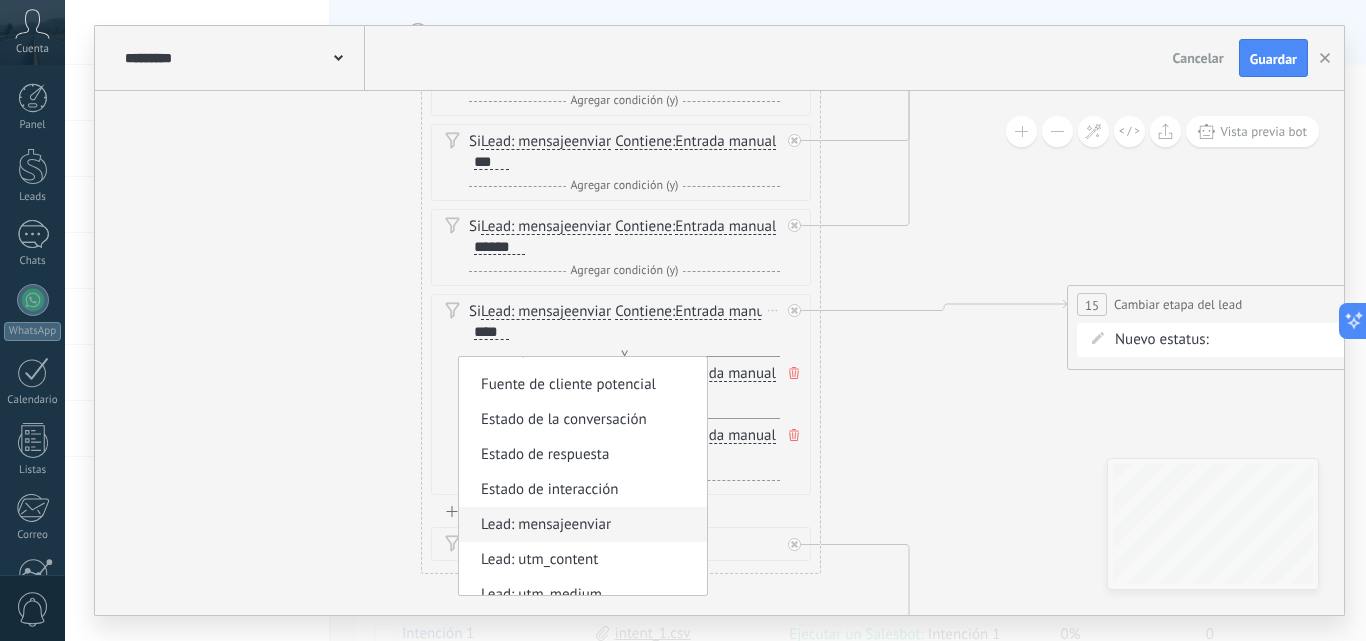 click on "Lead: mensajeenviar" at bounding box center (580, 525) 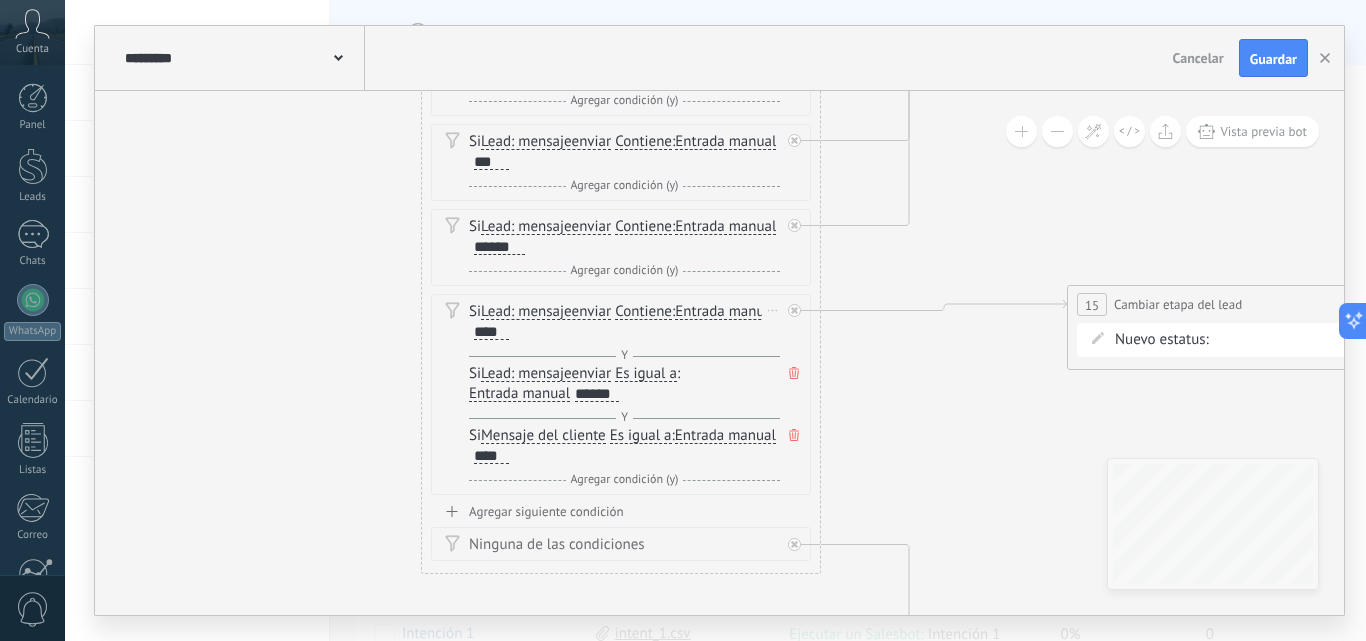 click on "Mensaje del cliente" at bounding box center [543, 436] 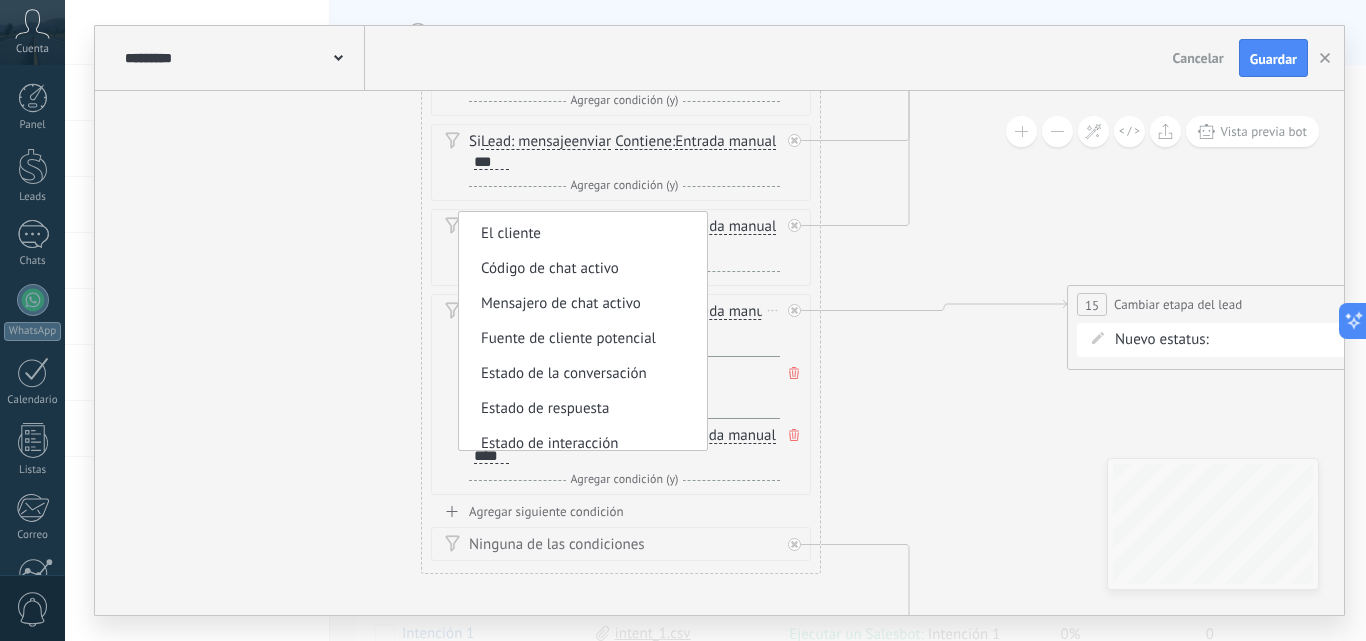 scroll, scrollTop: 200, scrollLeft: 0, axis: vertical 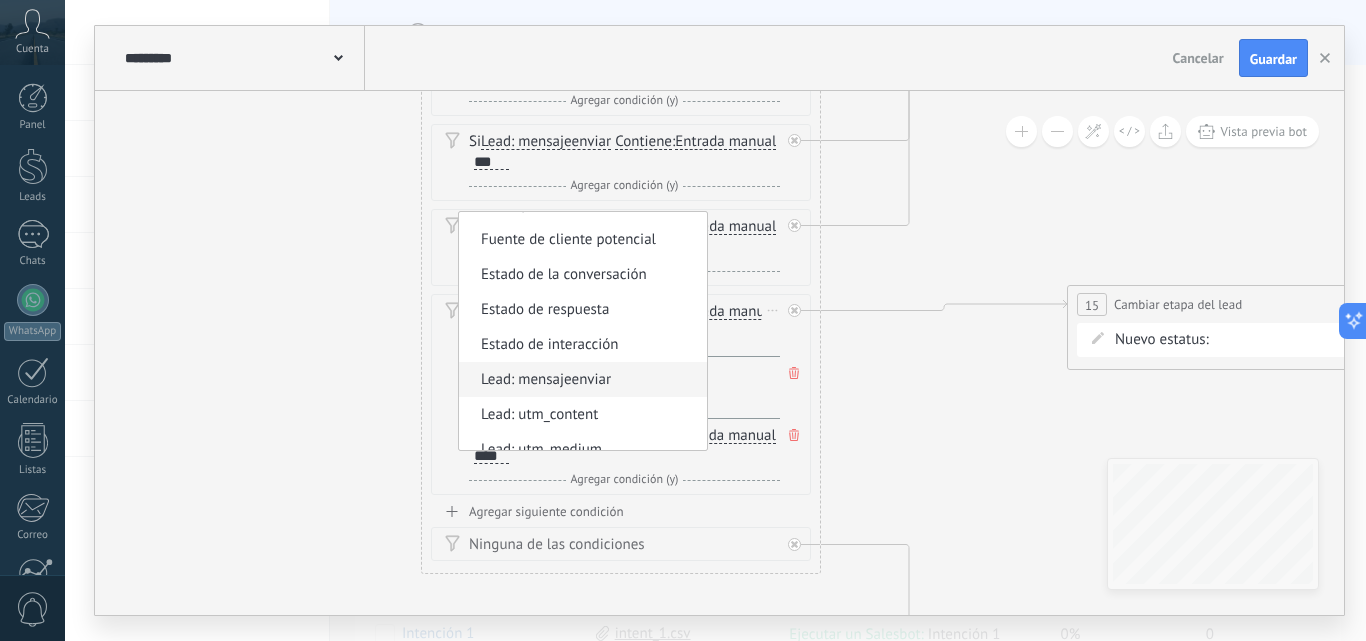 click on "Lead: mensajeenviar" at bounding box center [580, 380] 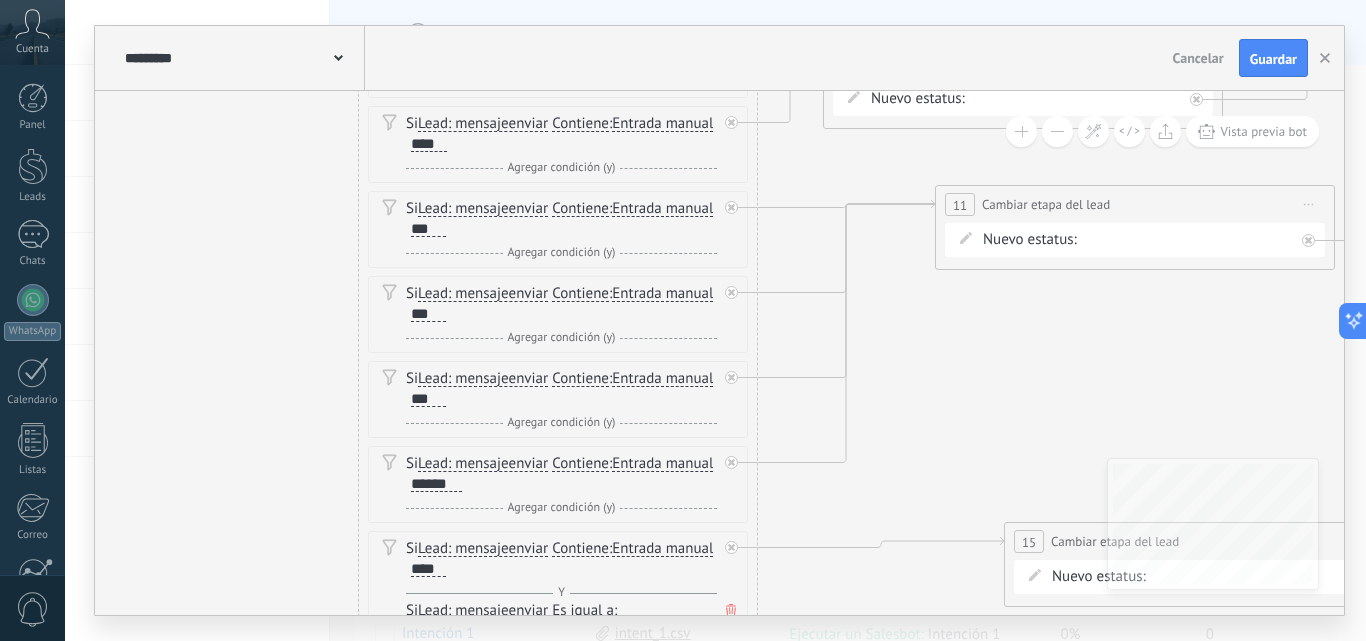 drag, startPoint x: 345, startPoint y: 325, endPoint x: 997, endPoint y: 327, distance: 652.00305 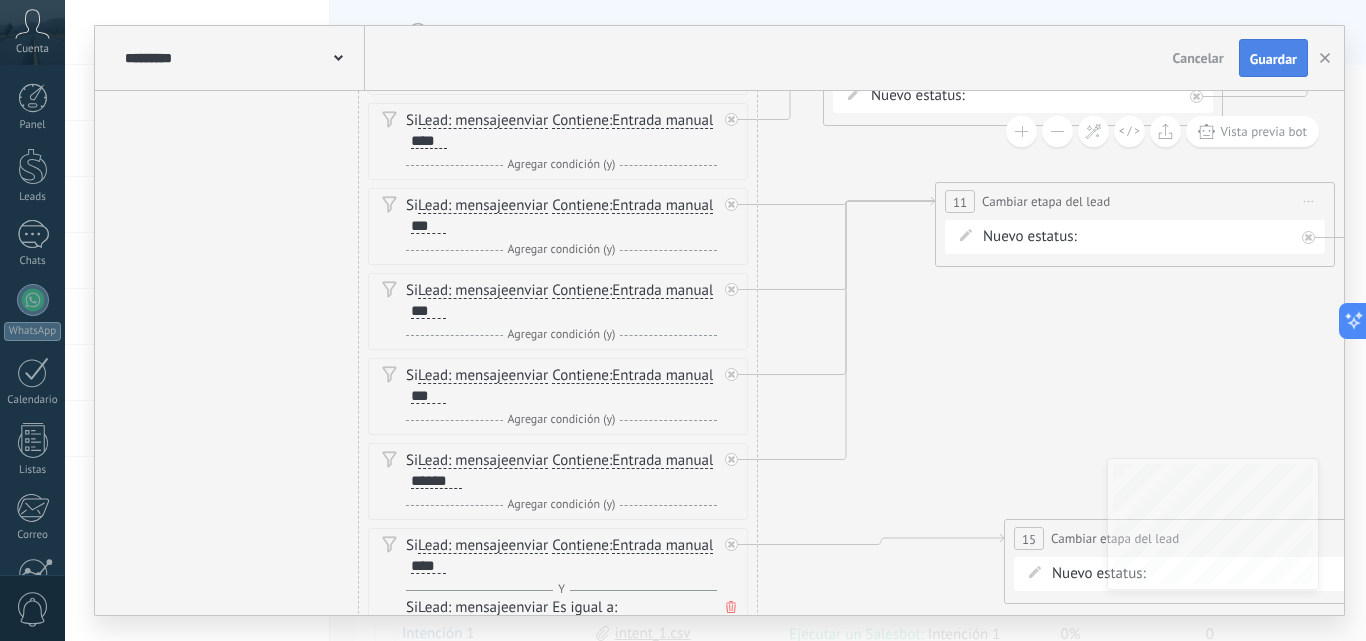 click on "Guardar" at bounding box center (1273, 58) 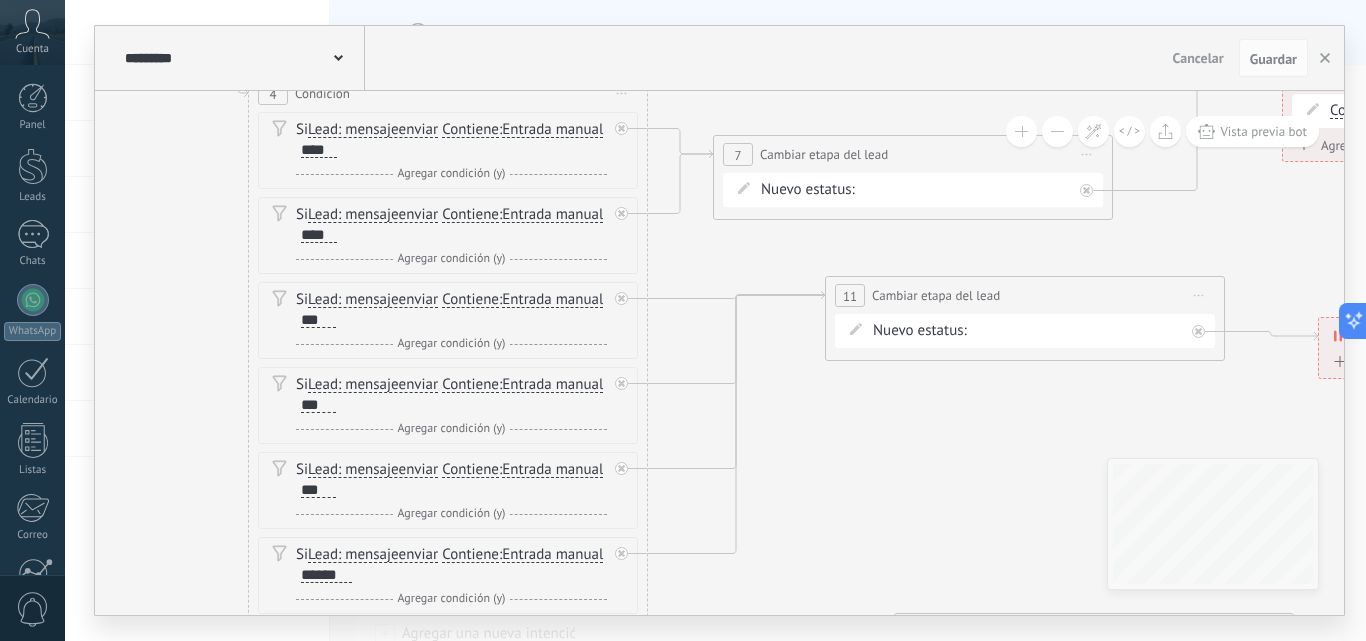 drag, startPoint x: 1067, startPoint y: 358, endPoint x: 942, endPoint y: 466, distance: 165.19383 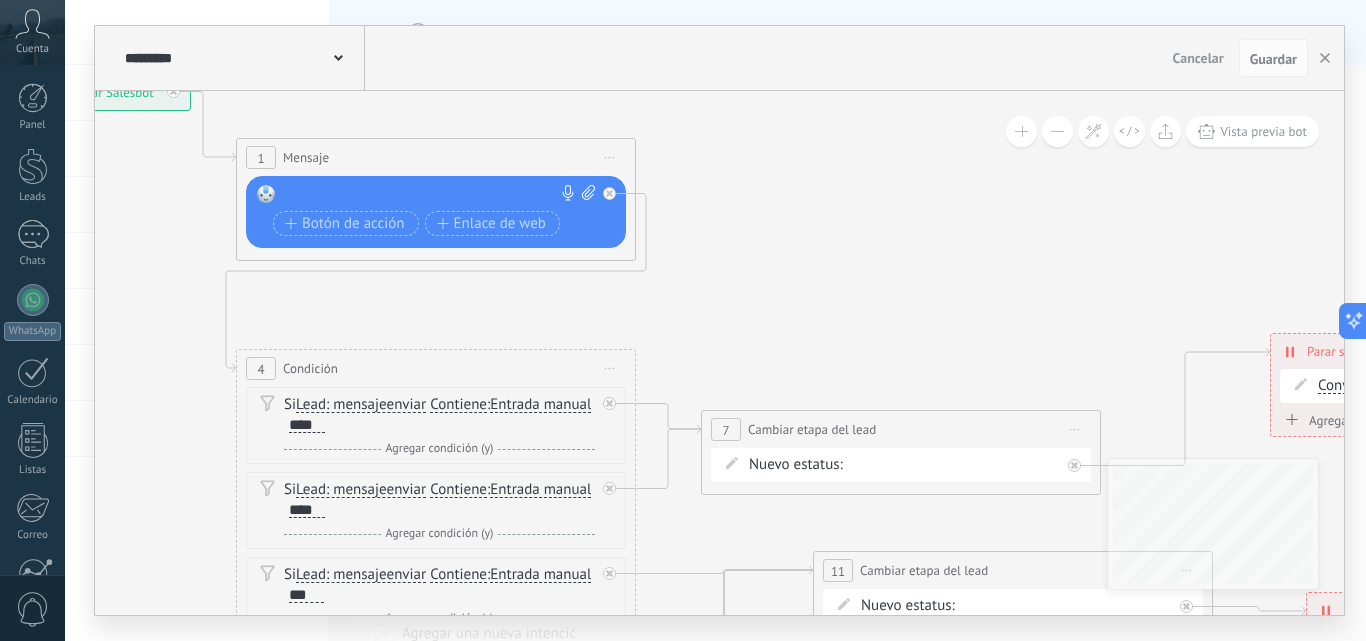 drag, startPoint x: 764, startPoint y: 132, endPoint x: 779, endPoint y: 419, distance: 287.39172 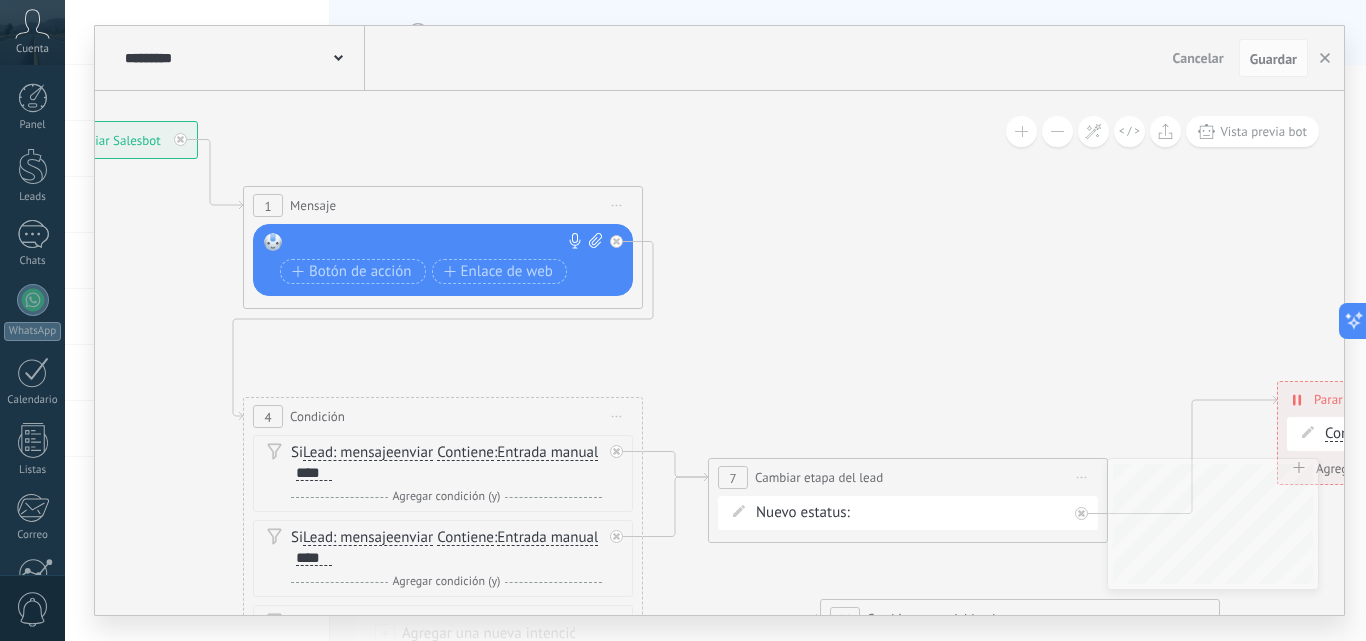 click at bounding box center [438, 243] 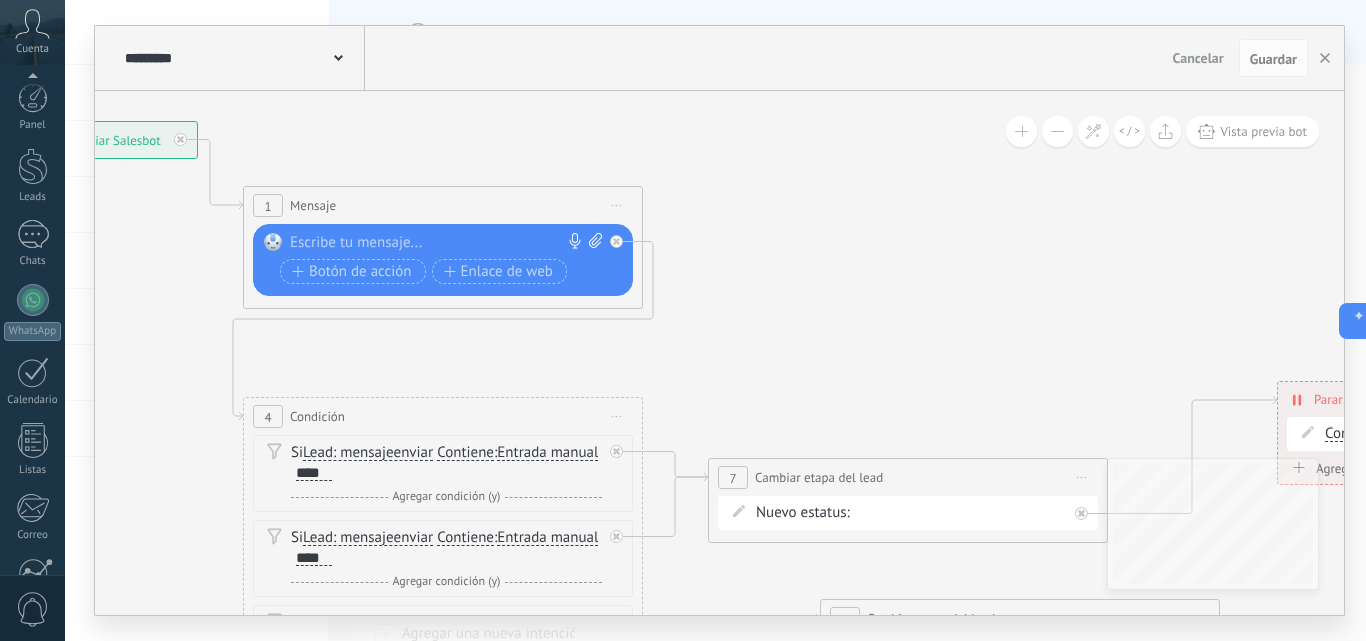 scroll, scrollTop: 191, scrollLeft: 0, axis: vertical 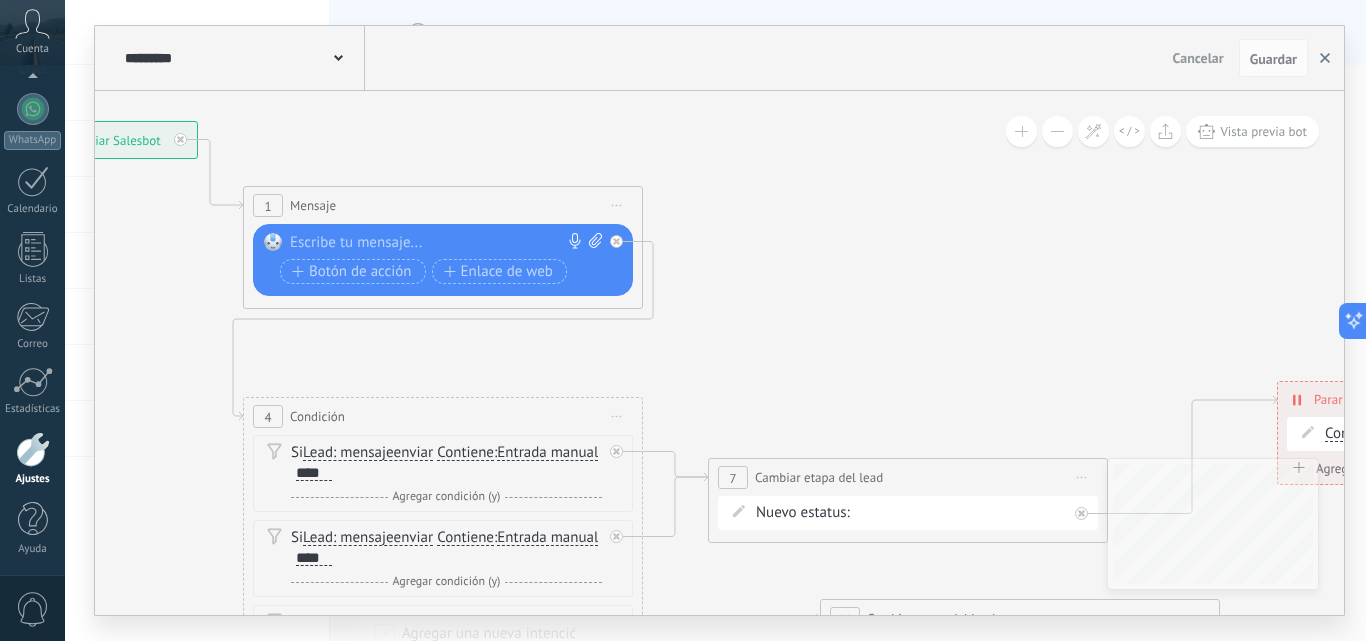 click at bounding box center [1325, 58] 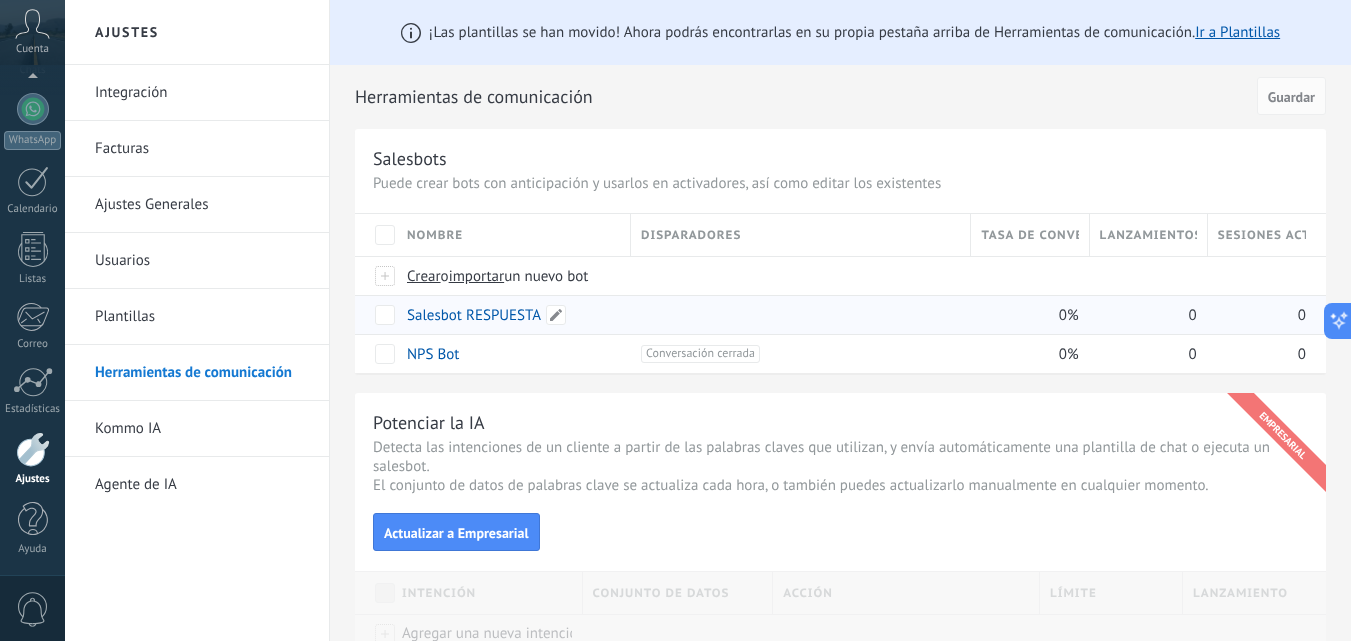 click on "Salesbot RESPUESTA" at bounding box center (474, 315) 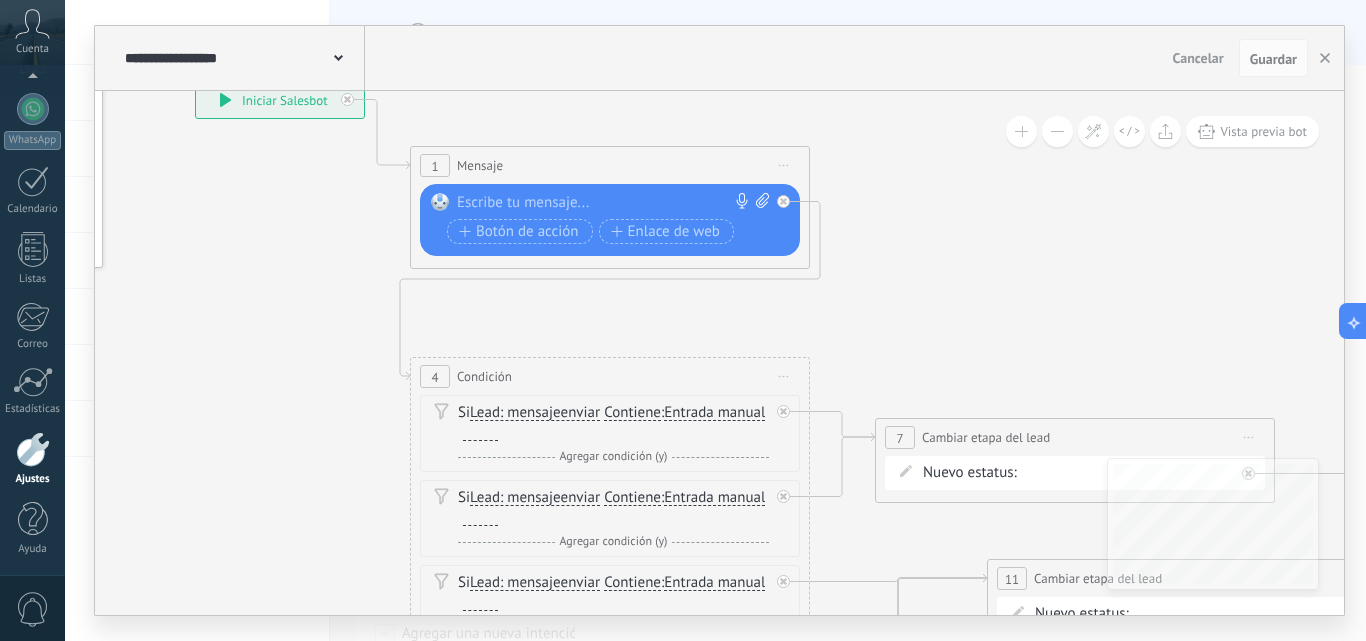 drag, startPoint x: 546, startPoint y: 508, endPoint x: 480, endPoint y: 146, distance: 367.96738 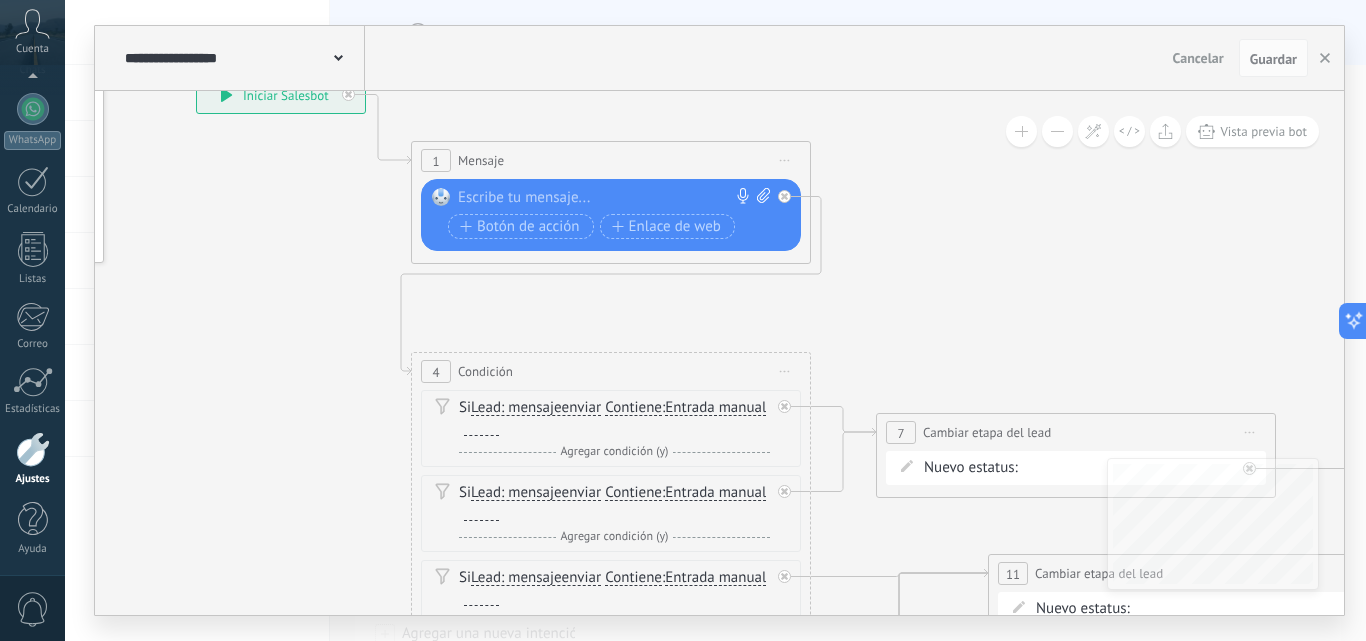drag, startPoint x: 479, startPoint y: 208, endPoint x: 487, endPoint y: 196, distance: 14.422205 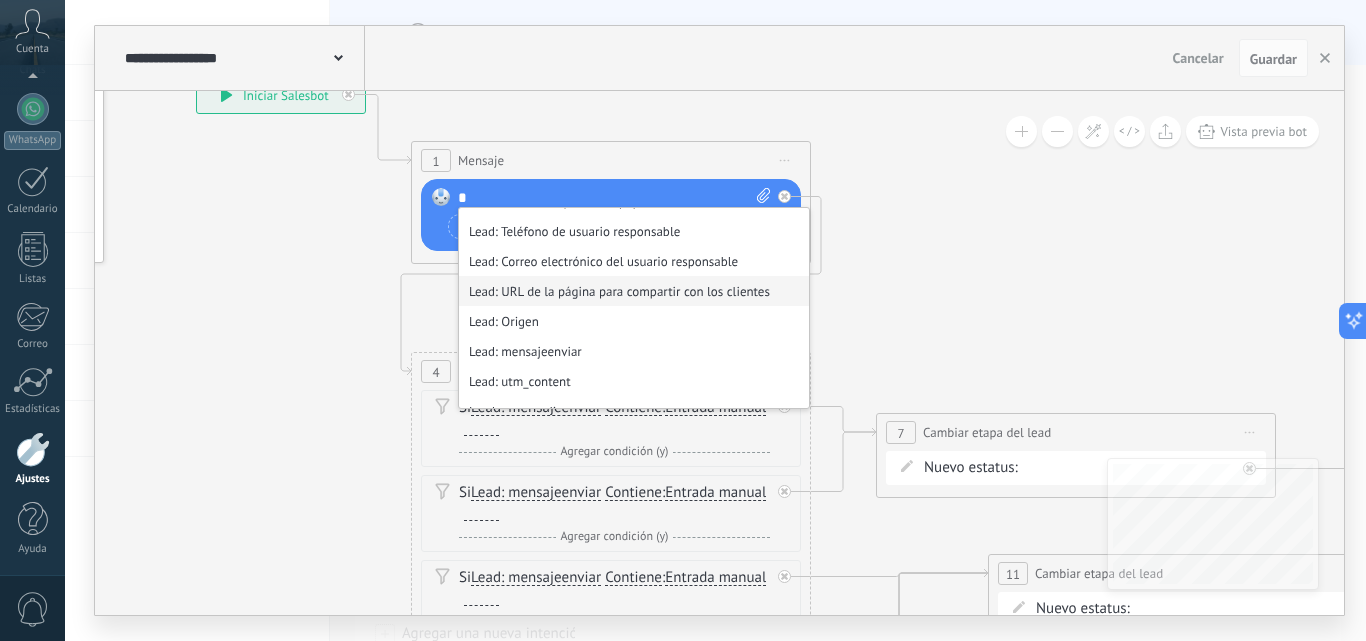 scroll, scrollTop: 500, scrollLeft: 0, axis: vertical 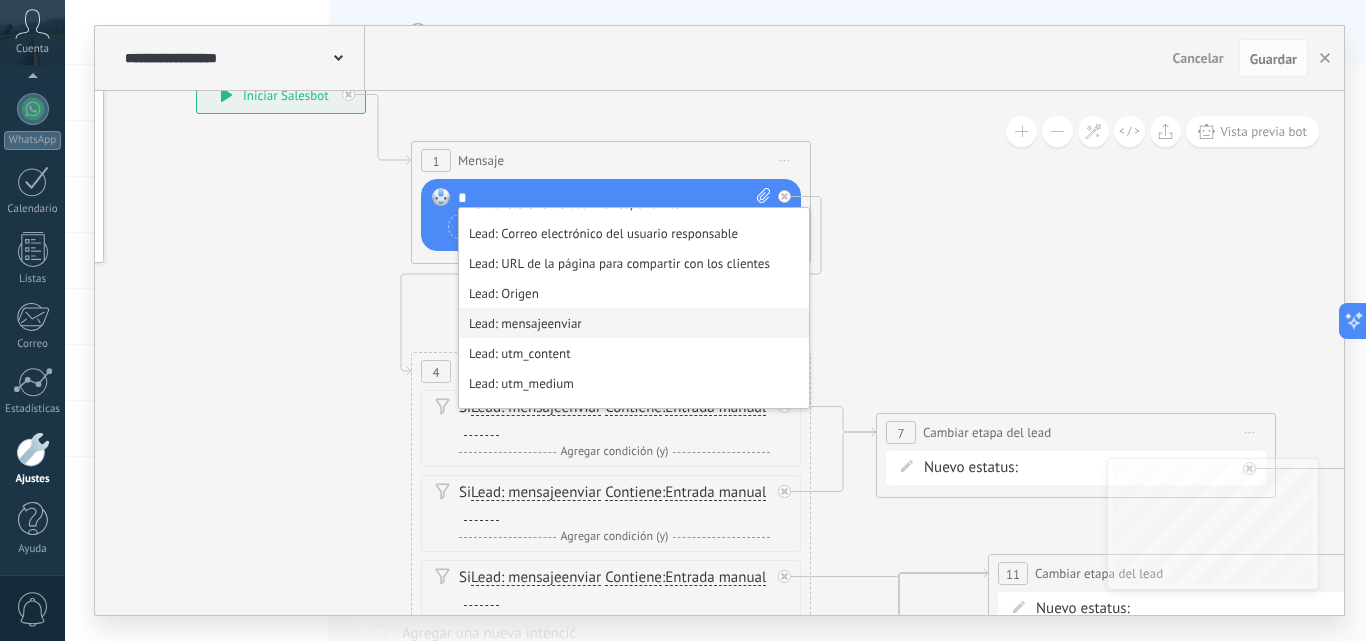 click on "Lead: mensajeenviar" at bounding box center [634, 323] 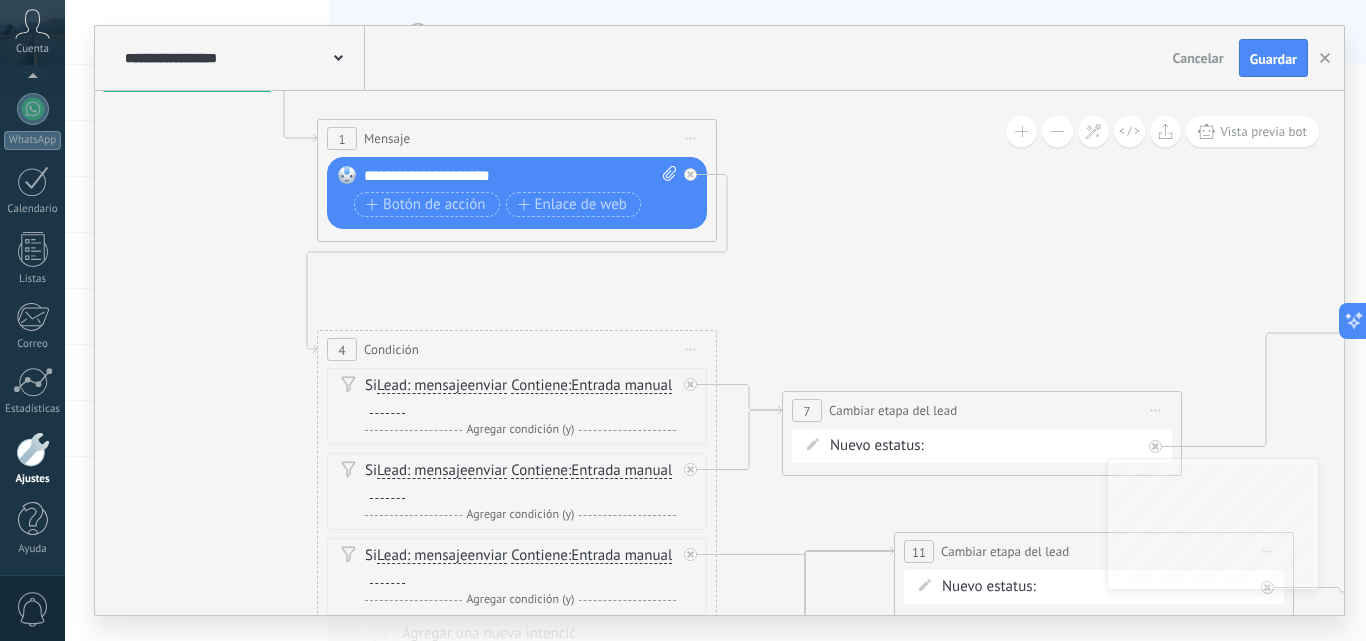 drag, startPoint x: 1115, startPoint y: 332, endPoint x: 1018, endPoint y: 307, distance: 100.16985 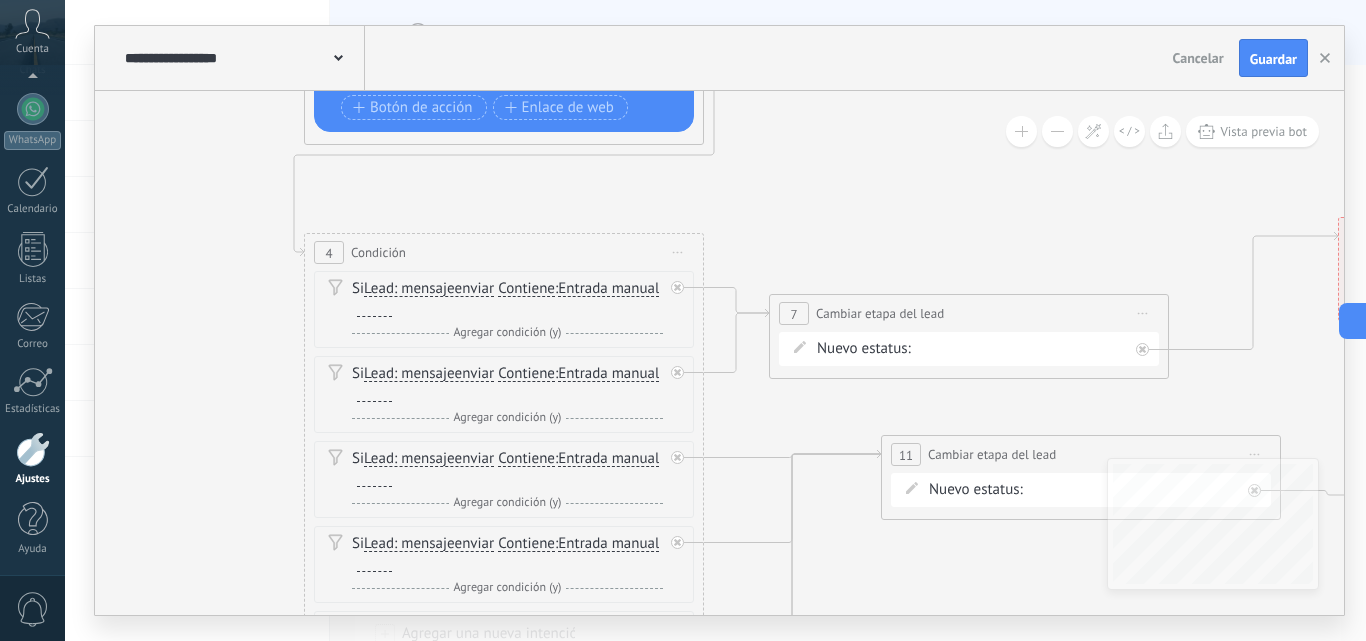 drag, startPoint x: 822, startPoint y: 339, endPoint x: 812, endPoint y: 245, distance: 94.53042 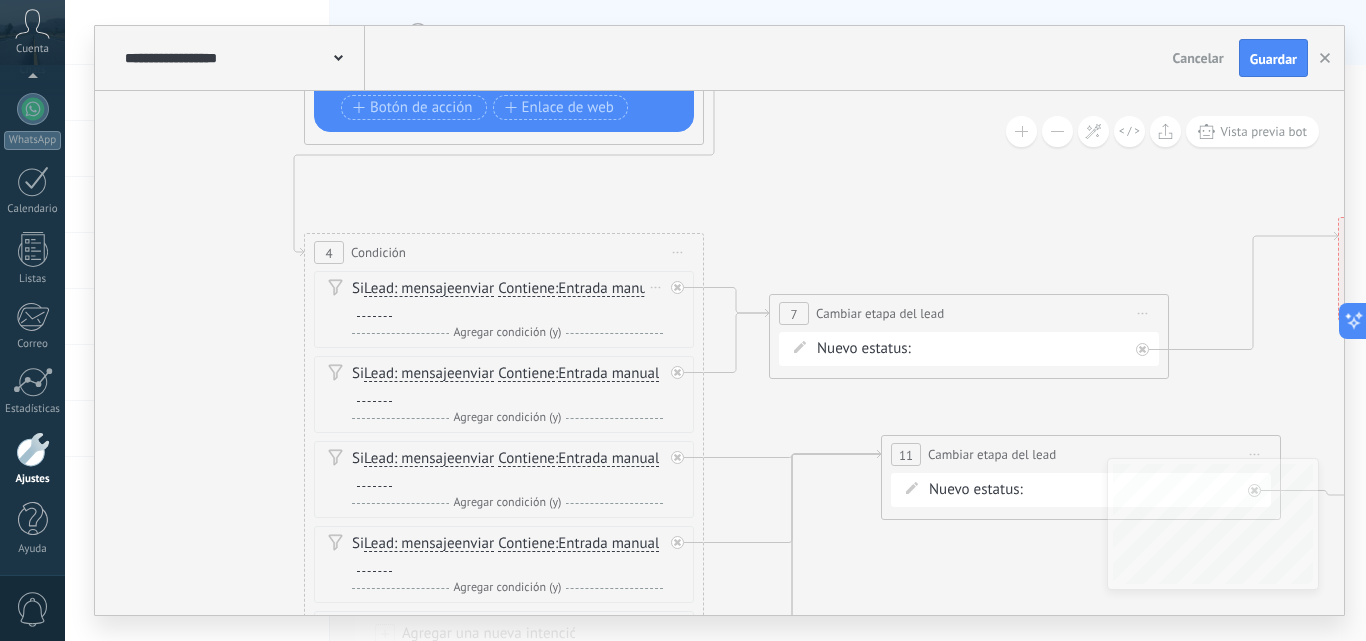 click at bounding box center [374, 309] 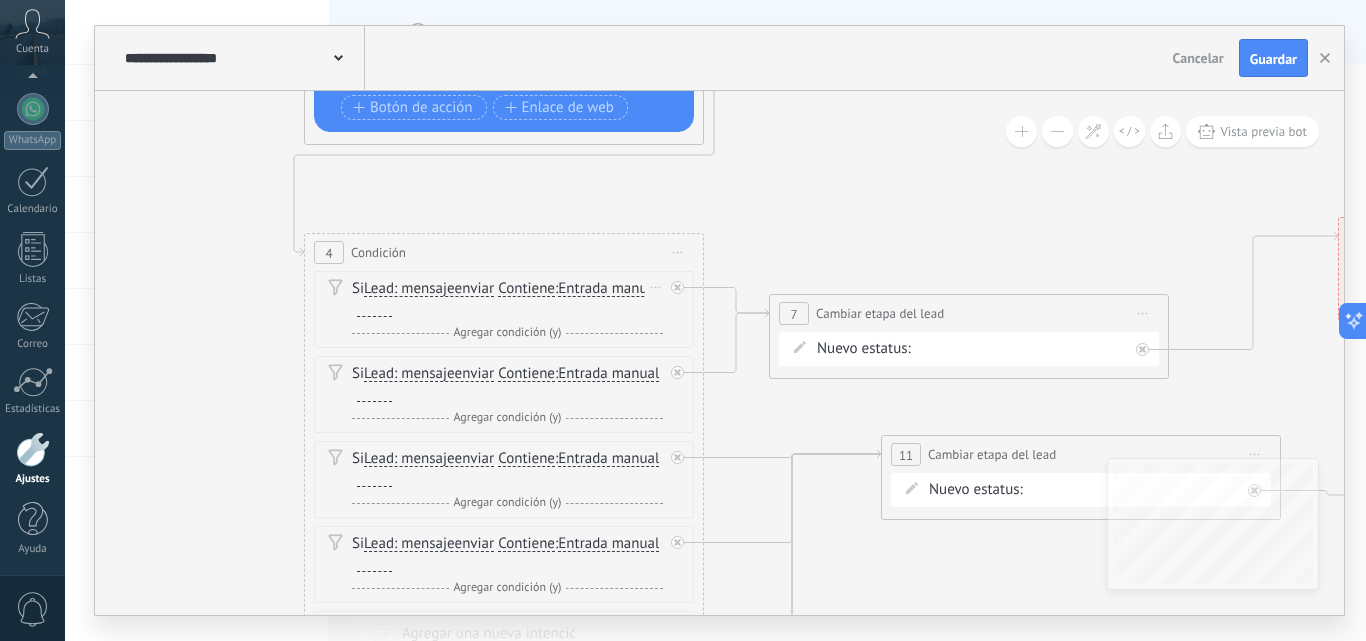 type 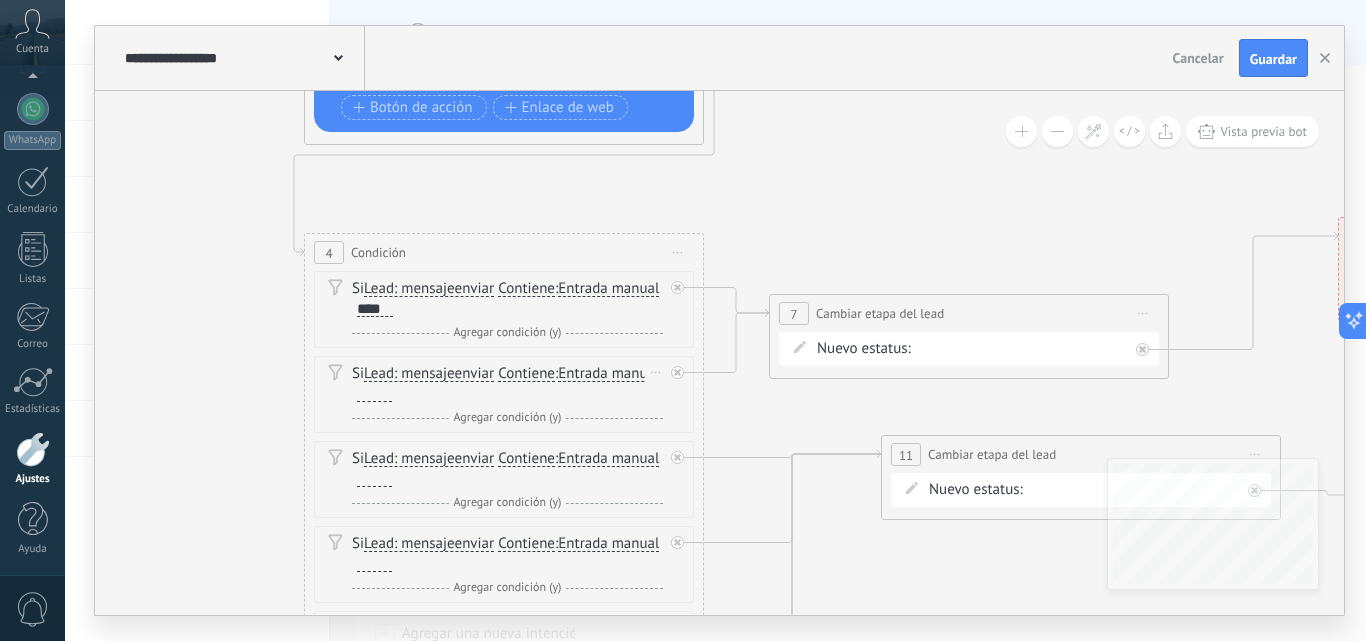 click at bounding box center (374, 394) 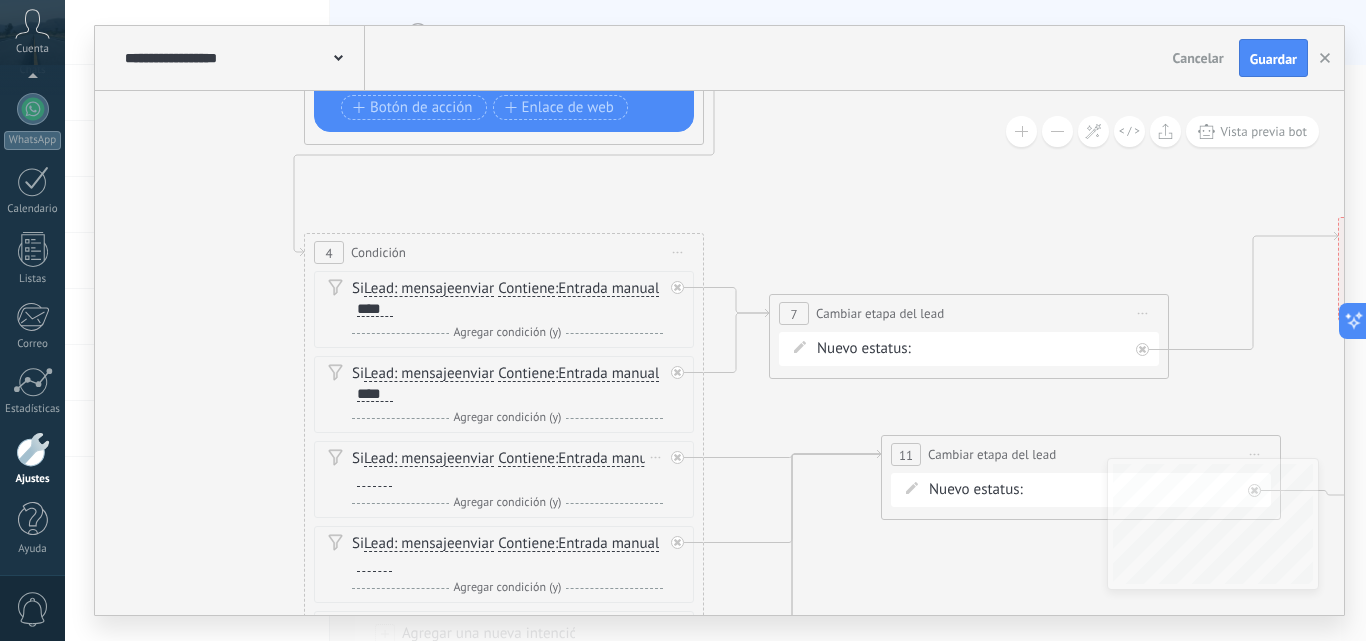click at bounding box center (374, 479) 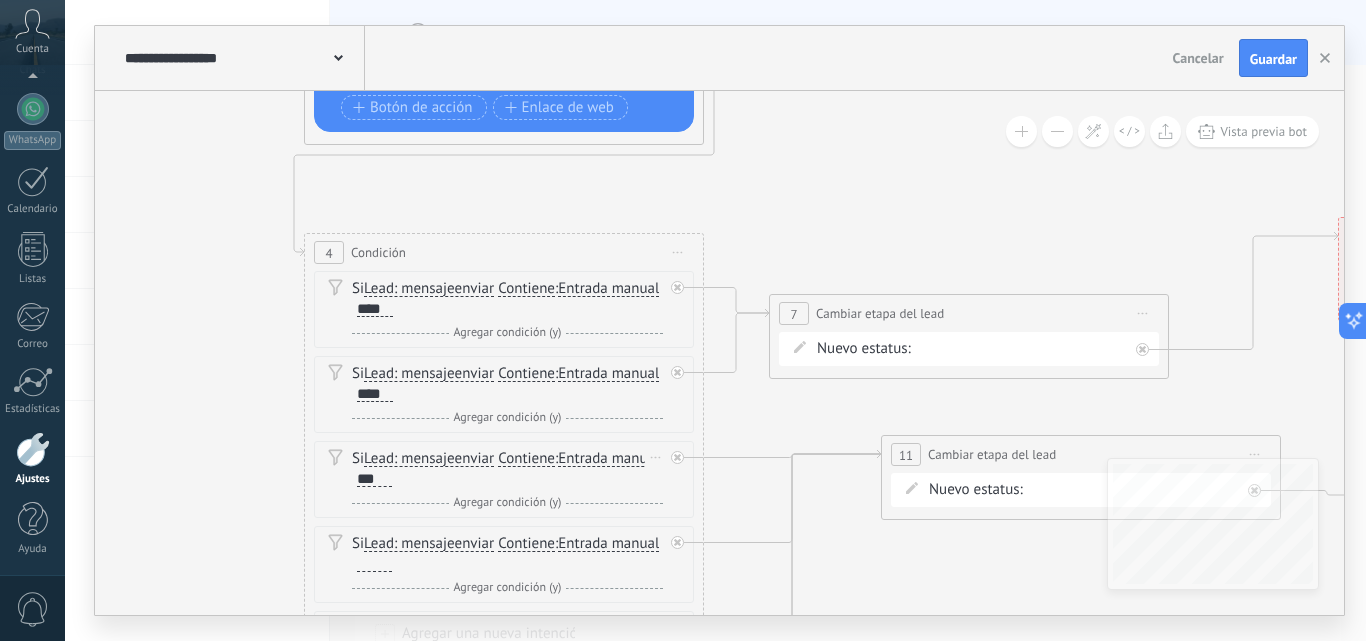 scroll, scrollTop: 2, scrollLeft: 0, axis: vertical 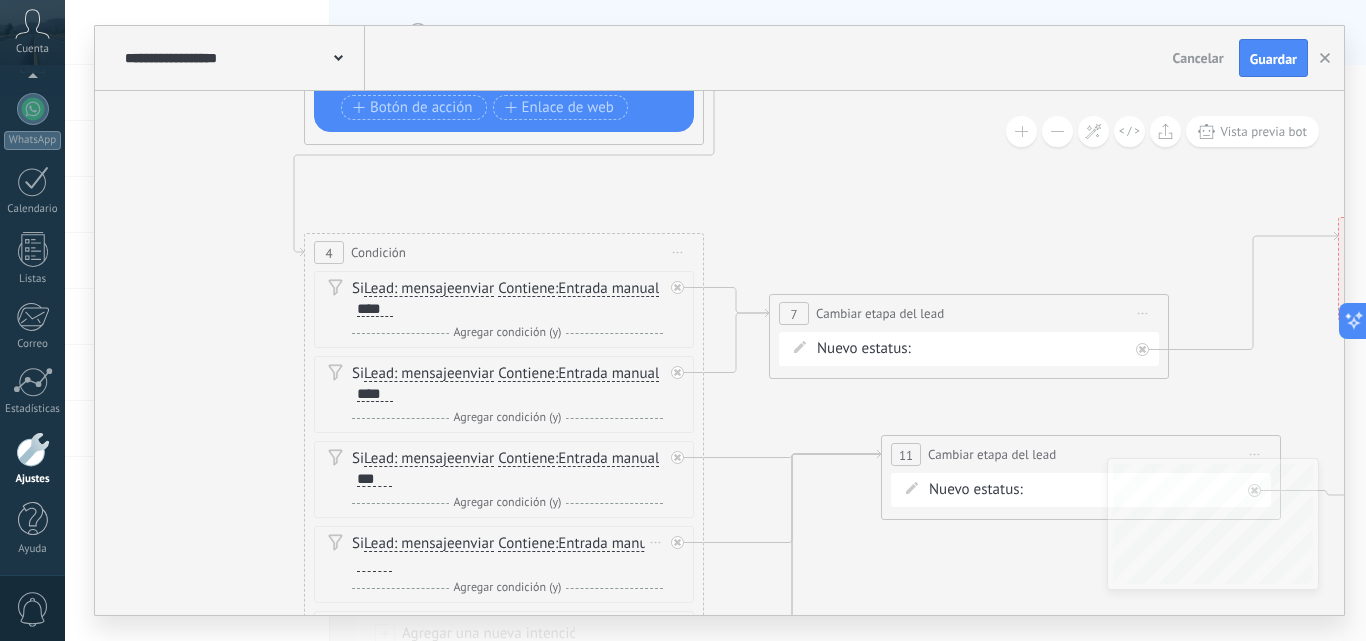 click at bounding box center (374, 564) 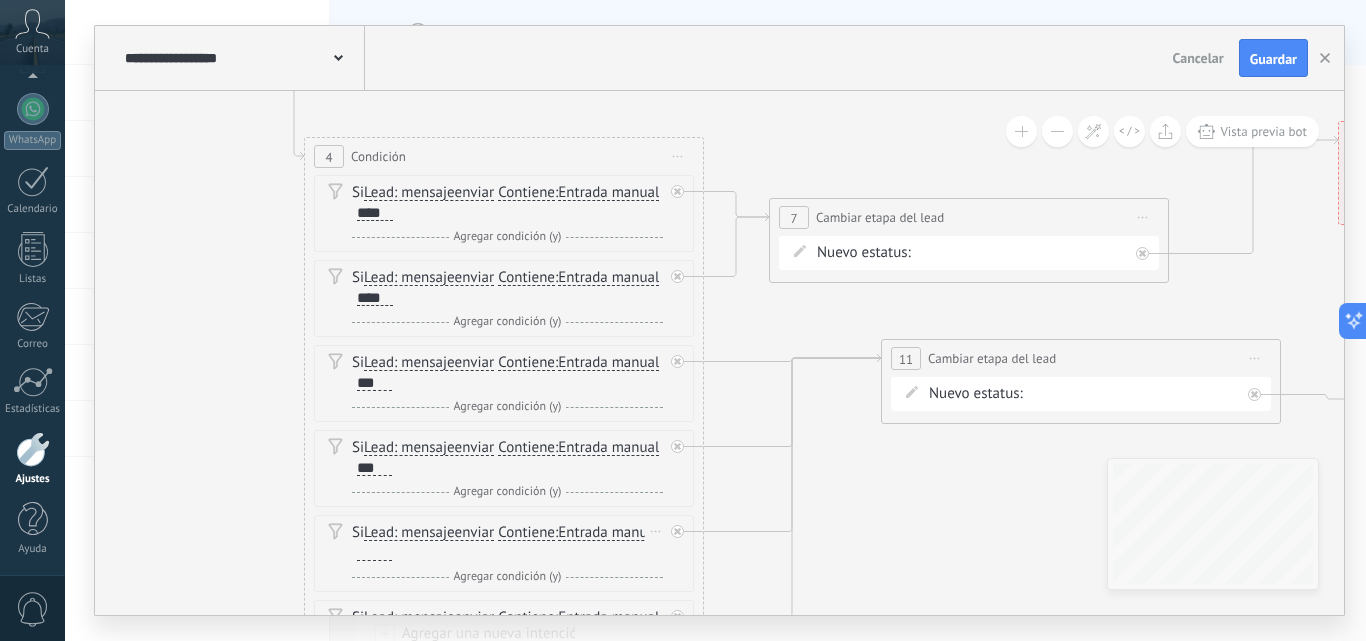 click at bounding box center (374, 553) 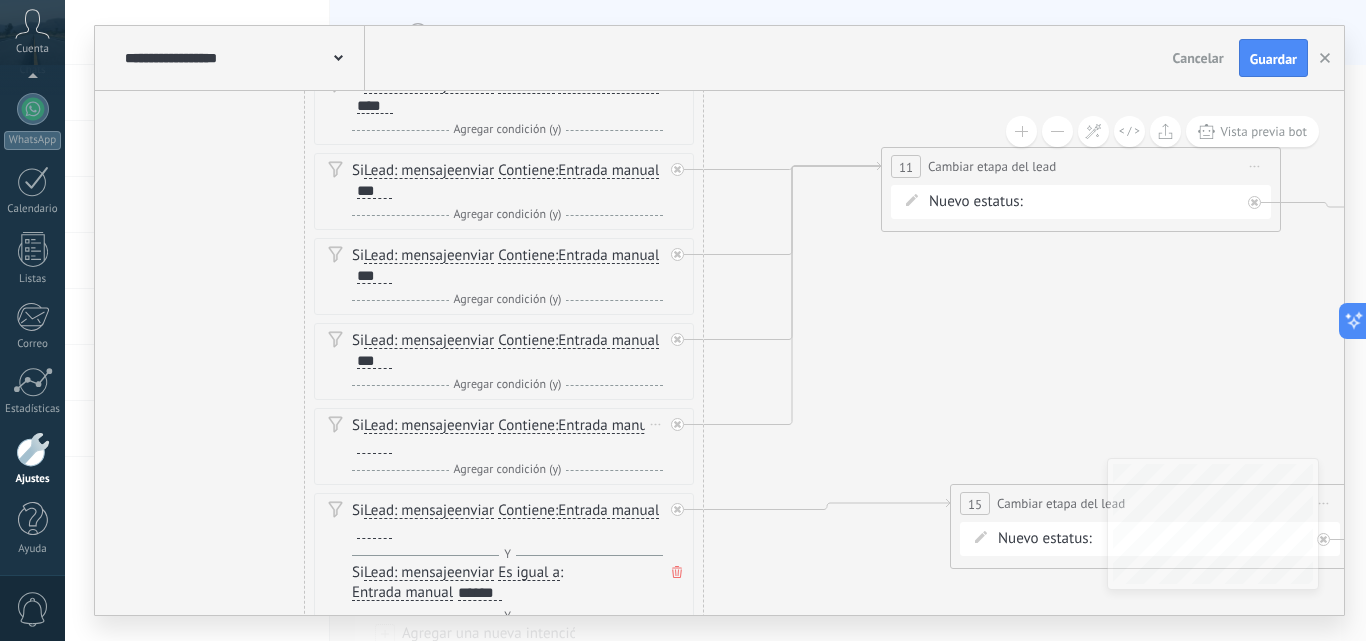 click at bounding box center [374, 446] 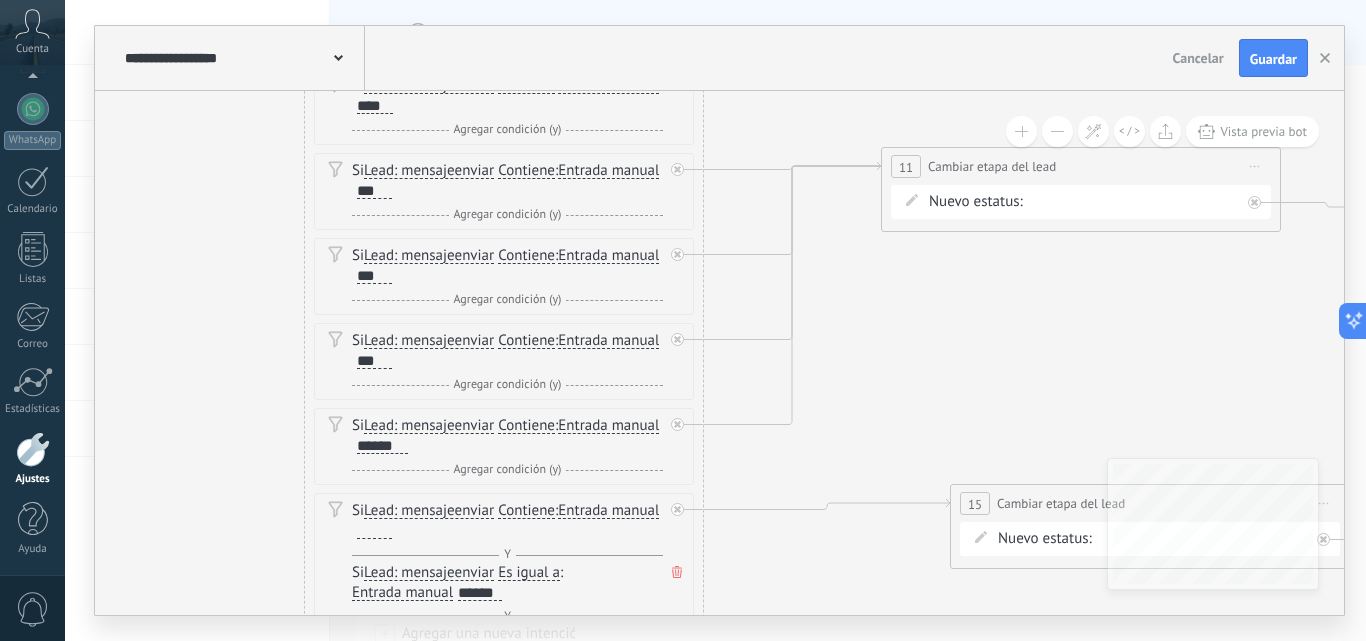 click 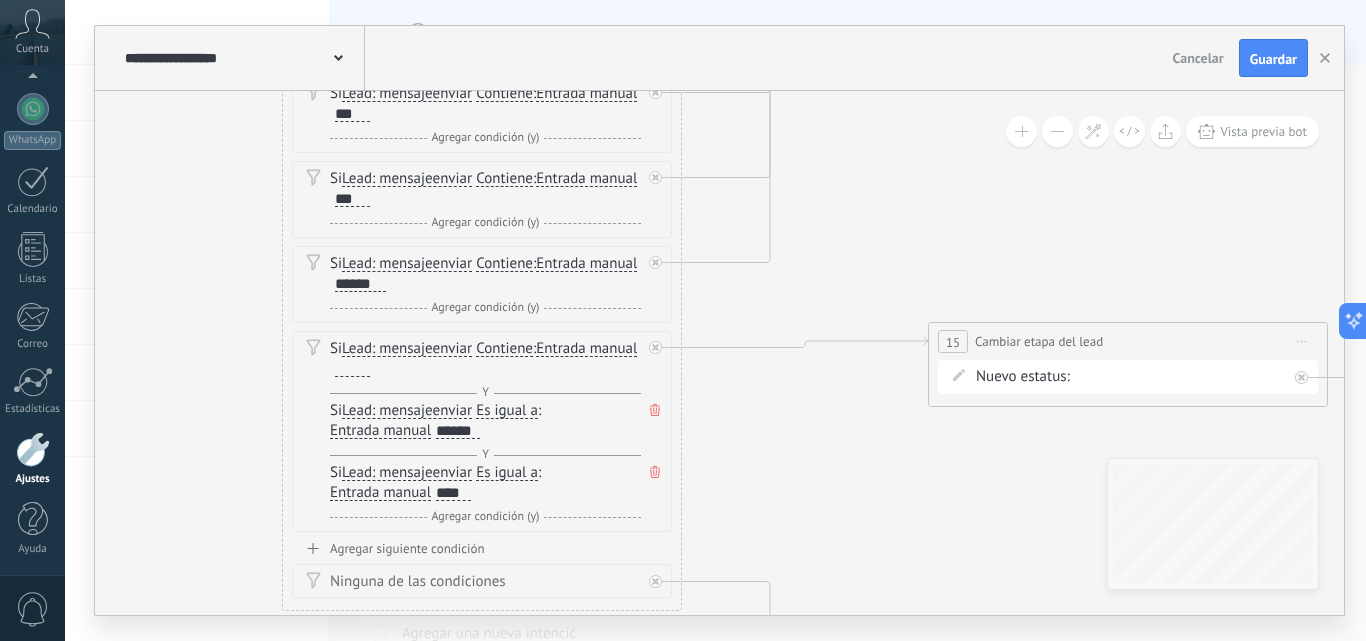 drag, startPoint x: 869, startPoint y: 424, endPoint x: 848, endPoint y: 271, distance: 154.43445 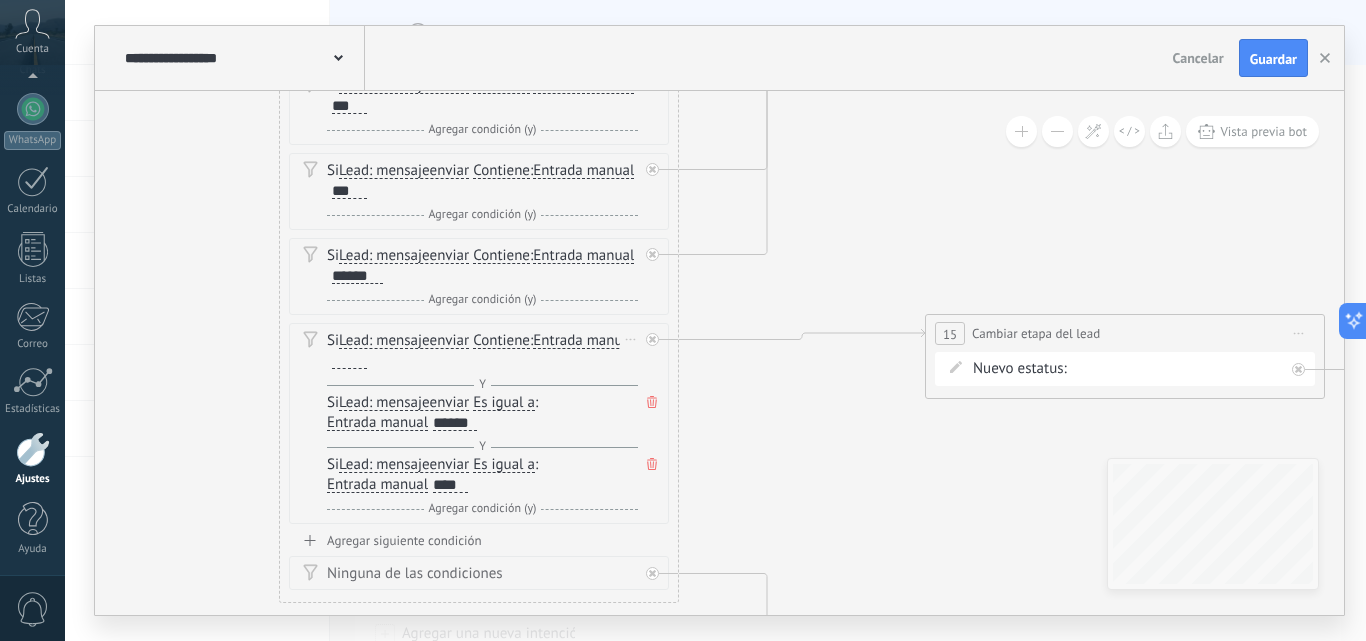 click at bounding box center [349, 361] 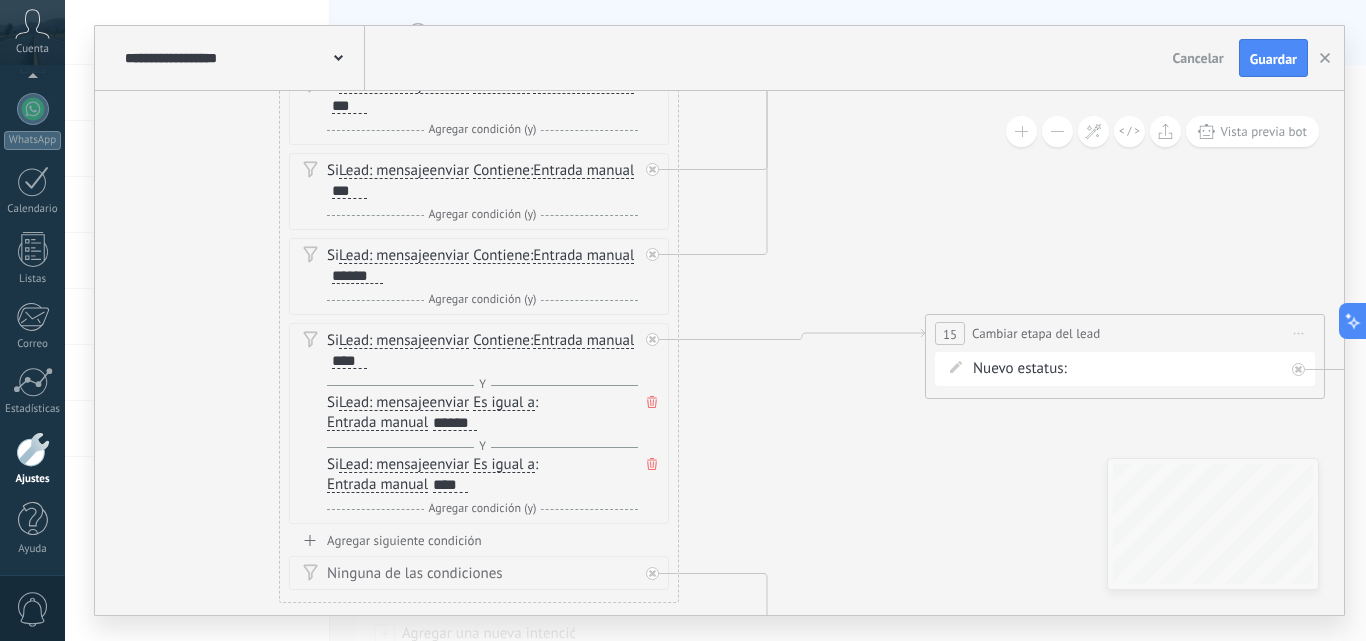 click 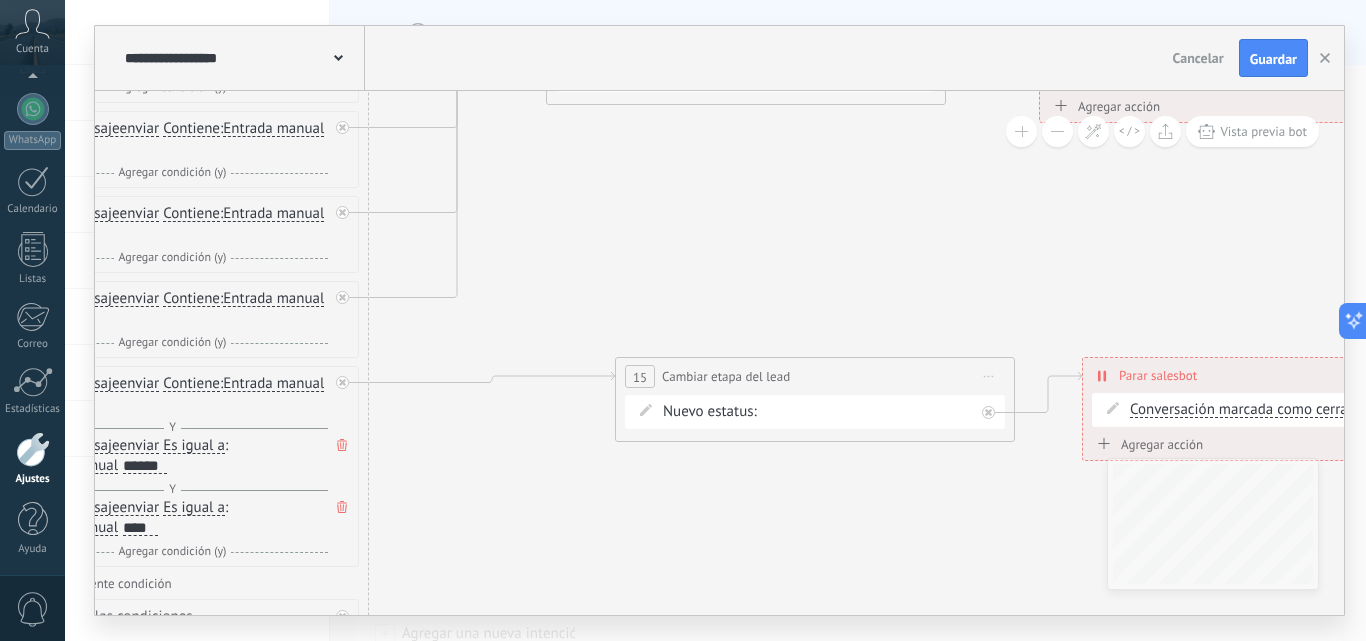 drag, startPoint x: 868, startPoint y: 541, endPoint x: 574, endPoint y: 552, distance: 294.20572 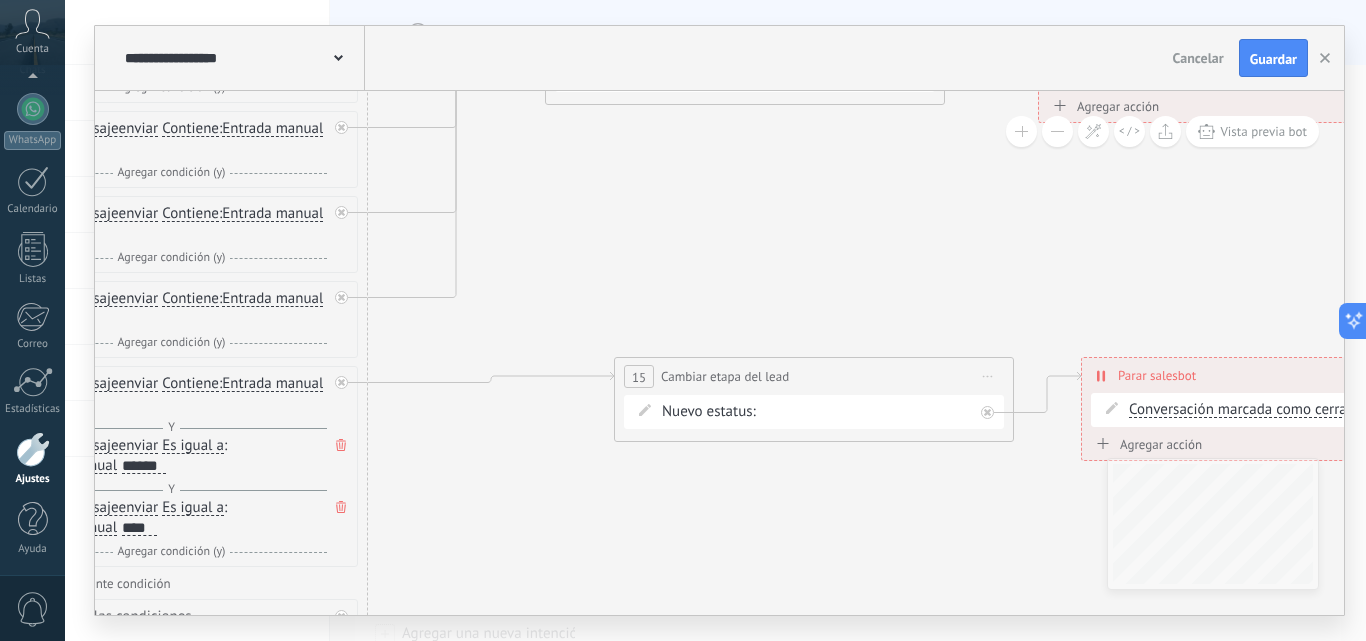 click on "Contacto inicial ERROR CARGAR FICHAS Logrado con éxito LEAD Perdido" at bounding box center [0, 0] 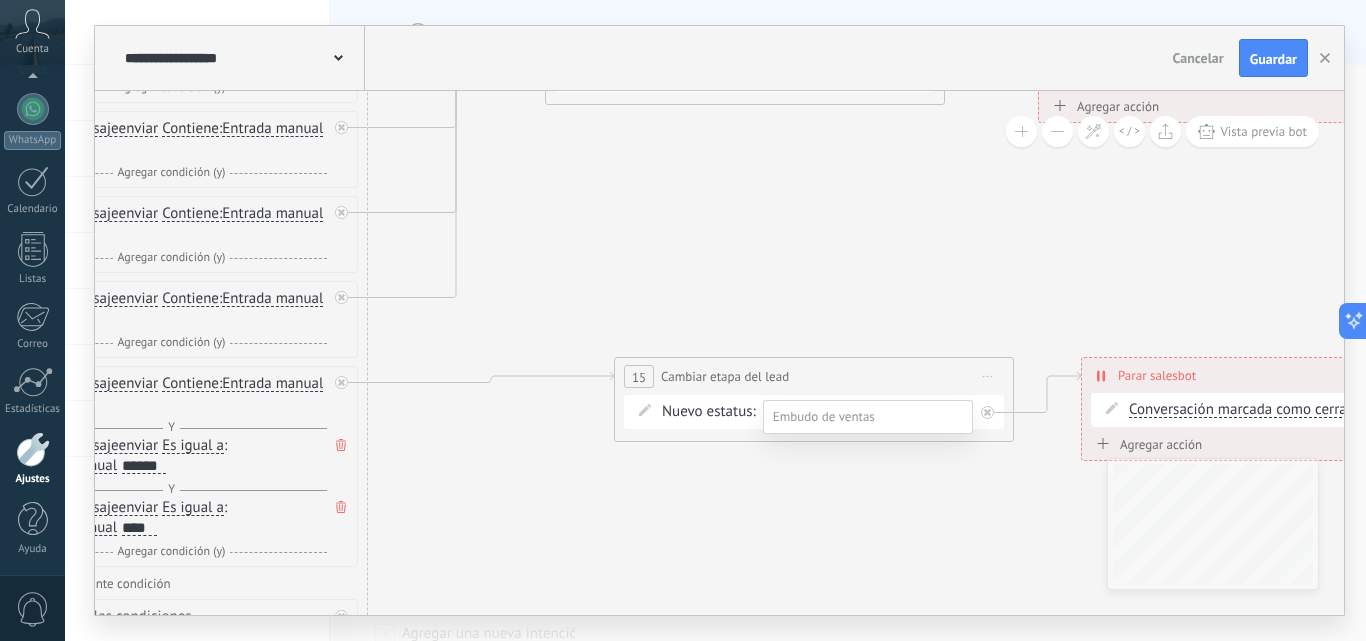 click on "Logrado con éxito" at bounding box center [0, 0] 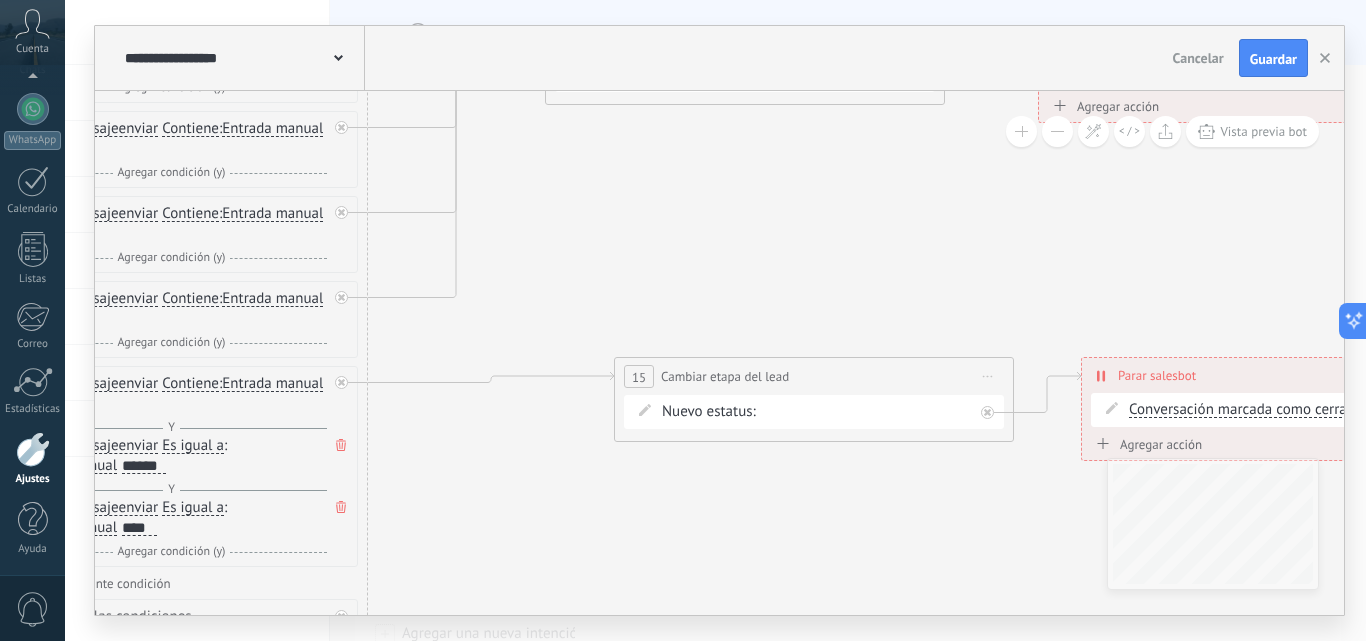 scroll, scrollTop: 0, scrollLeft: 0, axis: both 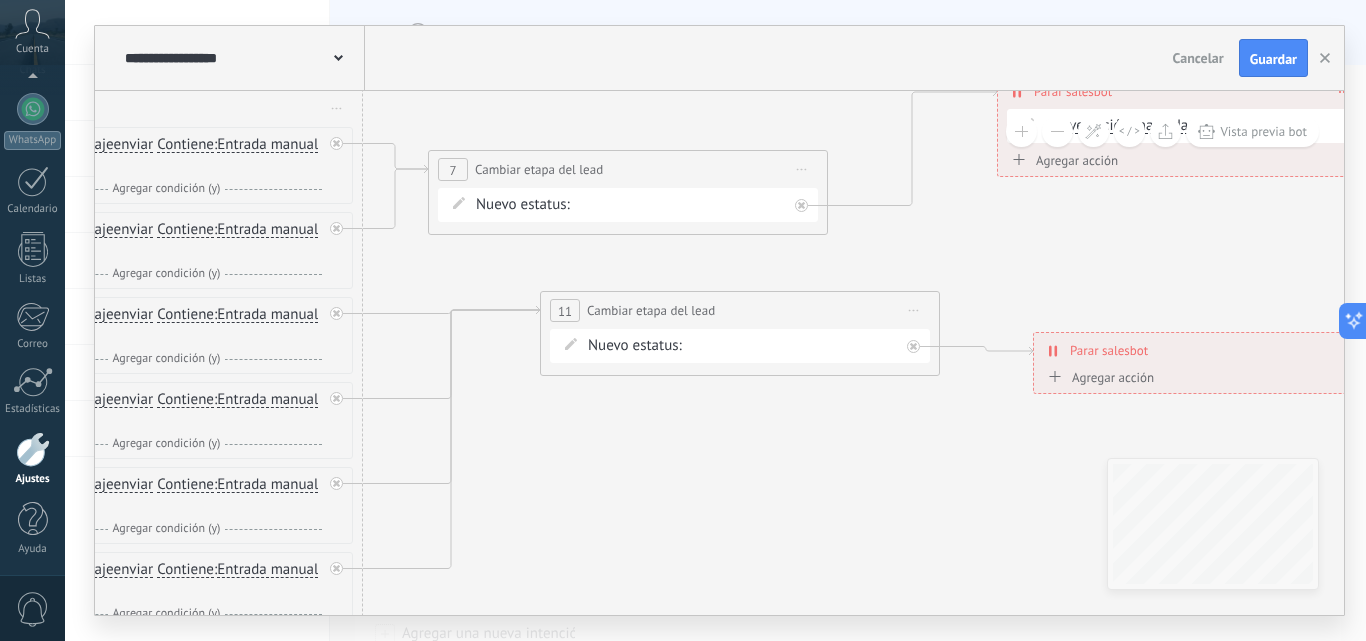 drag, startPoint x: 788, startPoint y: 198, endPoint x: 783, endPoint y: 472, distance: 274.04562 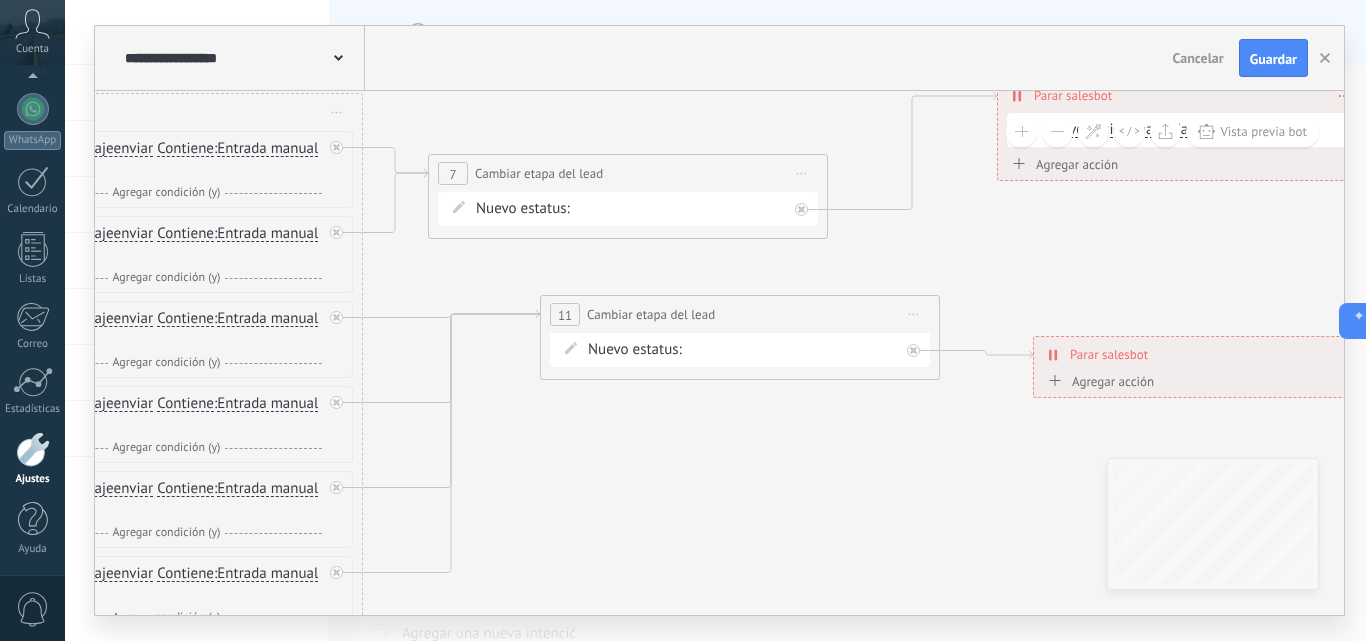 click on "Contacto inicial ERROR CARGAR FICHAS Logrado con éxito LEAD Perdido" at bounding box center [0, 0] 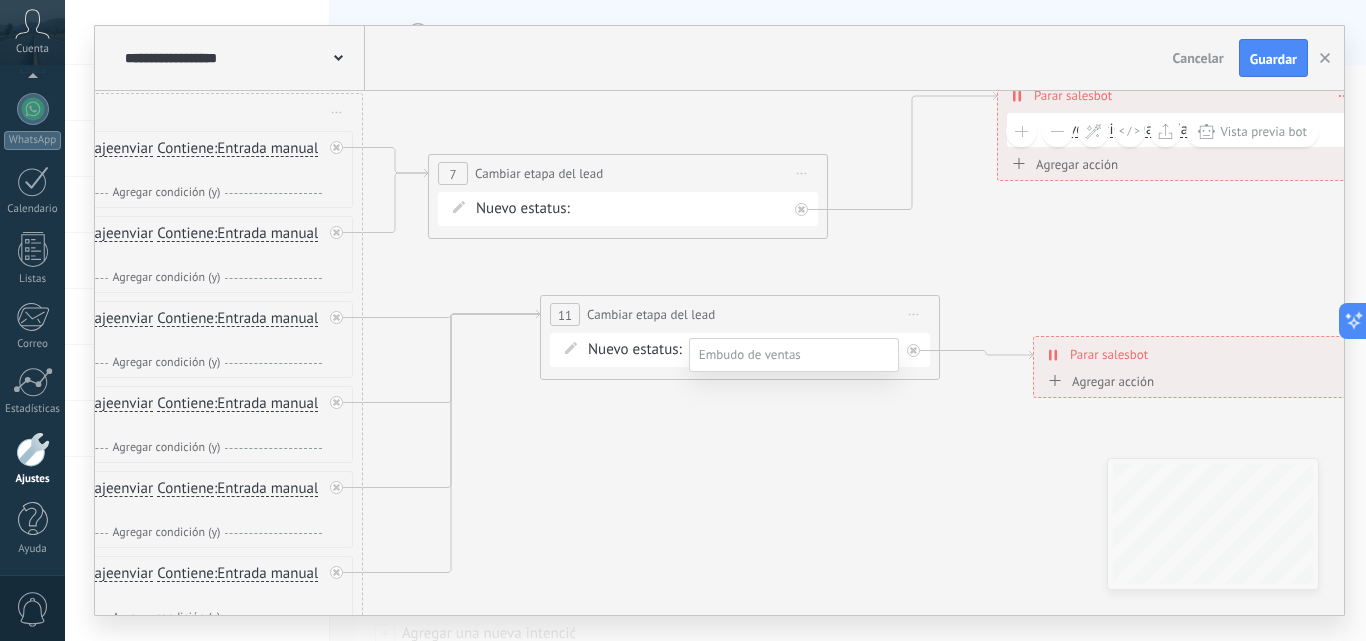 click on "ERROR" at bounding box center (0, 0) 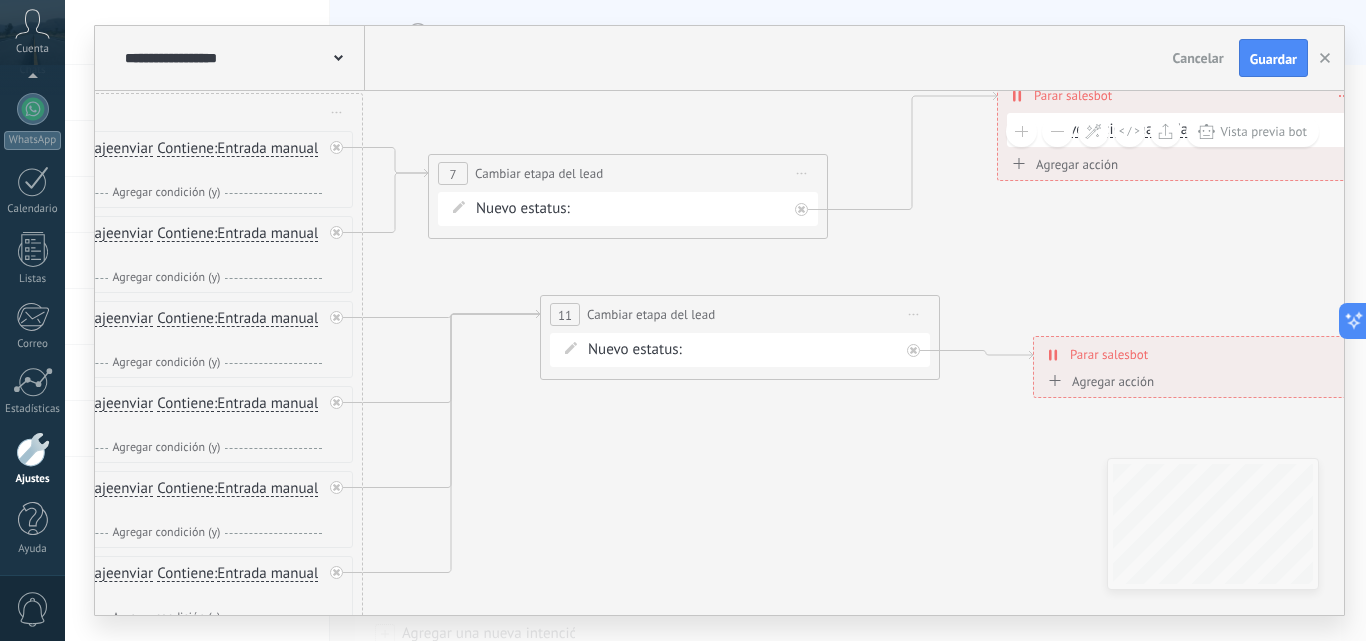 click on "Contacto inicial ERROR CARGAR FICHAS Logrado con éxito LEAD Perdido" at bounding box center (0, 0) 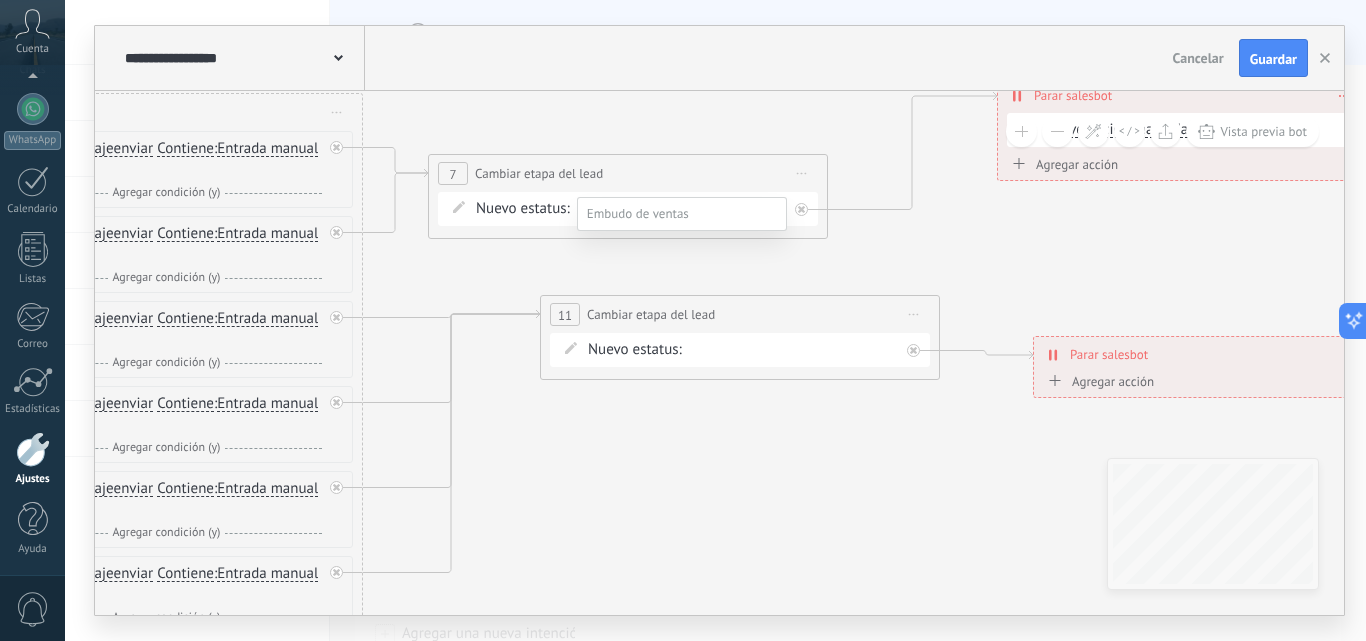 click on "CARGAR FICHAS" at bounding box center [0, 0] 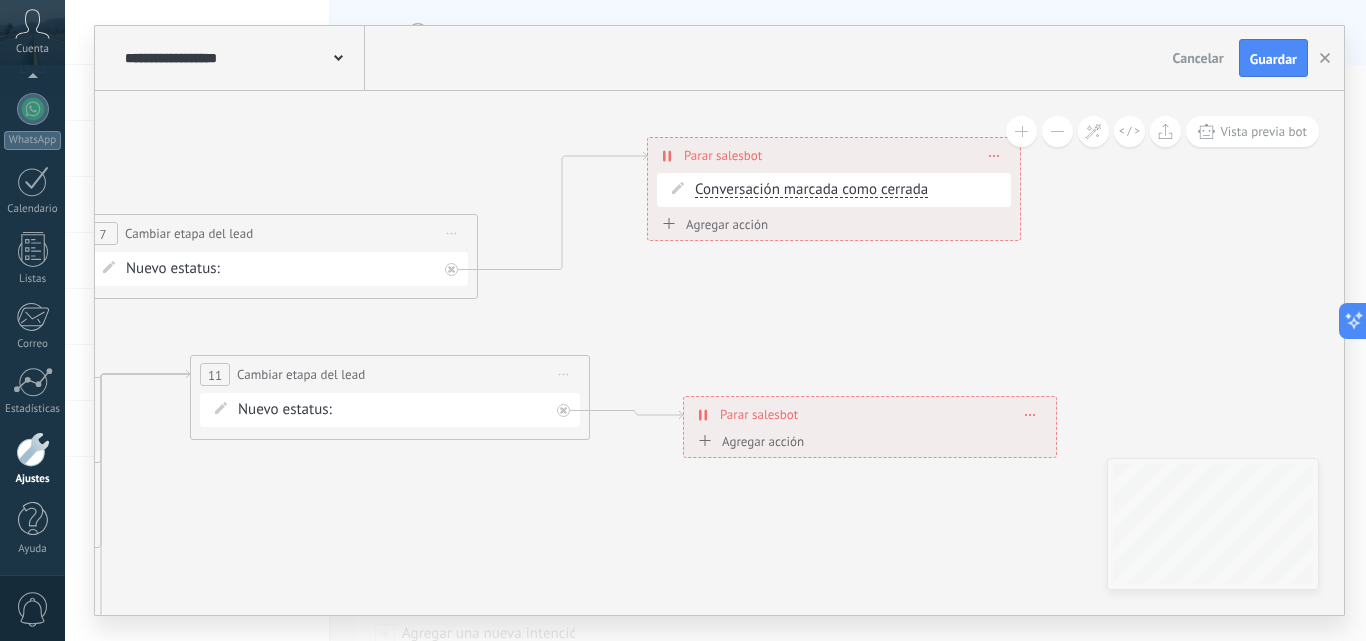 drag, startPoint x: 1021, startPoint y: 246, endPoint x: 671, endPoint y: 306, distance: 355.10562 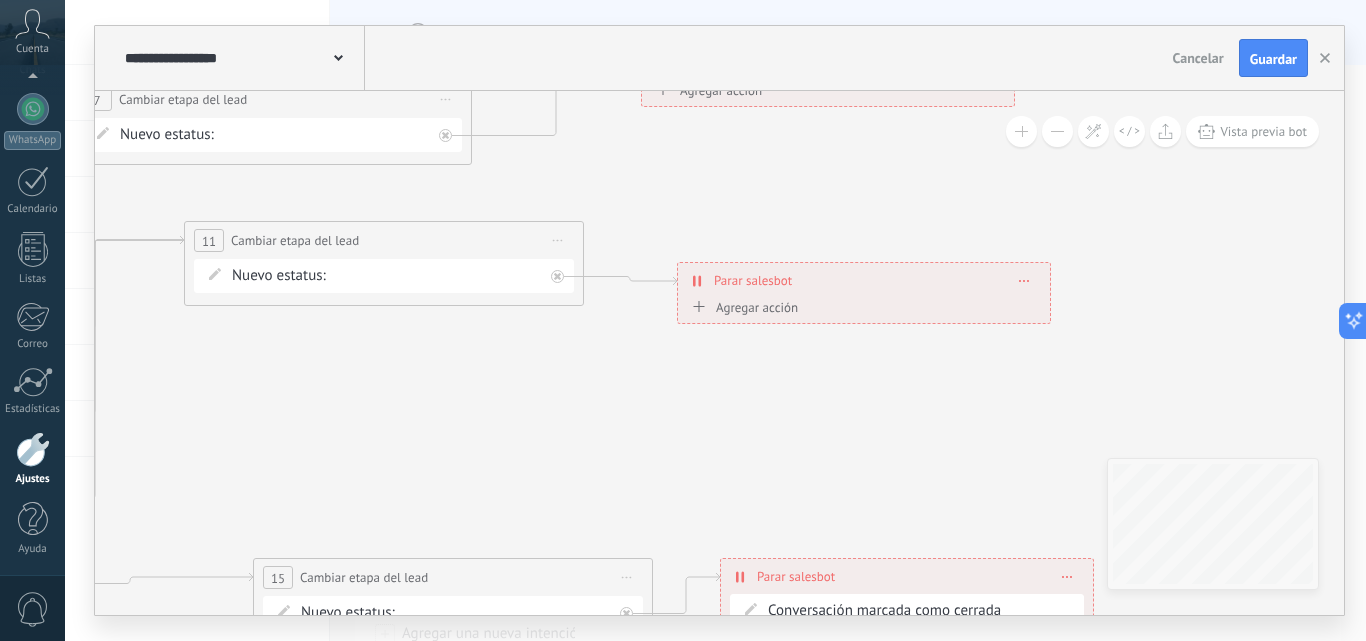 drag, startPoint x: 649, startPoint y: 339, endPoint x: 632, endPoint y: 155, distance: 184.78366 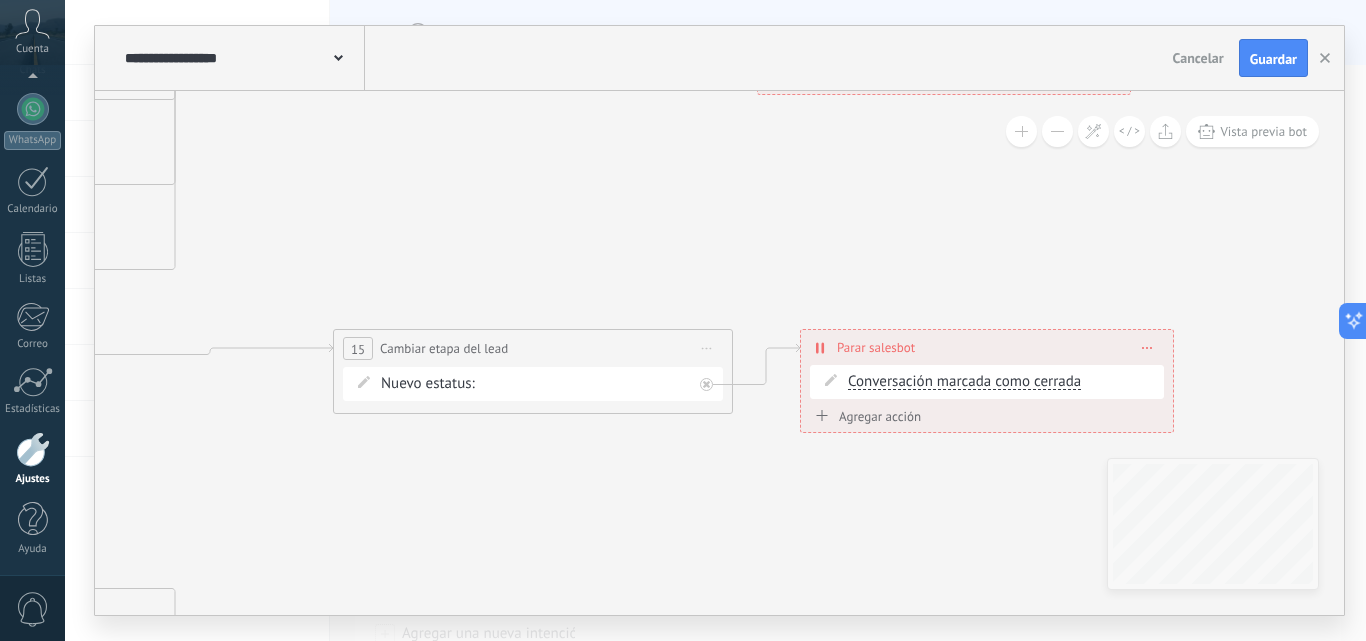 drag, startPoint x: 625, startPoint y: 424, endPoint x: 716, endPoint y: 245, distance: 200.80339 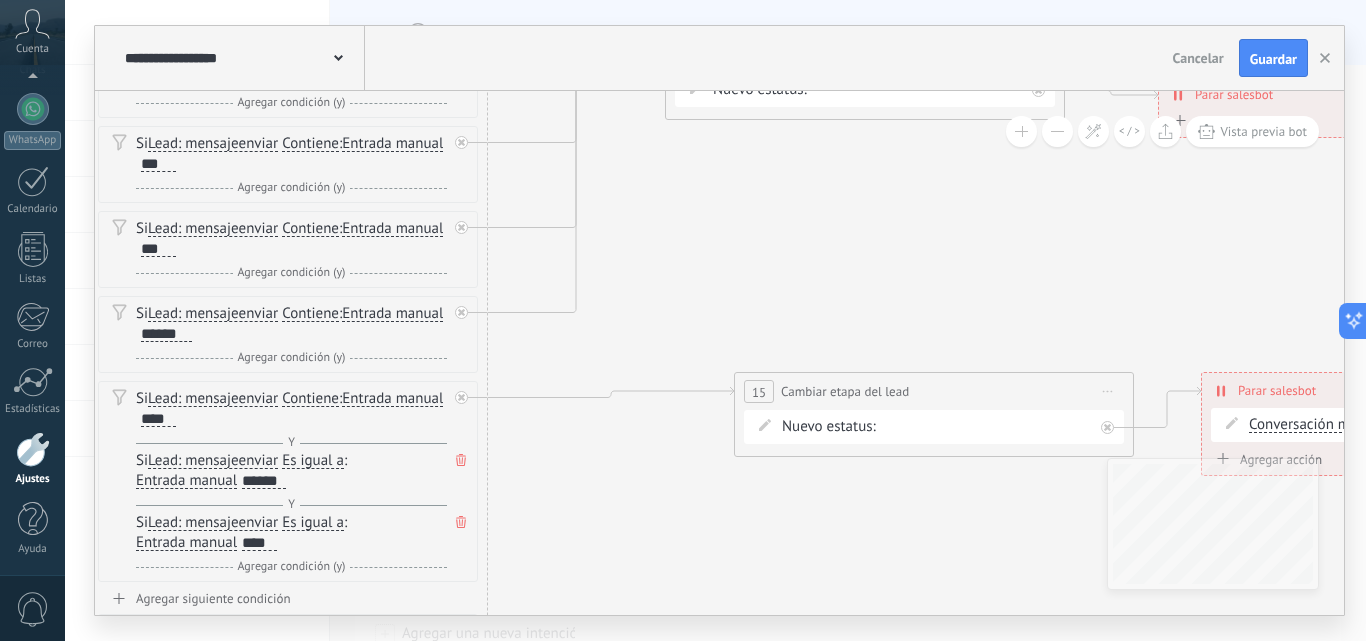 drag, startPoint x: 517, startPoint y: 274, endPoint x: 521, endPoint y: 383, distance: 109.07337 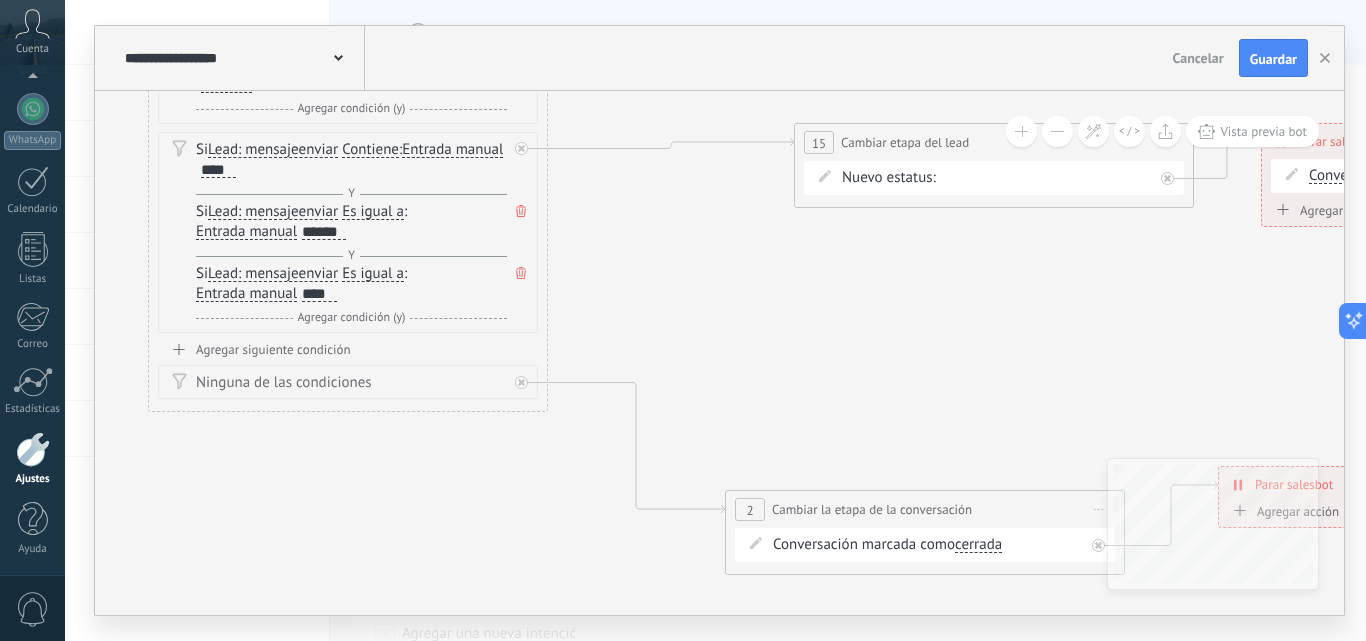 drag, startPoint x: 535, startPoint y: 502, endPoint x: 586, endPoint y: 228, distance: 278.70593 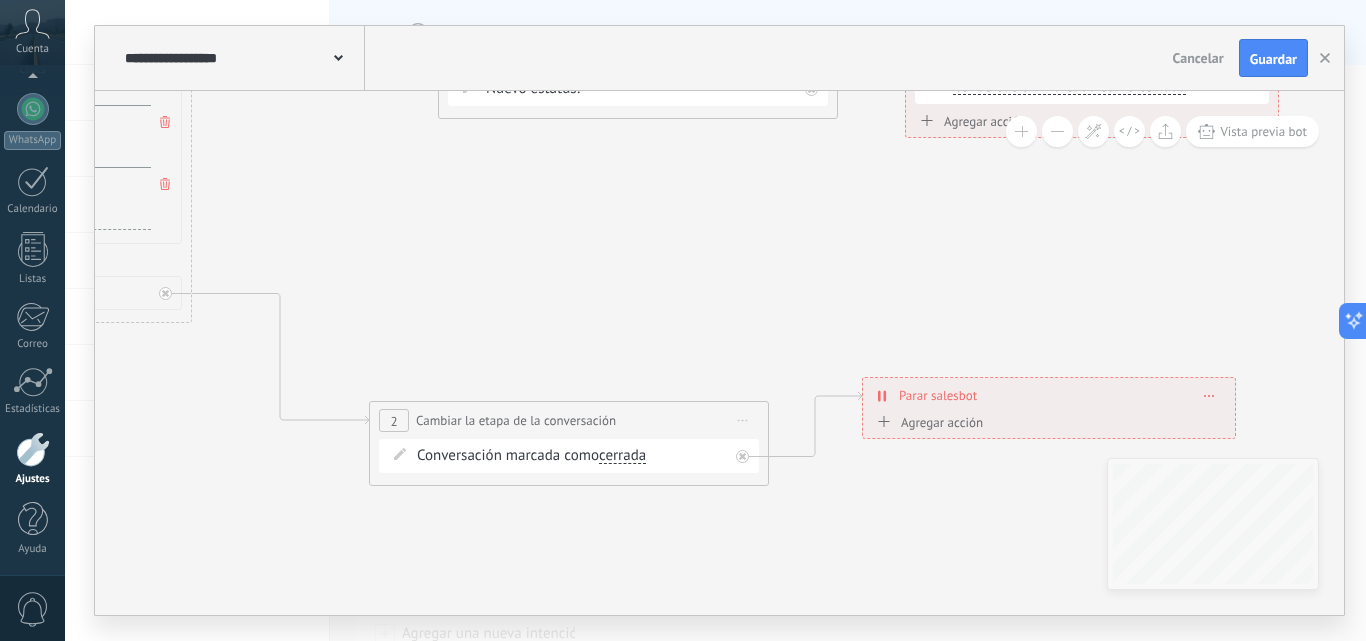 drag, startPoint x: 974, startPoint y: 438, endPoint x: 585, endPoint y: 386, distance: 392.46017 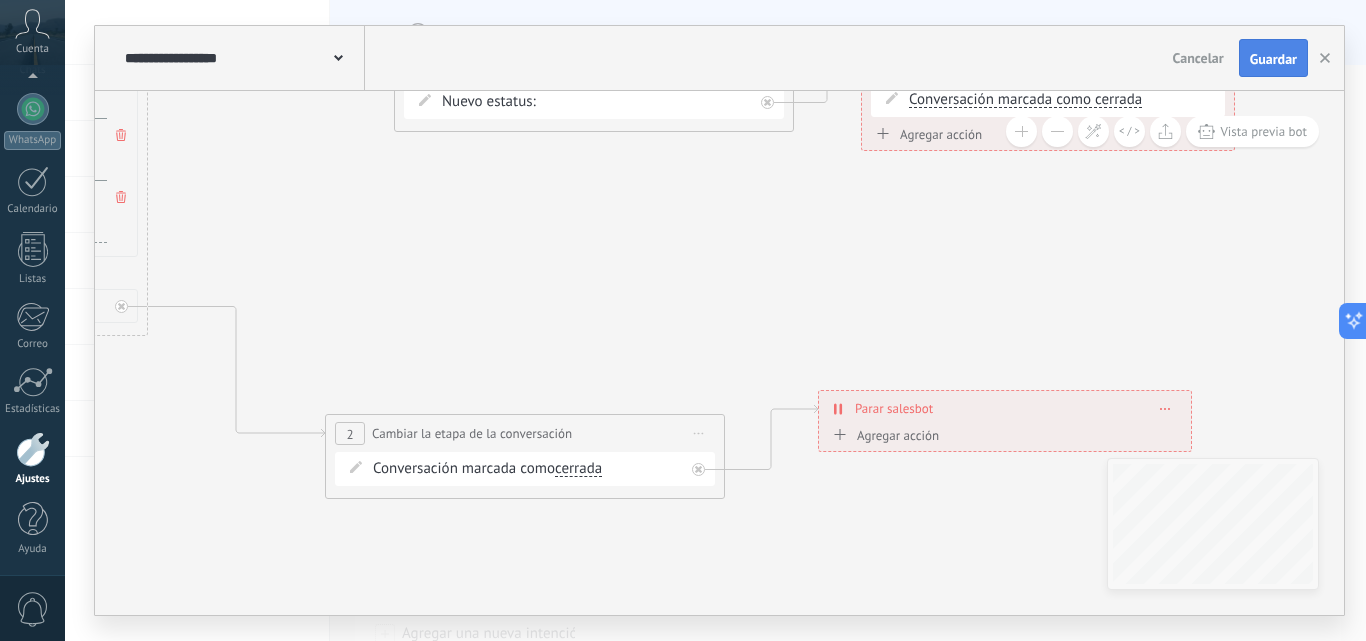 click on "Guardar" at bounding box center [1273, 58] 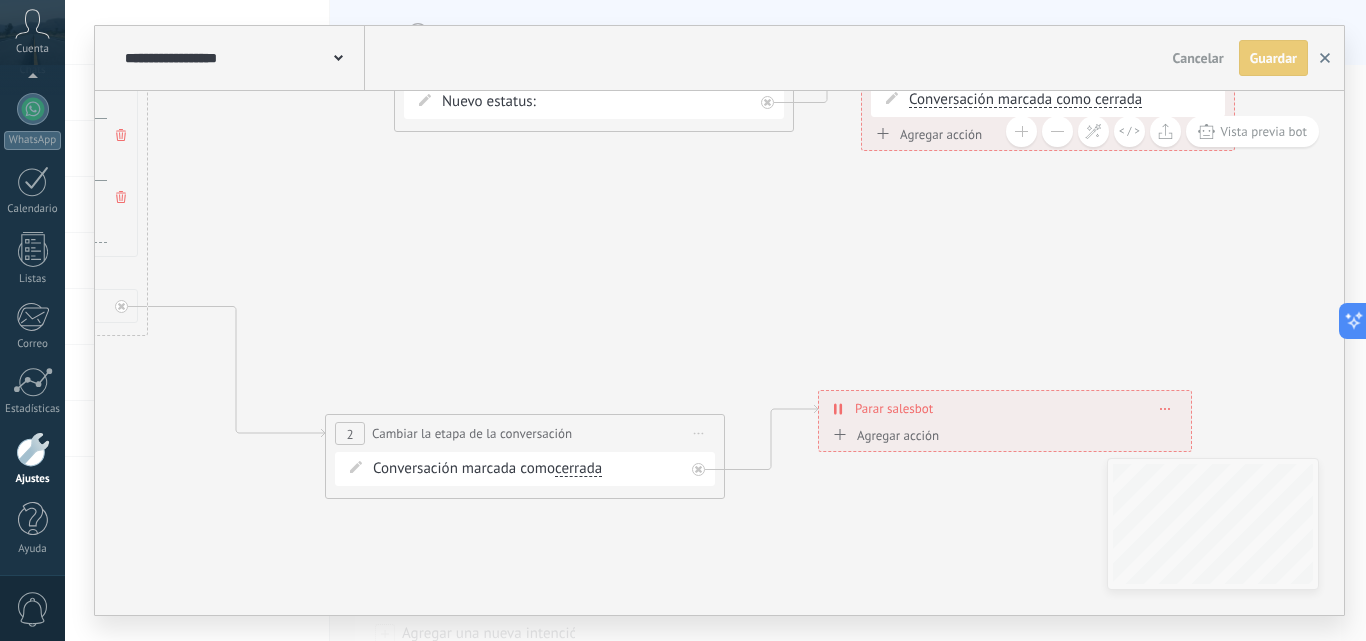 click 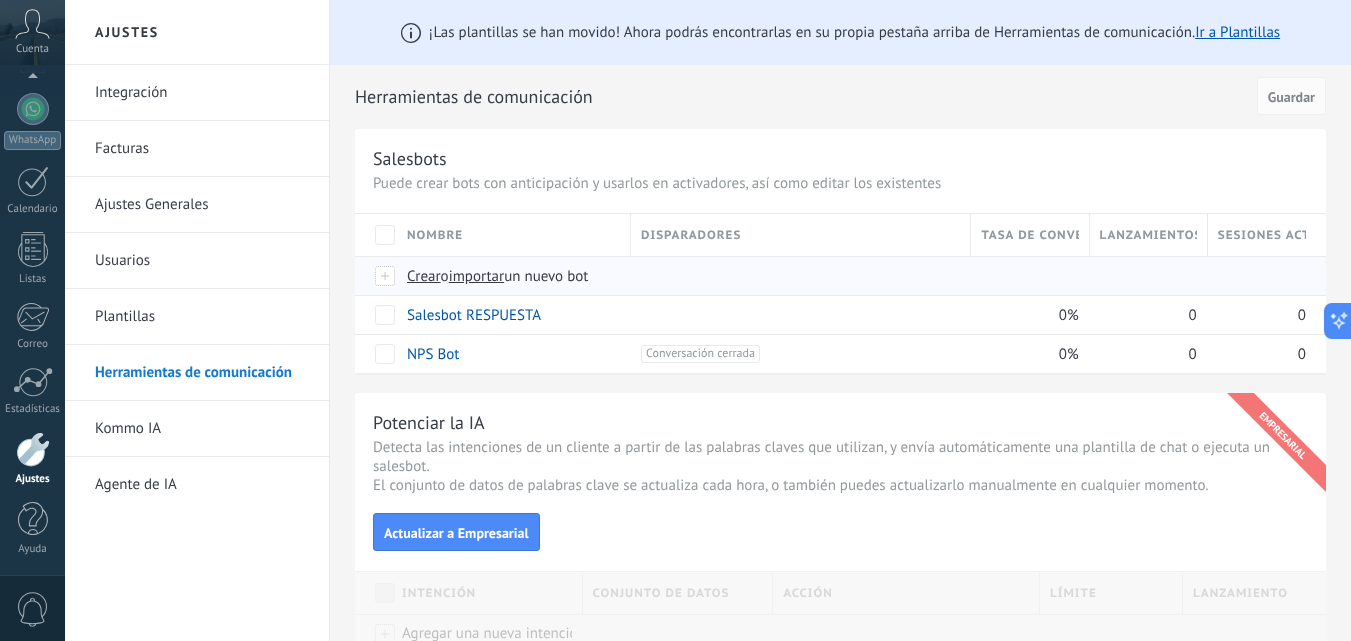 click on "importar" at bounding box center (477, 276) 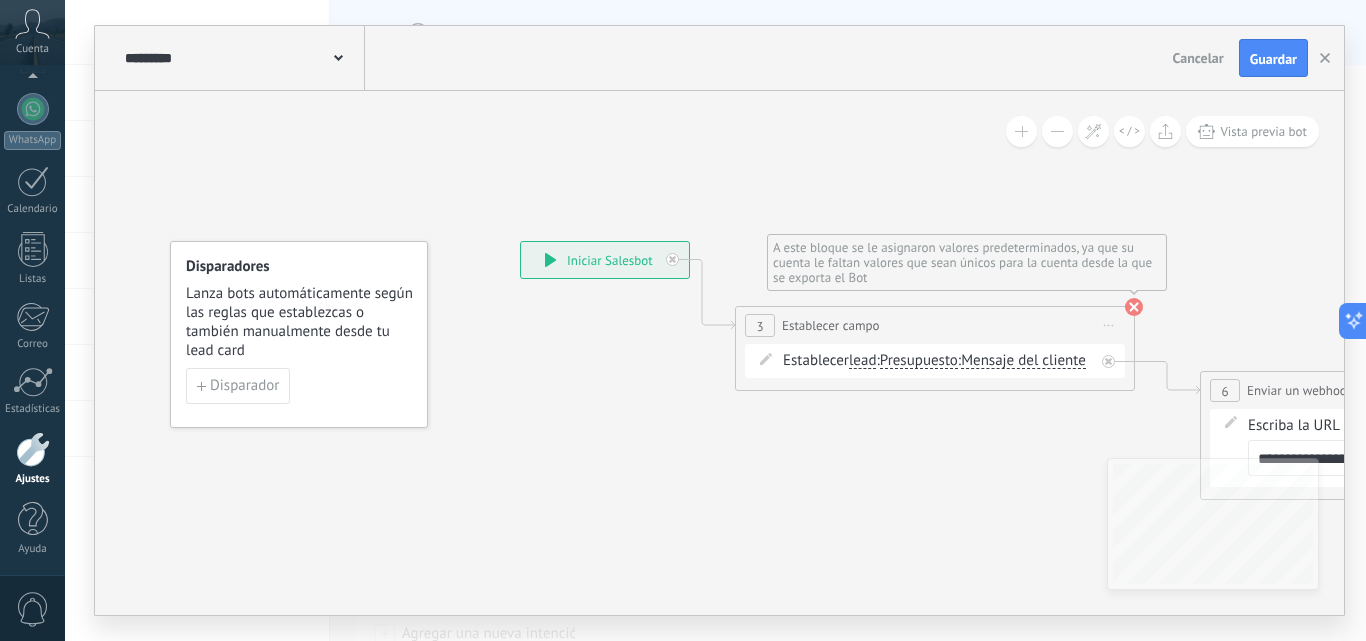 click 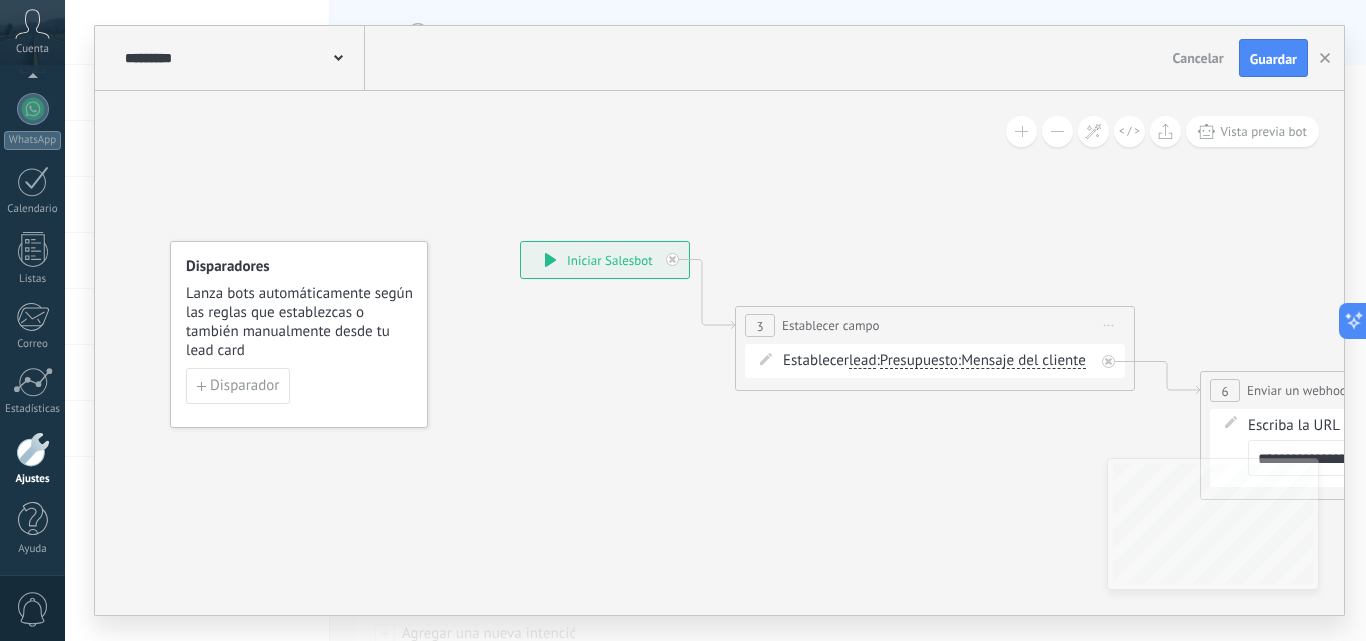 click on "Presupuesto" at bounding box center (919, 361) 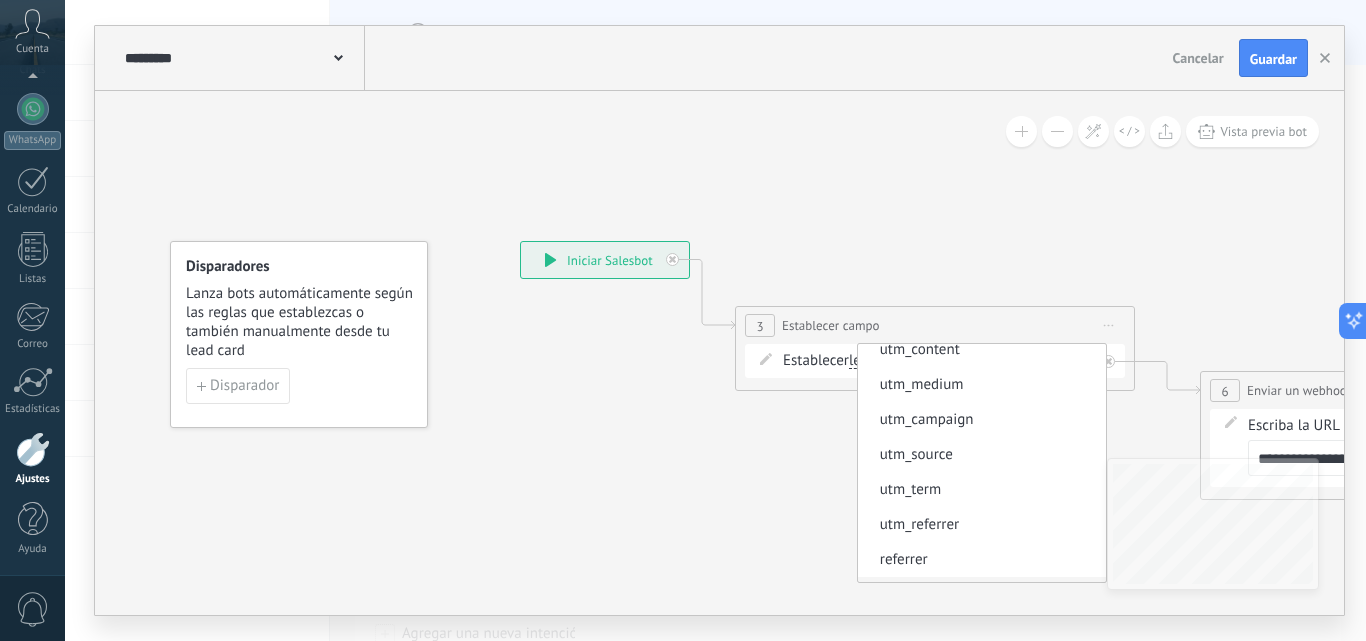 scroll, scrollTop: 17, scrollLeft: 0, axis: vertical 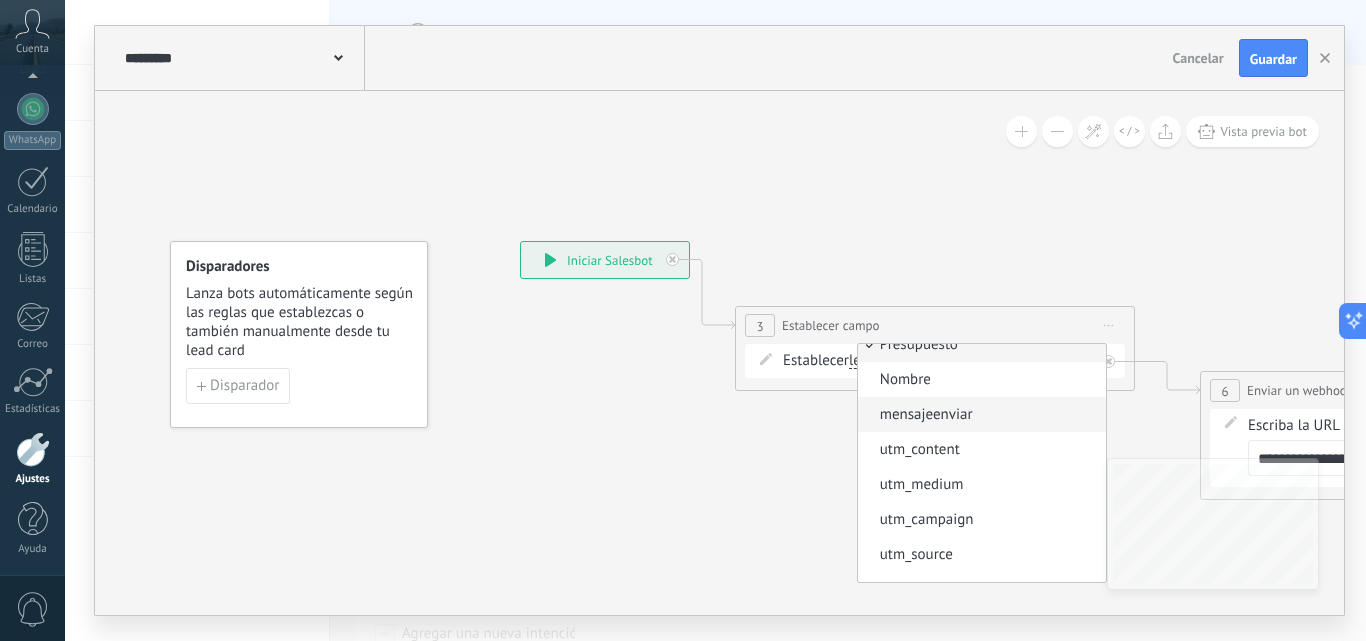 click on "mensajeenviar" at bounding box center (979, 415) 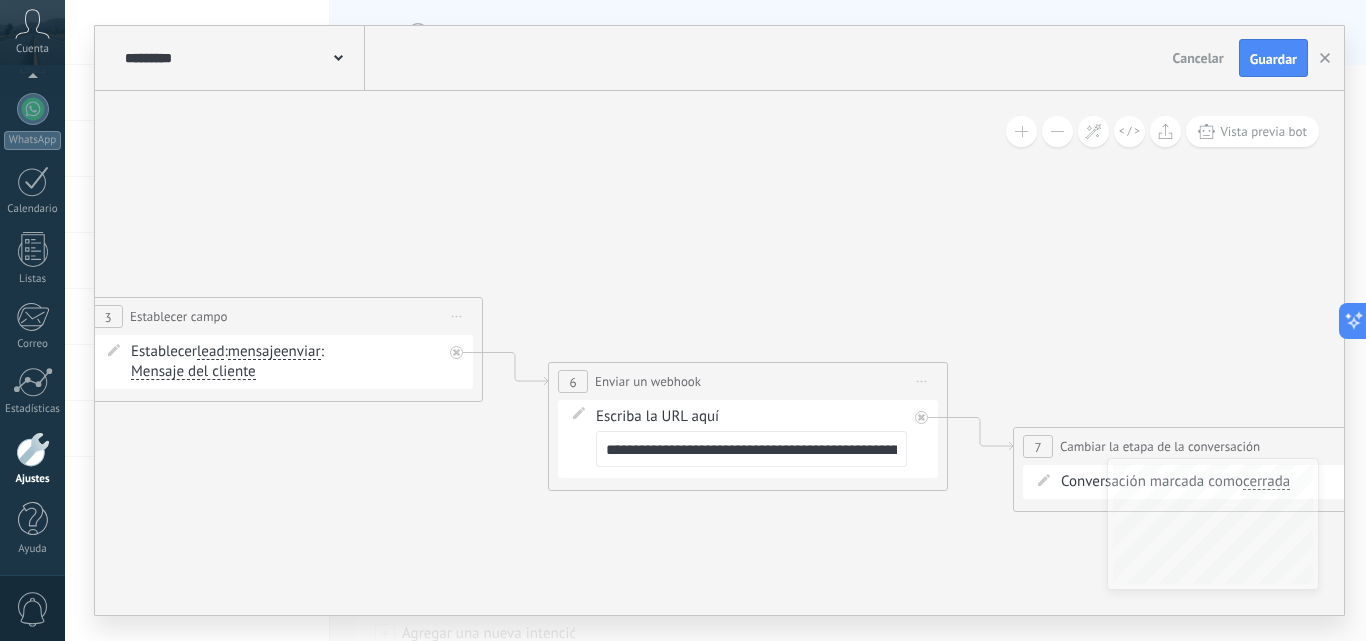 drag, startPoint x: 1068, startPoint y: 486, endPoint x: 416, endPoint y: 477, distance: 652.06213 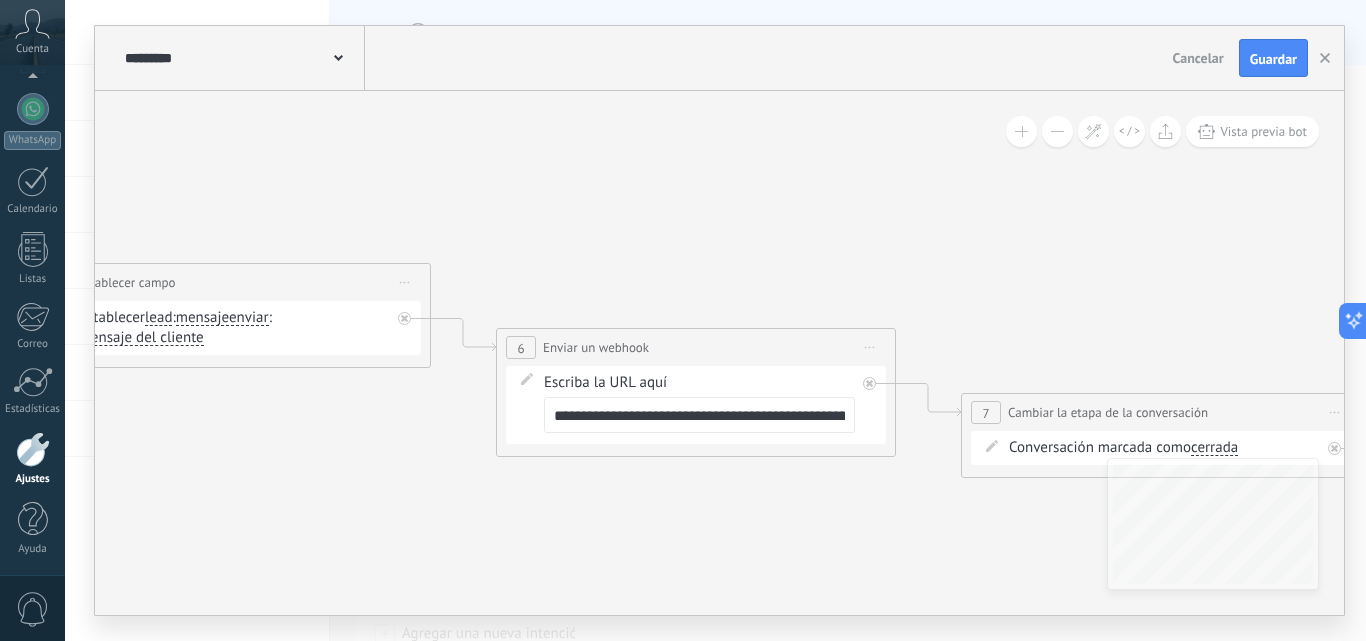 drag, startPoint x: 740, startPoint y: 536, endPoint x: 661, endPoint y: 481, distance: 96.26006 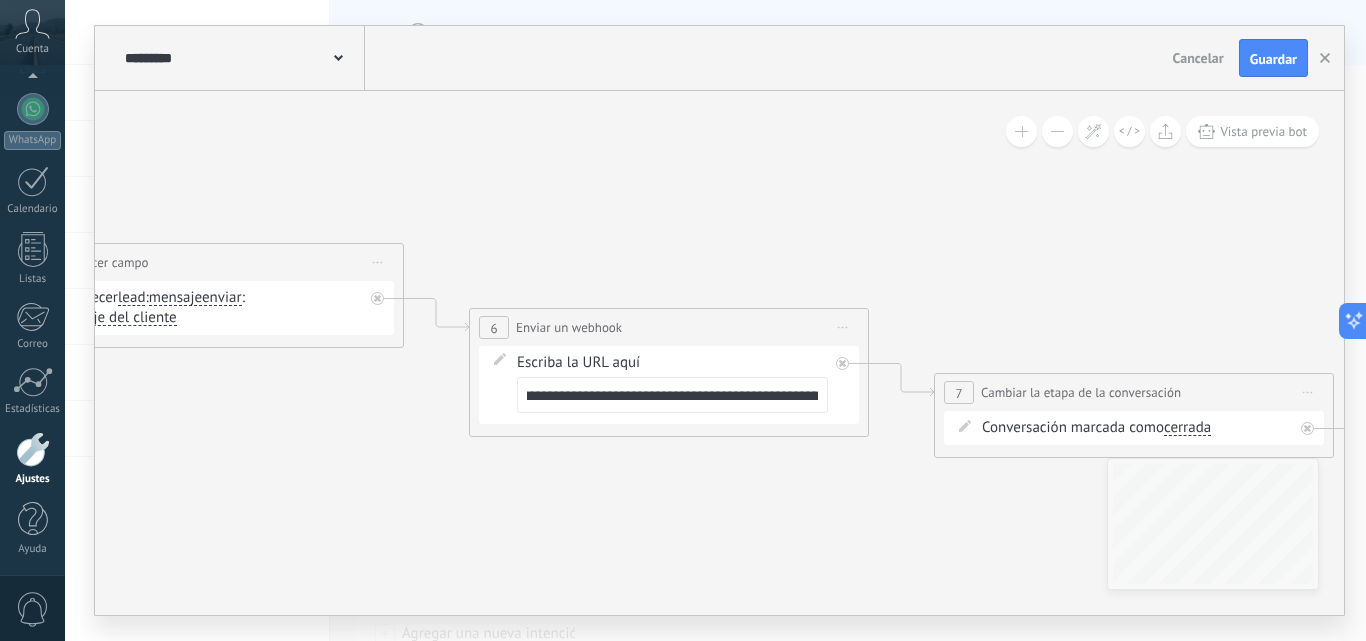 scroll, scrollTop: 0, scrollLeft: 784, axis: horizontal 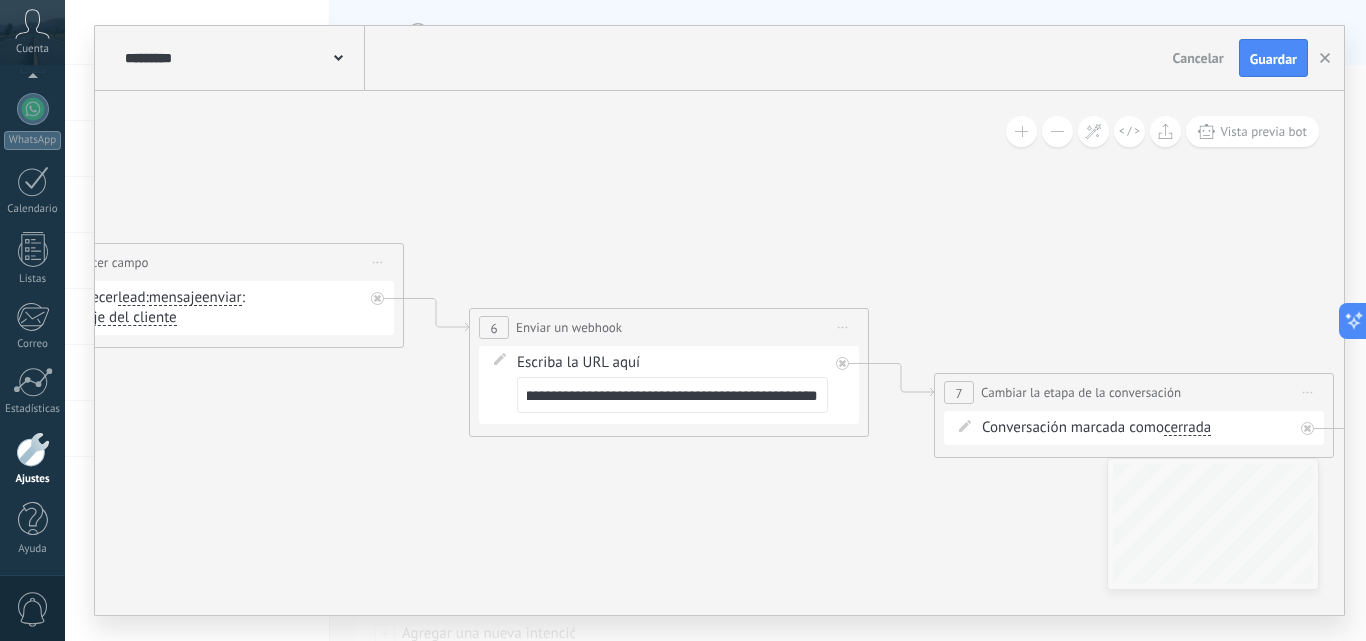 drag, startPoint x: 529, startPoint y: 398, endPoint x: 851, endPoint y: 425, distance: 323.13 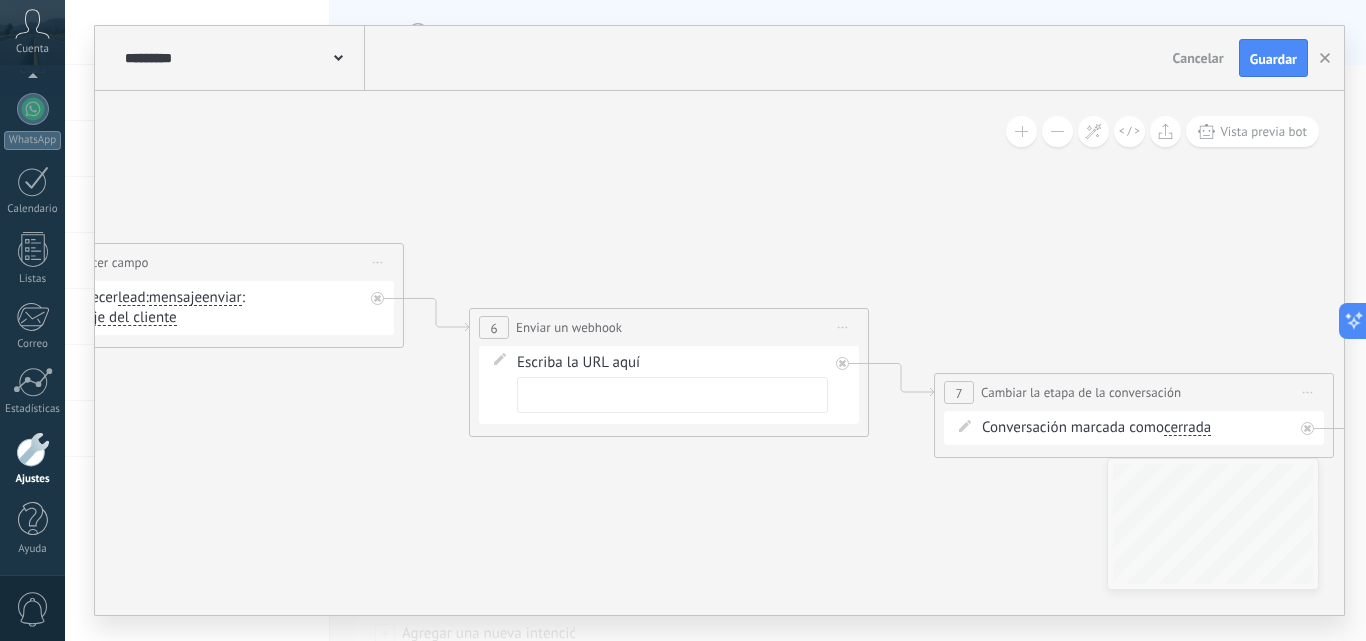 scroll, scrollTop: 0, scrollLeft: 0, axis: both 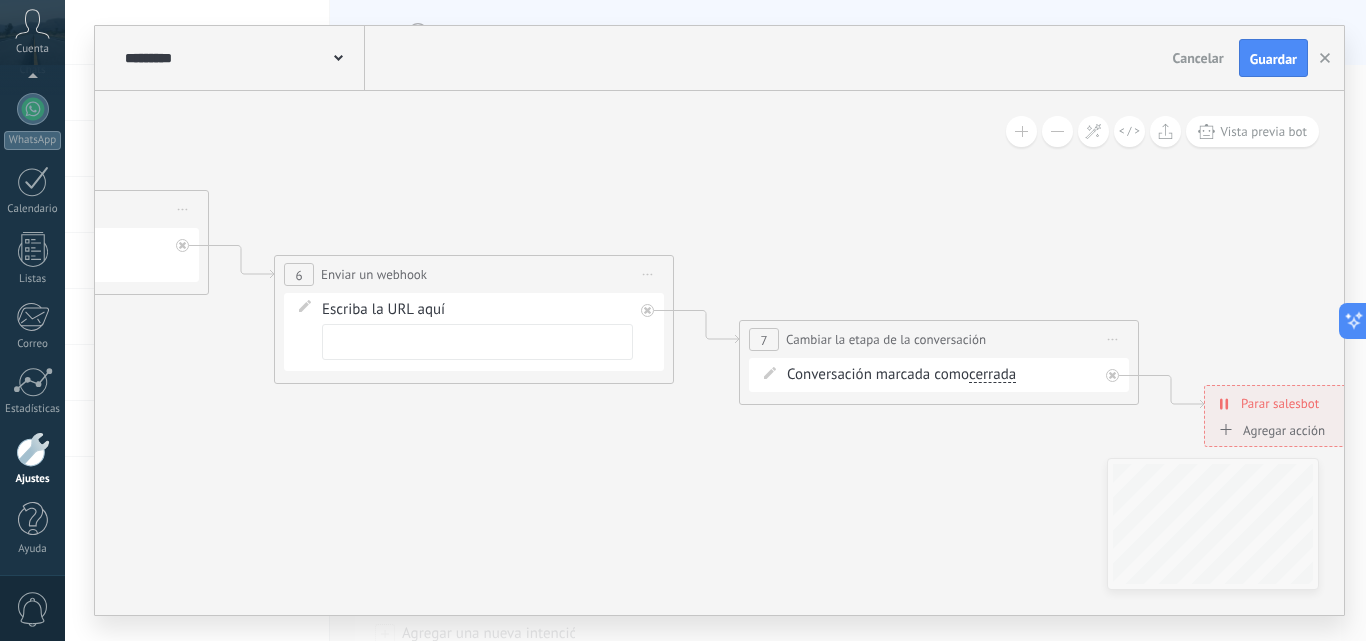 drag, startPoint x: 1099, startPoint y: 323, endPoint x: 803, endPoint y: 262, distance: 302.22012 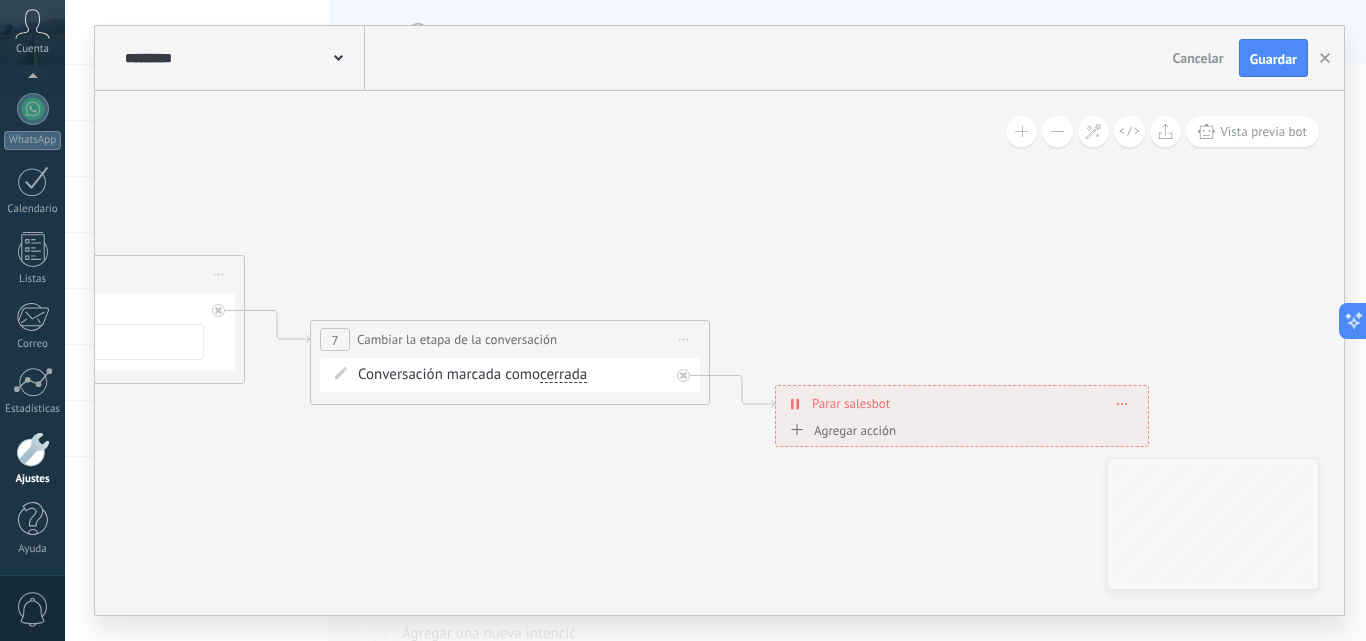 drag, startPoint x: 1052, startPoint y: 242, endPoint x: 747, endPoint y: 245, distance: 305.01474 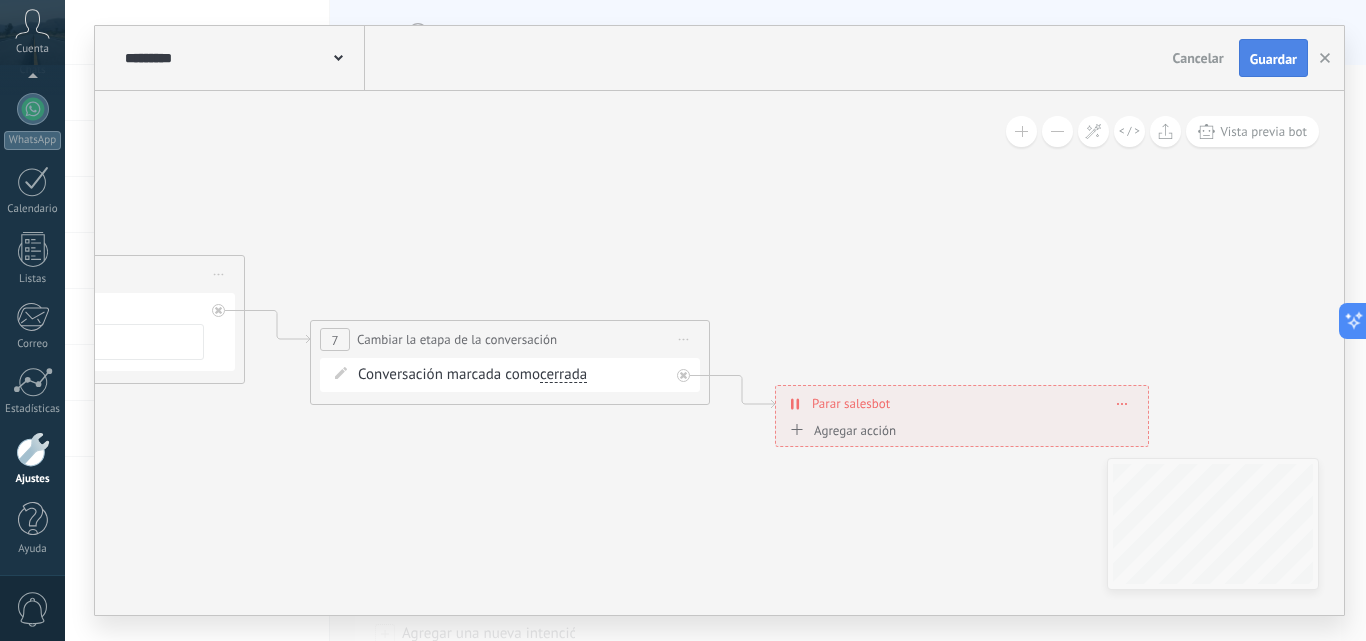 click on "Guardar" at bounding box center (1273, 59) 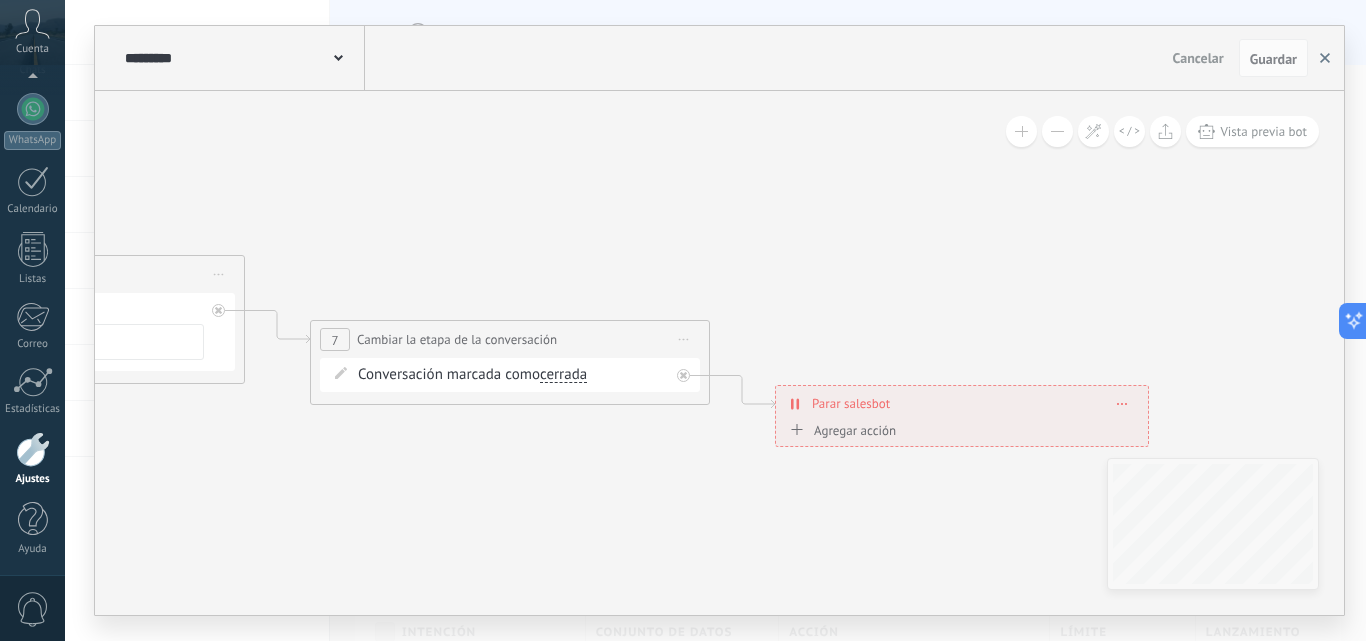 click 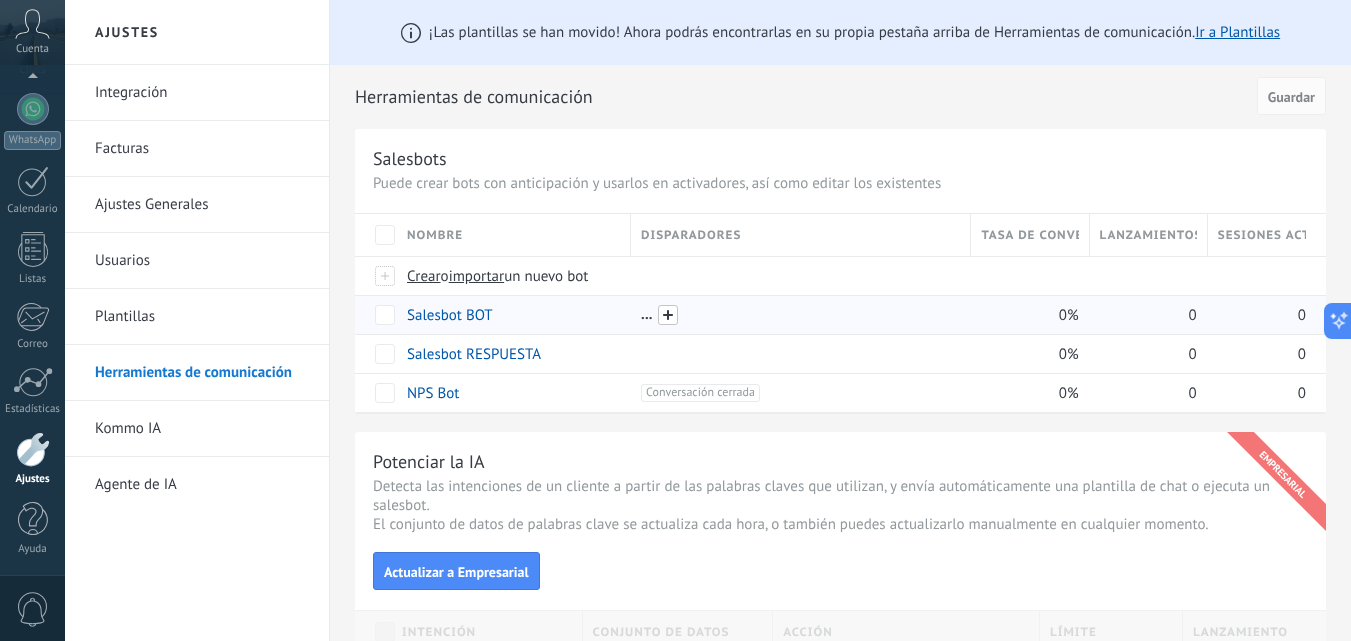 click at bounding box center (668, 315) 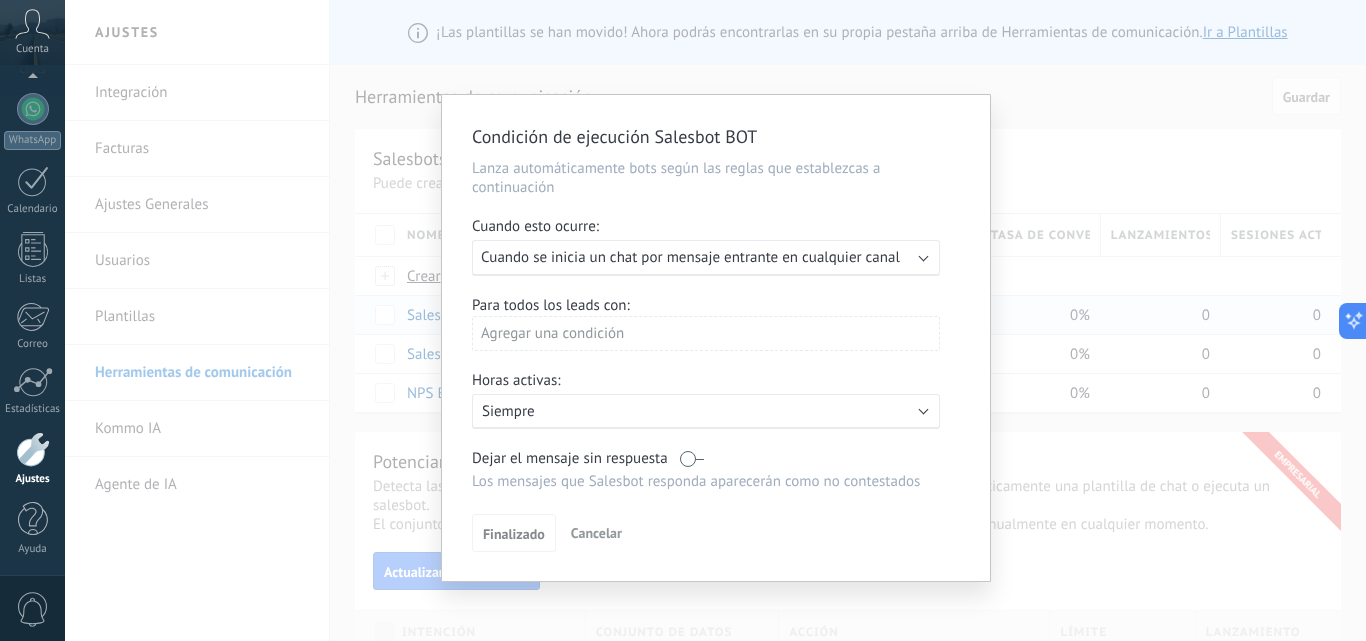 click on "Cuando se inicia un chat por mensaje entrante en cualquier canal" at bounding box center (690, 257) 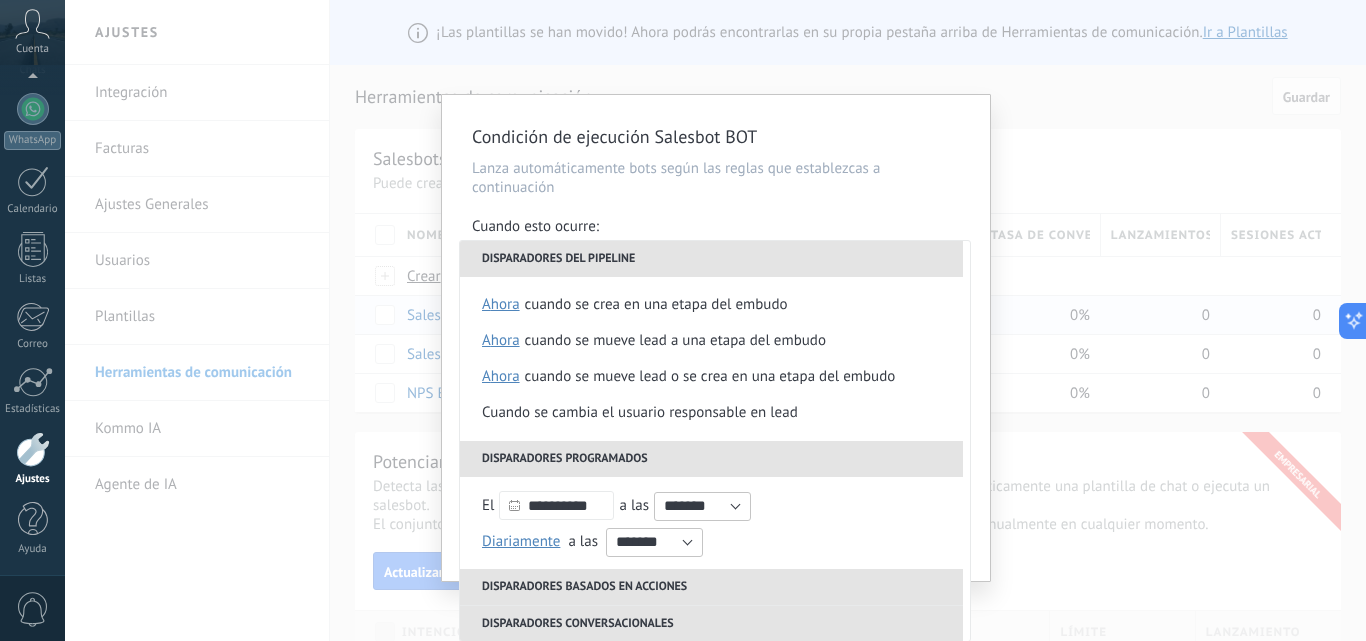click on "**********" at bounding box center [716, 338] 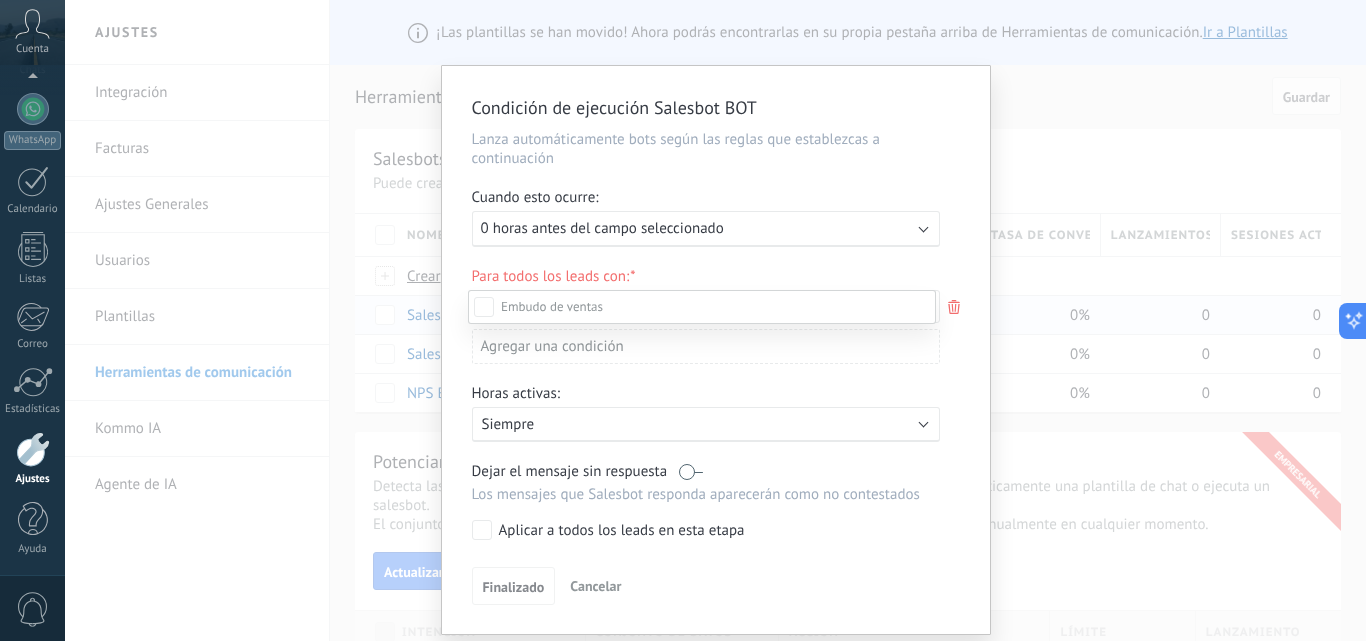 click at bounding box center [715, 320] 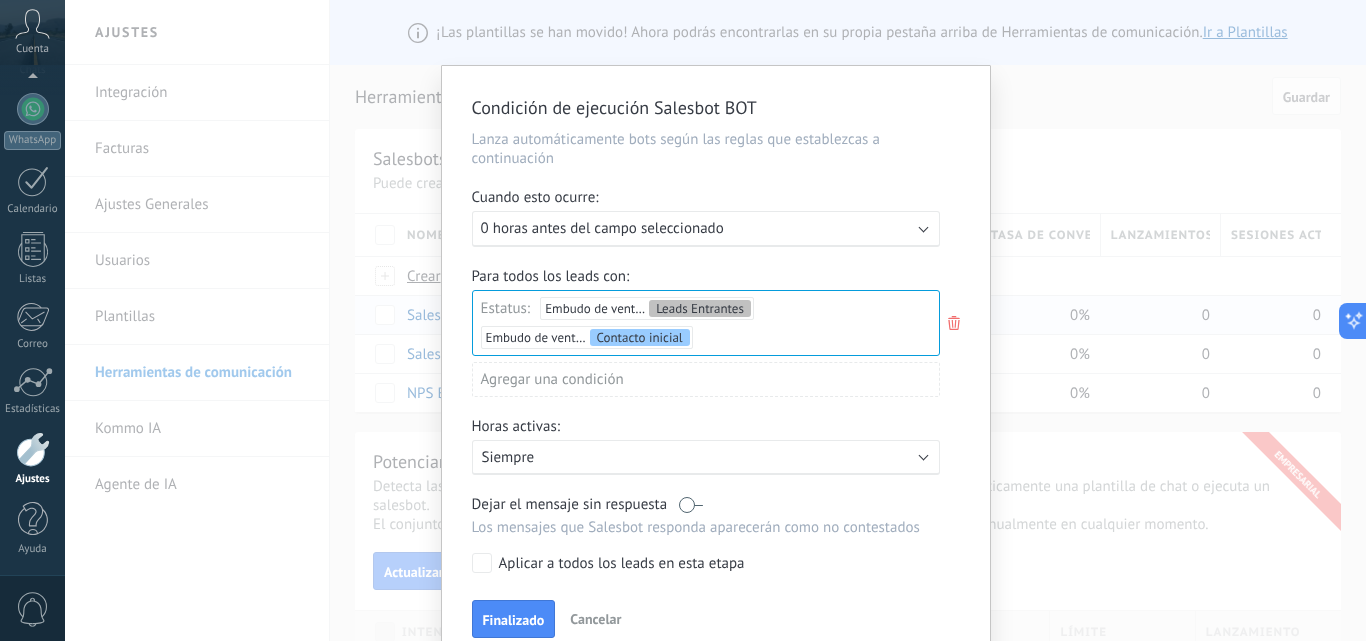 scroll, scrollTop: 92, scrollLeft: 0, axis: vertical 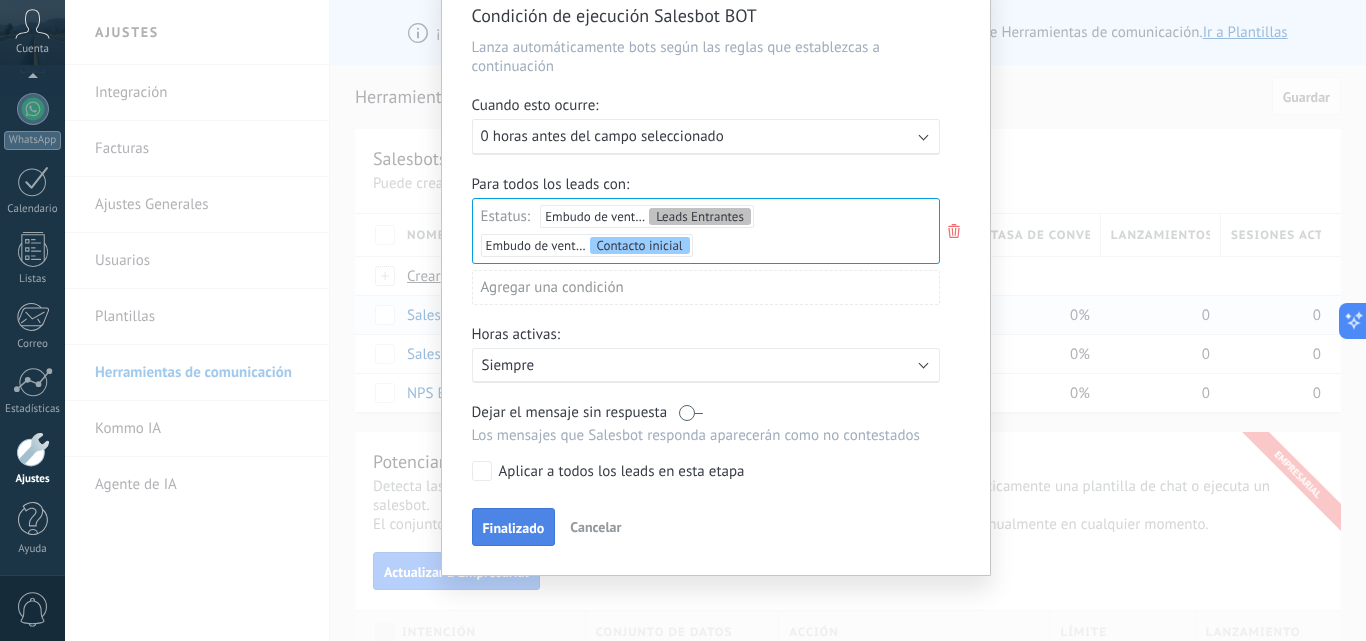 click on "Finalizado" at bounding box center (514, 528) 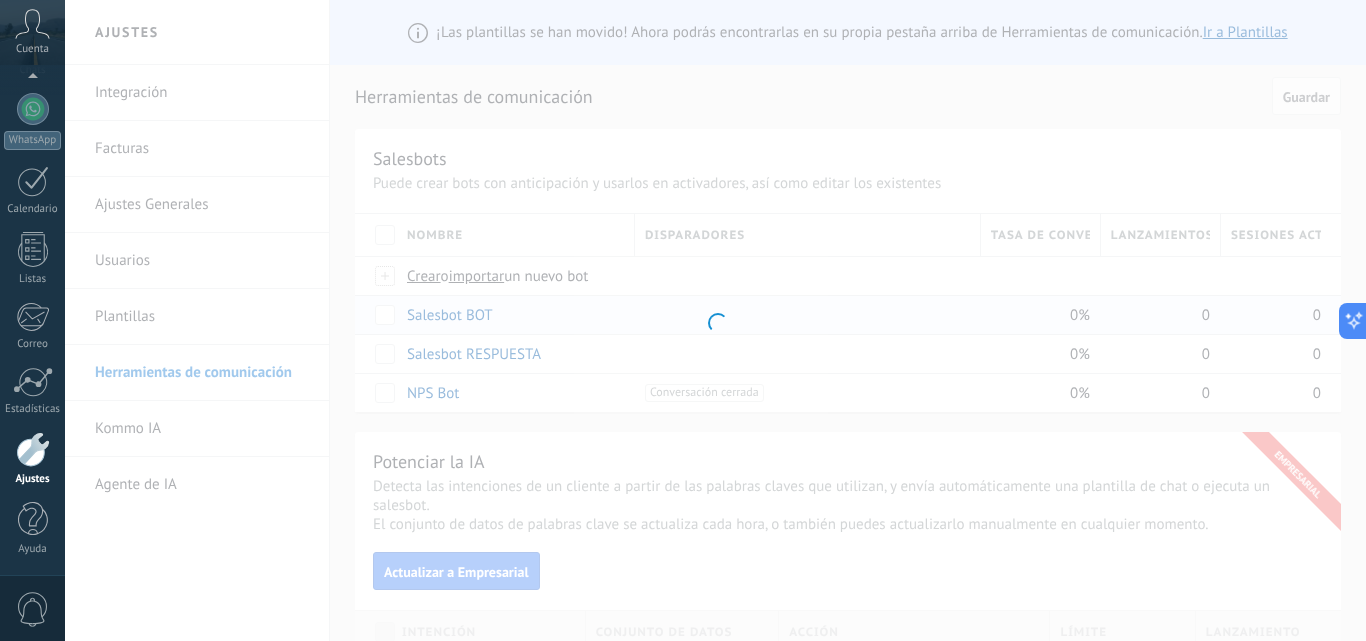 scroll, scrollTop: 0, scrollLeft: 0, axis: both 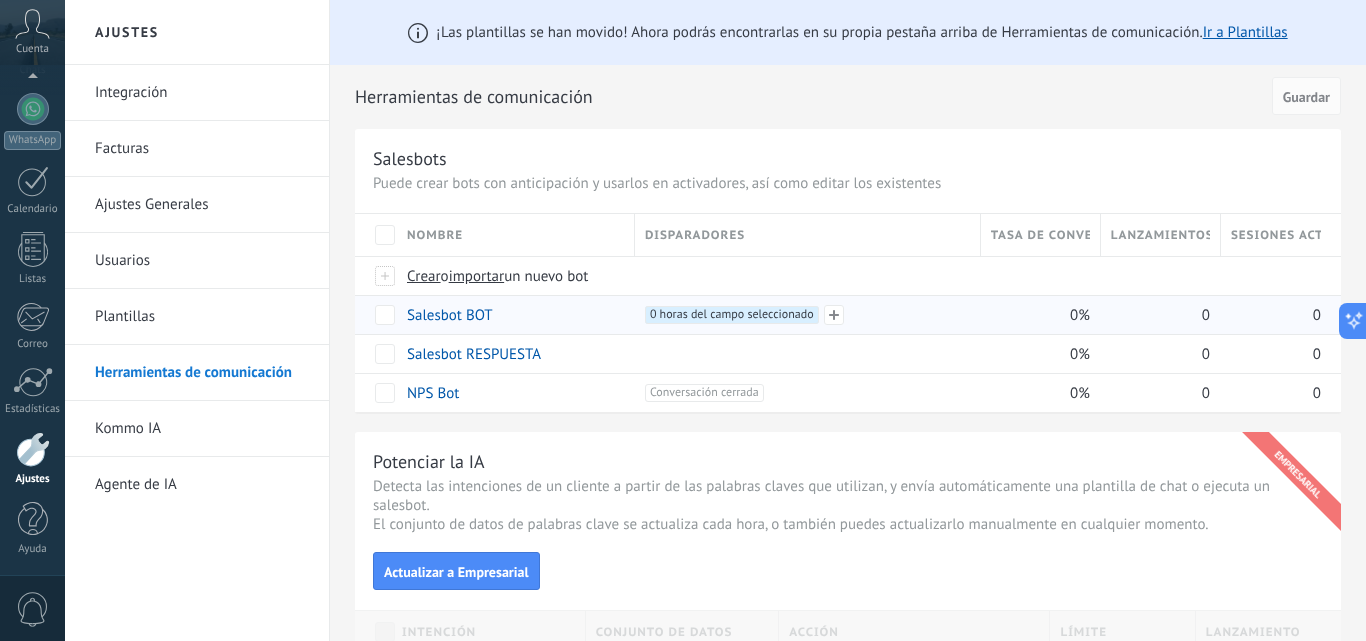 click on "0 horas  del campo seleccionado +0" at bounding box center (732, 315) 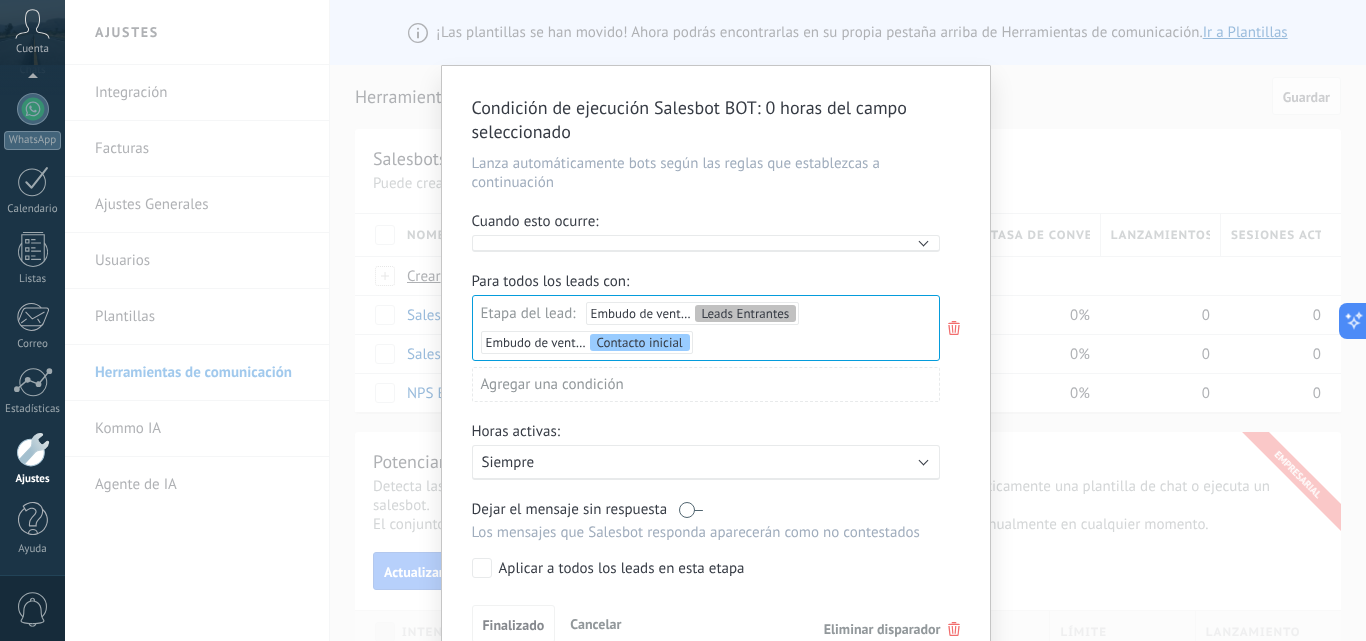 click on "Ejecutar:" at bounding box center (706, 243) 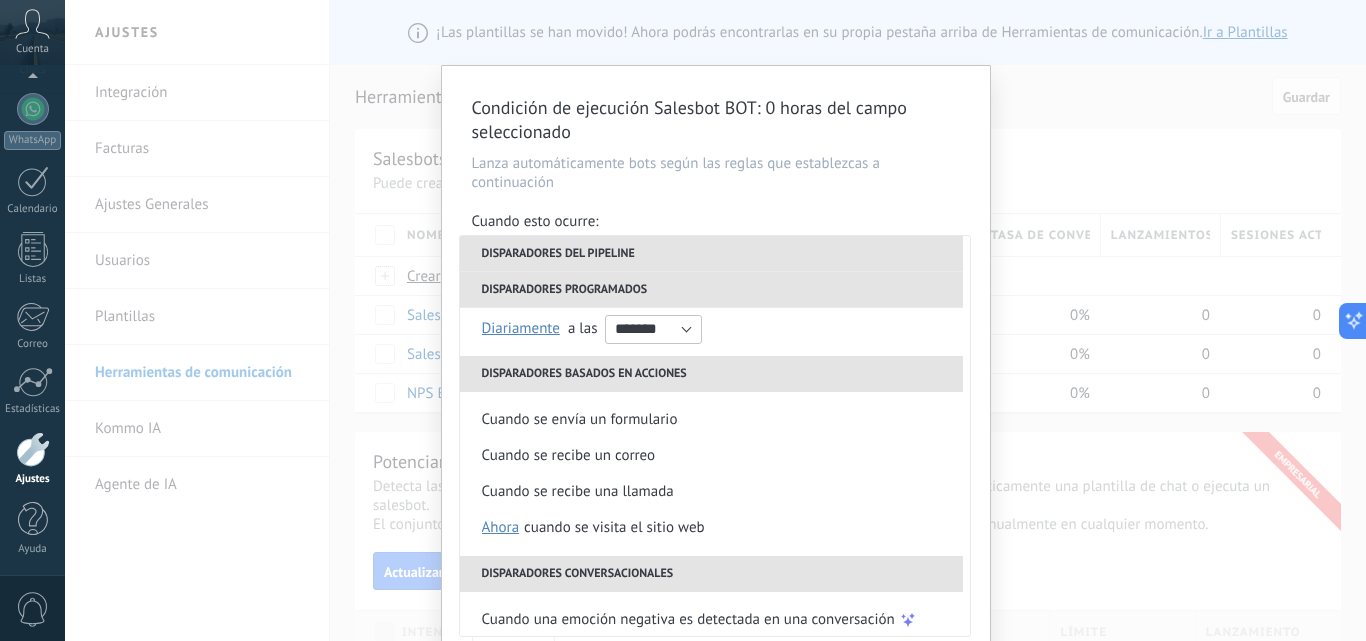 scroll, scrollTop: 220, scrollLeft: 0, axis: vertical 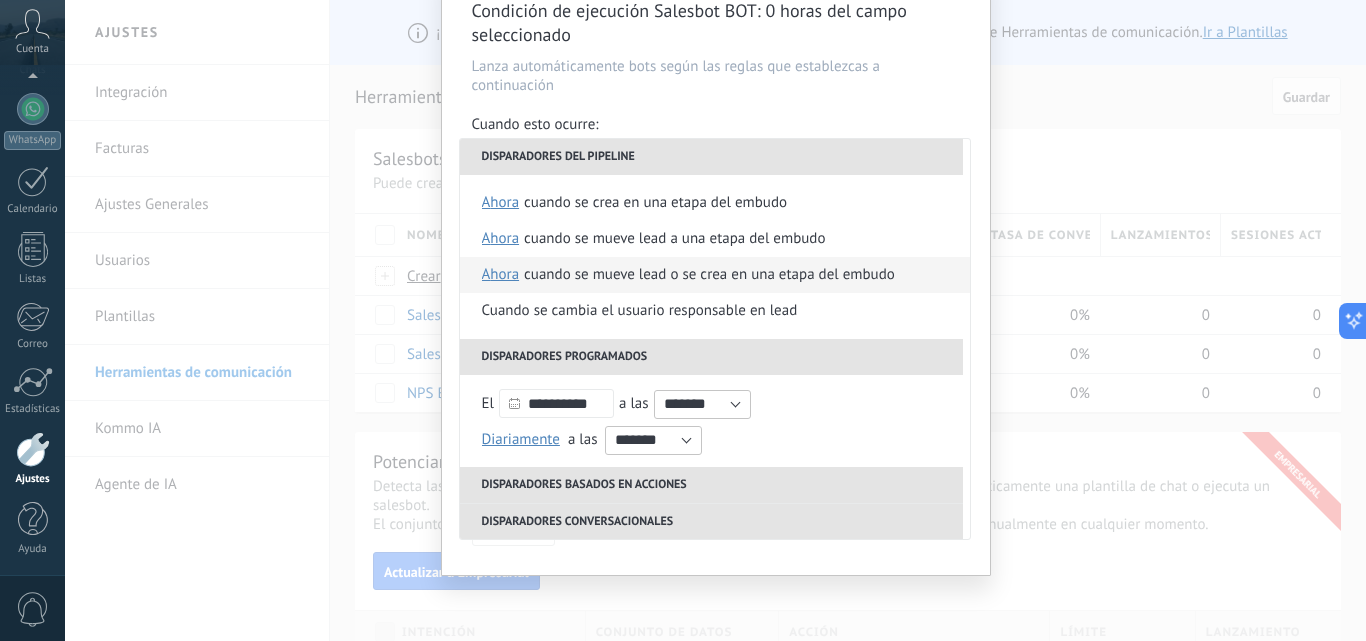 click on "Cuando se mueve lead o se crea en una etapa del embudo" at bounding box center (709, 275) 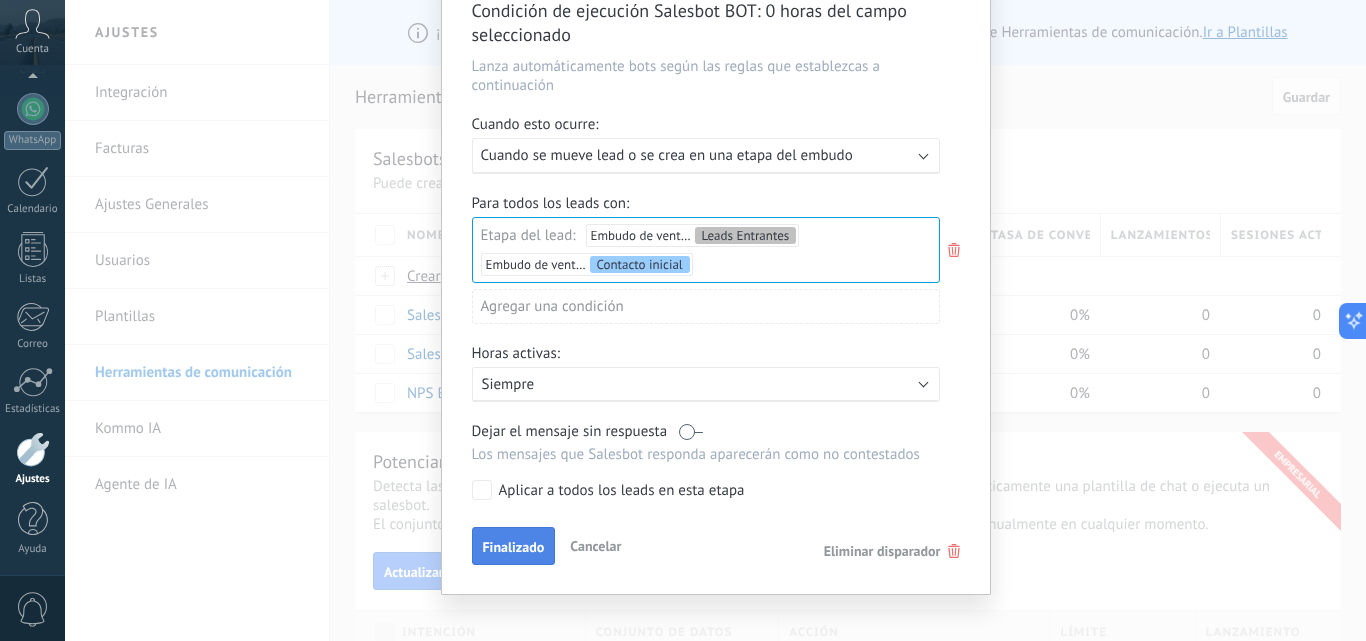 click on "Finalizado" at bounding box center (514, 547) 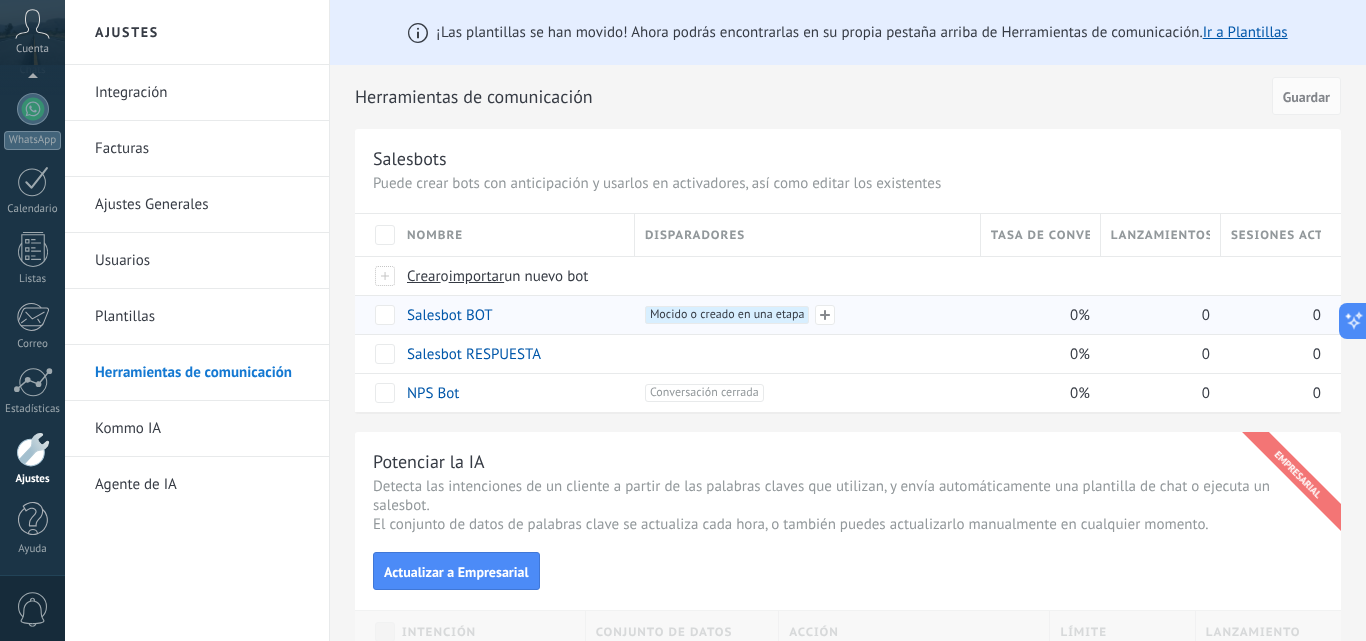 click on "Mocido o creado en una etapa +0" at bounding box center (727, 315) 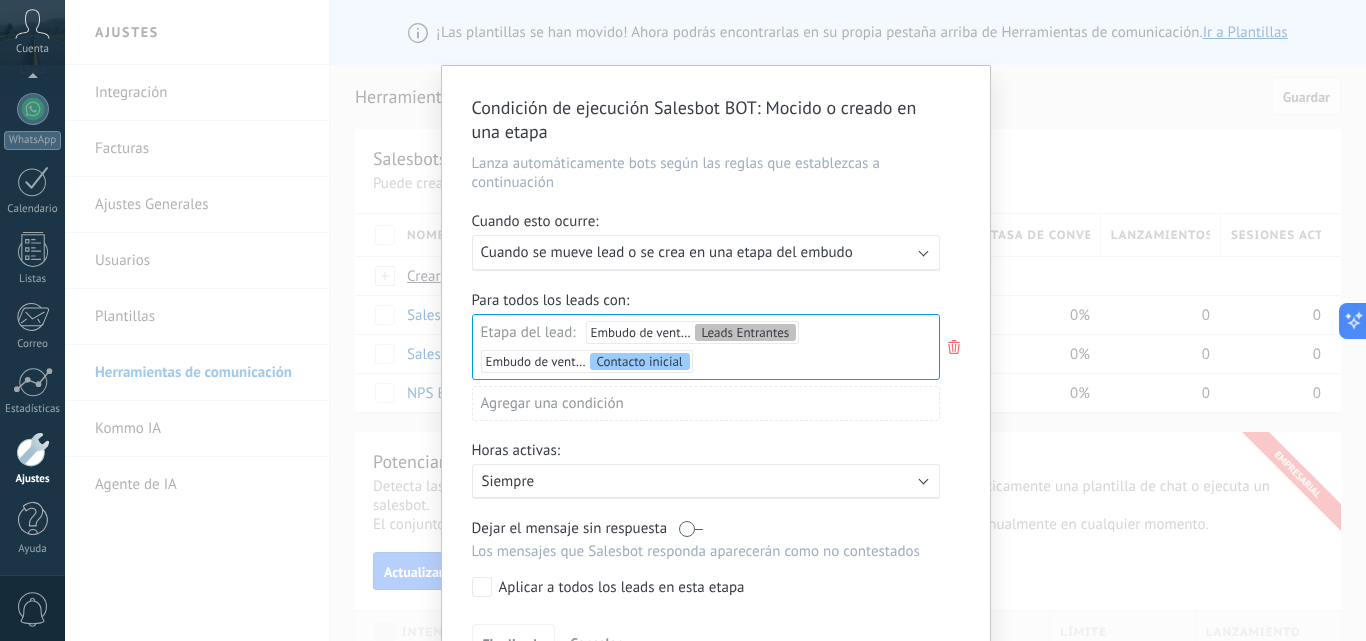 click on "Leads Entrantes Contacto inicial ERROR CARGAR FICHAS Logrado con éxito LEAD Perdido" at bounding box center (0, 0) 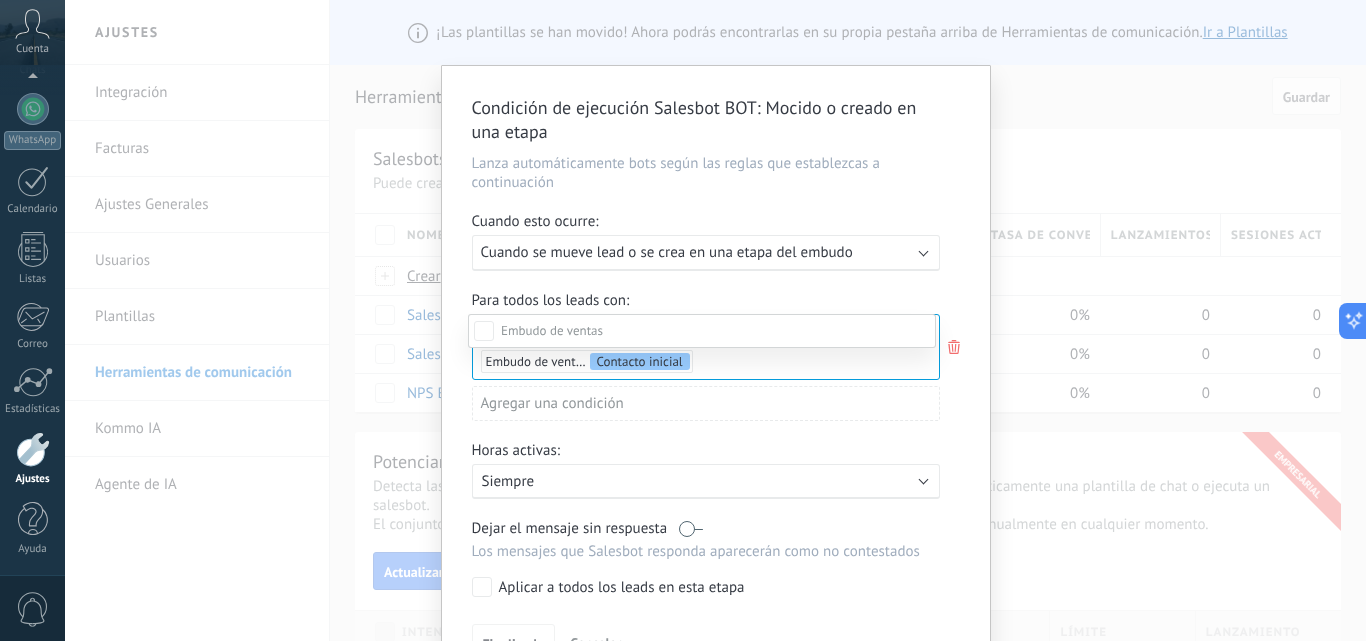 click at bounding box center [715, 320] 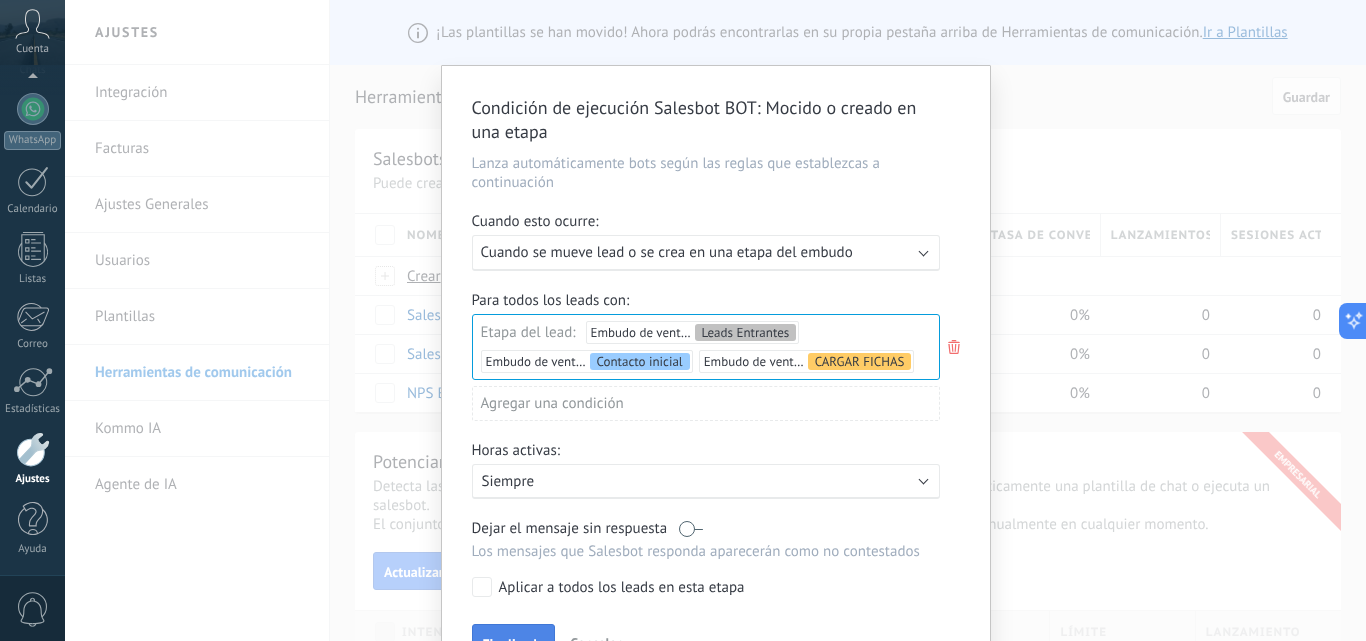 click on "Finalizado" at bounding box center [514, 643] 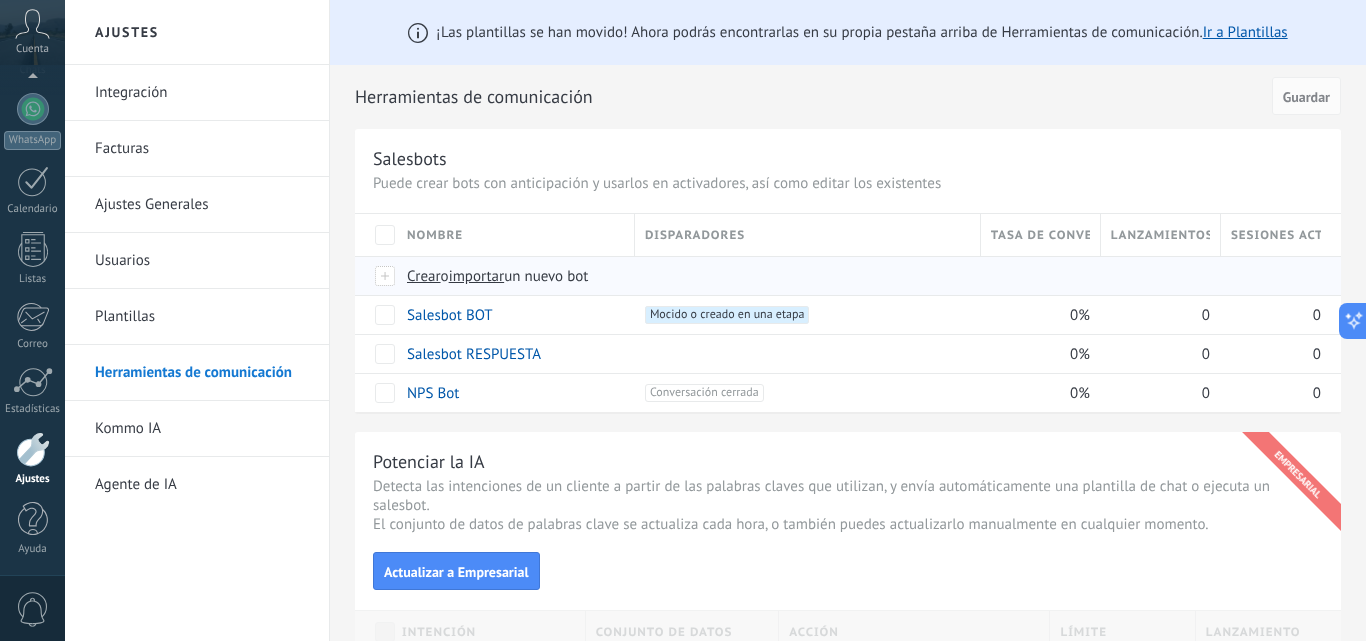 click on "importar" at bounding box center [477, 276] 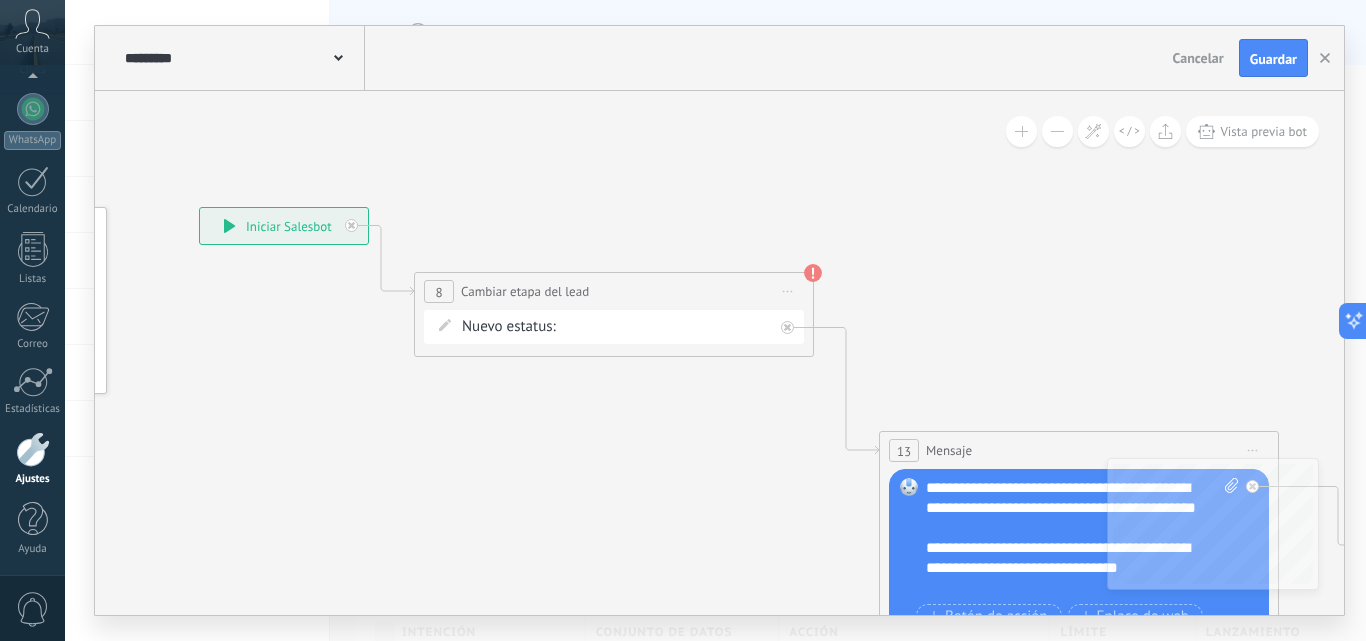 drag, startPoint x: 946, startPoint y: 406, endPoint x: 592, endPoint y: 362, distance: 356.72397 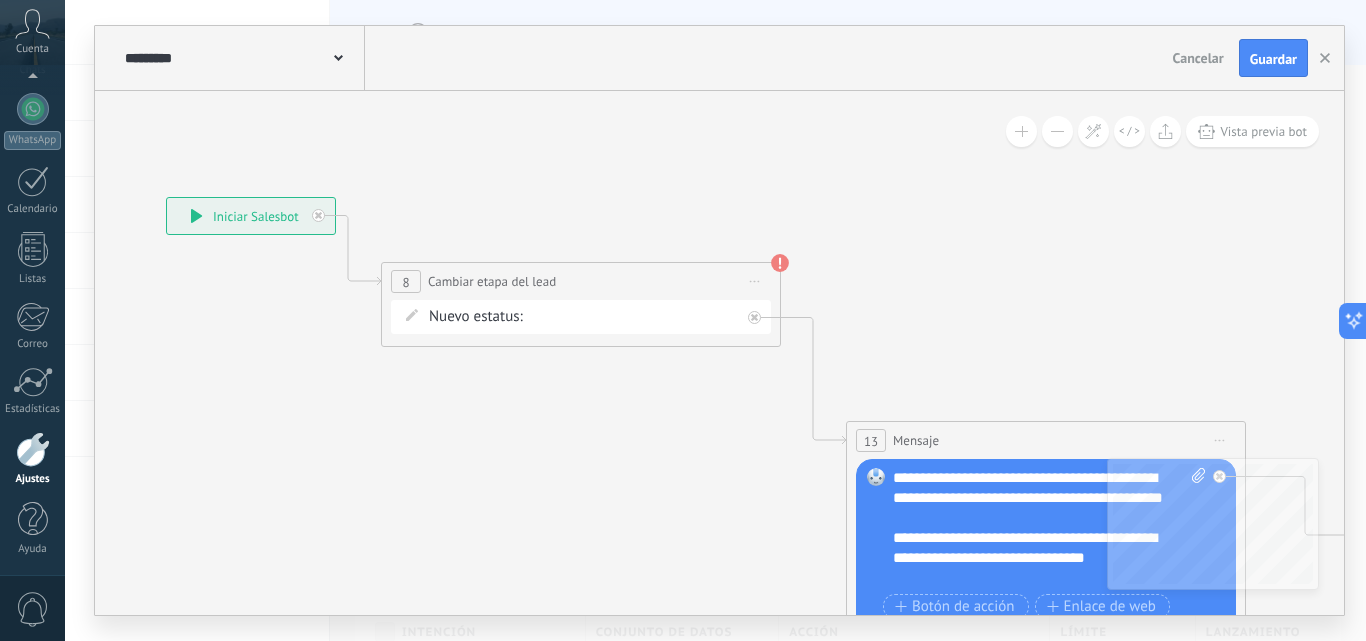 click on "Contacto inicial ERROR CARGAR FICHAS Logrado con éxito LEAD Perdido" at bounding box center [0, 0] 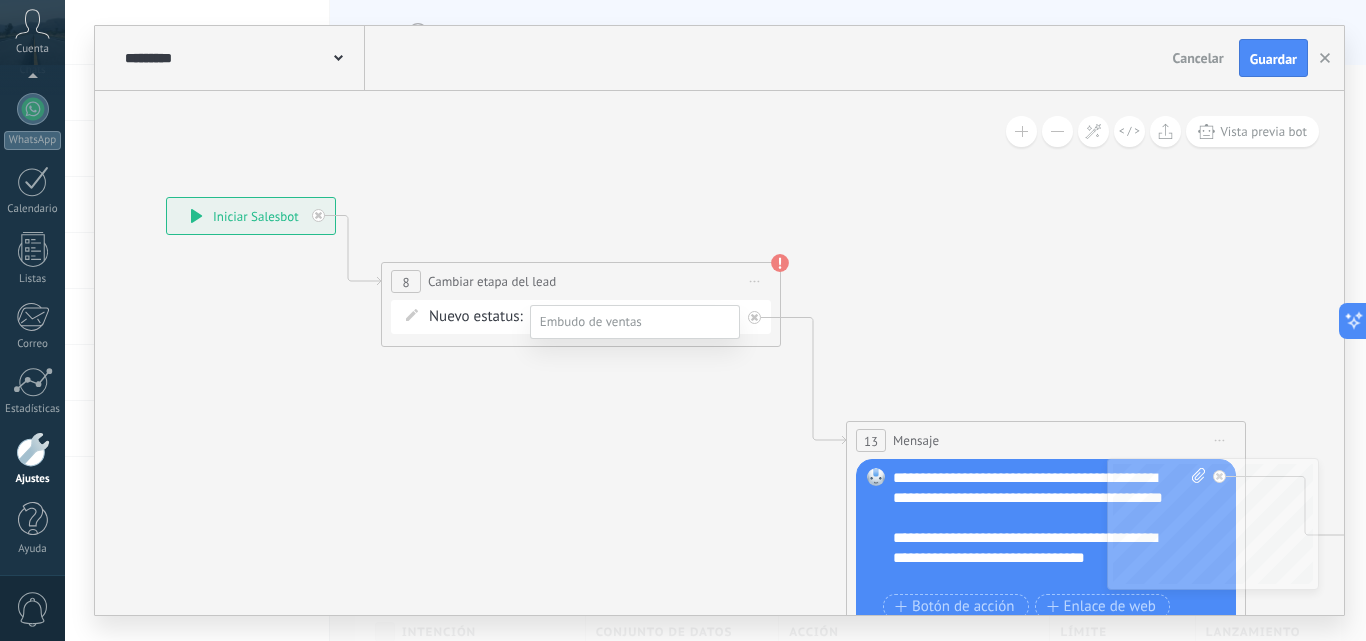 click on "ERROR" at bounding box center [0, 0] 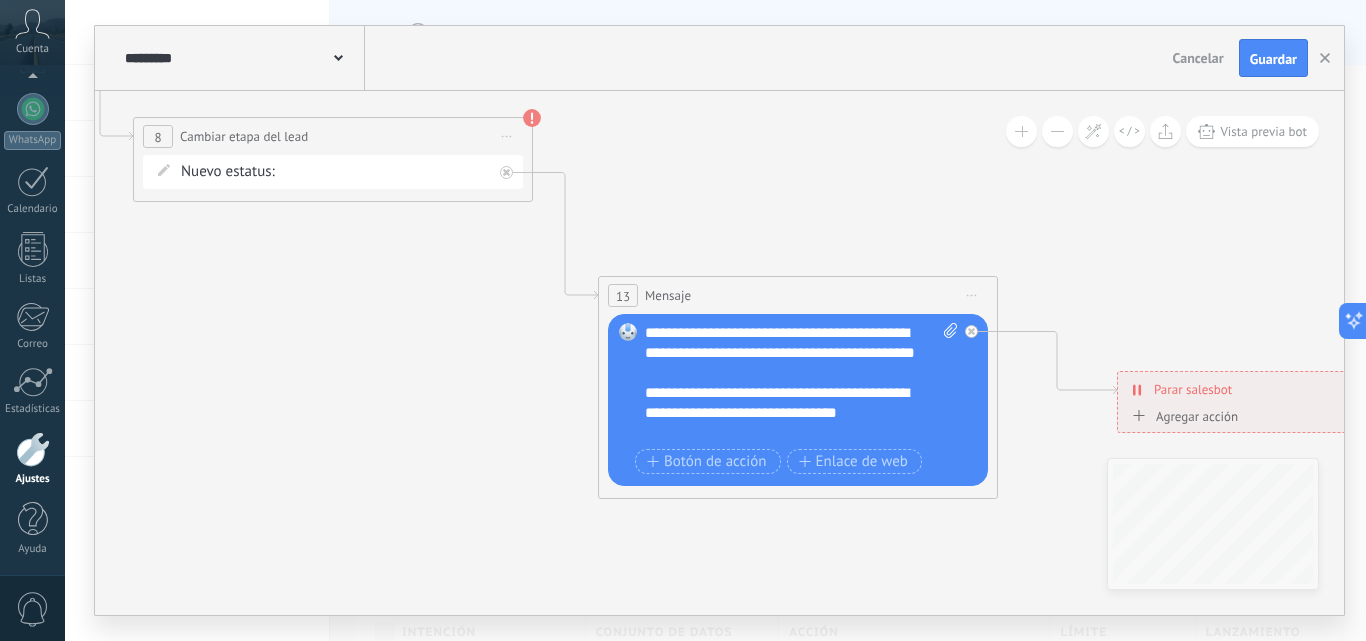 drag, startPoint x: 954, startPoint y: 341, endPoint x: 636, endPoint y: 184, distance: 354.6449 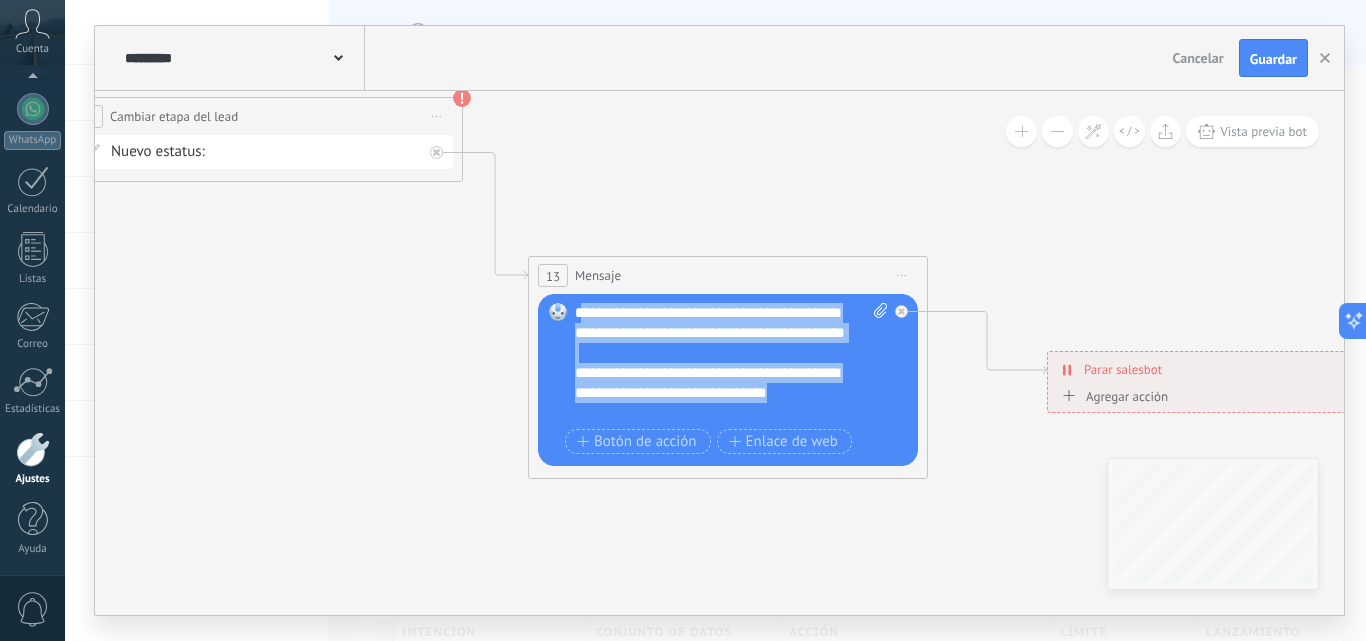 drag, startPoint x: 865, startPoint y: 411, endPoint x: 580, endPoint y: 308, distance: 303.04126 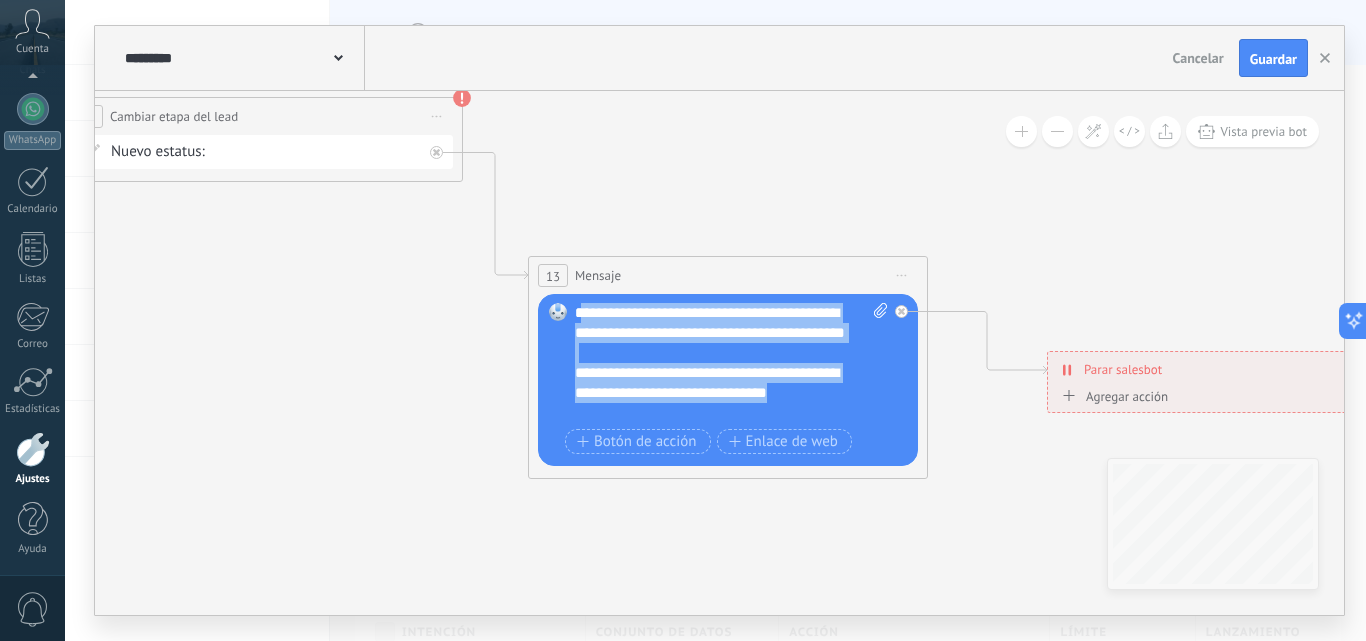 type 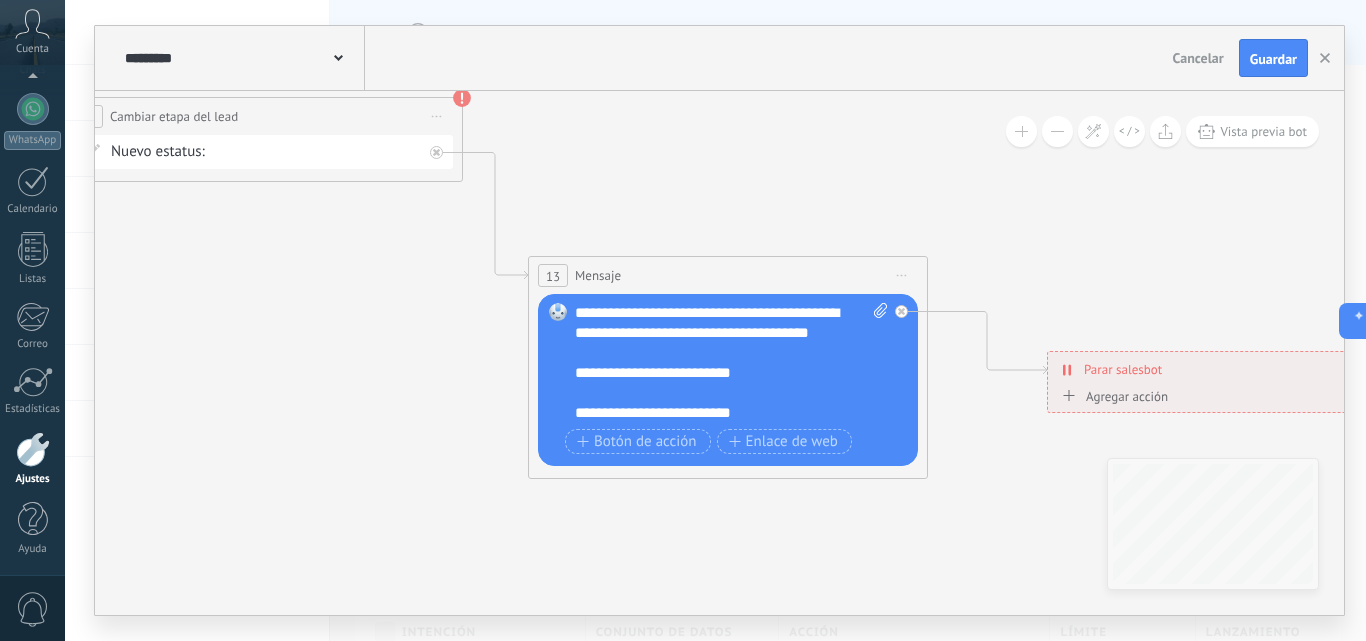 click on "**********" at bounding box center (714, 373) 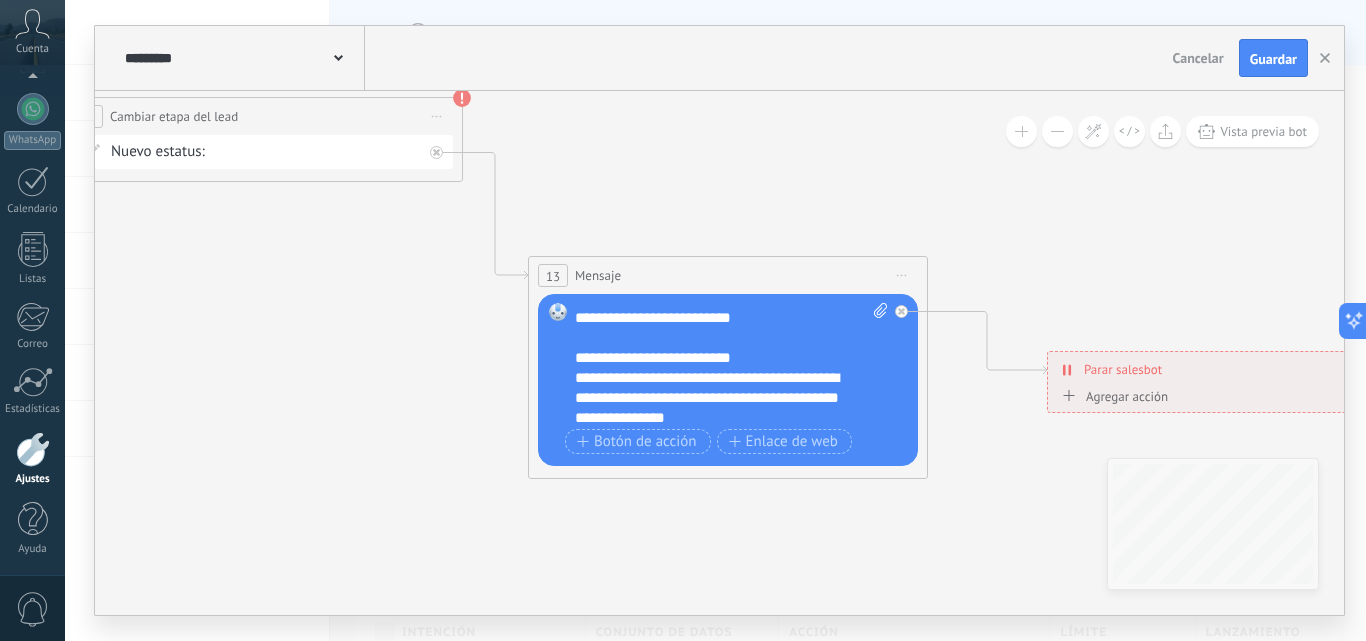 scroll, scrollTop: 80, scrollLeft: 0, axis: vertical 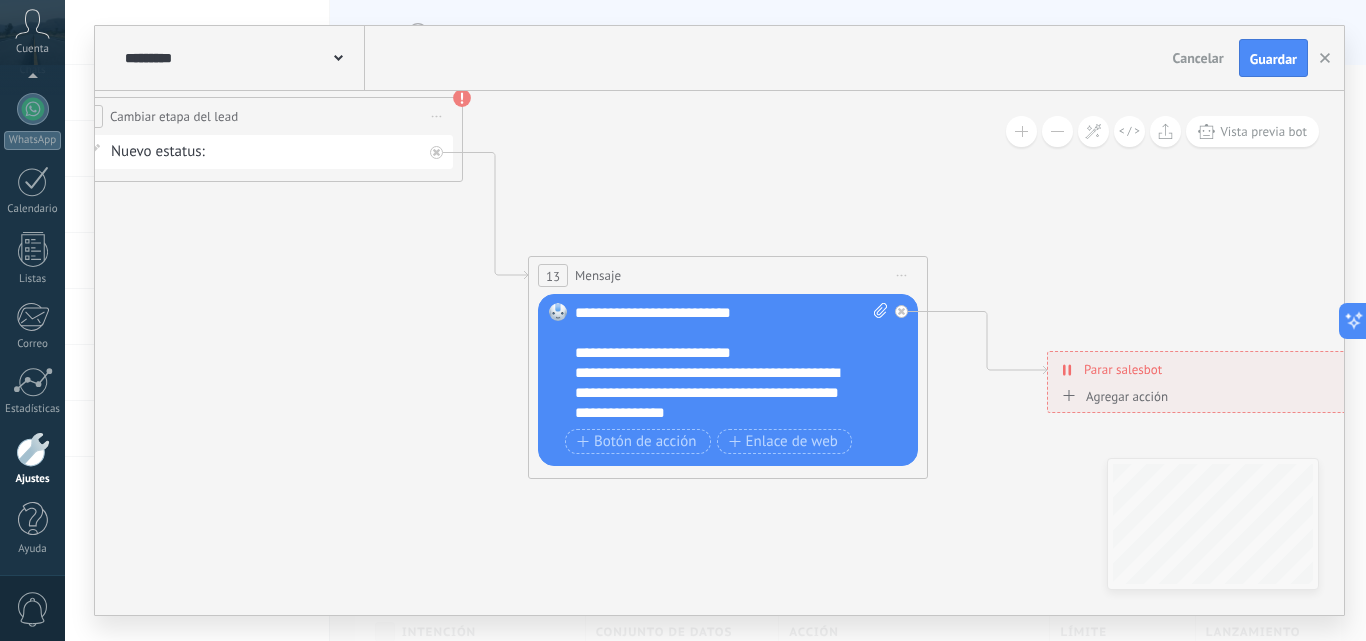 click on "**********" at bounding box center [714, 393] 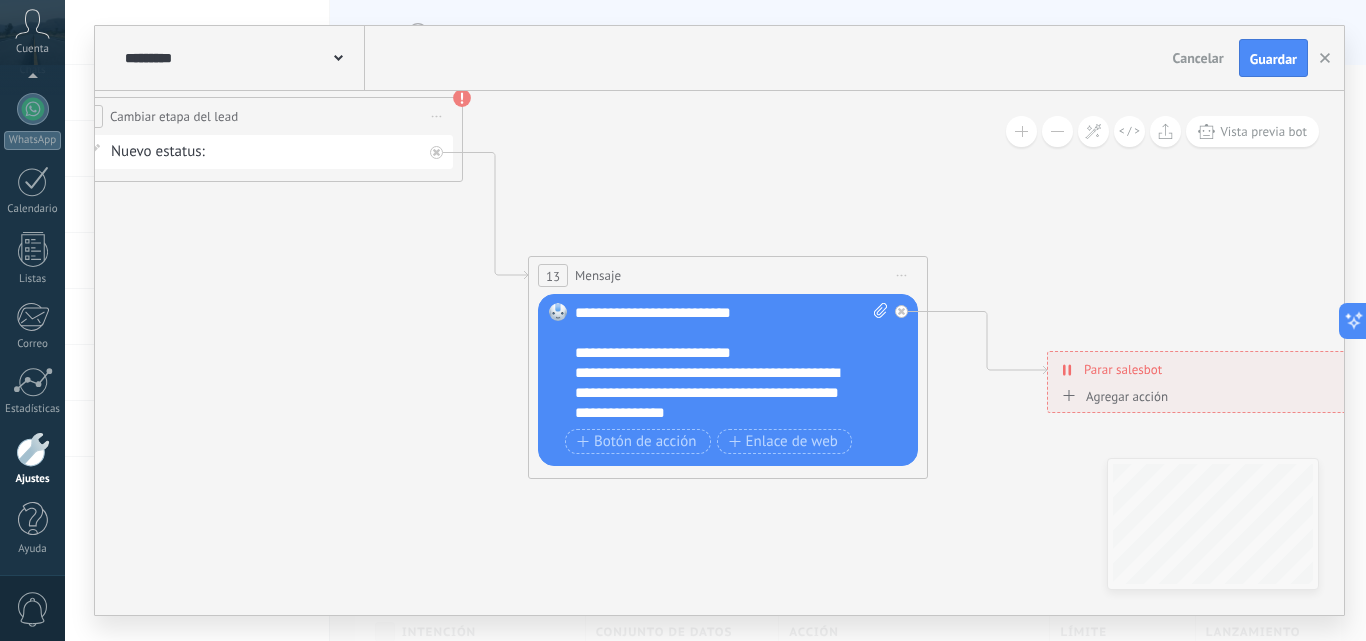 scroll, scrollTop: 0, scrollLeft: 0, axis: both 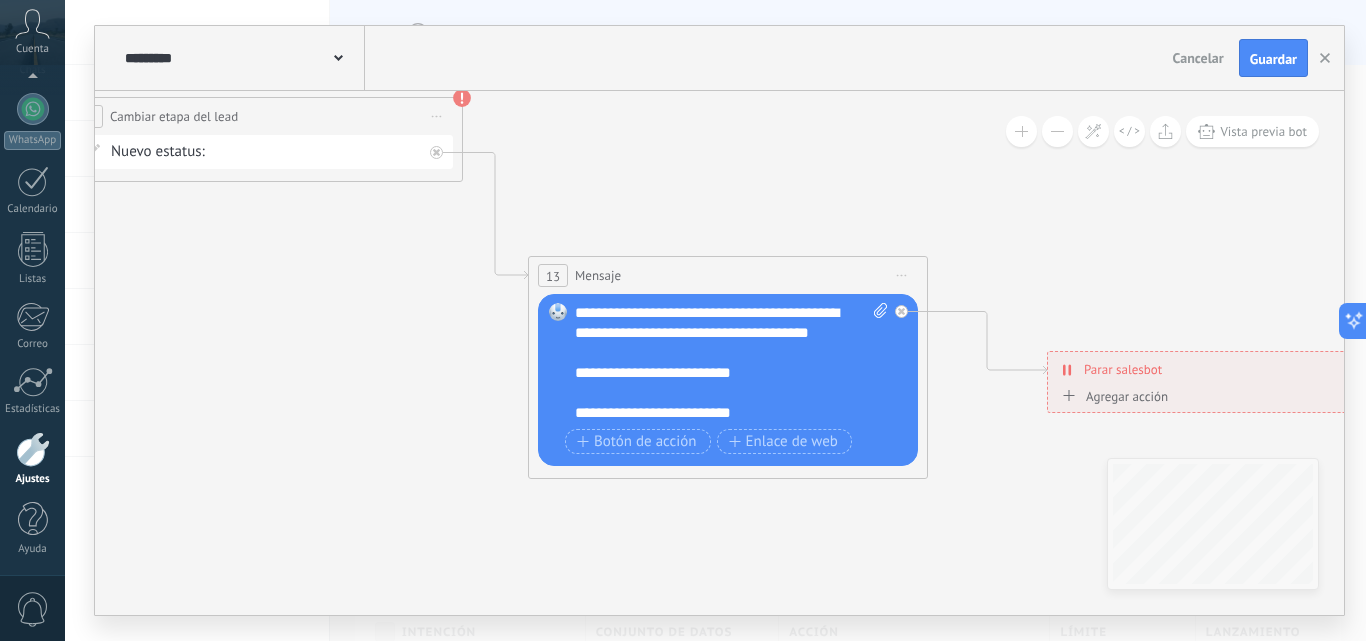 click 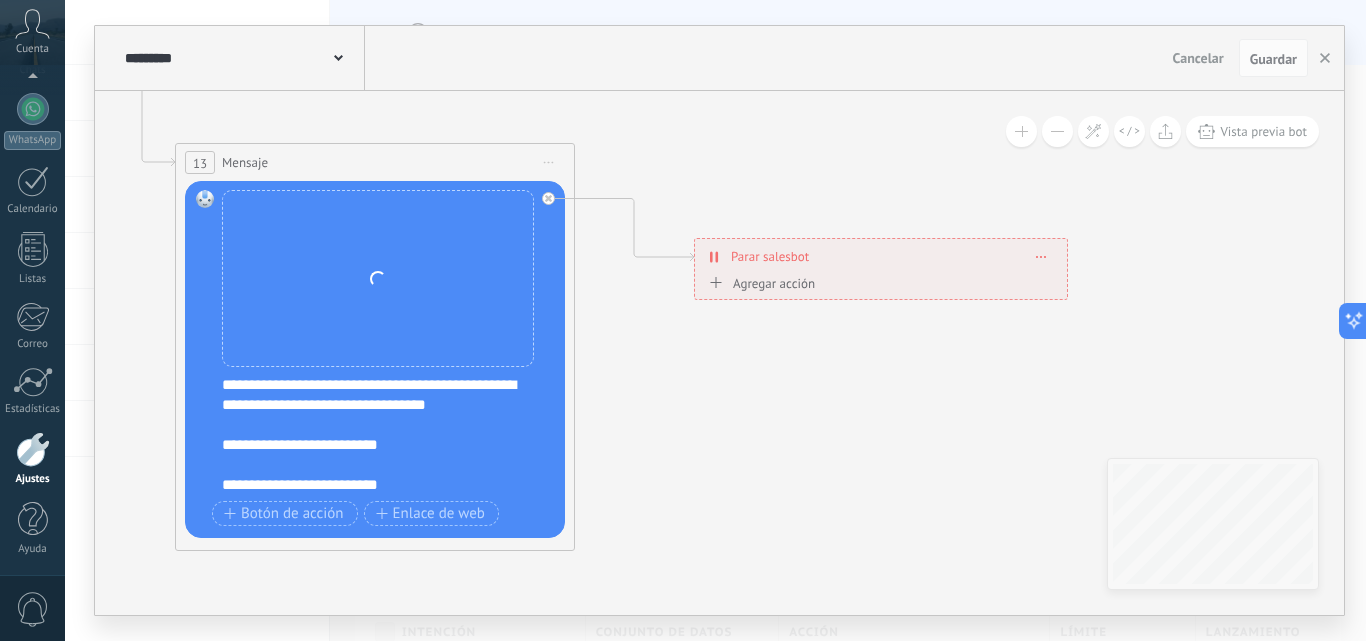 drag, startPoint x: 982, startPoint y: 477, endPoint x: 629, endPoint y: 364, distance: 370.6454 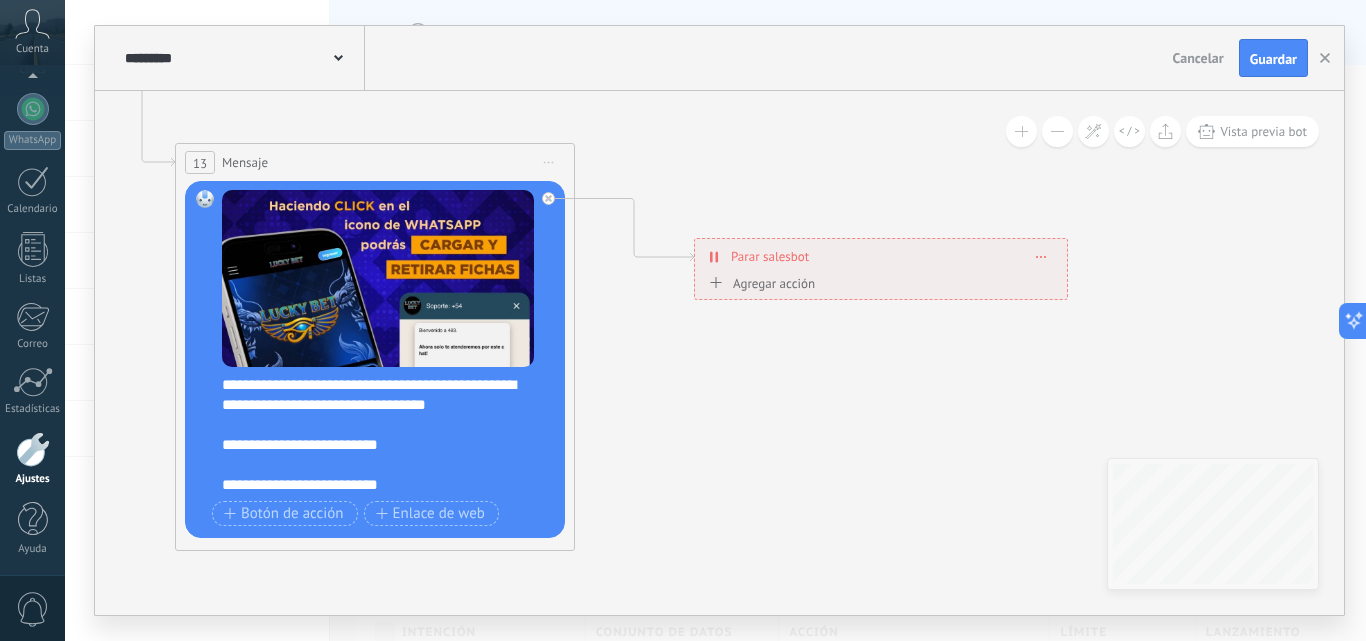 click on "Iniciar vista previa aquí
Cambiar nombre
Duplicar
Borrar" at bounding box center [549, 162] 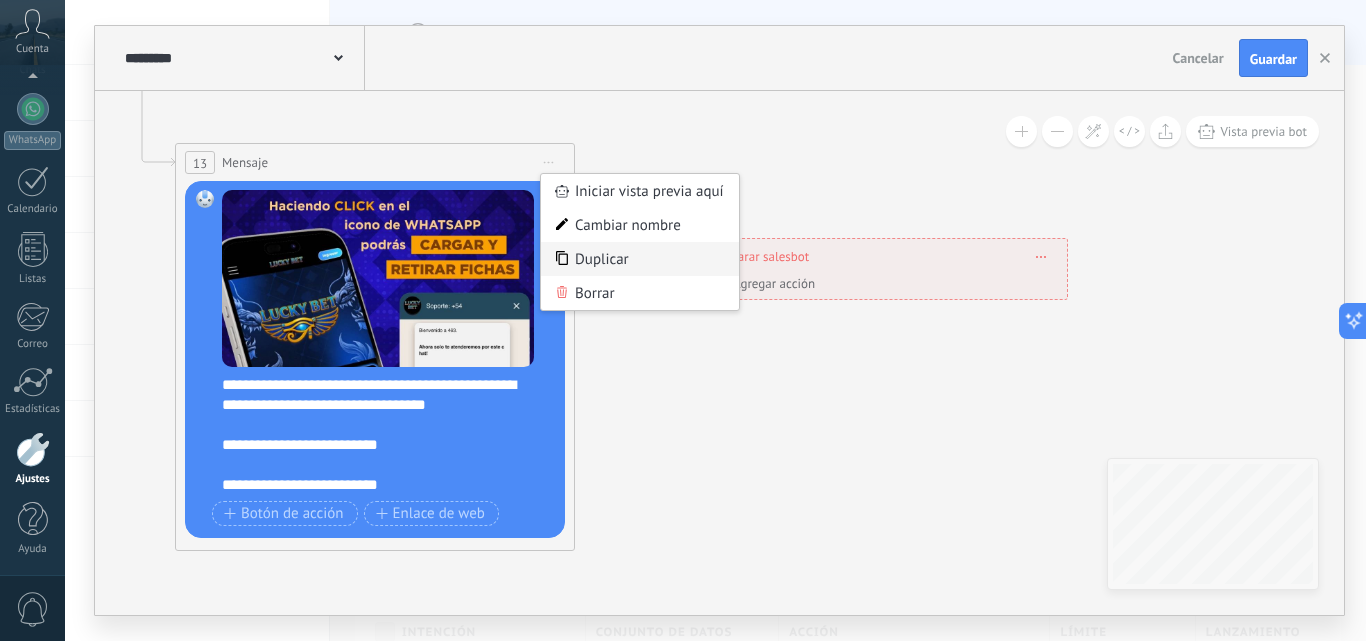 click on "Duplicar" at bounding box center [640, 259] 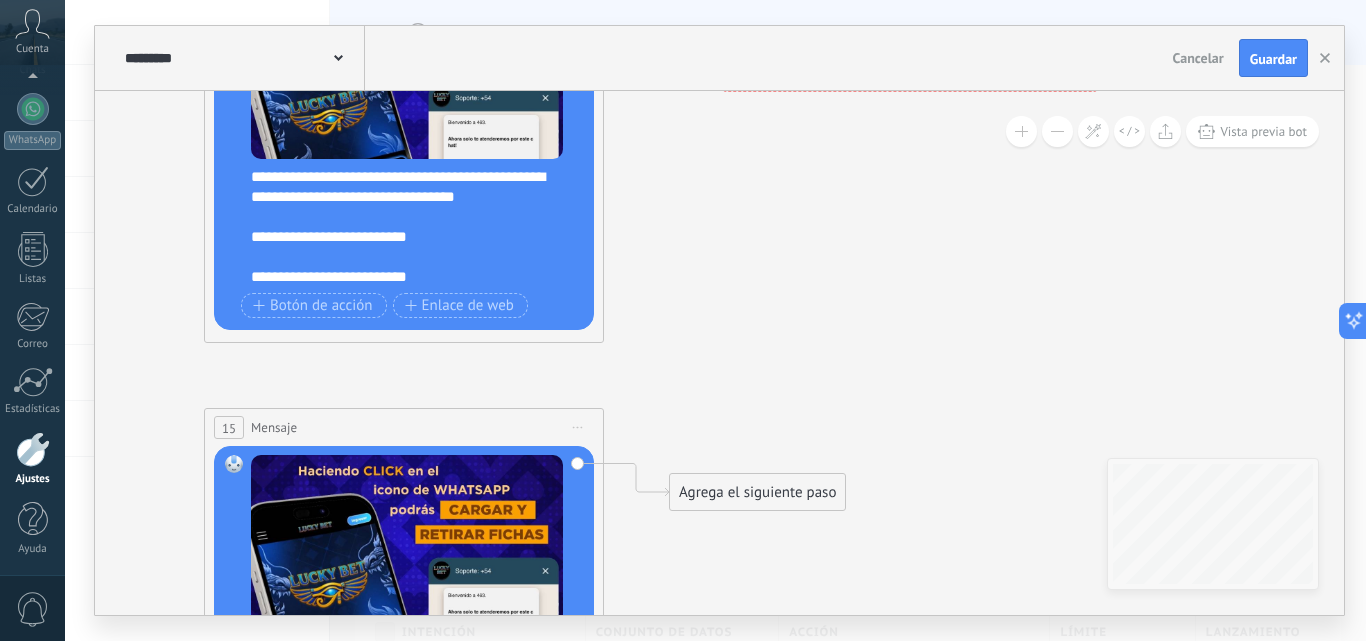 drag, startPoint x: 856, startPoint y: 435, endPoint x: 884, endPoint y: 263, distance: 174.26416 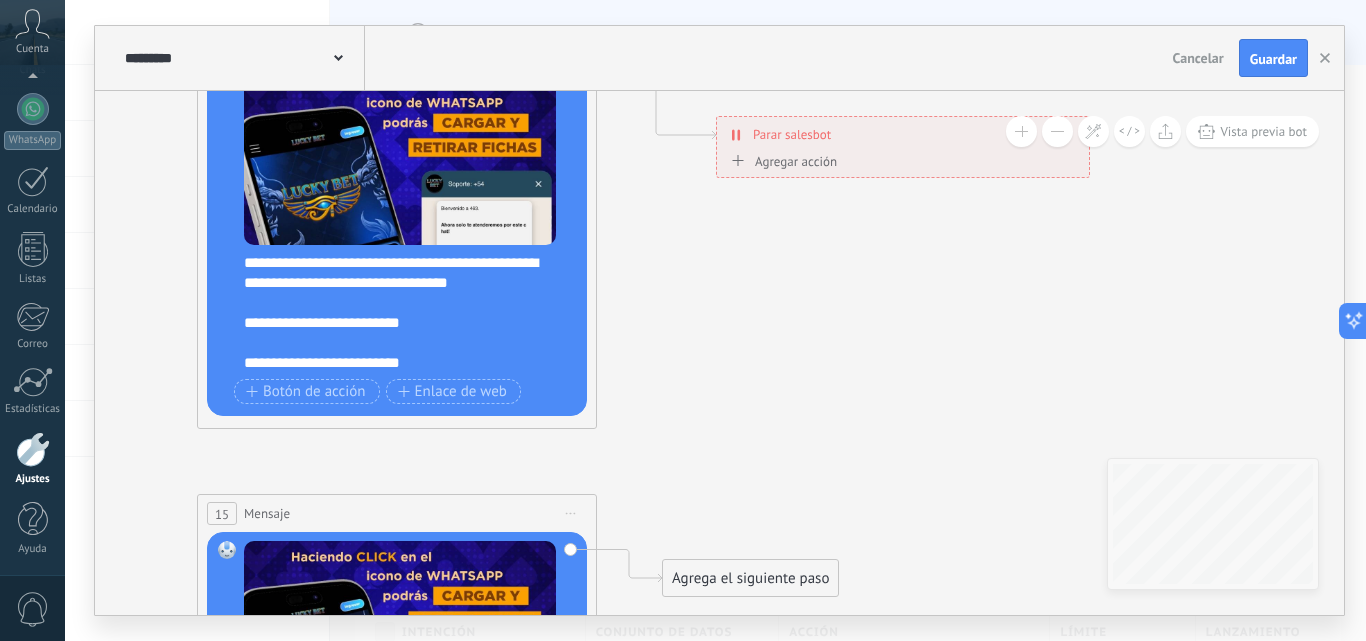 drag, startPoint x: 790, startPoint y: 235, endPoint x: 780, endPoint y: 306, distance: 71.70077 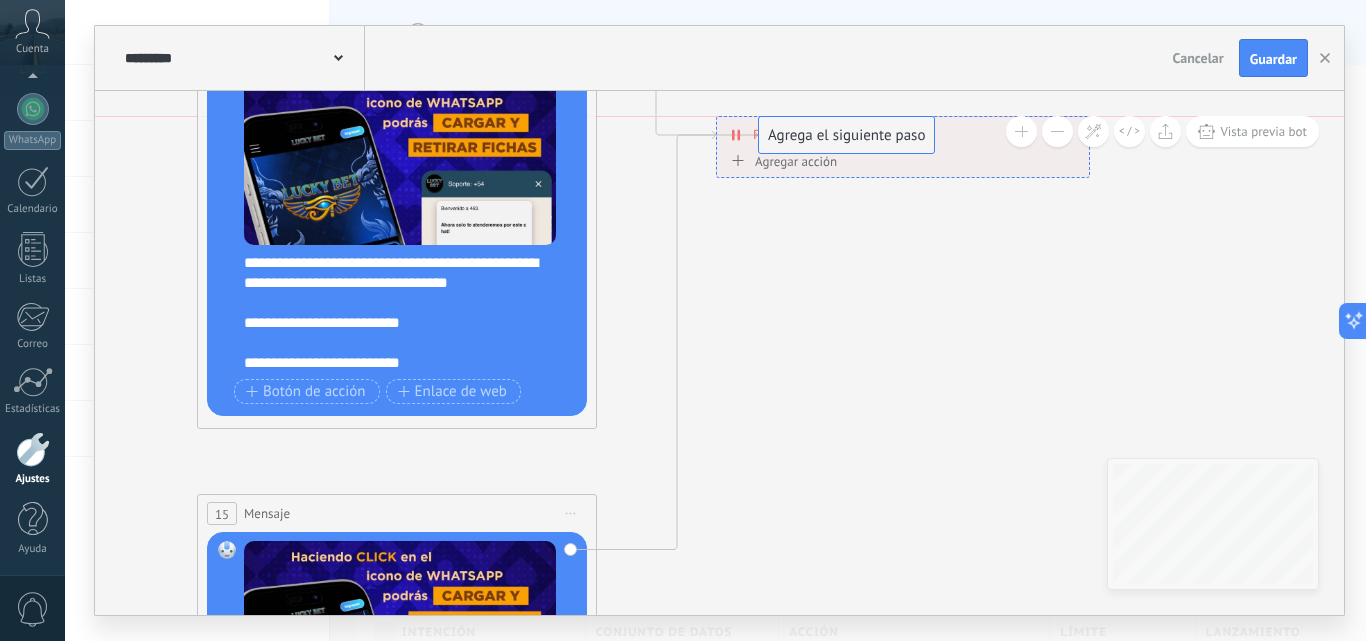 drag, startPoint x: 738, startPoint y: 572, endPoint x: 834, endPoint y: 135, distance: 447.42038 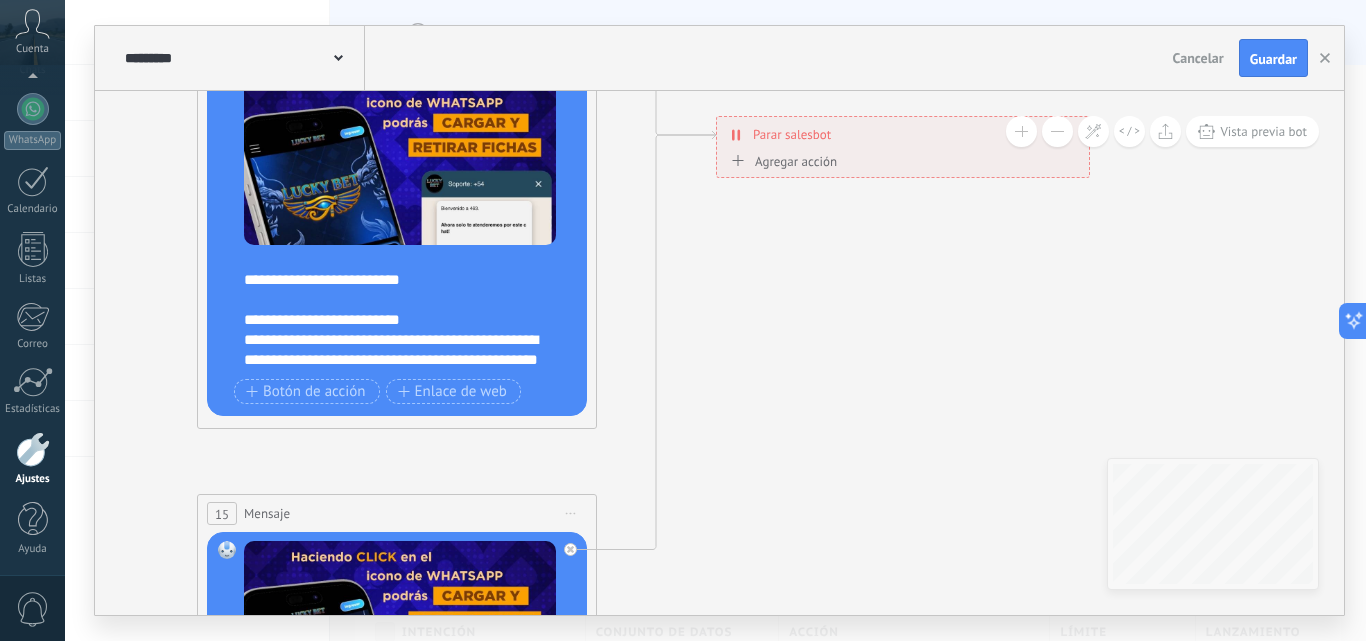 scroll, scrollTop: 60, scrollLeft: 0, axis: vertical 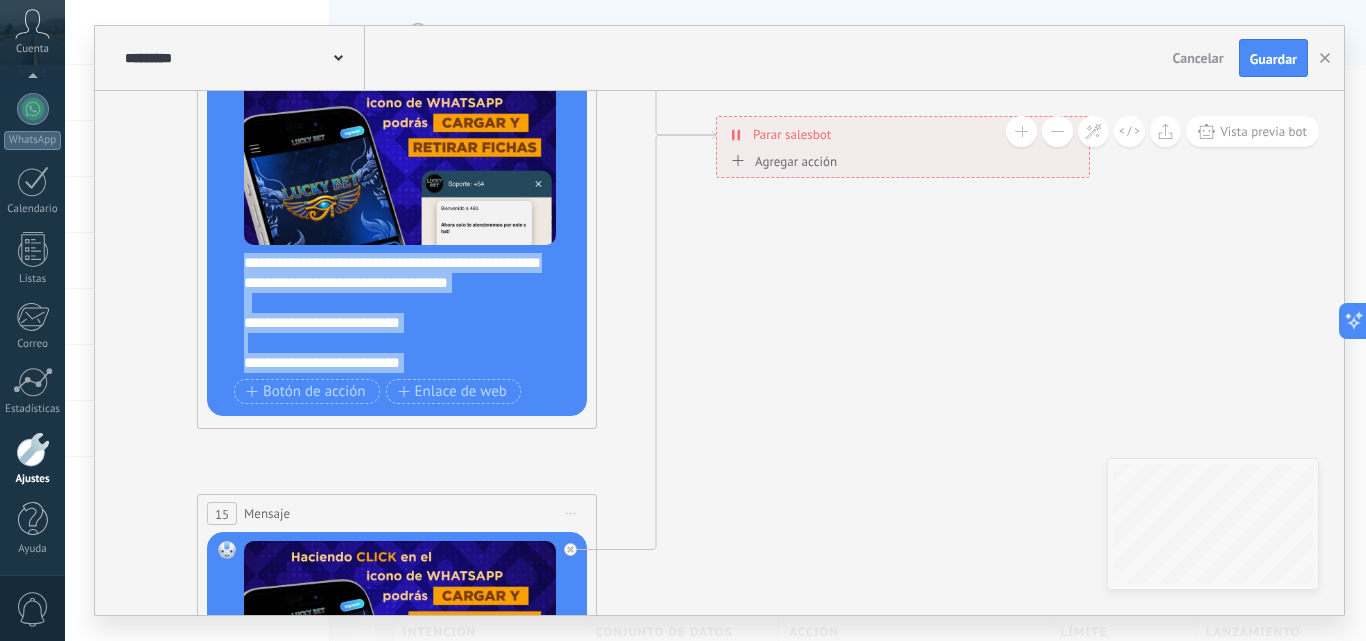 drag, startPoint x: 352, startPoint y: 363, endPoint x: 158, endPoint y: 183, distance: 264.64316 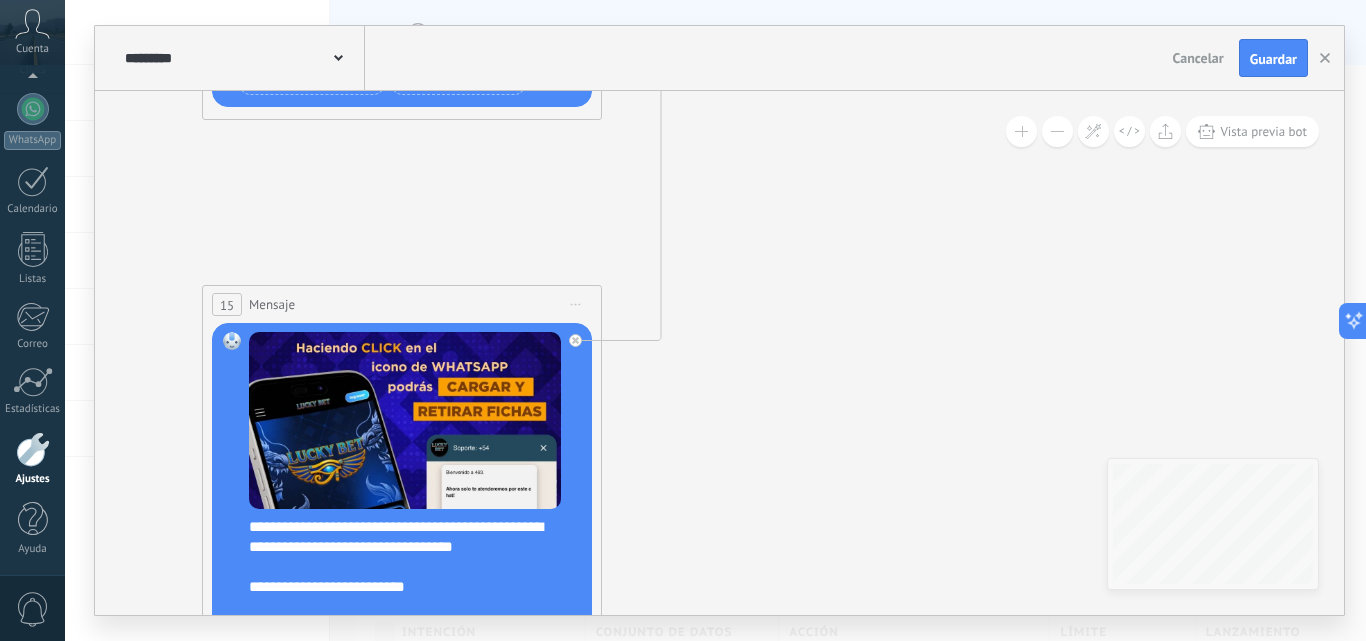 drag, startPoint x: 742, startPoint y: 356, endPoint x: 747, endPoint y: 147, distance: 209.0598 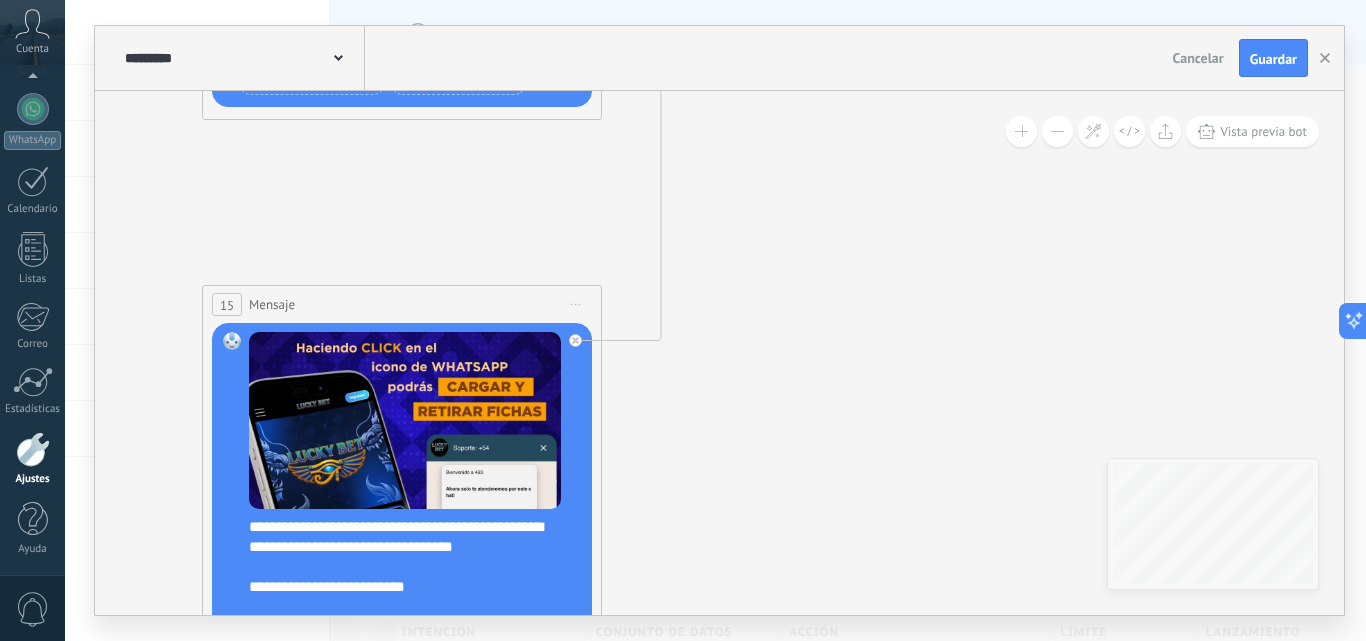 click 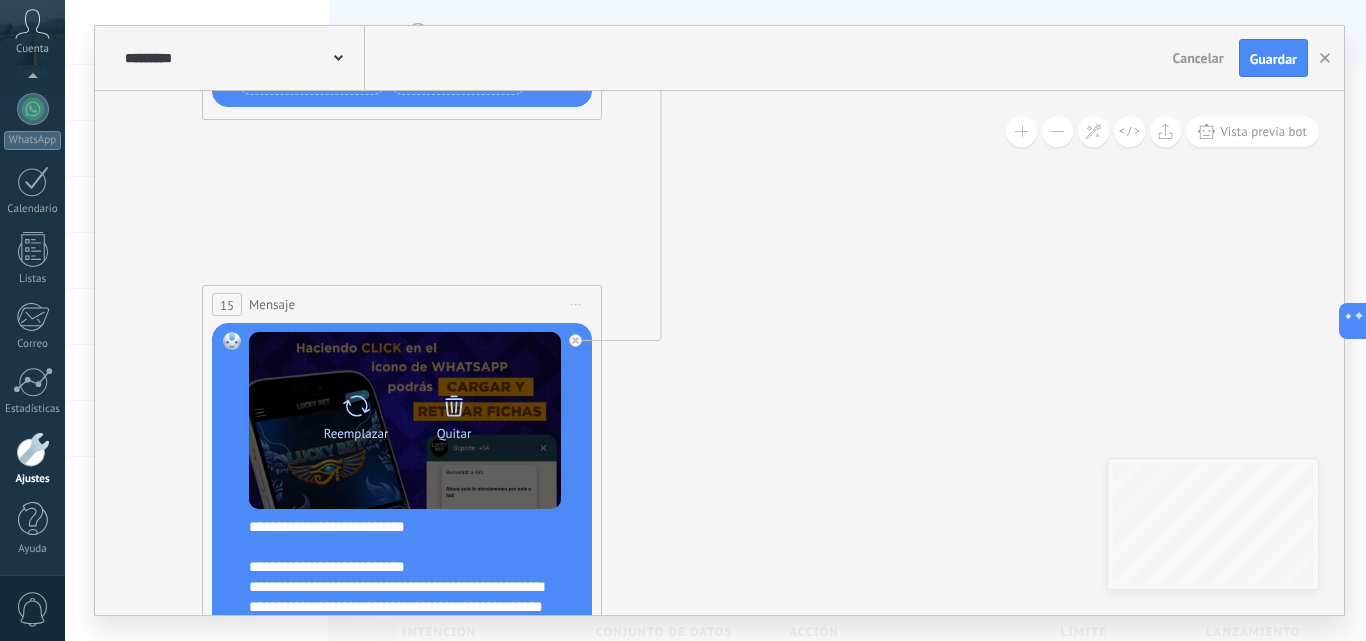 click 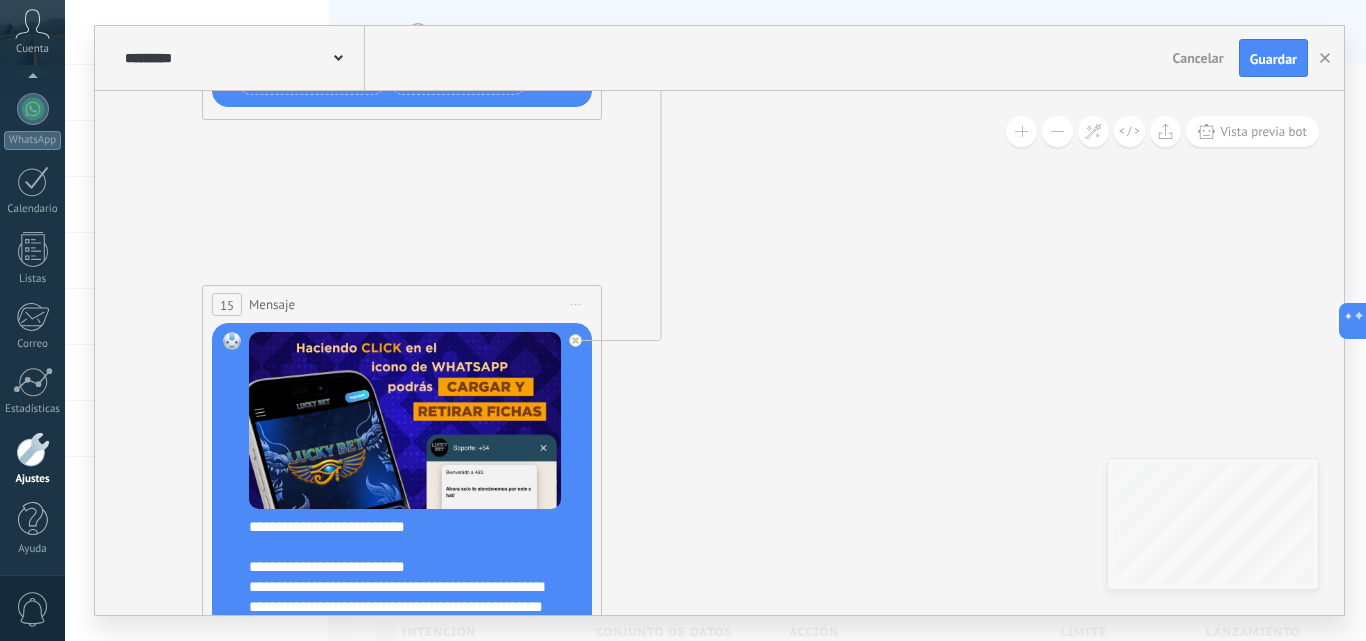 scroll, scrollTop: 80, scrollLeft: 0, axis: vertical 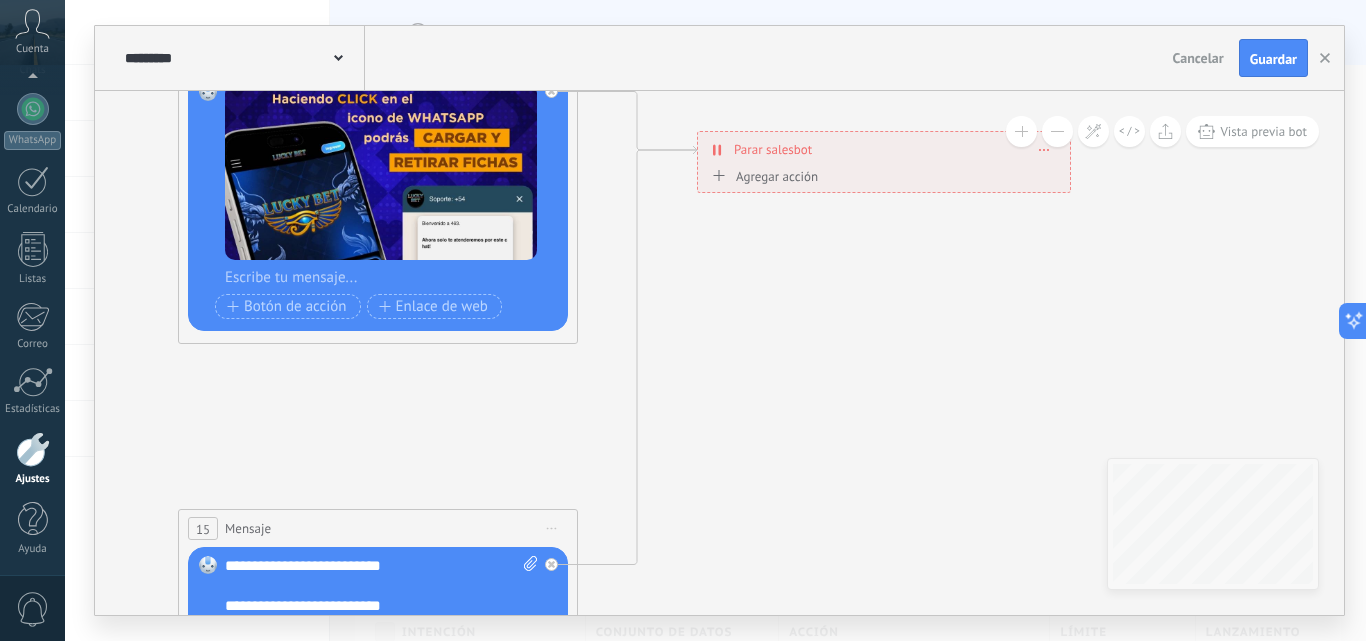 drag, startPoint x: 742, startPoint y: 273, endPoint x: 718, endPoint y: 525, distance: 253.14027 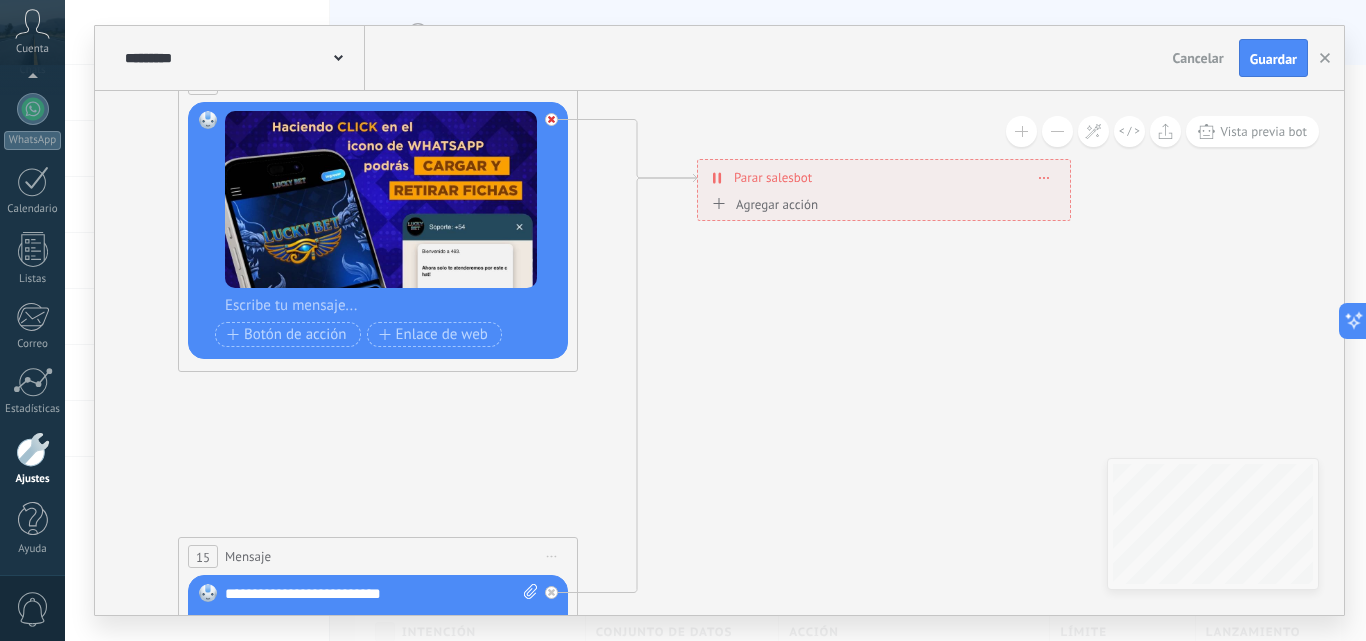 click 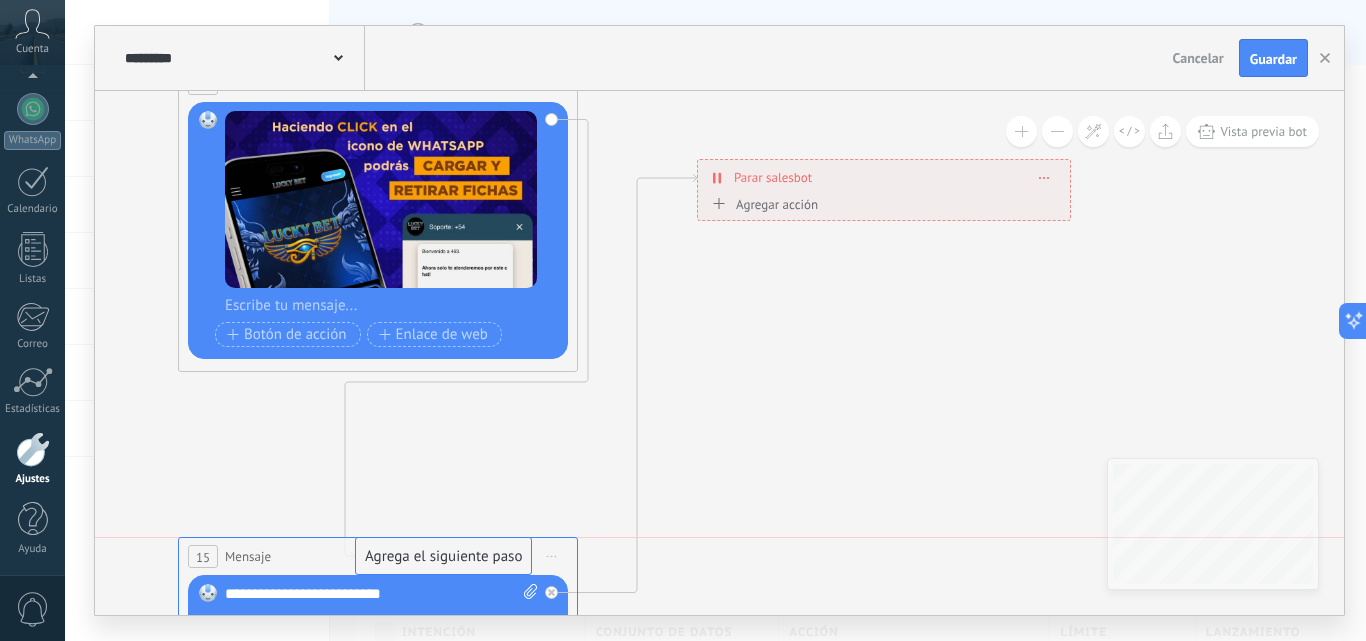 drag, startPoint x: 719, startPoint y: 256, endPoint x: 537, endPoint y: 492, distance: 298.02686 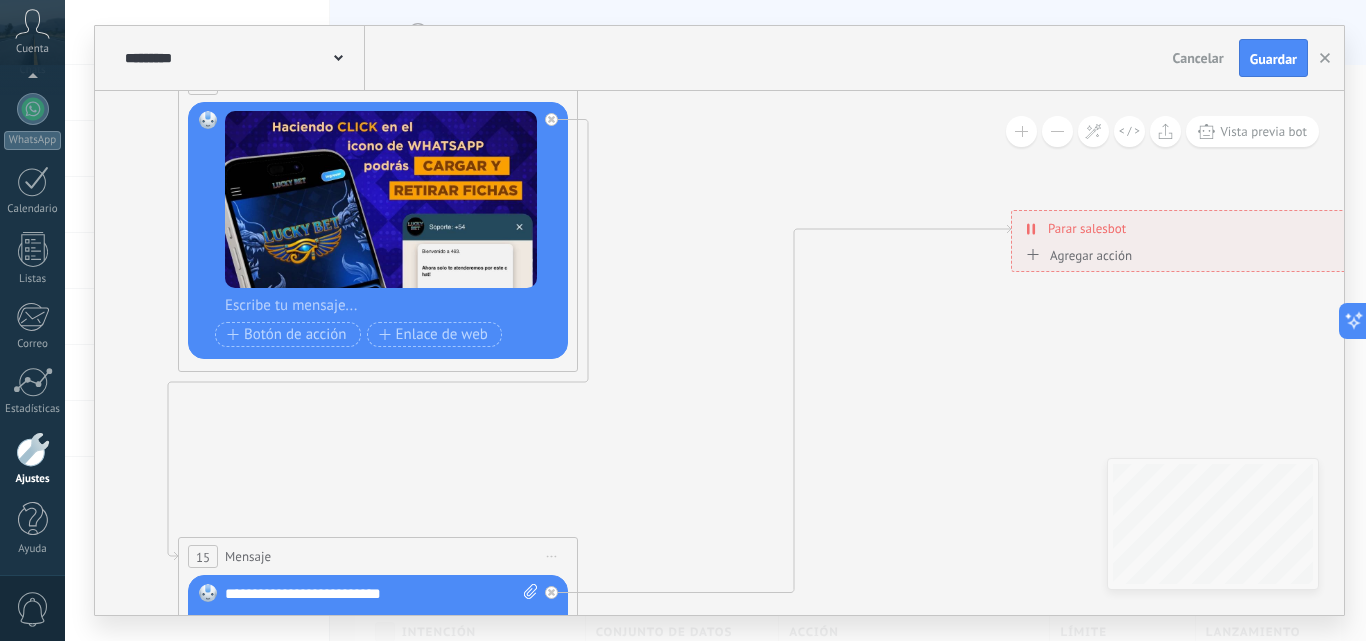 drag, startPoint x: 833, startPoint y: 190, endPoint x: 1147, endPoint y: 241, distance: 318.11475 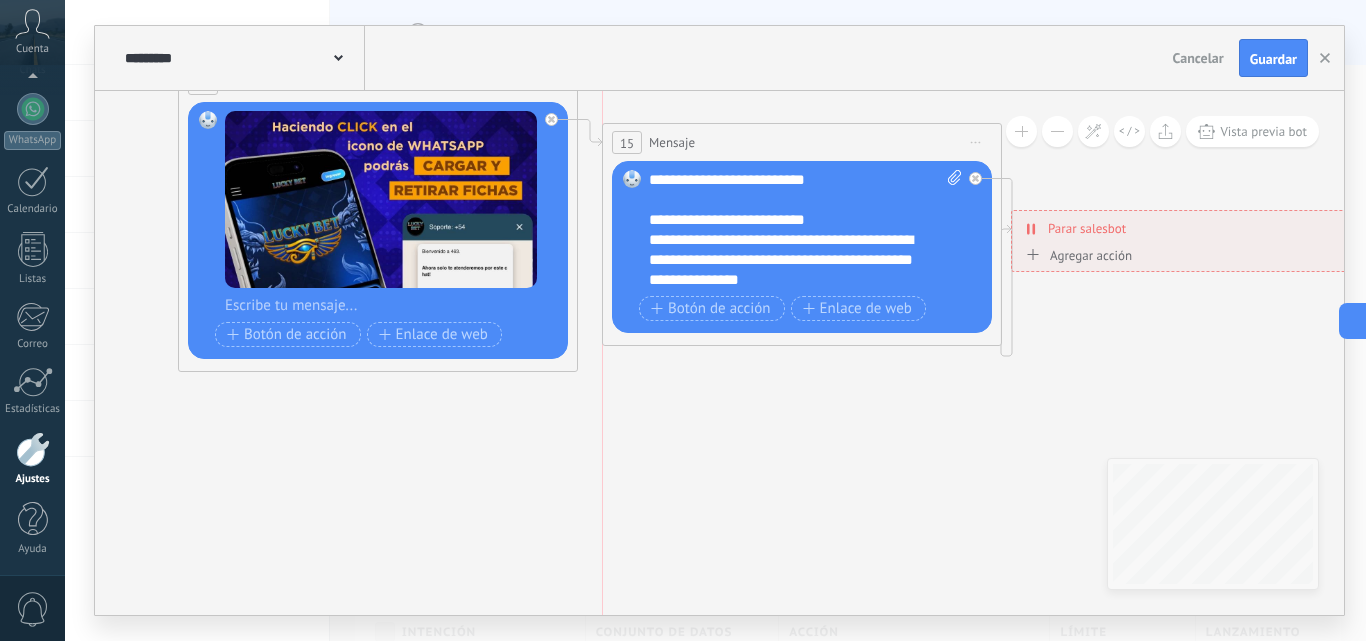 drag, startPoint x: 468, startPoint y: 547, endPoint x: 898, endPoint y: 133, distance: 596.90533 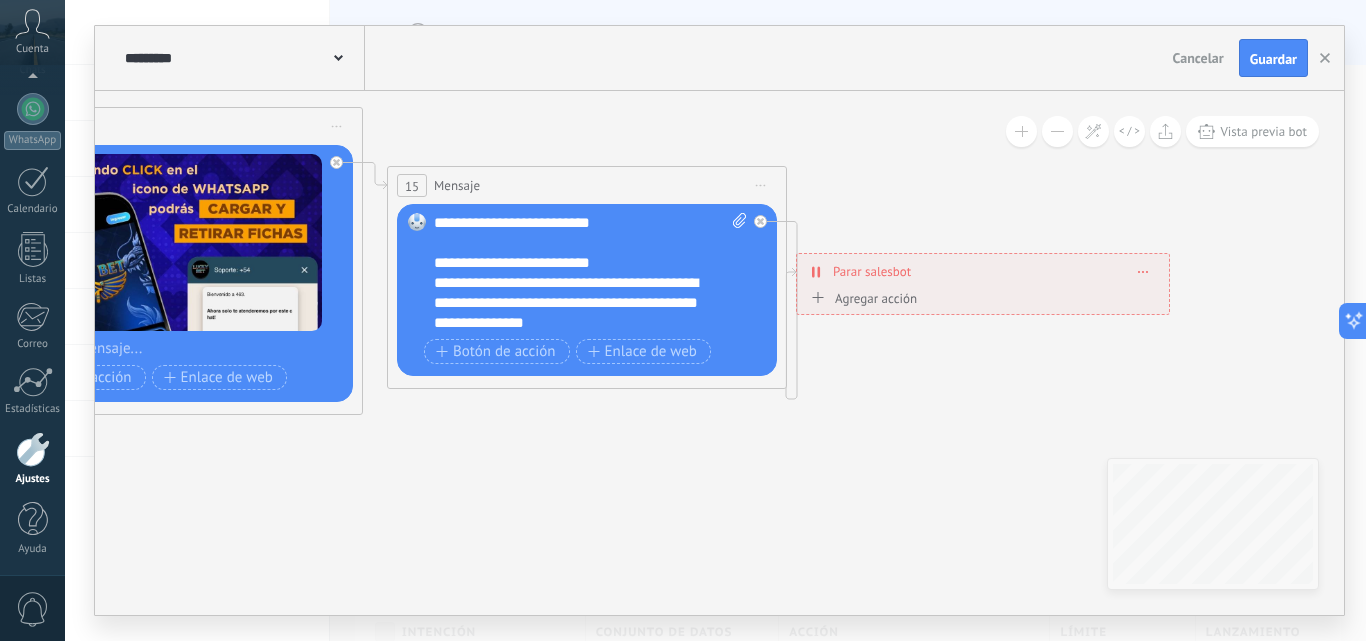 drag, startPoint x: 1130, startPoint y: 362, endPoint x: 775, endPoint y: 405, distance: 357.59476 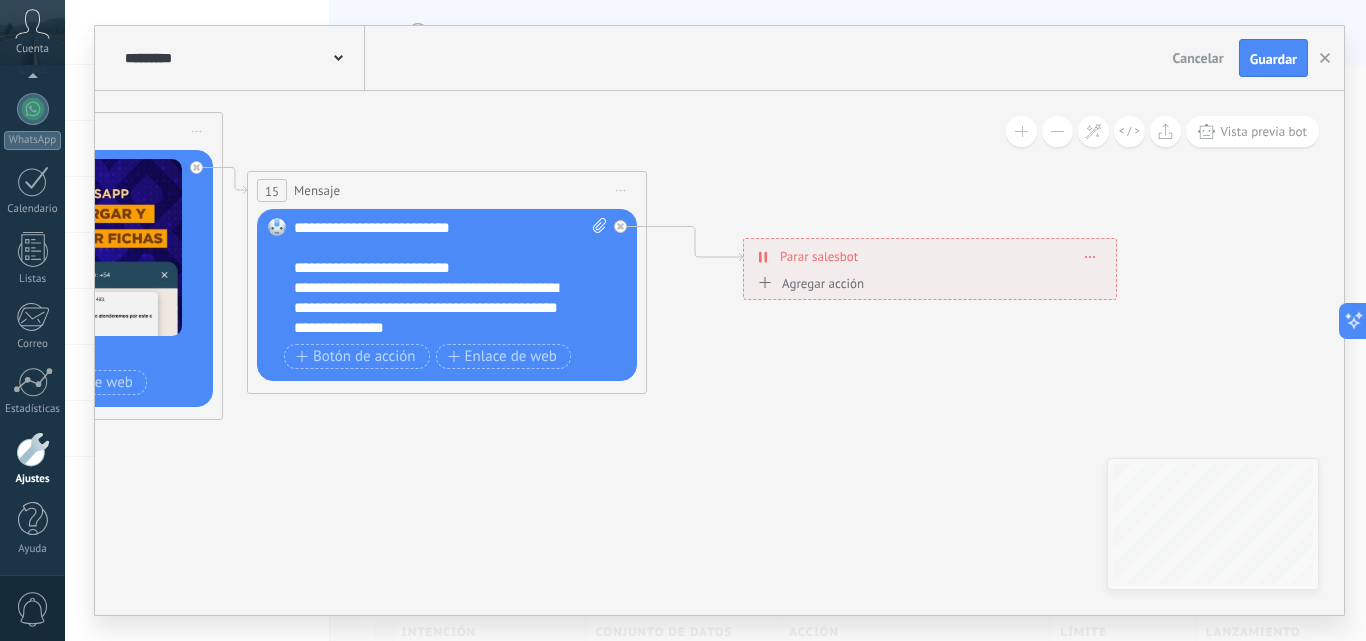 drag, startPoint x: 801, startPoint y: 283, endPoint x: 888, endPoint y: 263, distance: 89.26926 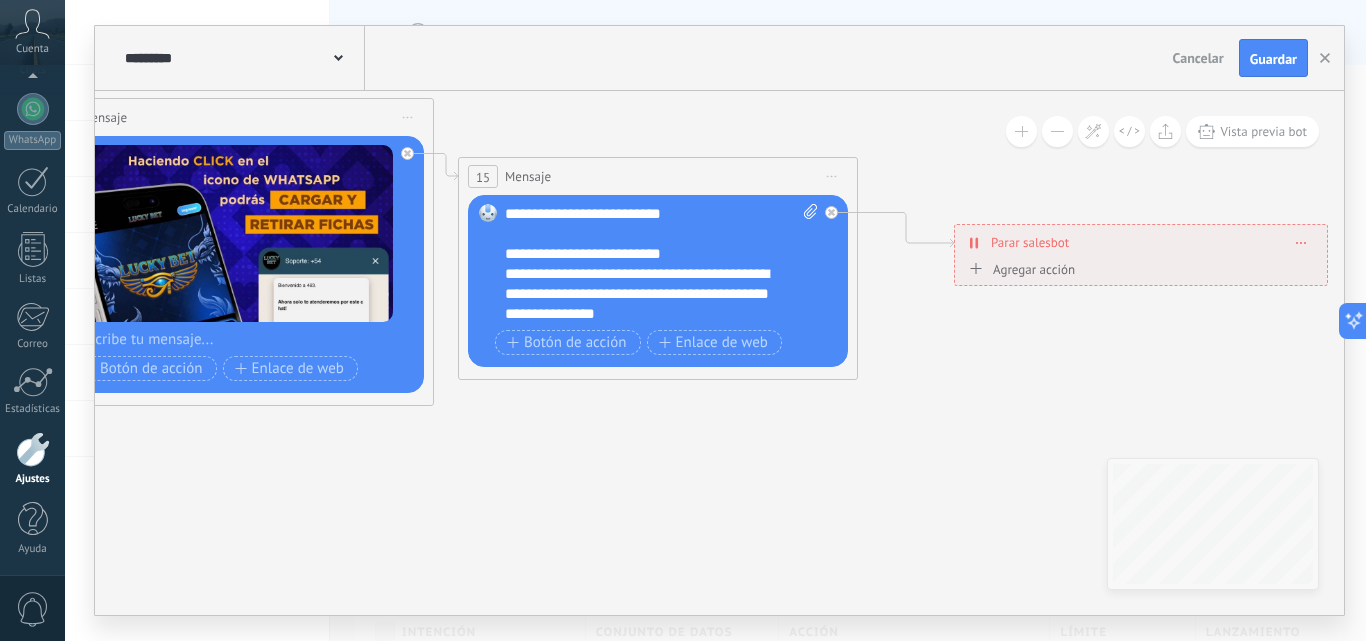 drag, startPoint x: 453, startPoint y: 494, endPoint x: 664, endPoint y: 480, distance: 211.46394 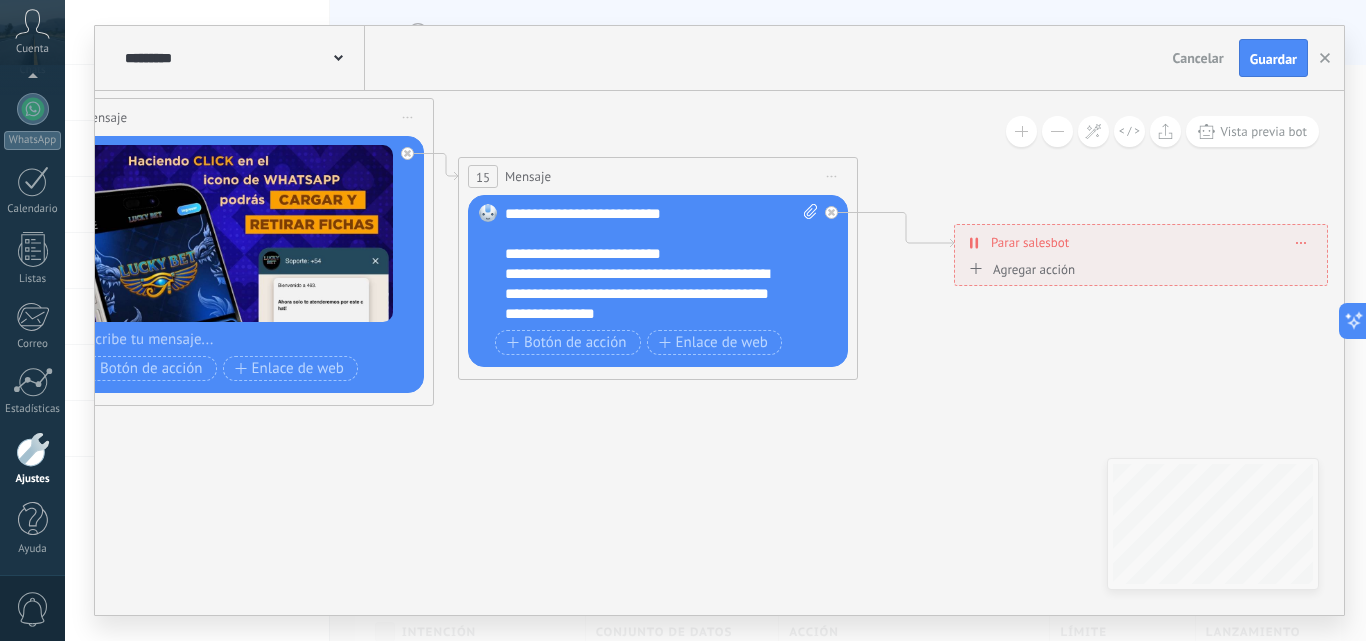 click 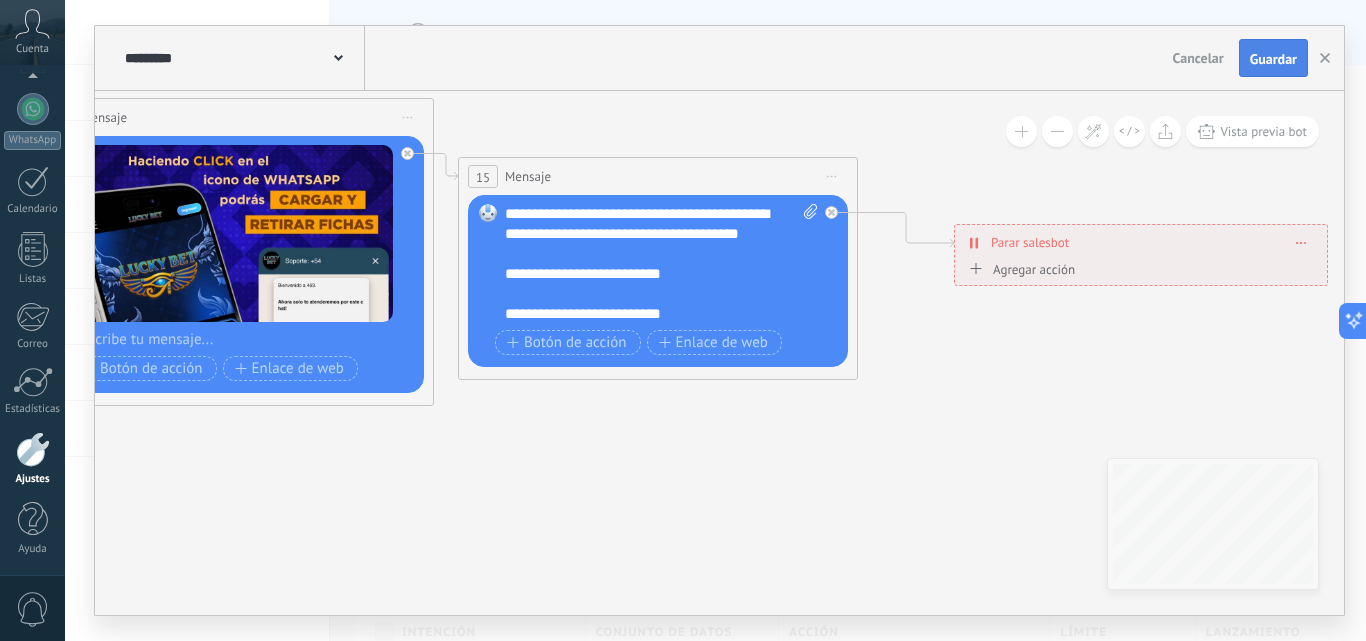 click on "Guardar" at bounding box center [1273, 59] 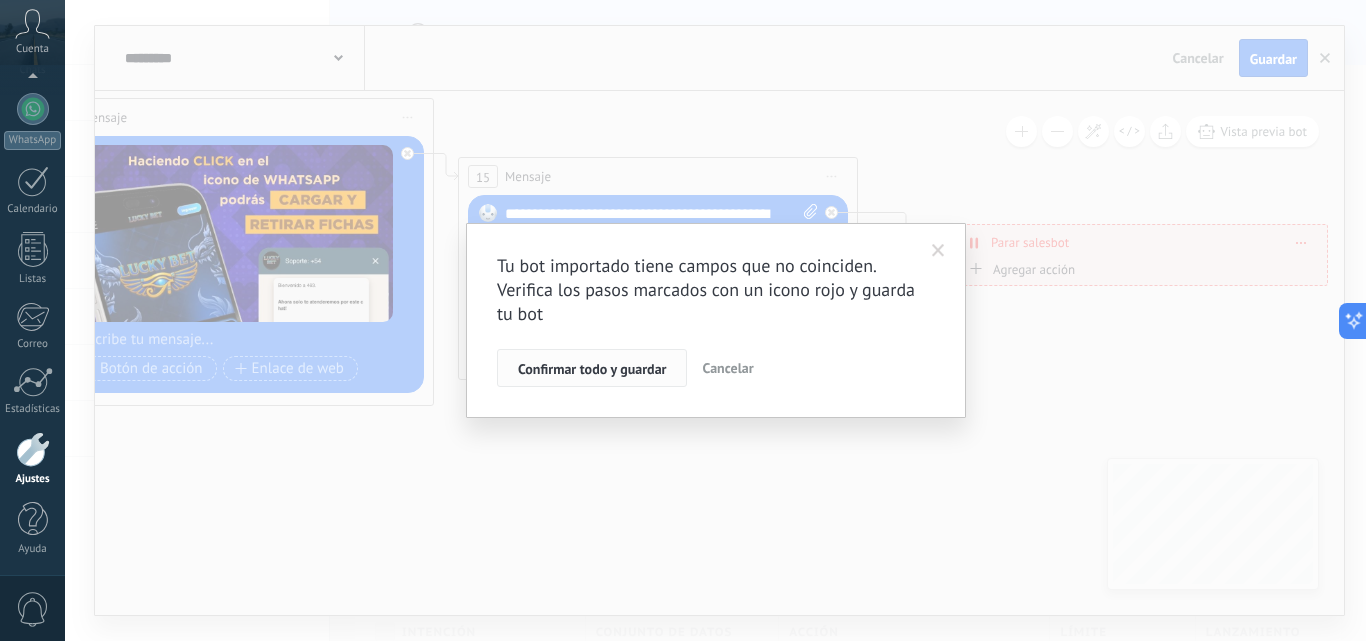 click on "Confirmar todo y guardar" at bounding box center [592, 368] 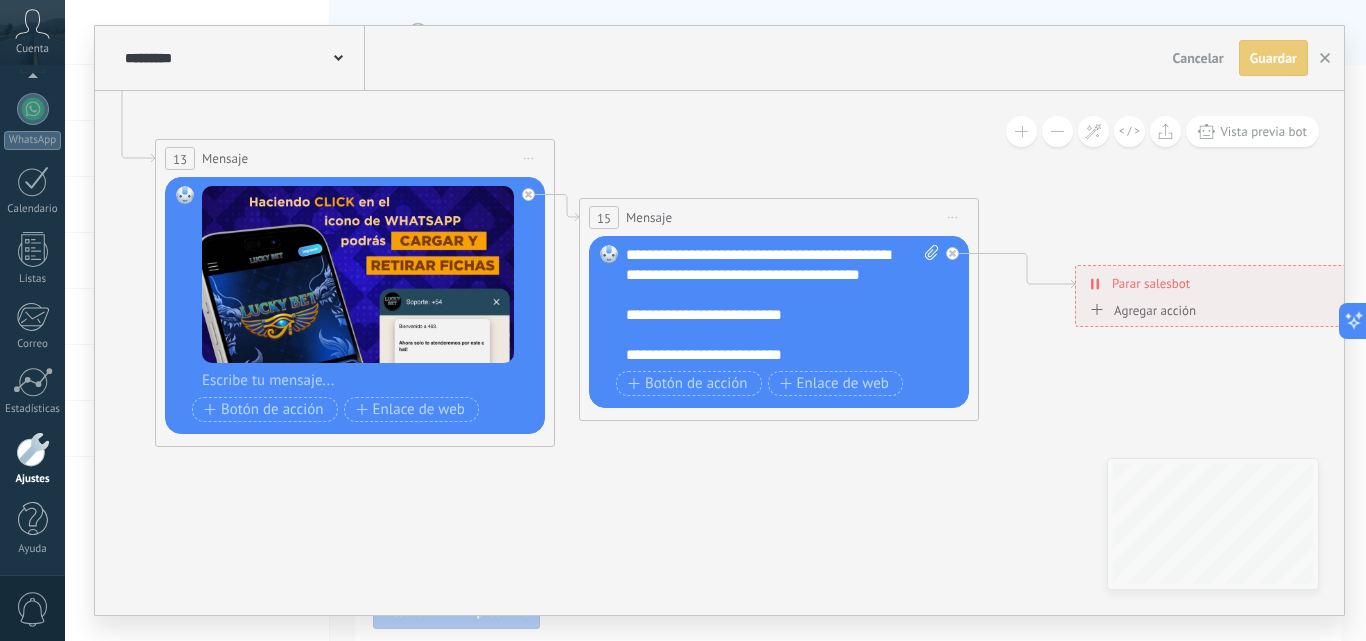 drag, startPoint x: 416, startPoint y: 460, endPoint x: 683, endPoint y: 595, distance: 299.1889 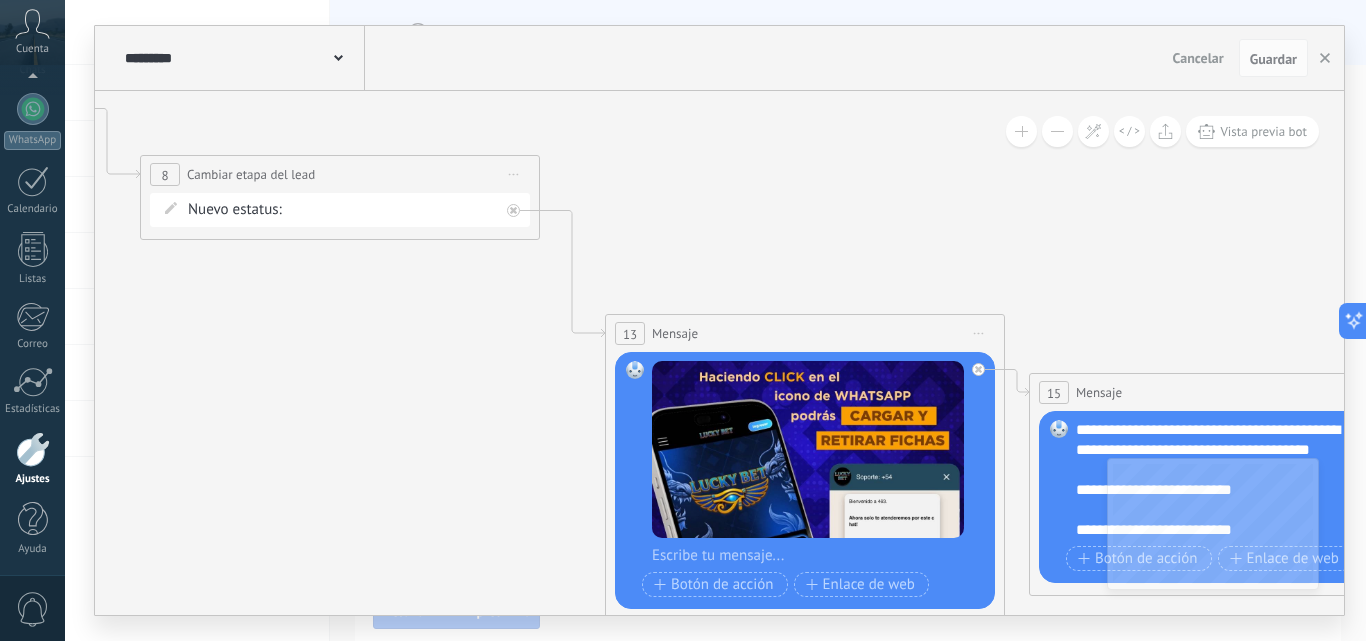 drag, startPoint x: 163, startPoint y: 321, endPoint x: 467, endPoint y: 402, distance: 314.6061 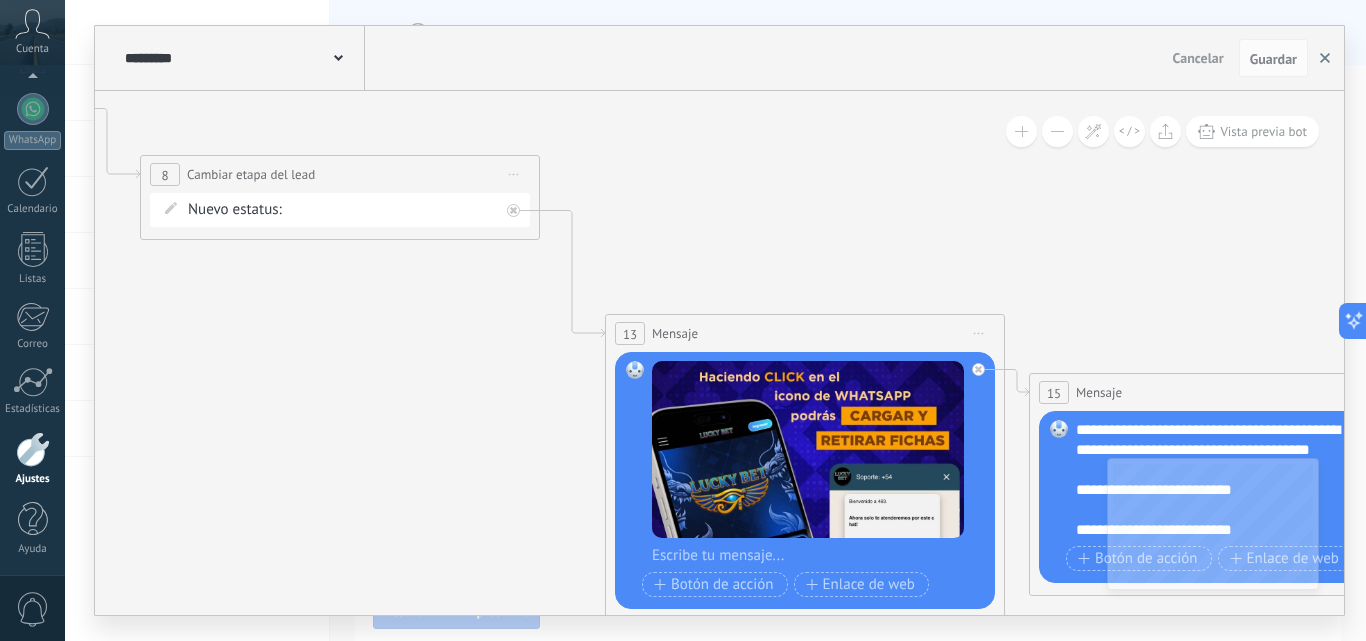 click 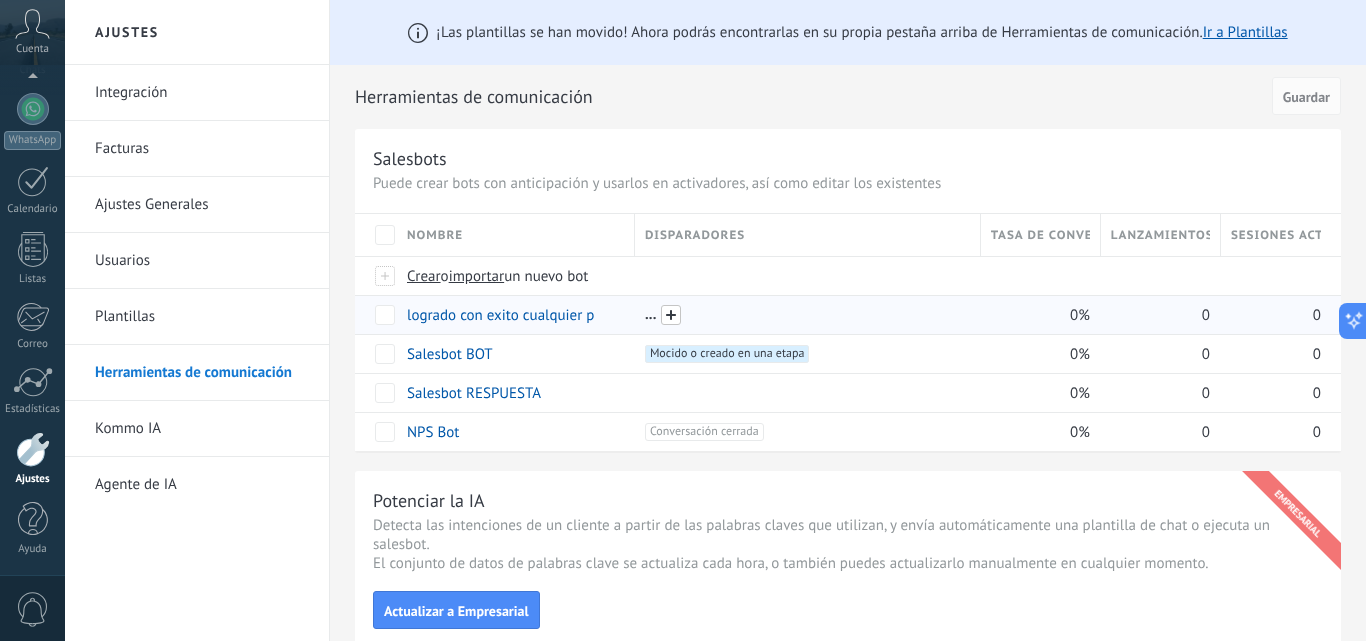 click at bounding box center [671, 315] 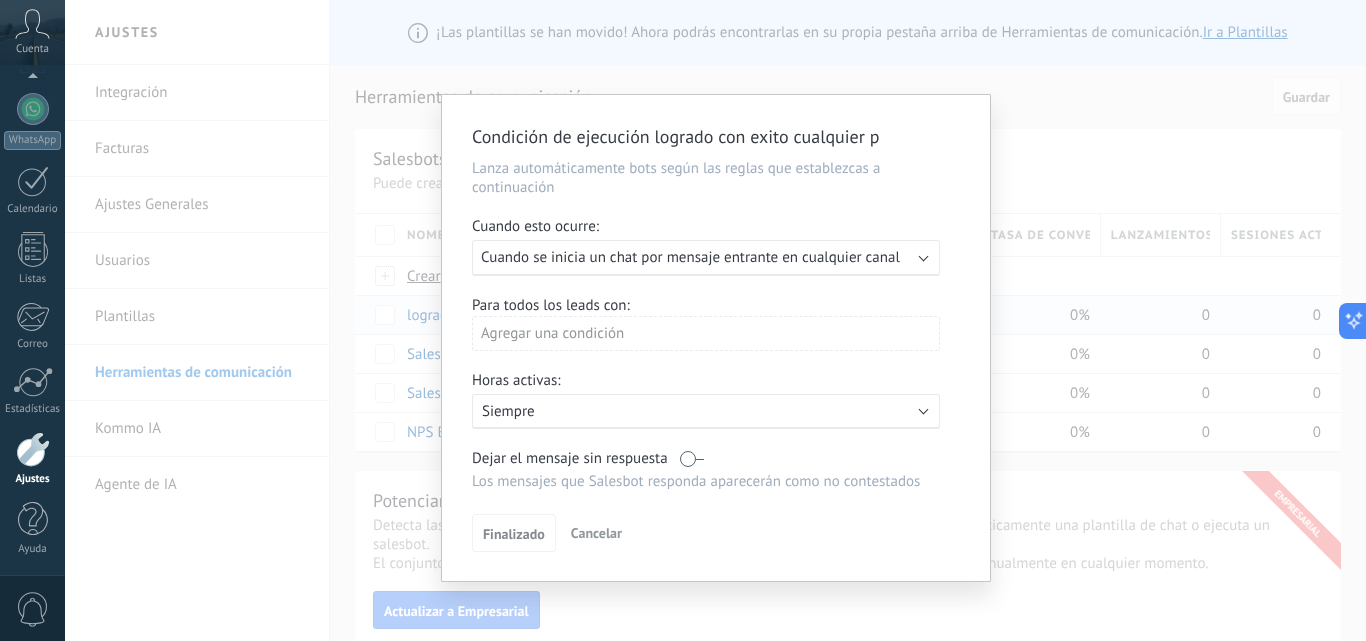 click on "Agregar una condición" at bounding box center (706, 333) 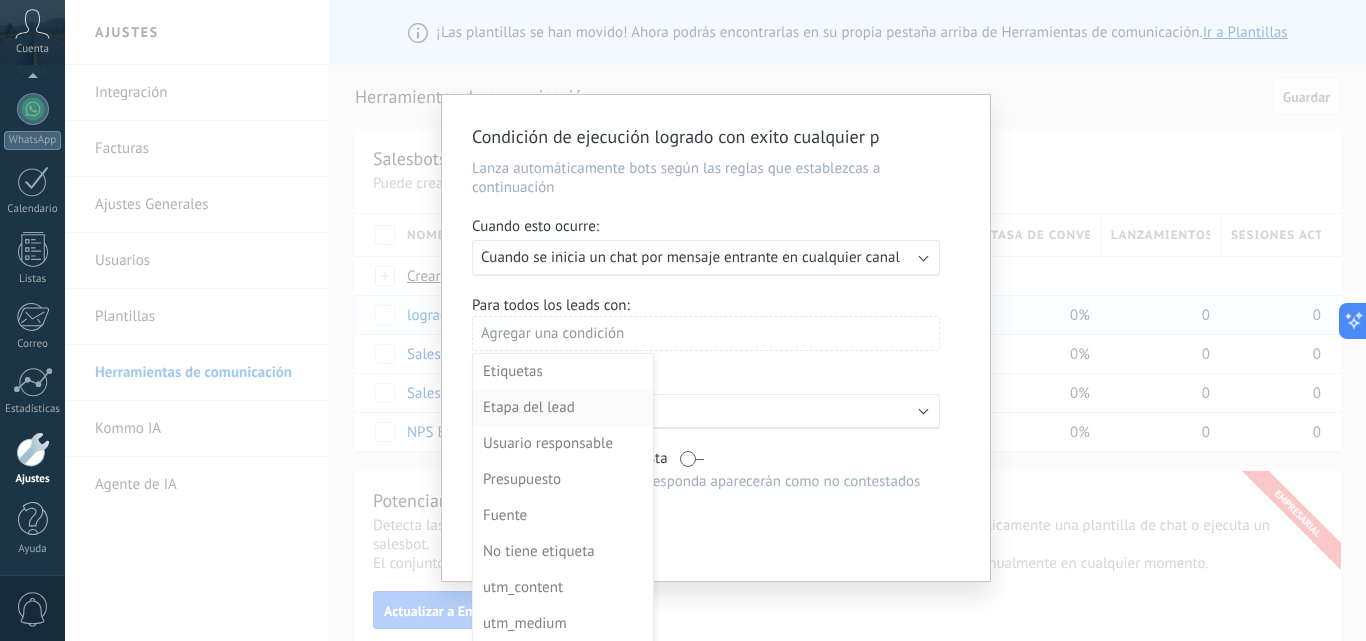 click on "Etapa del lead" at bounding box center (561, 408) 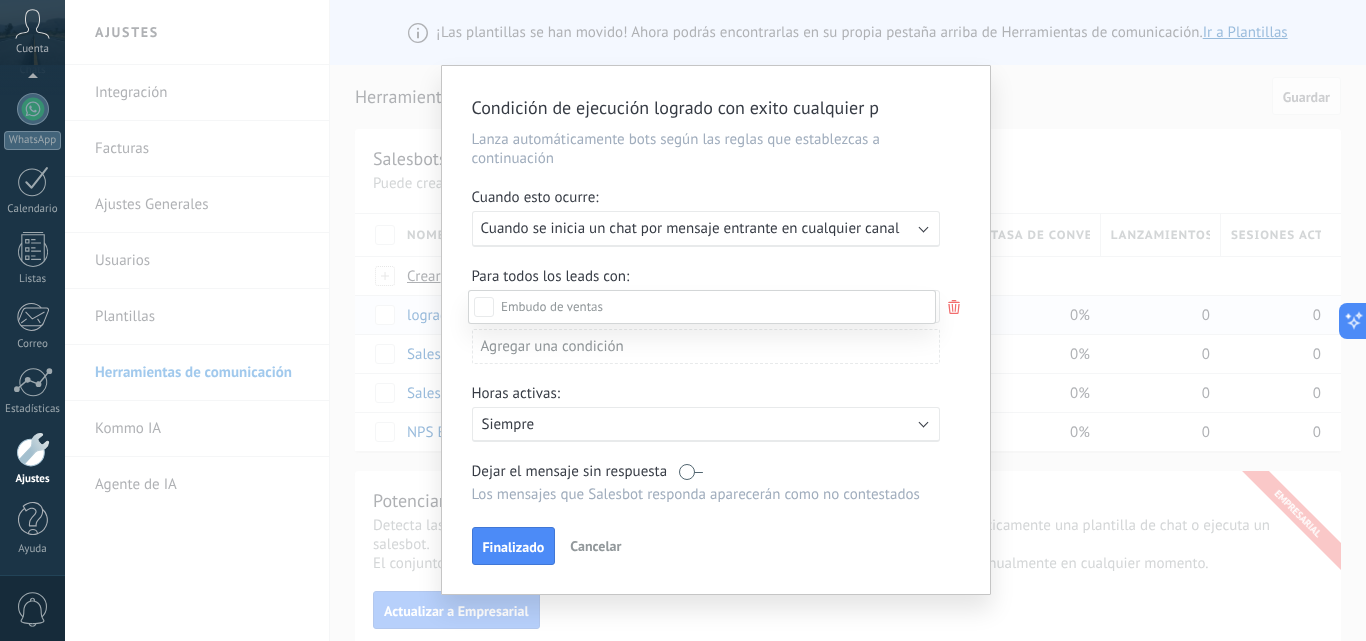 click on "Leads Entrantes Contacto inicial ERROR CARGAR FICHAS Logrado con éxito LEAD Perdido" at bounding box center [702, 464] 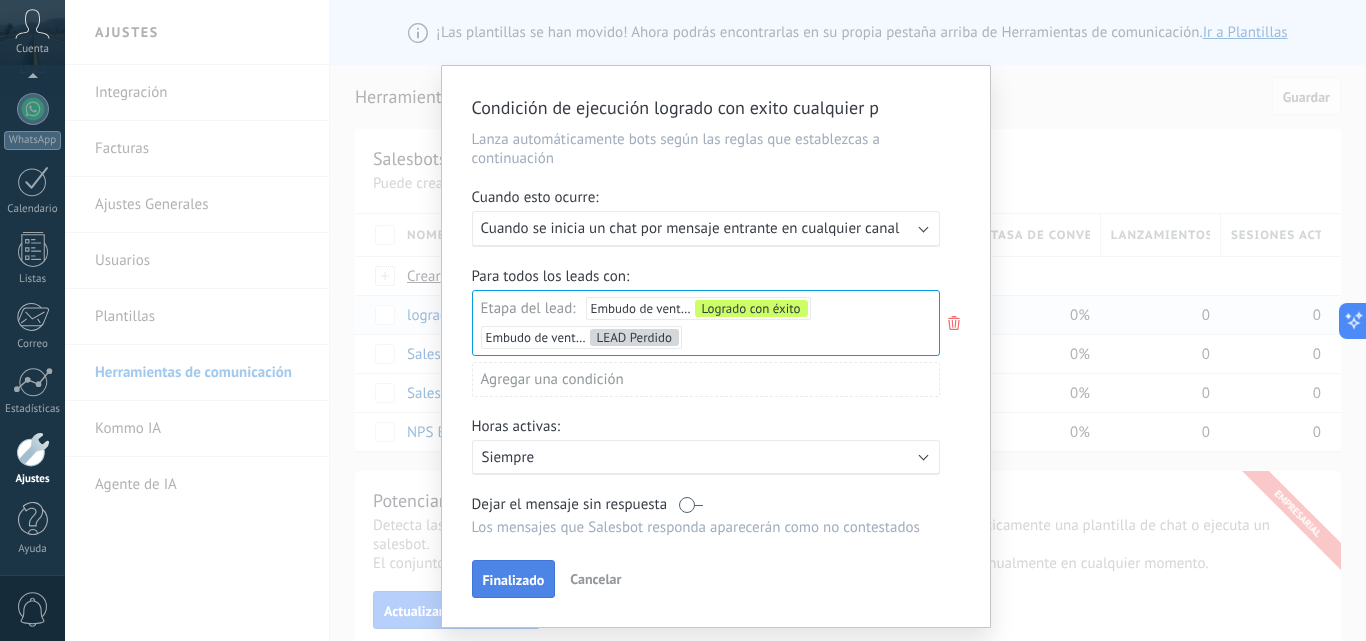click on "Finalizado" at bounding box center [514, 579] 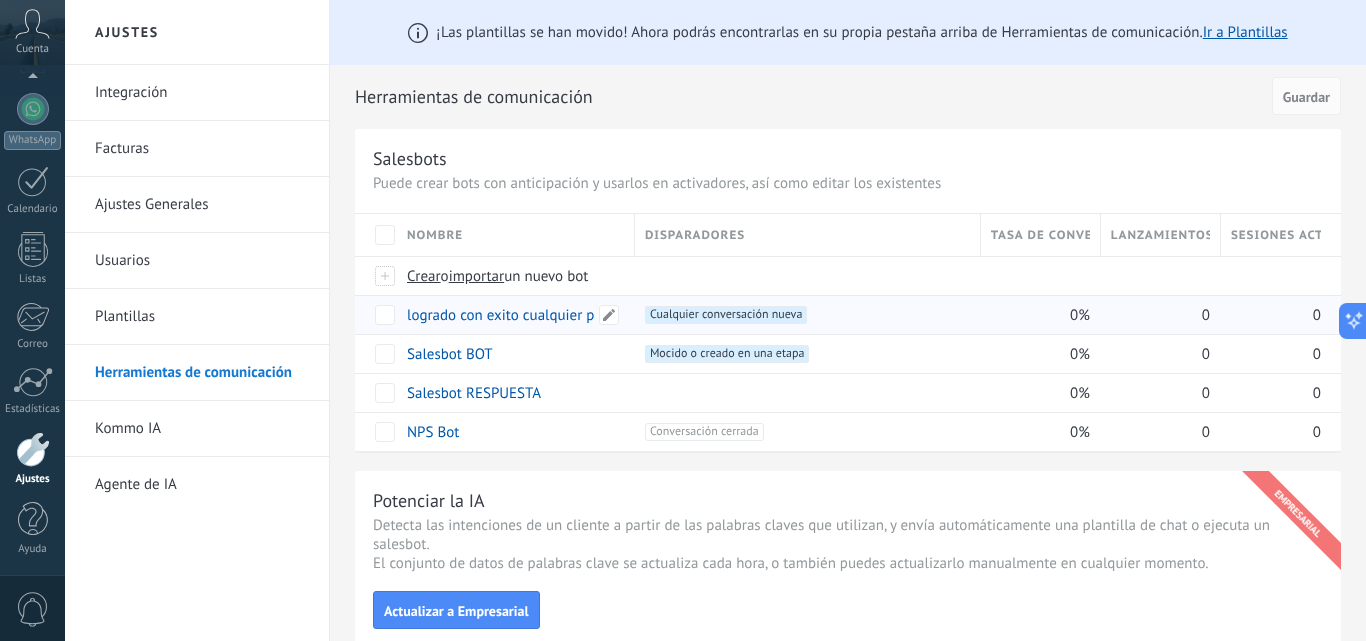 click on "logrado con exito cualquier p" at bounding box center [500, 315] 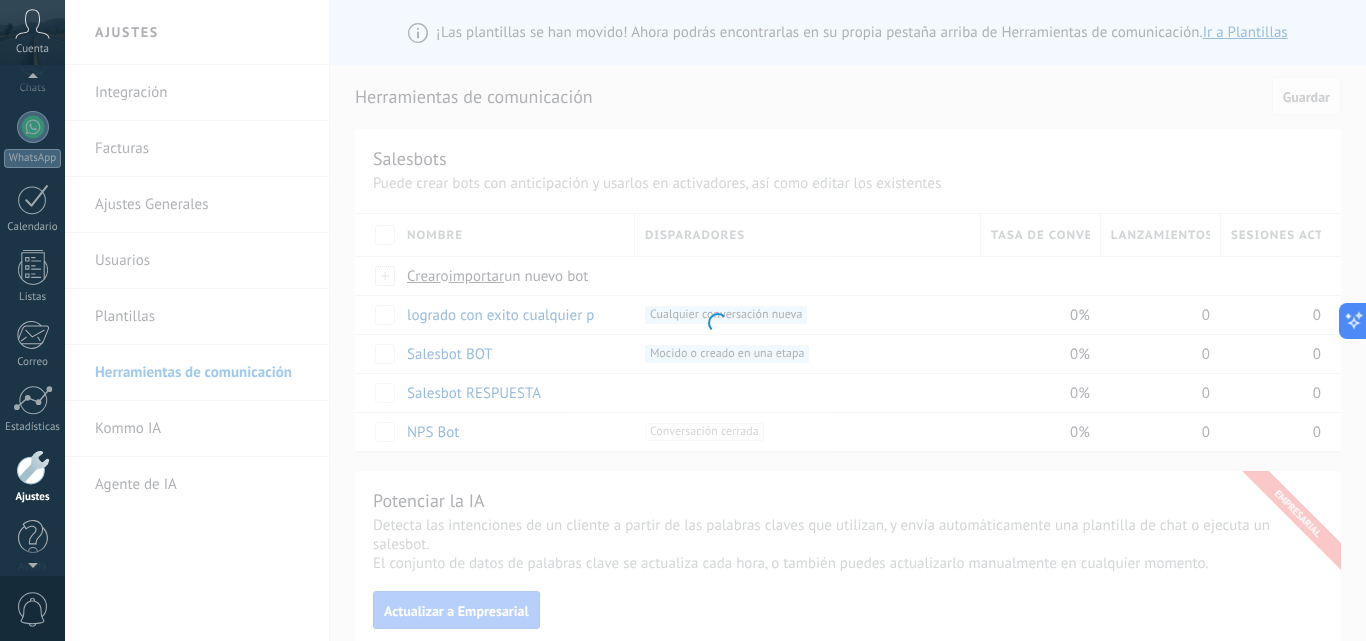 scroll, scrollTop: 191, scrollLeft: 0, axis: vertical 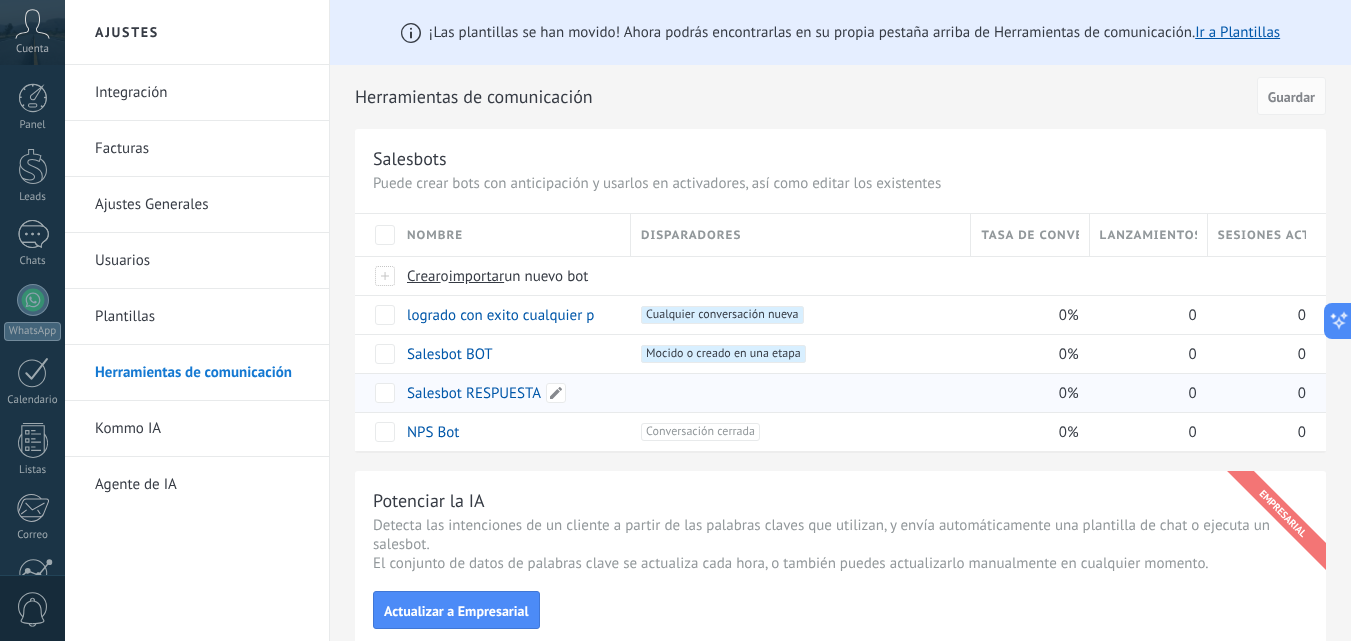 click on "Salesbot RESPUESTA" at bounding box center (474, 393) 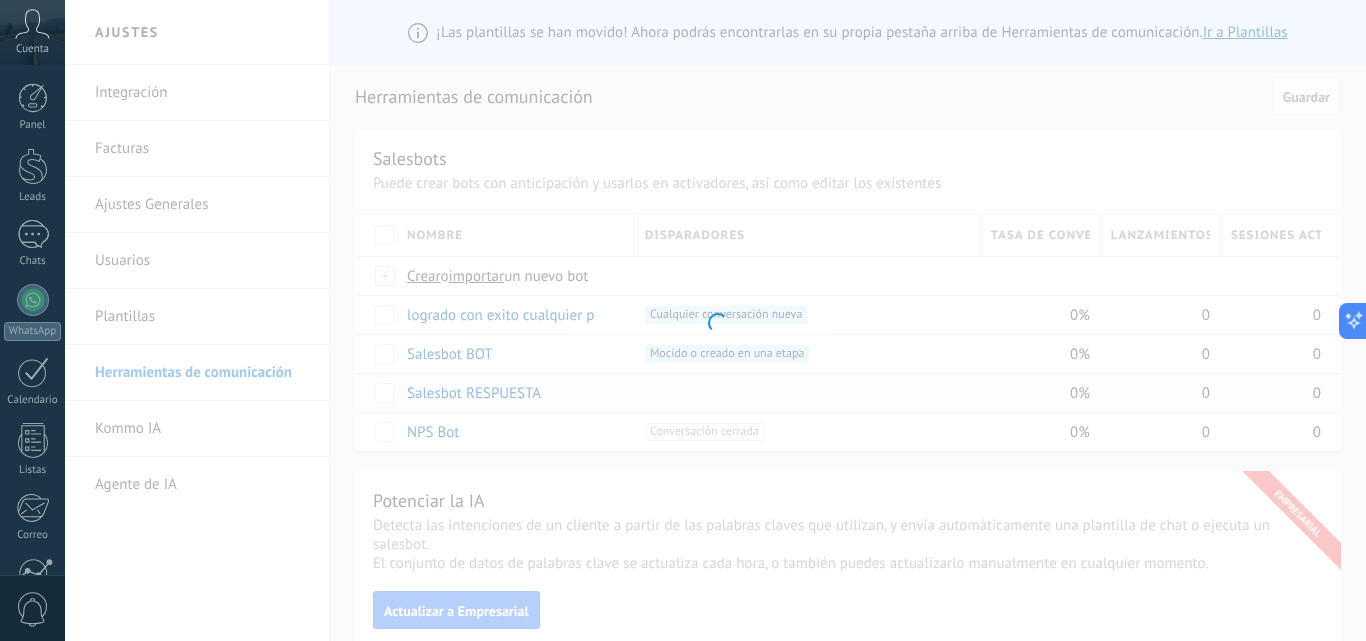scroll, scrollTop: 0, scrollLeft: 0, axis: both 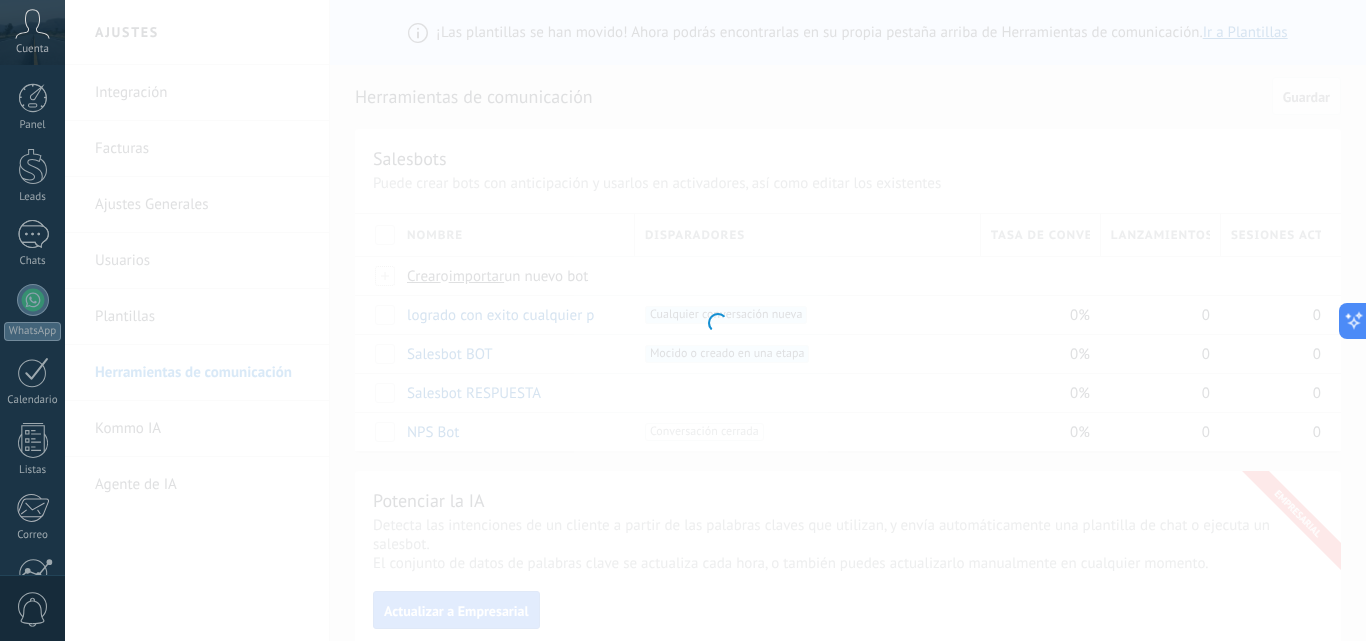 type on "**********" 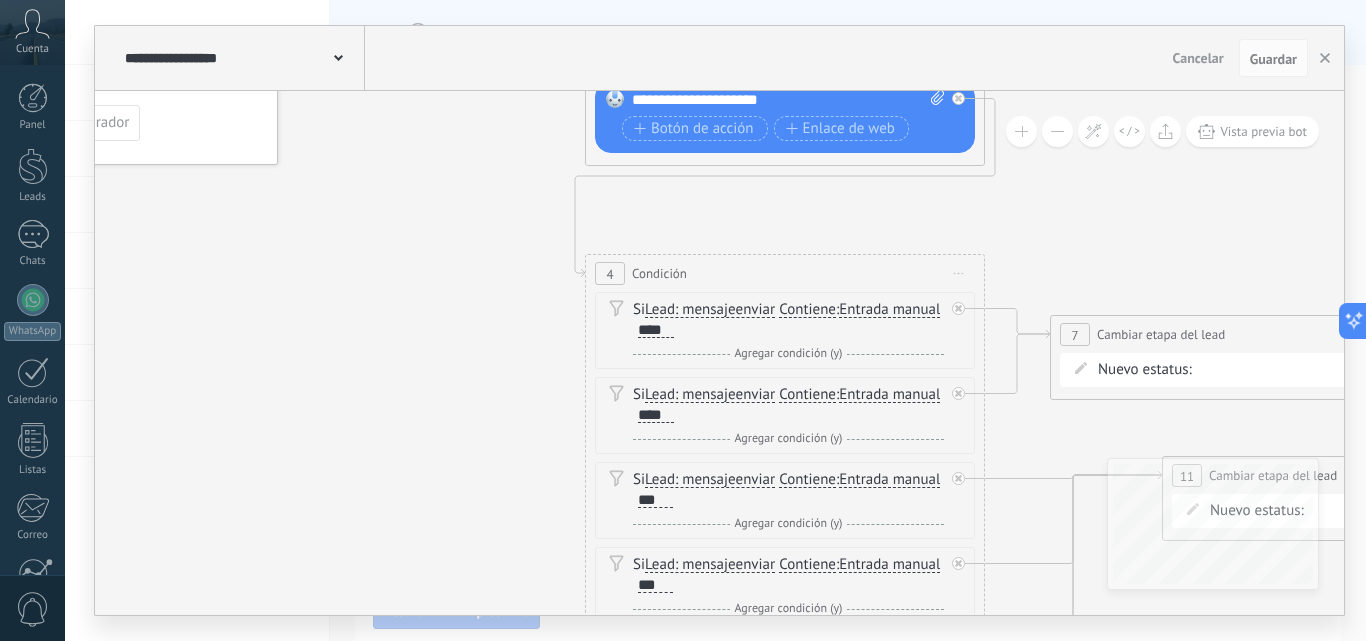 drag, startPoint x: 561, startPoint y: 547, endPoint x: 411, endPoint y: 284, distance: 302.7689 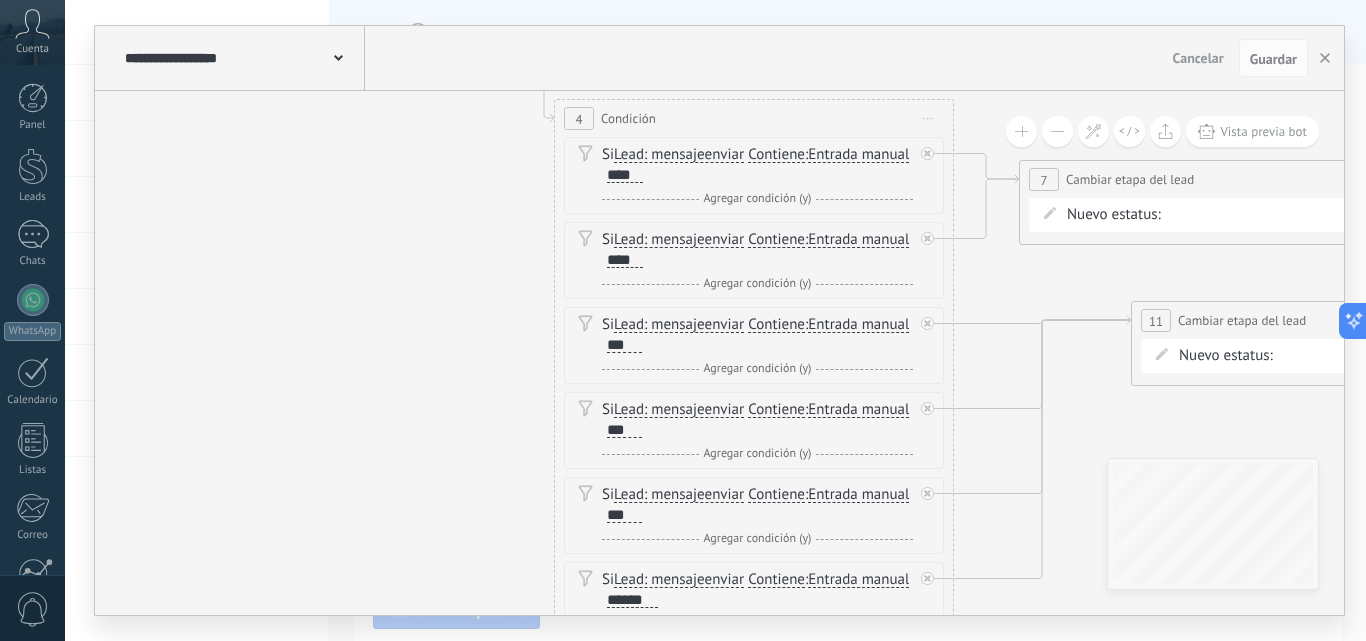 drag, startPoint x: 381, startPoint y: 514, endPoint x: 326, endPoint y: 266, distance: 254.02559 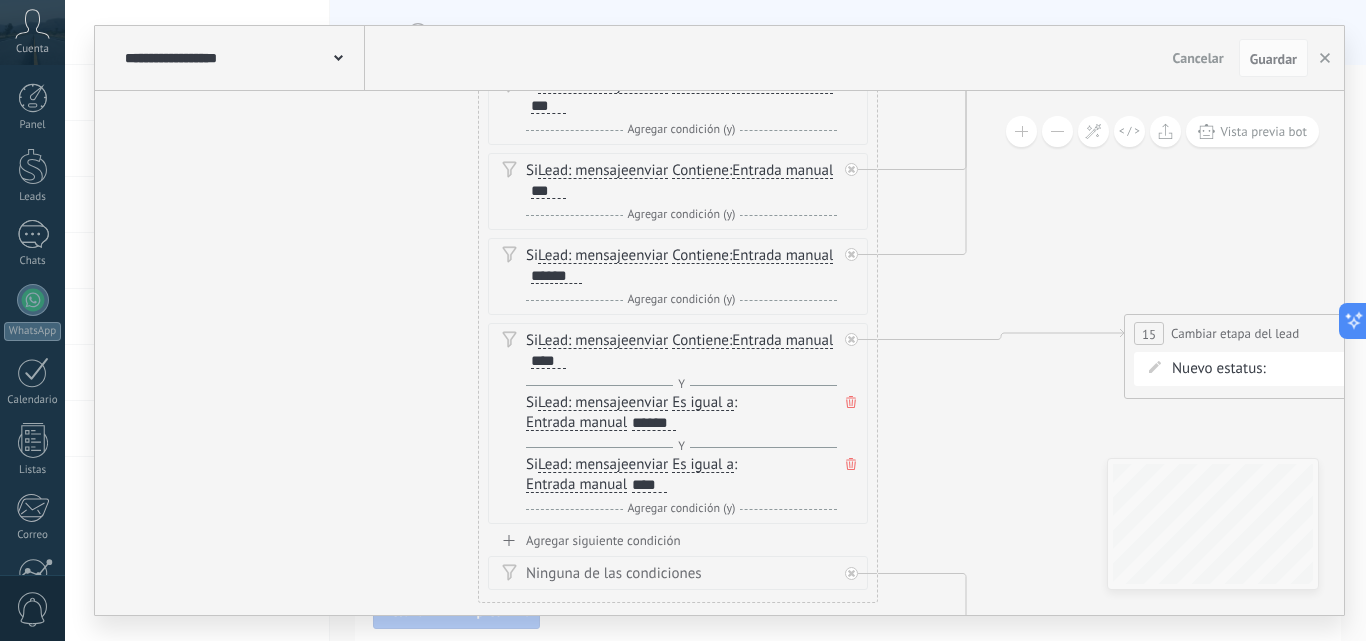 drag, startPoint x: 335, startPoint y: 449, endPoint x: 283, endPoint y: 218, distance: 236.78049 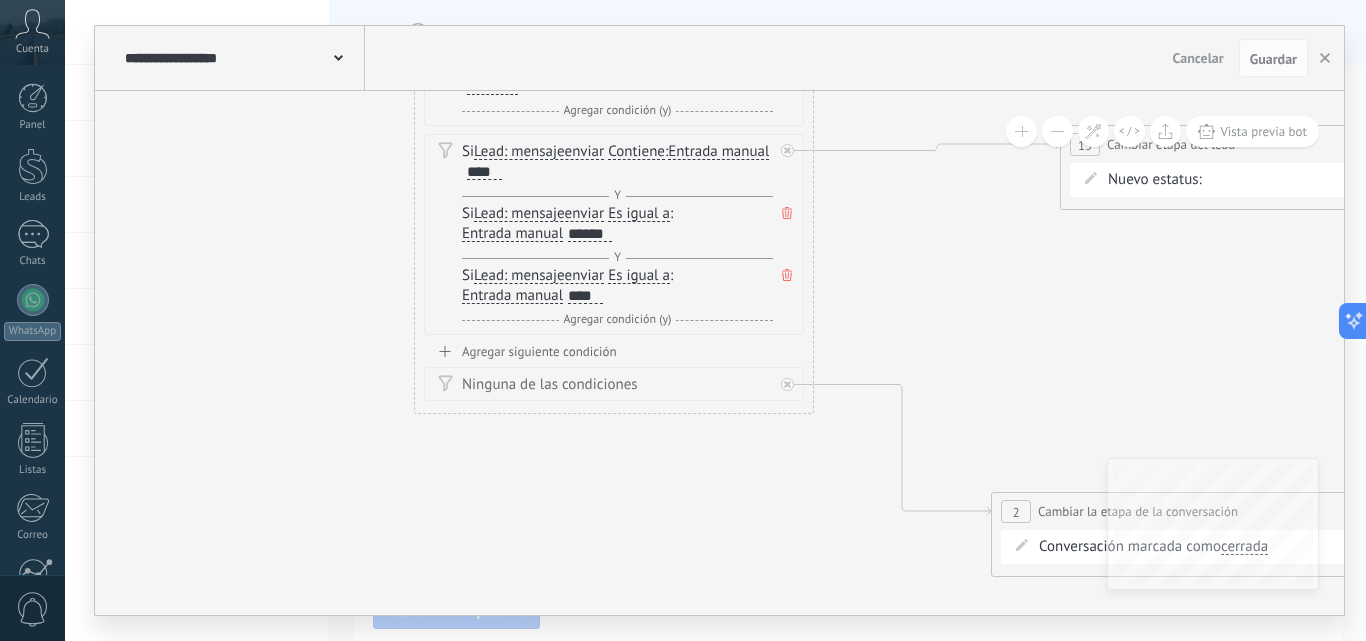 drag, startPoint x: 335, startPoint y: 483, endPoint x: 271, endPoint y: 294, distance: 199.54198 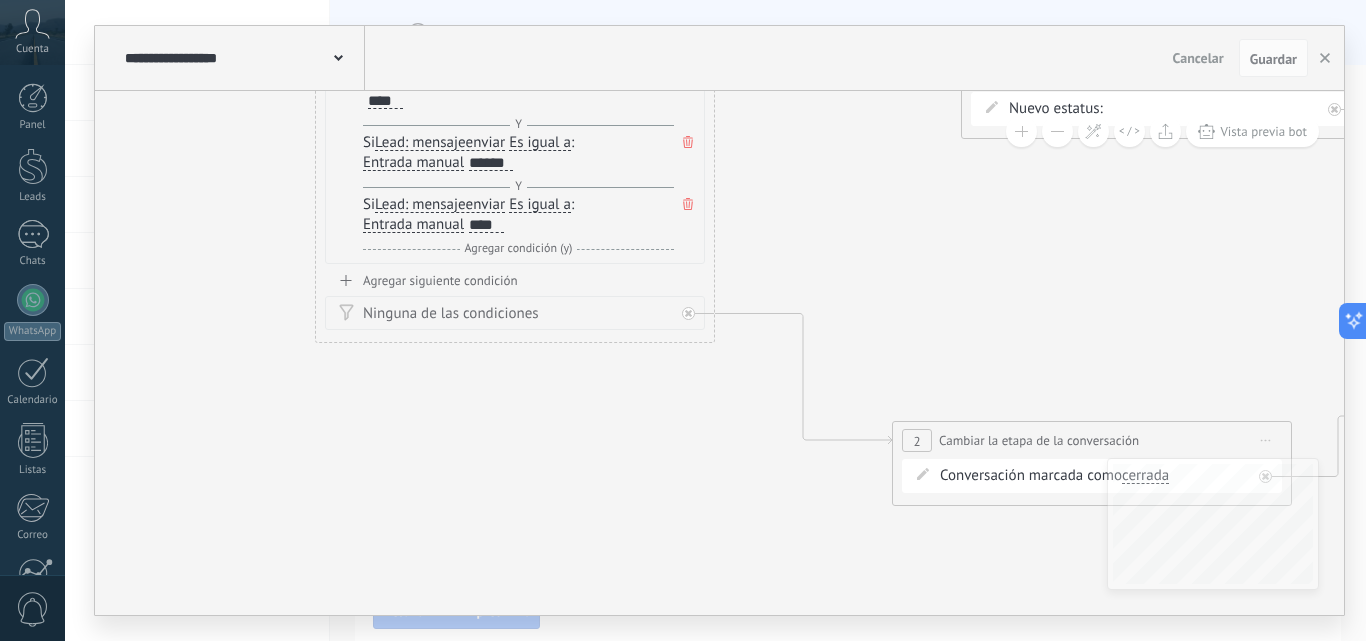 drag, startPoint x: 344, startPoint y: 510, endPoint x: 245, endPoint y: 439, distance: 121.82774 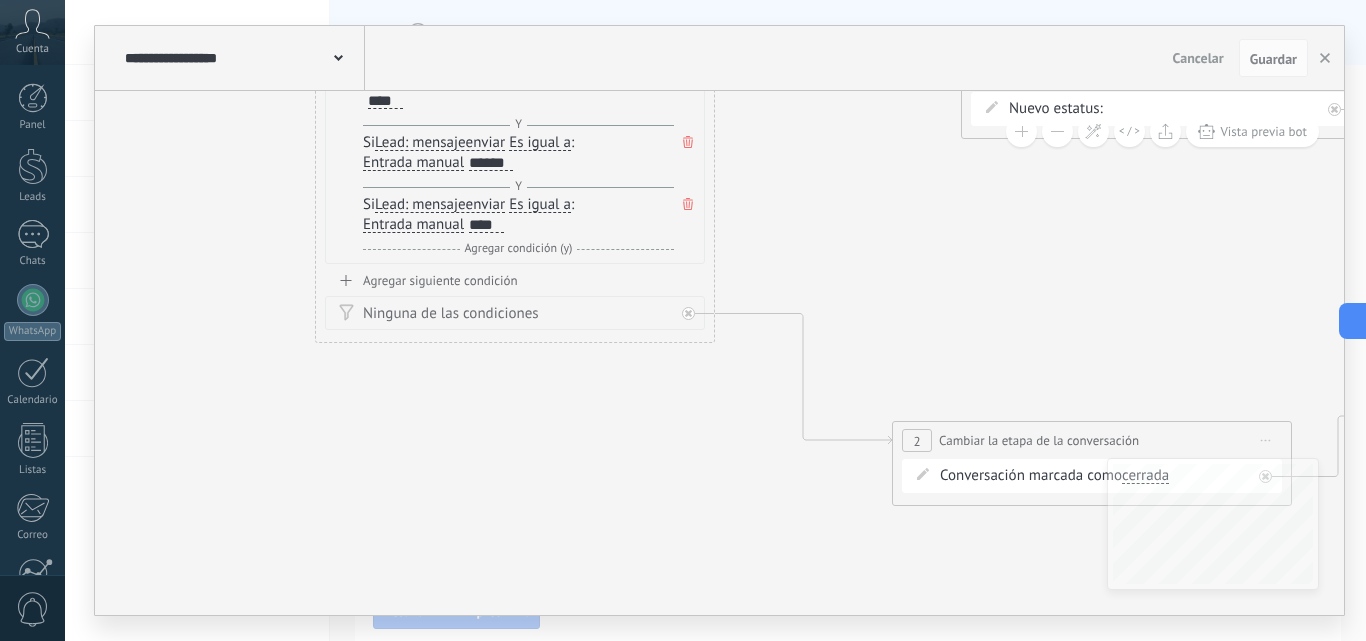 click on "Agregar siguiente condición" at bounding box center [515, 280] 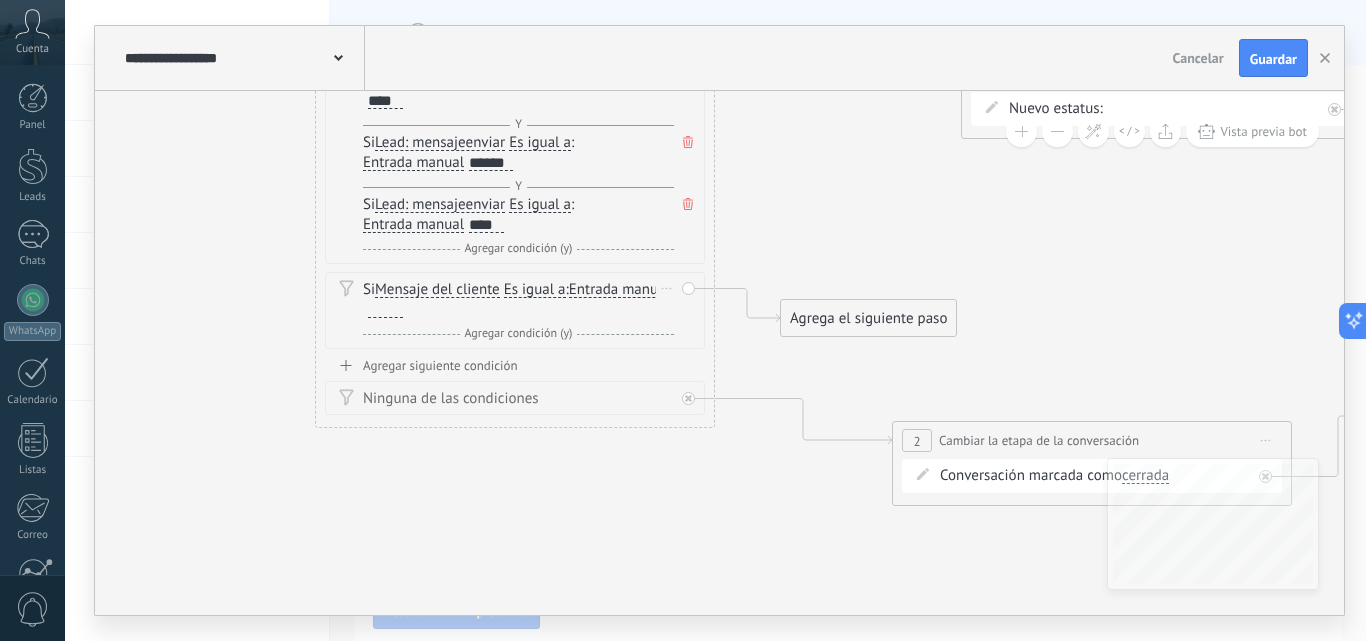 click on "Entrada manual
Vacío
Cadena aleatoria
Cadena aleatoria corta
Entrada manual
Lead: Nombre
Lead: Presupuesto
Lead: status
Lead: Nombre de usuario responsable
Lead: Usuario responsable (ID)
Lead: Teléfono de usuario responsable
Lead: Correo electrónico del usuario responsable" at bounding box center (619, 289) 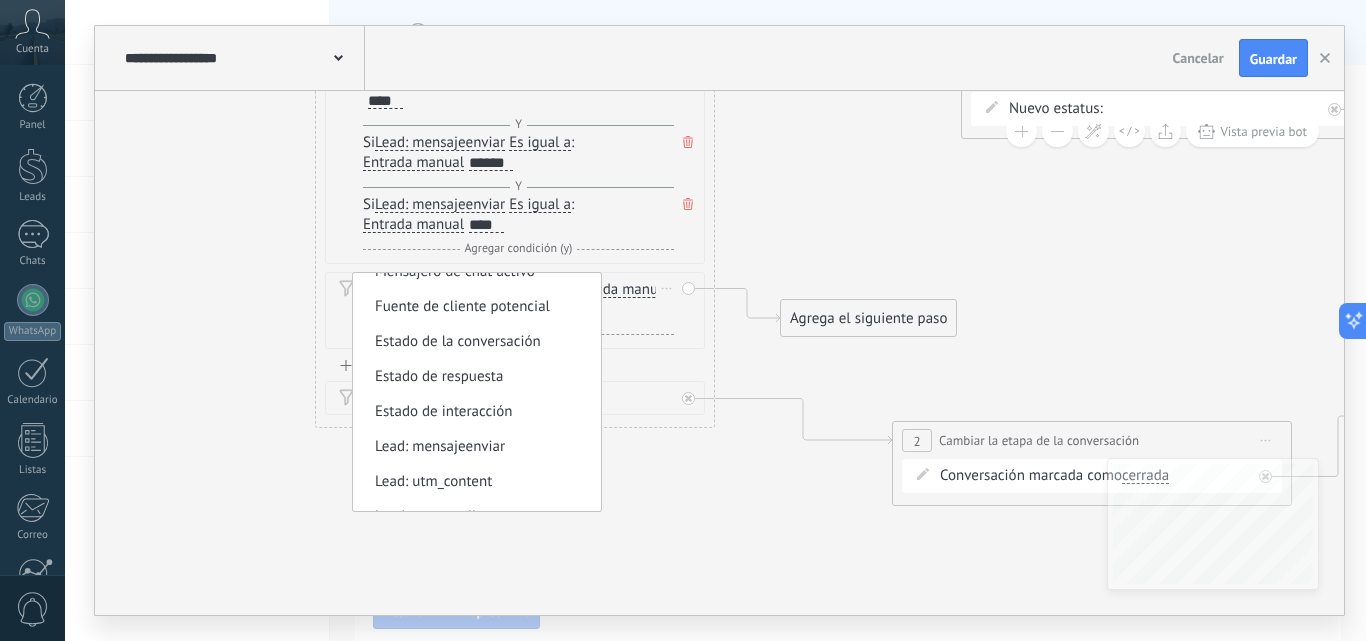 scroll, scrollTop: 200, scrollLeft: 0, axis: vertical 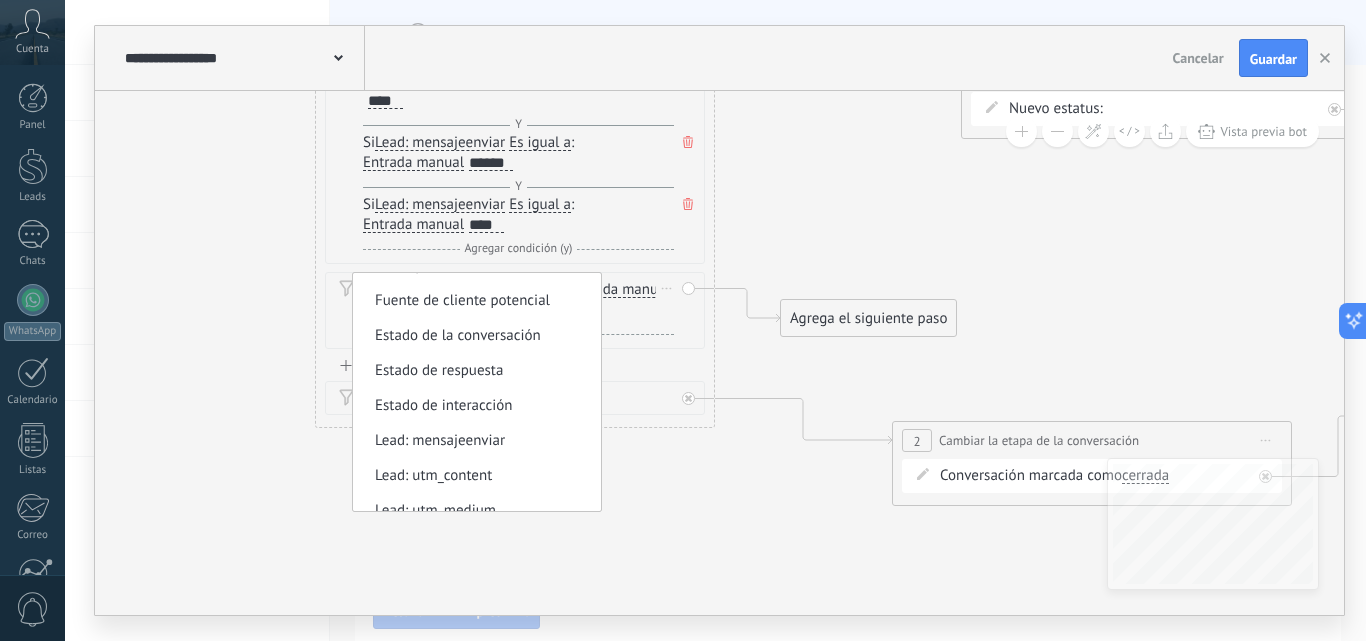 click on "Lead: mensajeenviar" at bounding box center [474, 441] 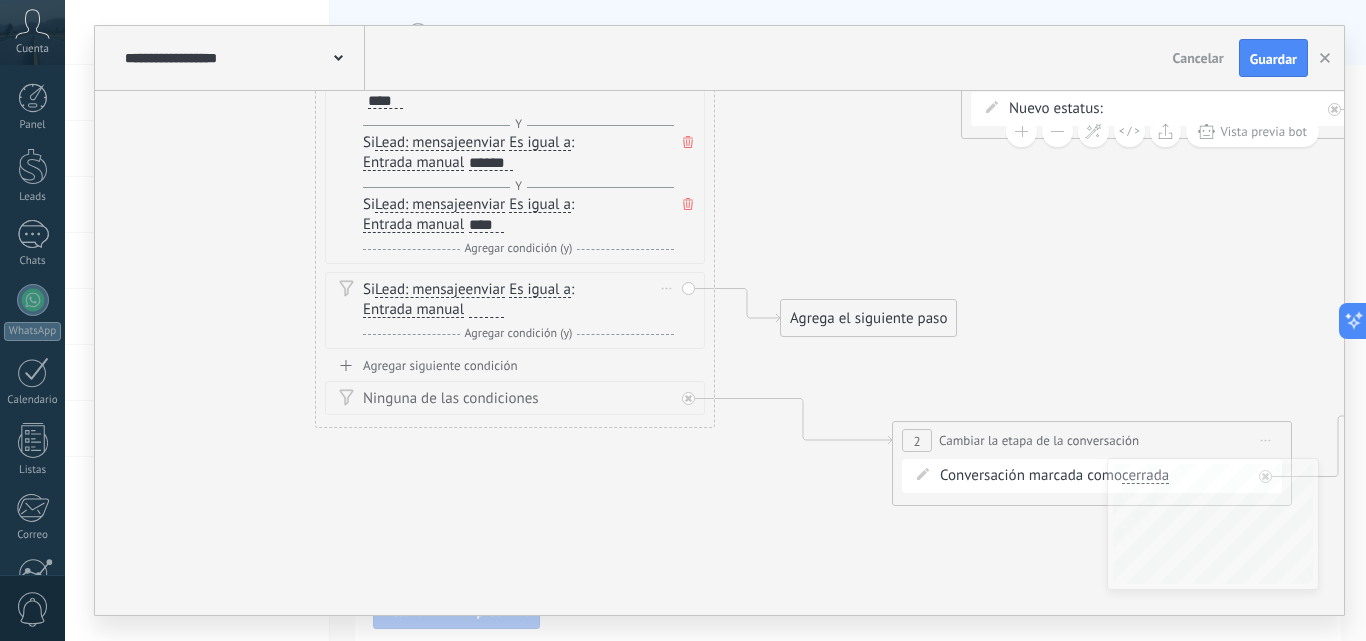 click on "Es igual a" at bounding box center [540, 290] 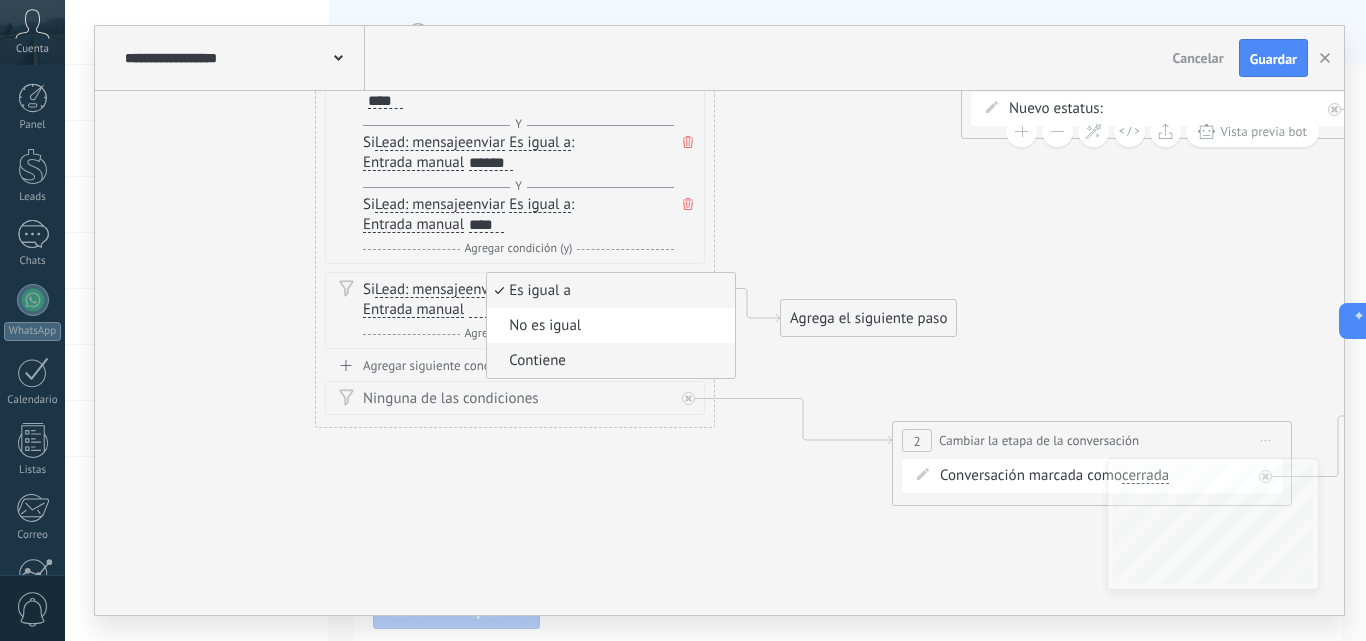 click on "Contiene" at bounding box center [608, 361] 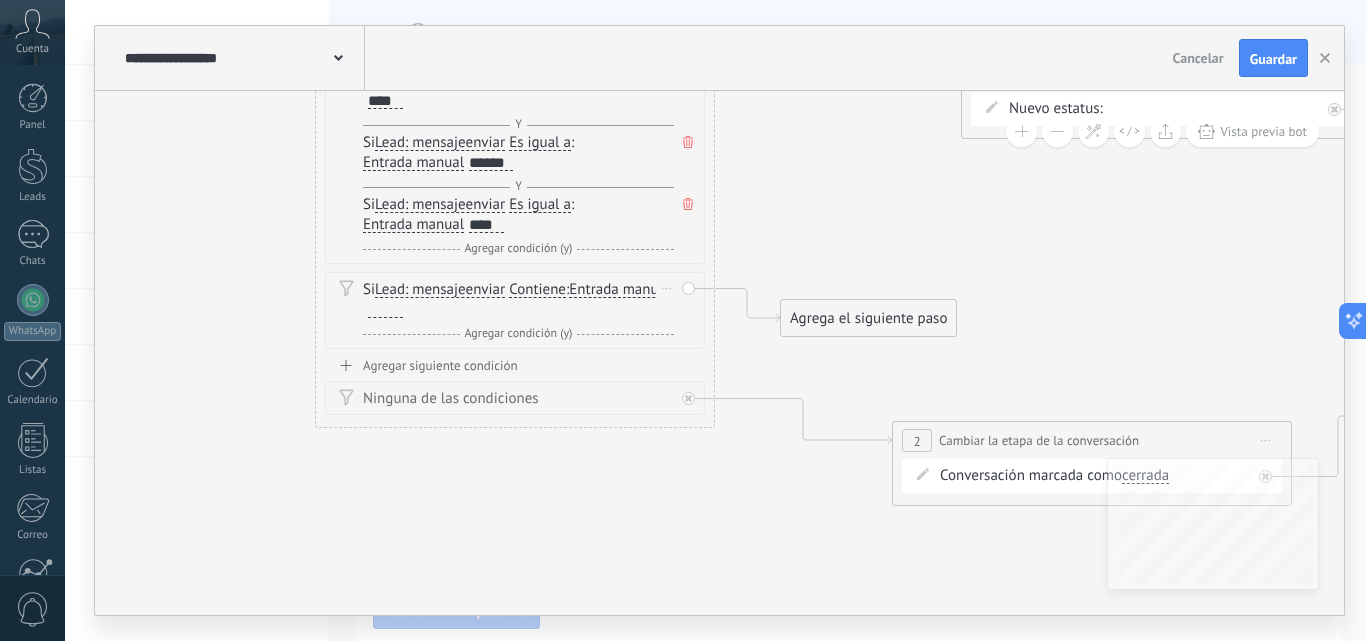 click at bounding box center [385, 310] 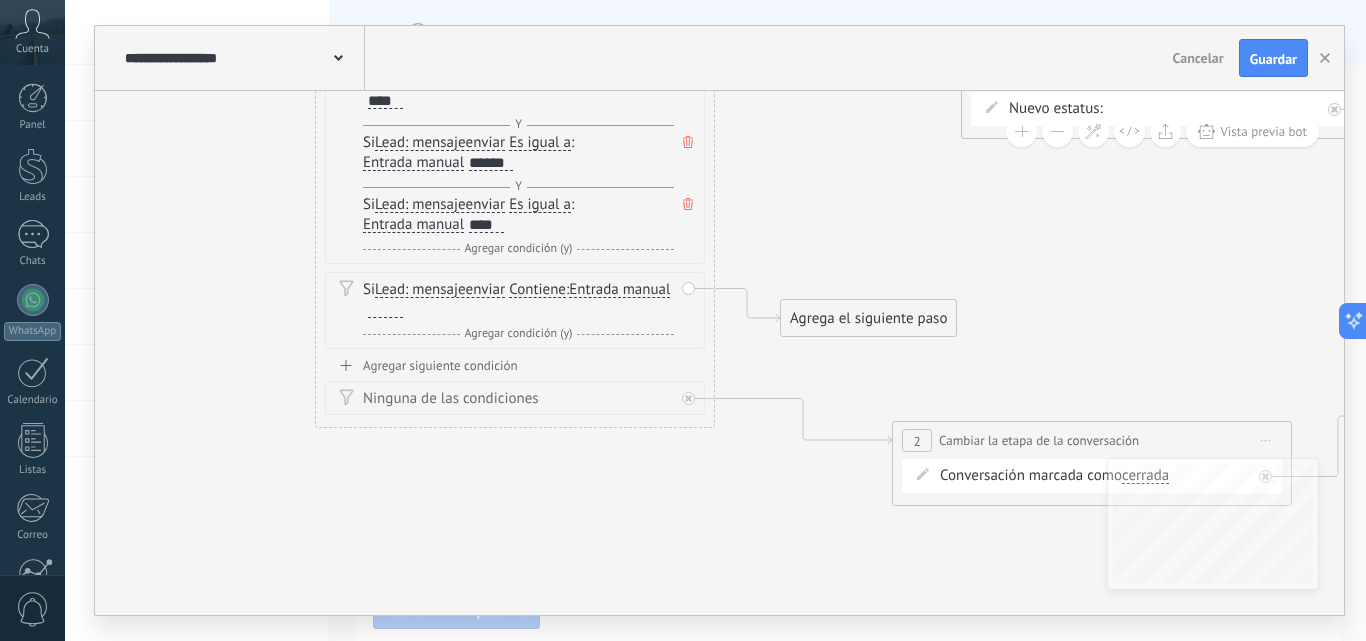 click on "Agregar siguiente condición" at bounding box center (515, 365) 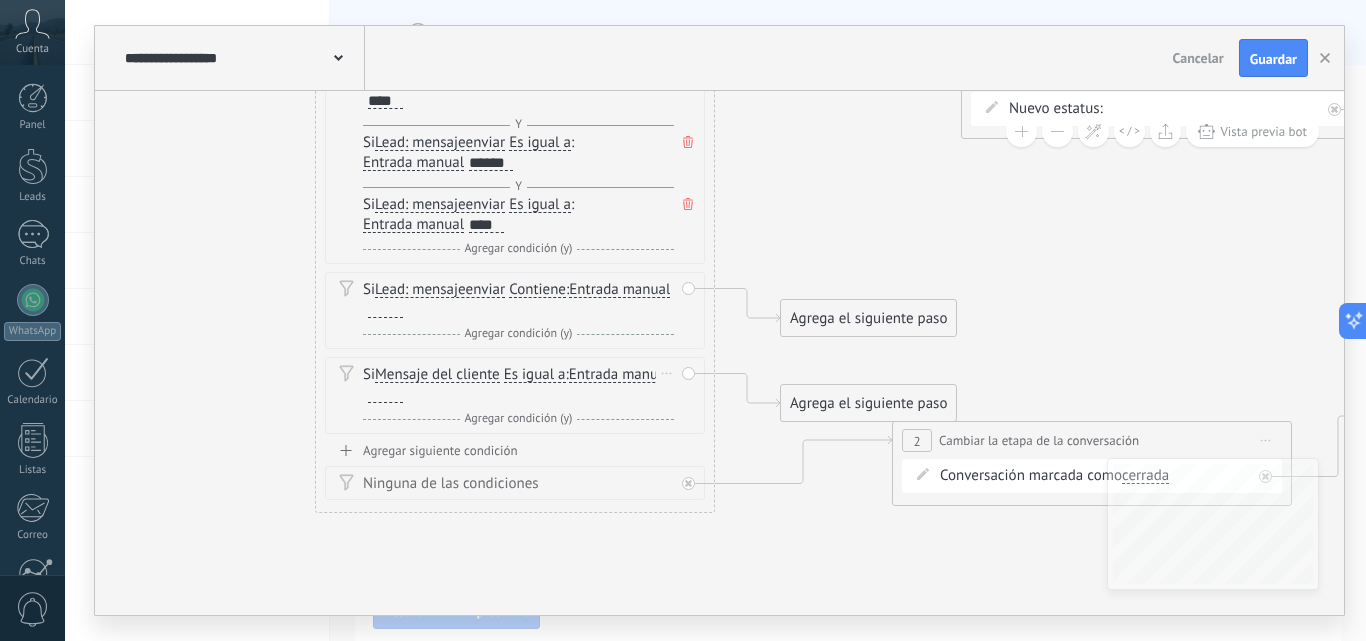 click on "Mensaje del cliente" at bounding box center [437, 375] 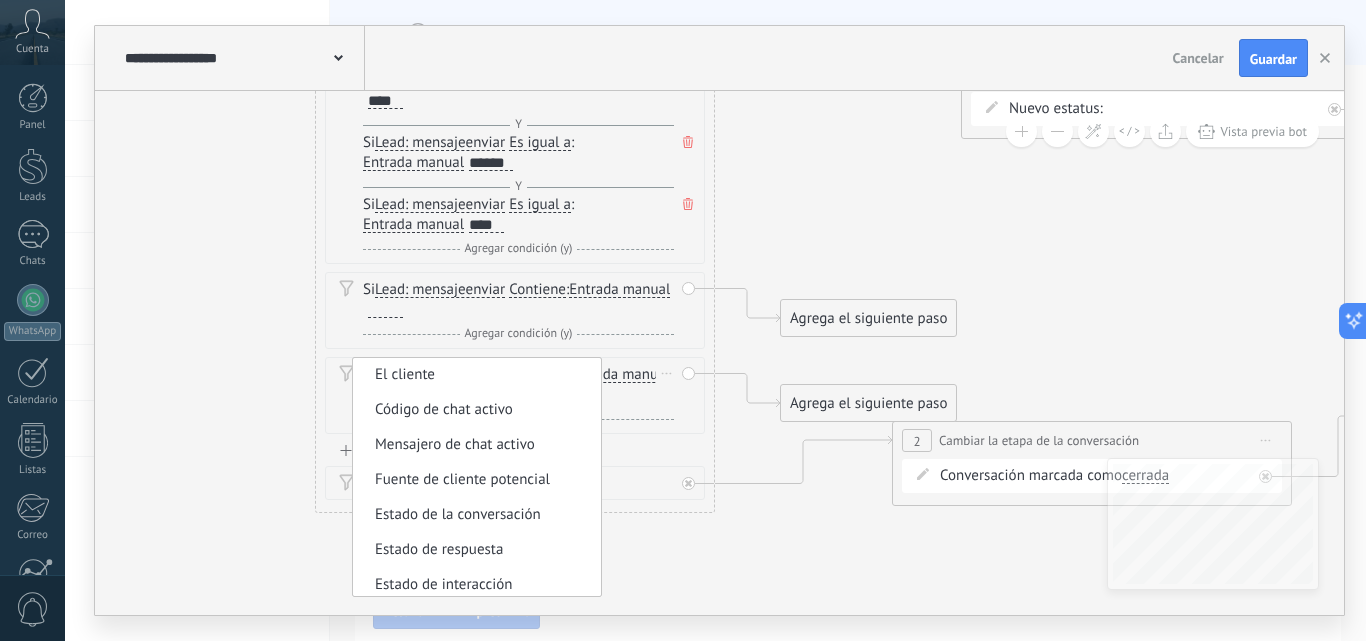 scroll, scrollTop: 200, scrollLeft: 0, axis: vertical 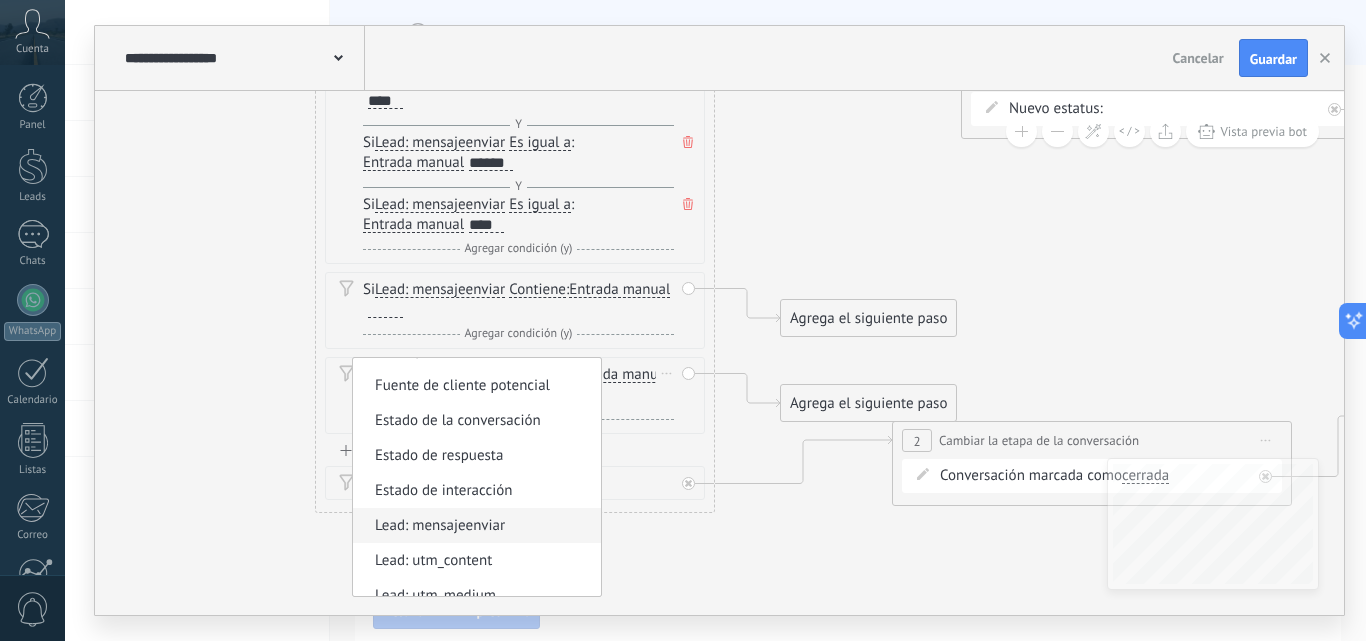click on "Lead: mensajeenviar" at bounding box center (474, 526) 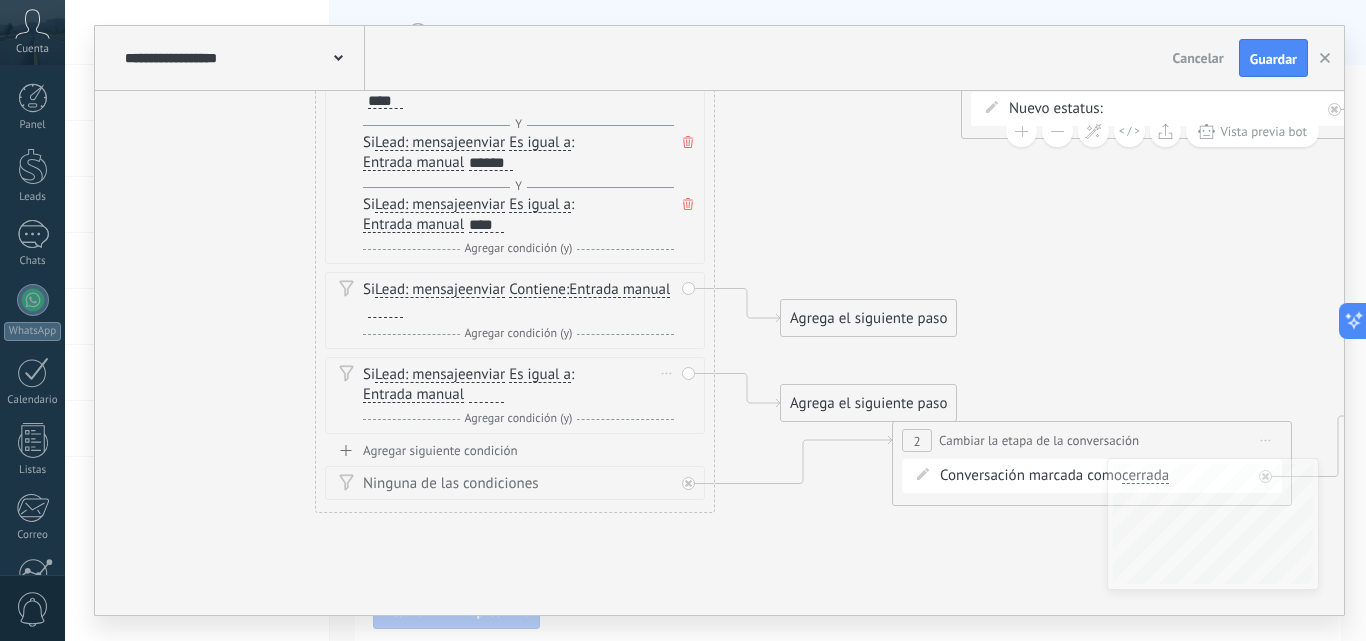 click on "Es igual a" at bounding box center [540, 375] 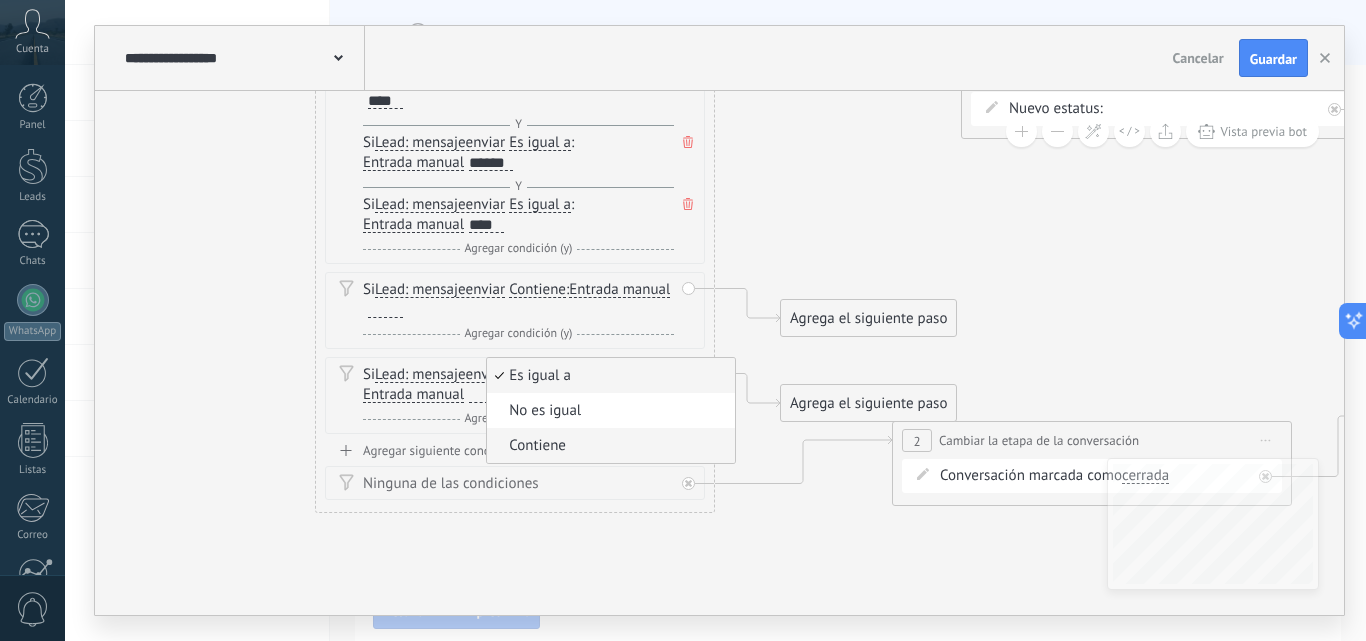 click on "Contiene" at bounding box center [611, 445] 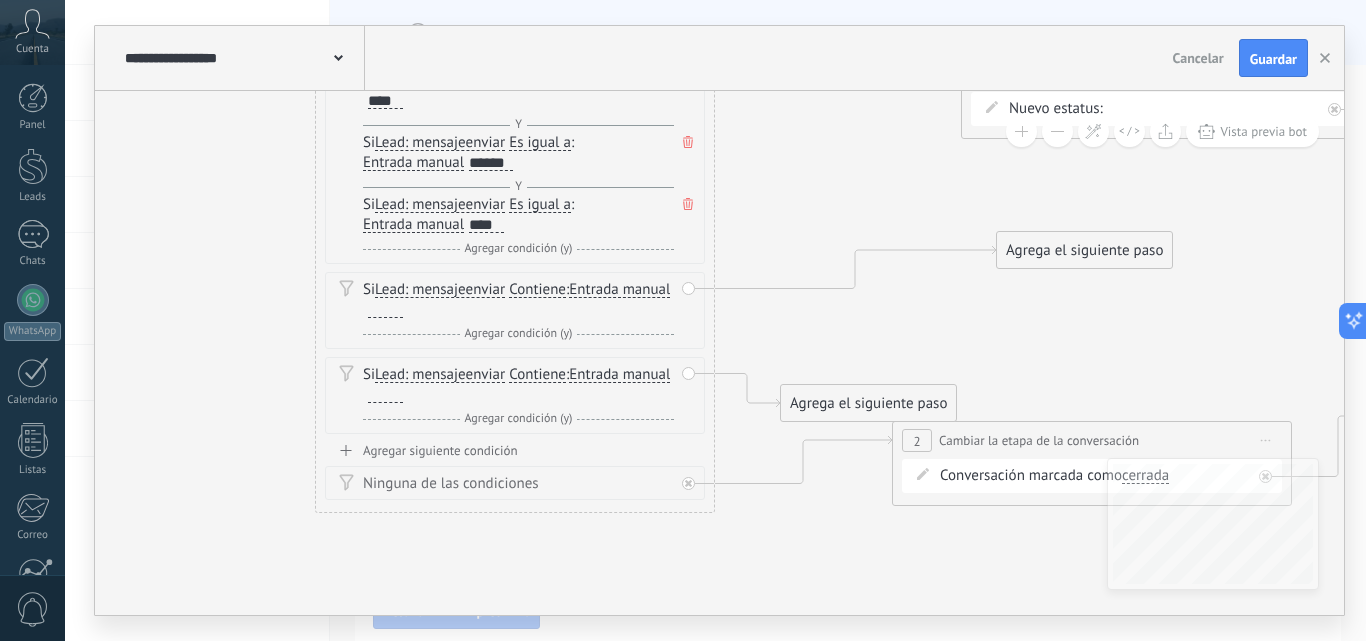 drag, startPoint x: 799, startPoint y: 327, endPoint x: 1021, endPoint y: 258, distance: 232.4758 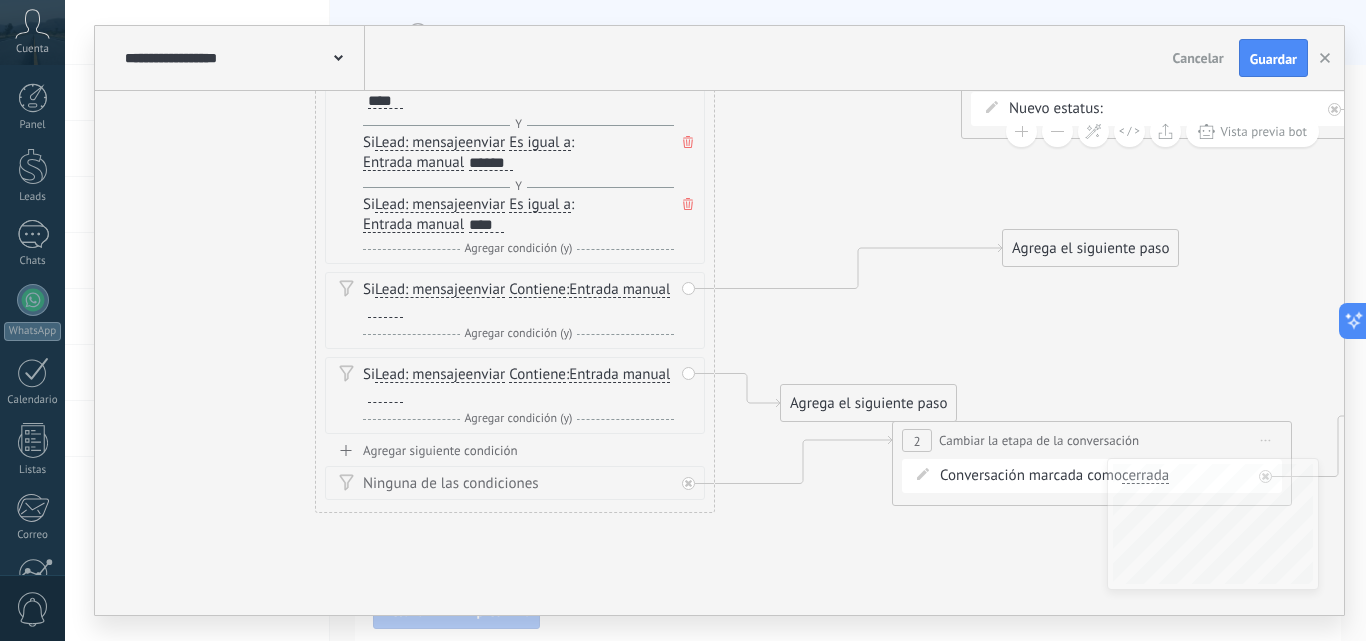 click on "Agrega el siguiente paso" at bounding box center (1090, 248) 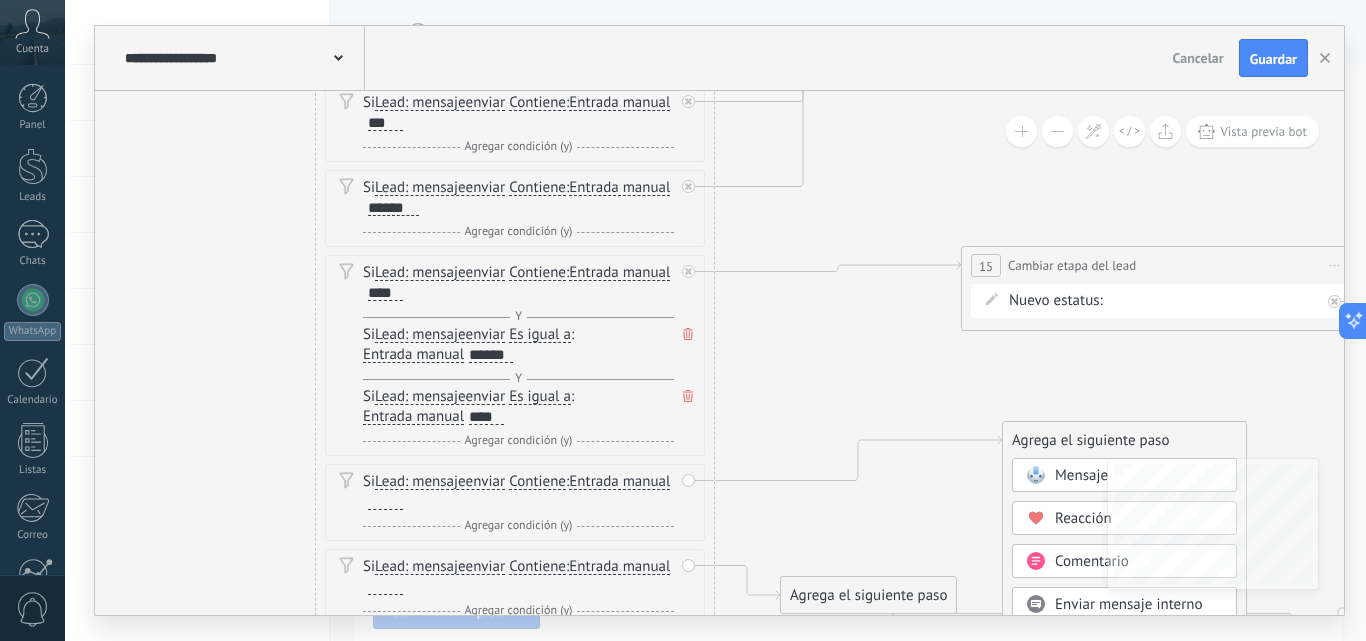 click 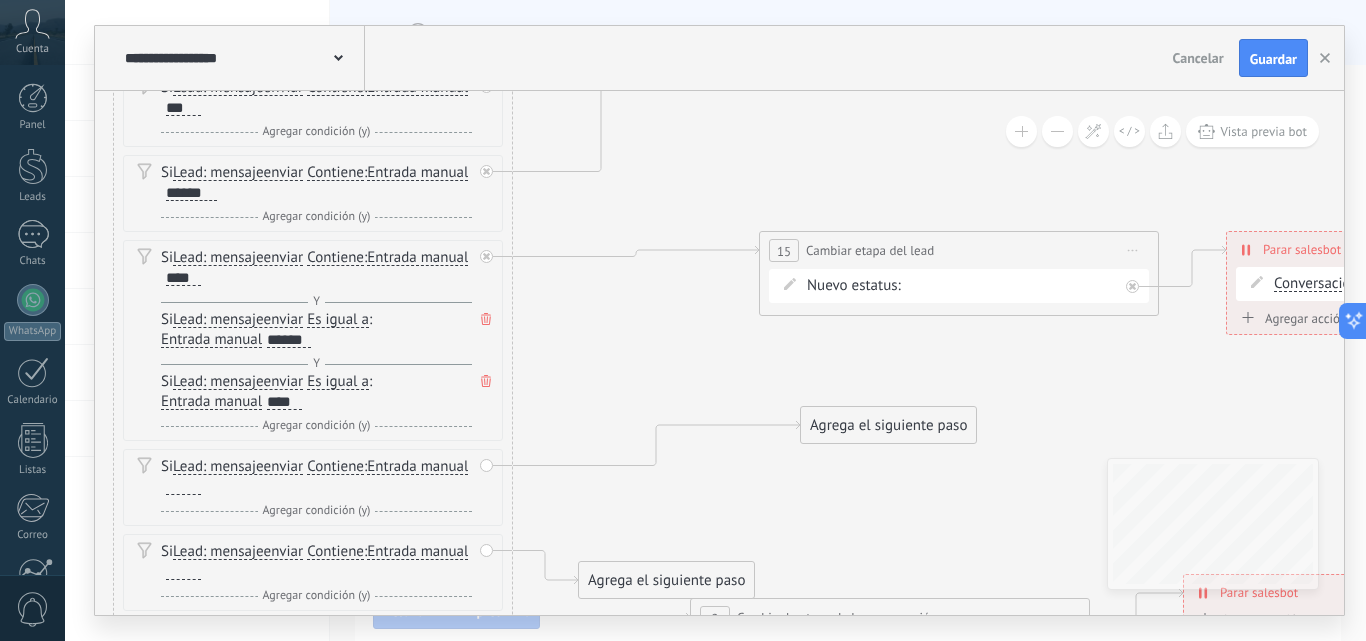drag, startPoint x: 1240, startPoint y: 349, endPoint x: 1110, endPoint y: 268, distance: 153.16985 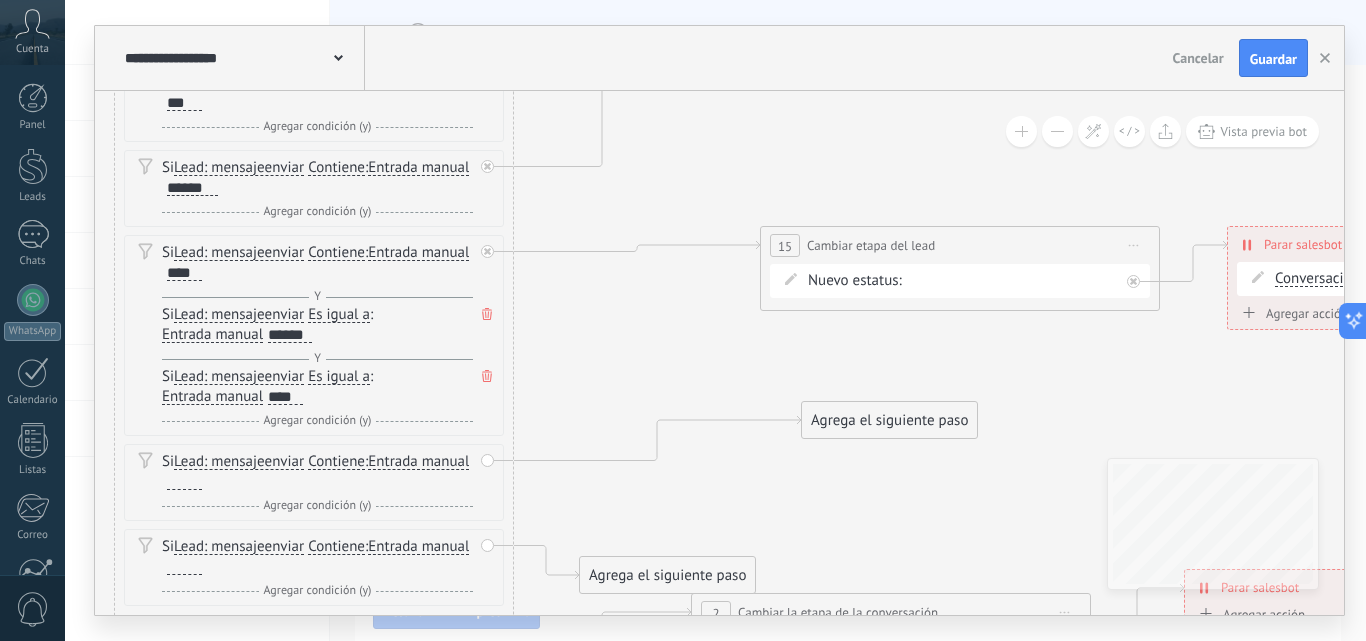 click on "Iniciar vista previa aquí
Cambiar nombre
Duplicar
Borrar" at bounding box center [1134, 245] 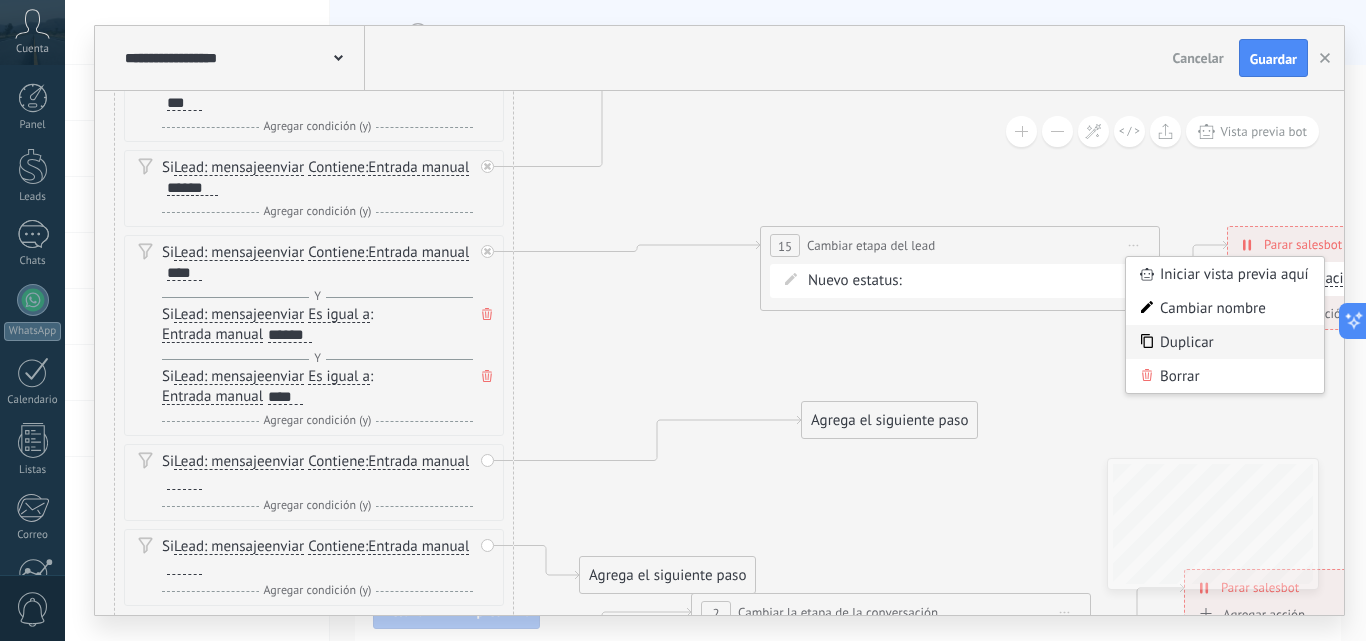 click on "Duplicar" at bounding box center (1225, 342) 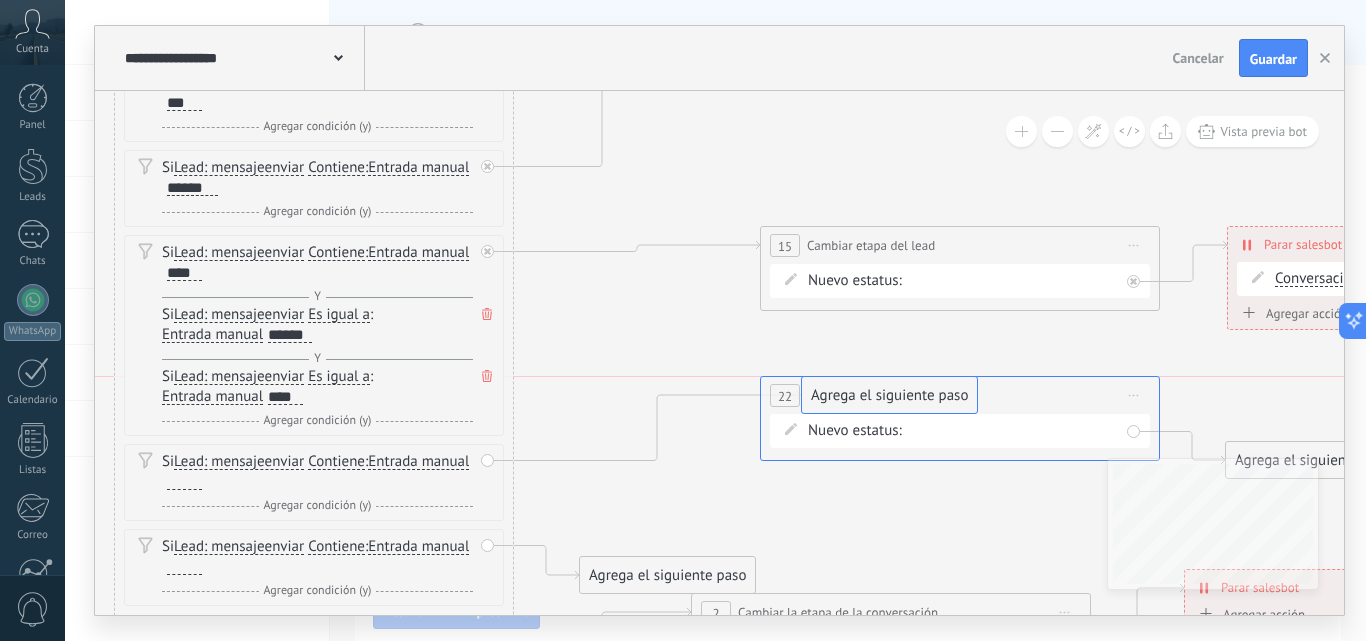 drag, startPoint x: 888, startPoint y: 488, endPoint x: 888, endPoint y: 402, distance: 86 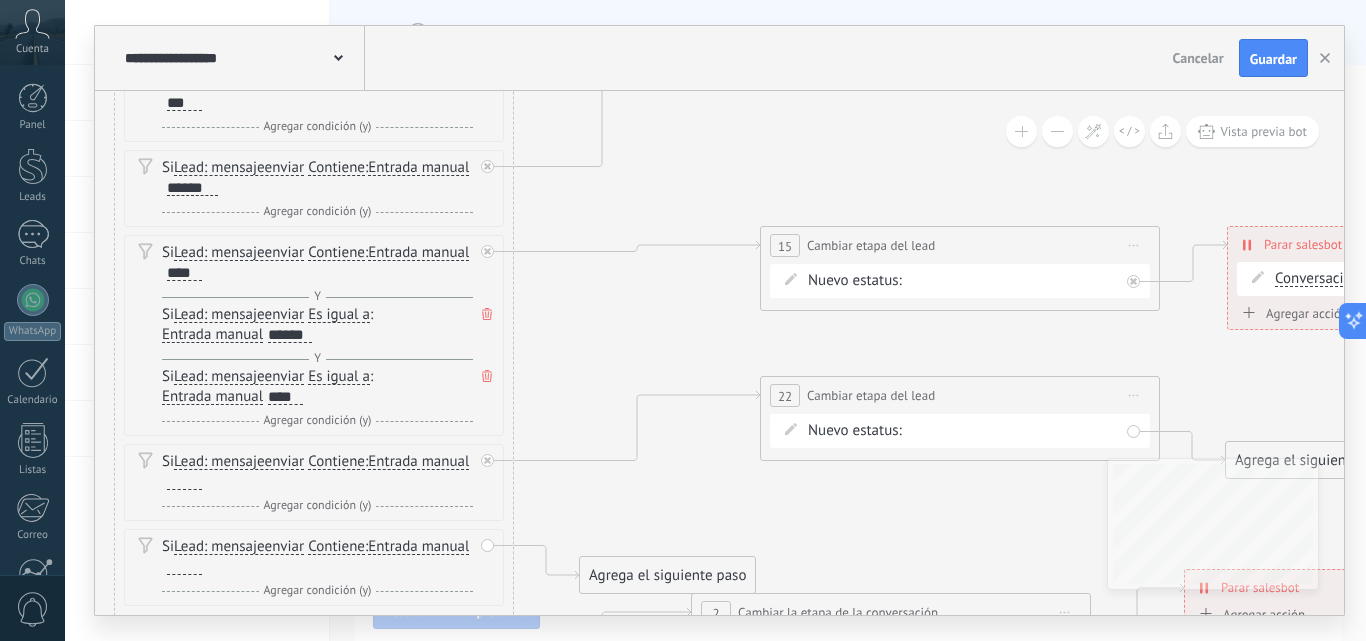 click on "Nuevo estatus: Contacto inicial ERROR CARGAR FICHAS Logrado con éxito LEAD Perdido" at bounding box center (960, 431) 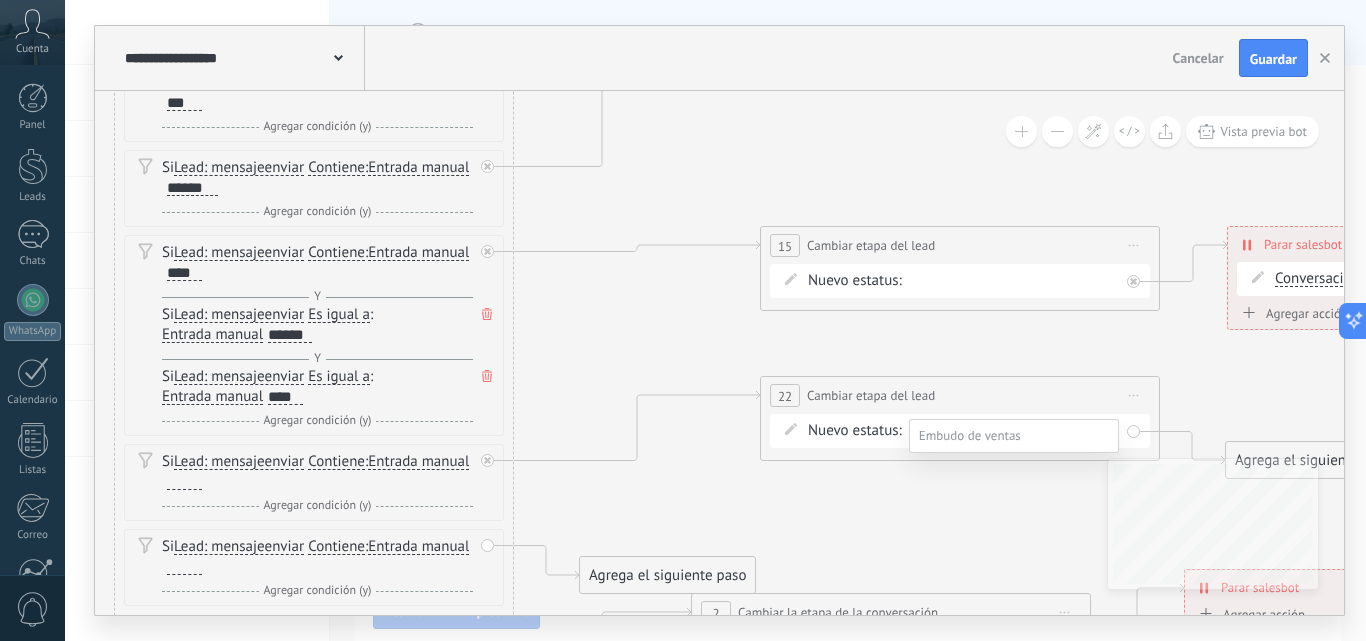 click on "CARGAR FICHAS" at bounding box center (0, 0) 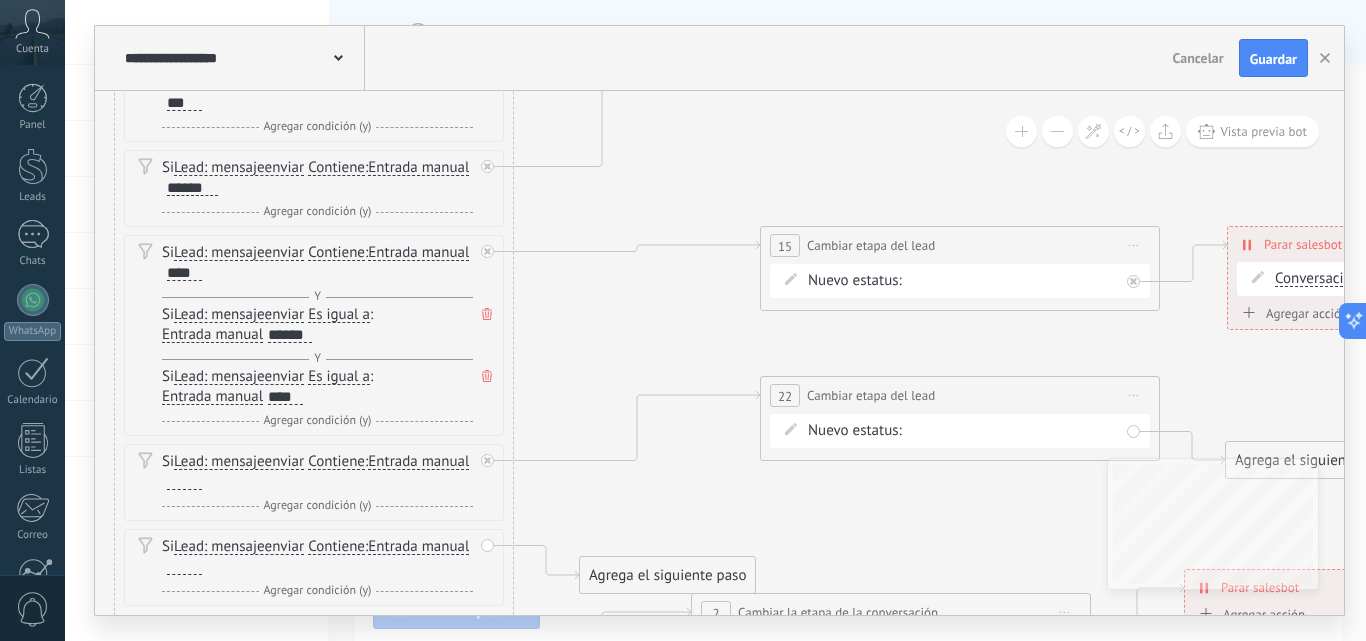 scroll, scrollTop: 0, scrollLeft: 0, axis: both 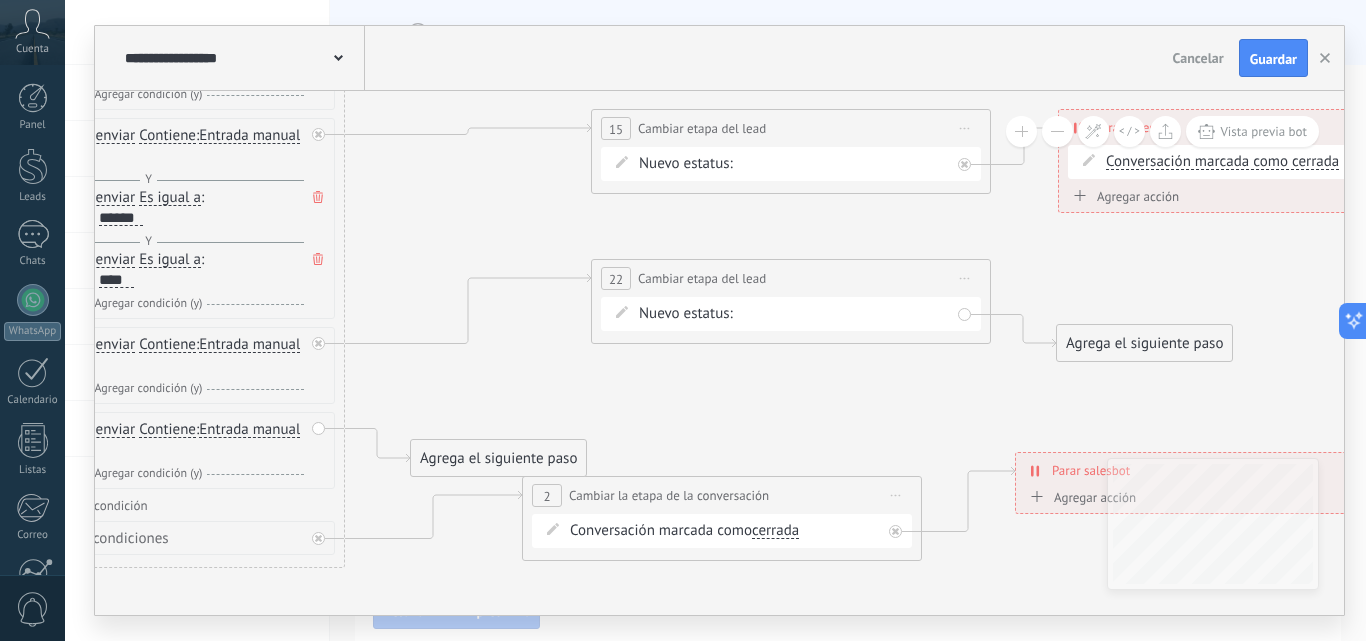 drag, startPoint x: 796, startPoint y: 533, endPoint x: 627, endPoint y: 416, distance: 205.54805 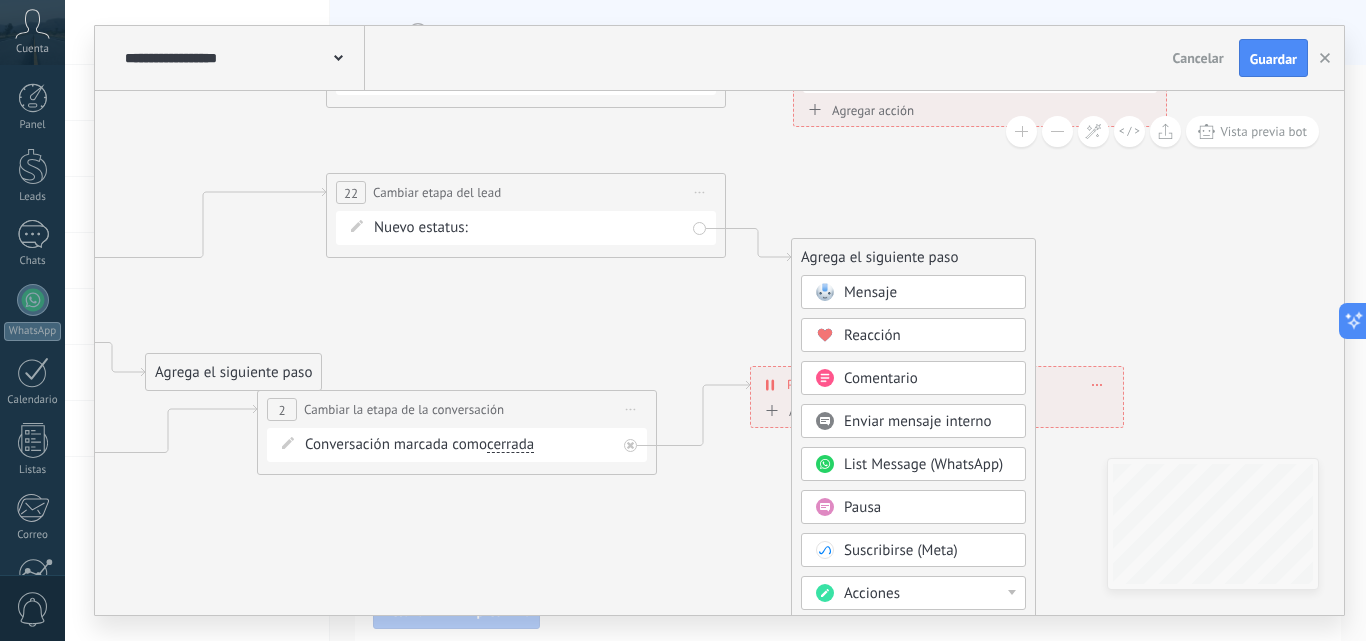 drag, startPoint x: 1028, startPoint y: 390, endPoint x: 763, endPoint y: 296, distance: 281.1779 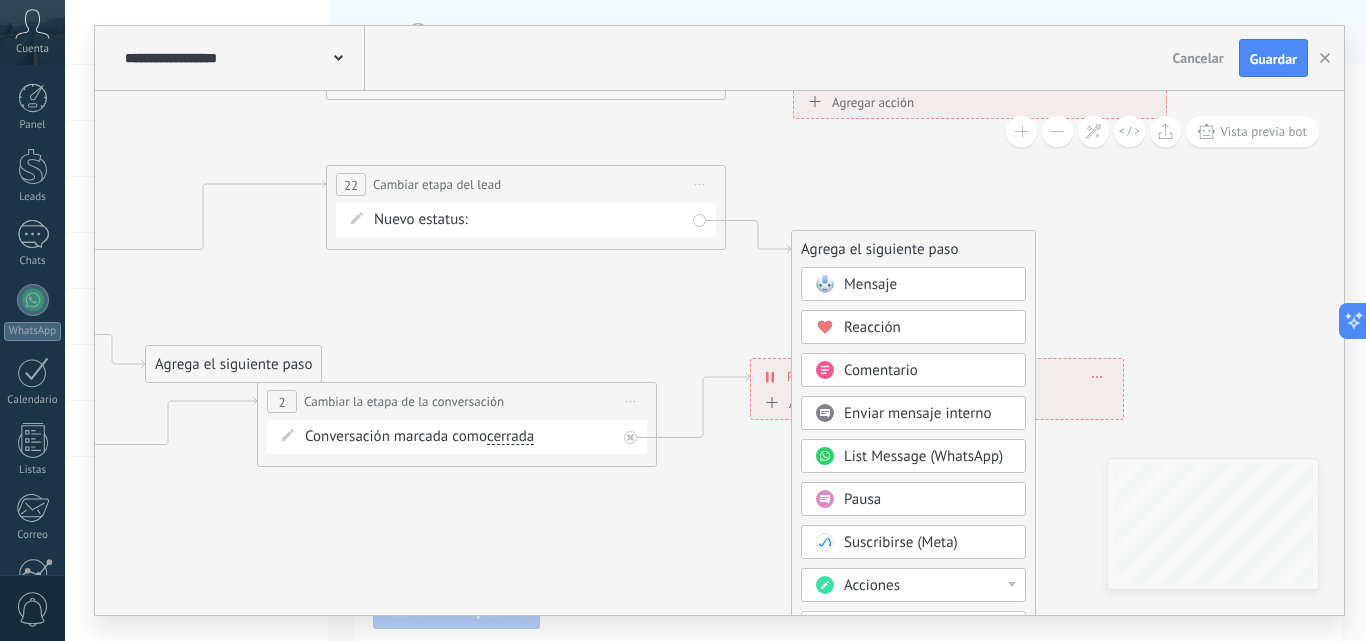 click on "Acciones" at bounding box center (872, 585) 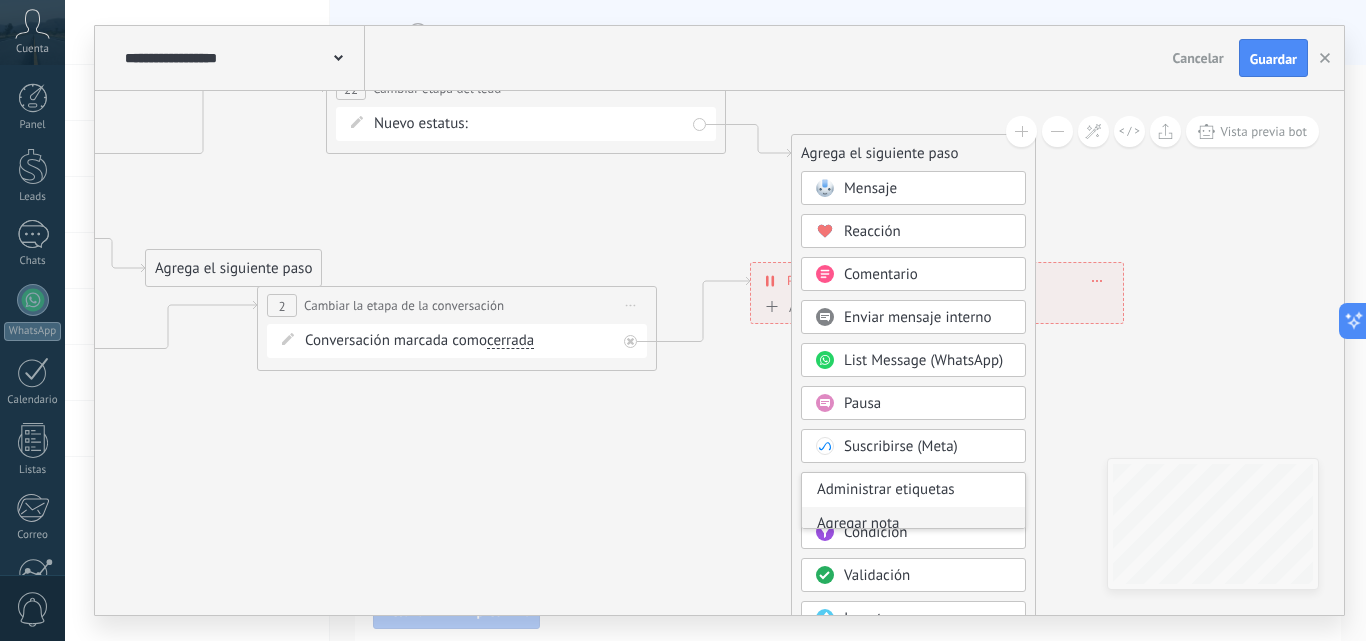 scroll, scrollTop: 100, scrollLeft: 0, axis: vertical 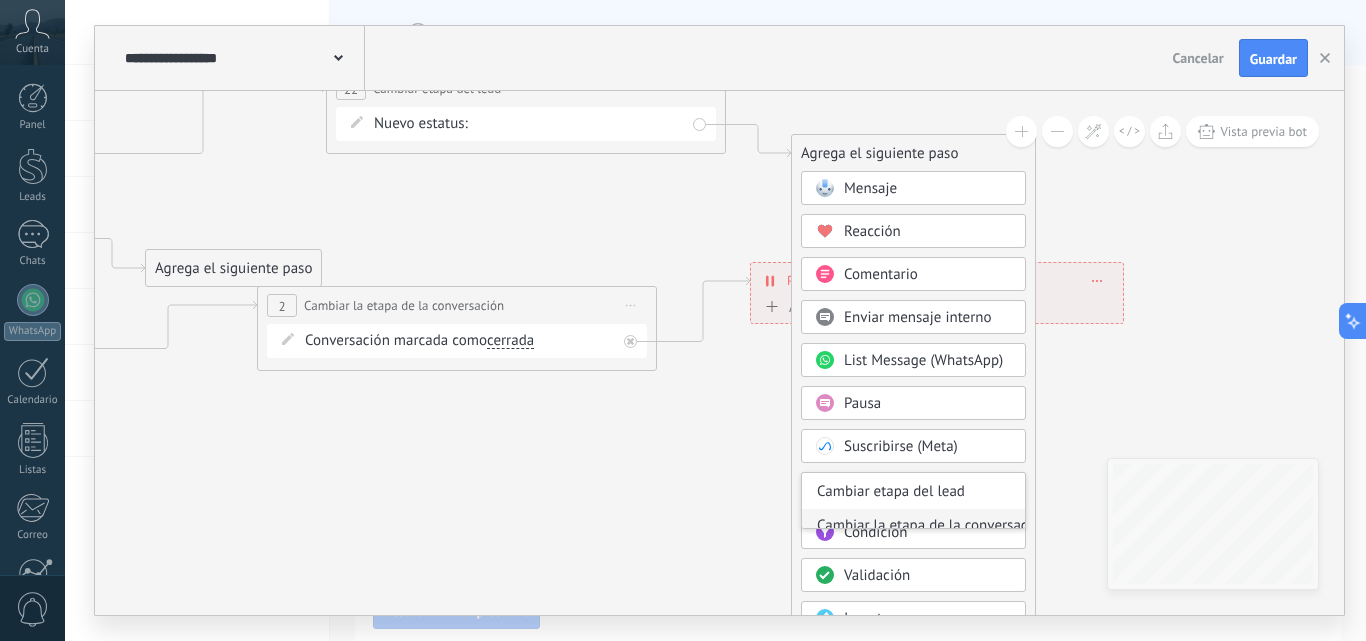 click on "Cambiar la etapa de la conversación" at bounding box center (913, 526) 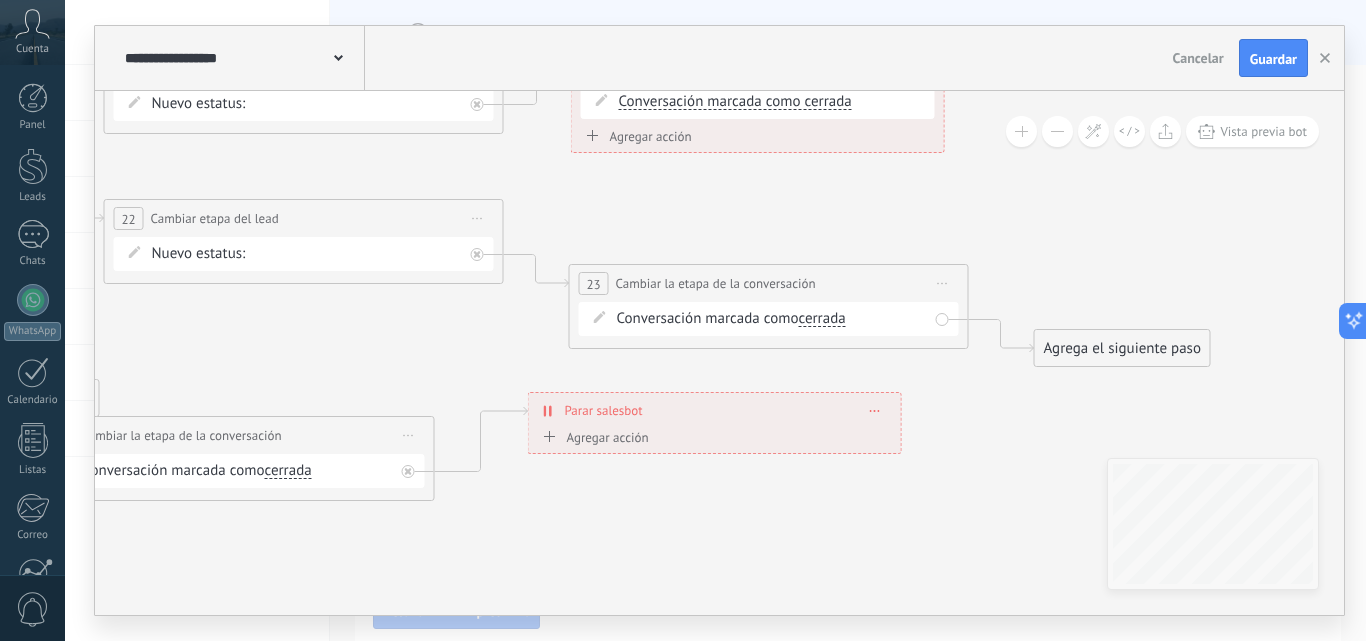 drag, startPoint x: 745, startPoint y: 439, endPoint x: 789, endPoint y: 523, distance: 94.82616 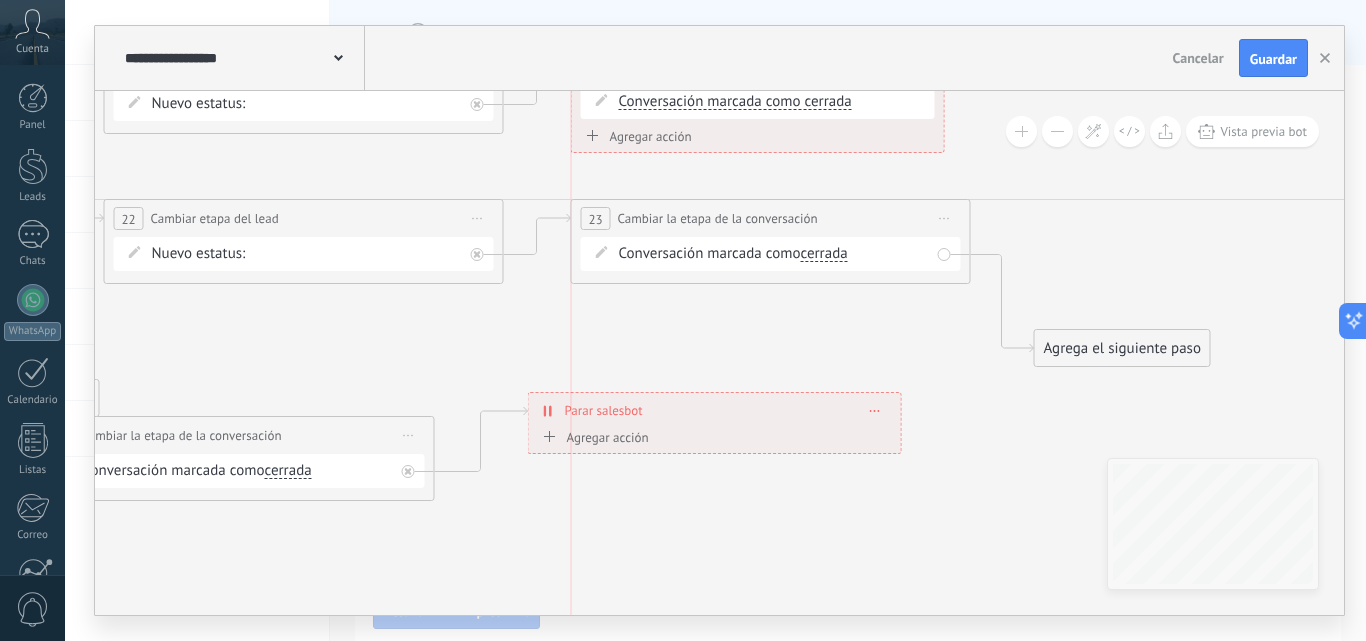 drag, startPoint x: 825, startPoint y: 281, endPoint x: 823, endPoint y: 210, distance: 71.02816 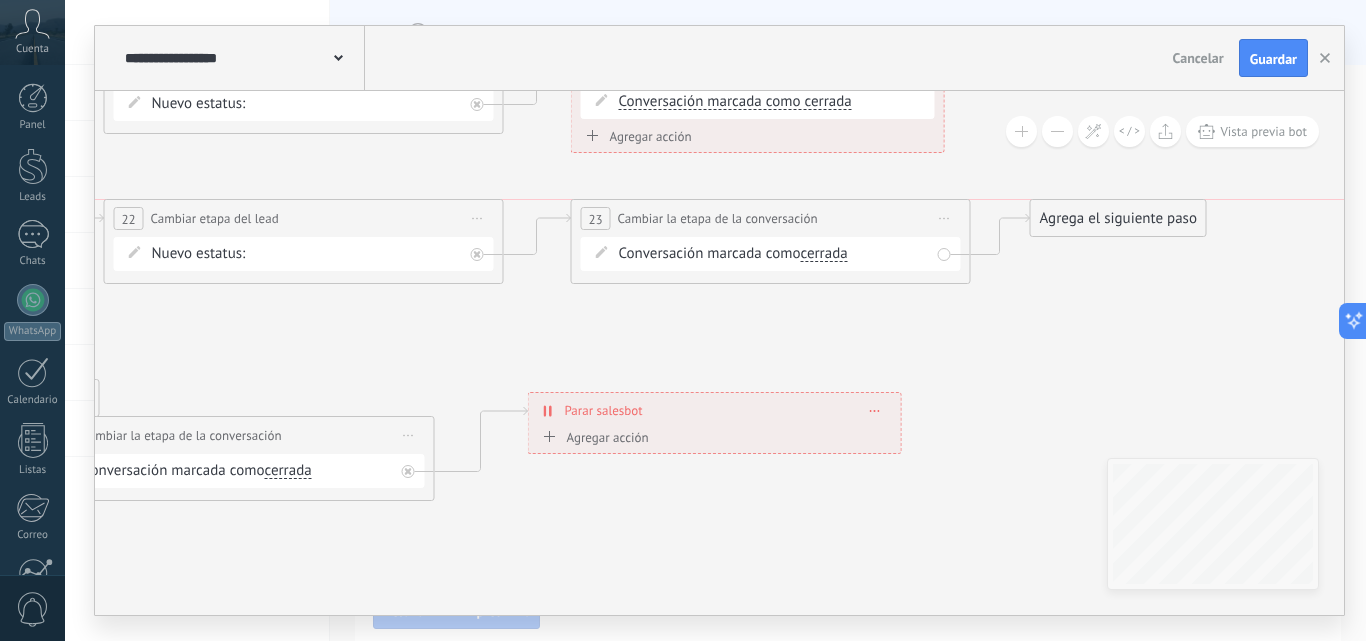 drag, startPoint x: 1093, startPoint y: 337, endPoint x: 1089, endPoint y: 210, distance: 127.06297 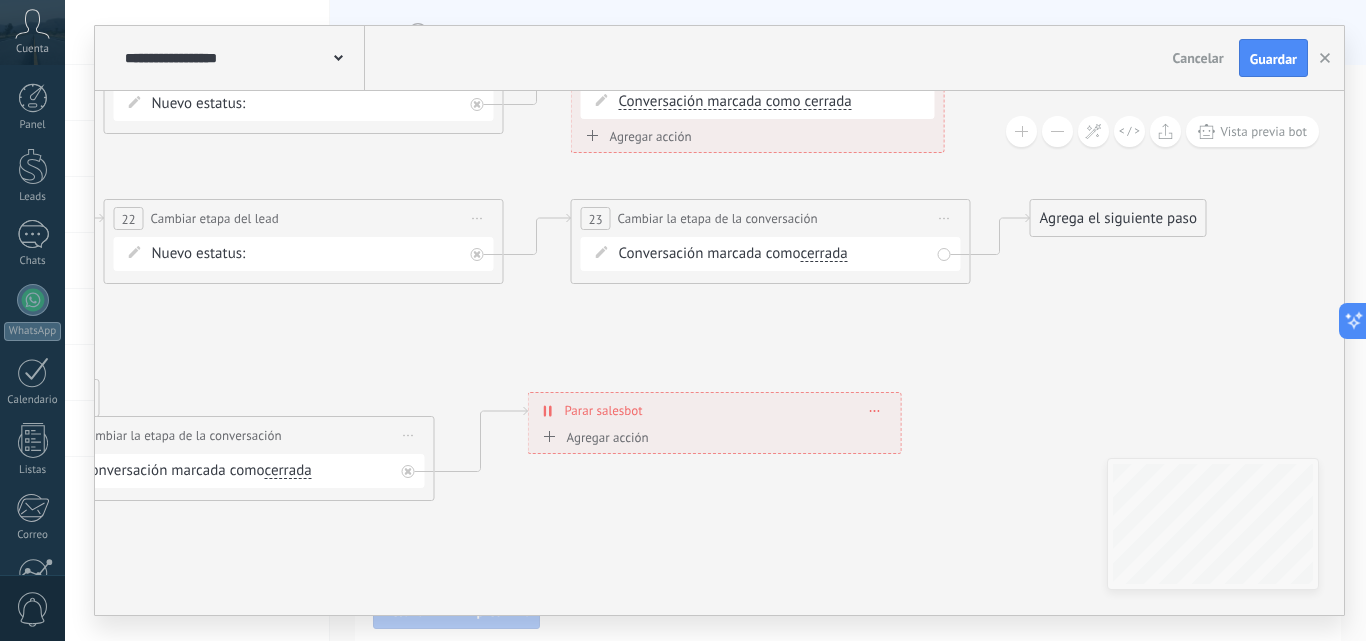 click on "Agrega el siguiente paso" at bounding box center (1118, 218) 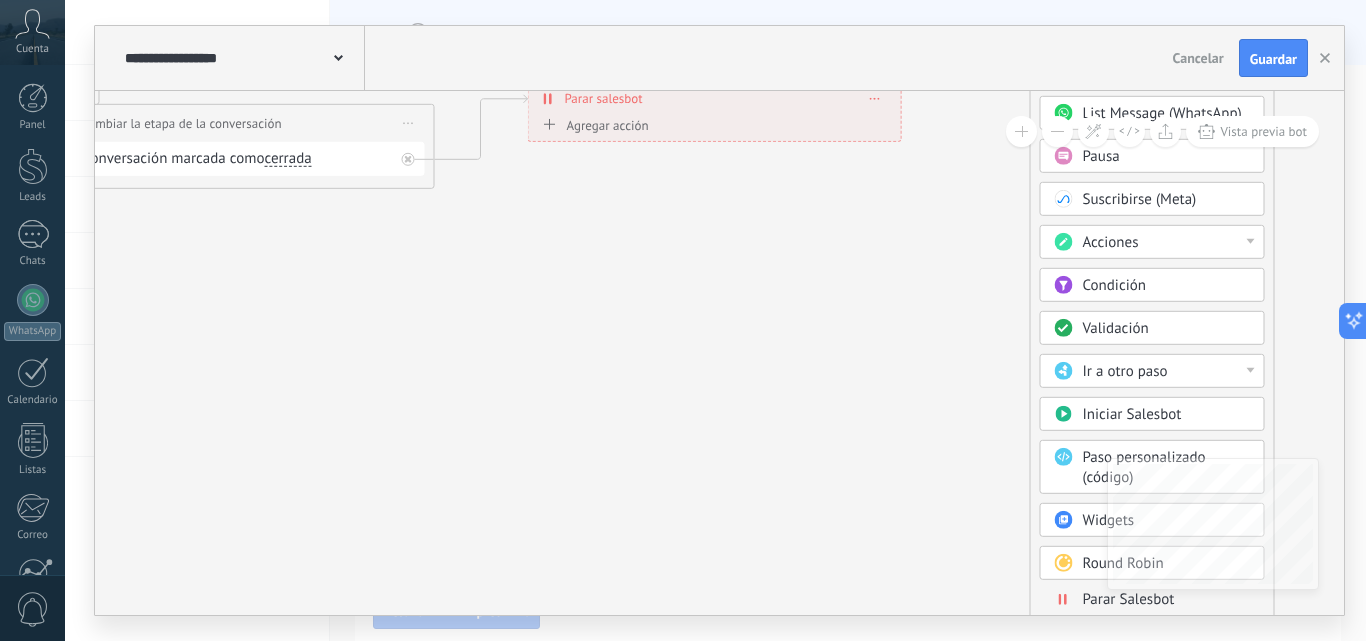 click on "Parar Salesbot" at bounding box center [1152, 600] 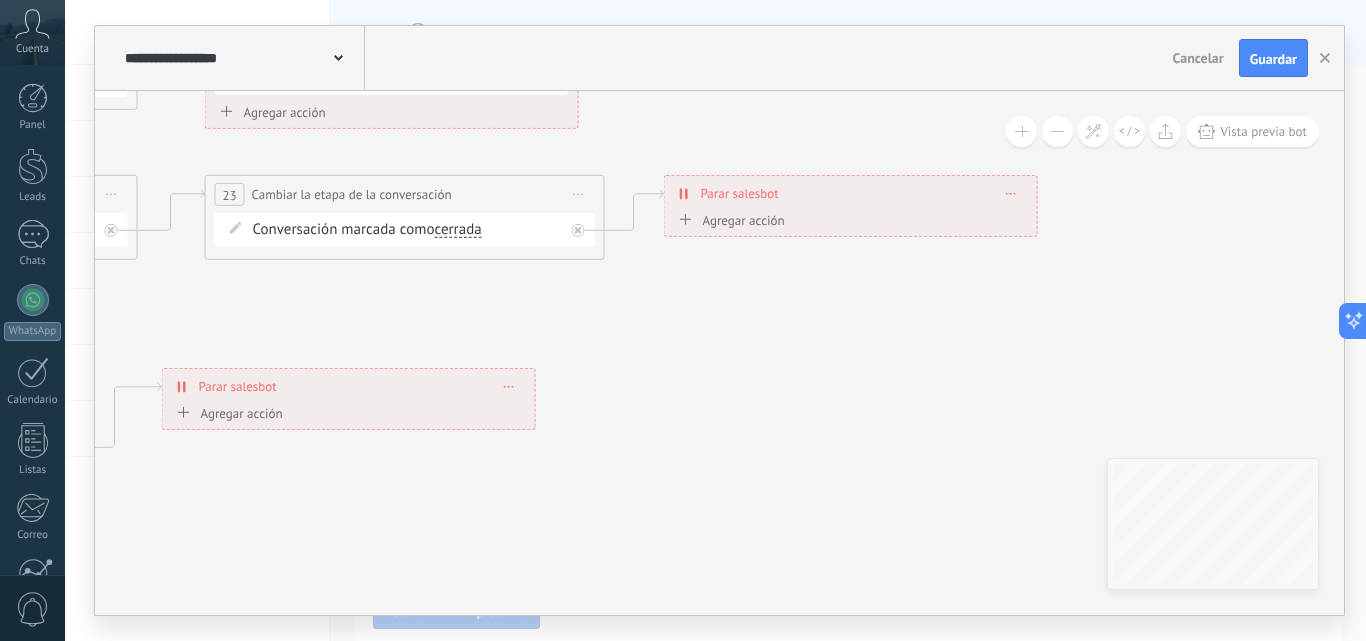 drag, startPoint x: 667, startPoint y: 301, endPoint x: 795, endPoint y: 525, distance: 257.99225 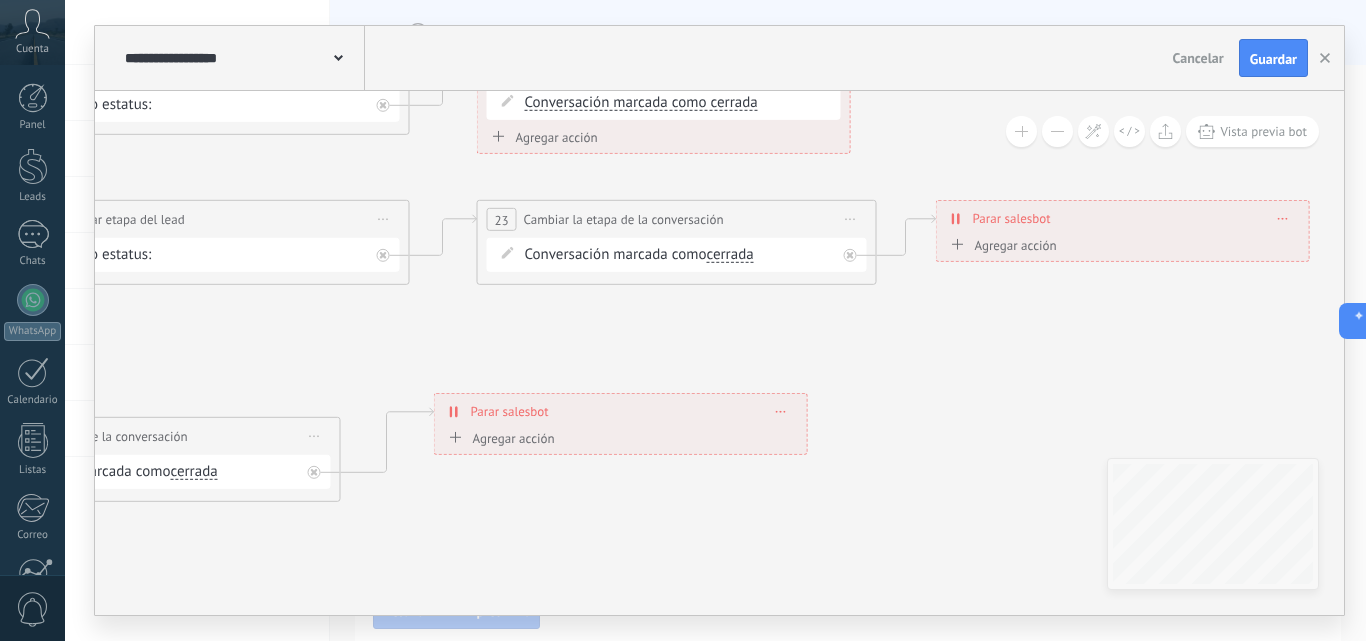 drag, startPoint x: 665, startPoint y: 335, endPoint x: 944, endPoint y: 360, distance: 280.11783 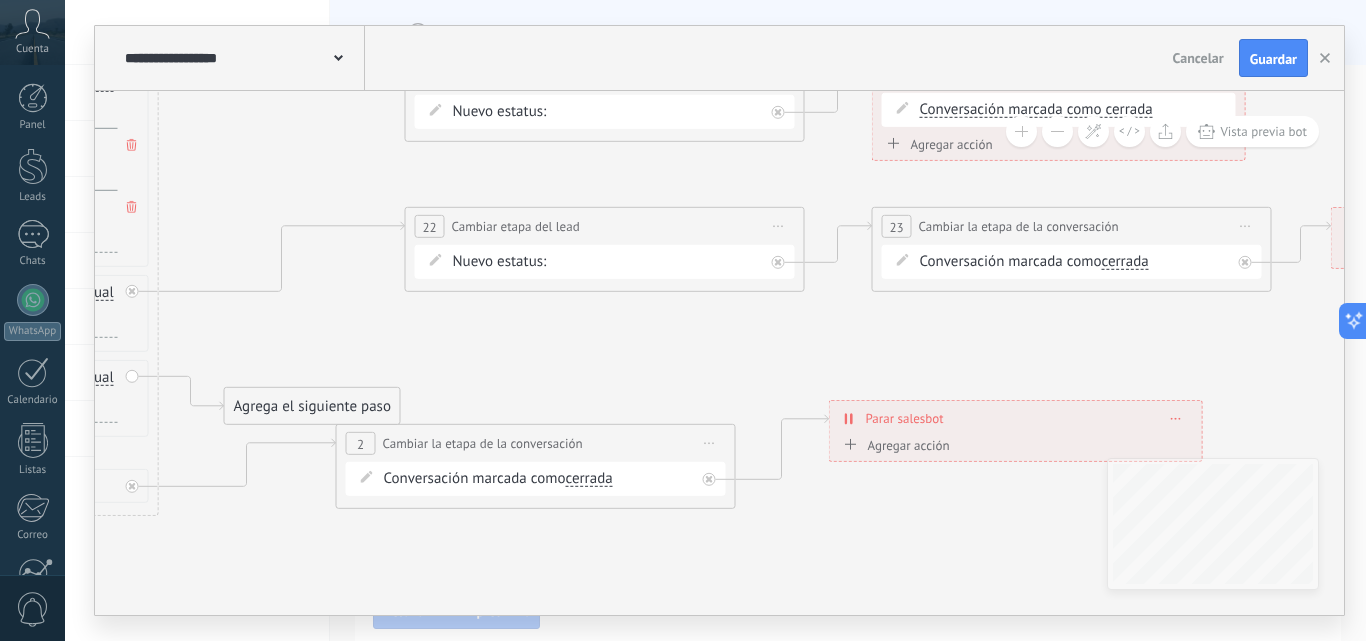 drag, startPoint x: 511, startPoint y: 350, endPoint x: 898, endPoint y: 358, distance: 387.08267 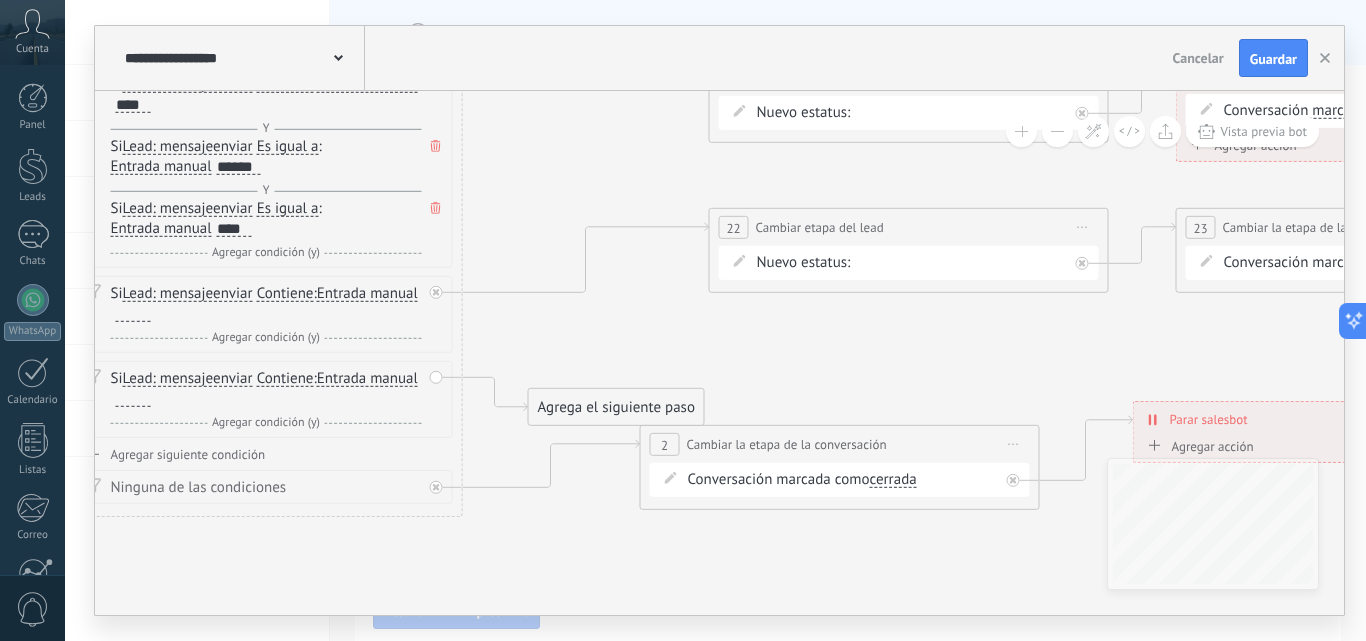drag, startPoint x: 521, startPoint y: 355, endPoint x: 819, endPoint y: 355, distance: 298 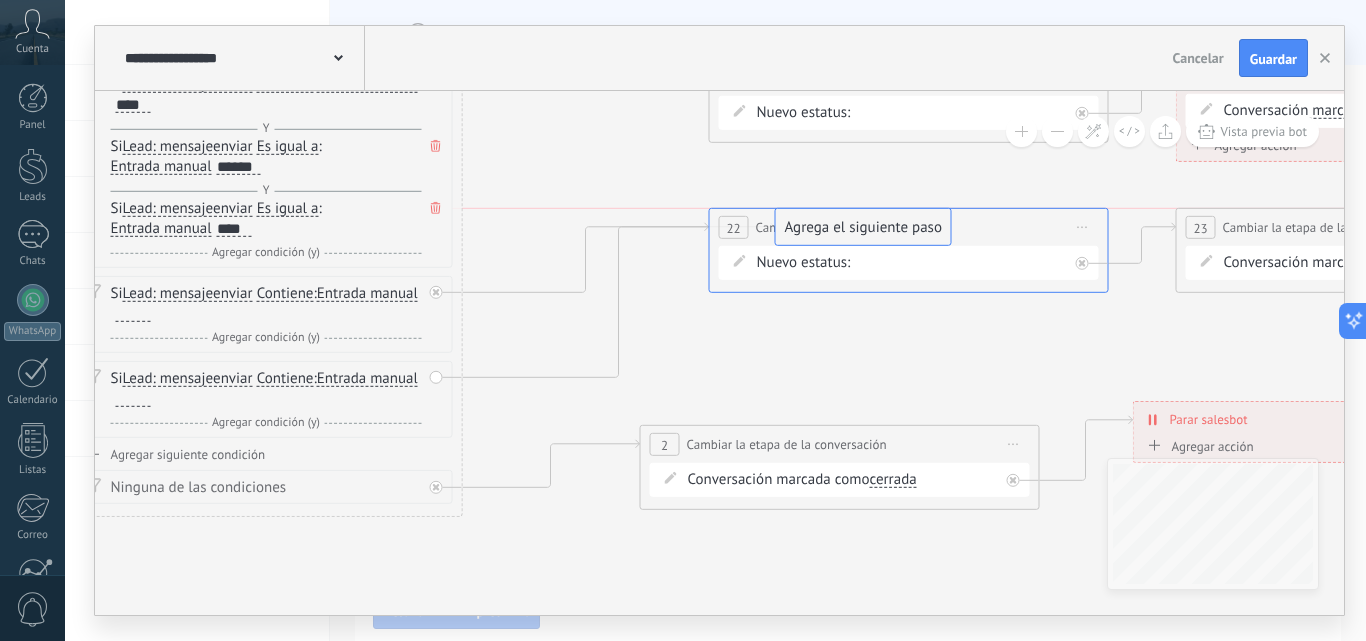 drag, startPoint x: 644, startPoint y: 405, endPoint x: 885, endPoint y: 224, distance: 301.40005 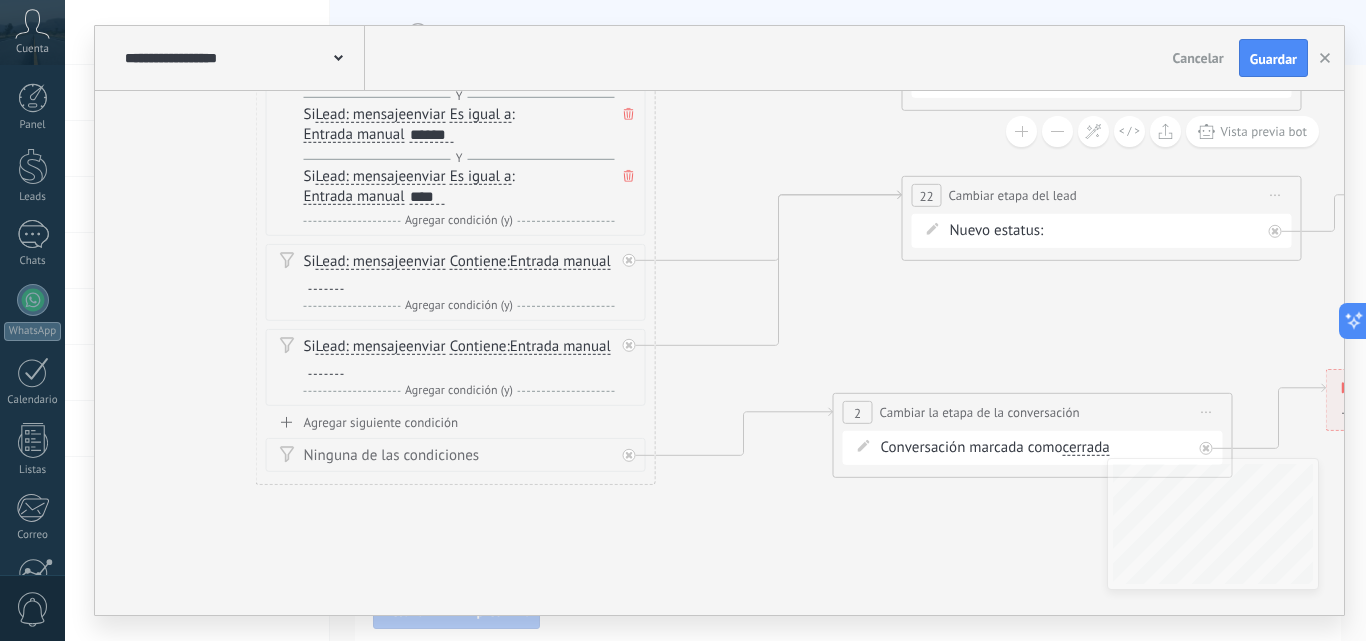 drag, startPoint x: 697, startPoint y: 359, endPoint x: 919, endPoint y: 327, distance: 224.29445 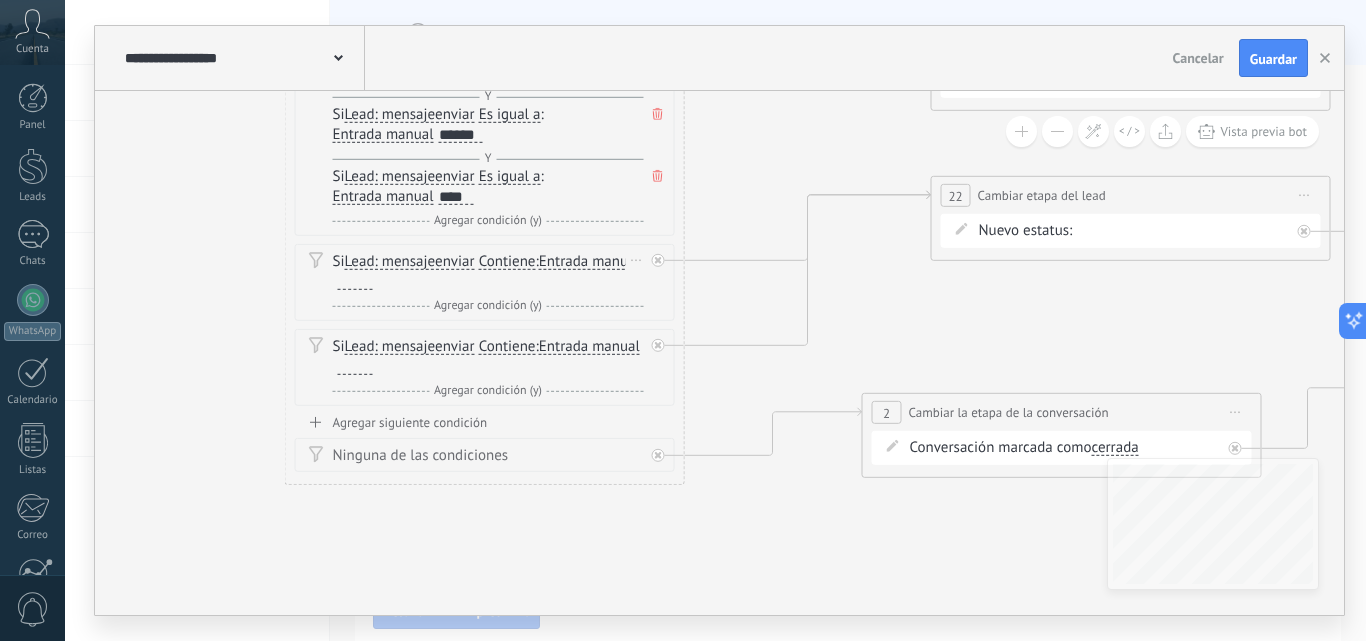 click at bounding box center [355, 282] 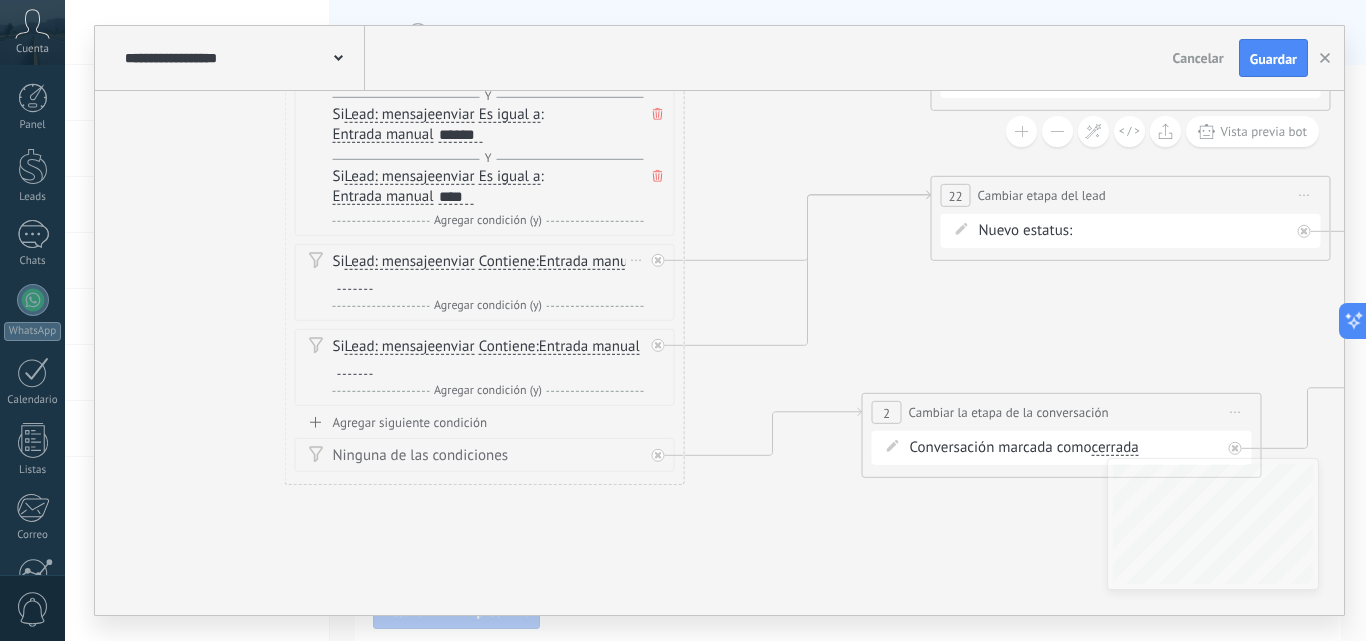 paste 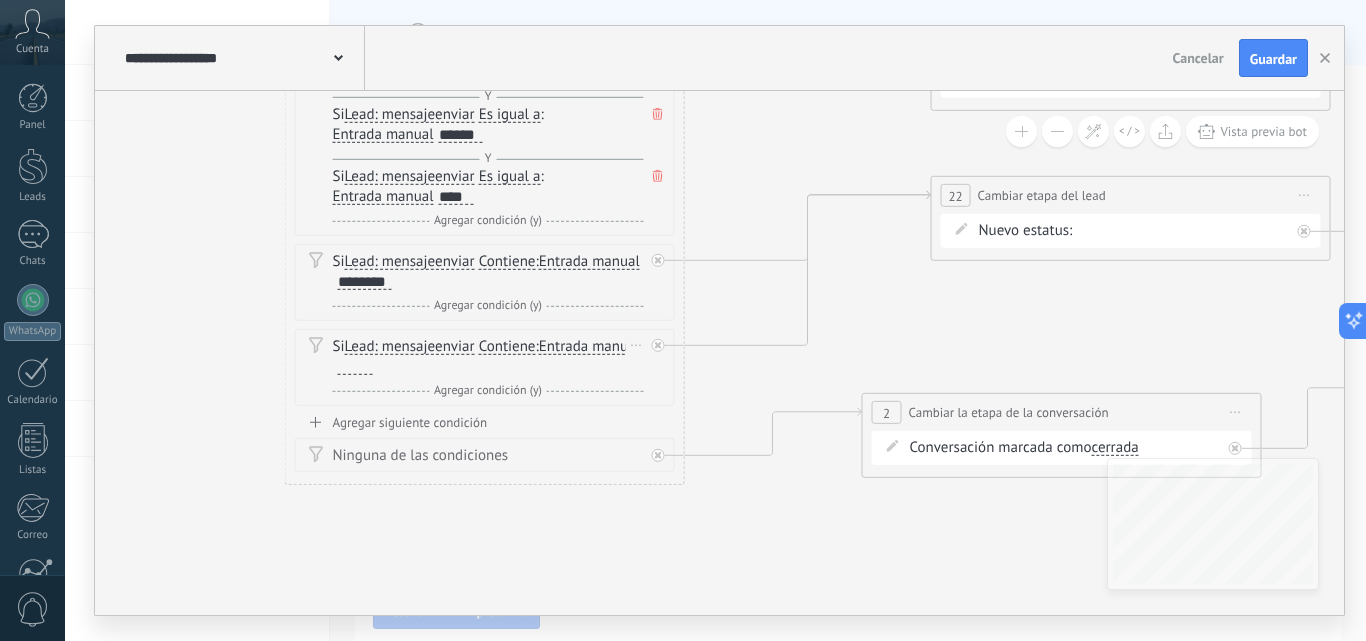 click at bounding box center (355, 367) 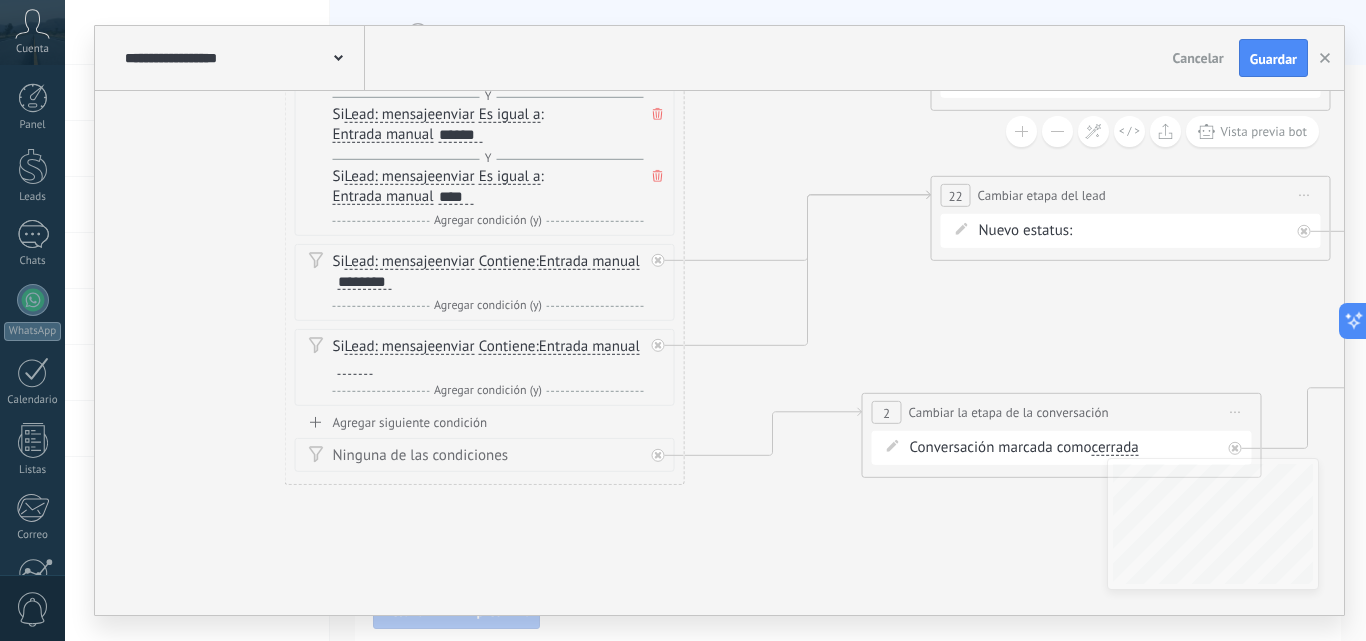 type 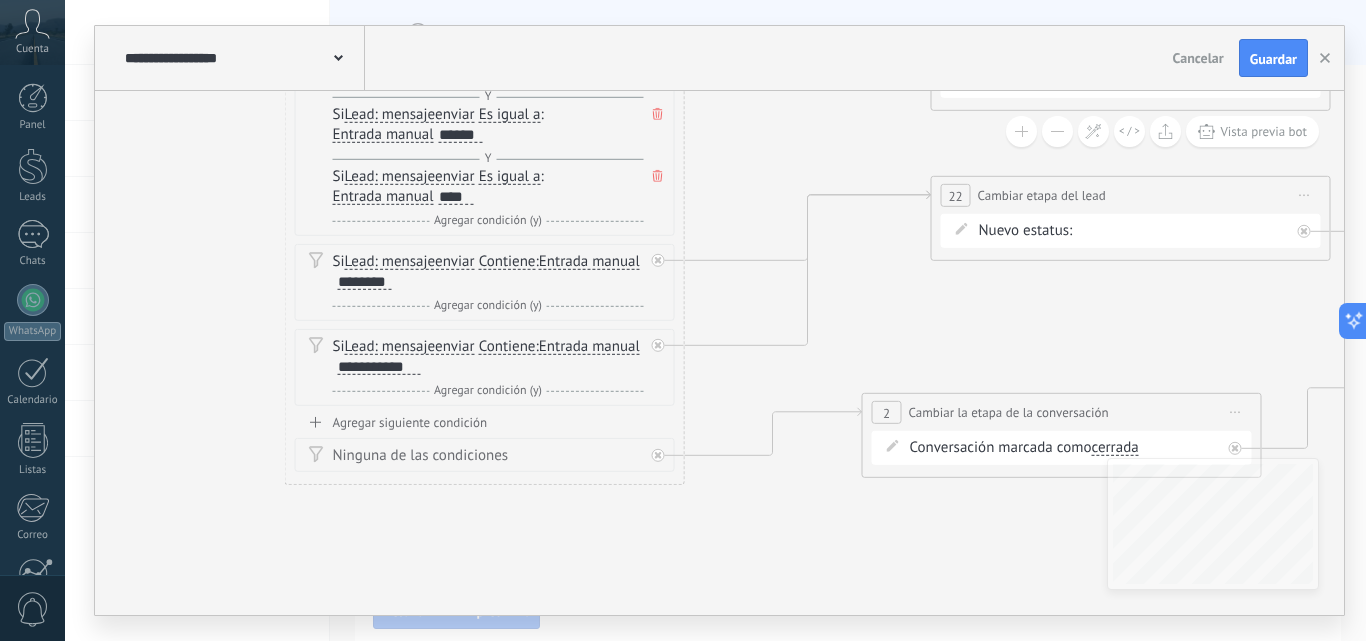 click on "Agregar siguiente condición
Ninguna de las condiciones" at bounding box center [485, 443] 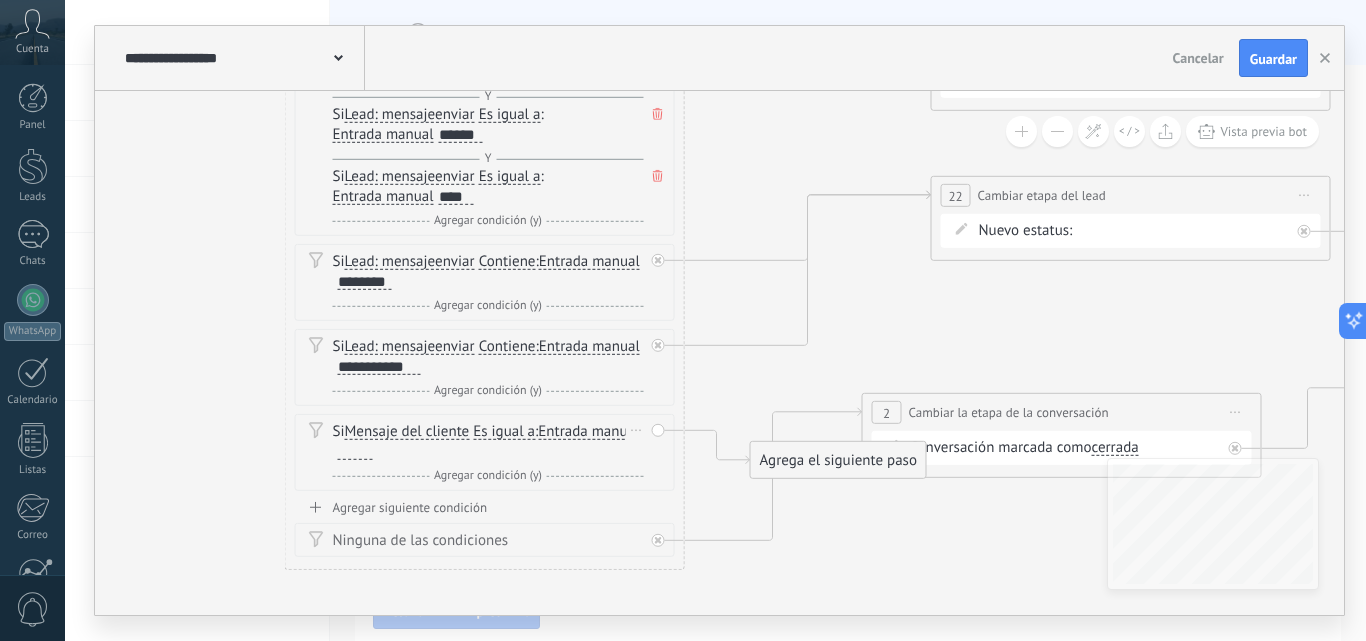 click on "Mensaje del cliente" at bounding box center (407, 432) 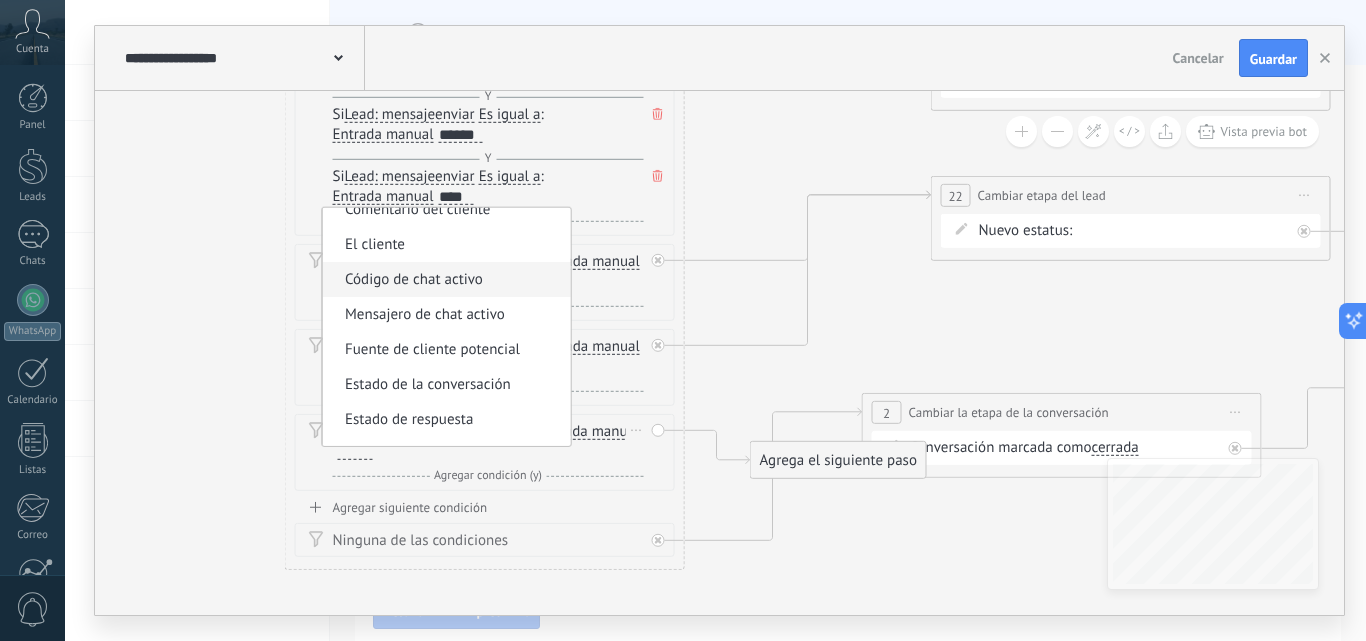 scroll, scrollTop: 200, scrollLeft: 0, axis: vertical 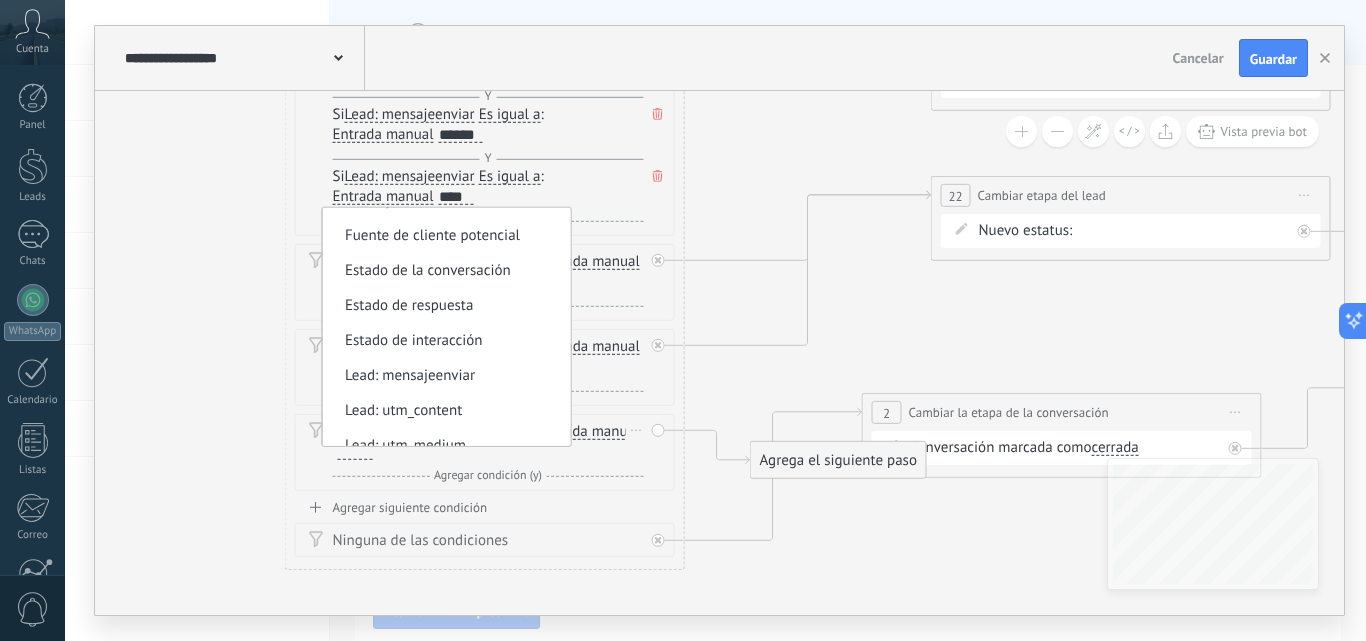 click on "Lead: mensajeenviar" at bounding box center (444, 376) 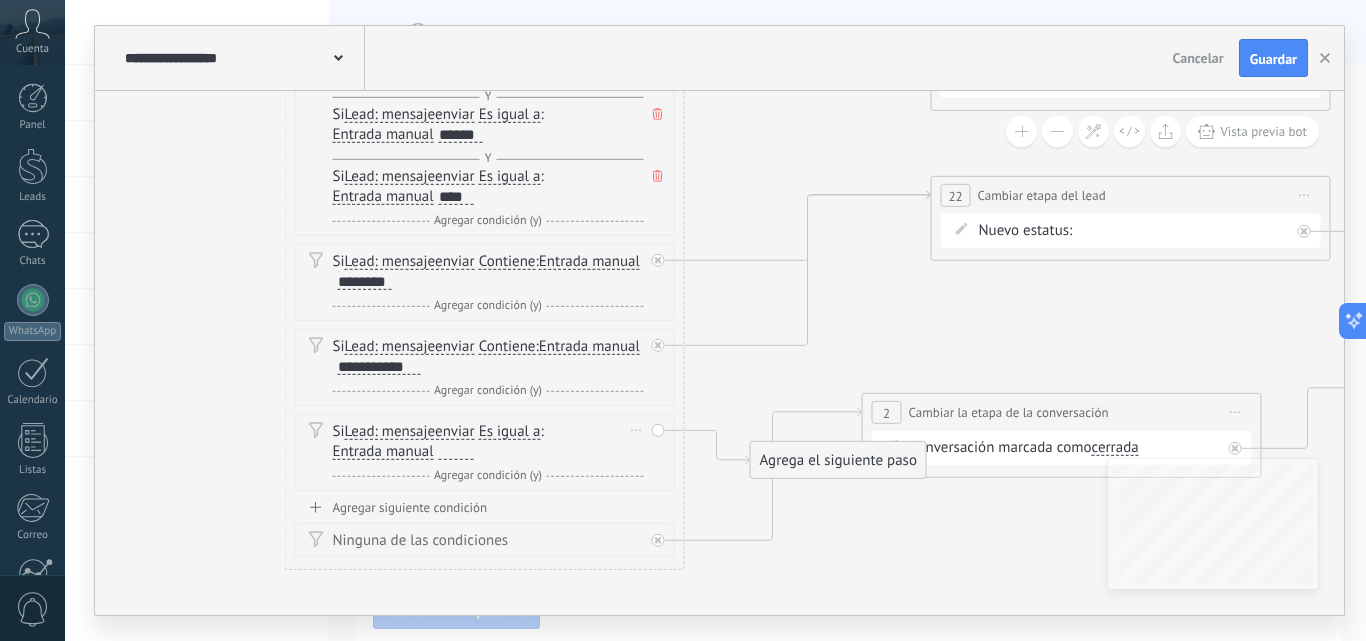 click on "Es igual a" at bounding box center (510, 432) 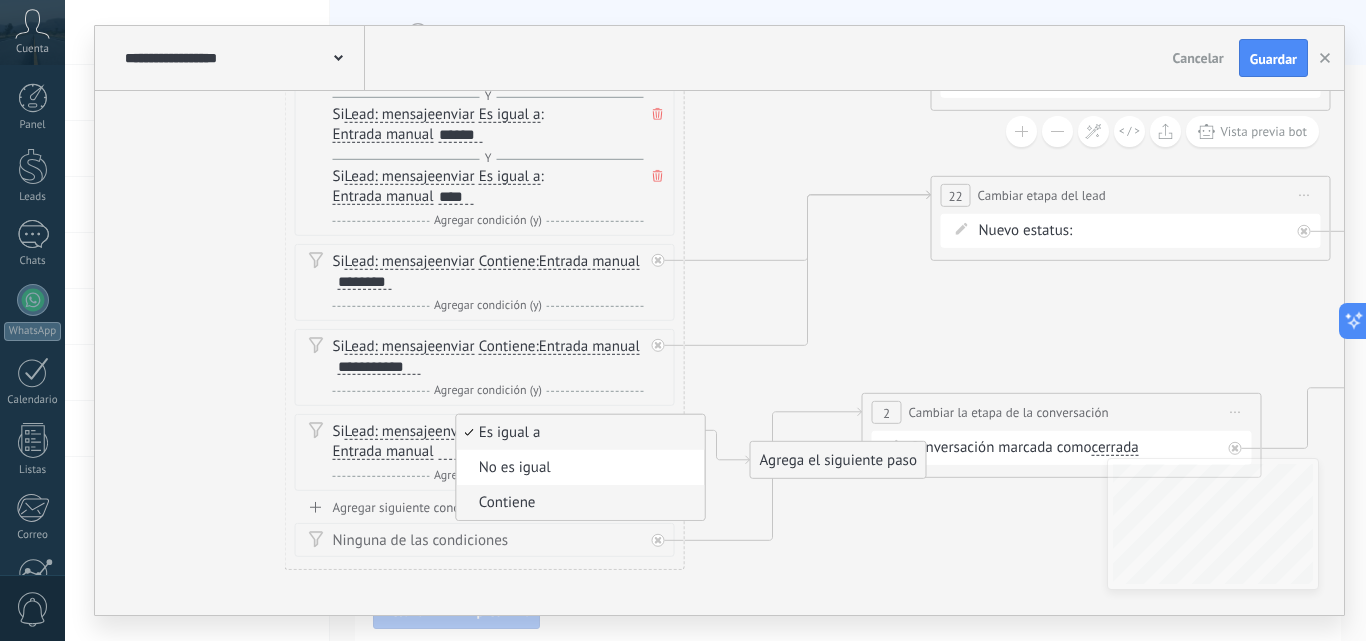 click on "Contiene" at bounding box center [578, 503] 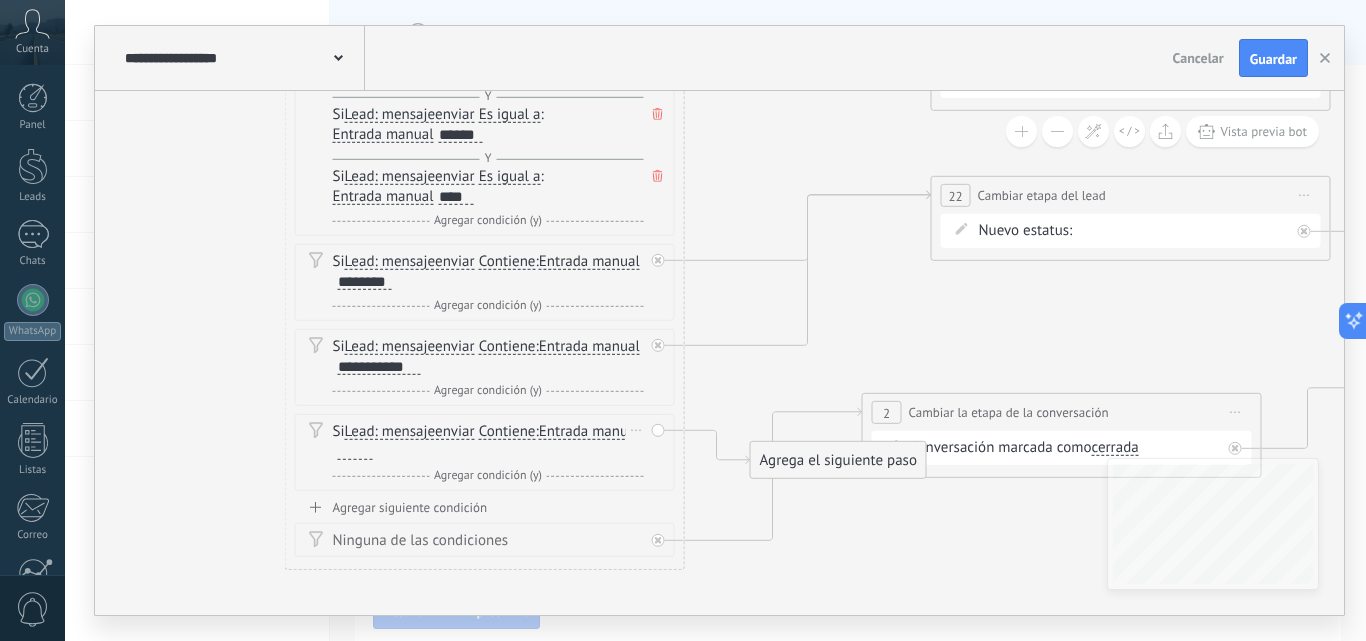 click at bounding box center (355, 452) 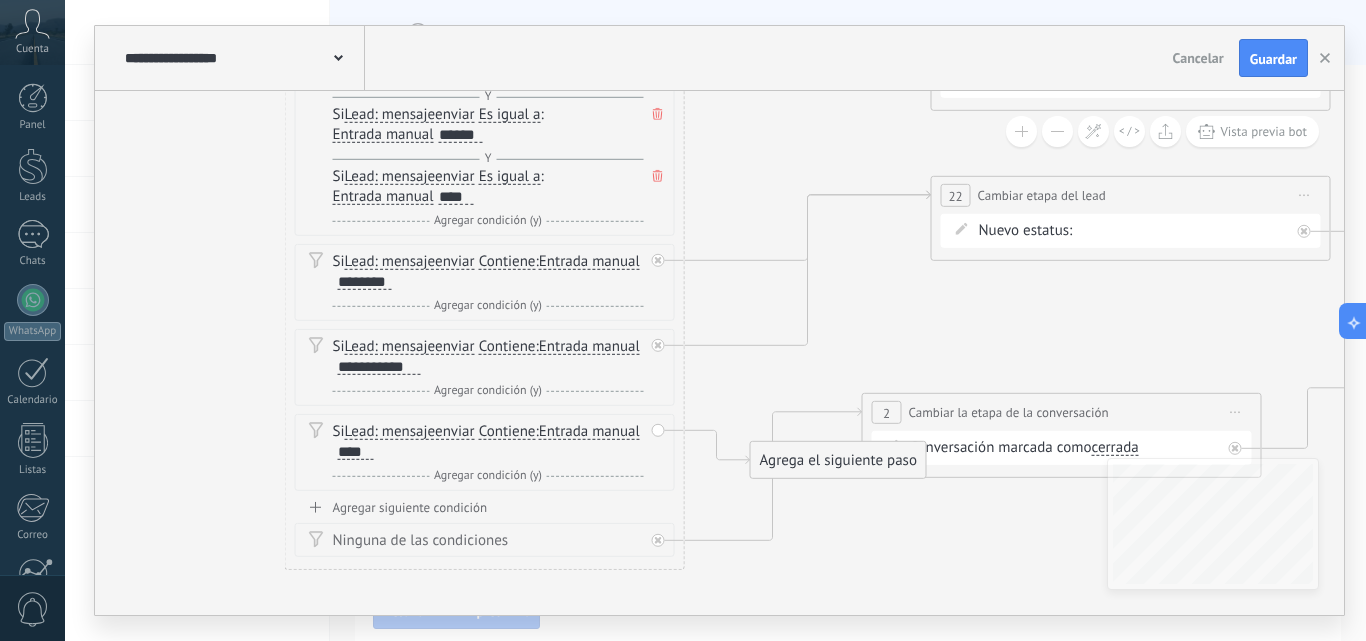 click on "Agregar siguiente condición" at bounding box center (485, 507) 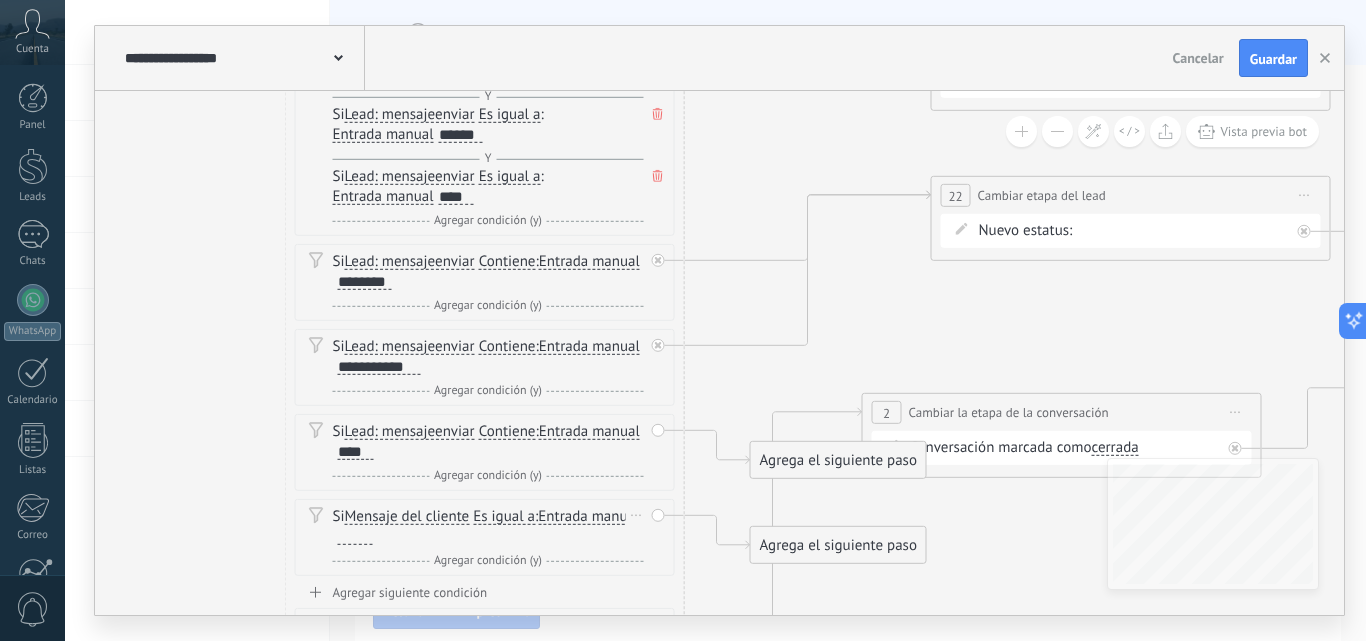 click on "Mensaje del cliente" at bounding box center (407, 517) 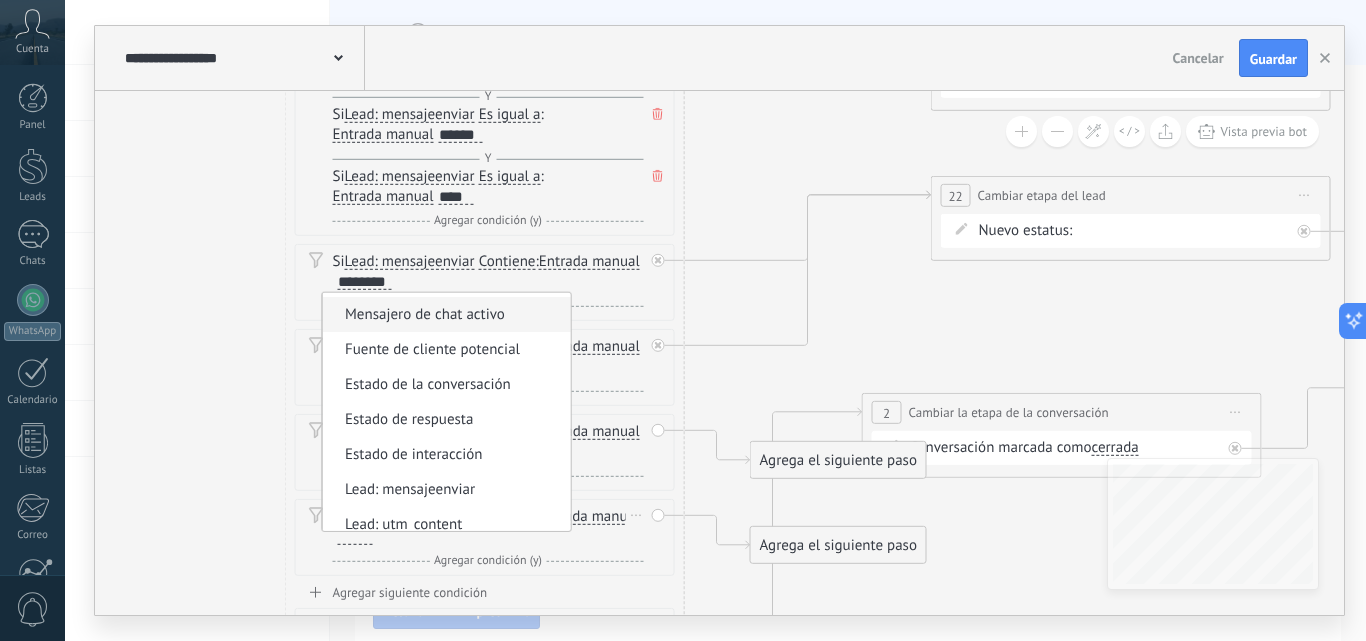 scroll, scrollTop: 200, scrollLeft: 0, axis: vertical 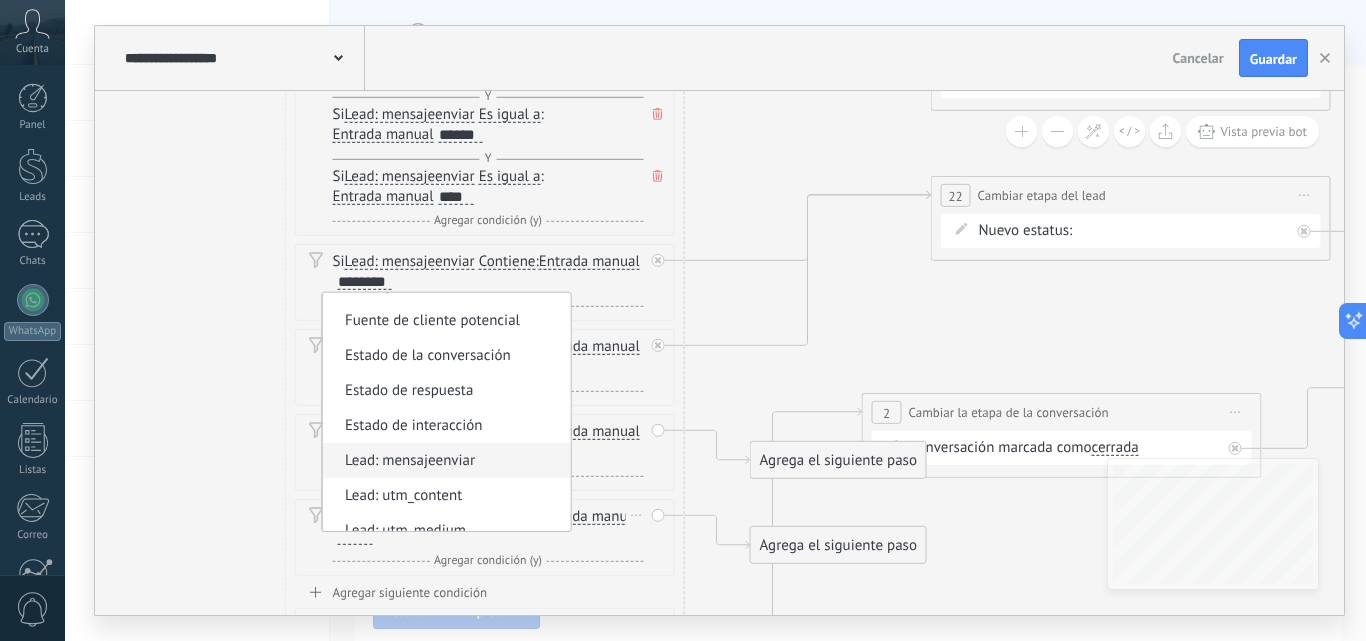 click on "Lead: mensajeenviar" at bounding box center (444, 461) 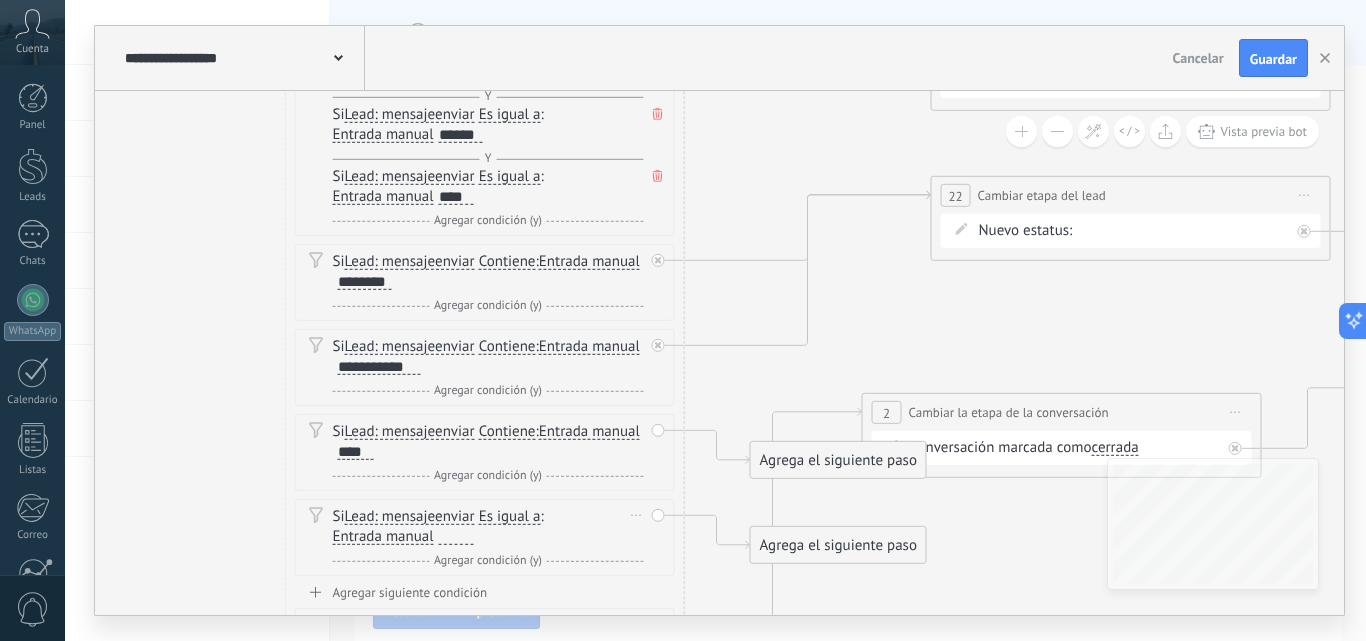 click on "Es igual a" at bounding box center [510, 517] 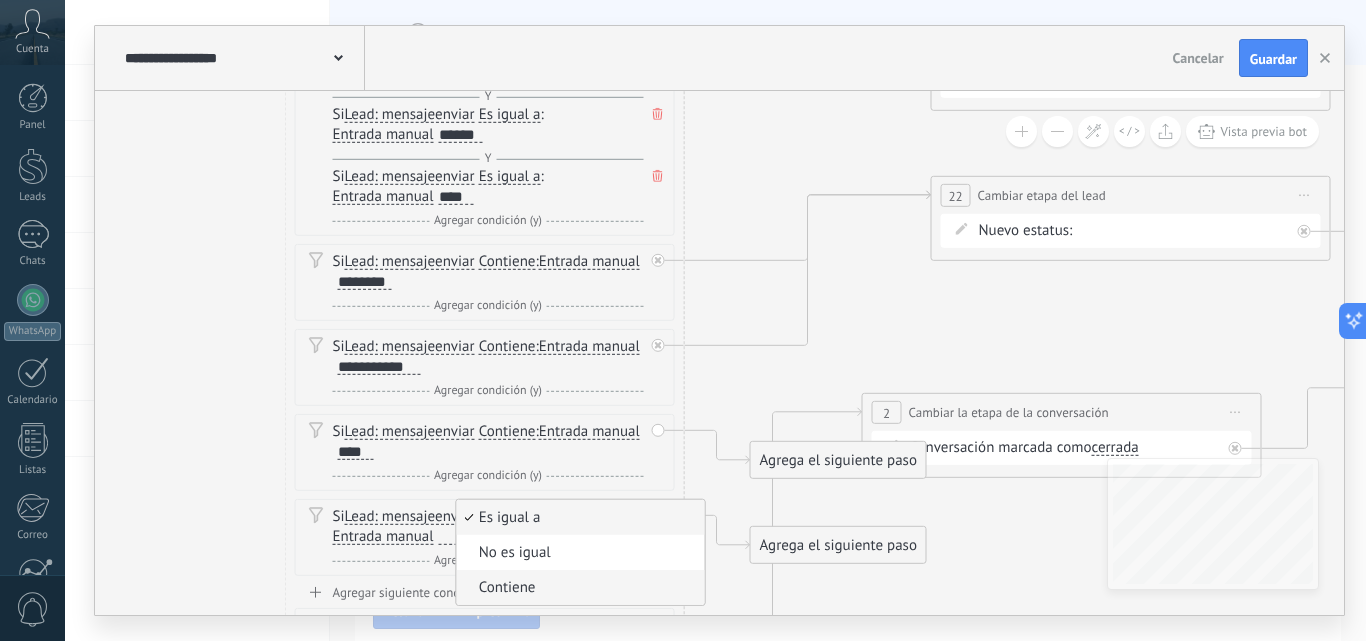 click on "Contiene" at bounding box center [578, 588] 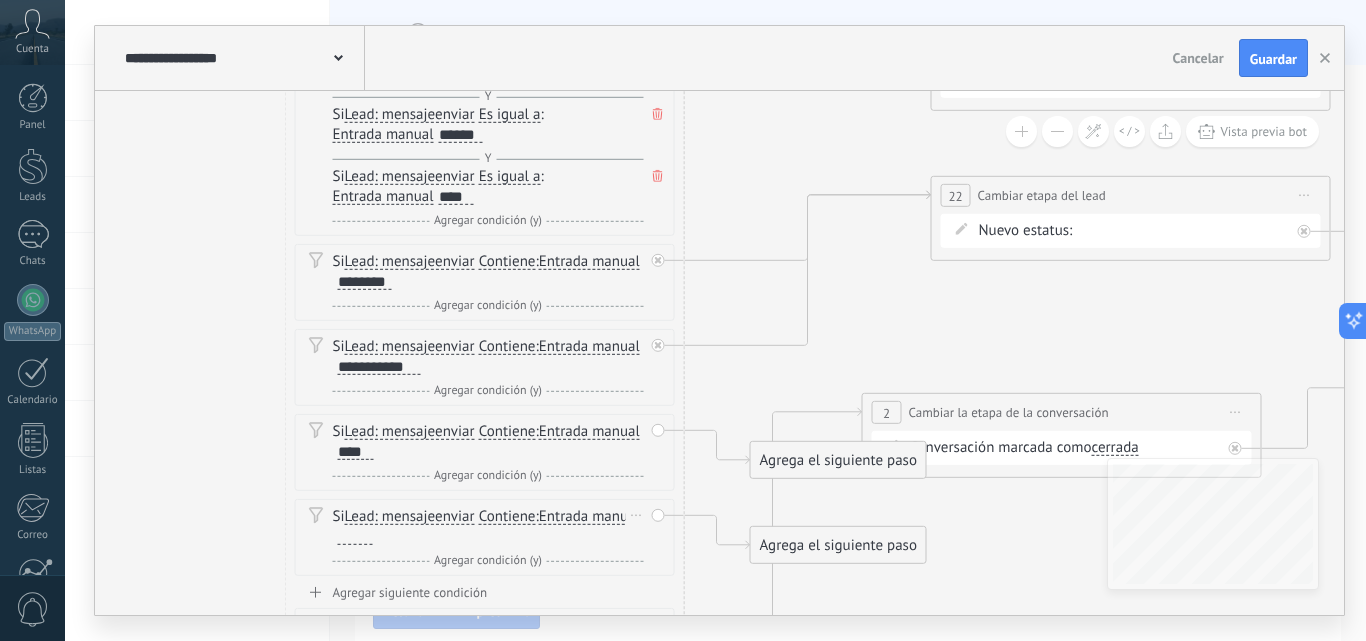 click at bounding box center [355, 537] 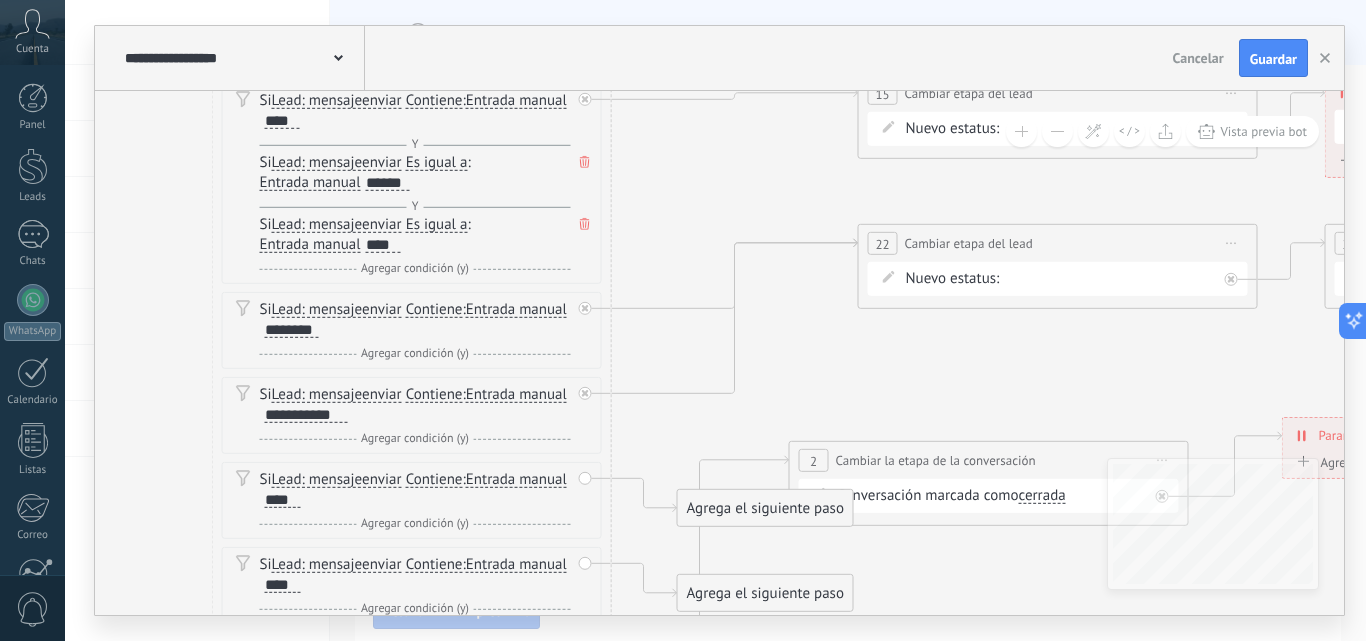 drag, startPoint x: 1066, startPoint y: 355, endPoint x: 915, endPoint y: 404, distance: 158.75137 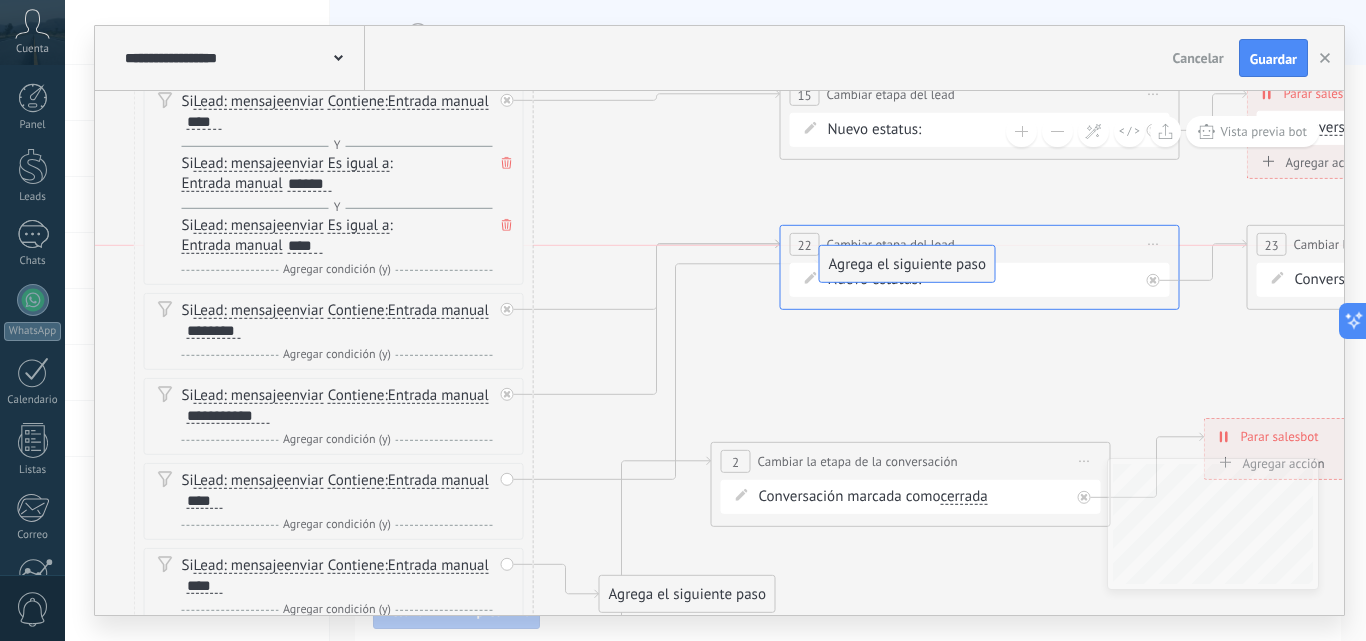 drag, startPoint x: 678, startPoint y: 516, endPoint x: 901, endPoint y: 269, distance: 332.7732 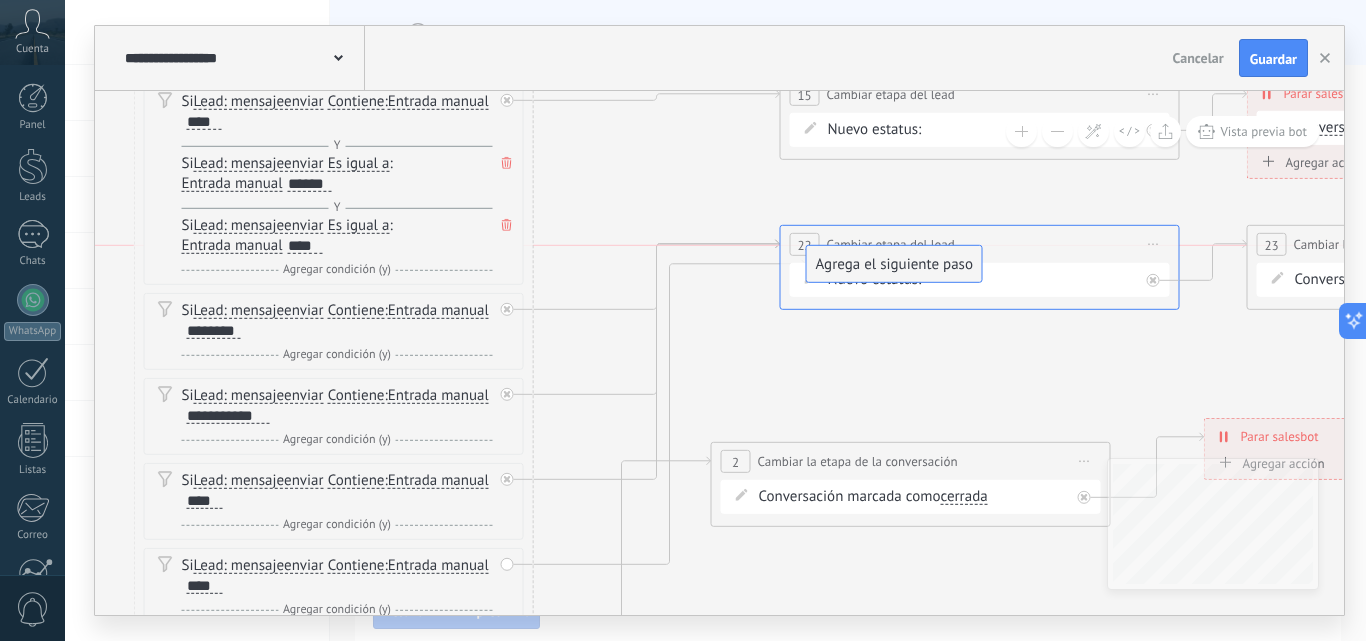 drag, startPoint x: 724, startPoint y: 596, endPoint x: 931, endPoint y: 268, distance: 387.85693 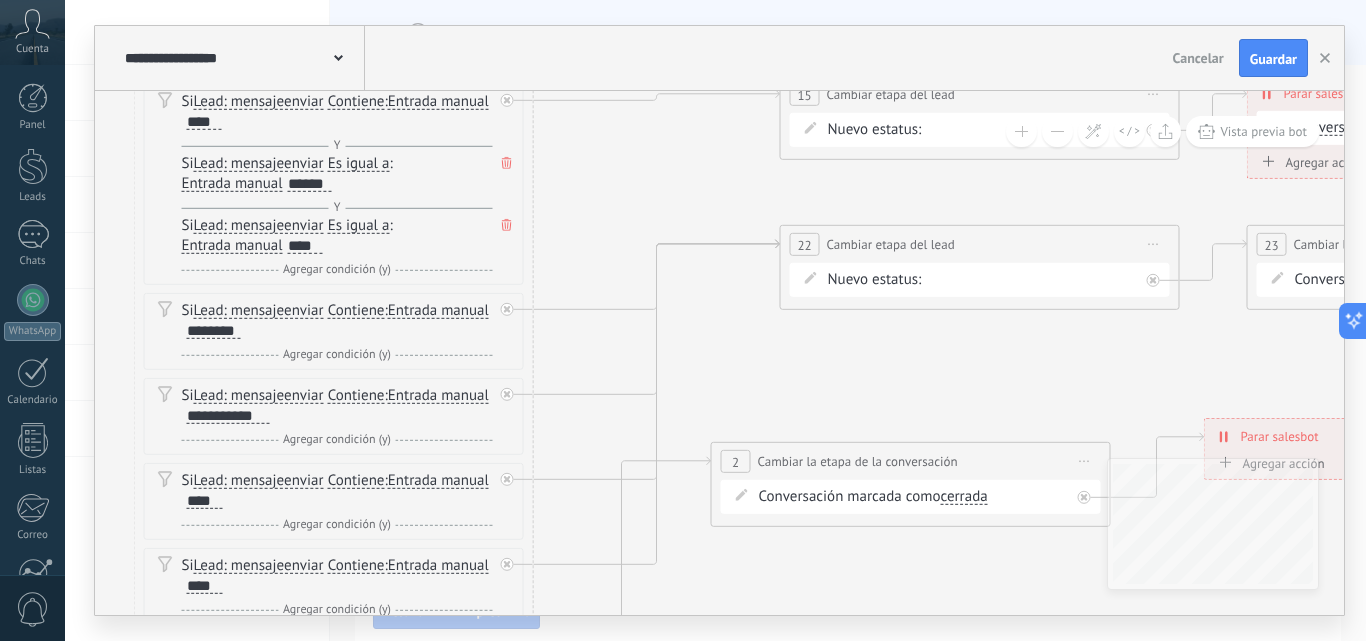 click 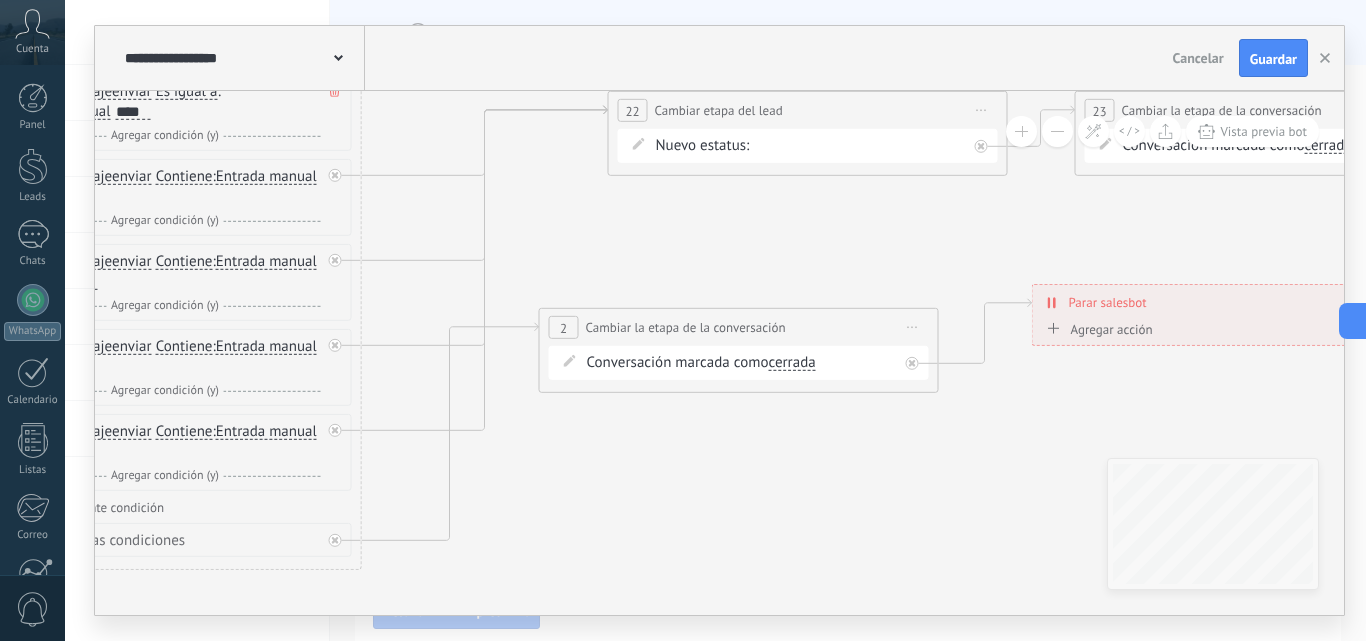 drag, startPoint x: 980, startPoint y: 355, endPoint x: 808, endPoint y: 221, distance: 218.0367 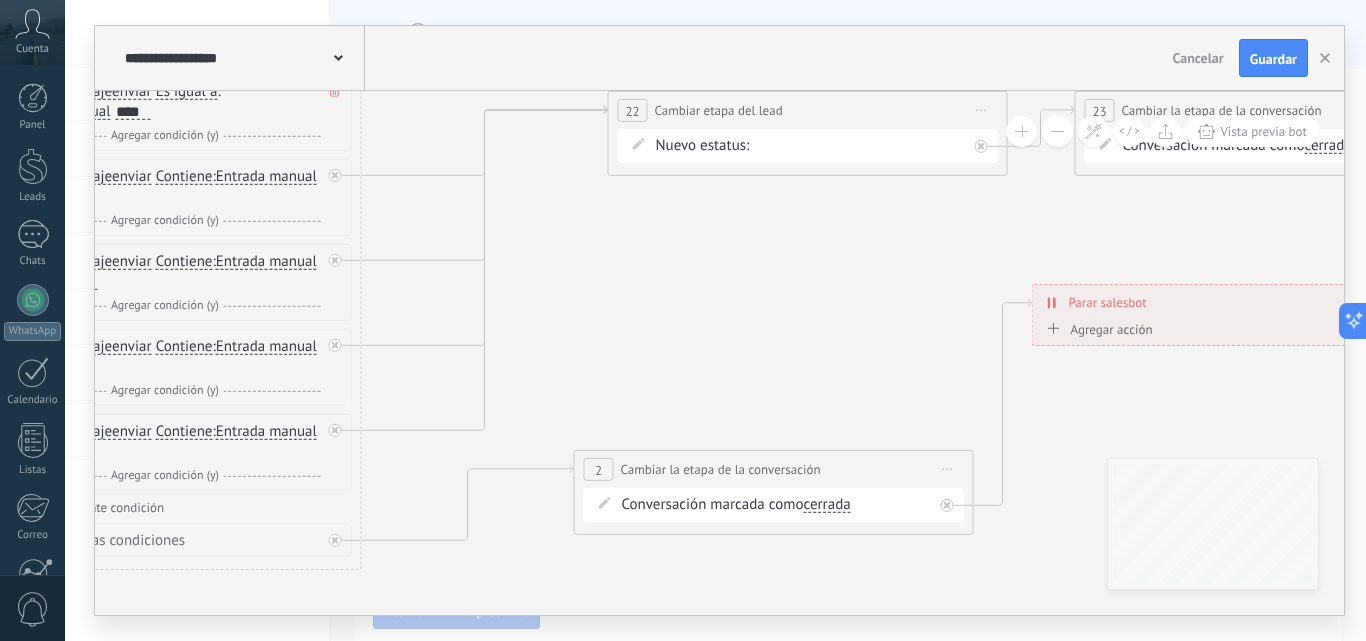 drag, startPoint x: 771, startPoint y: 331, endPoint x: 810, endPoint y: 398, distance: 77.52419 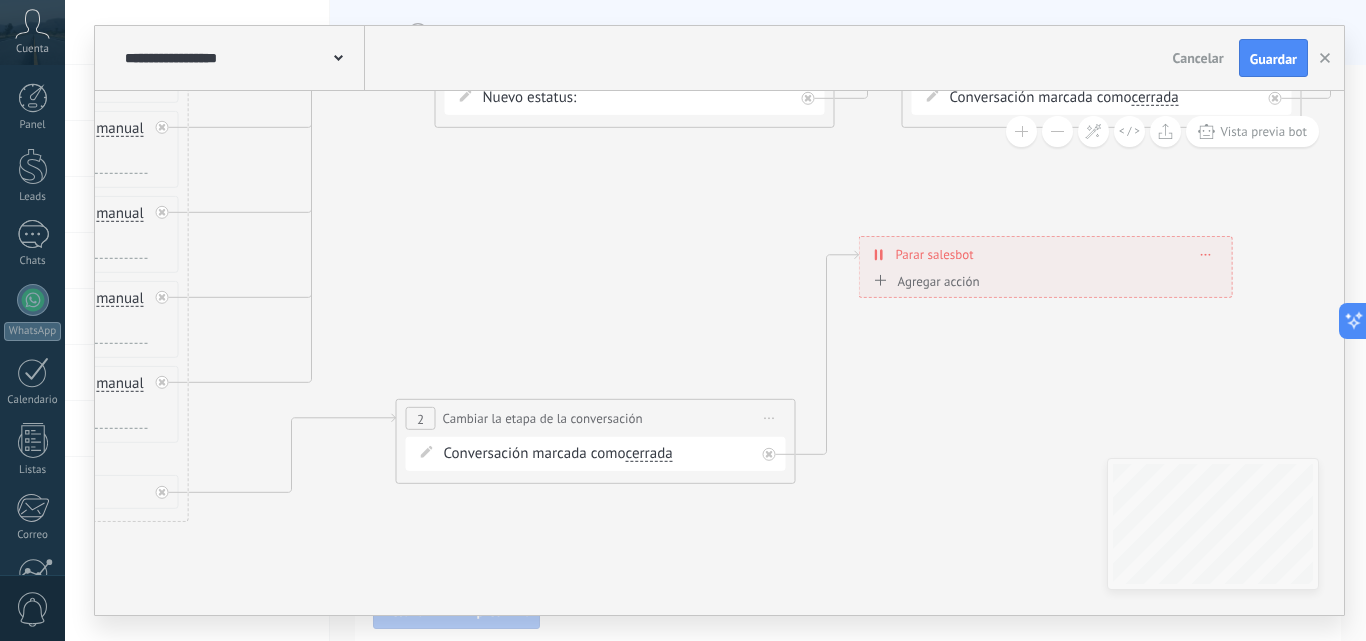 drag, startPoint x: 810, startPoint y: 389, endPoint x: 637, endPoint y: 341, distance: 179.5355 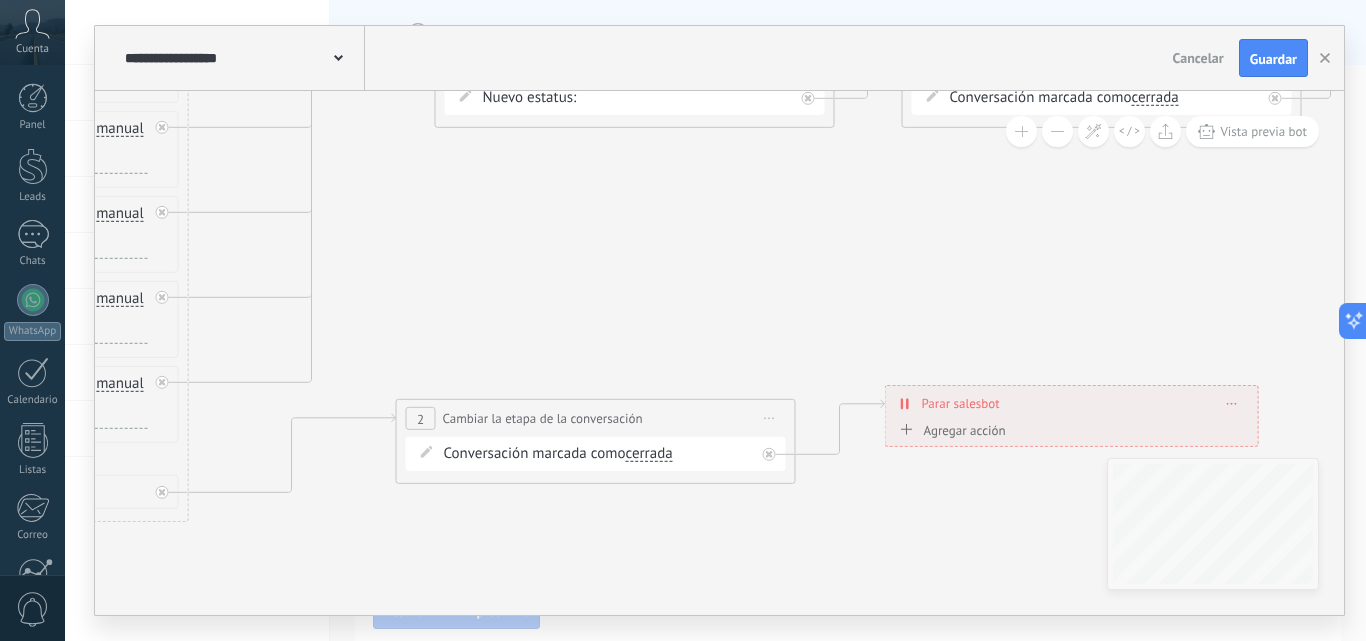 drag, startPoint x: 1015, startPoint y: 268, endPoint x: 1041, endPoint y: 417, distance: 151.25145 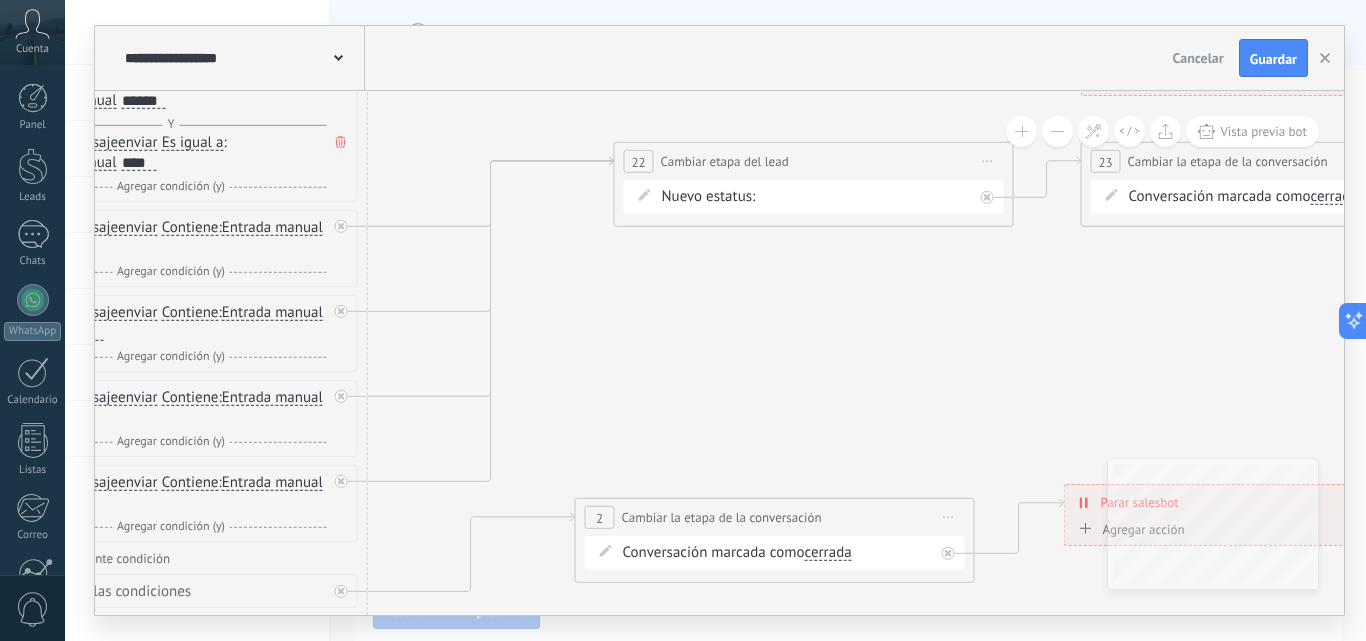 drag, startPoint x: 581, startPoint y: 302, endPoint x: 760, endPoint y: 401, distance: 204.55318 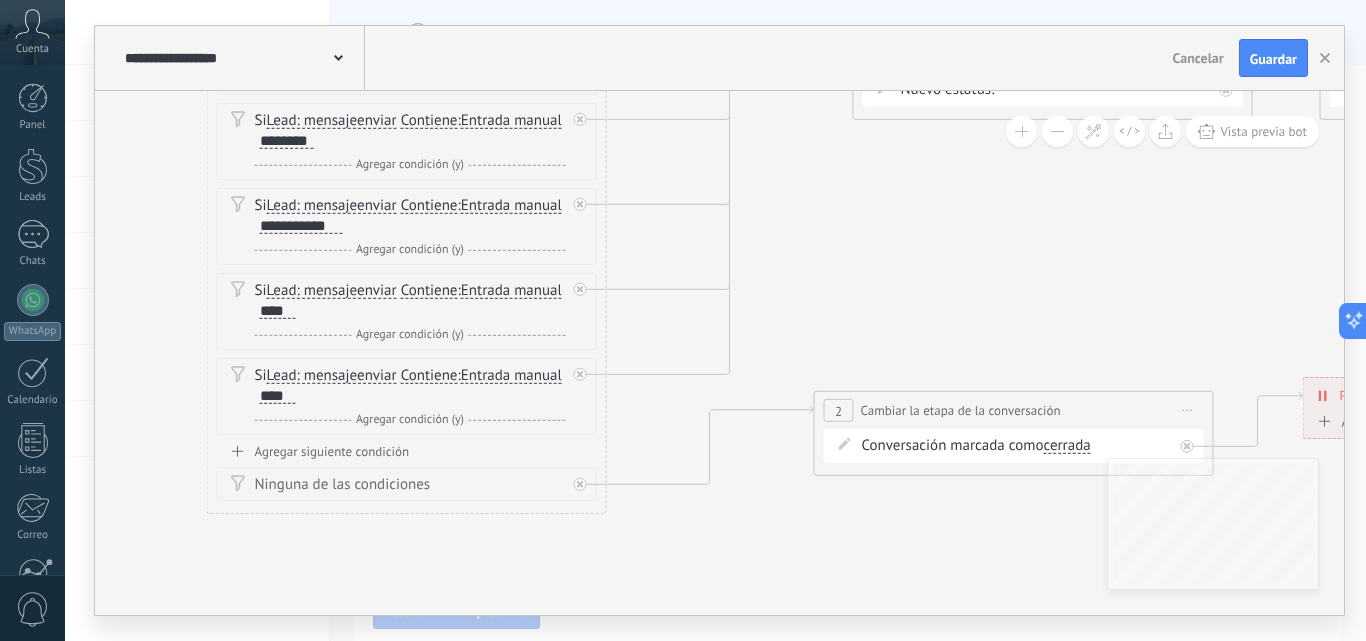 drag, startPoint x: 872, startPoint y: 408, endPoint x: 1111, endPoint y: 301, distance: 261.85873 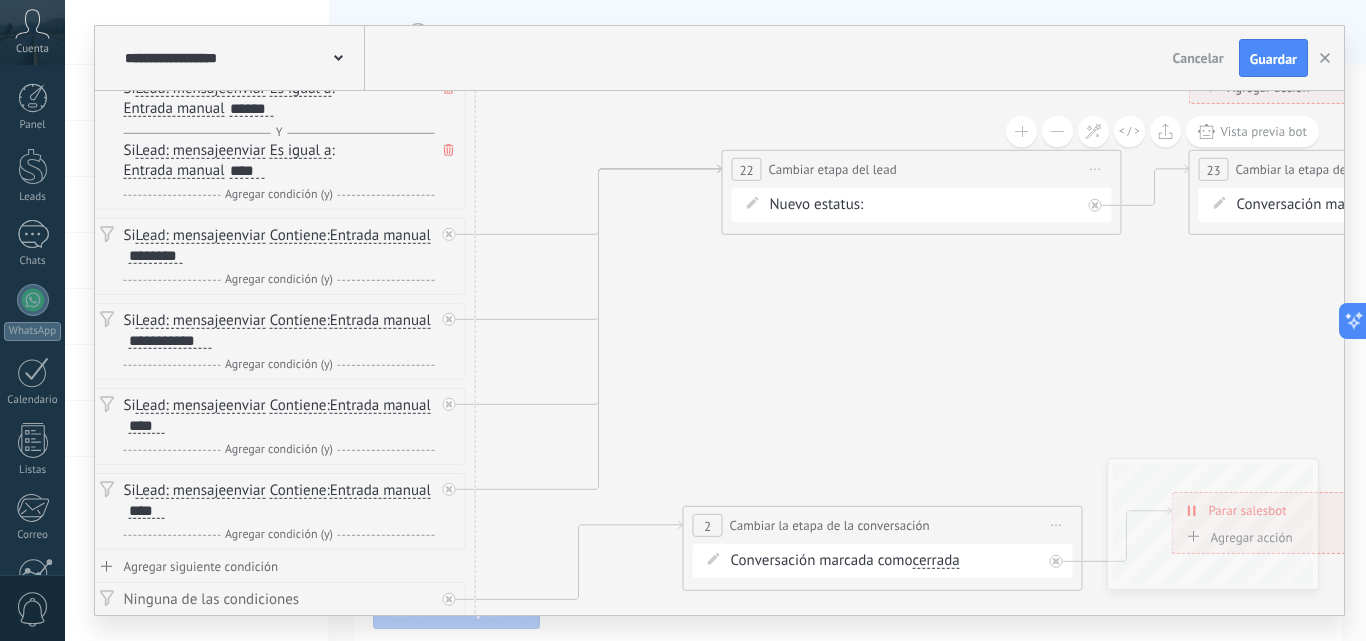drag, startPoint x: 1098, startPoint y: 263, endPoint x: 957, endPoint y: 370, distance: 177.00282 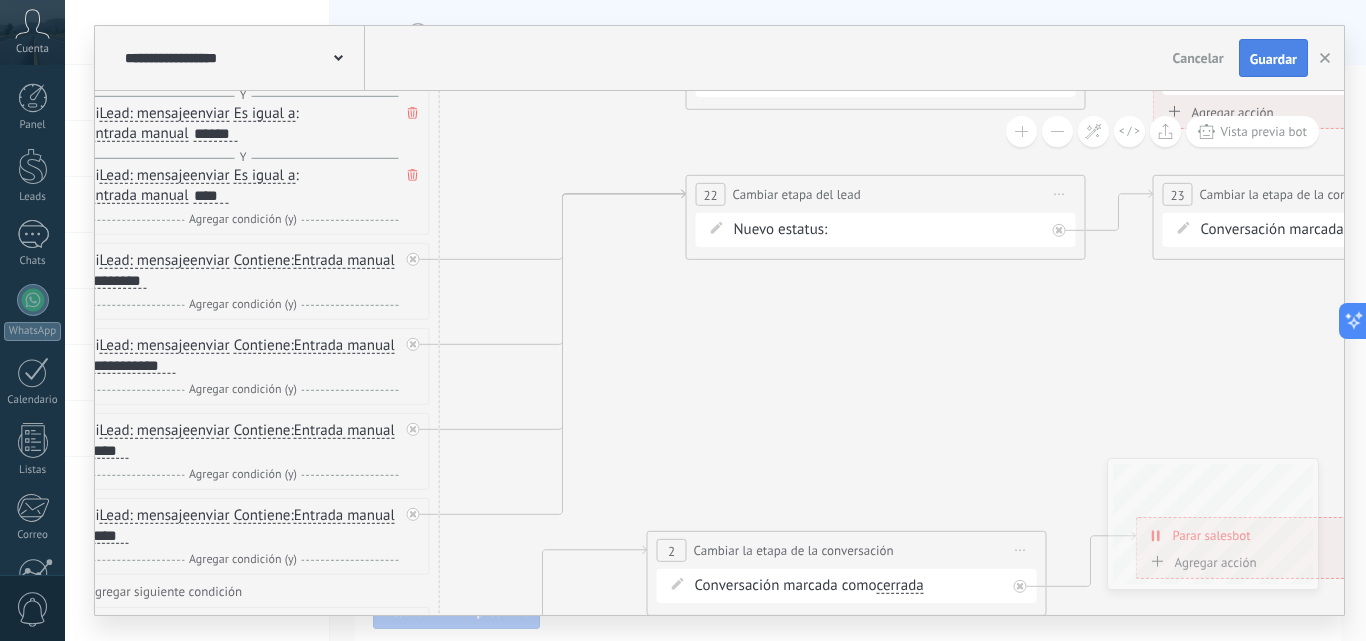 click on "Guardar" at bounding box center [1273, 59] 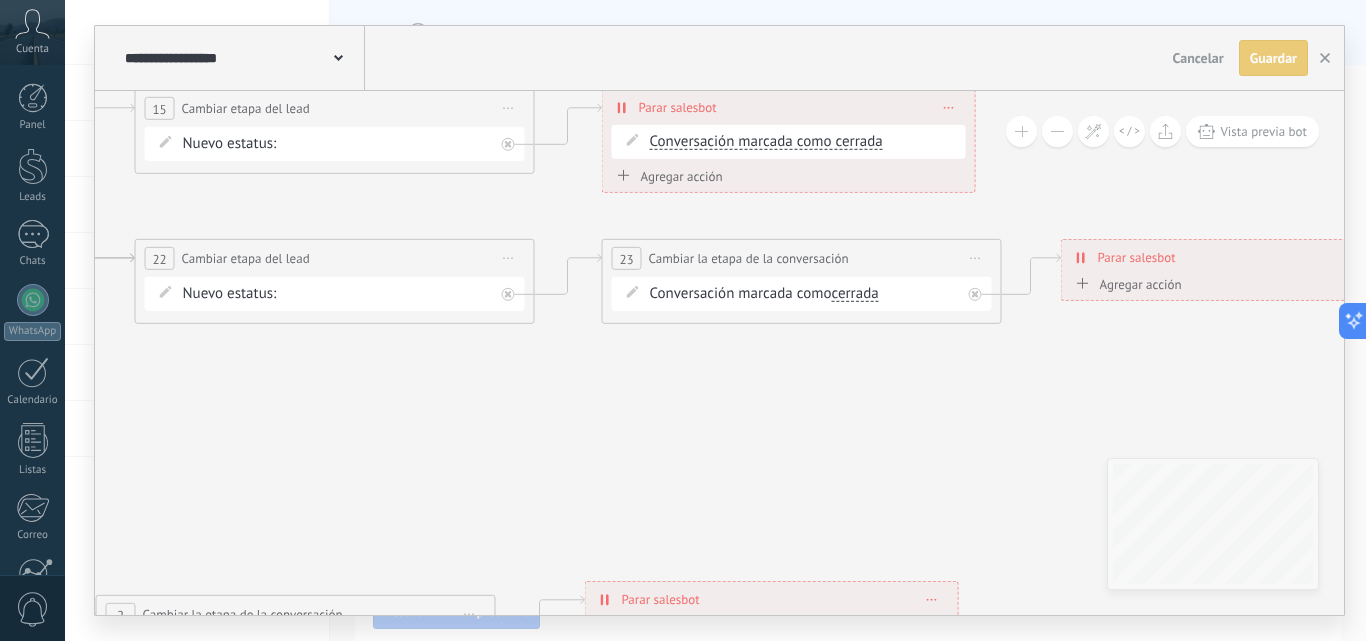 drag, startPoint x: 1134, startPoint y: 412, endPoint x: 581, endPoint y: 480, distance: 557.16516 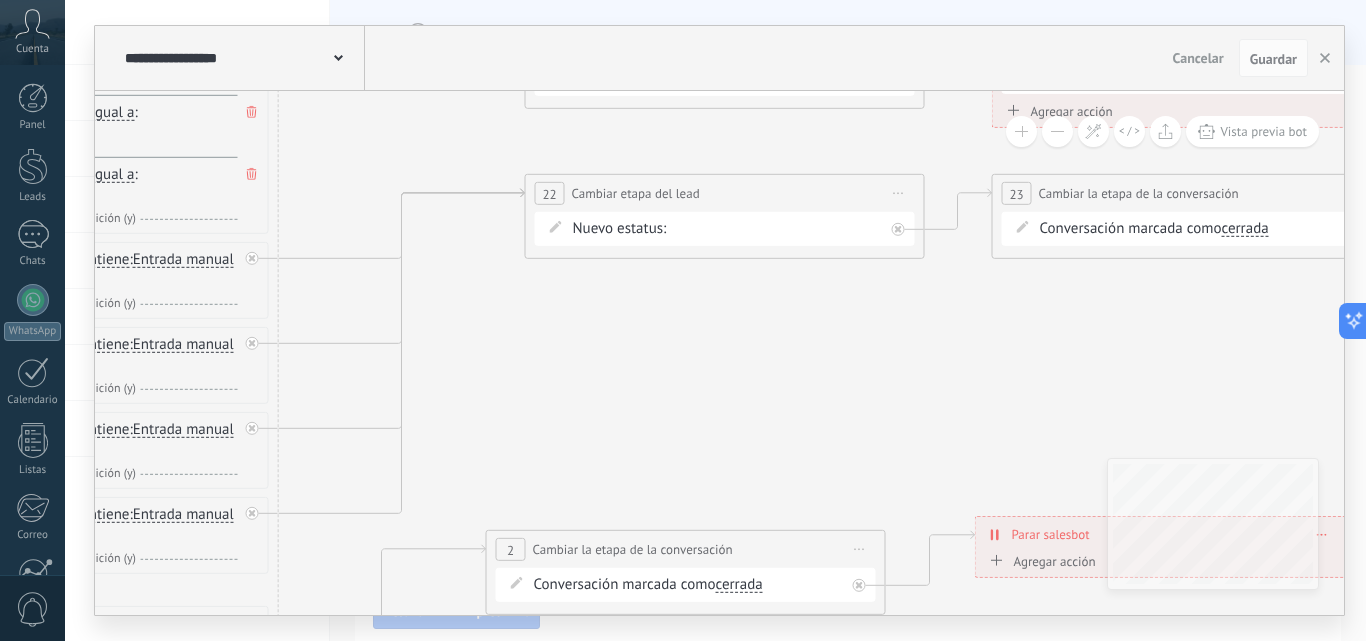drag, startPoint x: 479, startPoint y: 436, endPoint x: 871, endPoint y: 362, distance: 398.92355 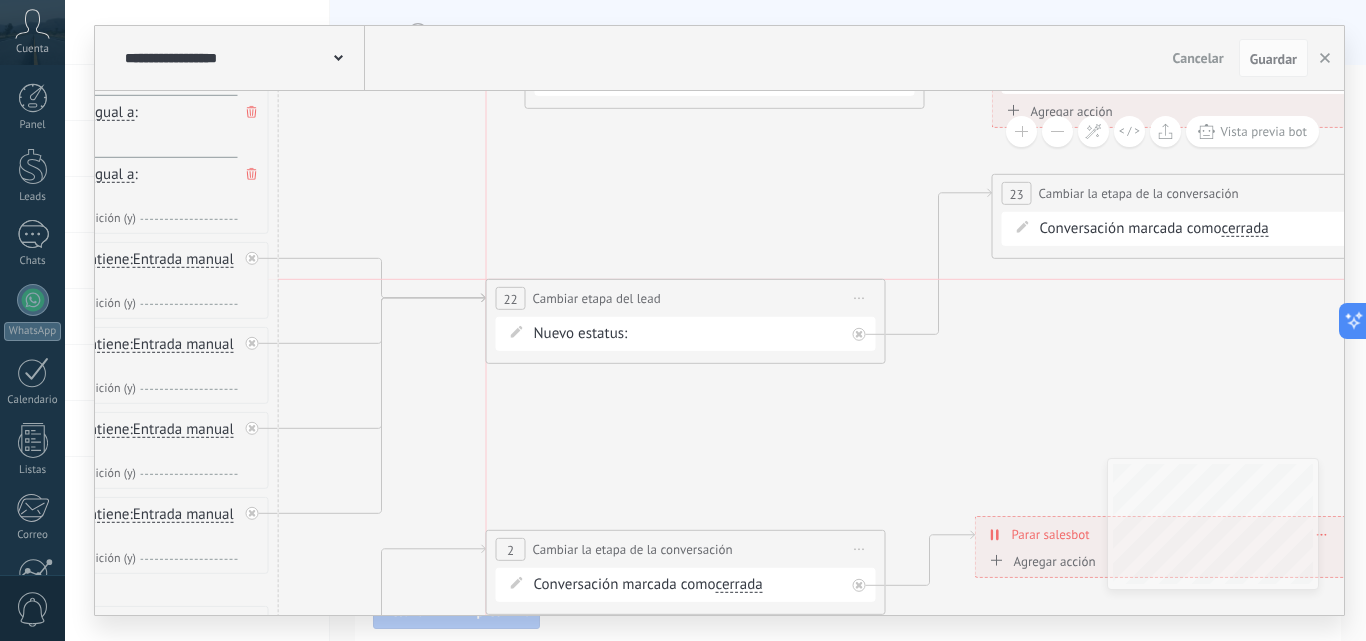 drag, startPoint x: 821, startPoint y: 184, endPoint x: 791, endPoint y: 288, distance: 108.24047 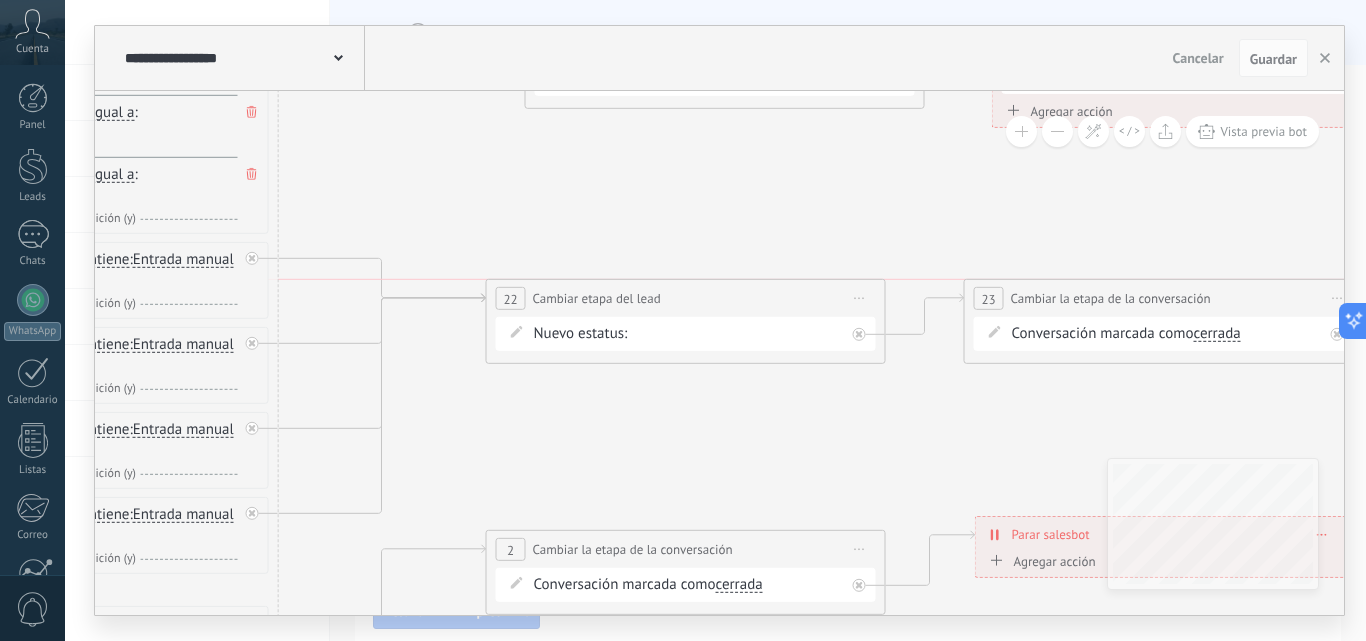 drag, startPoint x: 1089, startPoint y: 185, endPoint x: 1061, endPoint y: 292, distance: 110.60289 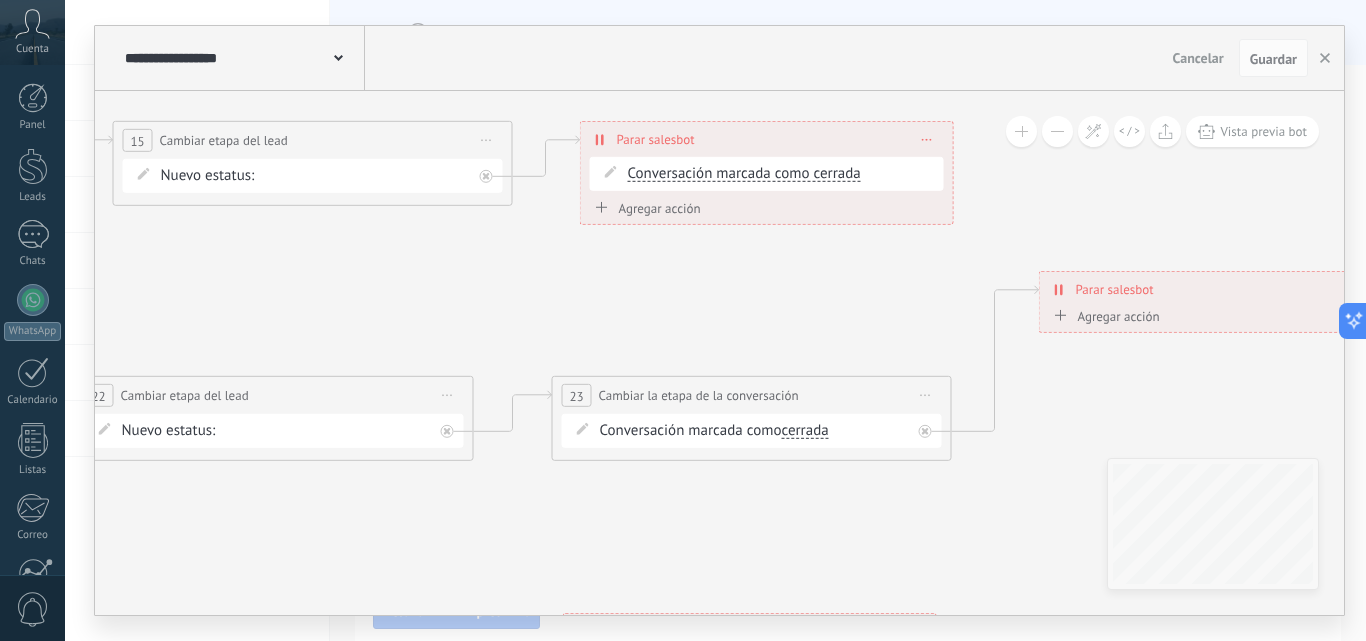 drag, startPoint x: 1128, startPoint y: 218, endPoint x: 716, endPoint y: 315, distance: 423.26468 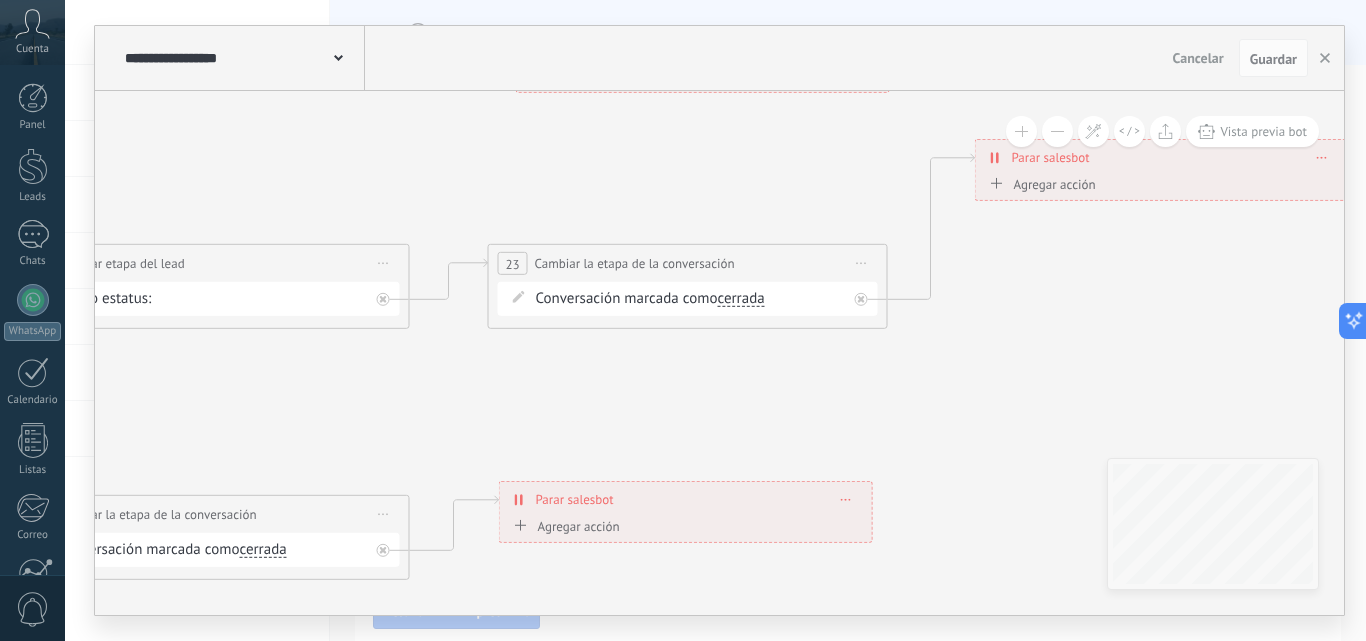 drag, startPoint x: 987, startPoint y: 514, endPoint x: 838, endPoint y: 393, distance: 191.9427 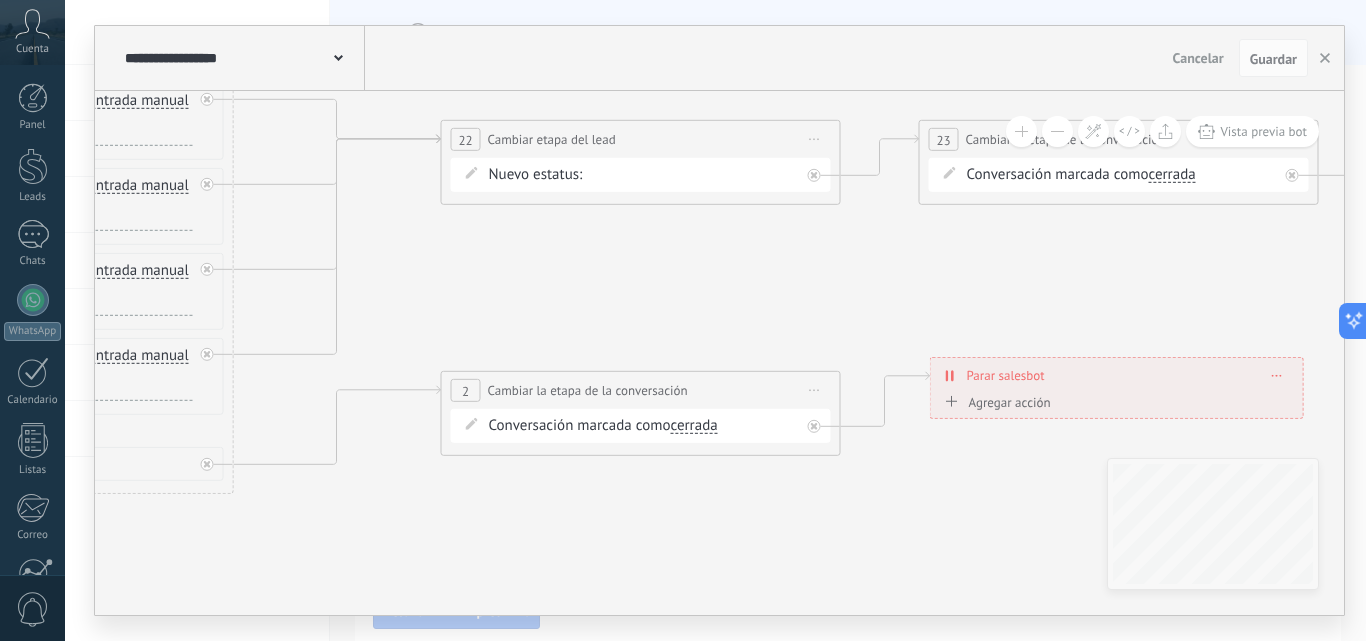 drag, startPoint x: 596, startPoint y: 364, endPoint x: 942, endPoint y: 328, distance: 347.8678 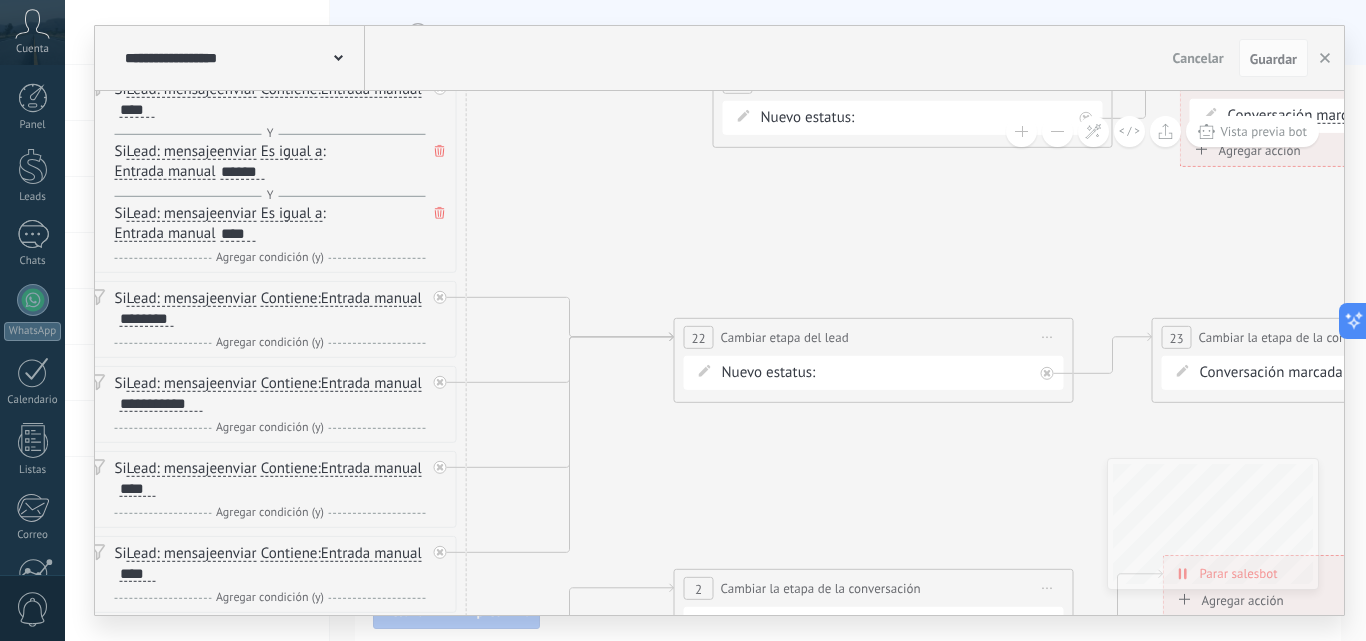 drag, startPoint x: 519, startPoint y: 293, endPoint x: 727, endPoint y: 479, distance: 279.03406 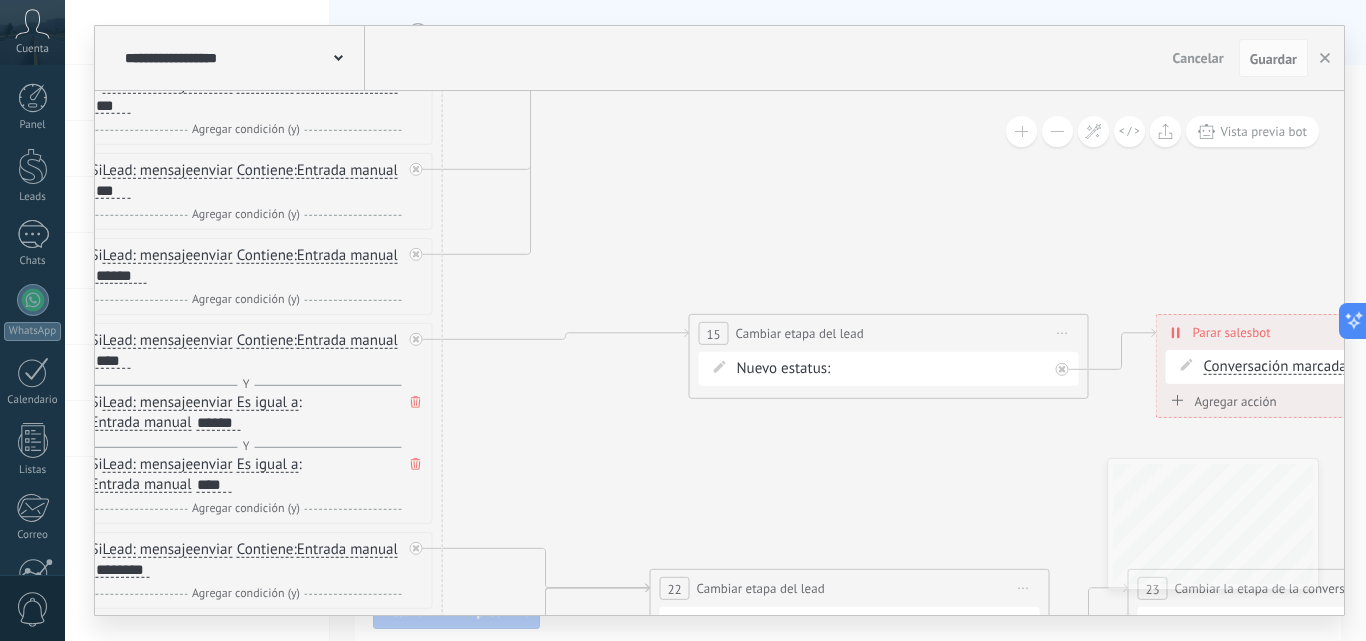 drag, startPoint x: 637, startPoint y: 200, endPoint x: 612, endPoint y: 451, distance: 252.24194 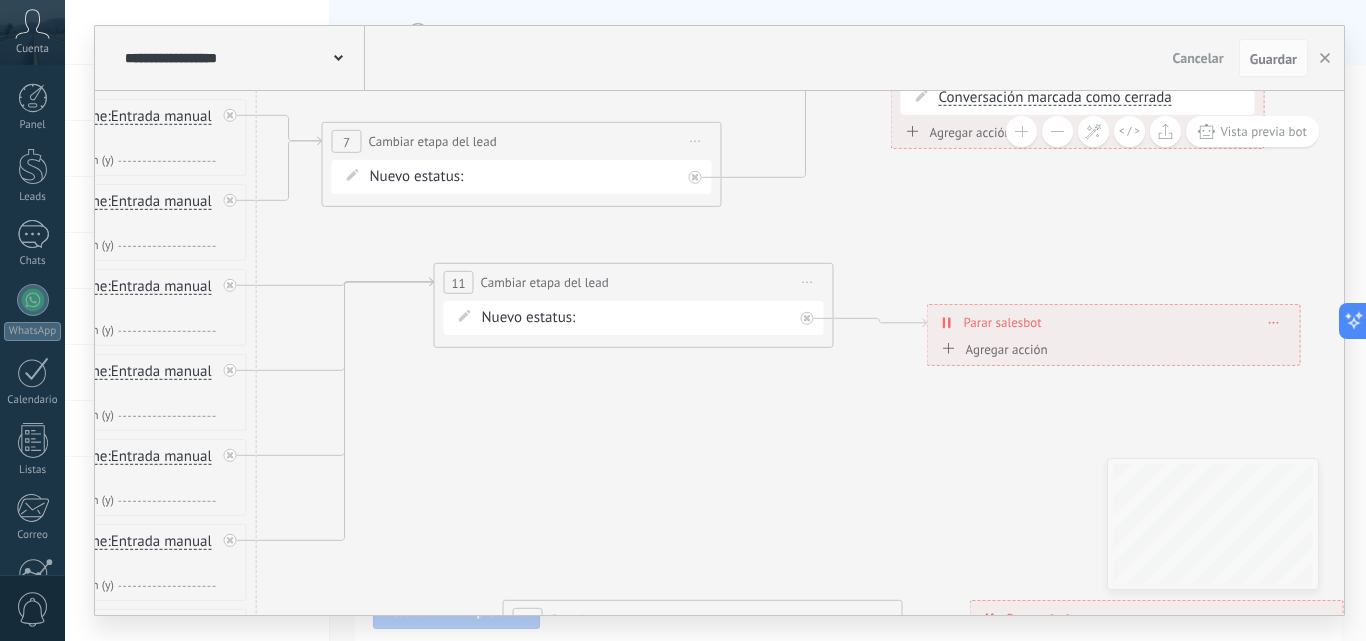 drag, startPoint x: 663, startPoint y: 195, endPoint x: 488, endPoint y: 462, distance: 319.23972 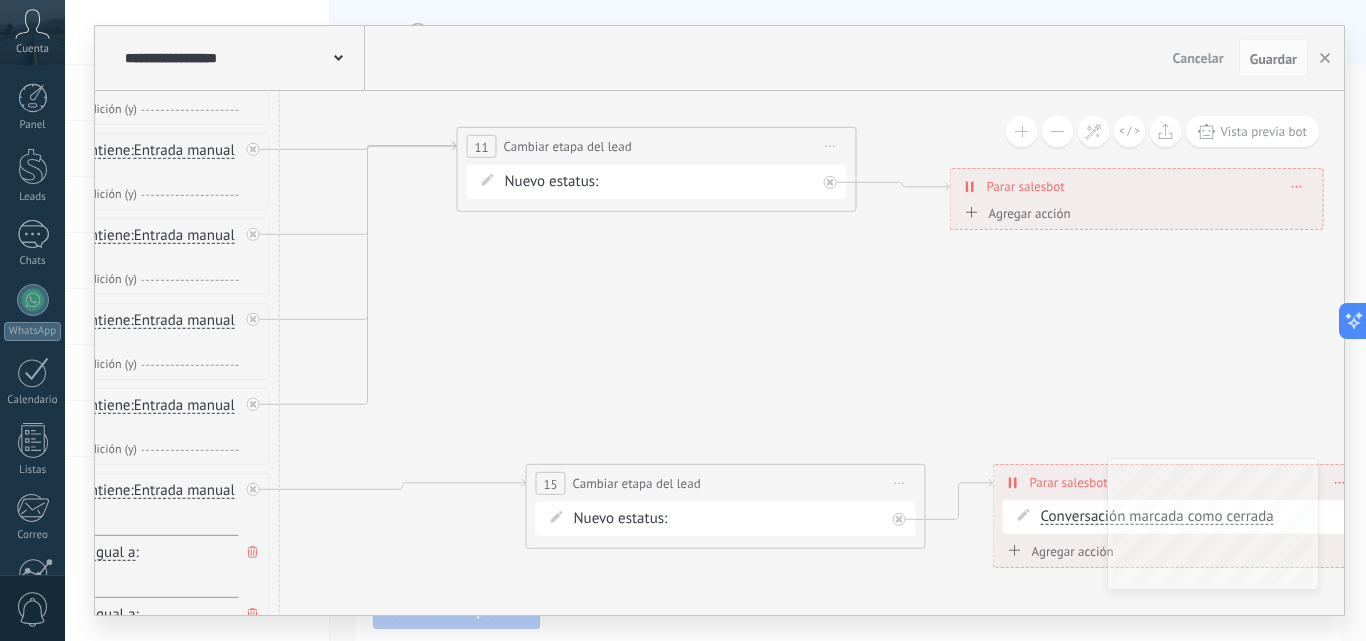 drag, startPoint x: 994, startPoint y: 201, endPoint x: 777, endPoint y: 340, distance: 257.7014 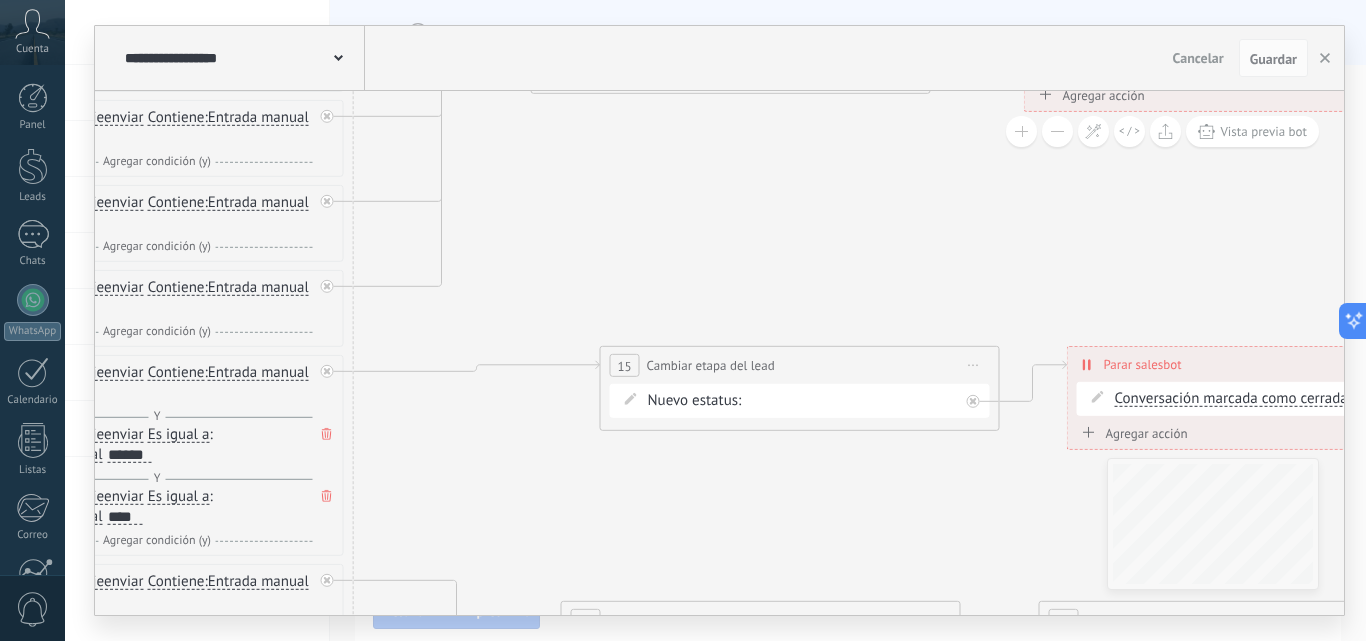 drag, startPoint x: 656, startPoint y: 451, endPoint x: 769, endPoint y: 239, distance: 240.2353 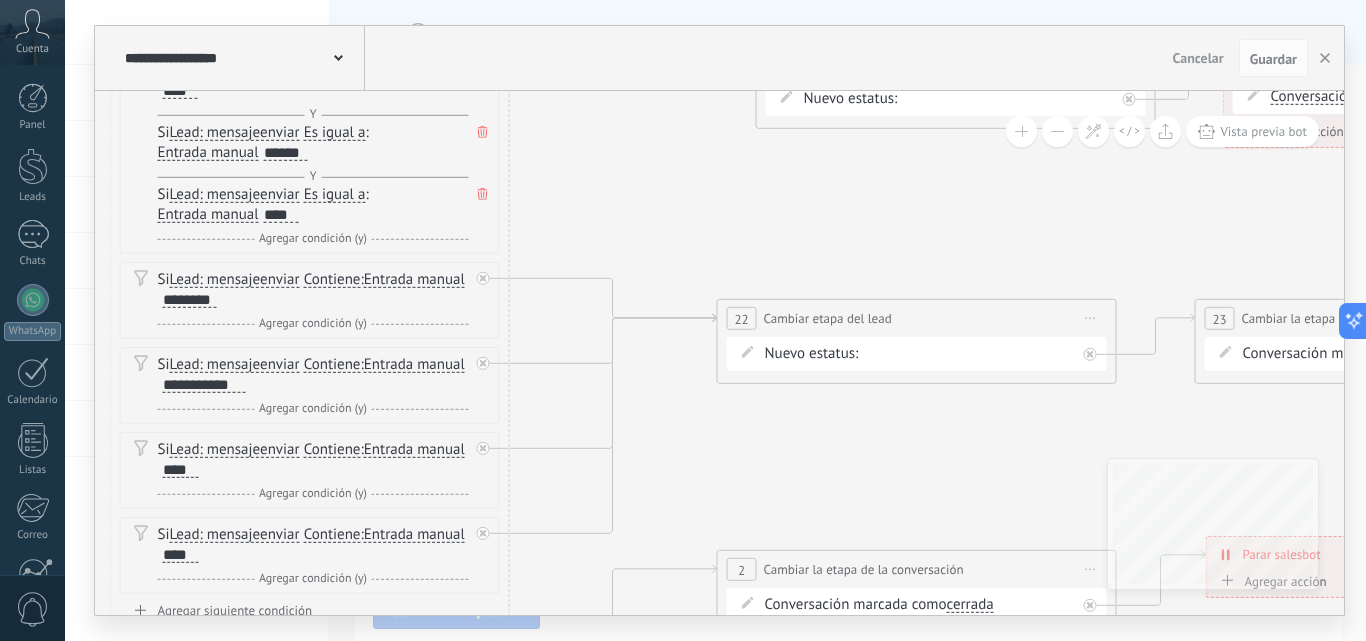 drag, startPoint x: 620, startPoint y: 441, endPoint x: 628, endPoint y: 361, distance: 80.399 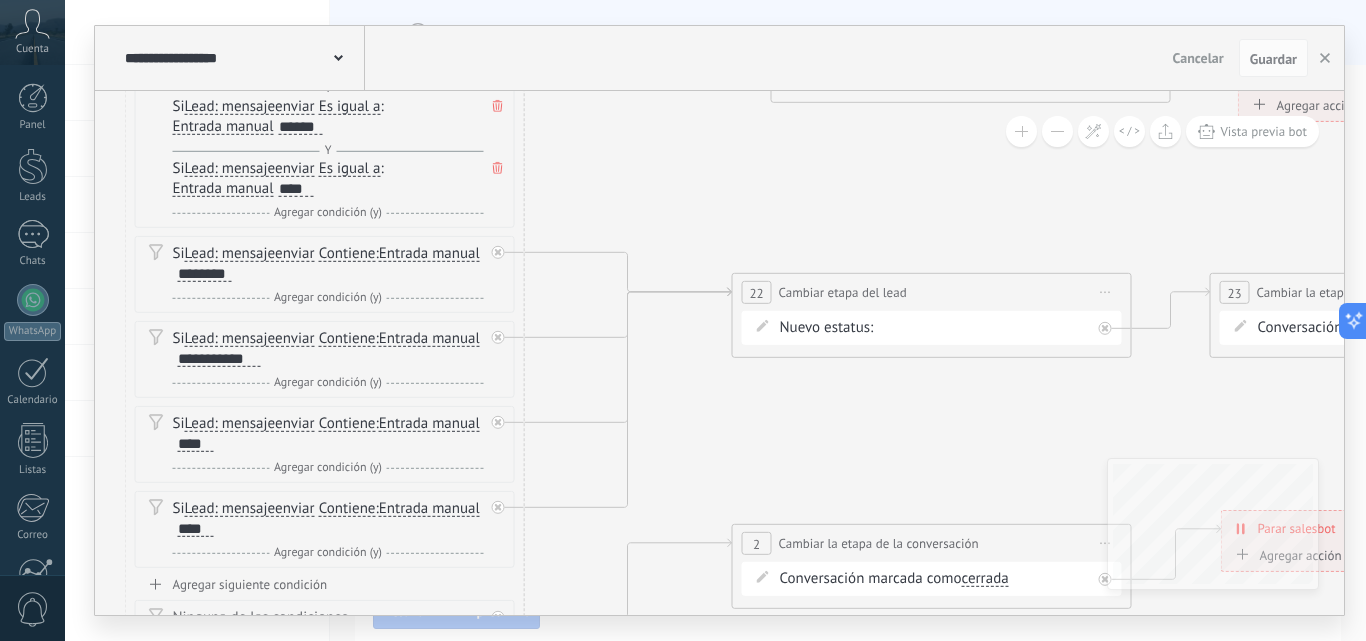 drag, startPoint x: 644, startPoint y: 541, endPoint x: 622, endPoint y: 668, distance: 128.89143 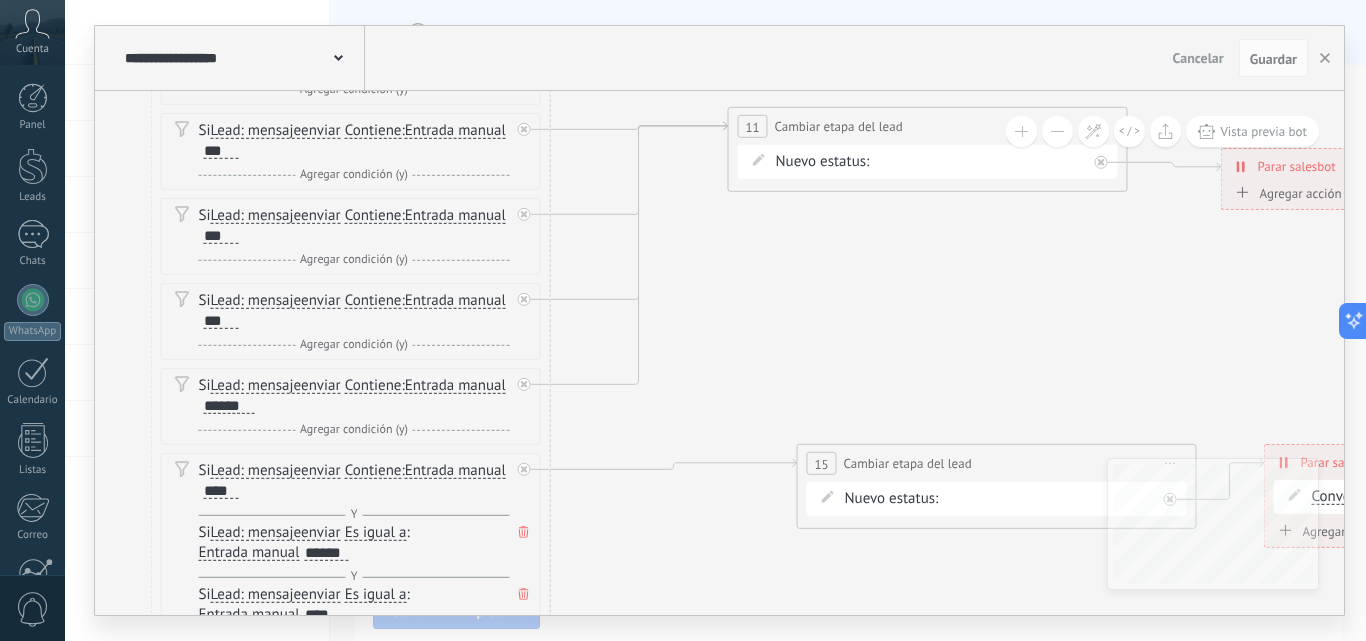 drag, startPoint x: 588, startPoint y: 349, endPoint x: 692, endPoint y: 389, distance: 111.42711 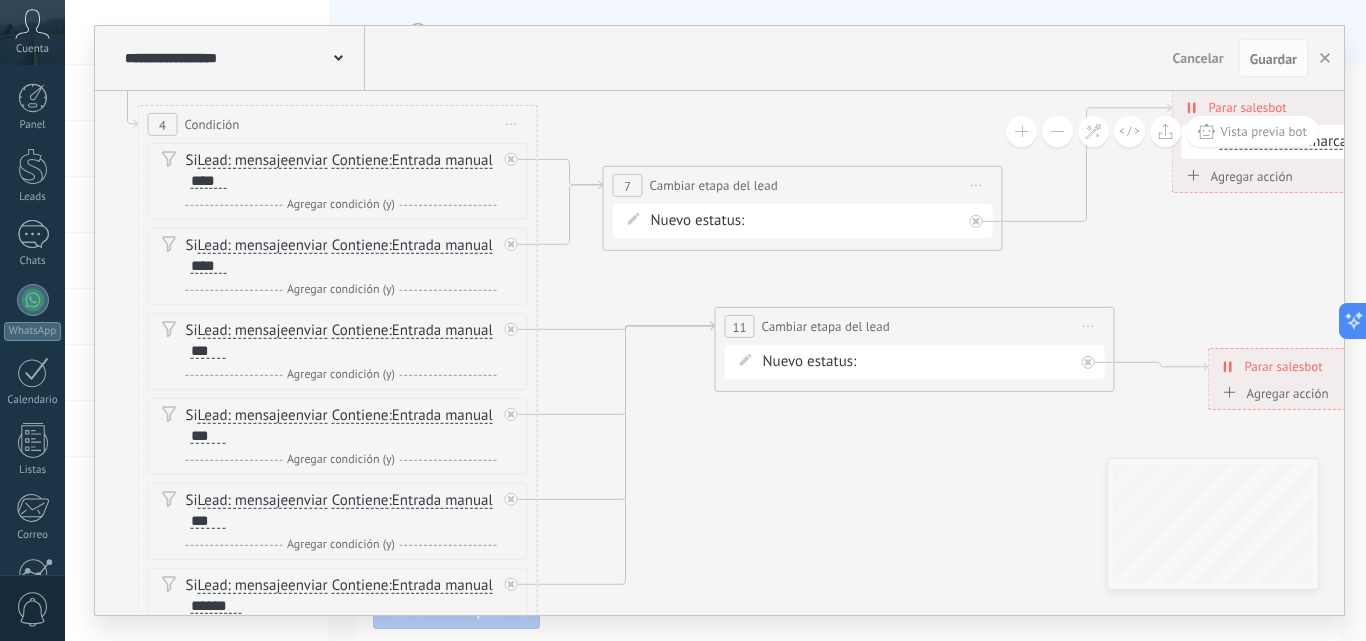 drag, startPoint x: 750, startPoint y: 347, endPoint x: 738, endPoint y: 498, distance: 151.47607 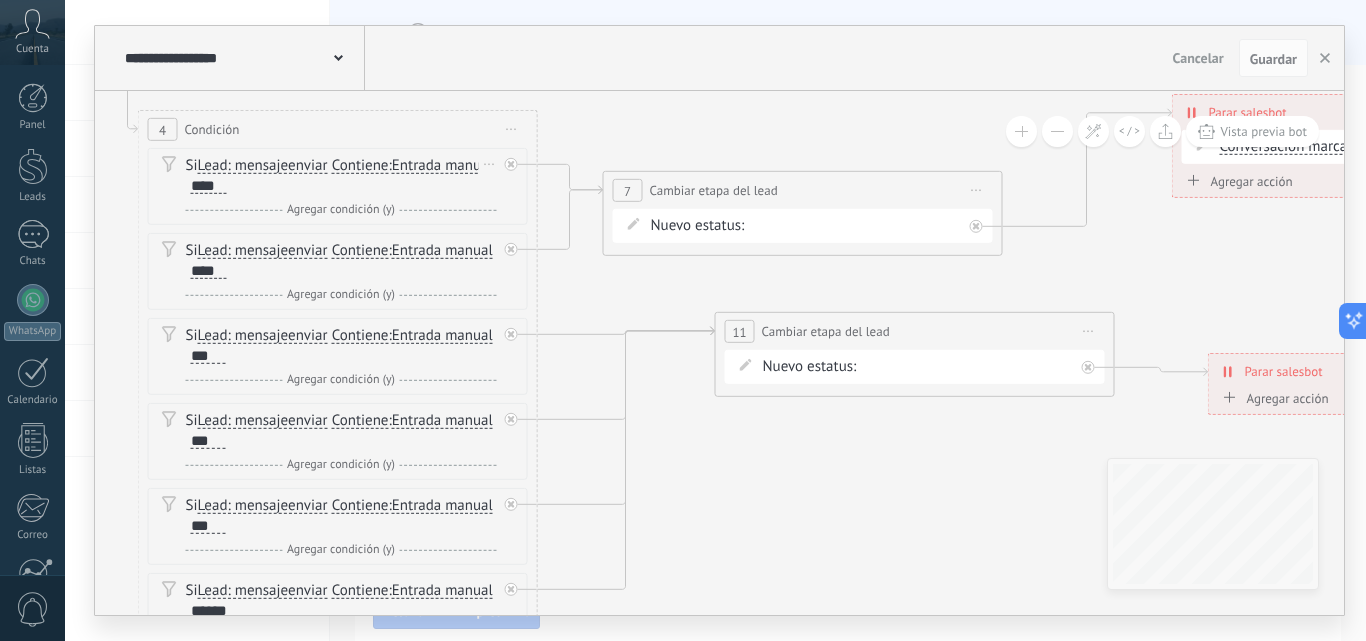 click 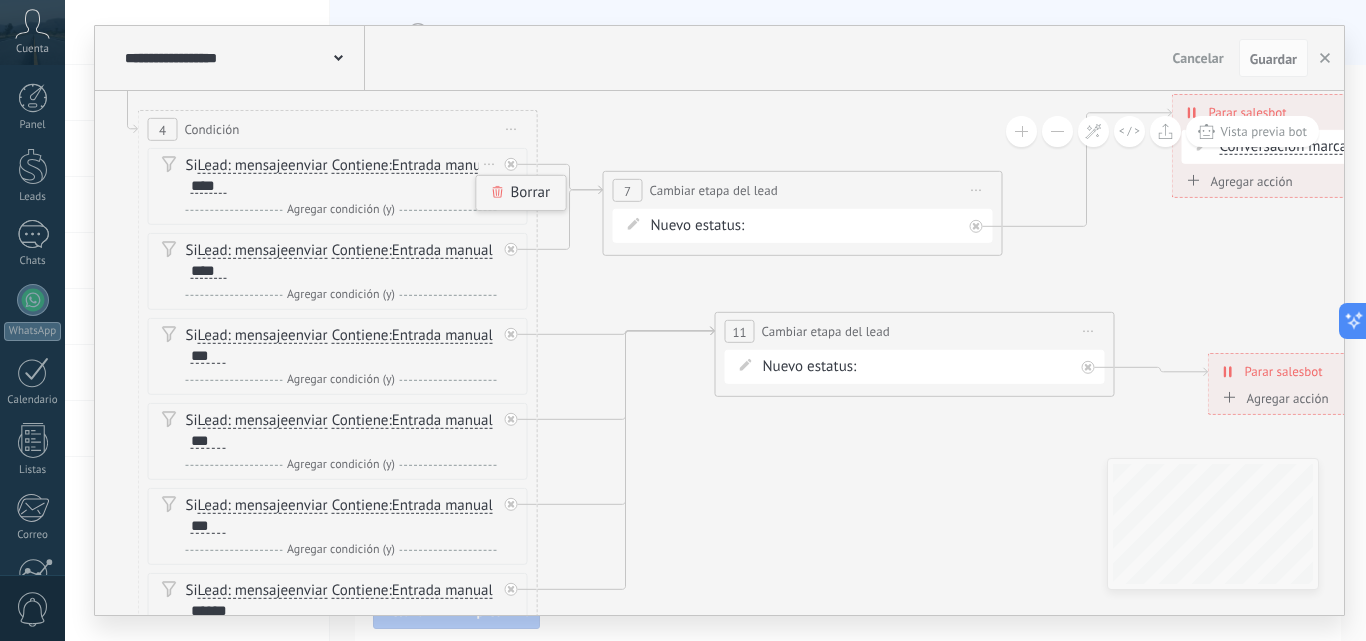 click 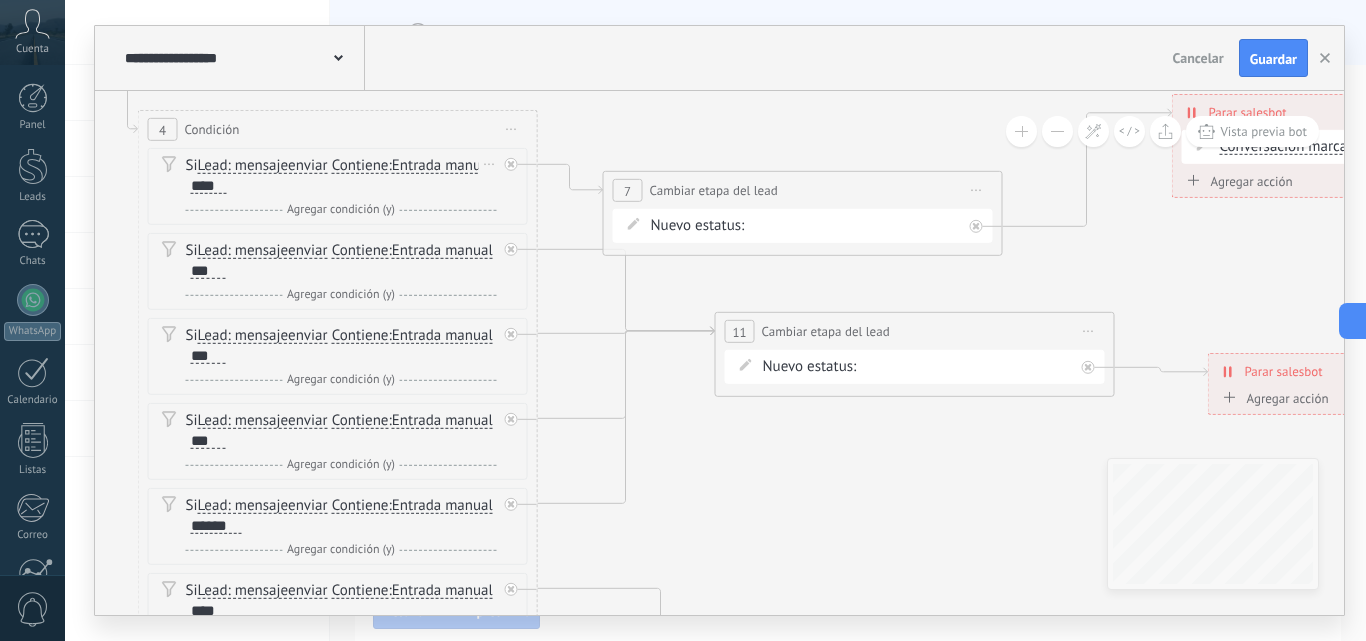 click on "Borrar" at bounding box center [490, 164] 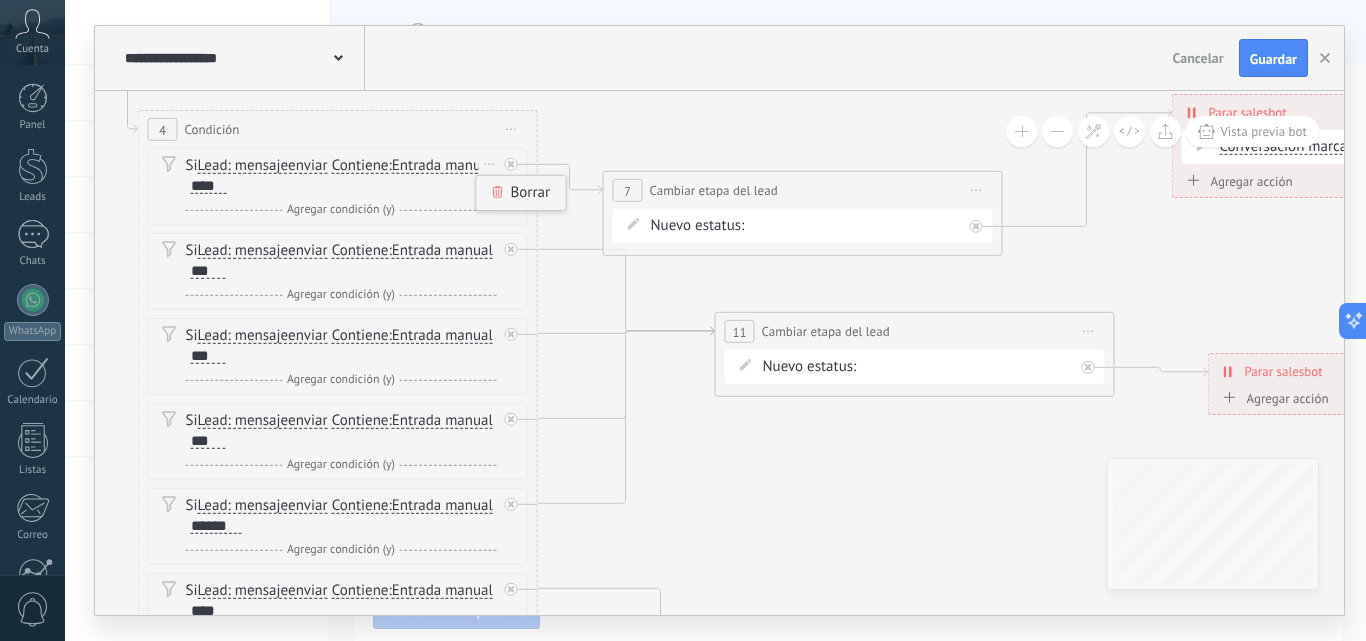 click 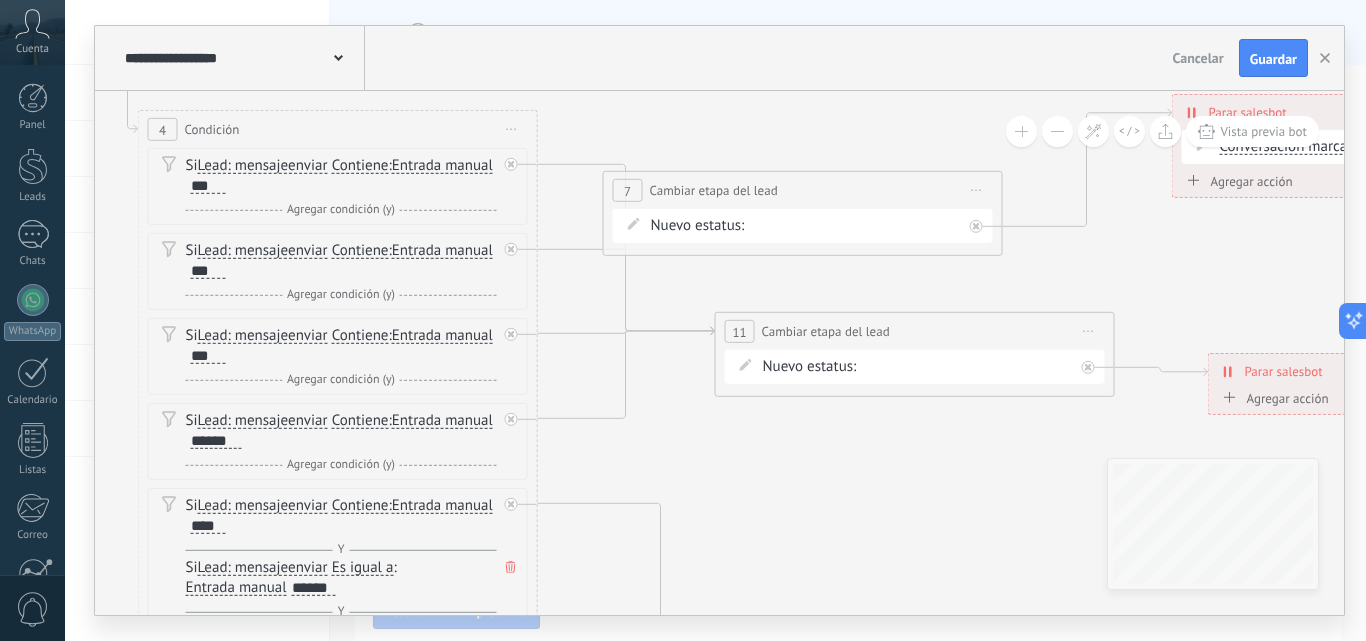 click on "Iniciar vista previa aquí
Cambiar nombre
Duplicar
Borrar" at bounding box center (977, 190) 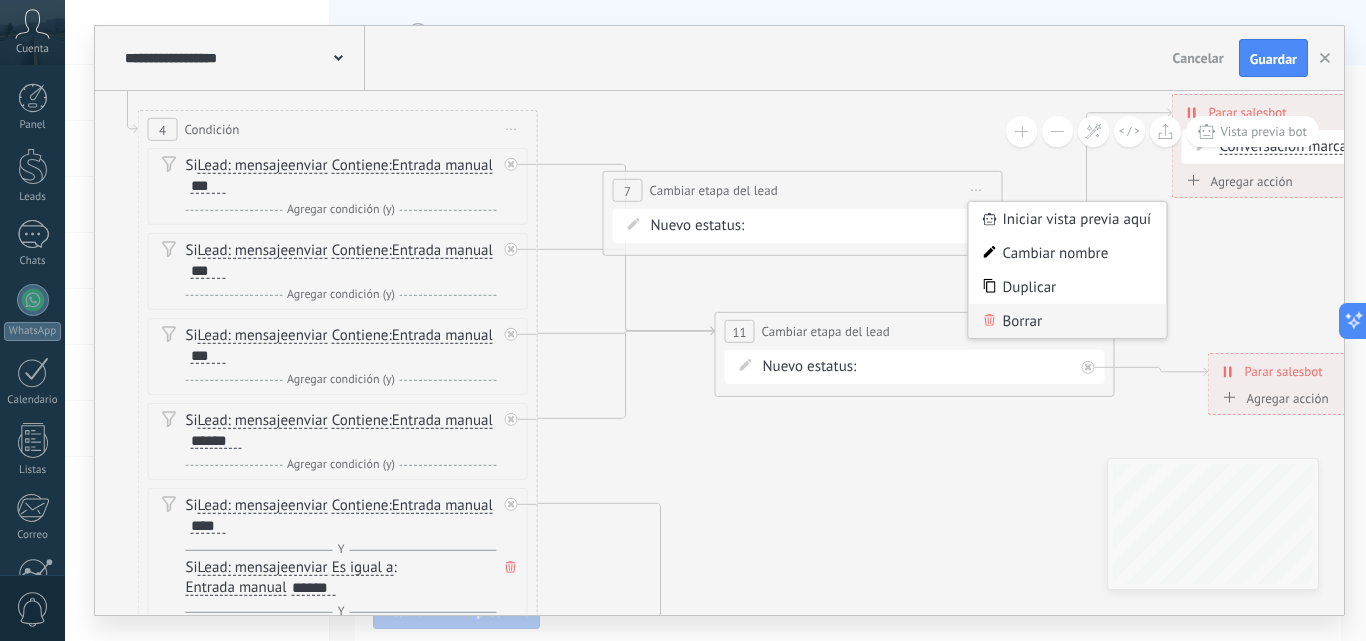click on "Borrar" at bounding box center [1068, 321] 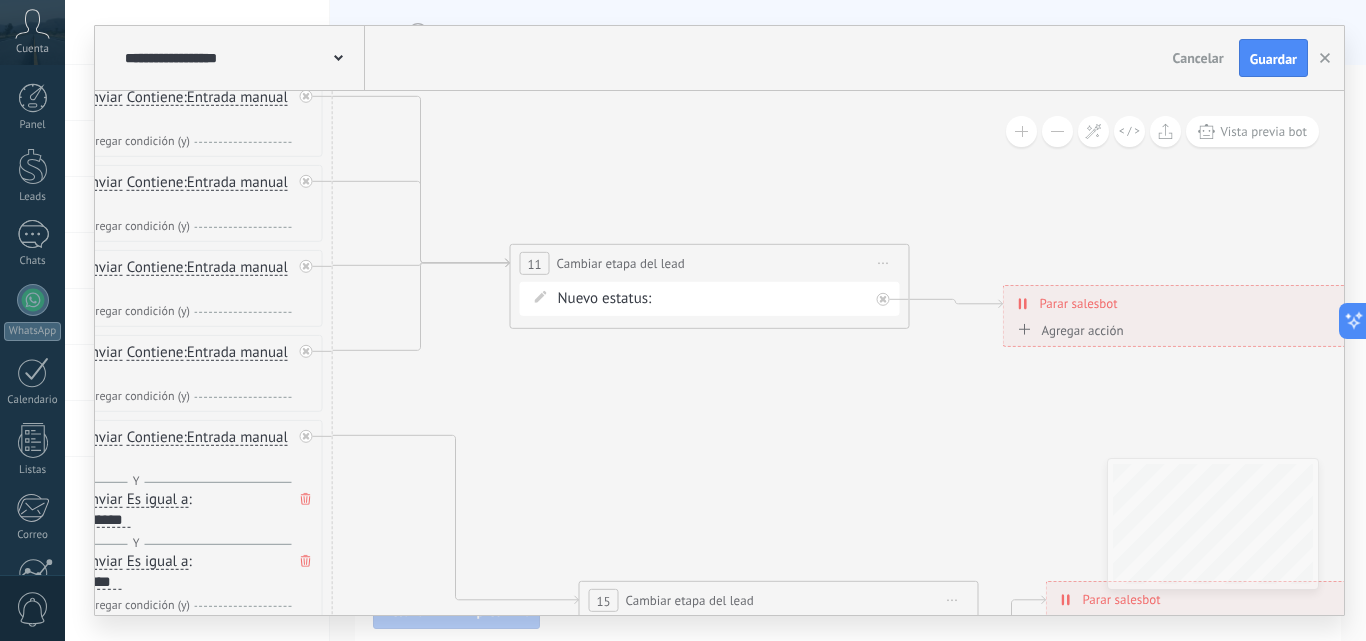 drag, startPoint x: 985, startPoint y: 212, endPoint x: 766, endPoint y: 141, distance: 230.22163 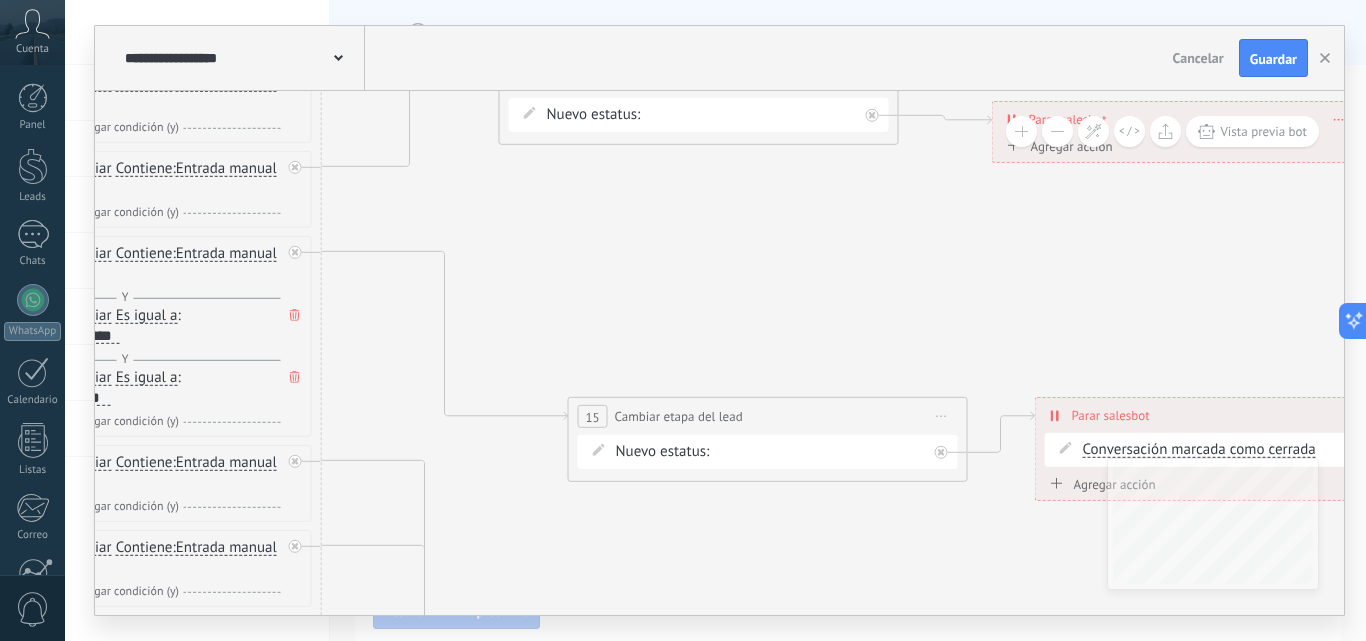 drag, startPoint x: 683, startPoint y: 433, endPoint x: 684, endPoint y: 275, distance: 158.00316 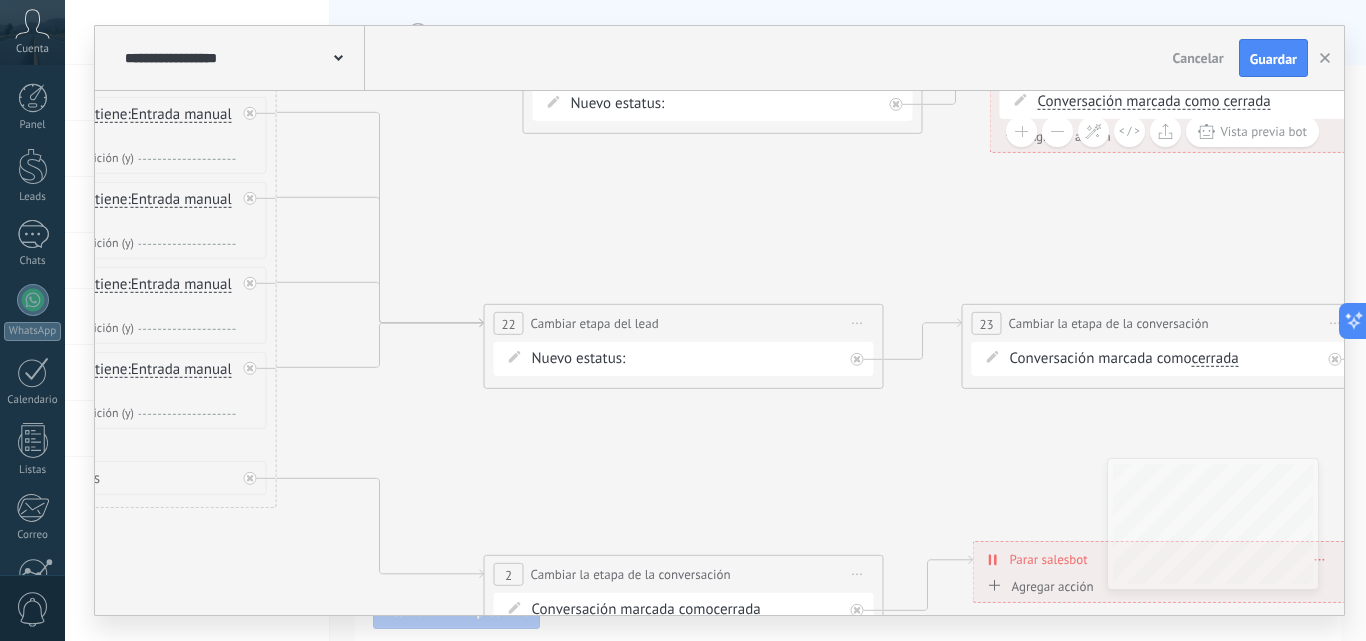 drag, startPoint x: 696, startPoint y: 546, endPoint x: 651, endPoint y: 198, distance: 350.89743 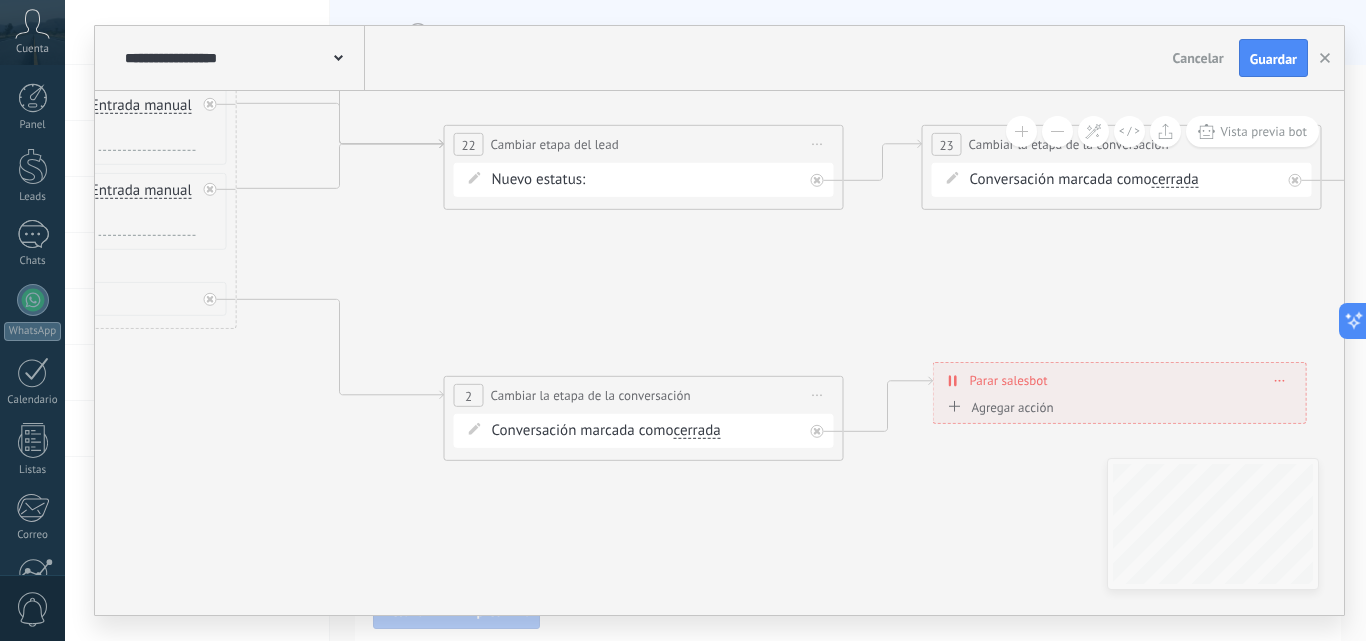 drag, startPoint x: 603, startPoint y: 483, endPoint x: 540, endPoint y: 330, distance: 165.46298 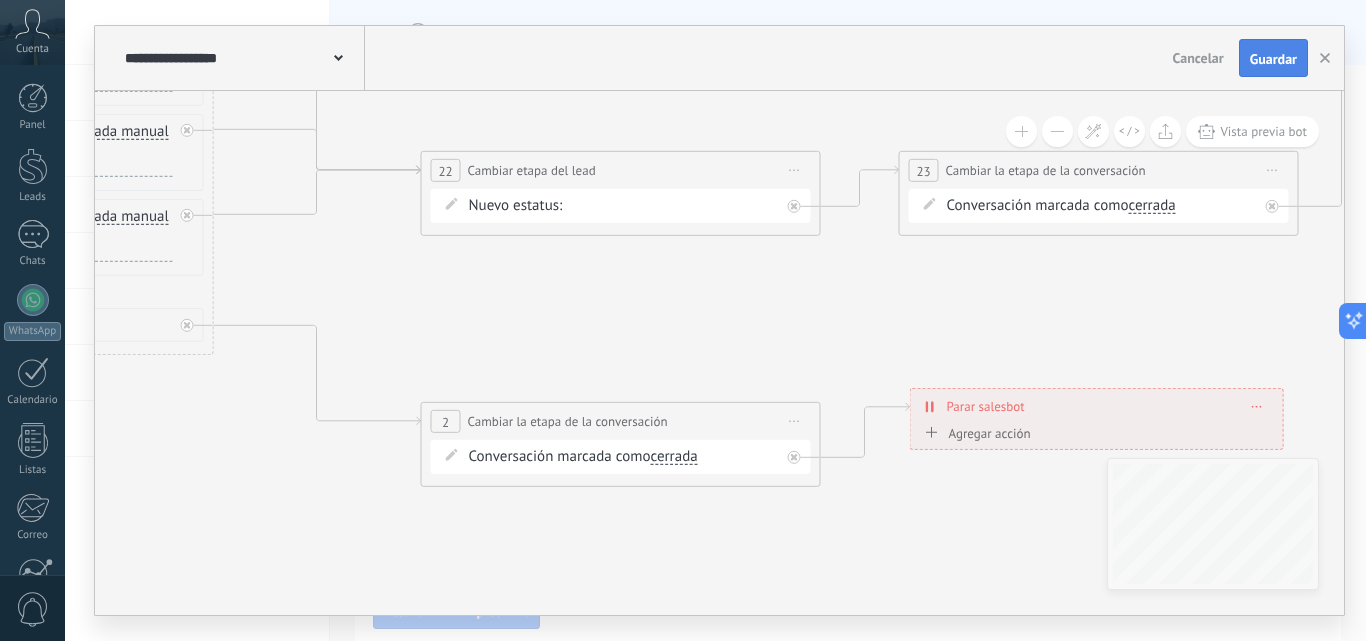 click on "Guardar" at bounding box center (1273, 58) 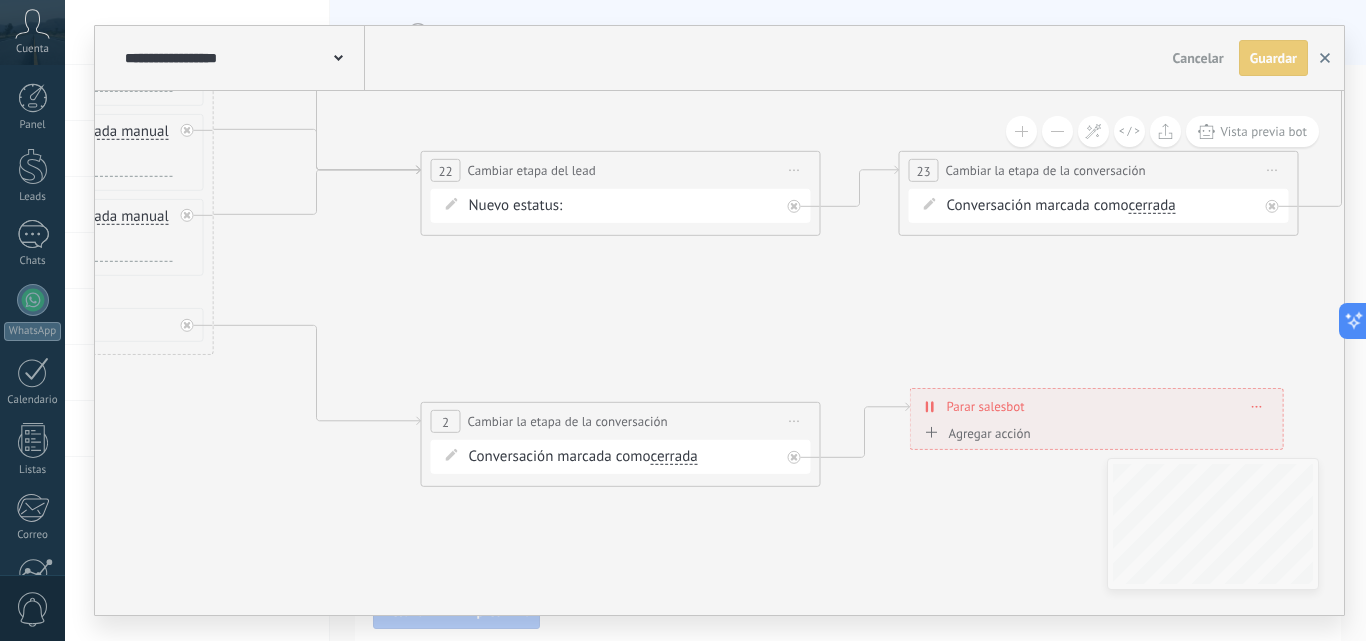 click 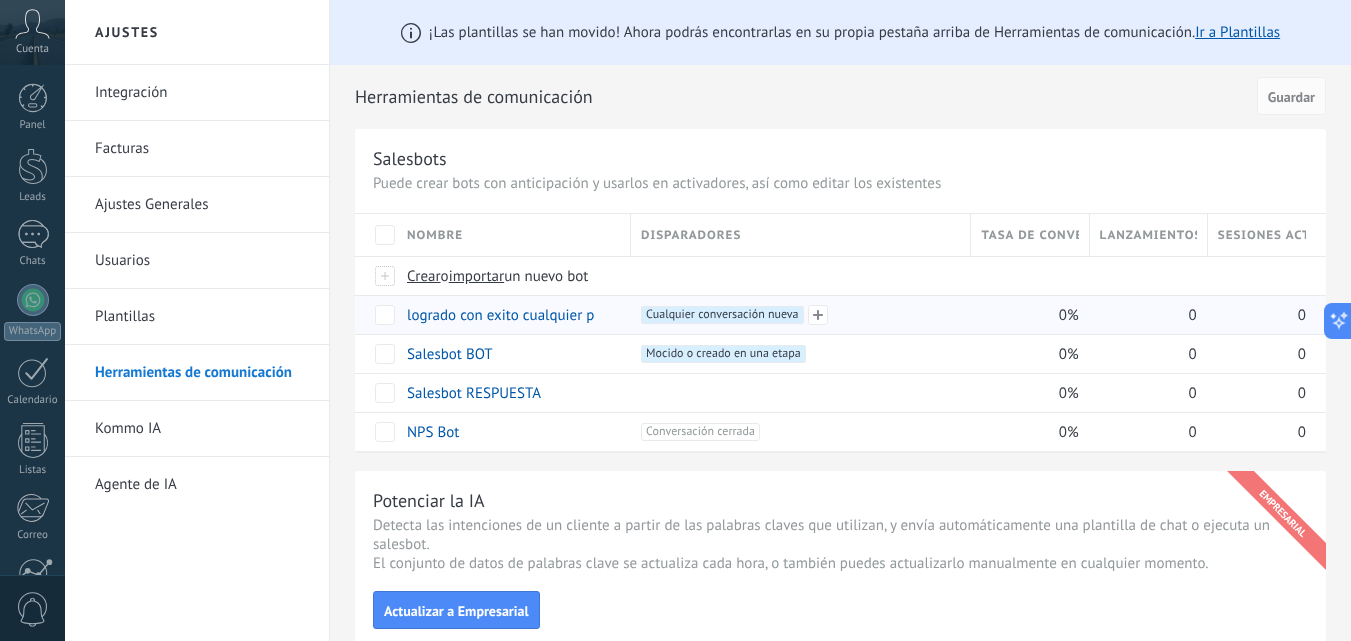click on "Cualquier conversación nueva +0" at bounding box center (722, 315) 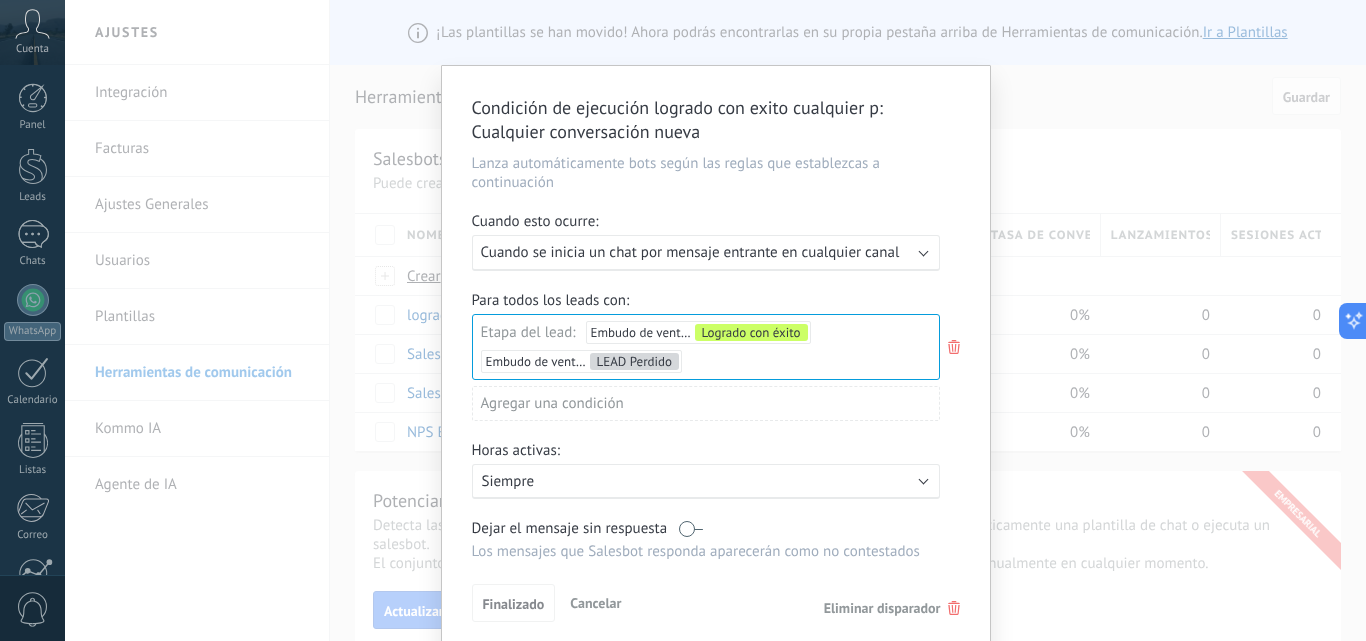 click on "Cancelar" at bounding box center (595, 603) 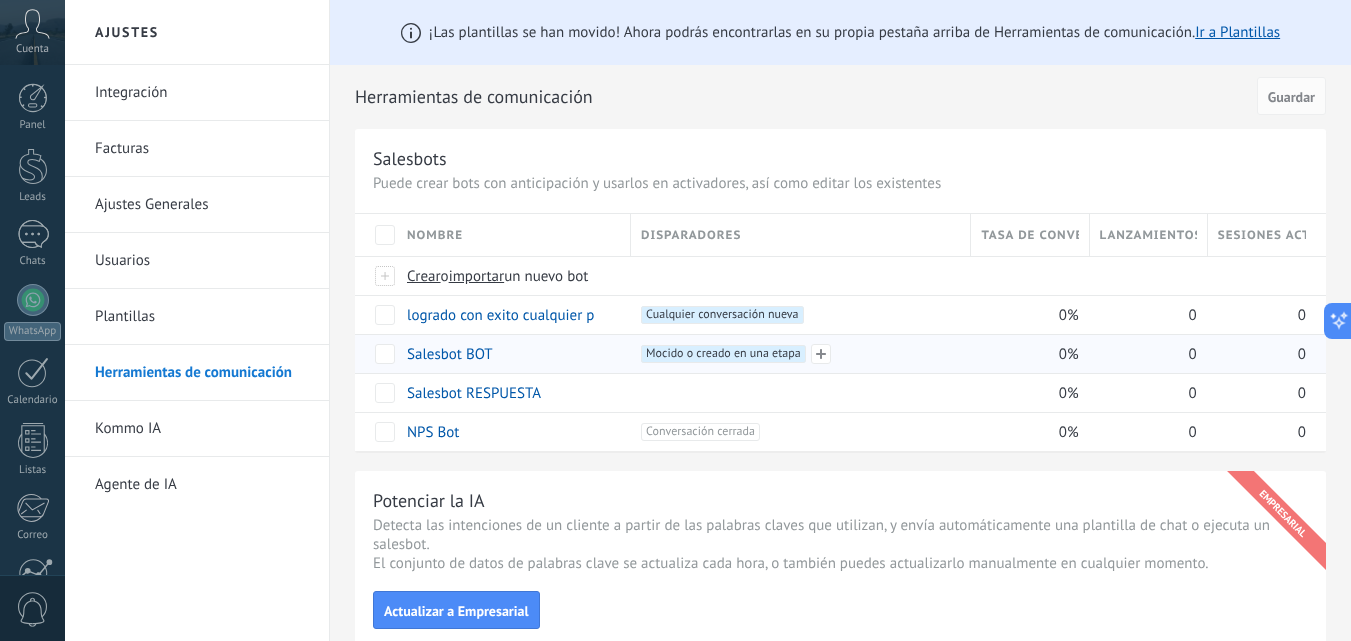 click on "Mocido o creado en una etapa +0" at bounding box center (723, 354) 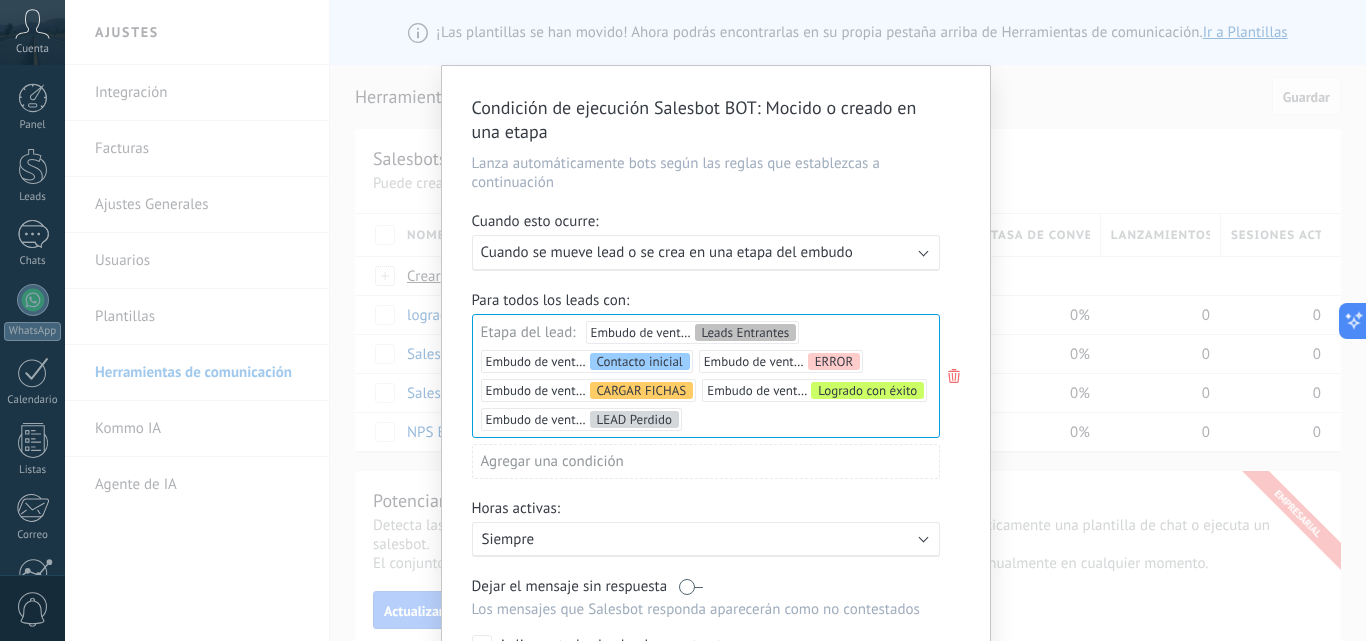 click on "Leads Entrantes Contacto inicial ERROR CARGAR FICHAS Logrado con éxito LEAD Perdido" at bounding box center (0, 0) 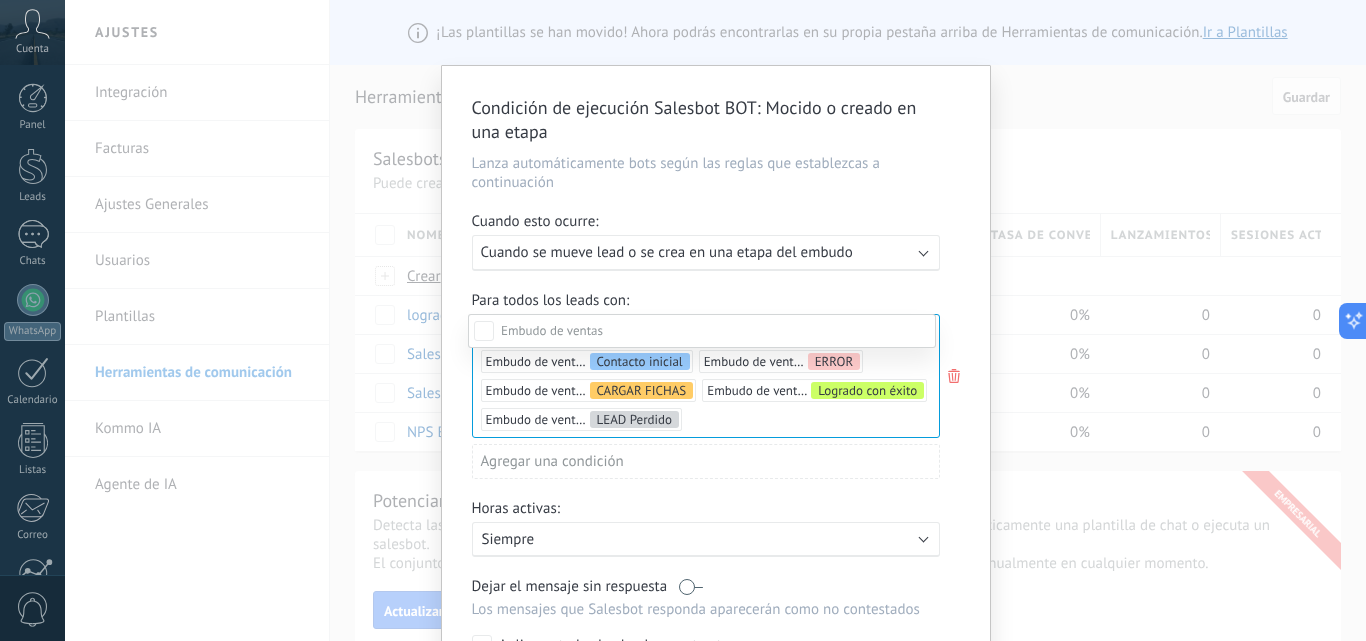 click at bounding box center (715, 320) 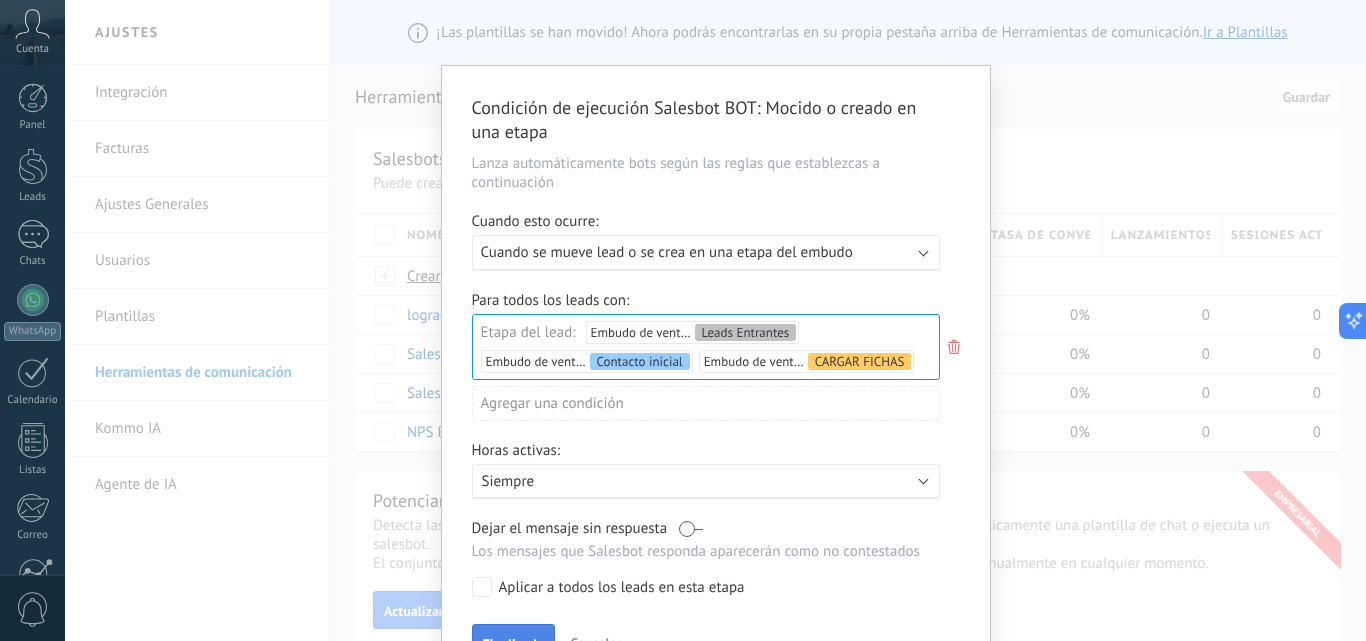 click on "Finalizado" at bounding box center (514, 643) 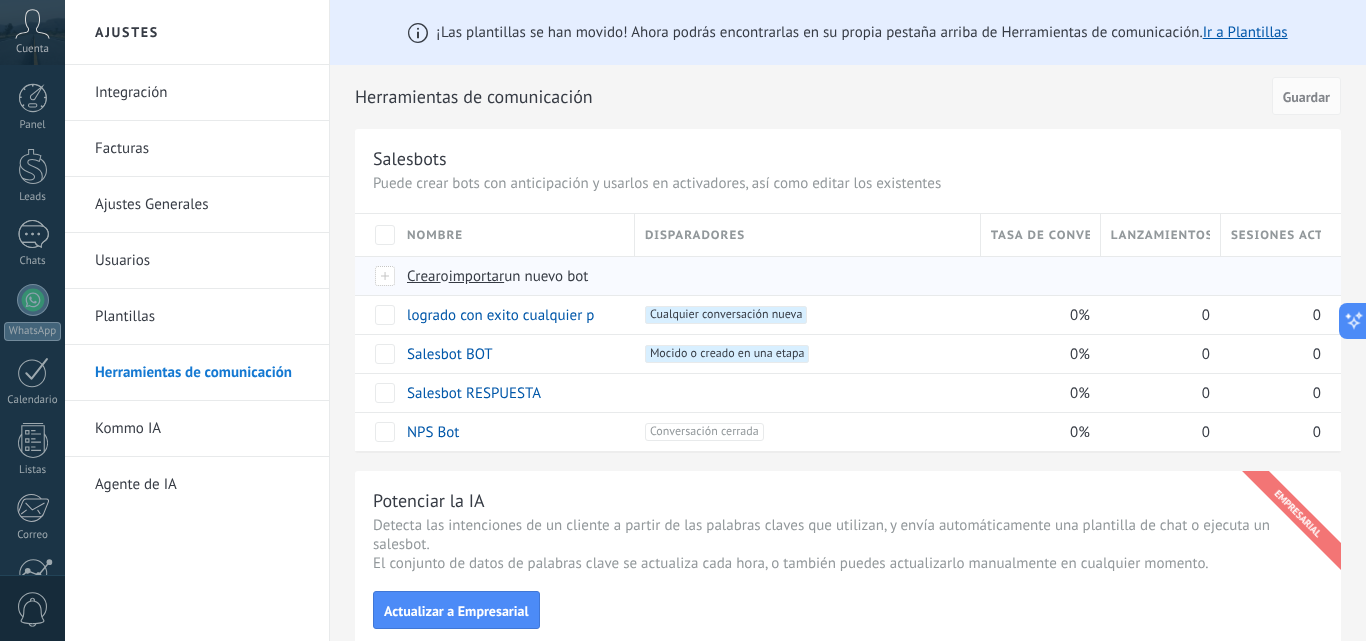 click on "importar" at bounding box center (477, 276) 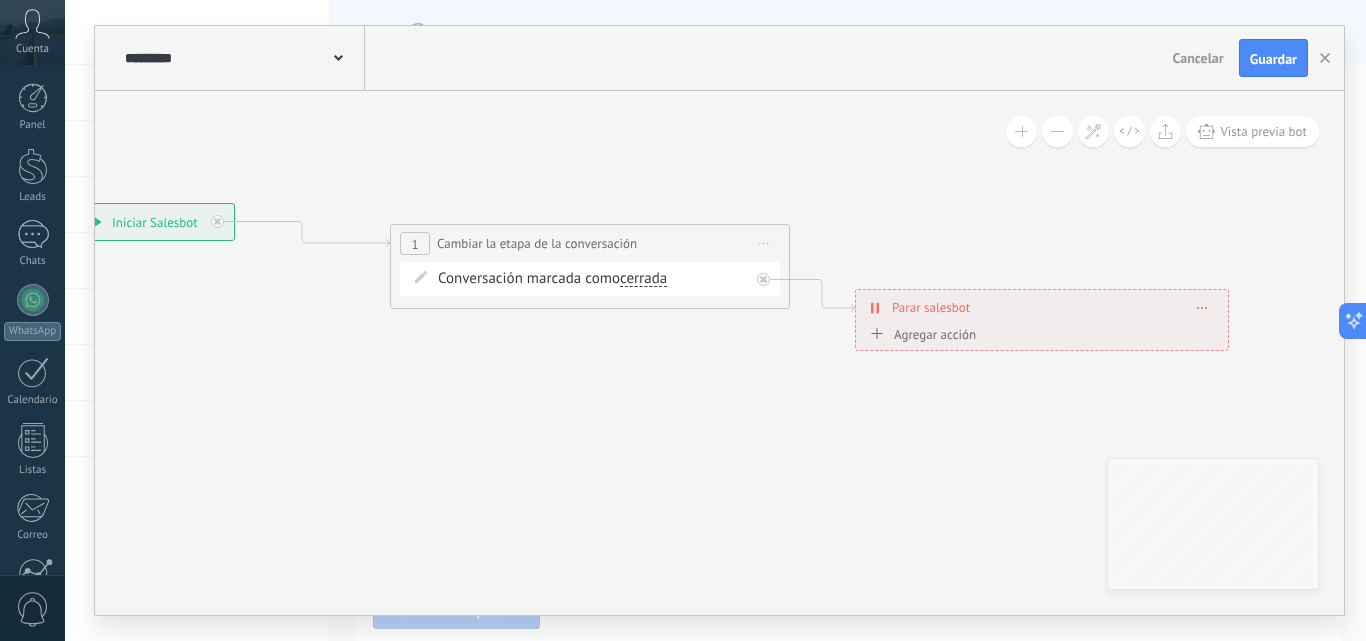 drag, startPoint x: 972, startPoint y: 445, endPoint x: 517, endPoint y: 407, distance: 456.58405 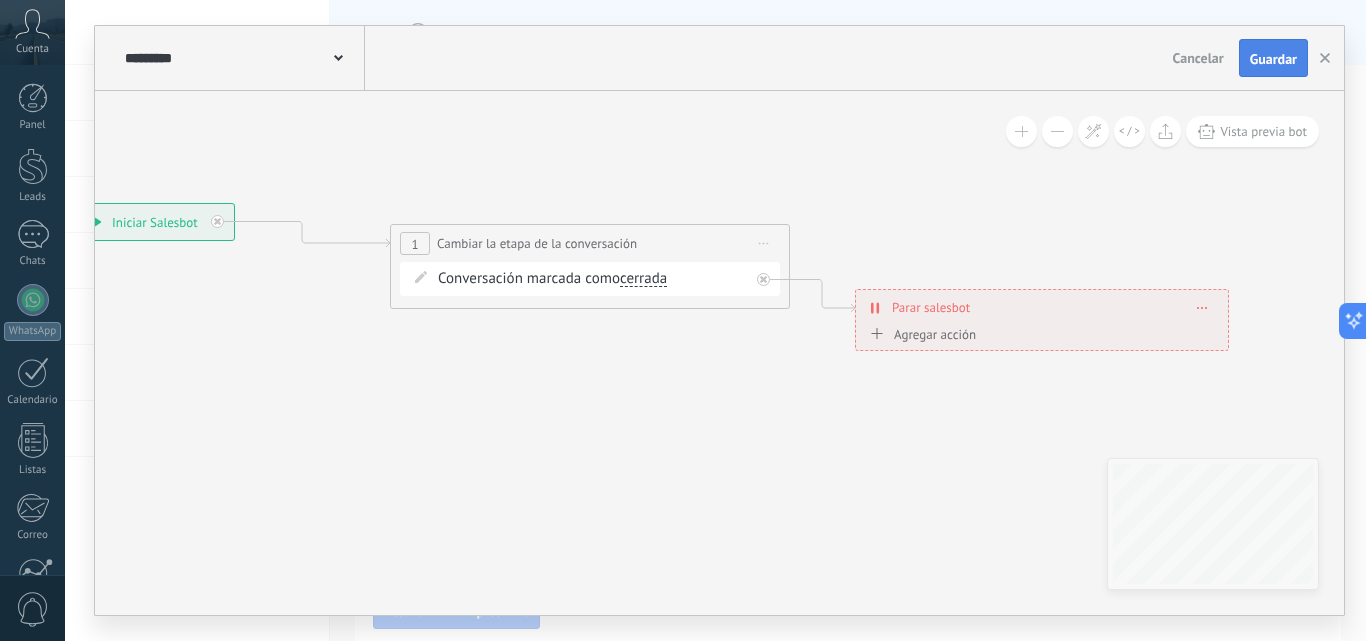 click on "Guardar" at bounding box center (1273, 59) 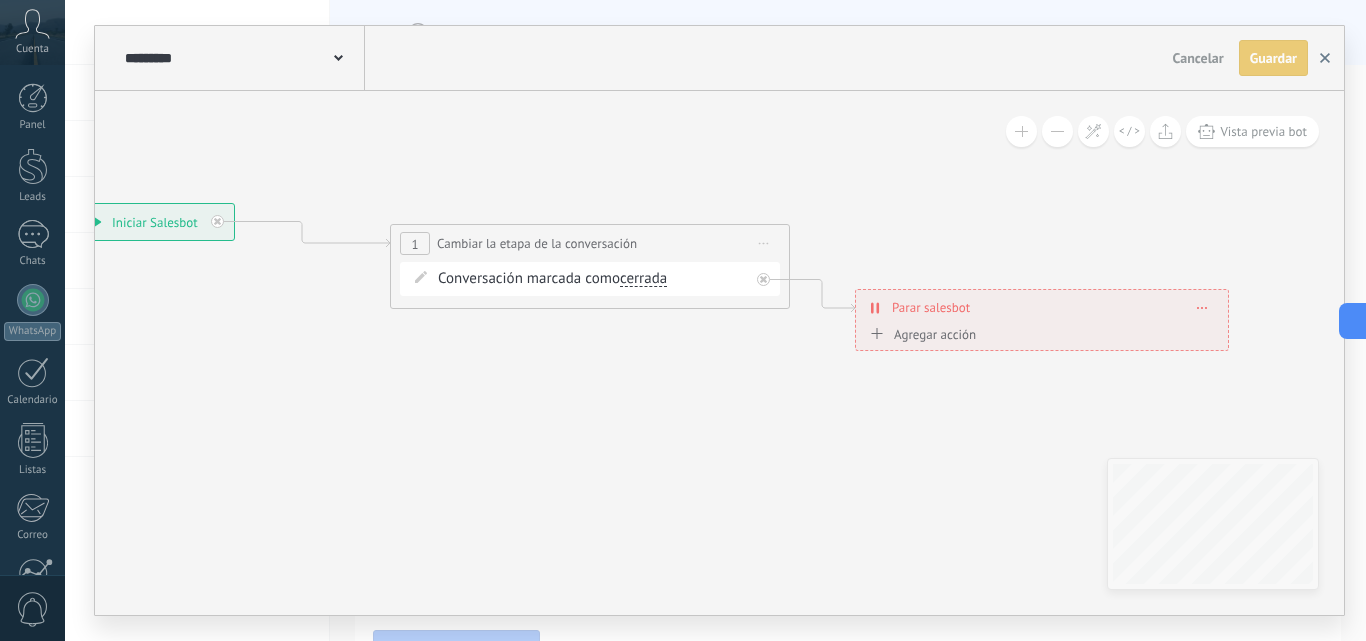 click 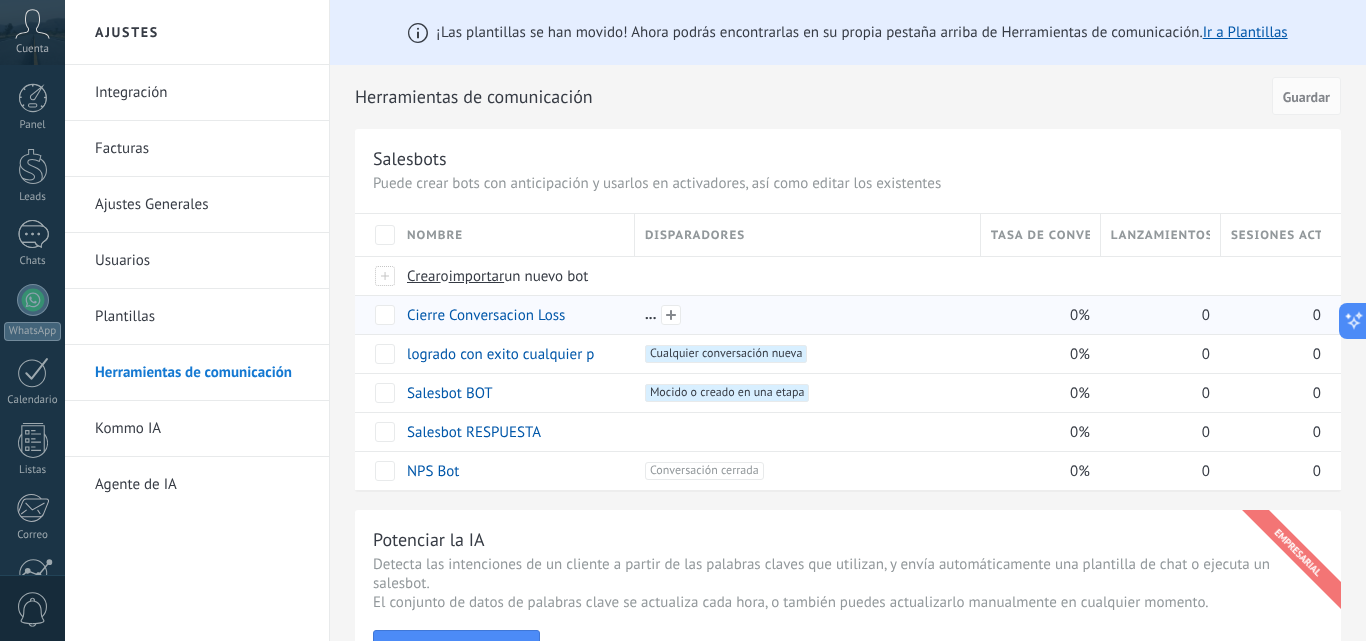 click at bounding box center (671, 315) 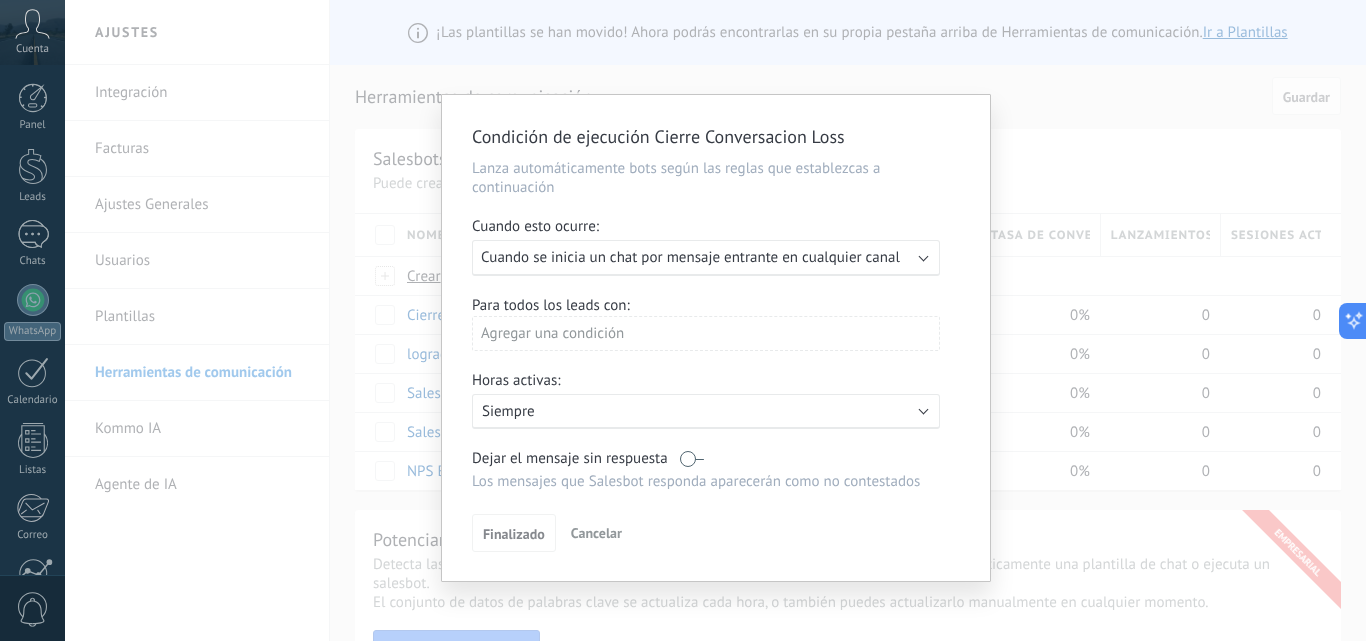 click on "Cuando se inicia un chat por mensaje entrante en cualquier canal" at bounding box center (690, 257) 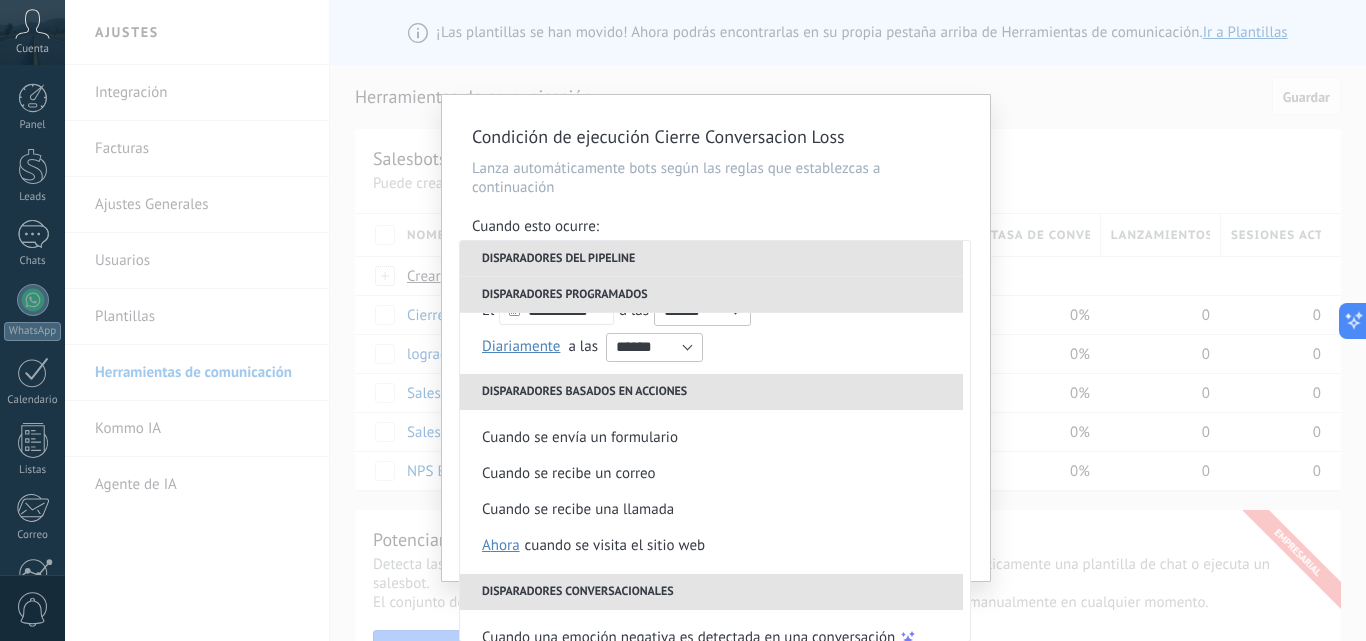 scroll, scrollTop: 220, scrollLeft: 0, axis: vertical 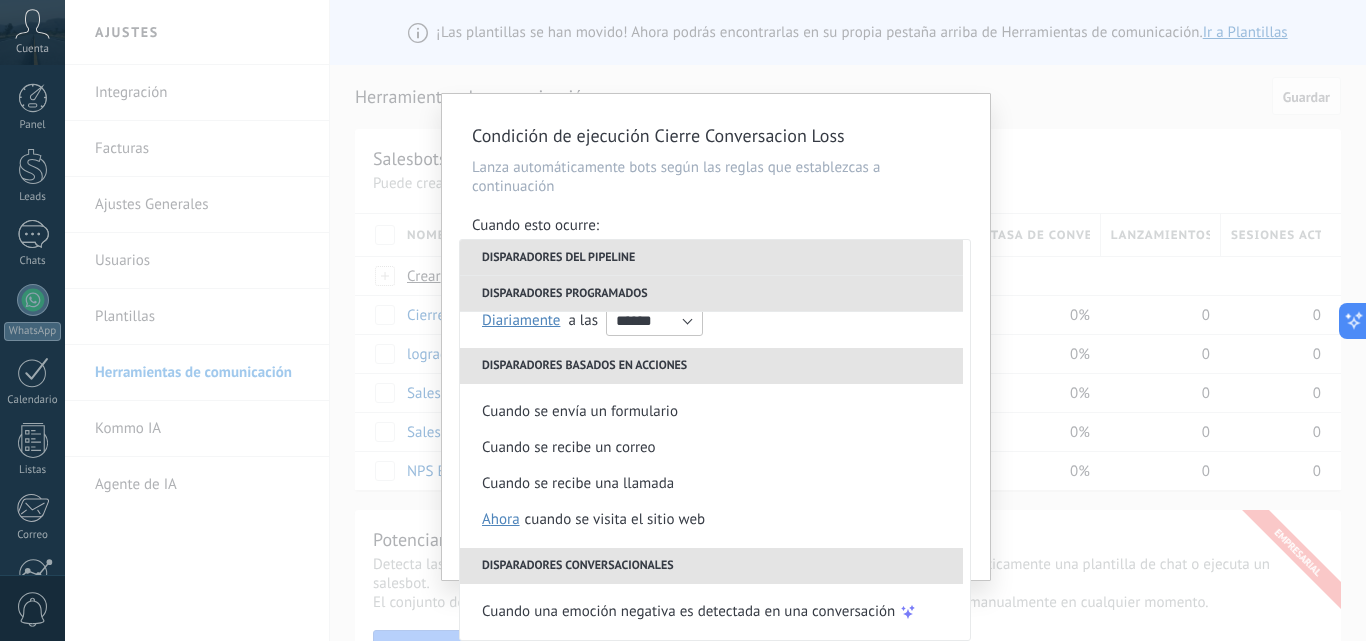 click on "Lanza automáticamente bots según las reglas que establezcas a continuación" at bounding box center [716, 177] 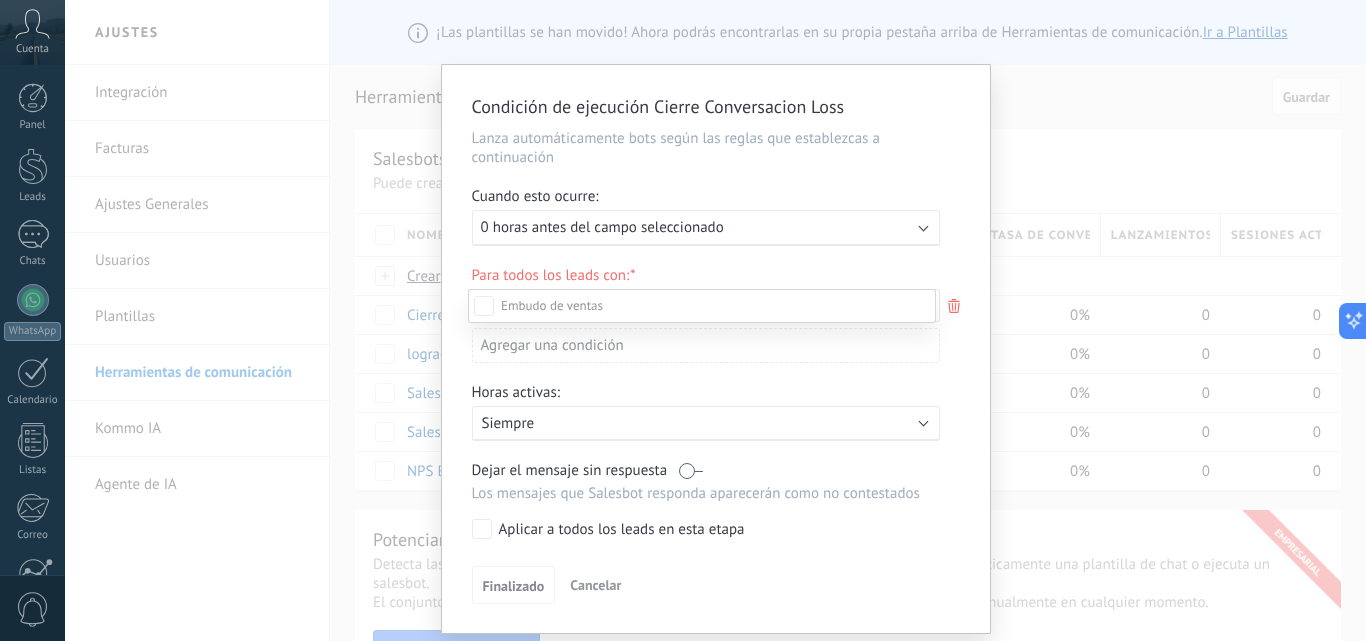 click at bounding box center (715, 320) 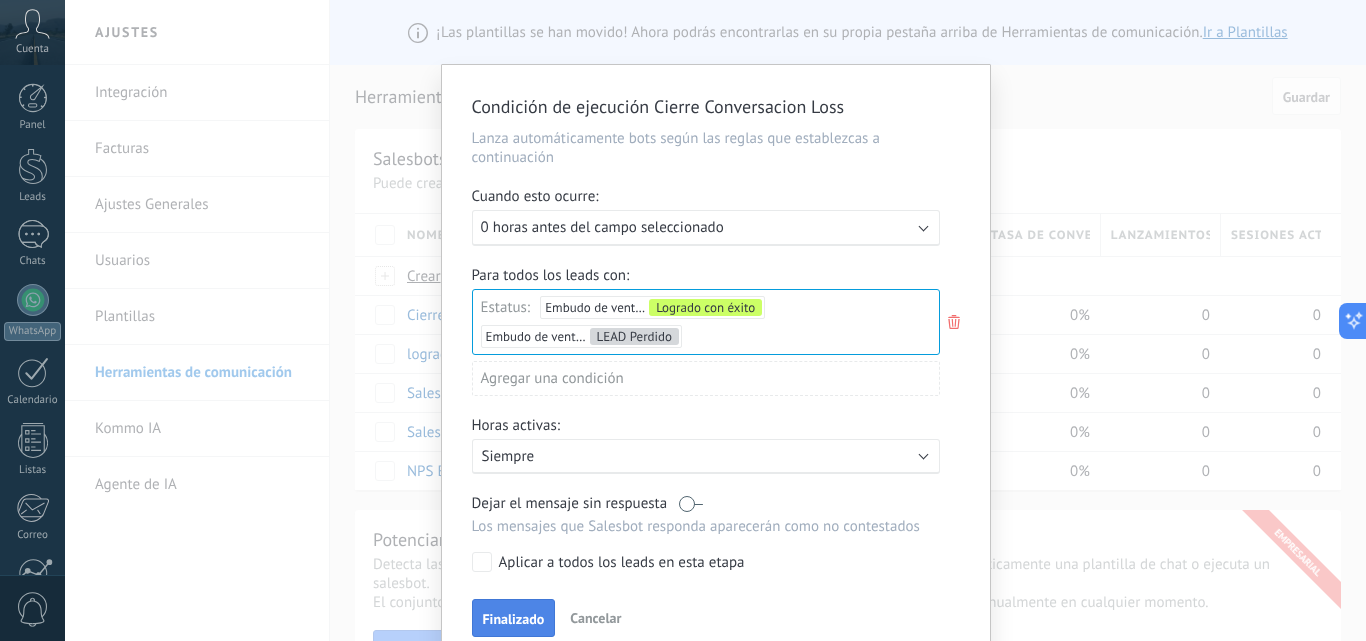 click on "Finalizado" at bounding box center [514, 619] 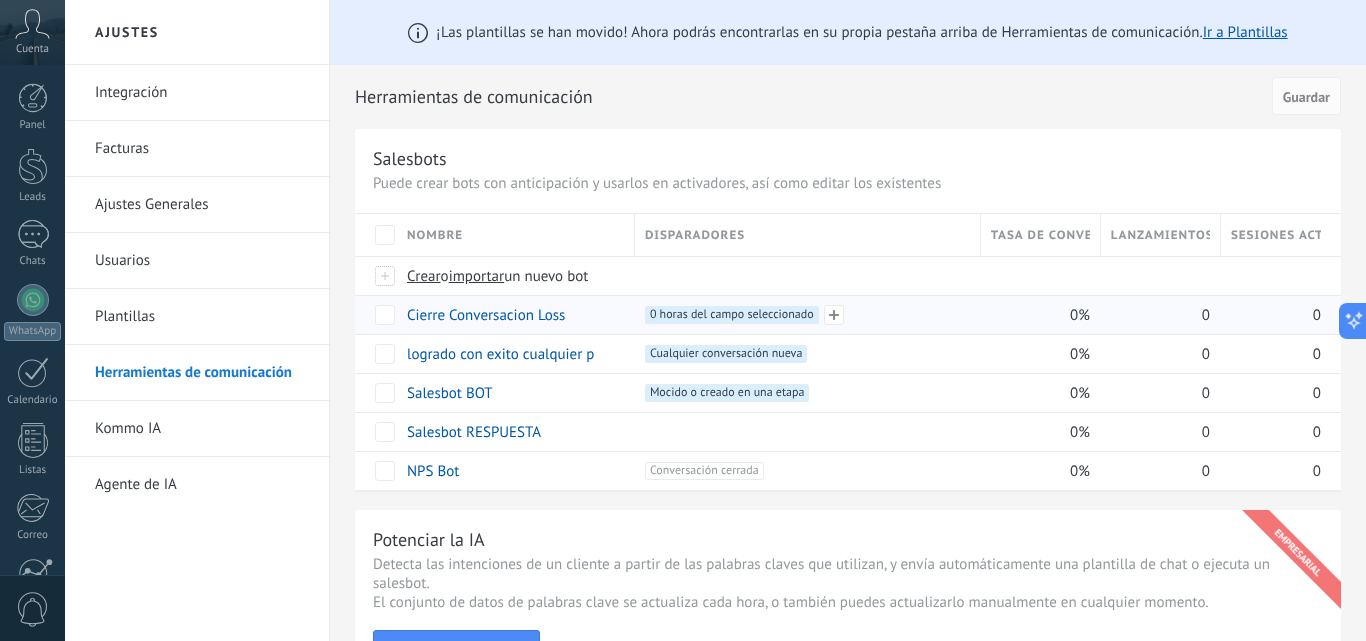click on "0 horas  del campo seleccionado +0" at bounding box center (732, 315) 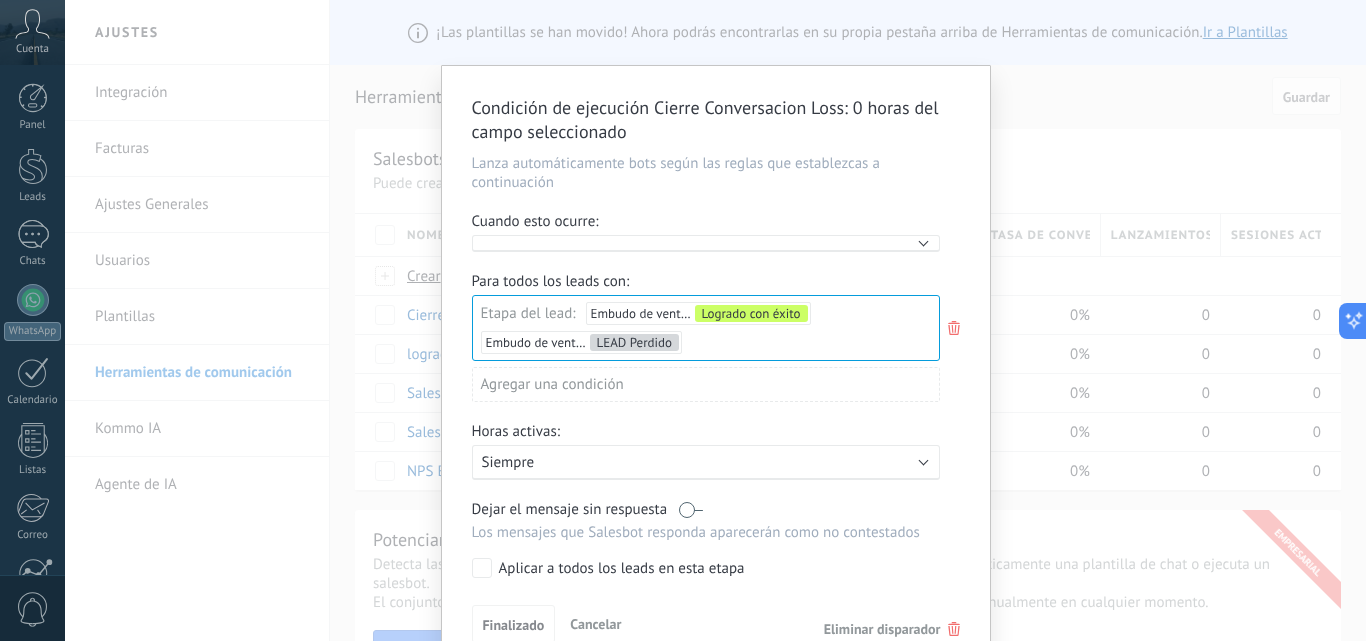 click on "Ejecutar:" at bounding box center [706, 243] 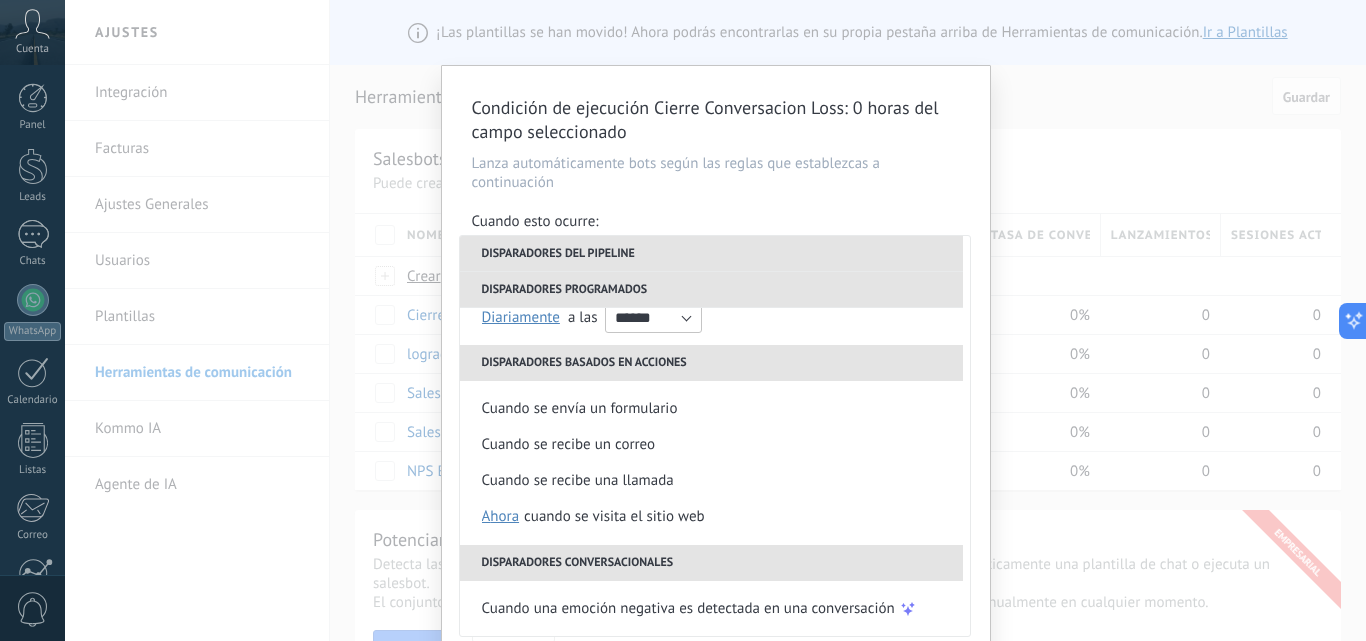 scroll, scrollTop: 220, scrollLeft: 0, axis: vertical 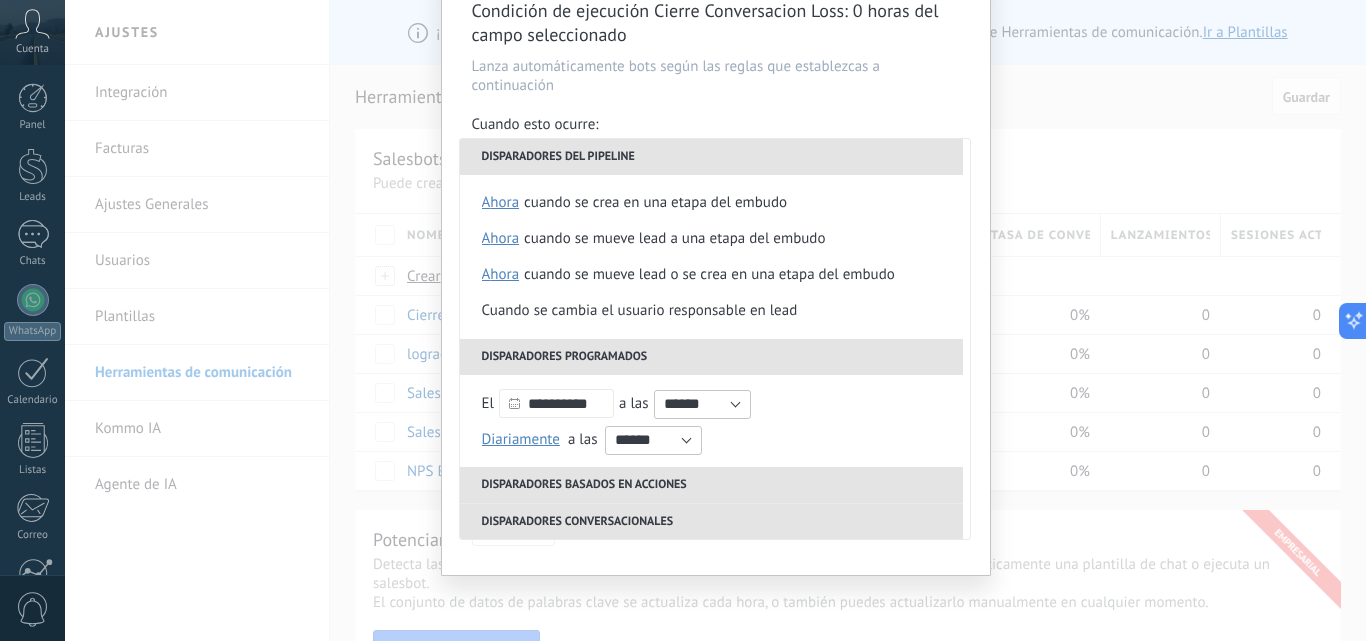 click on "**********" at bounding box center (716, 272) 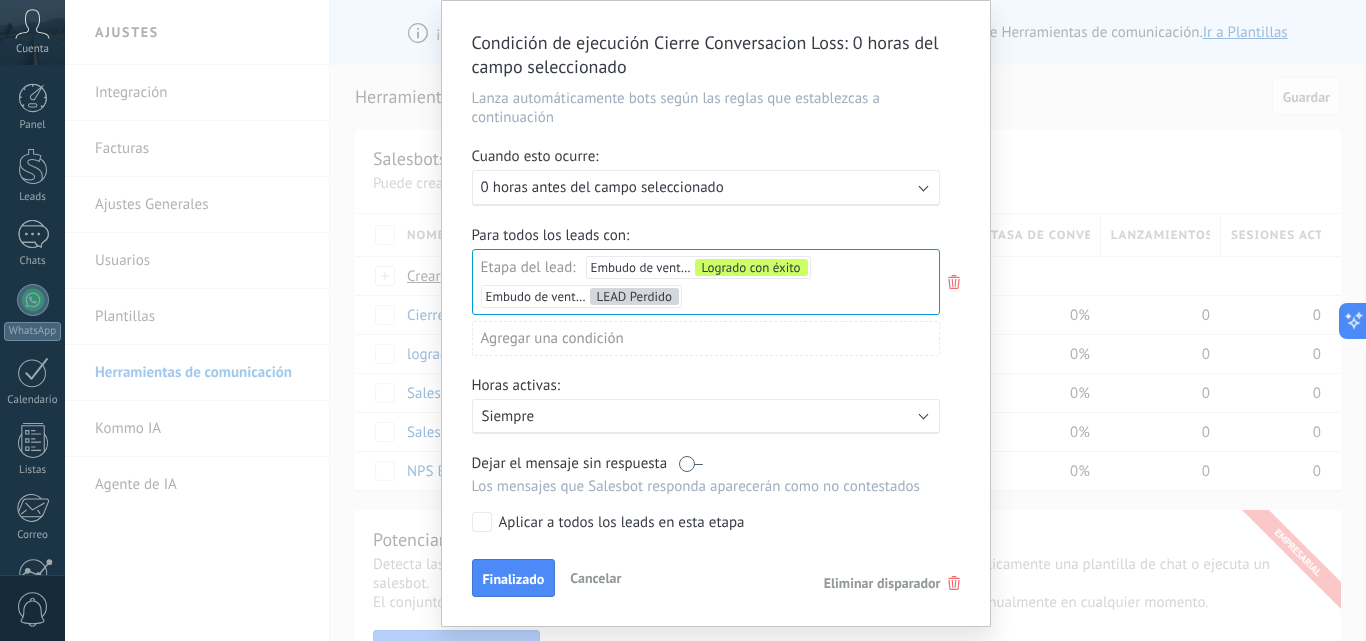 scroll, scrollTop: 100, scrollLeft: 0, axis: vertical 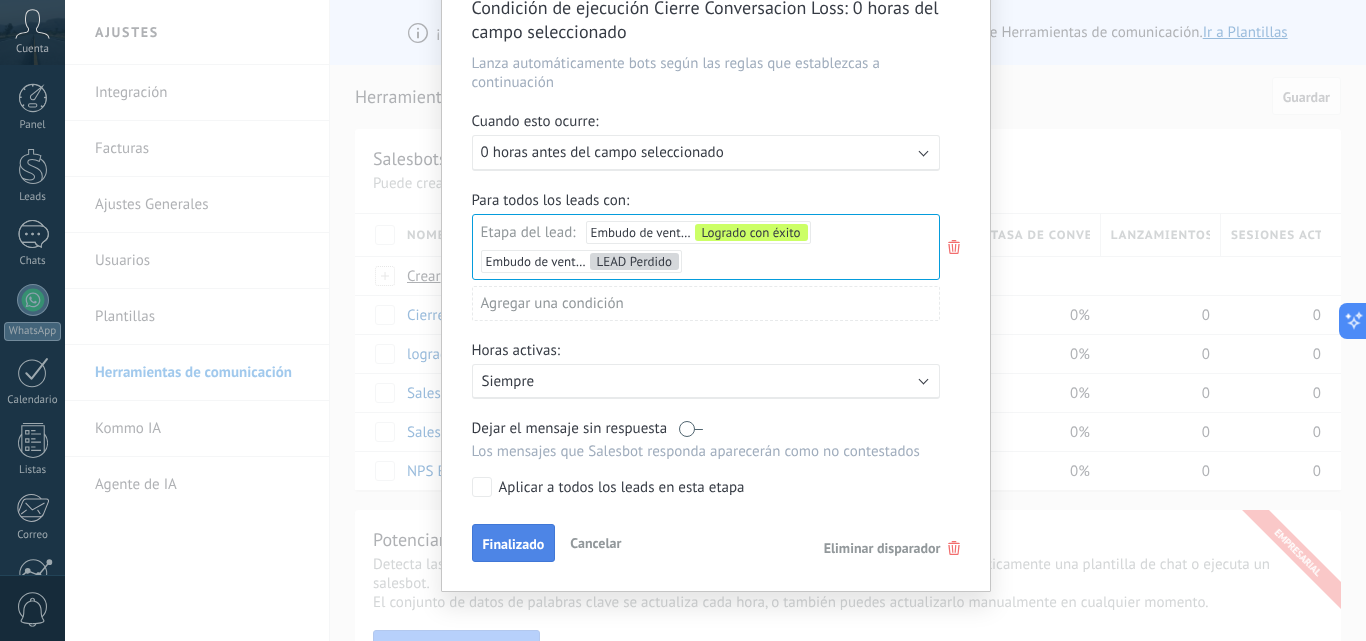 click on "Finalizado" at bounding box center [514, 544] 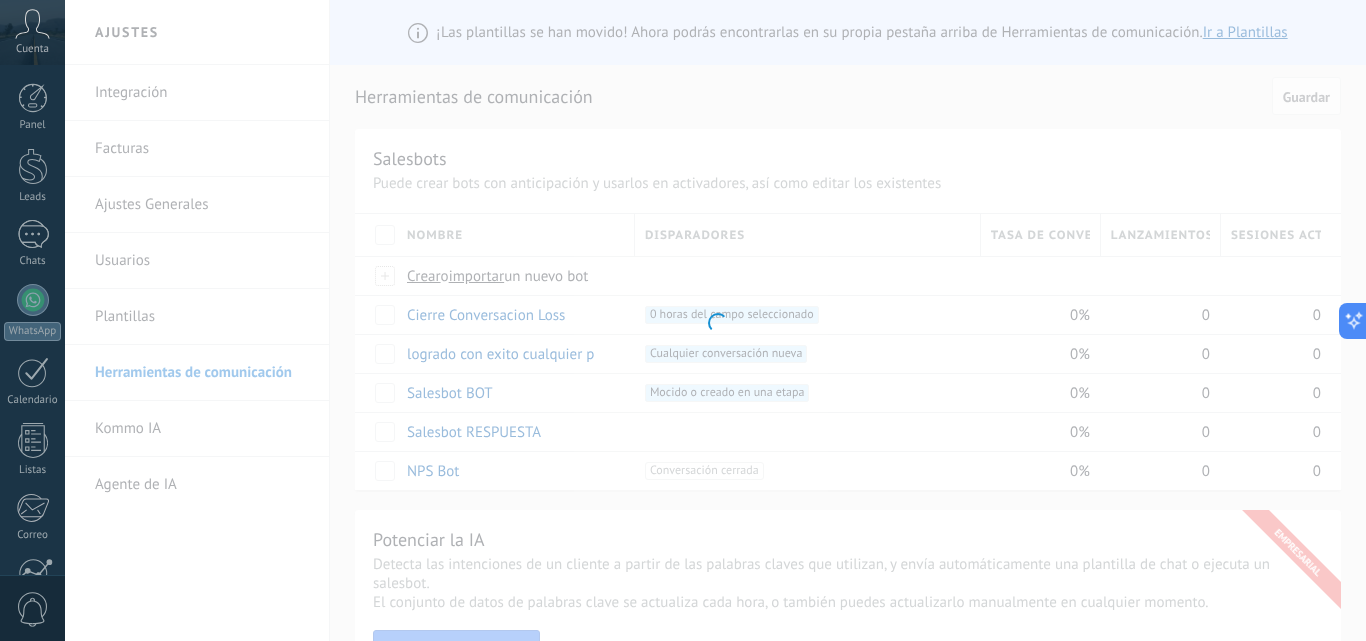 scroll, scrollTop: 0, scrollLeft: 0, axis: both 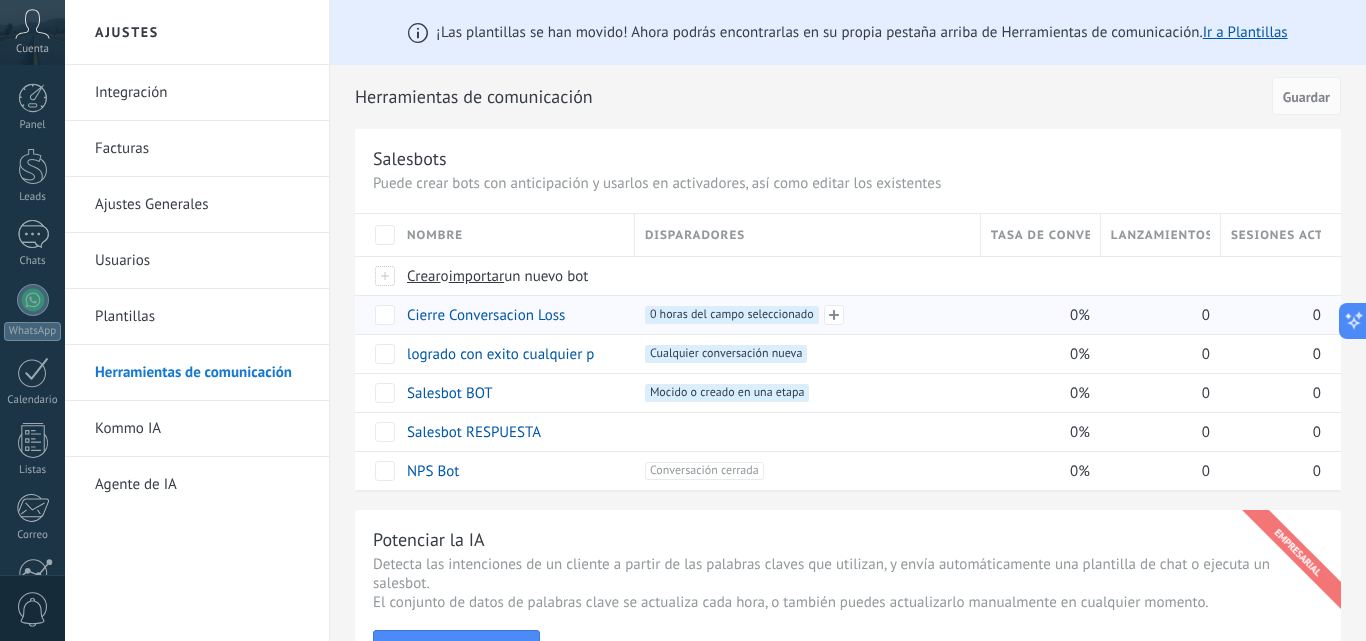 click on "0 horas  del campo seleccionado +0" at bounding box center [732, 315] 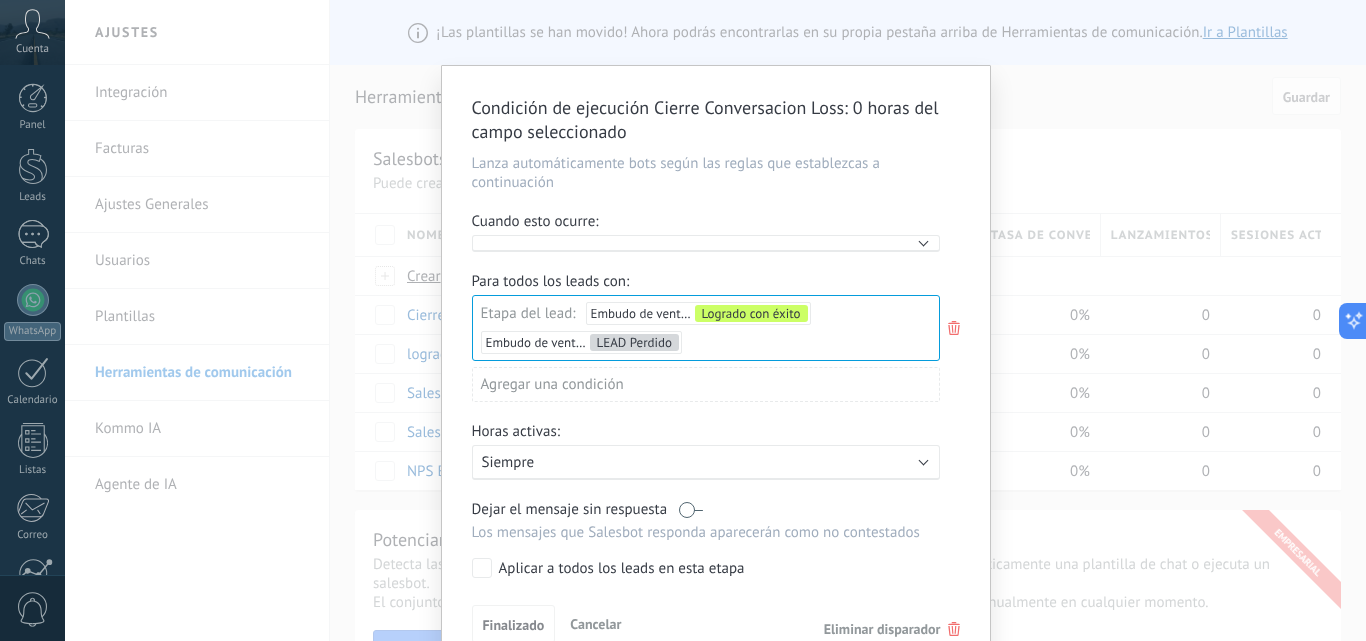 click on "Eliminar disparador" at bounding box center (882, 629) 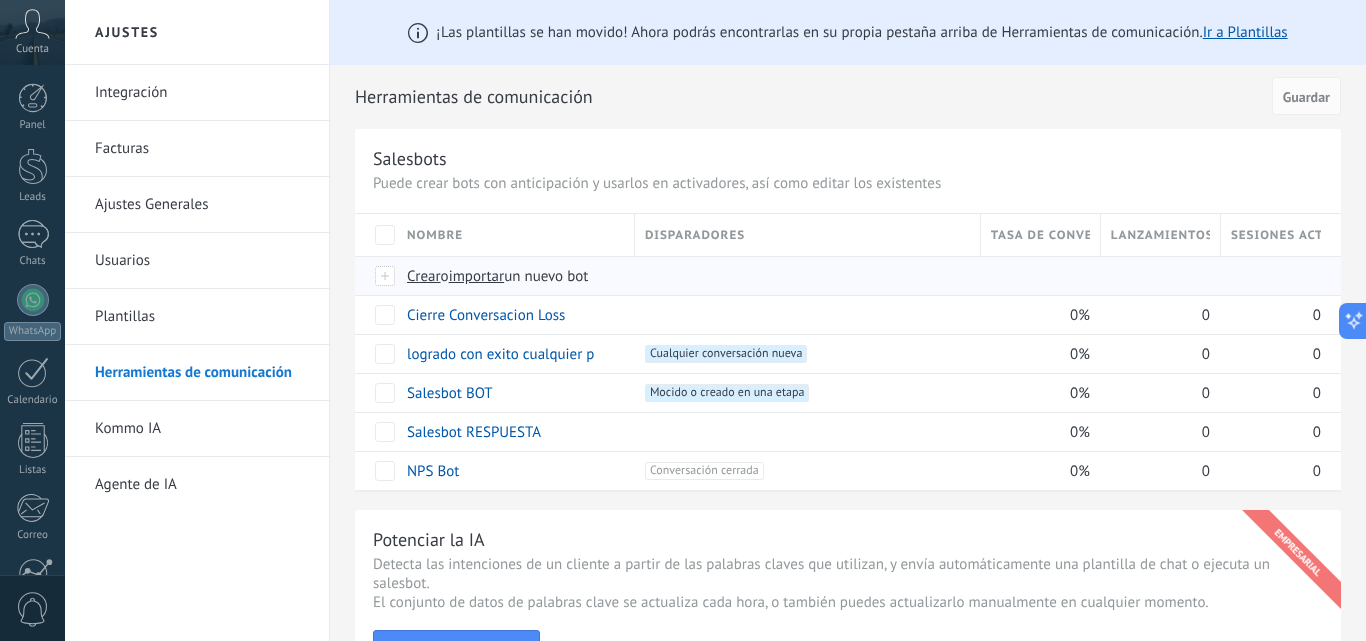 click on "importar" at bounding box center (477, 276) 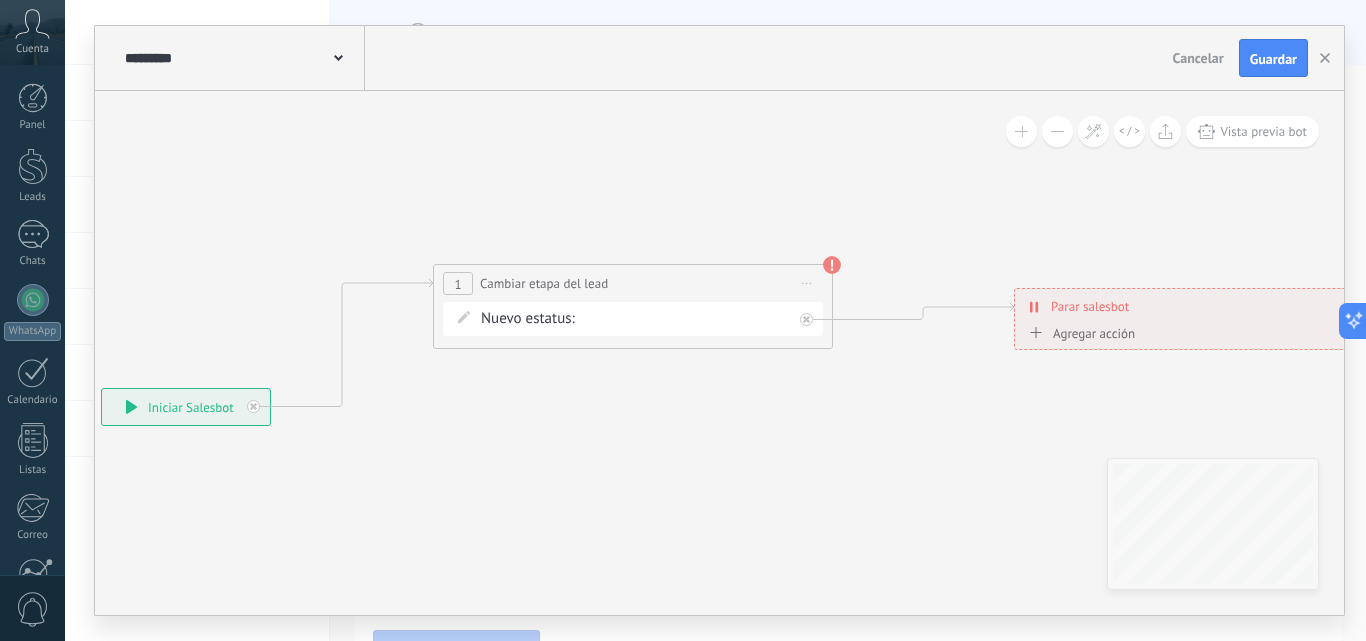 drag, startPoint x: 978, startPoint y: 423, endPoint x: 615, endPoint y: 342, distance: 371.9274 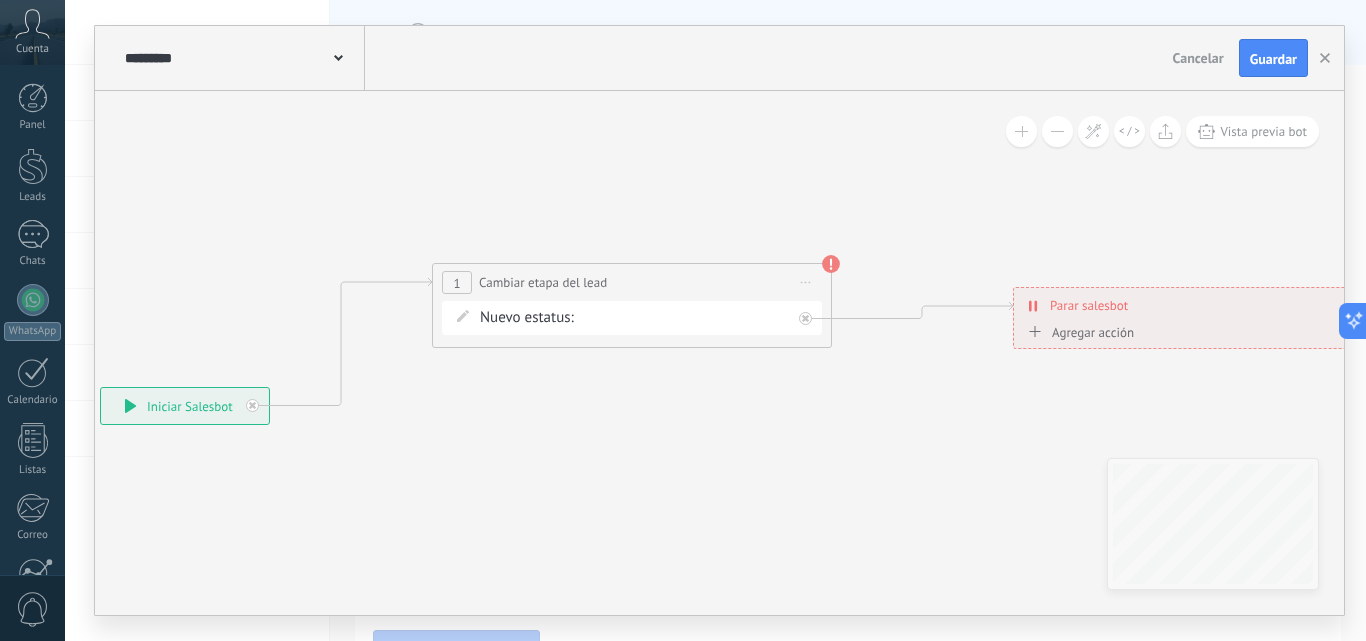 click on "Contacto inicial ERROR CARGAR FICHAS Logrado con éxito LEAD Perdido" at bounding box center (0, 0) 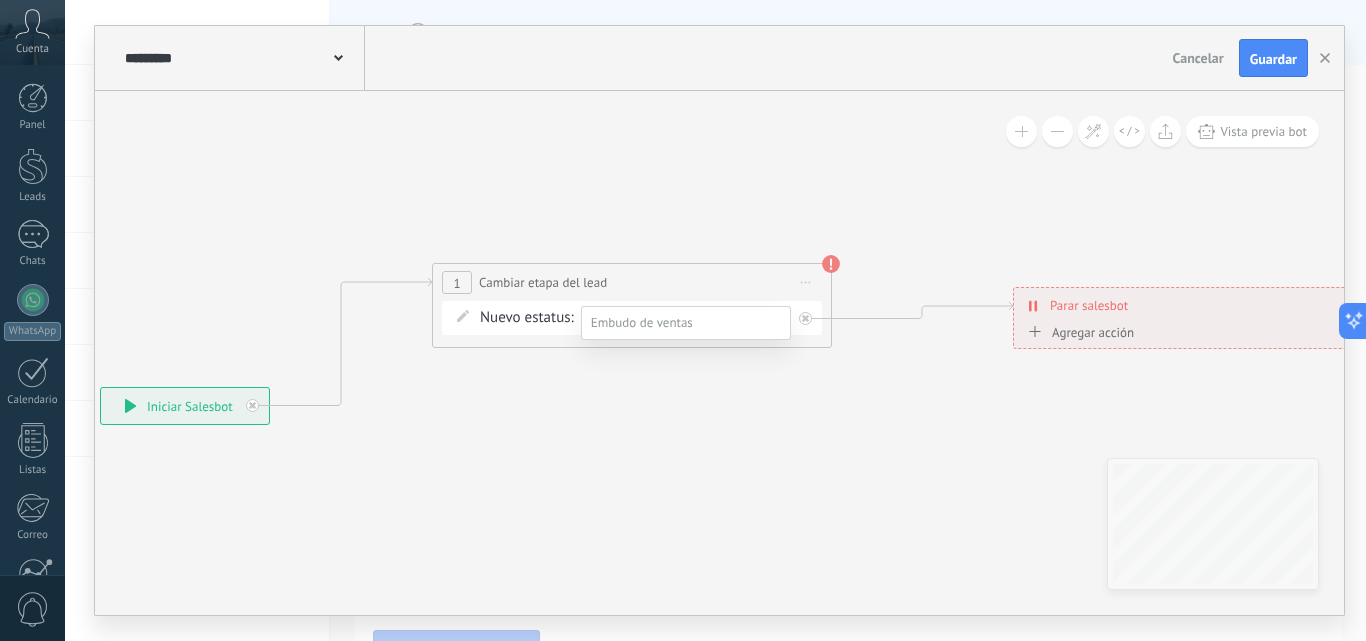 click on "LEAD Perdido" at bounding box center [0, 0] 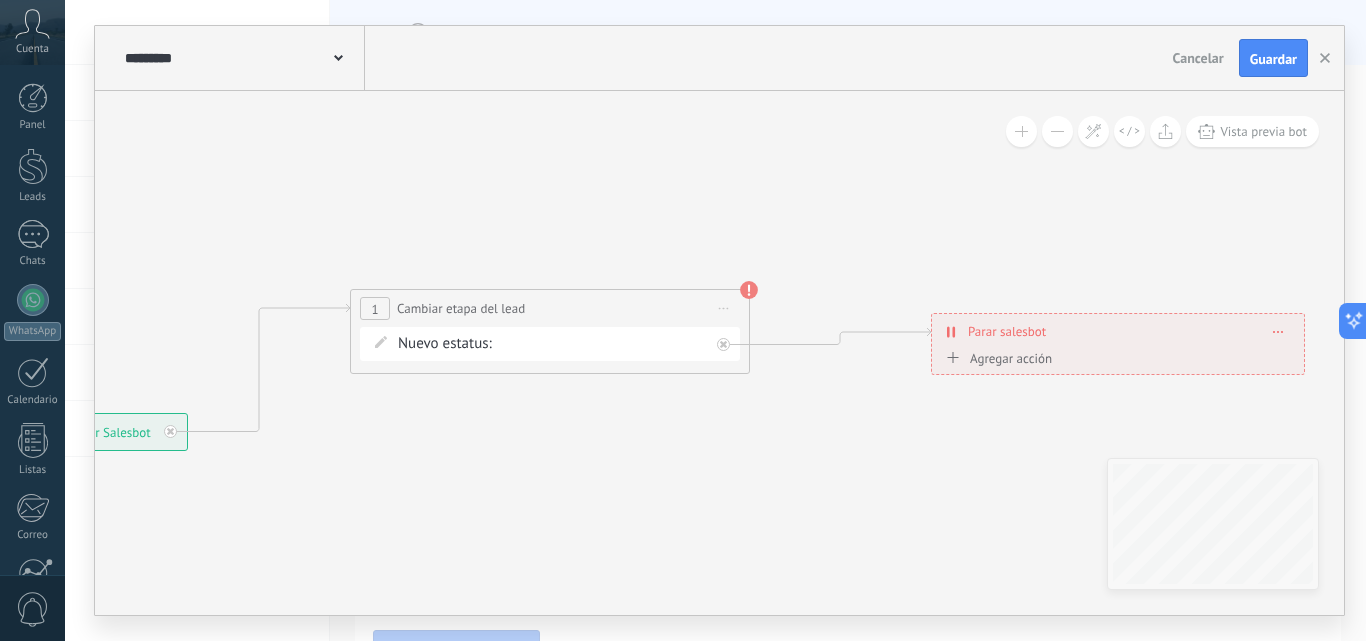 drag, startPoint x: 1129, startPoint y: 172, endPoint x: 949, endPoint y: 222, distance: 186.81541 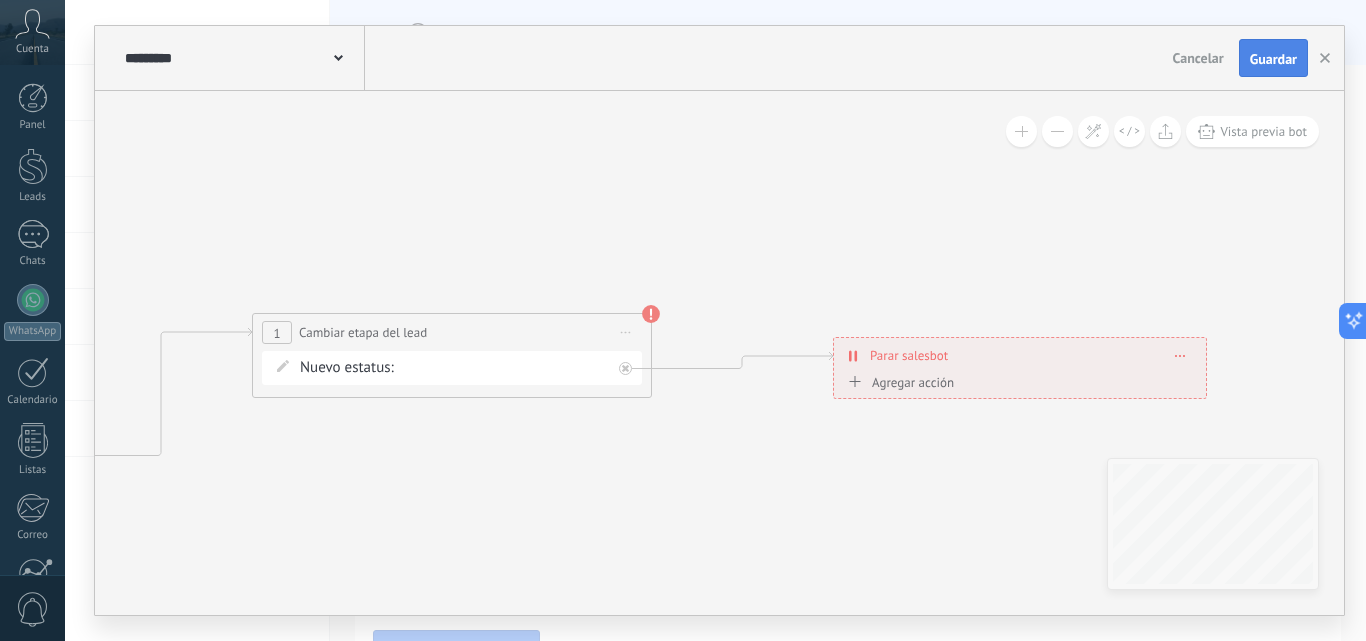 click on "Guardar" at bounding box center [1273, 58] 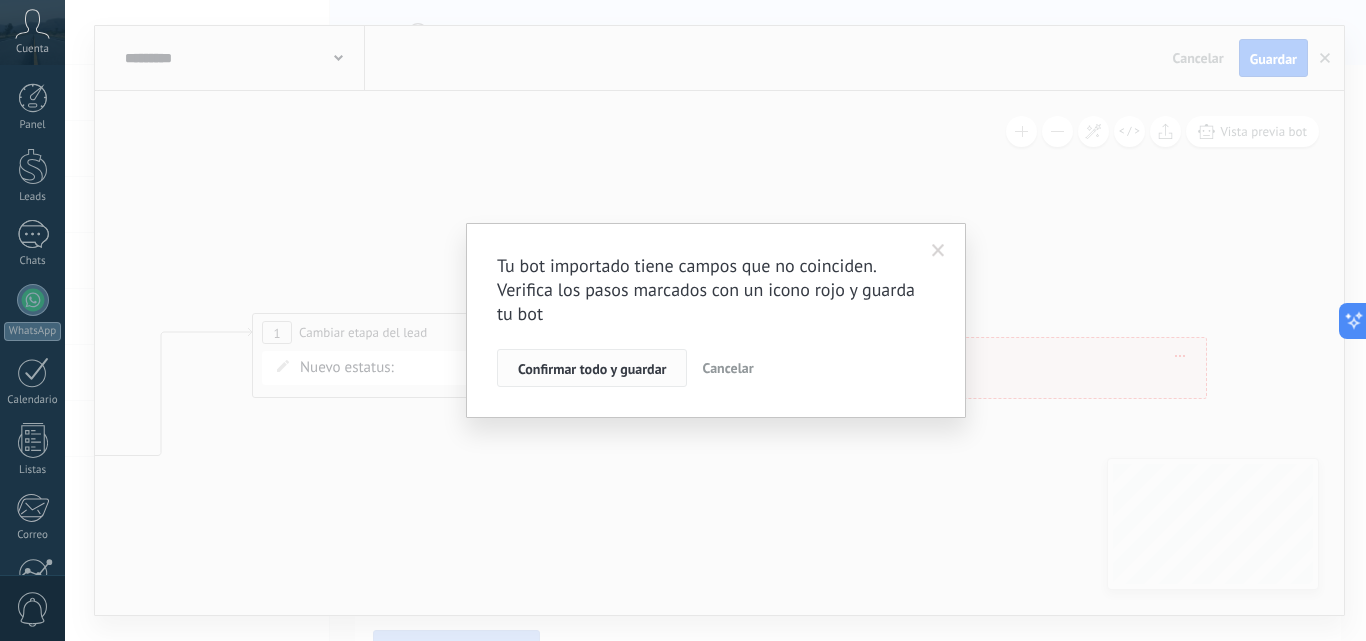 click on "Confirmar todo y guardar" at bounding box center [592, 369] 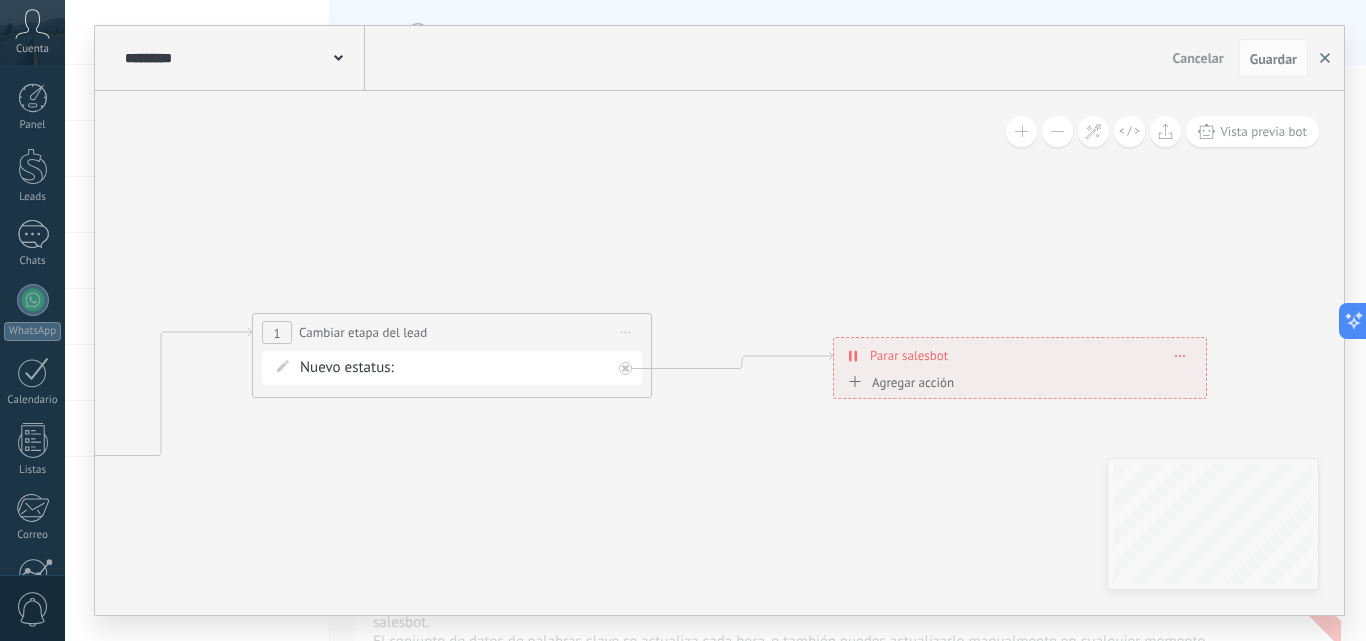 click 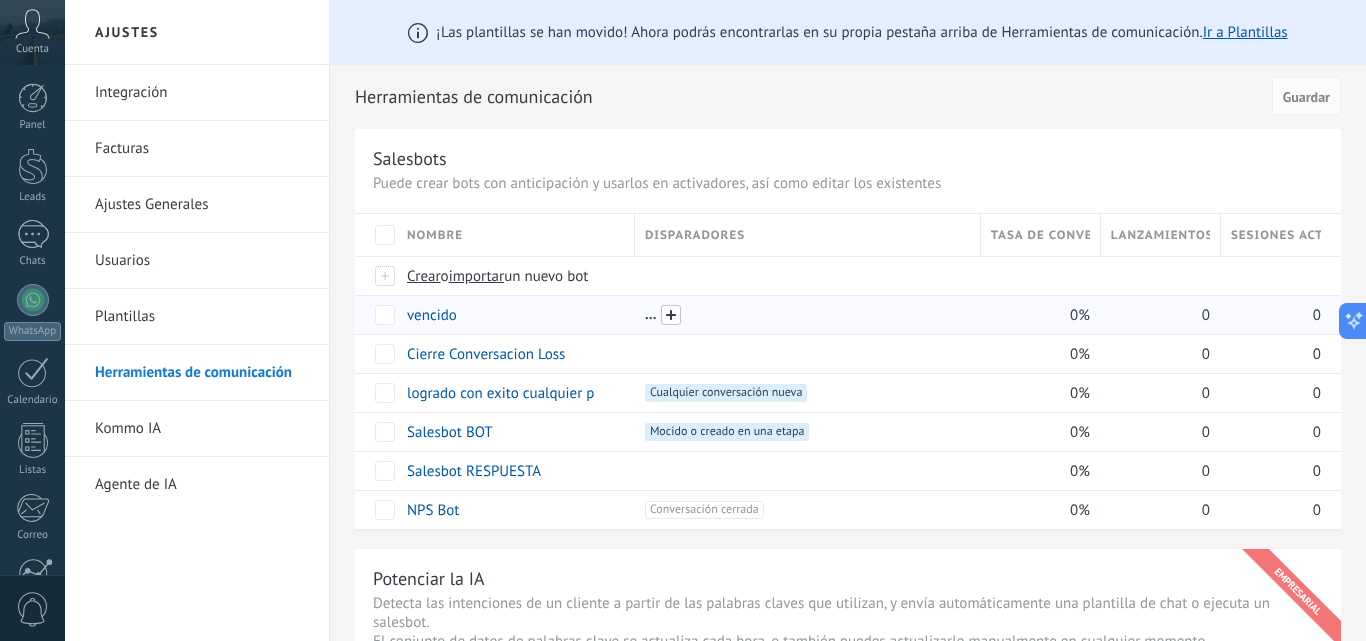 click at bounding box center (671, 315) 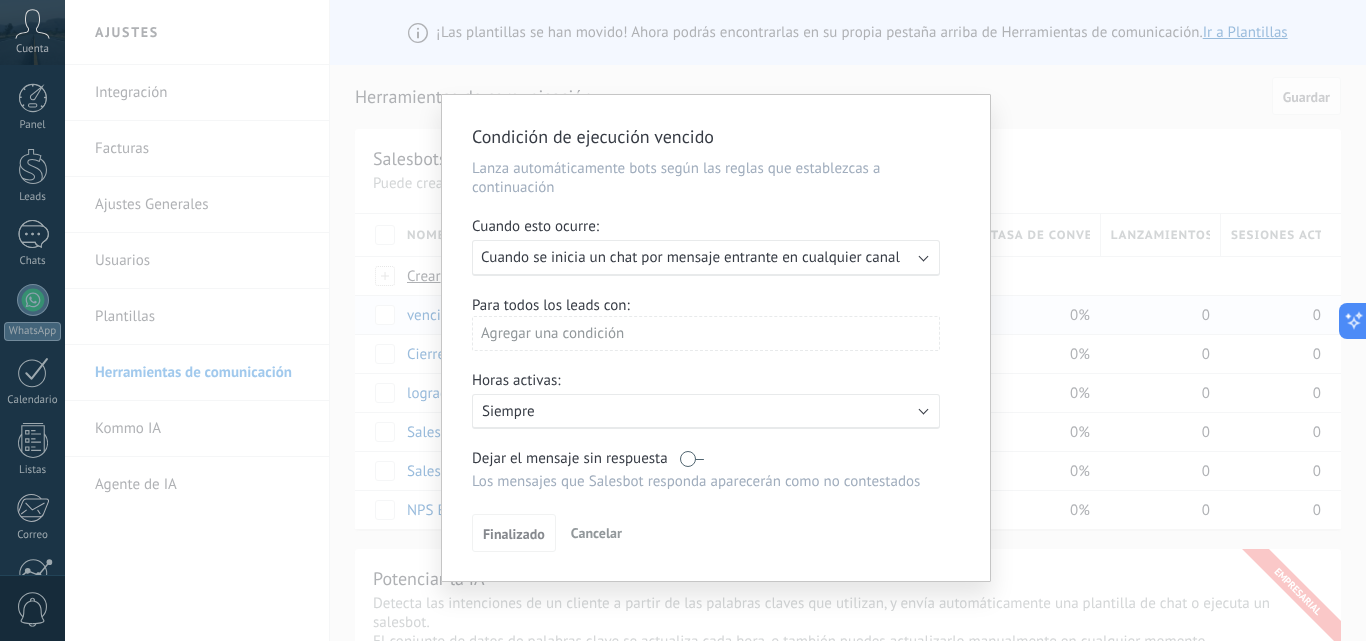 click on "Agregar una condición" at bounding box center [706, 333] 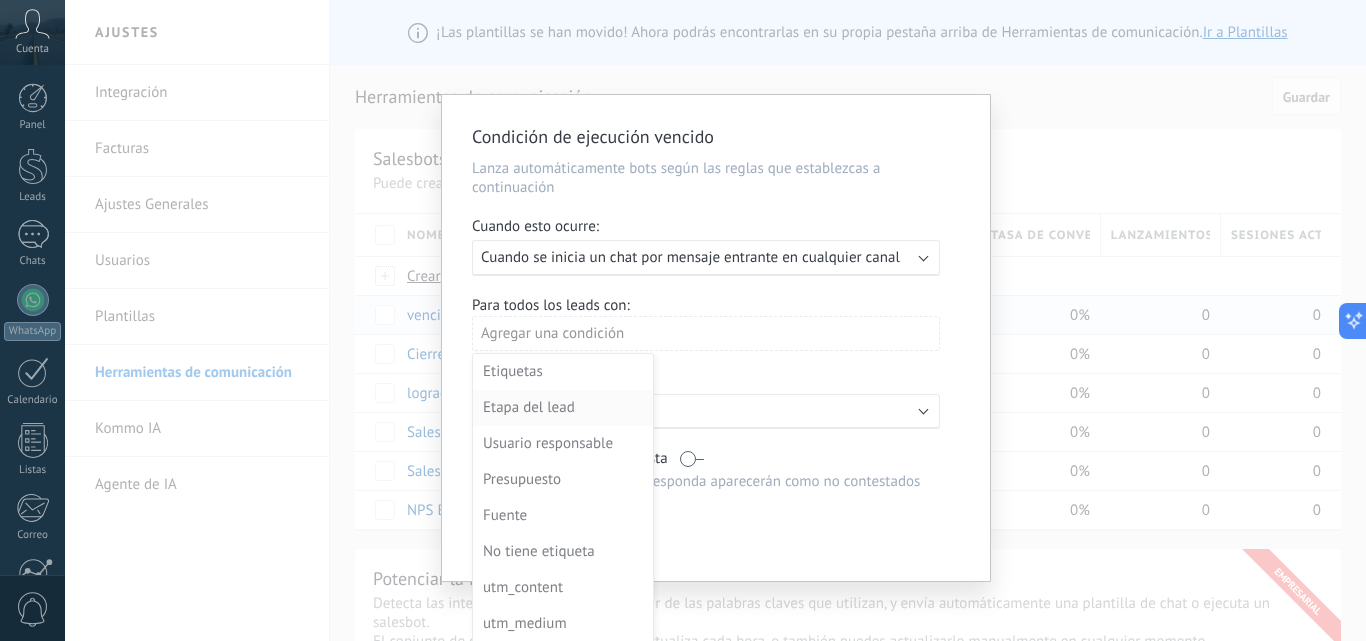 click on "Etapa del lead" at bounding box center (561, 408) 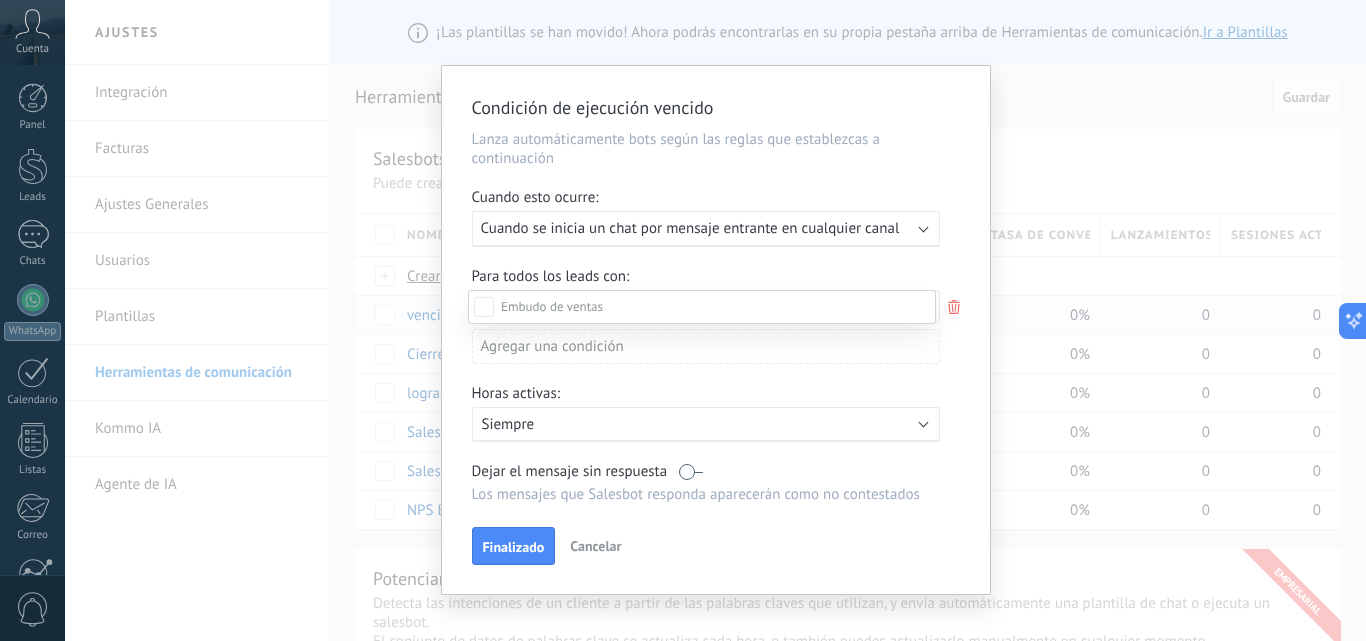 click on "Leads Entrantes Contacto inicial ERROR CARGAR FICHAS Logrado con éxito LEAD Perdido" at bounding box center [702, 464] 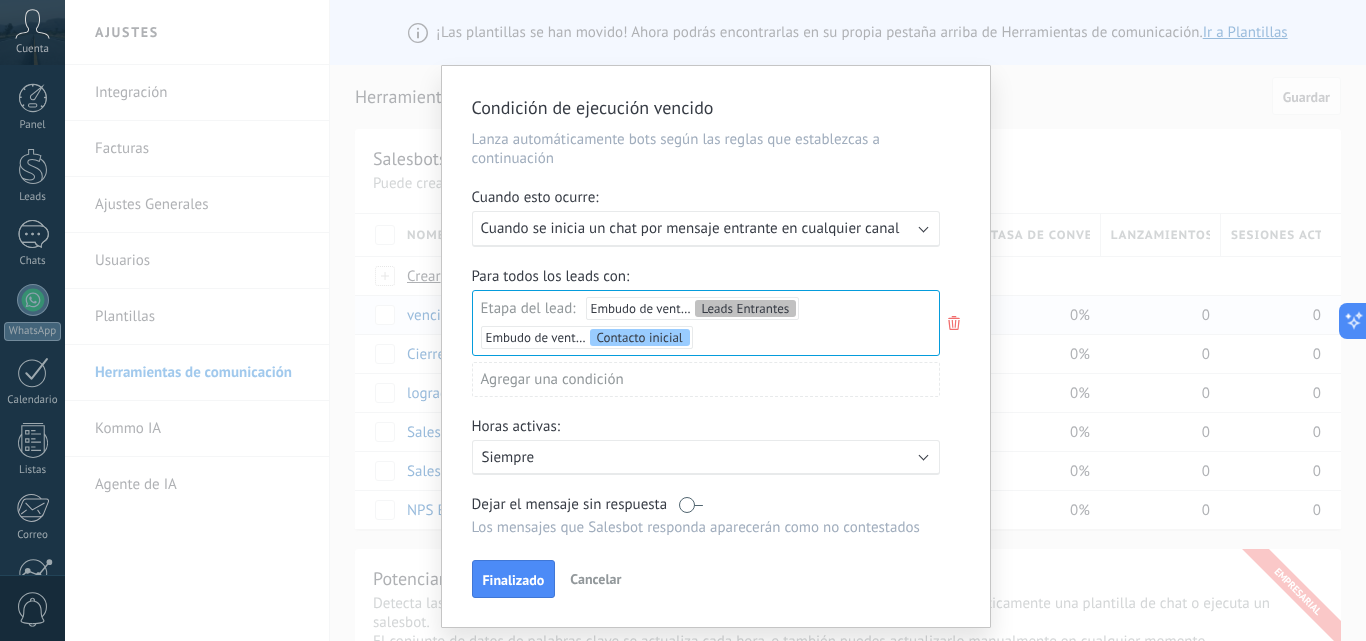 click on "Cuando se inicia un chat por mensaje entrante en cualquier canal" at bounding box center [690, 228] 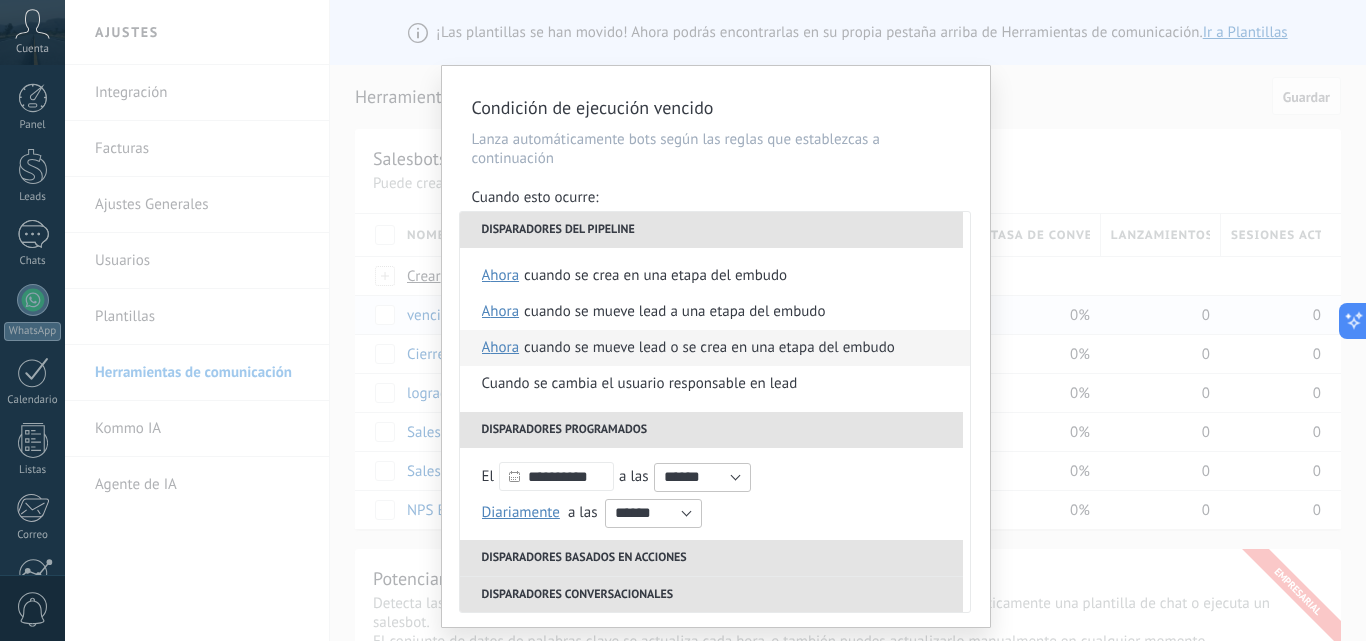 click on "Cuando se mueve lead o se crea en una etapa del embudo" at bounding box center [709, 348] 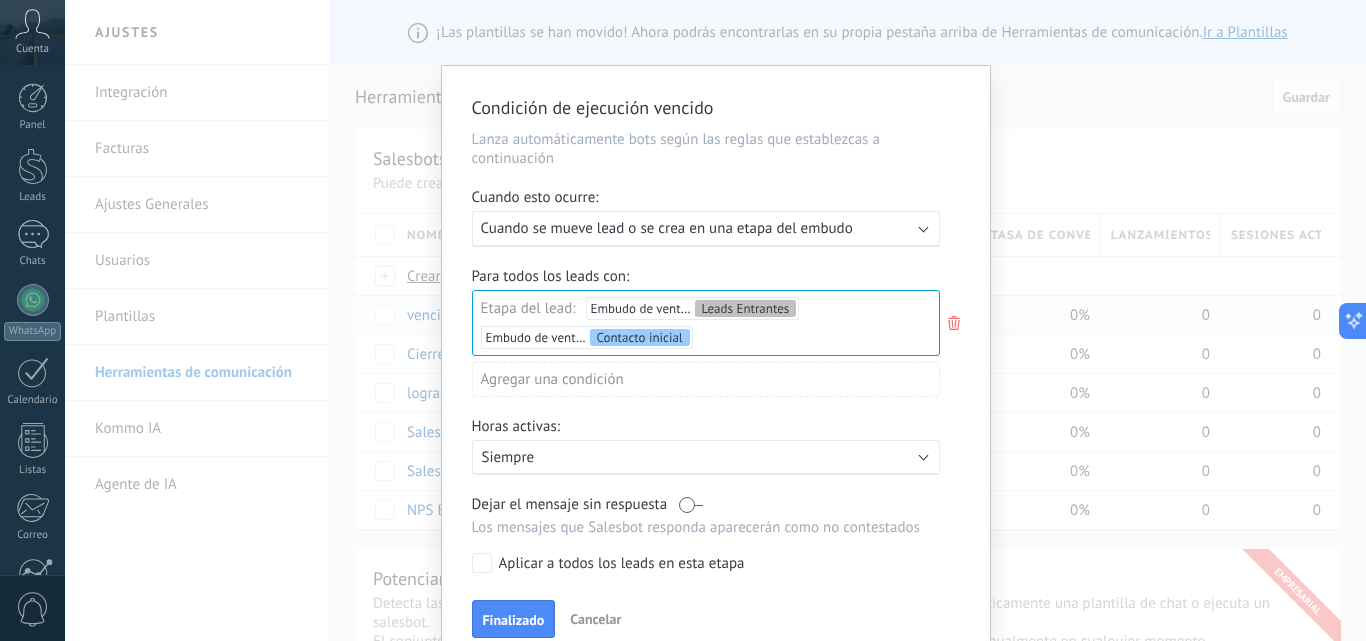 click on "Cuando se mueve lead o se crea en una etapa del embudo" at bounding box center [667, 228] 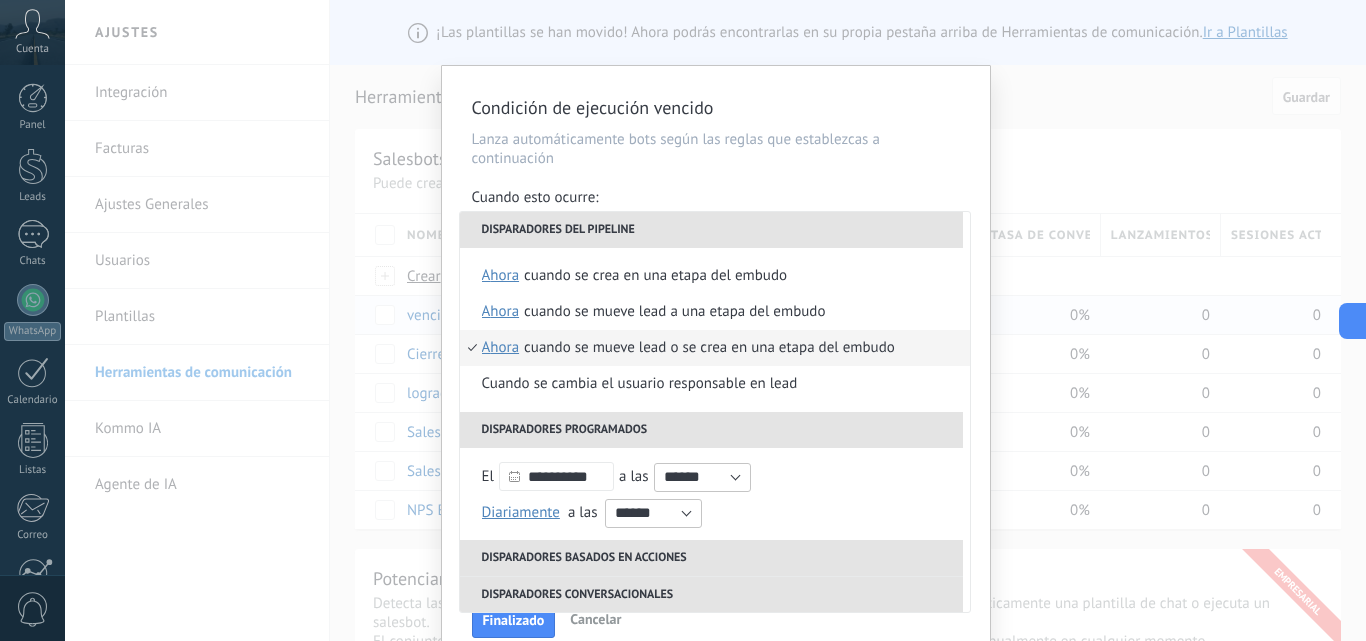 click on "ahora" at bounding box center (501, 348) 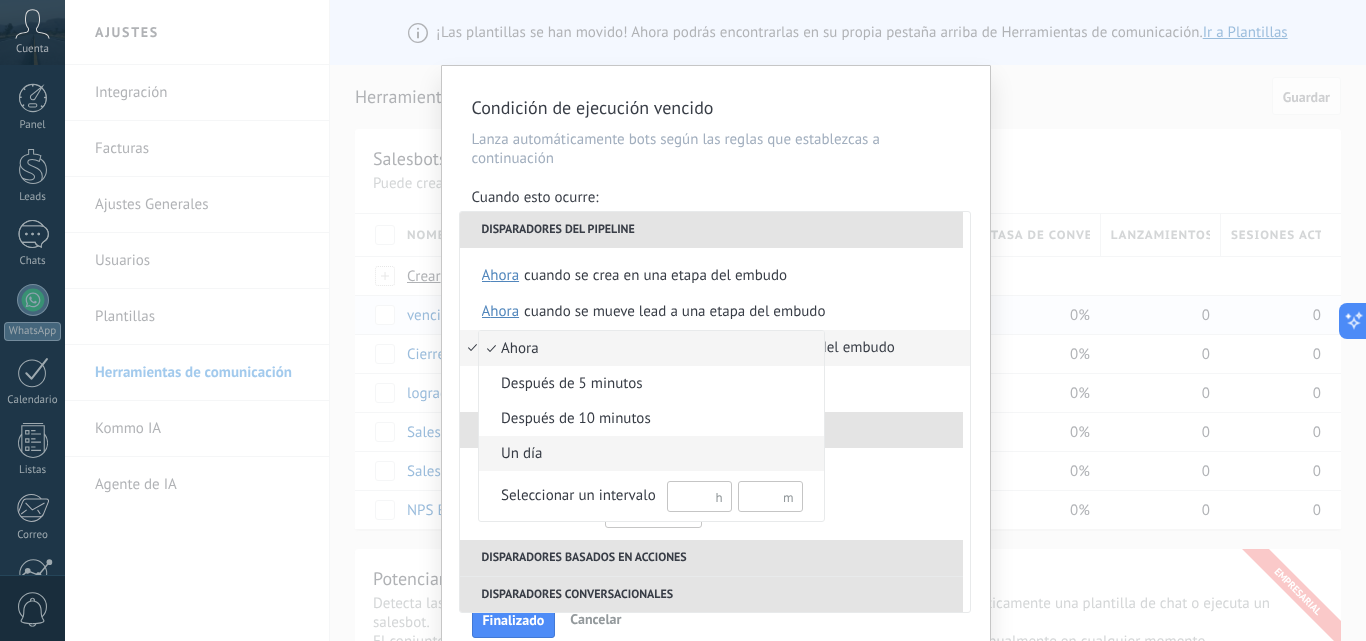 click on "un día" at bounding box center (641, 454) 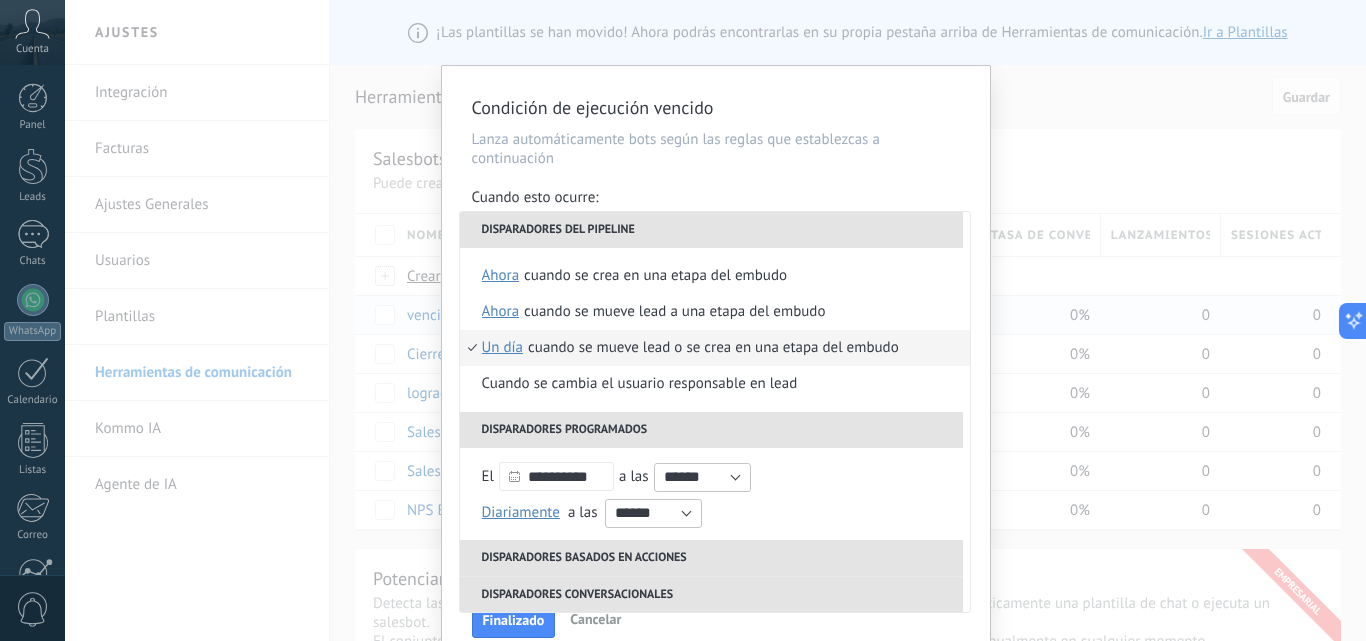 click on "Cuando se mueve lead o se crea en una etapa del embudo" at bounding box center [713, 348] 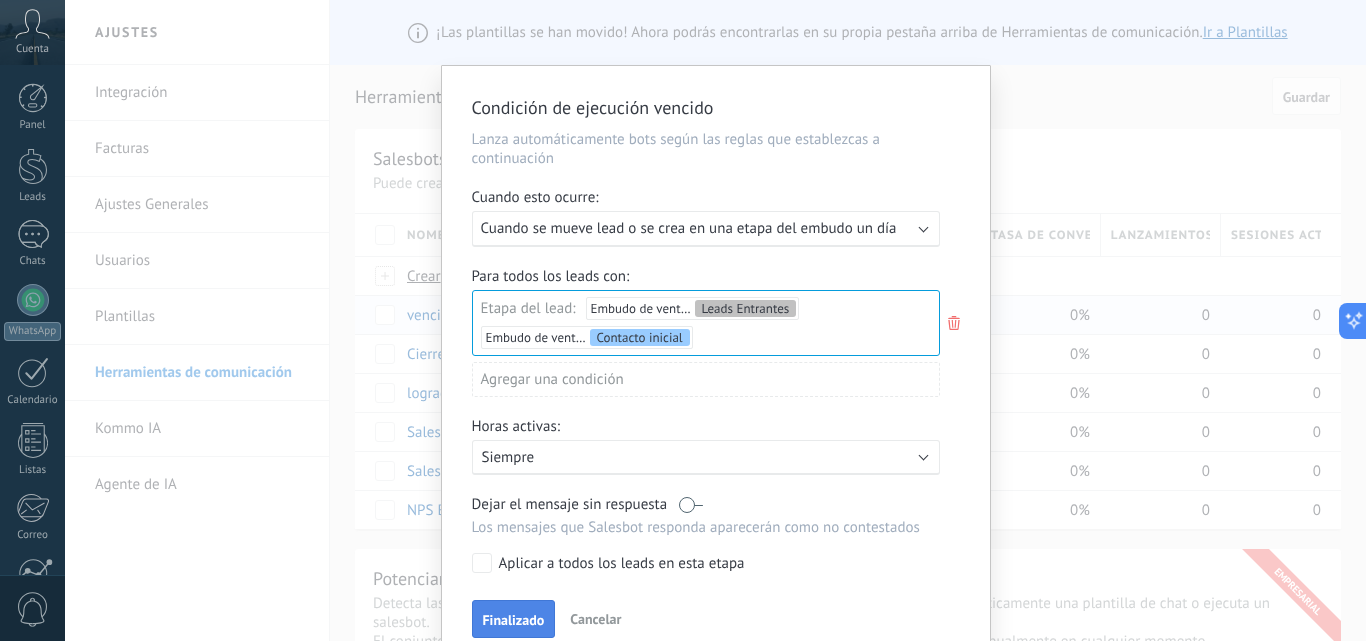 click on "Finalizado" at bounding box center [514, 620] 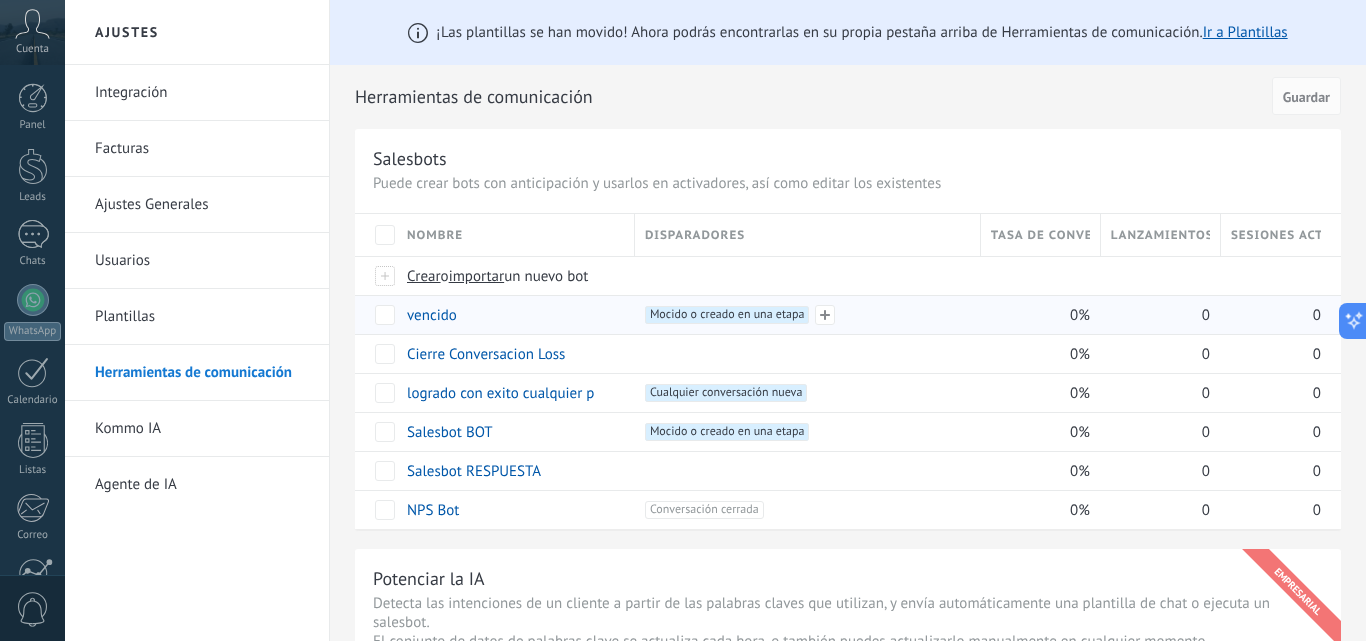 click on "Mocido o creado en una etapa +0" at bounding box center [727, 315] 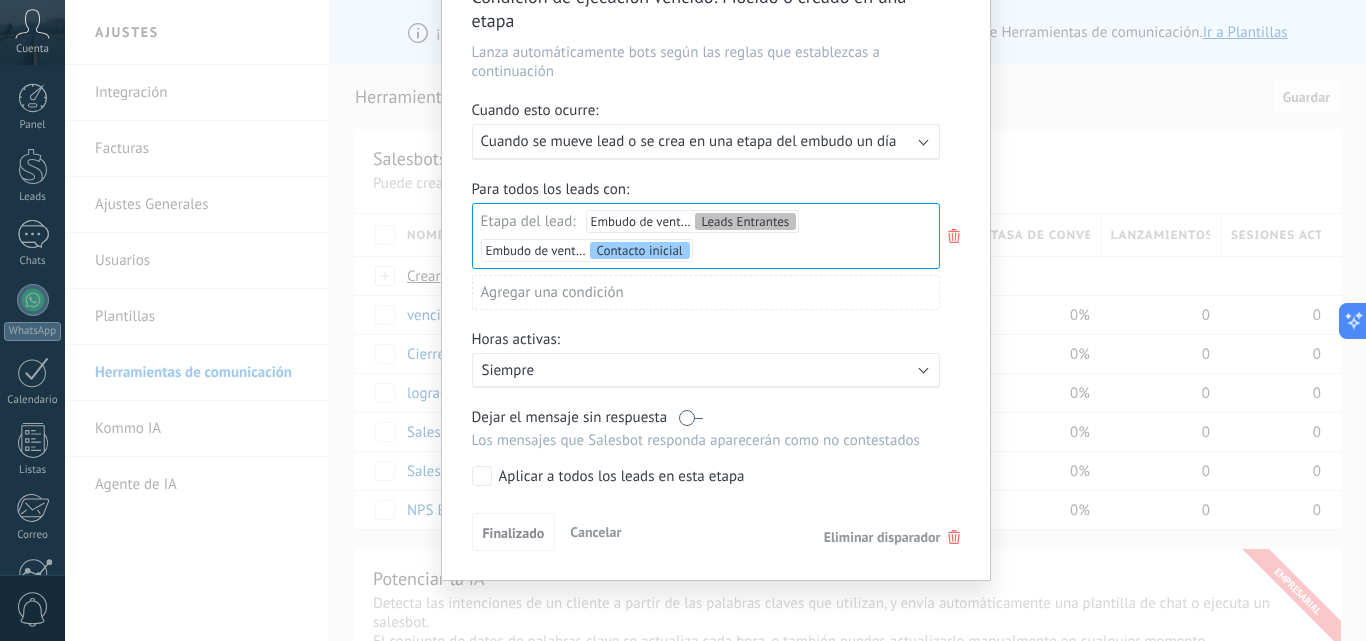 scroll, scrollTop: 116, scrollLeft: 0, axis: vertical 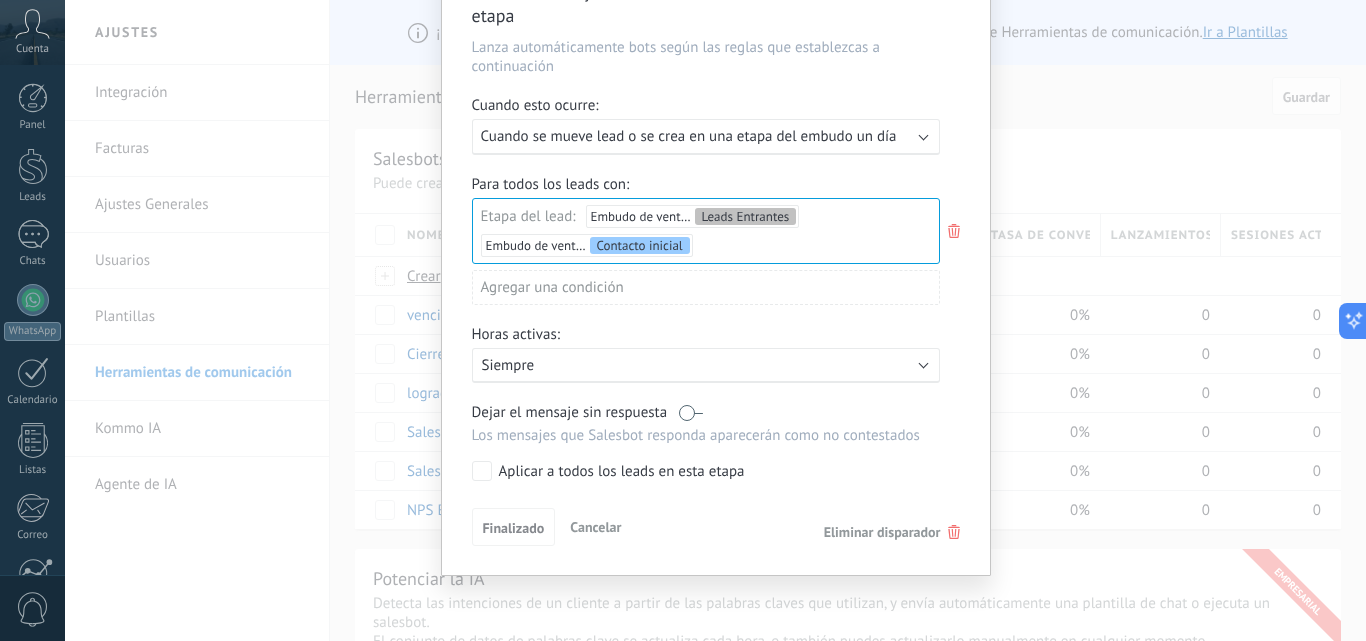 click on "Cancelar" at bounding box center [595, 527] 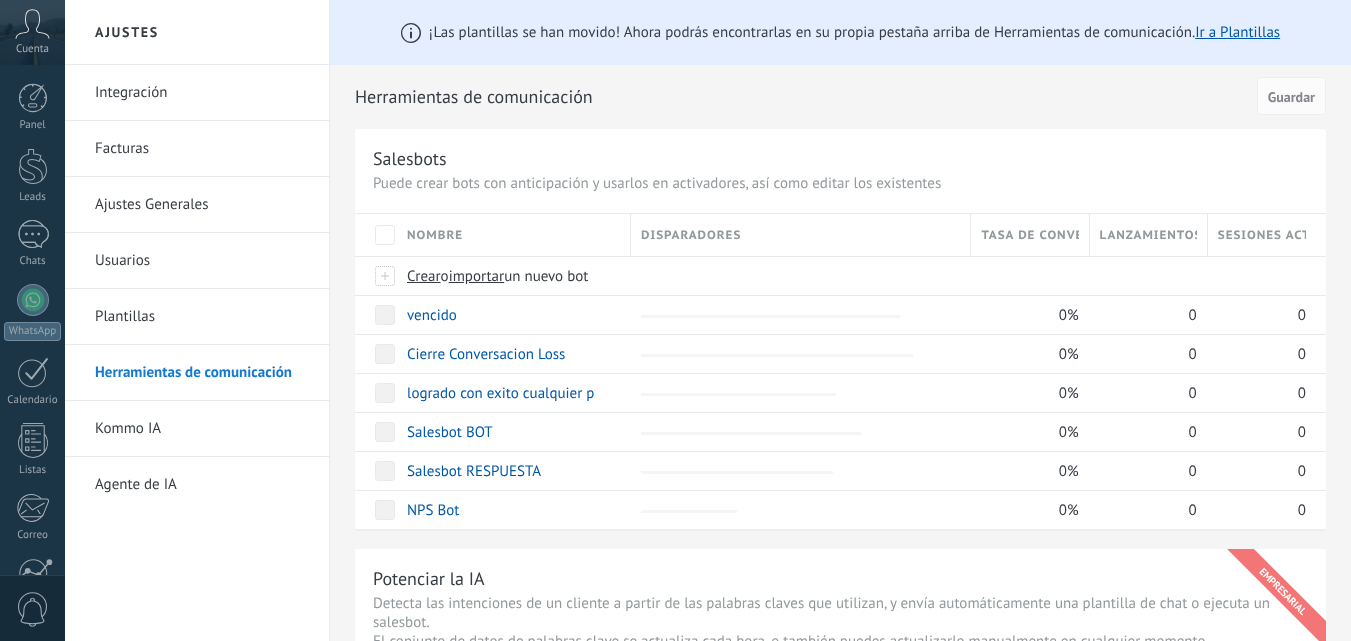 scroll, scrollTop: 0, scrollLeft: 0, axis: both 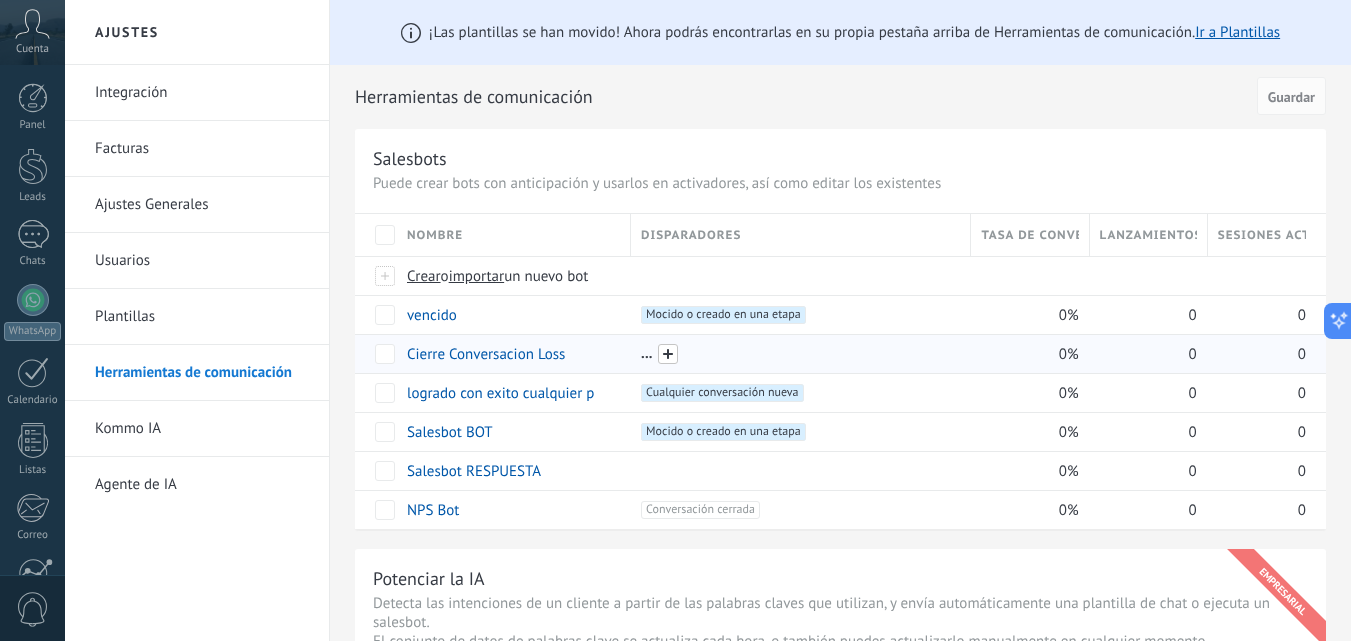 click at bounding box center (668, 354) 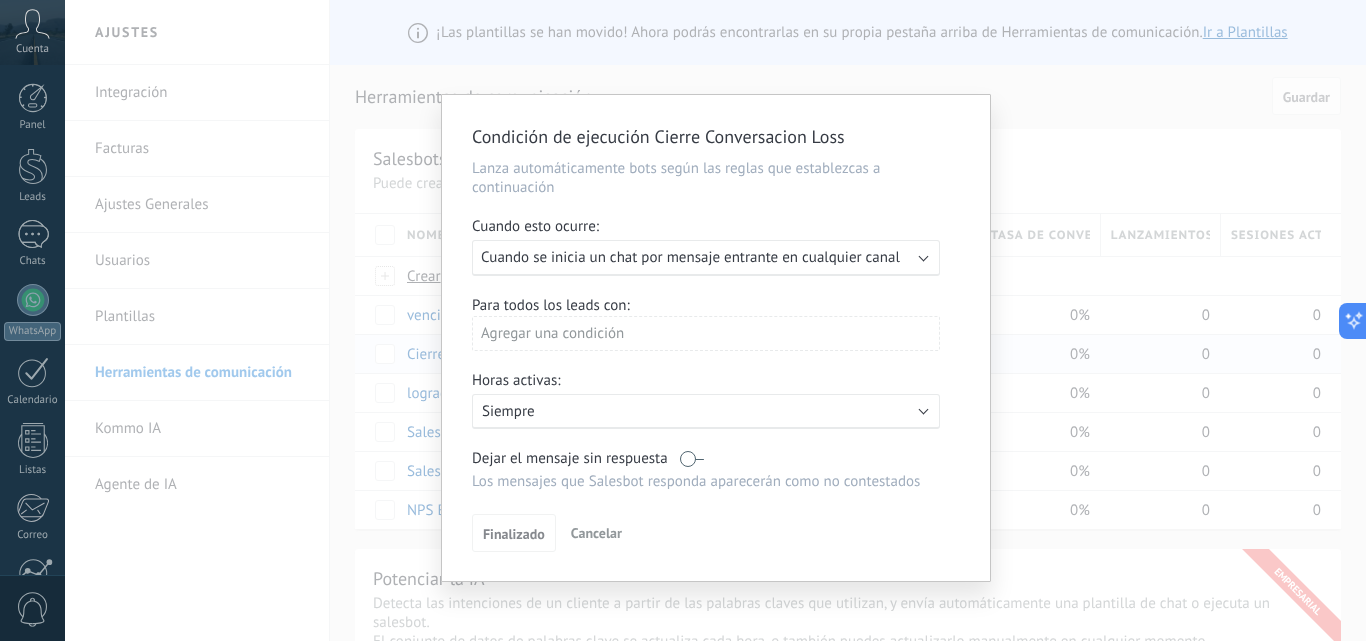 click on "Cuando se inicia un chat por mensaje entrante en cualquier canal" at bounding box center [690, 257] 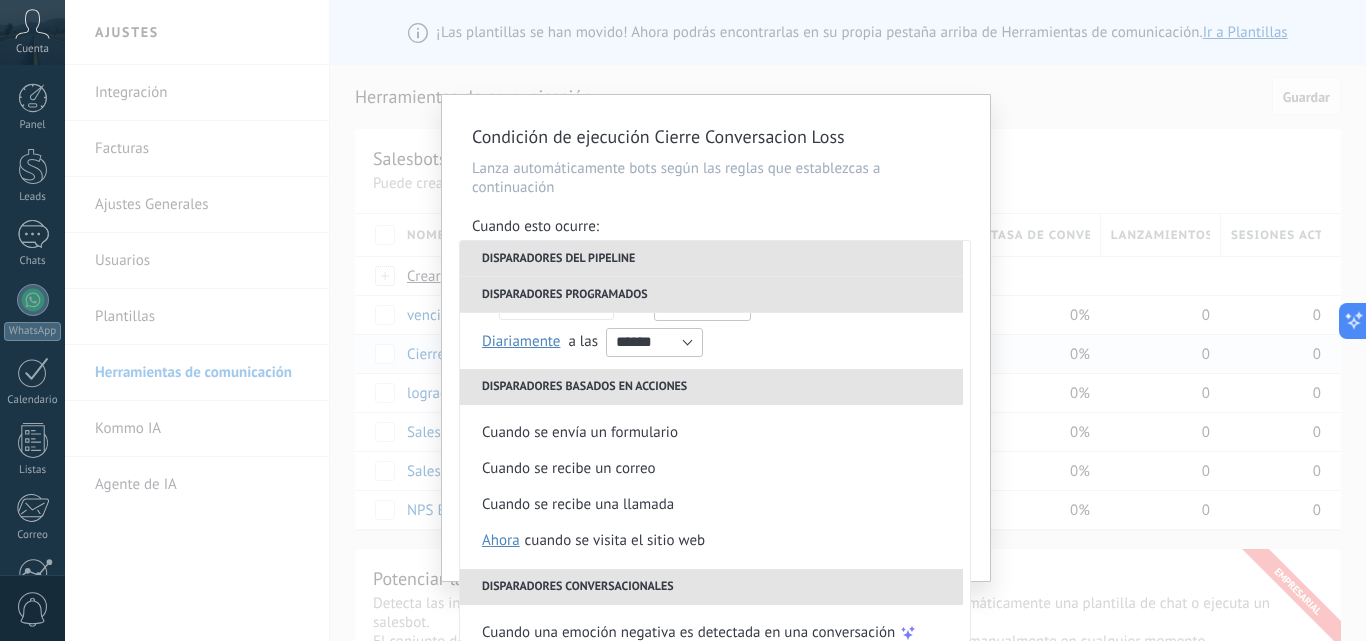 scroll, scrollTop: 220, scrollLeft: 0, axis: vertical 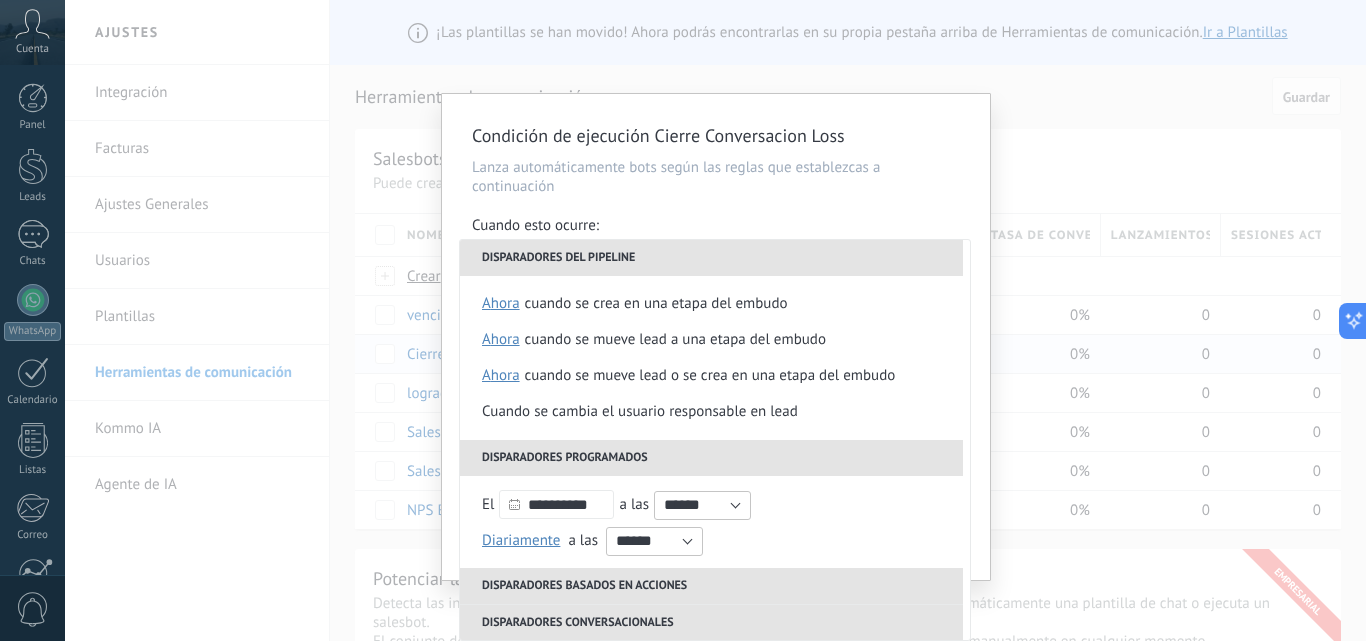 click on "Lanza automáticamente bots según las reglas que establezcas a continuación" at bounding box center (716, 177) 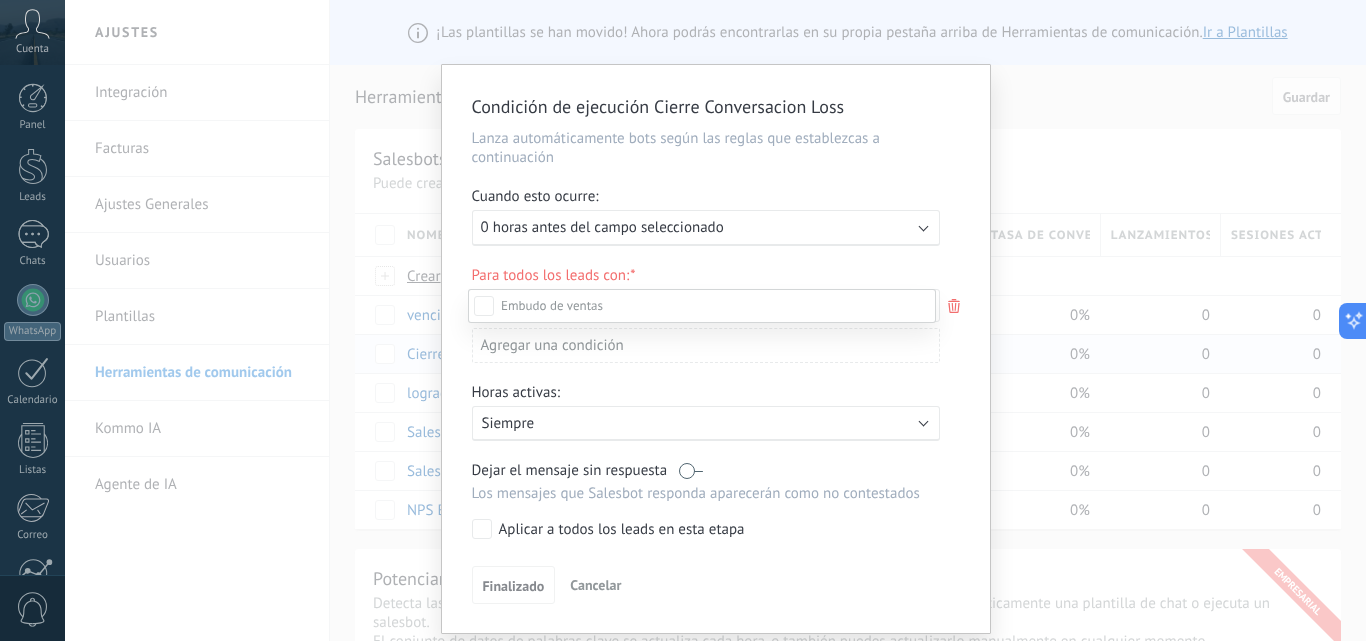 click on "Leads Entrantes Contacto inicial ERROR CARGAR FICHAS Logrado con éxito LEAD Perdido" at bounding box center (702, 463) 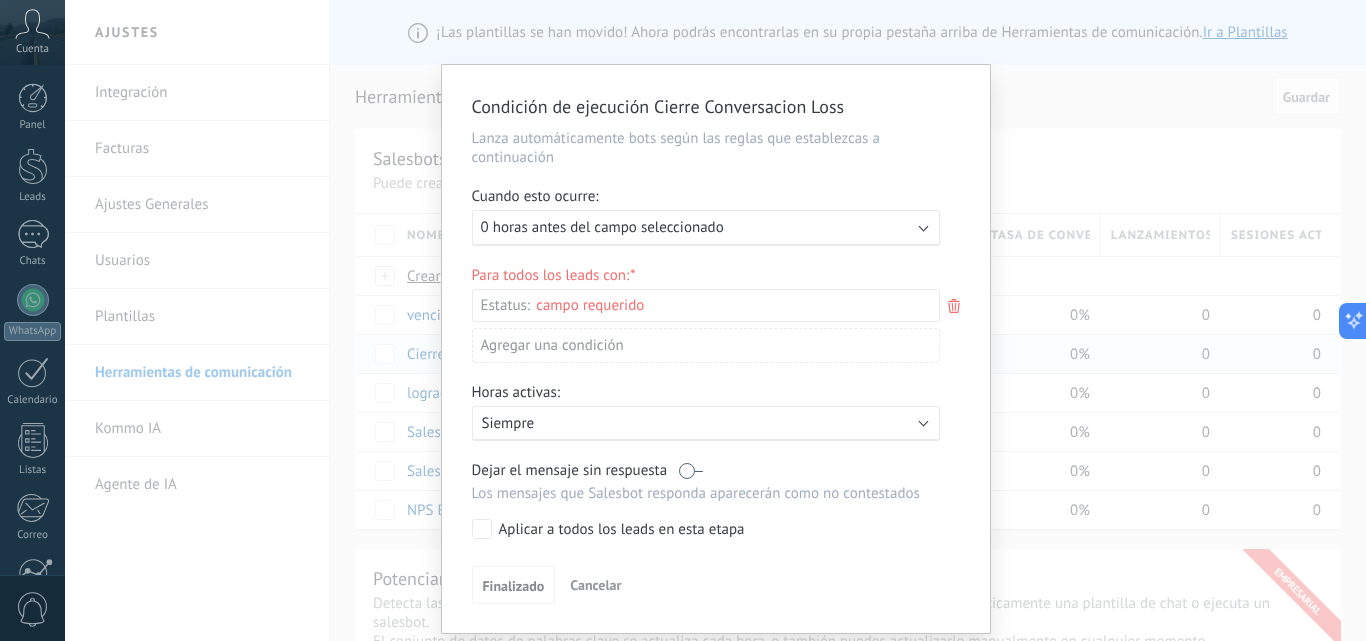 click on "Cancelar" at bounding box center [595, 585] 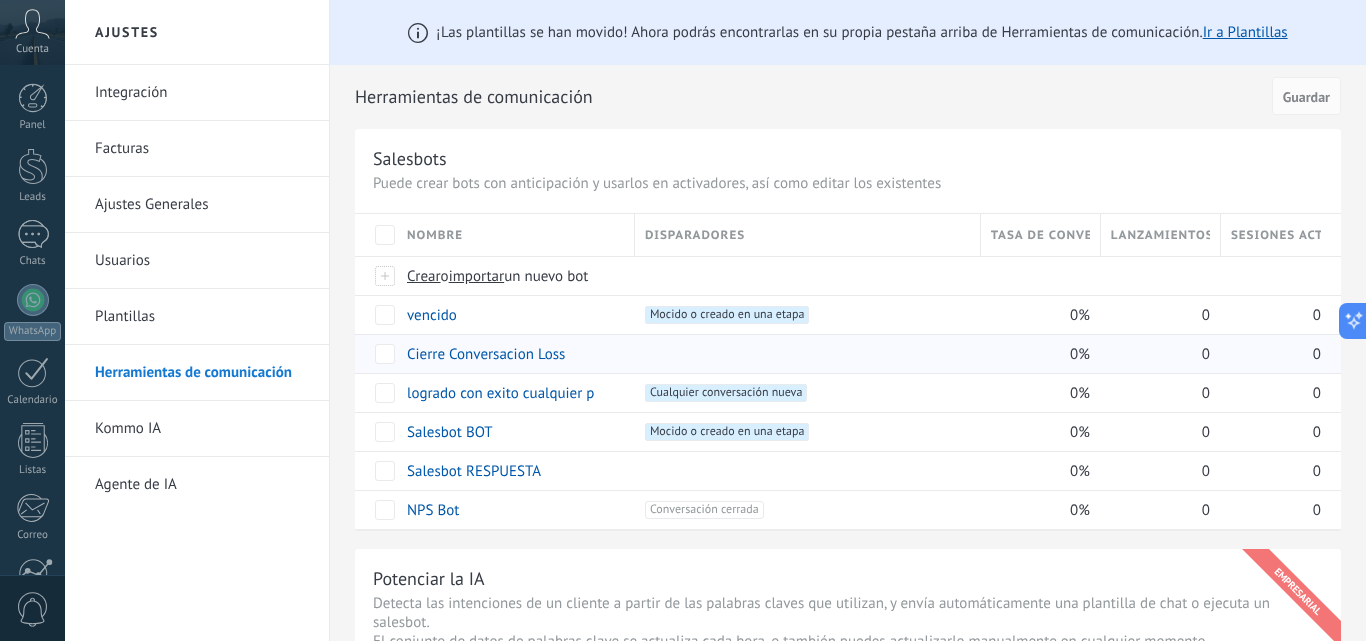 scroll, scrollTop: 0, scrollLeft: 0, axis: both 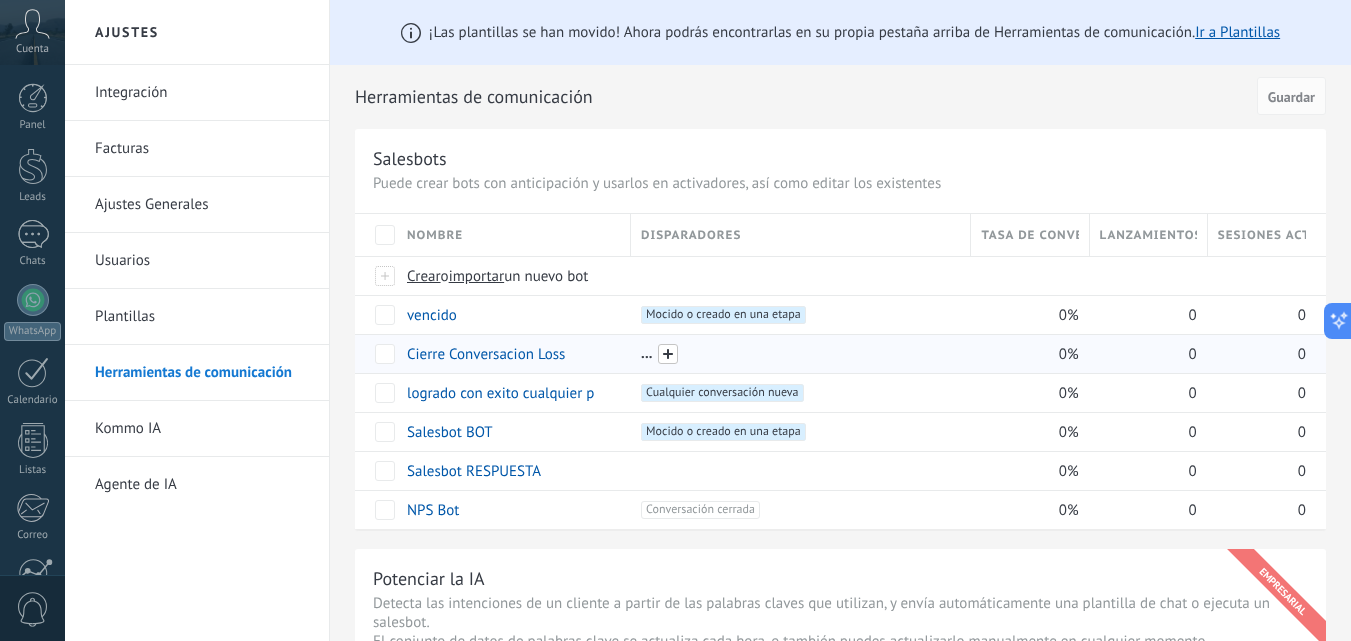 click at bounding box center [668, 354] 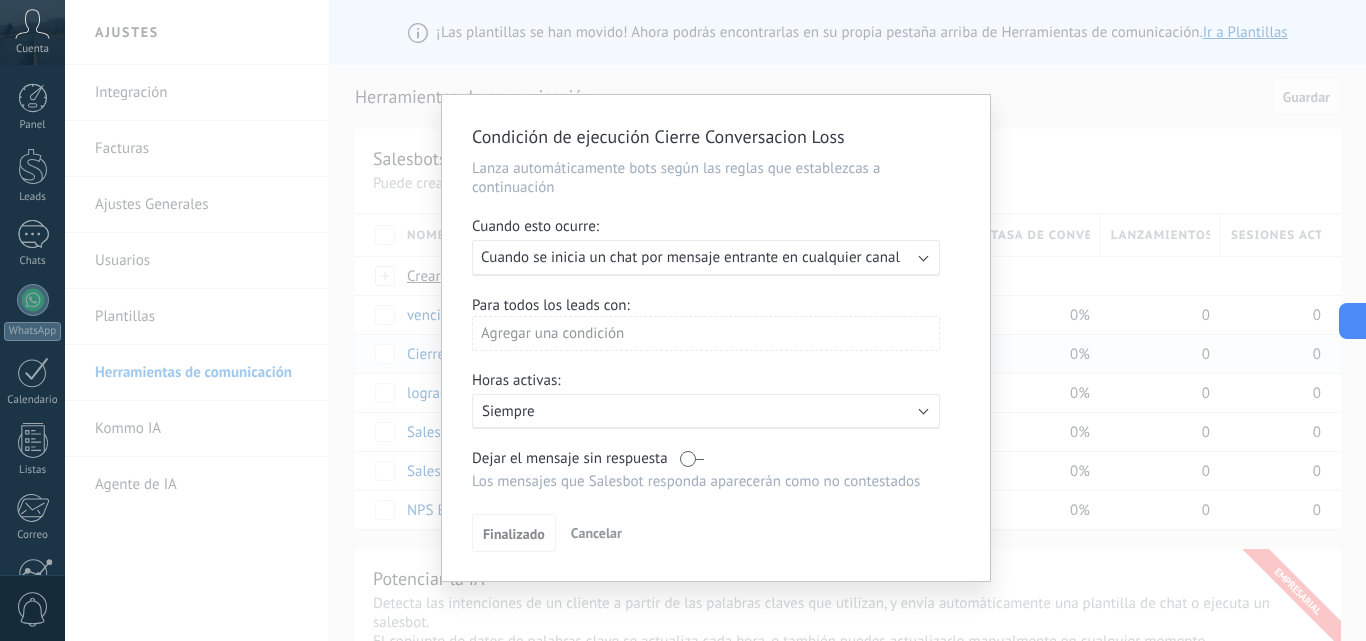 click on "Agregar una condición" at bounding box center (706, 333) 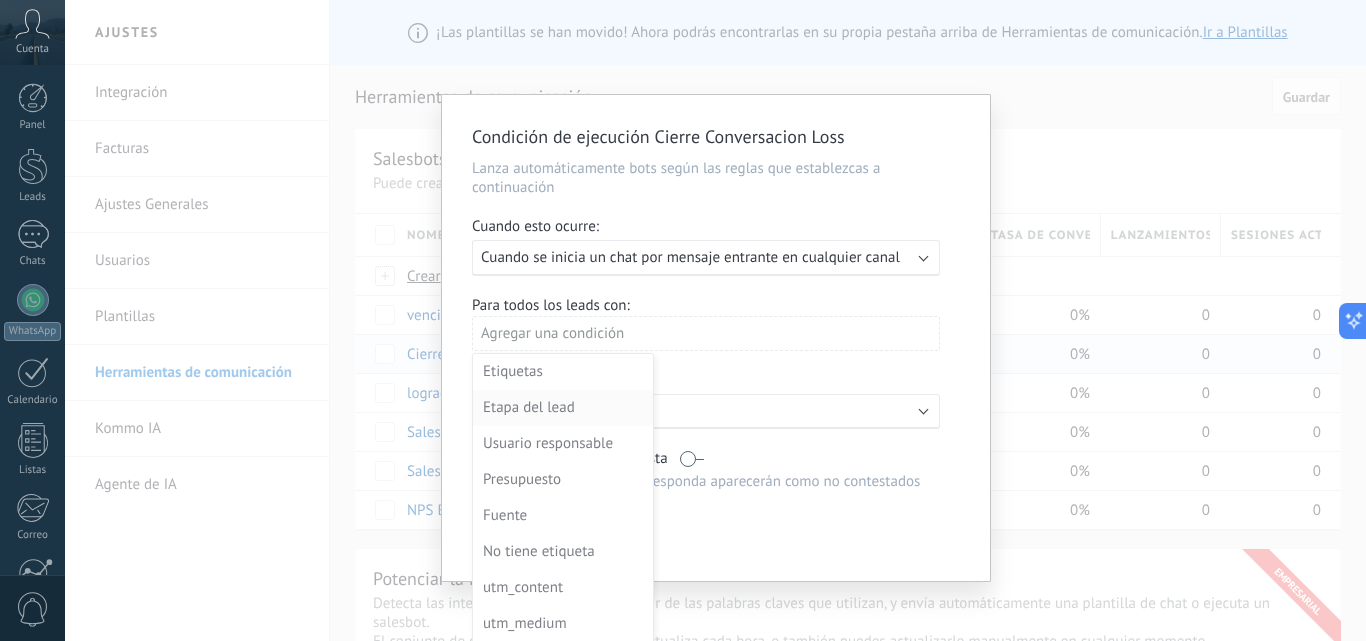 click on "Etapa del lead" at bounding box center [561, 408] 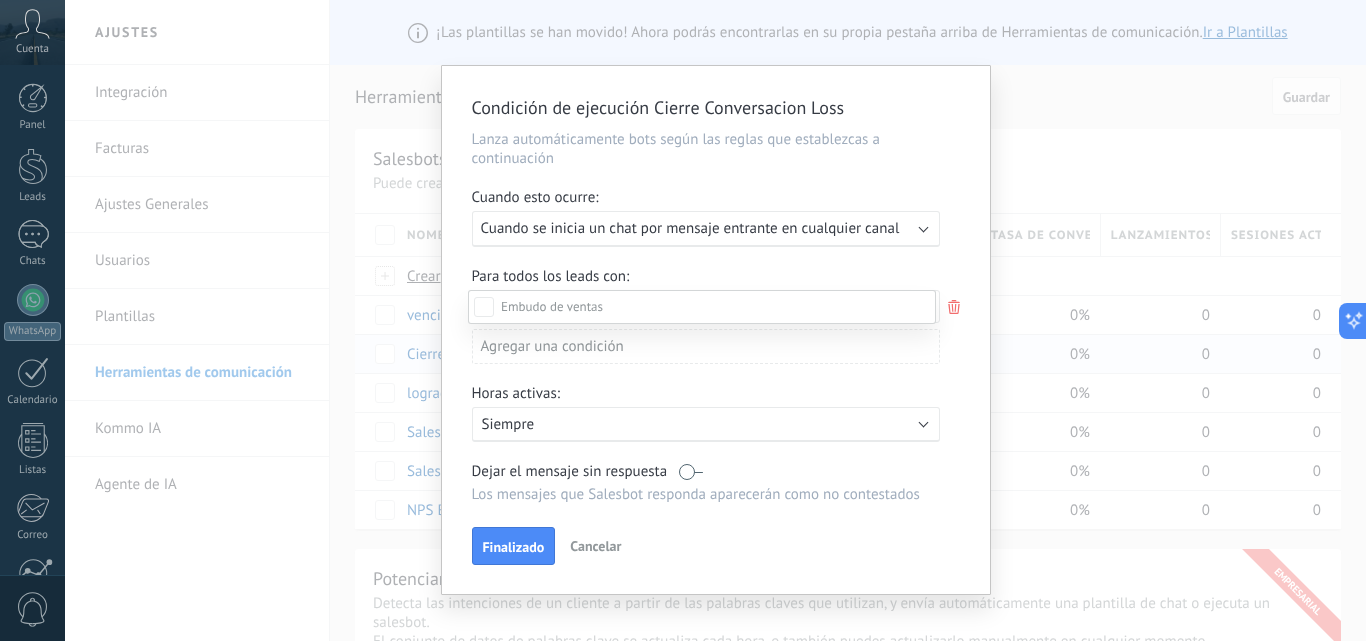 click on "Leads Entrantes Contacto inicial ERROR CARGAR FICHAS Logrado con éxito LEAD Perdido" at bounding box center (702, 464) 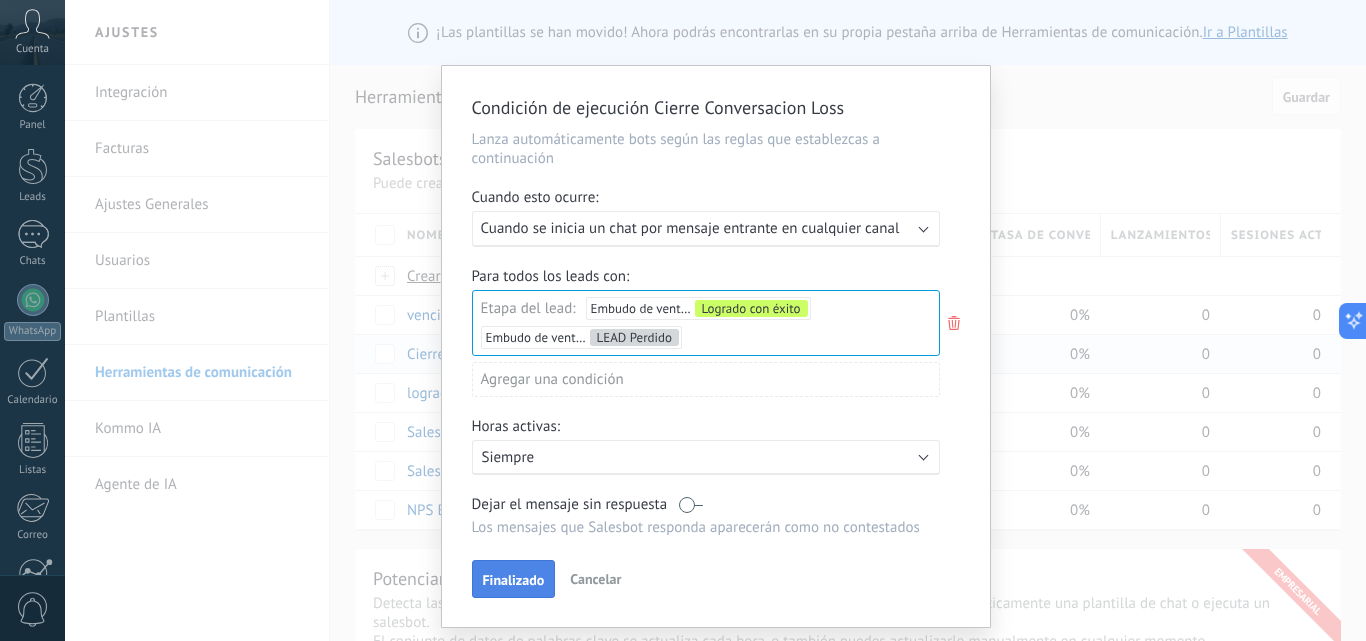click on "Finalizado" at bounding box center [514, 580] 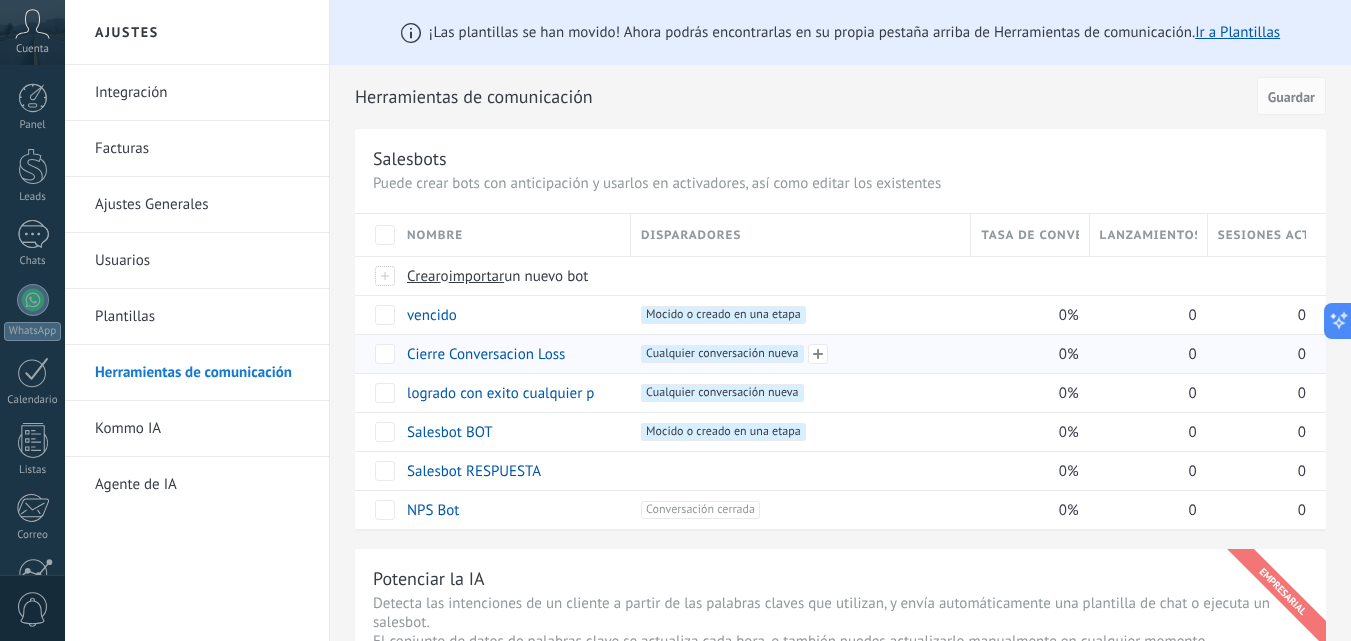 click on "Cualquier conversación nueva +0" at bounding box center [722, 354] 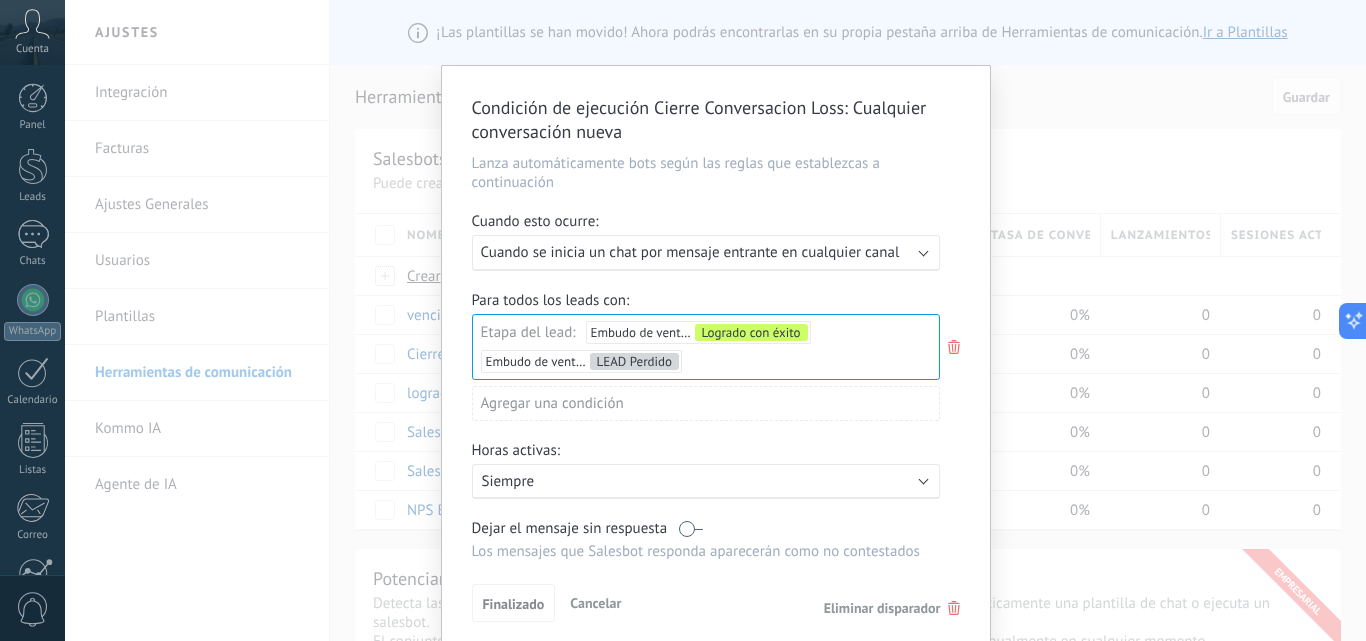 click on "Cancelar" at bounding box center (595, 603) 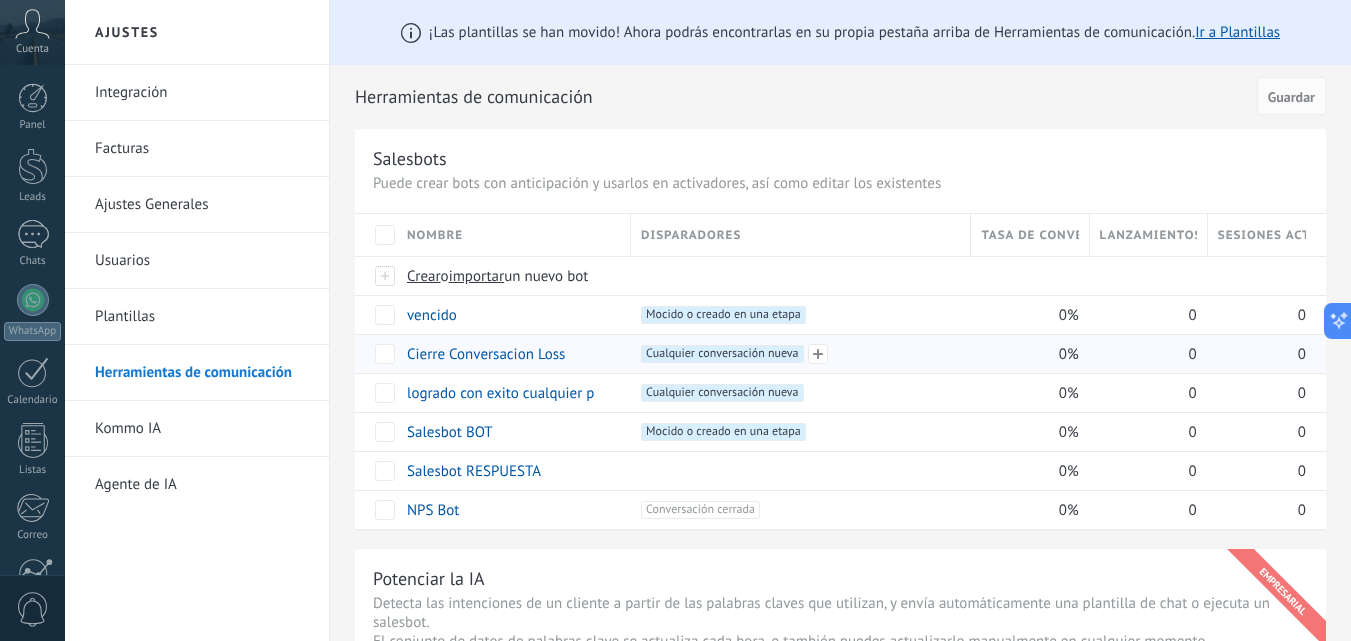 click on "Cualquier conversación nueva +0" at bounding box center (722, 354) 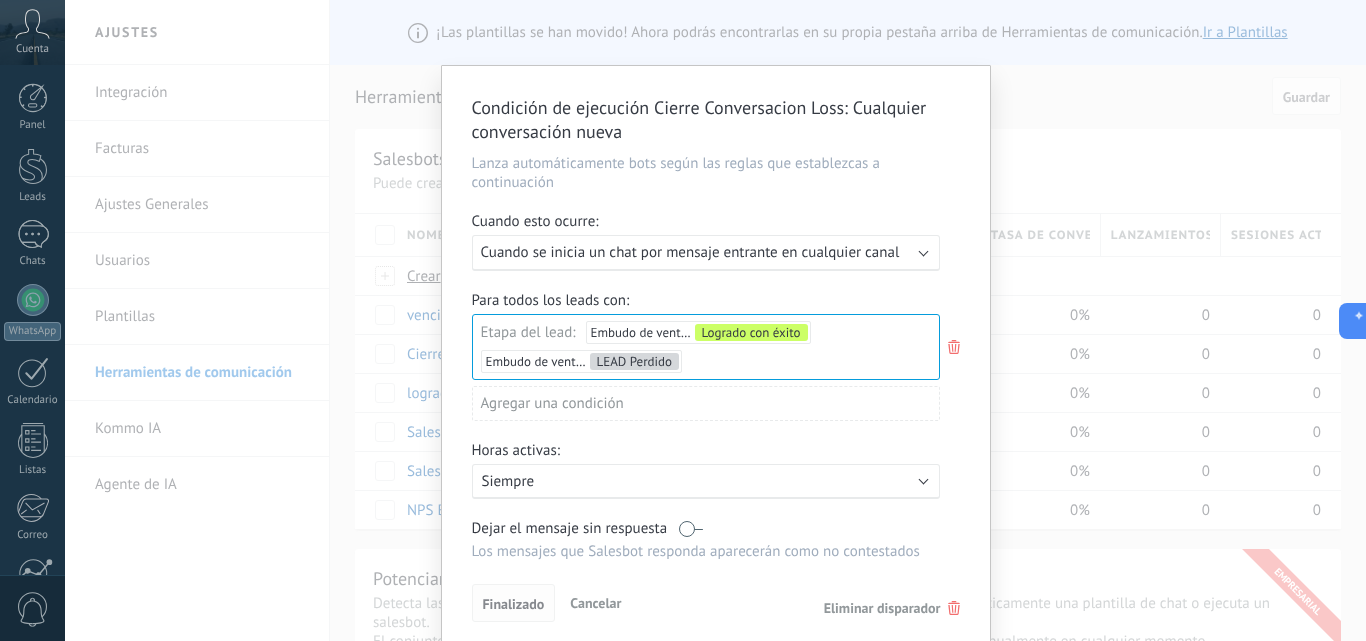 click on "Finalizado" at bounding box center (514, 604) 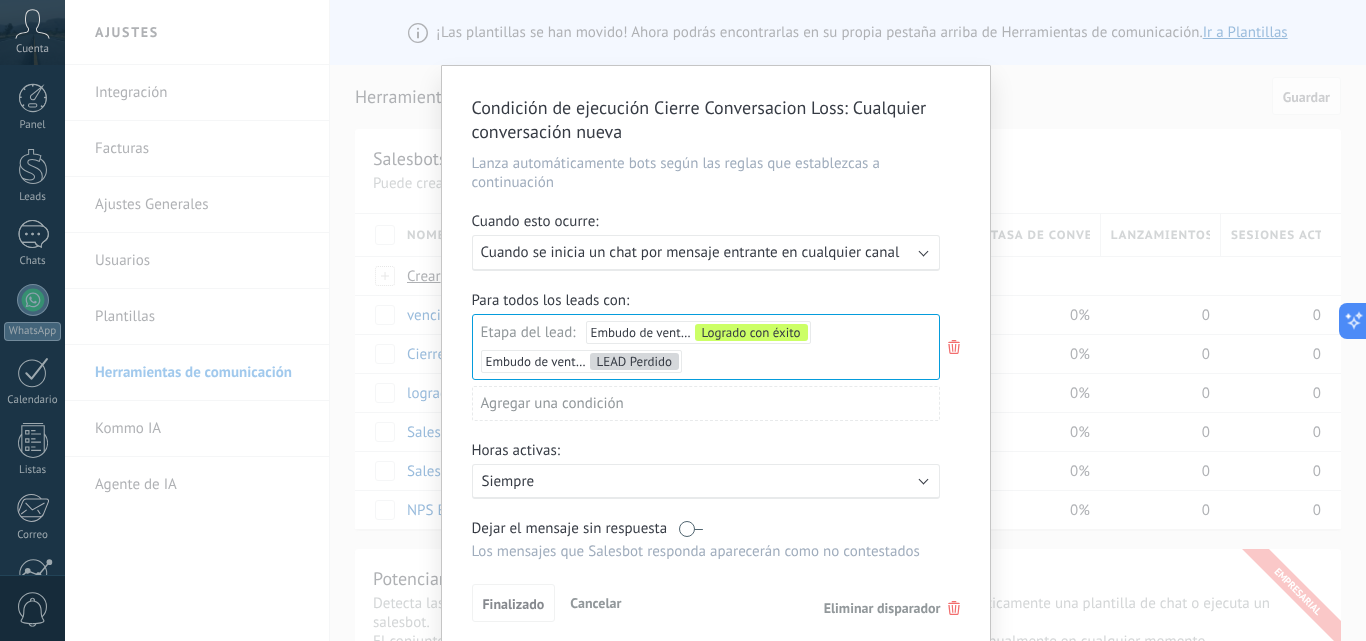 click on "Cancelar" at bounding box center (595, 603) 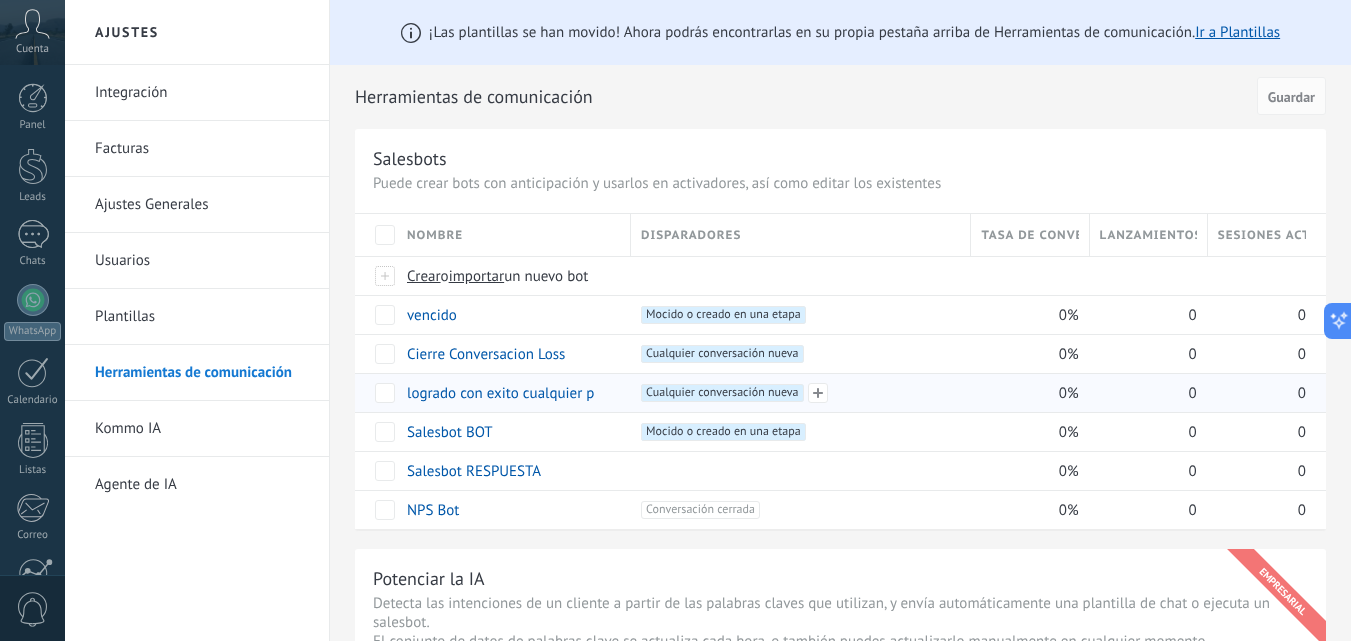 click on "Cualquier conversación nueva +0" at bounding box center [722, 393] 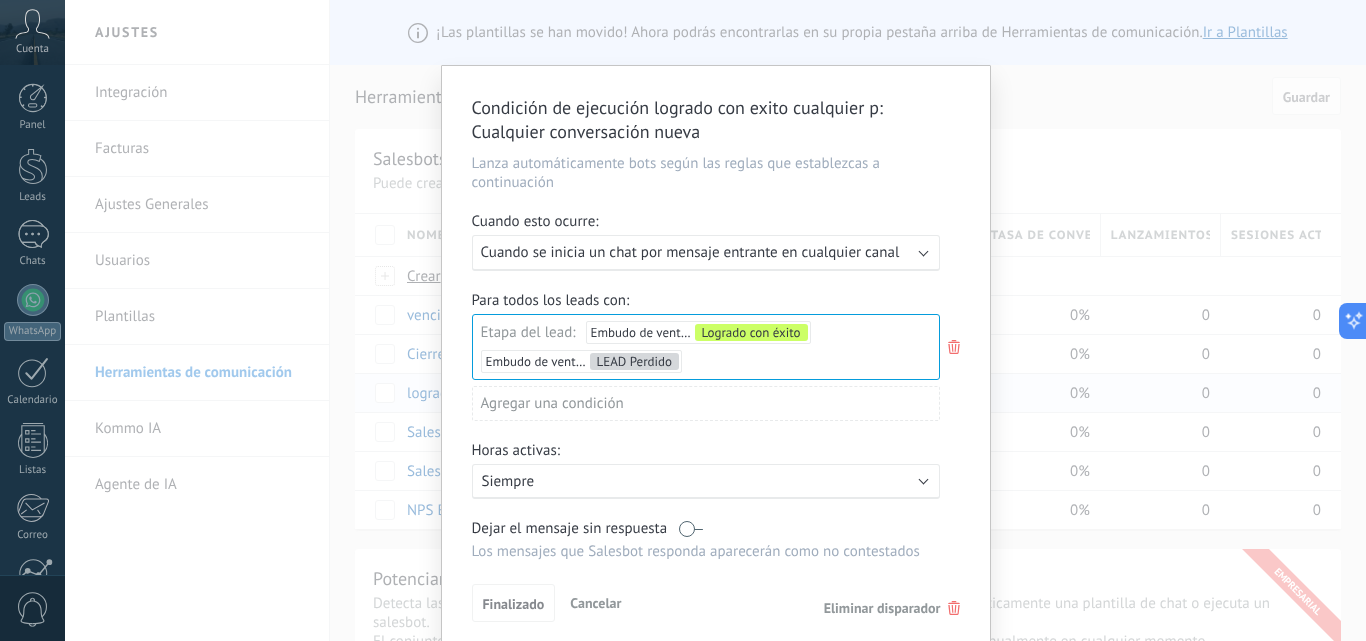 scroll, scrollTop: 76, scrollLeft: 0, axis: vertical 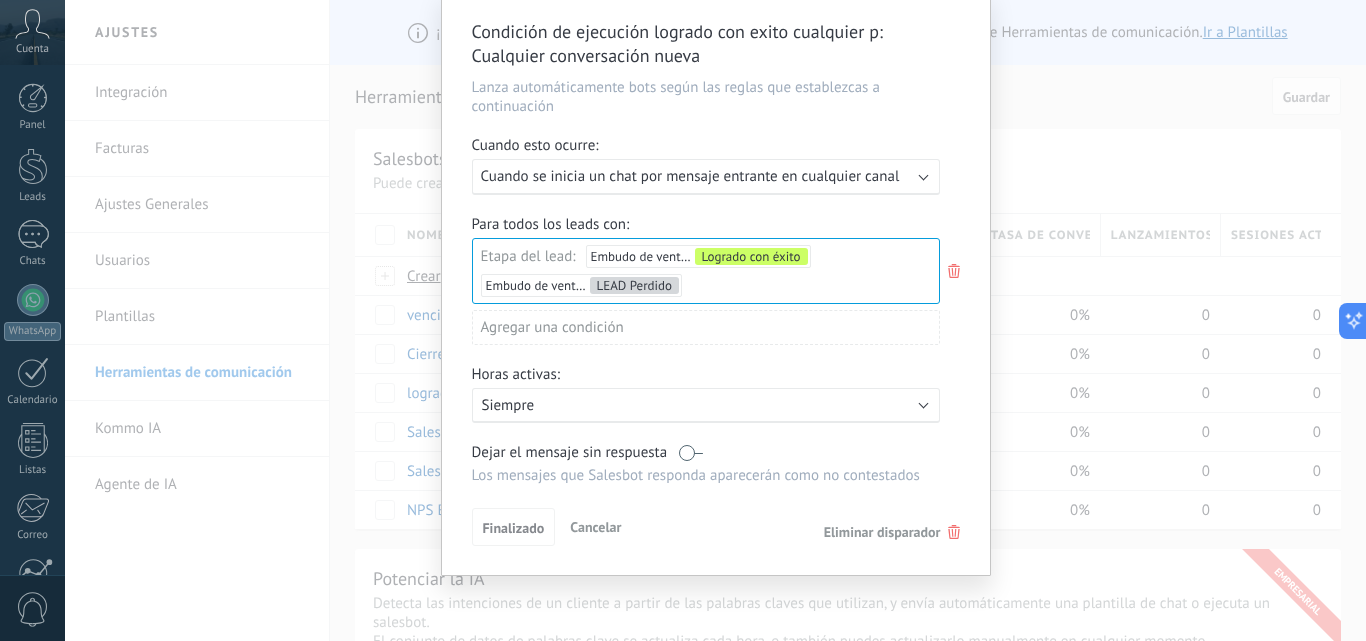 click on "Cancelar" at bounding box center (595, 527) 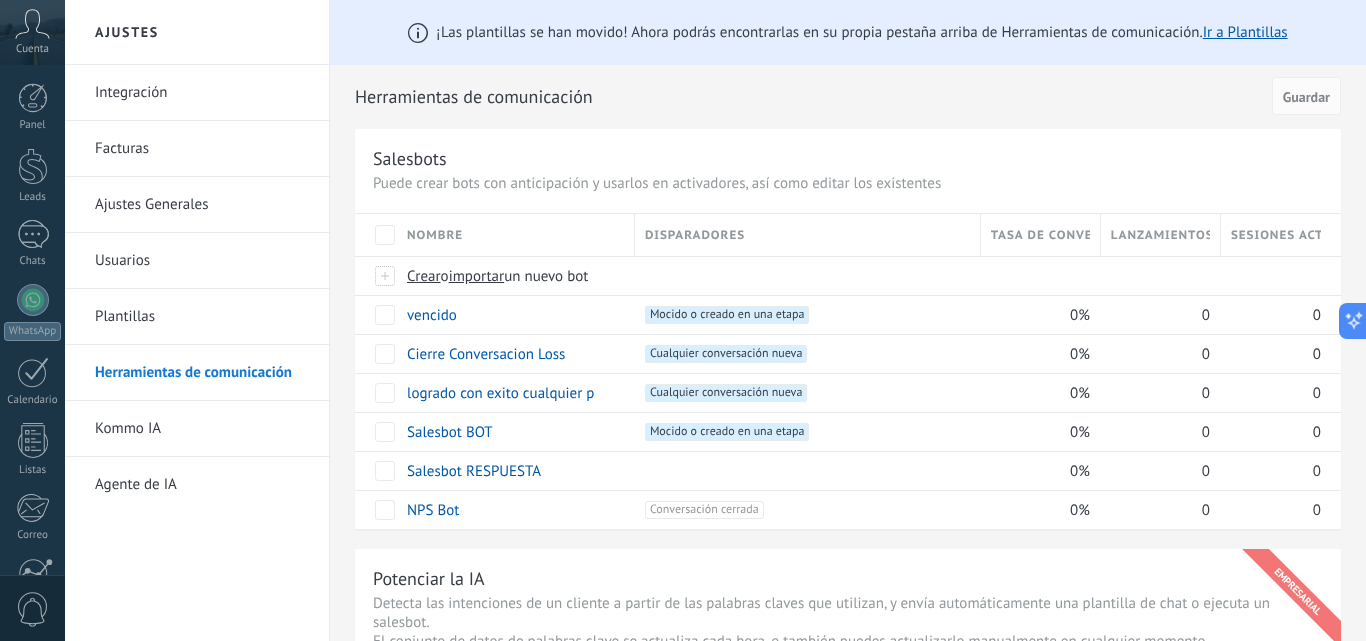 scroll, scrollTop: 0, scrollLeft: 0, axis: both 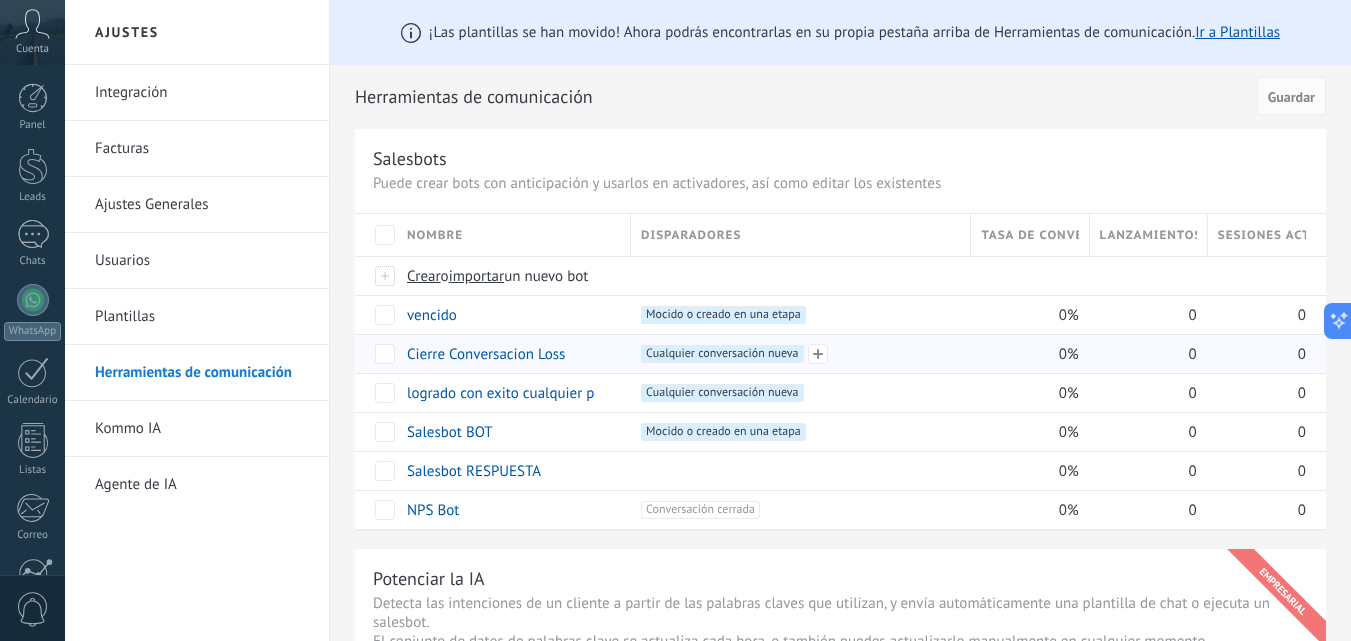click on "Cualquier conversación nueva +0" at bounding box center [722, 354] 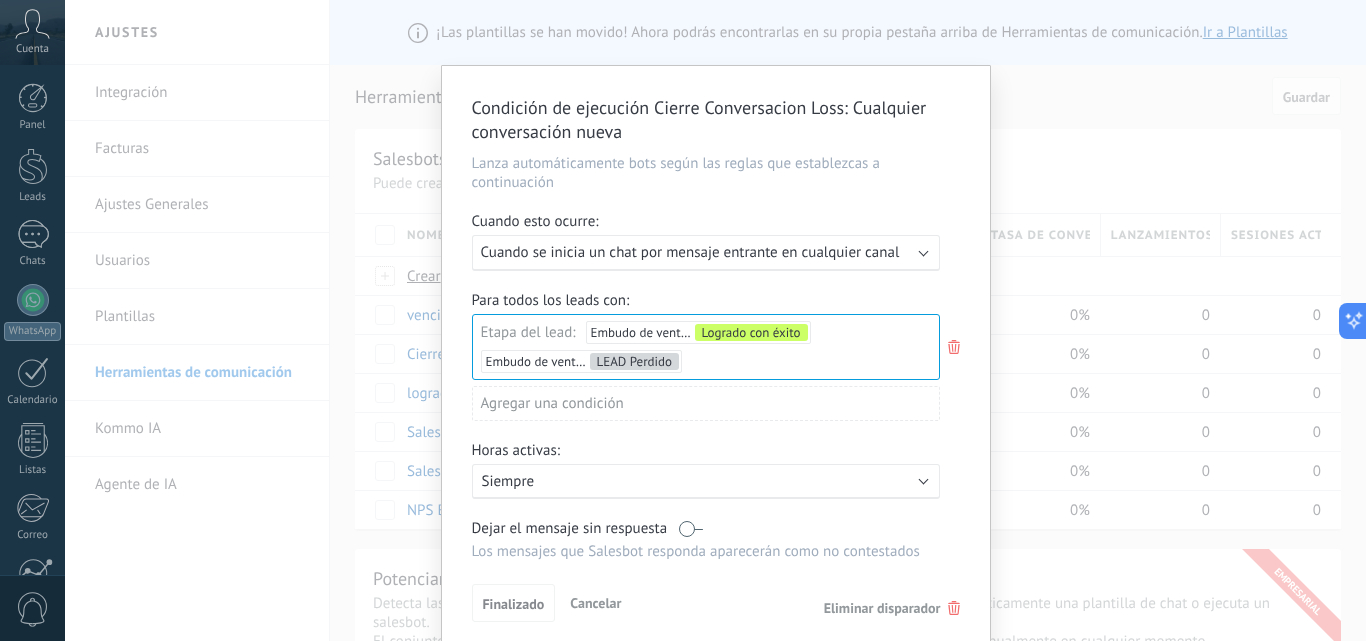 click on "Cuando se inicia un chat por mensaje entrante en cualquier canal" at bounding box center [690, 252] 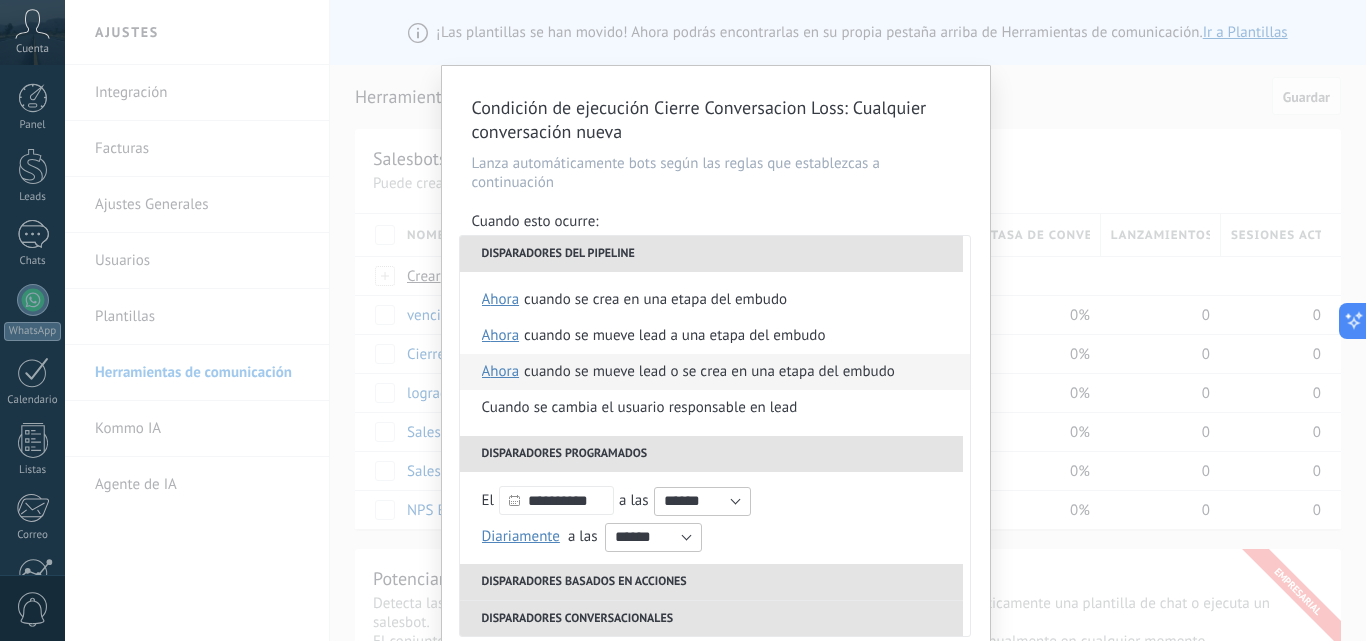 click on "Cuando se mueve lead o se crea en una etapa del embudo" at bounding box center (709, 372) 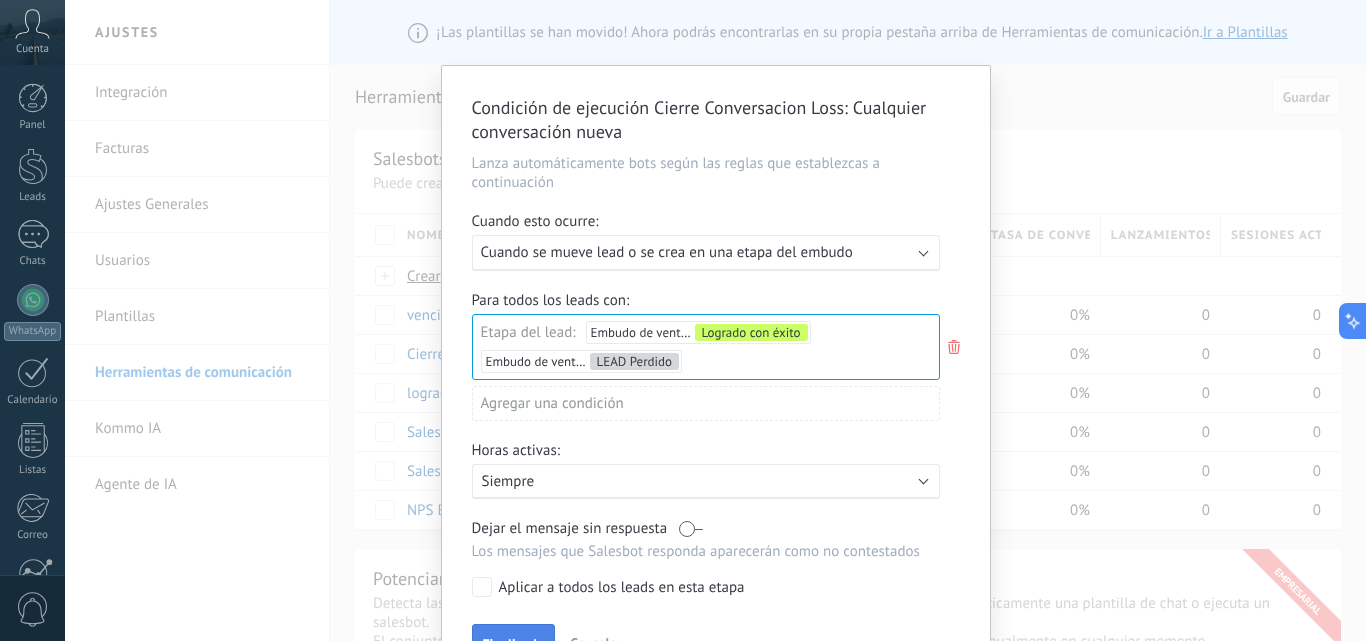 click on "Finalizado" at bounding box center [514, 643] 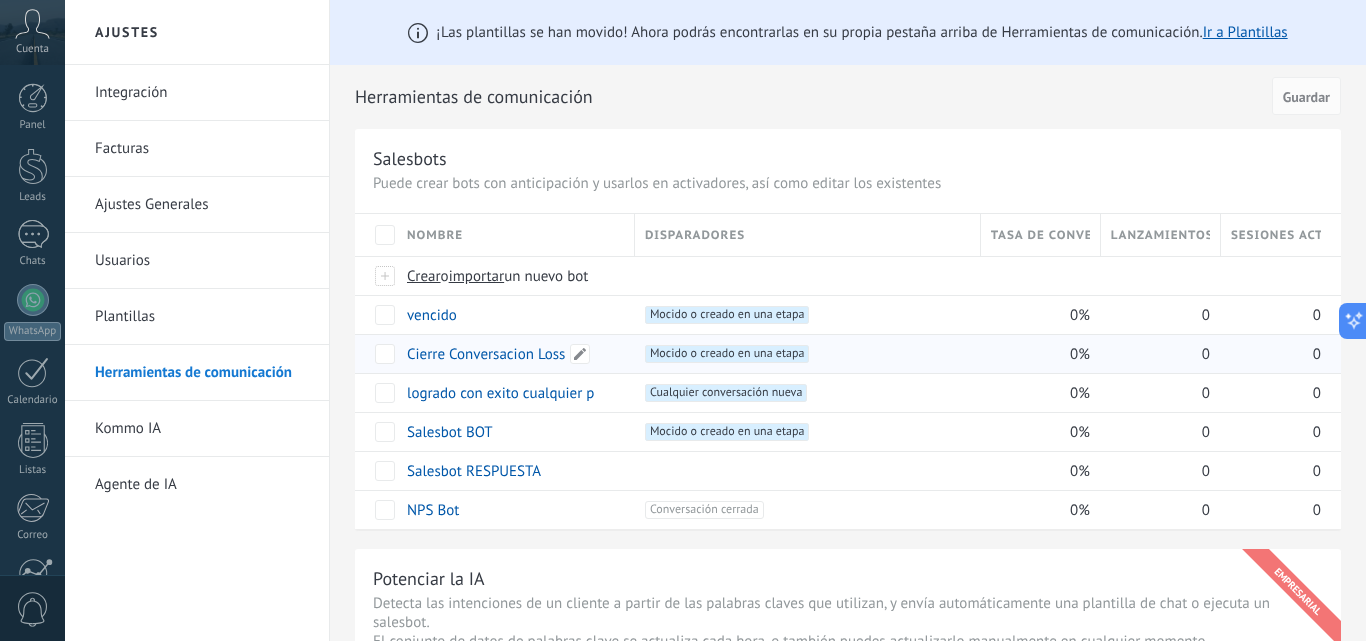 click on "Cierre Conversacion Loss" at bounding box center (511, 354) 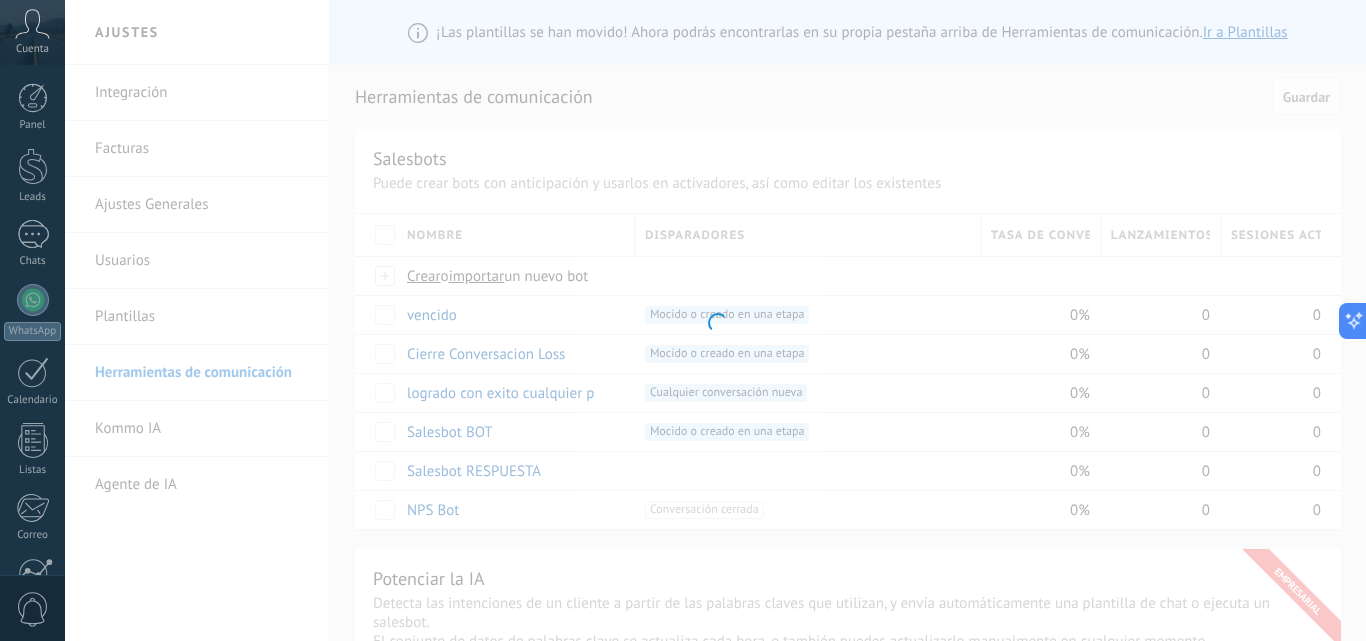 click at bounding box center (715, 320) 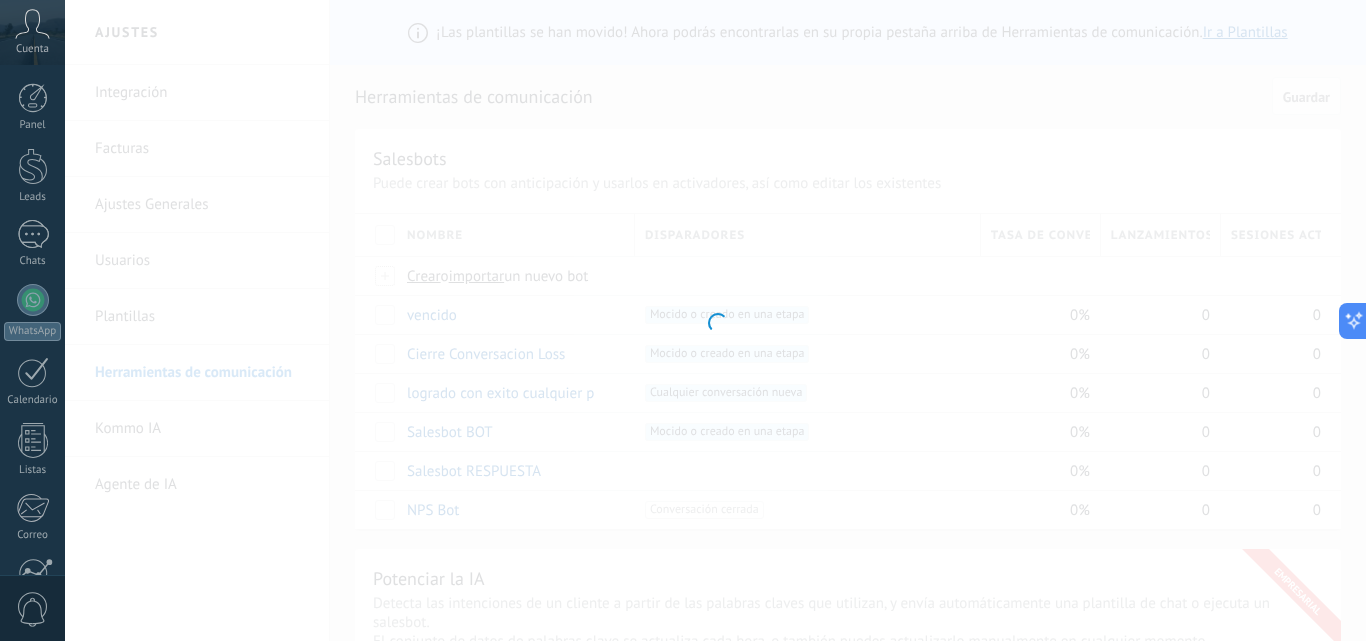 type on "**********" 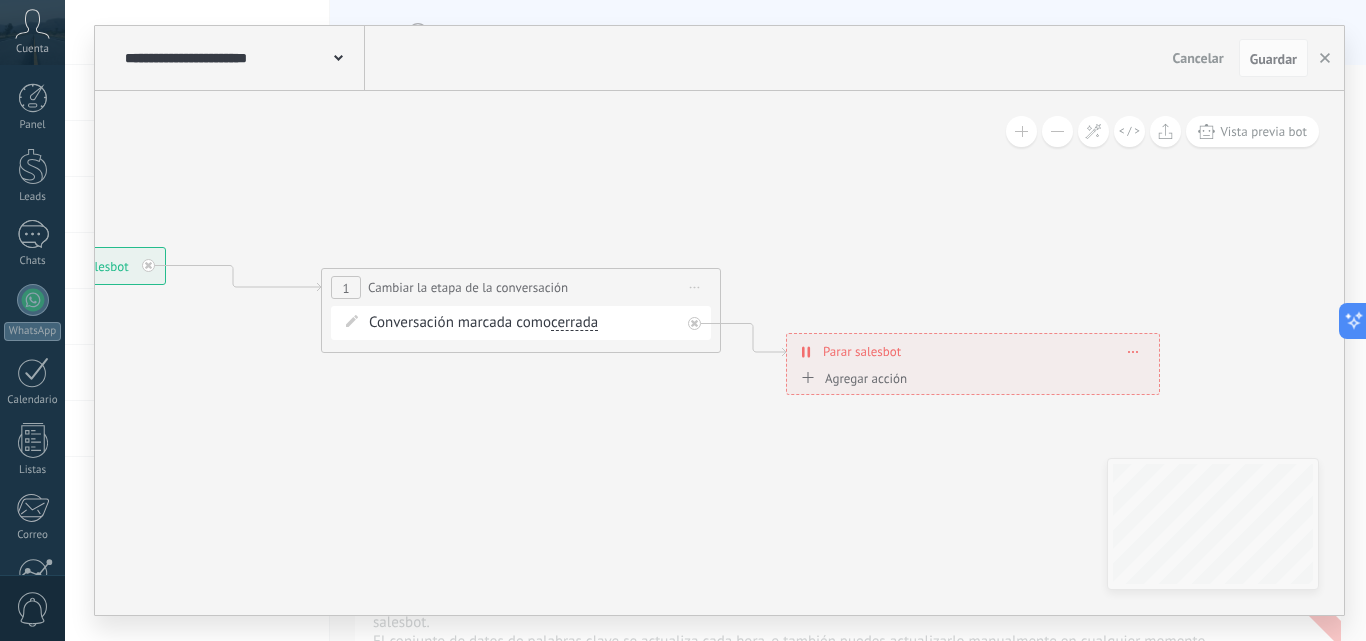drag, startPoint x: 827, startPoint y: 387, endPoint x: 278, endPoint y: 393, distance: 549.0328 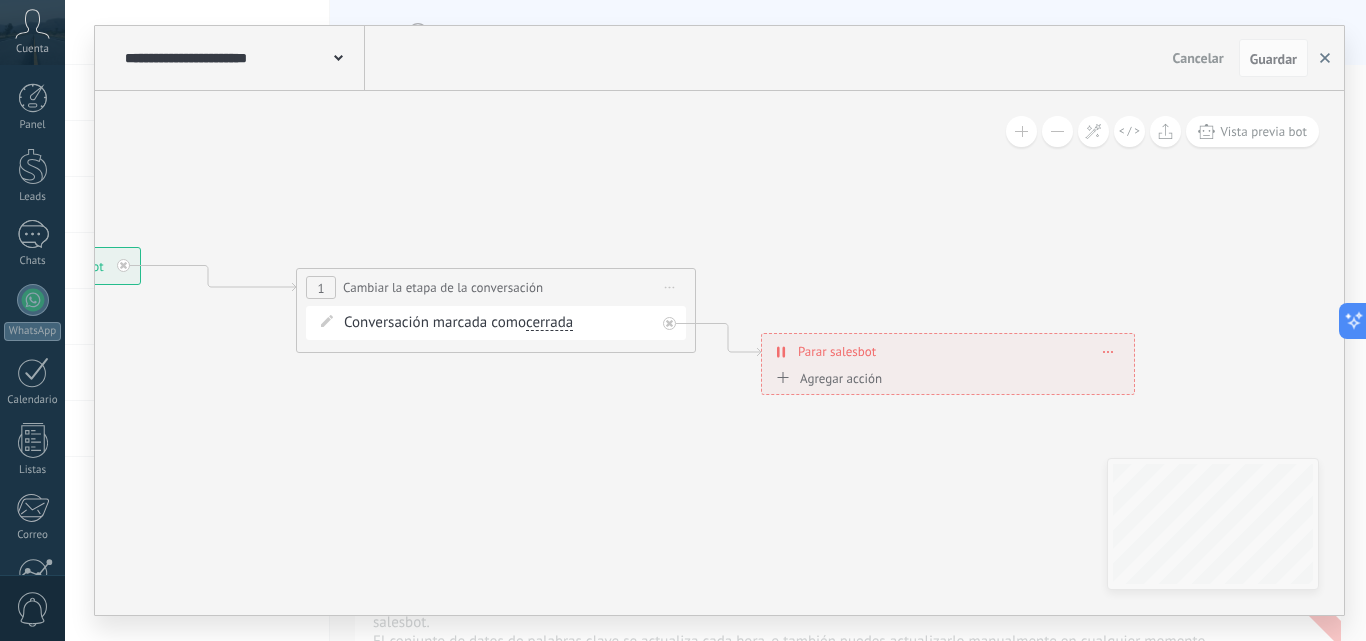 click 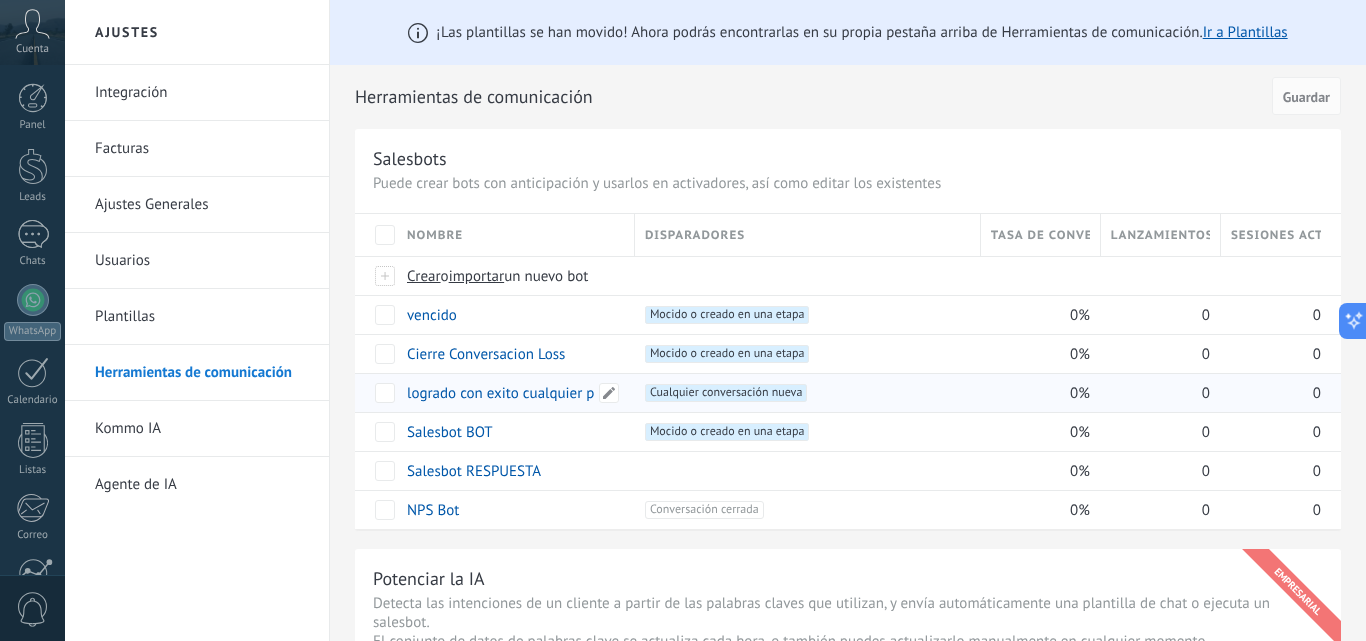 click on "logrado con exito cualquier p" at bounding box center [500, 393] 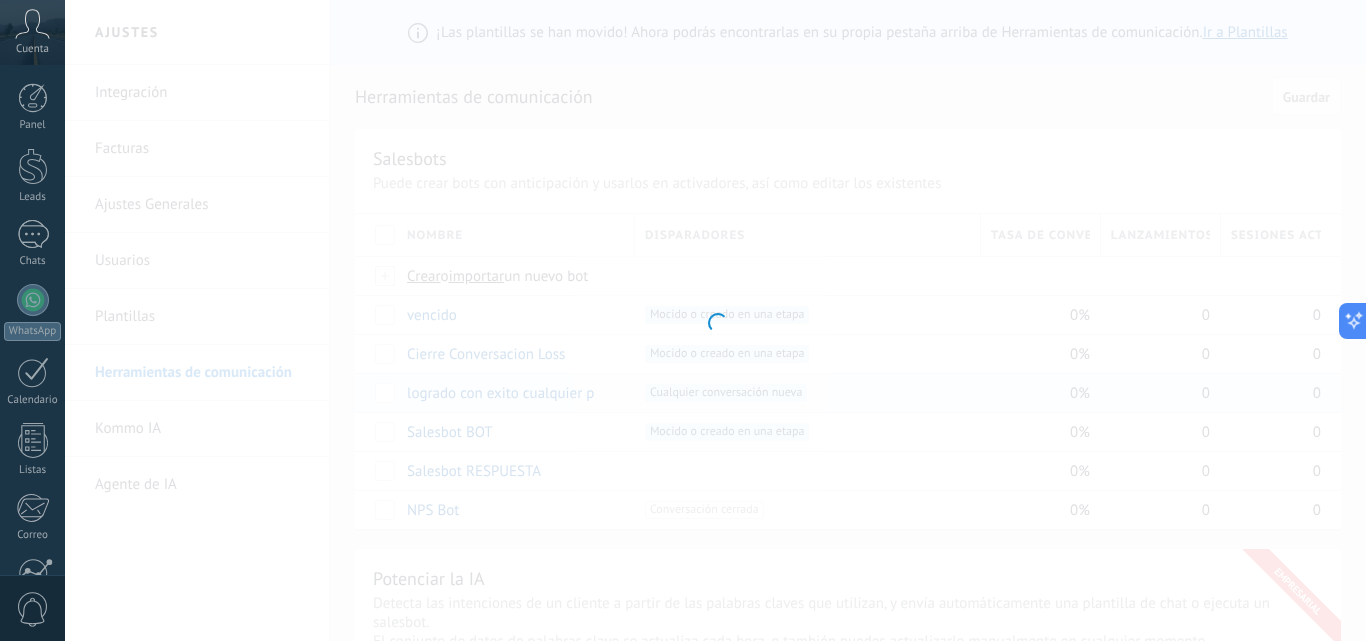 type on "**********" 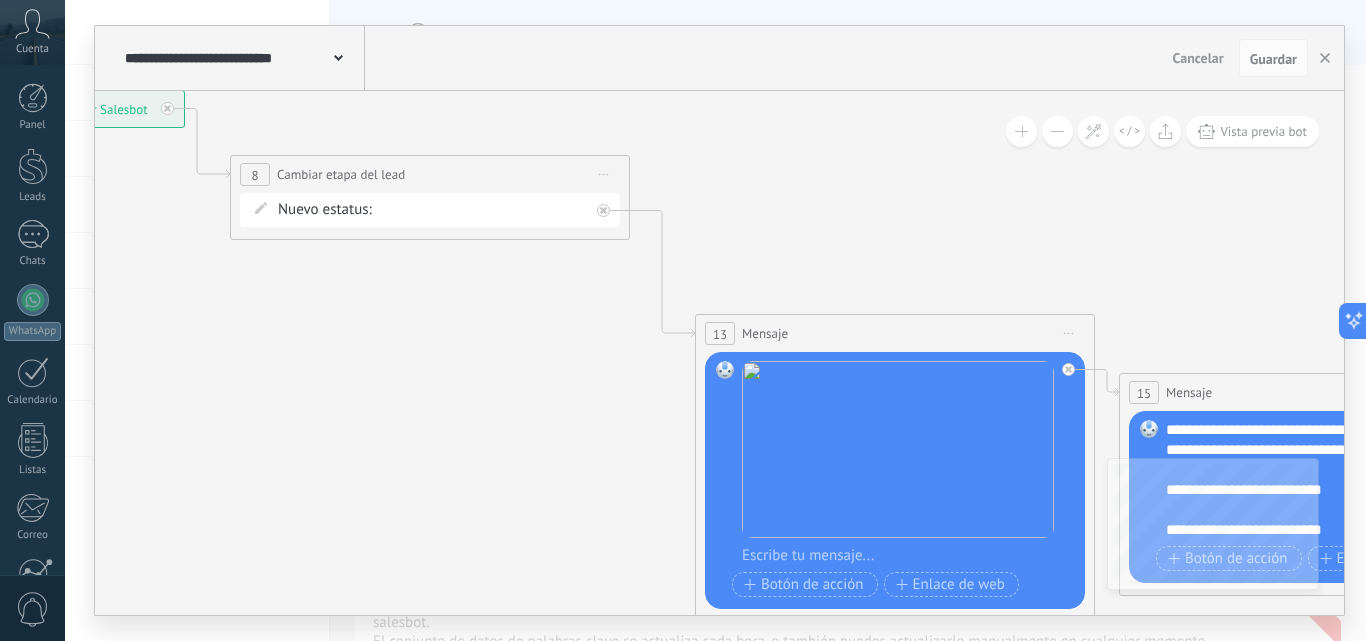 drag, startPoint x: 849, startPoint y: 464, endPoint x: 342, endPoint y: 313, distance: 529.0085 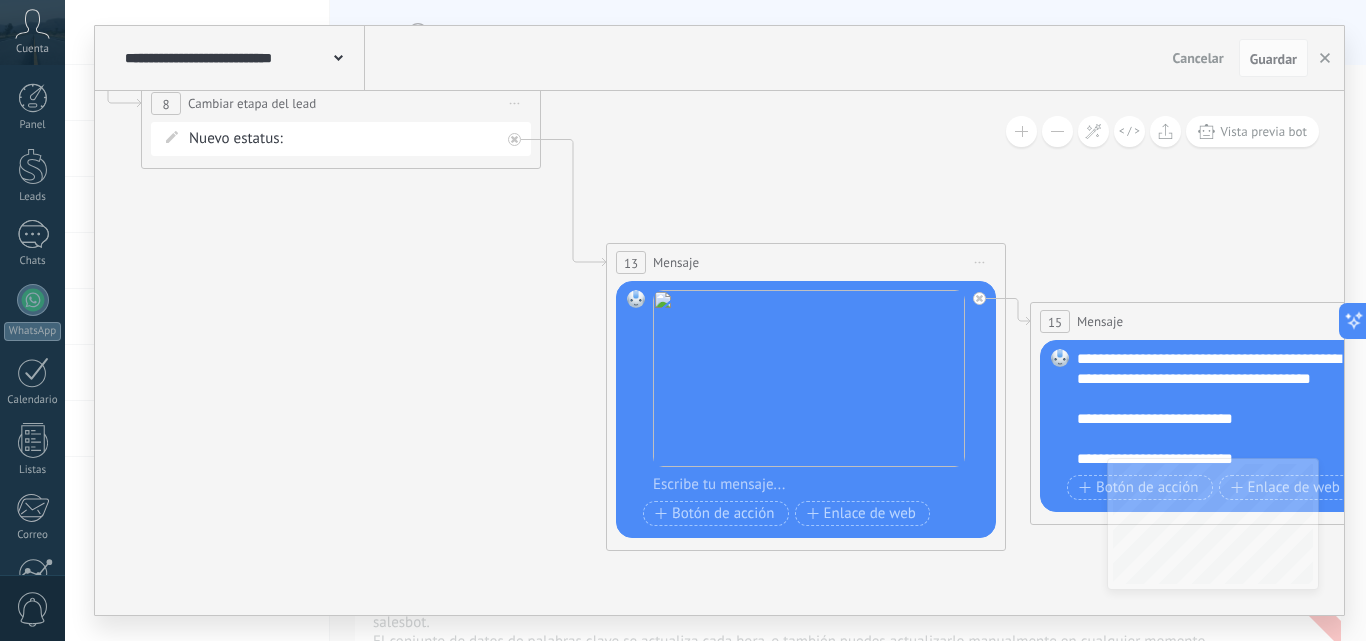 drag, startPoint x: 563, startPoint y: 481, endPoint x: 323, endPoint y: 366, distance: 266.12967 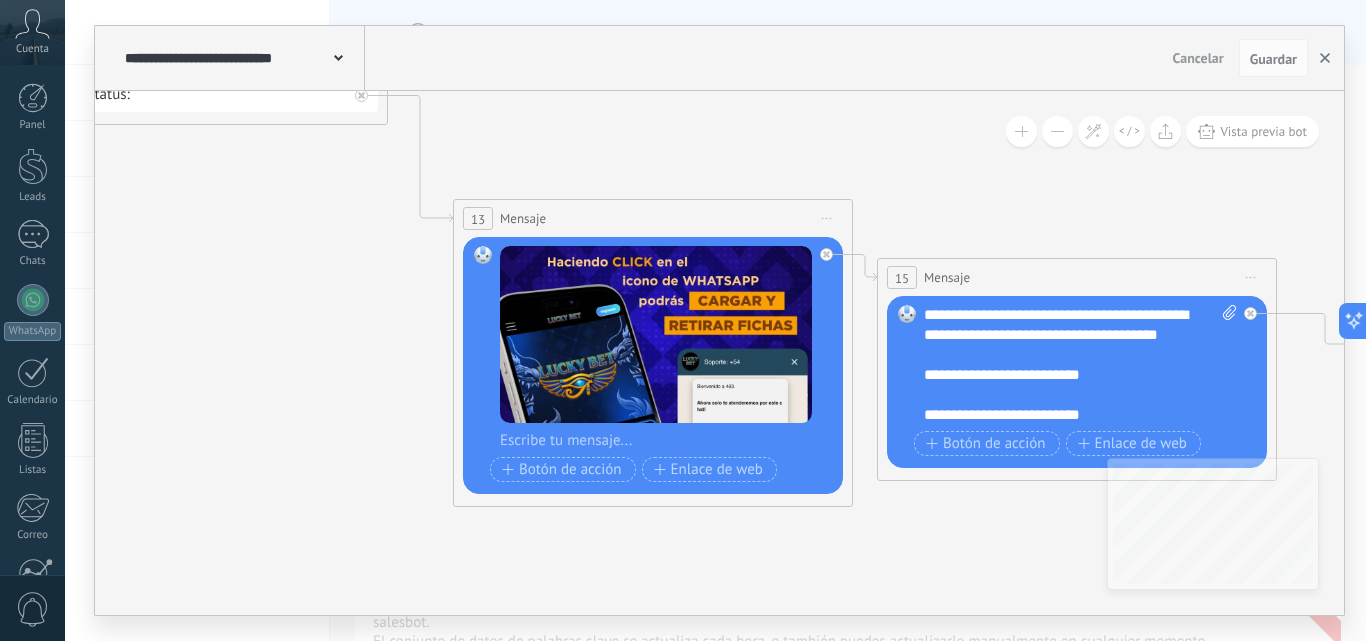 click at bounding box center (1325, 58) 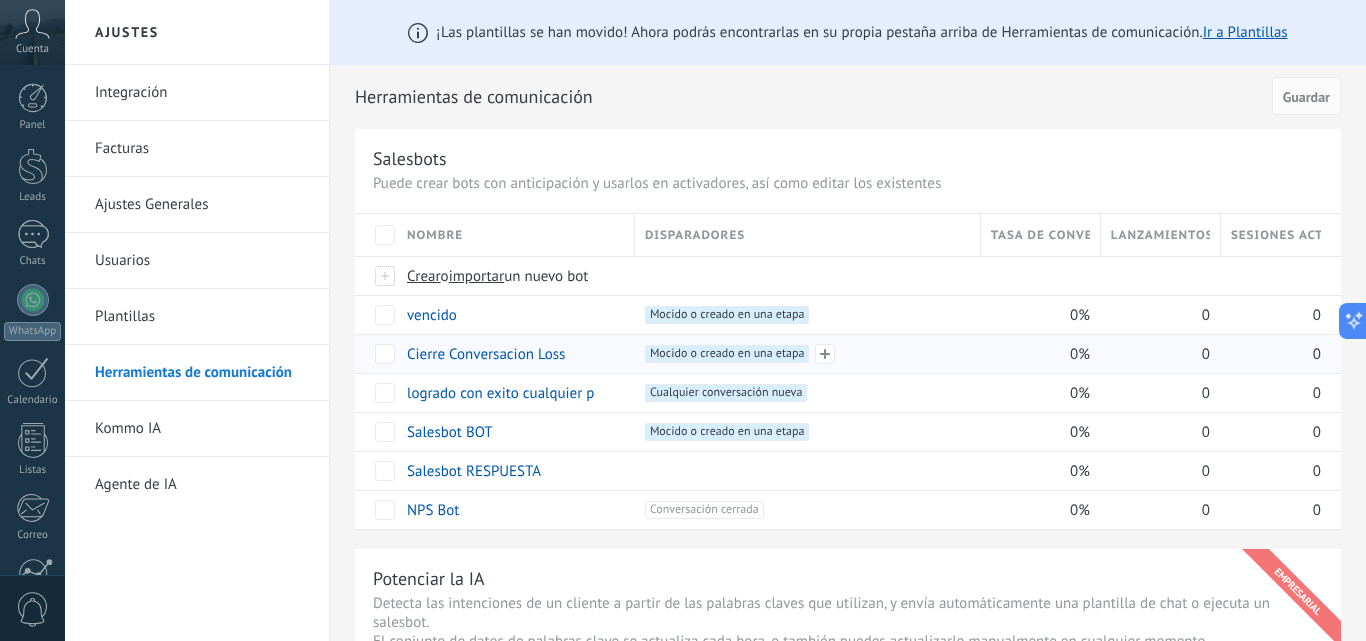 click on "Mocido o creado en una etapa +0" at bounding box center [727, 354] 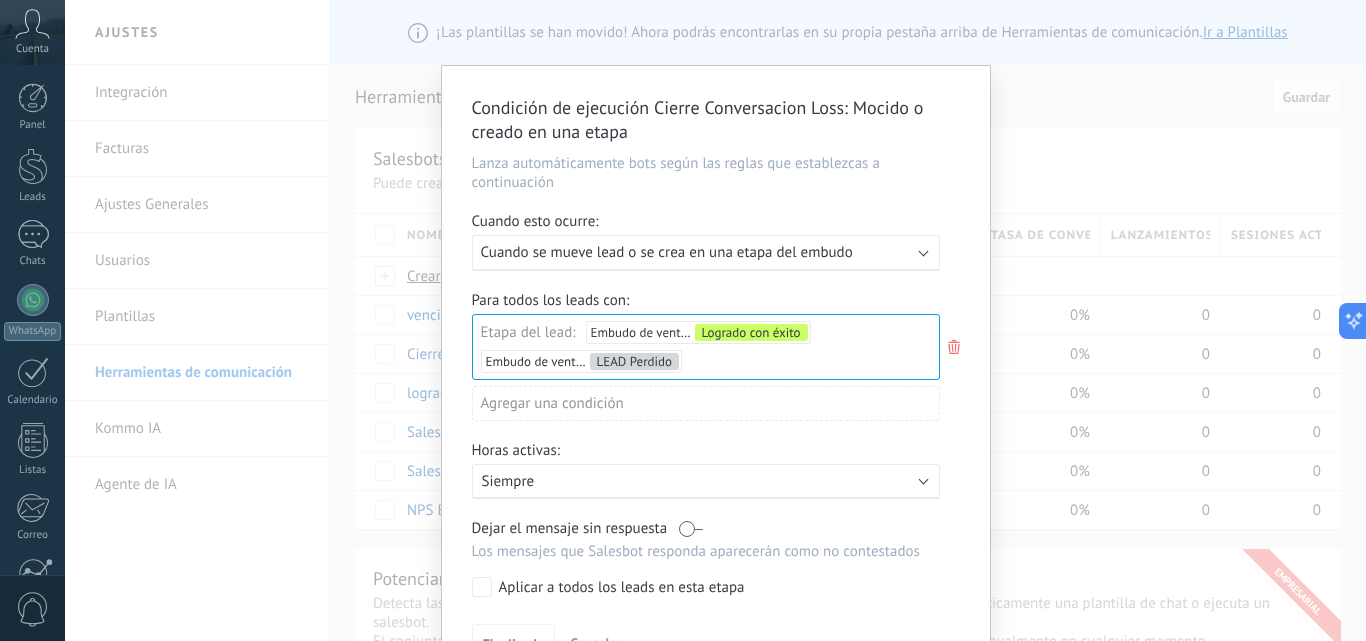 scroll, scrollTop: 116, scrollLeft: 0, axis: vertical 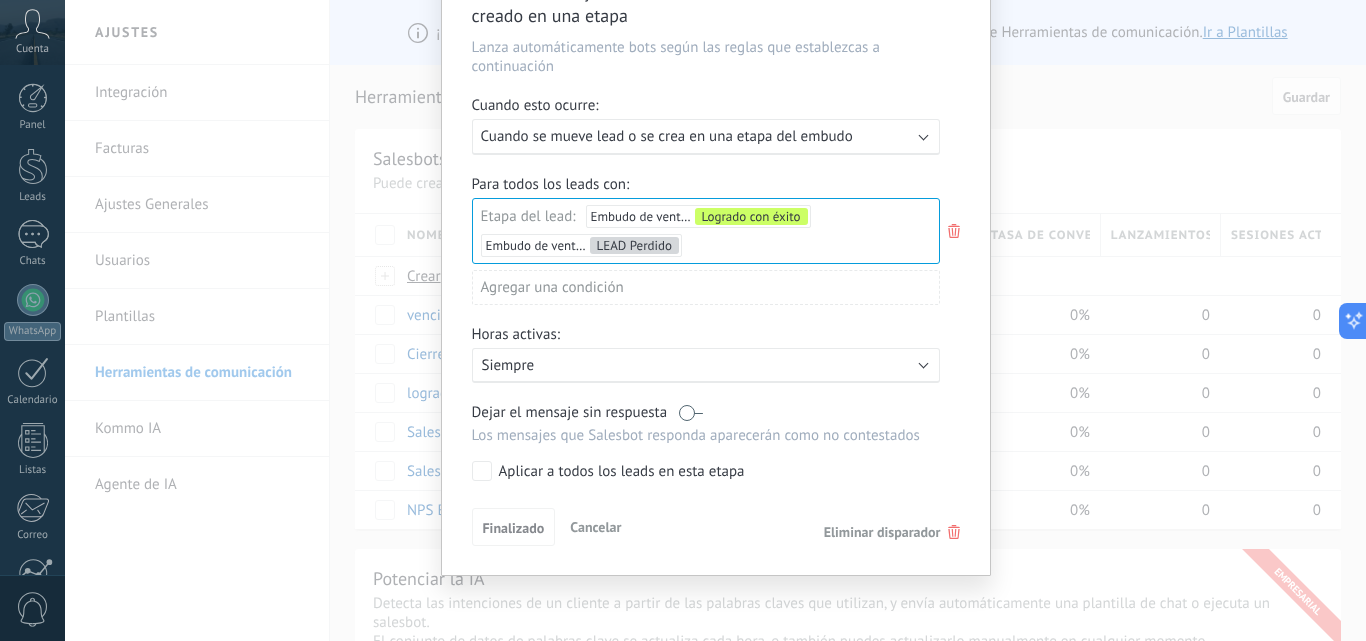 click on "Cancelar" at bounding box center [595, 527] 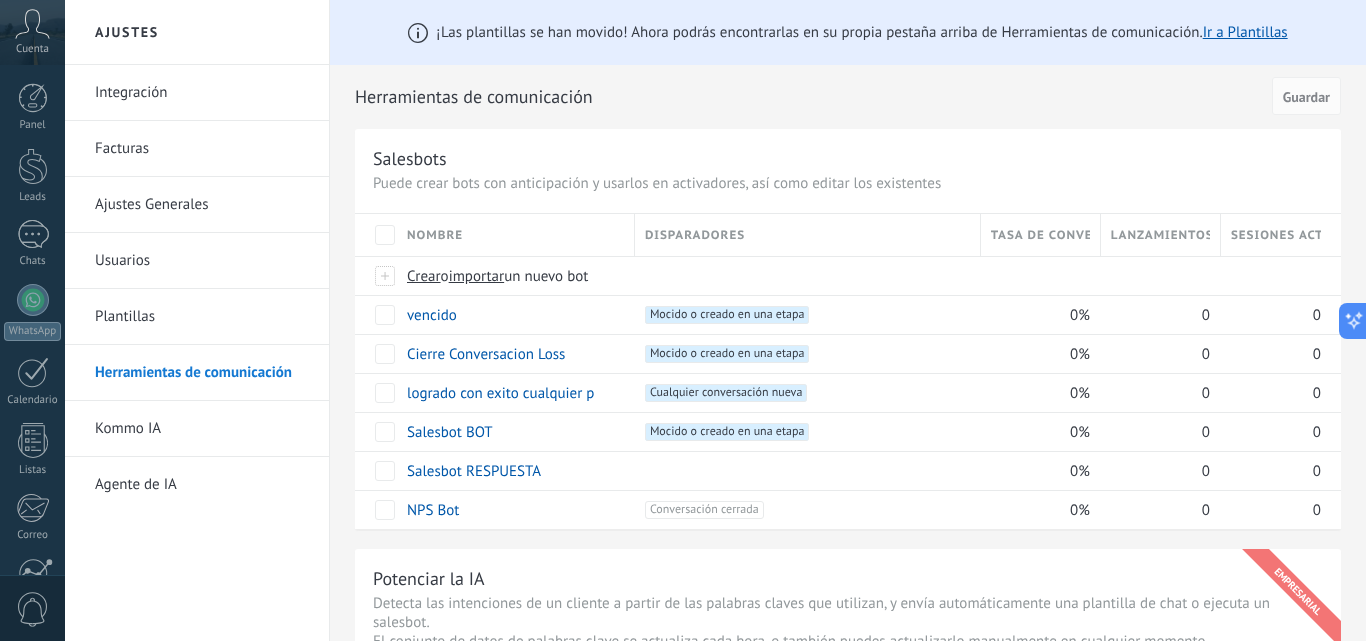 scroll, scrollTop: 0, scrollLeft: 0, axis: both 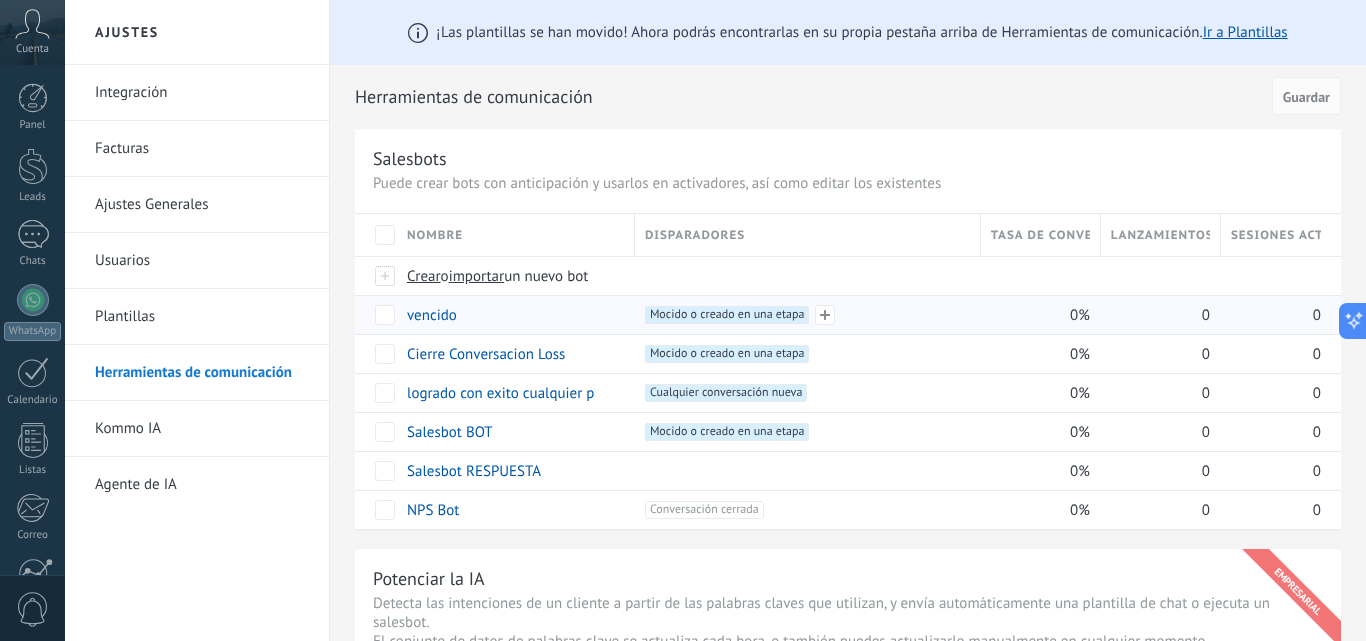 click on "Mocido o creado en una etapa +0" at bounding box center (727, 315) 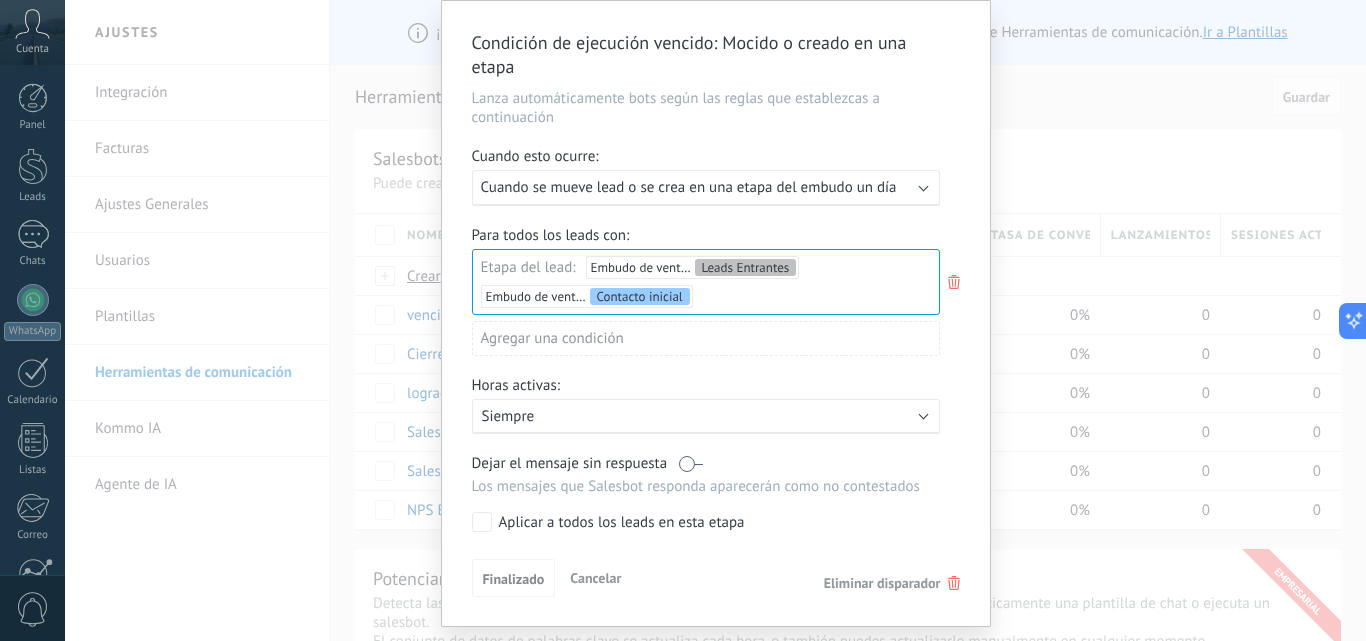 scroll, scrollTop: 100, scrollLeft: 0, axis: vertical 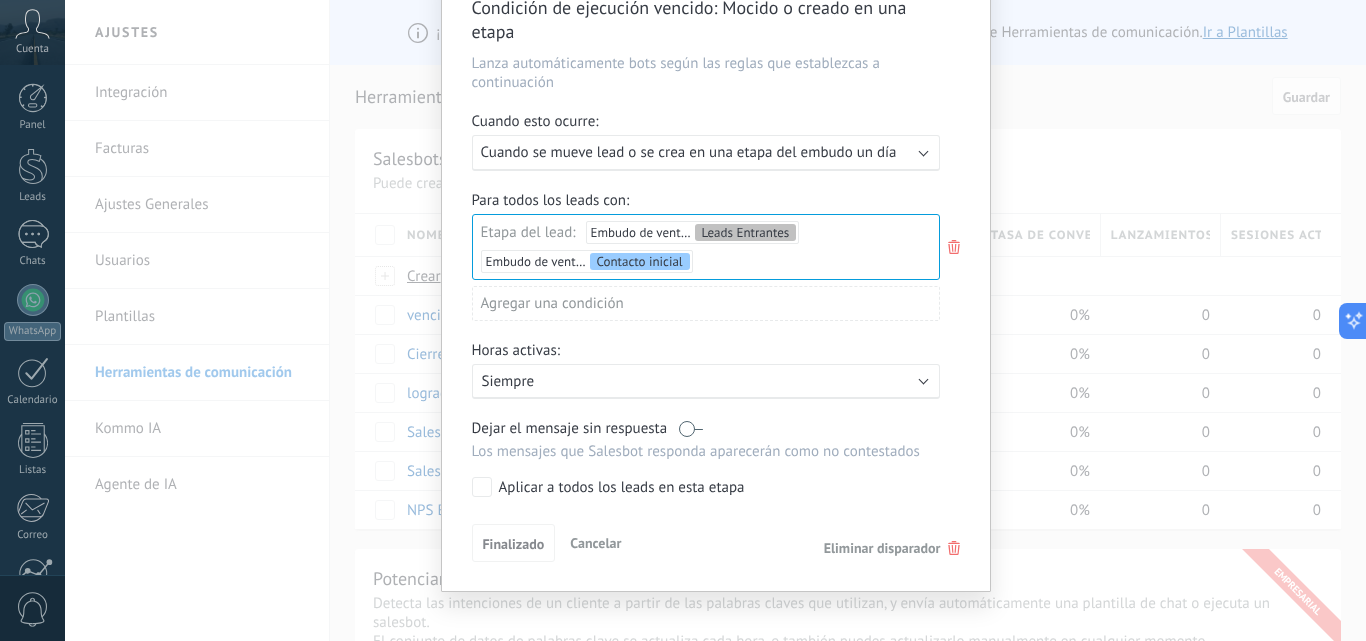 click on "Cancelar" at bounding box center [595, 543] 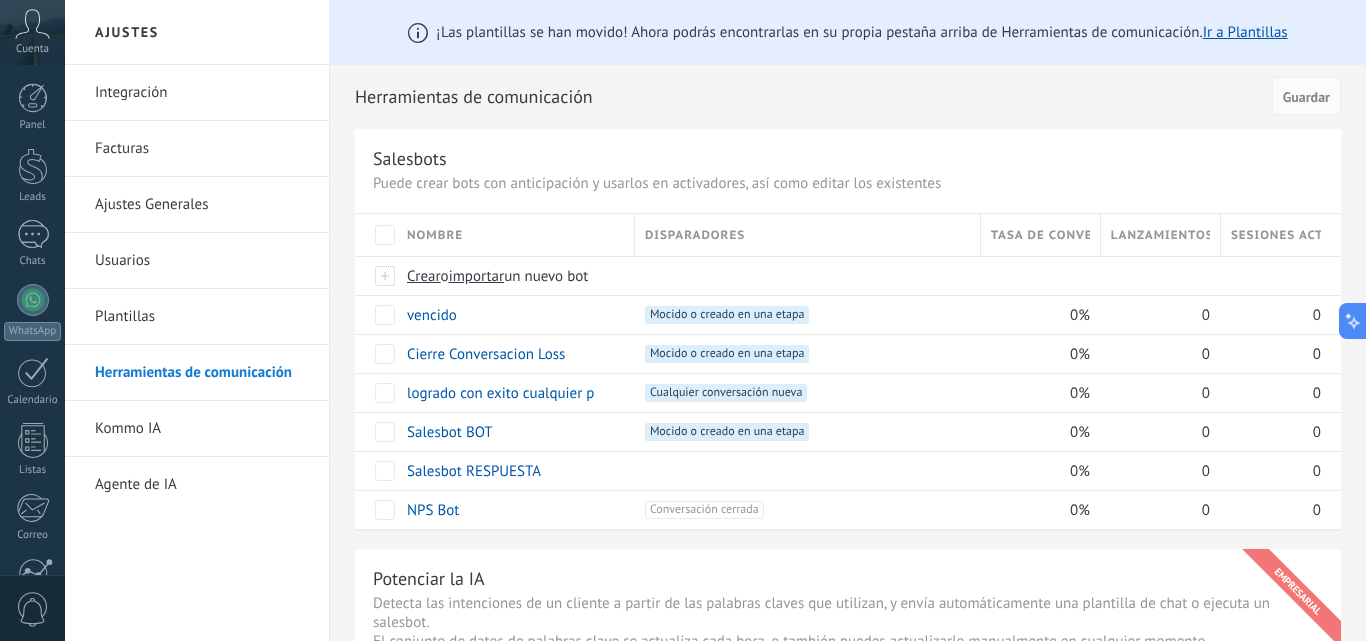 scroll, scrollTop: 0, scrollLeft: 0, axis: both 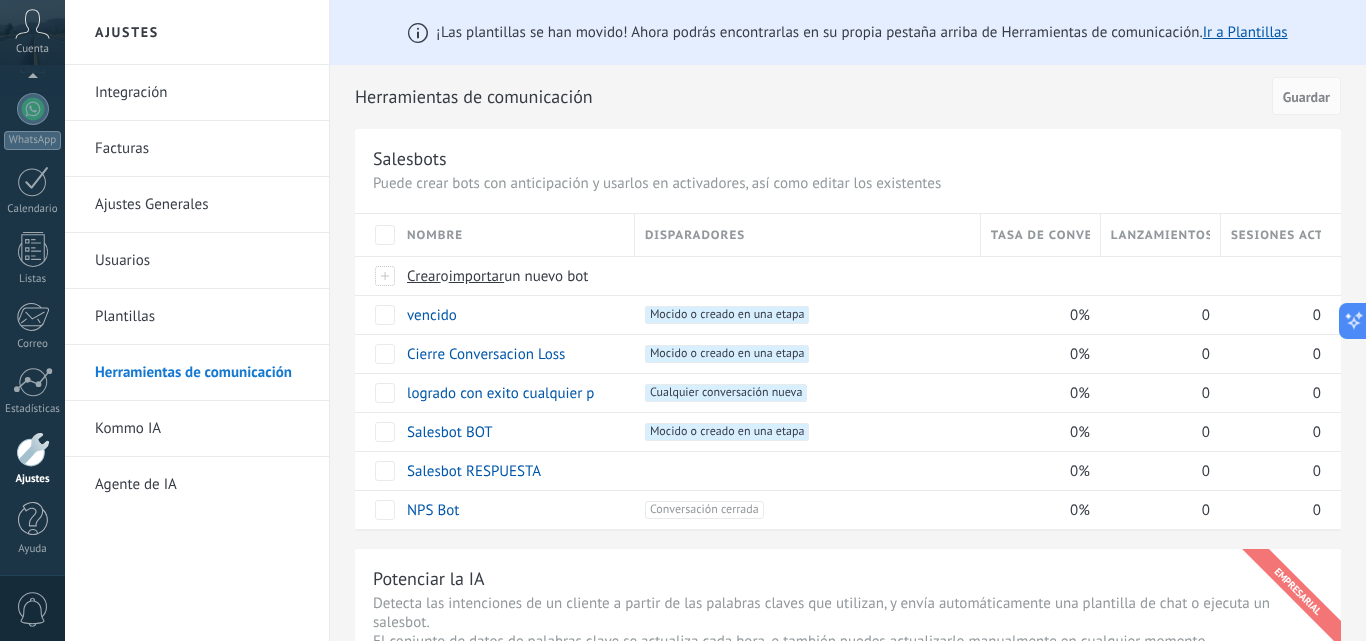 click 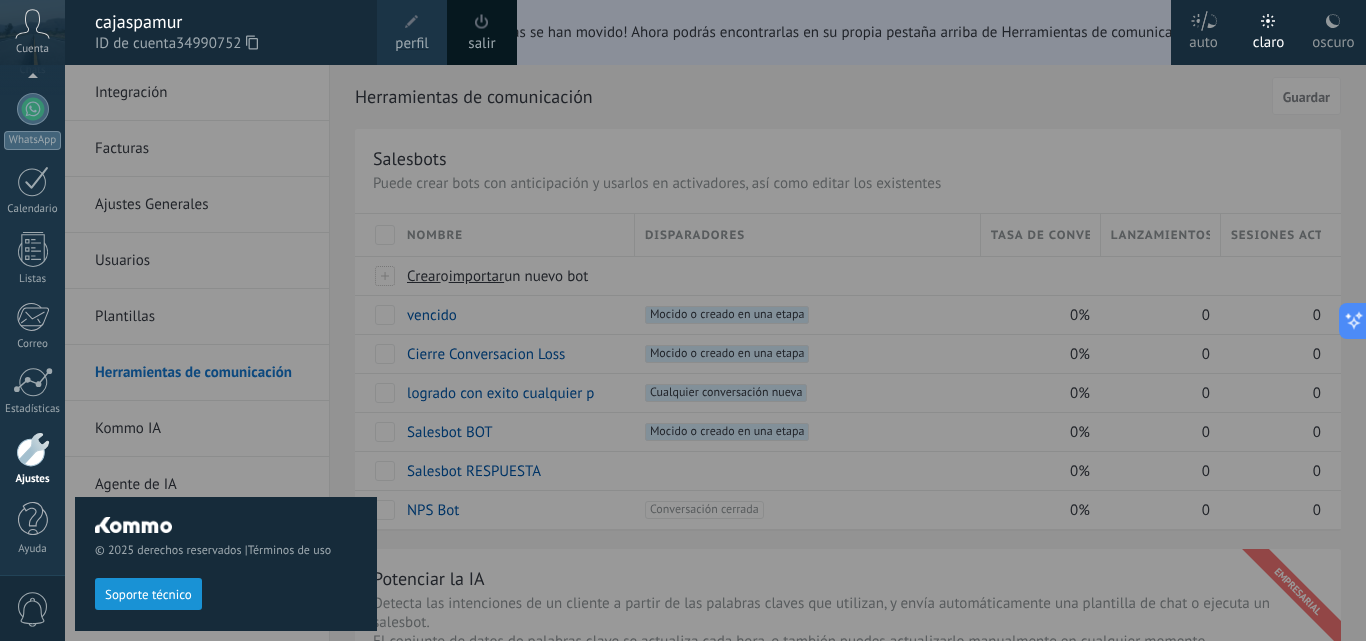 click on "salir" at bounding box center (482, 32) 